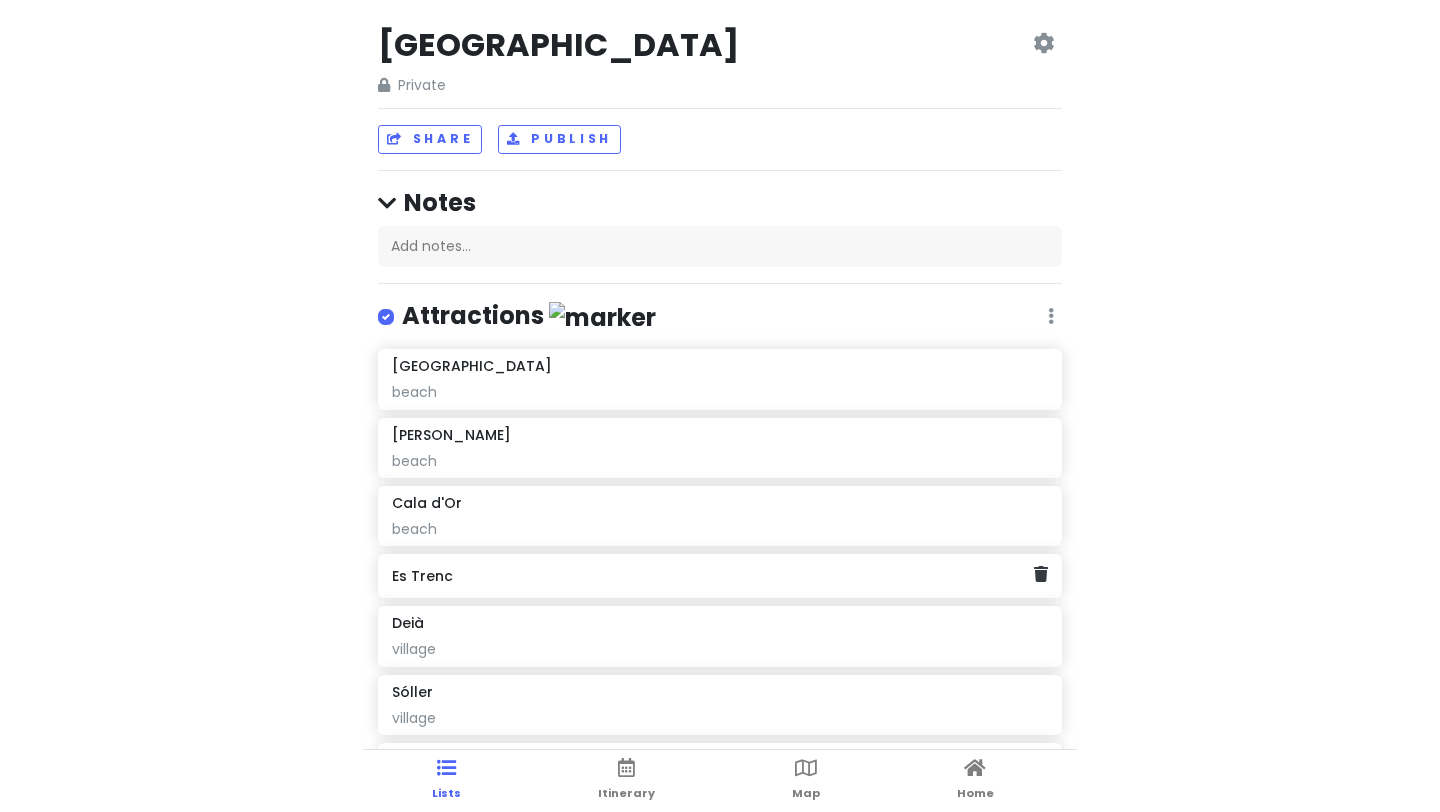 scroll, scrollTop: 0, scrollLeft: 0, axis: both 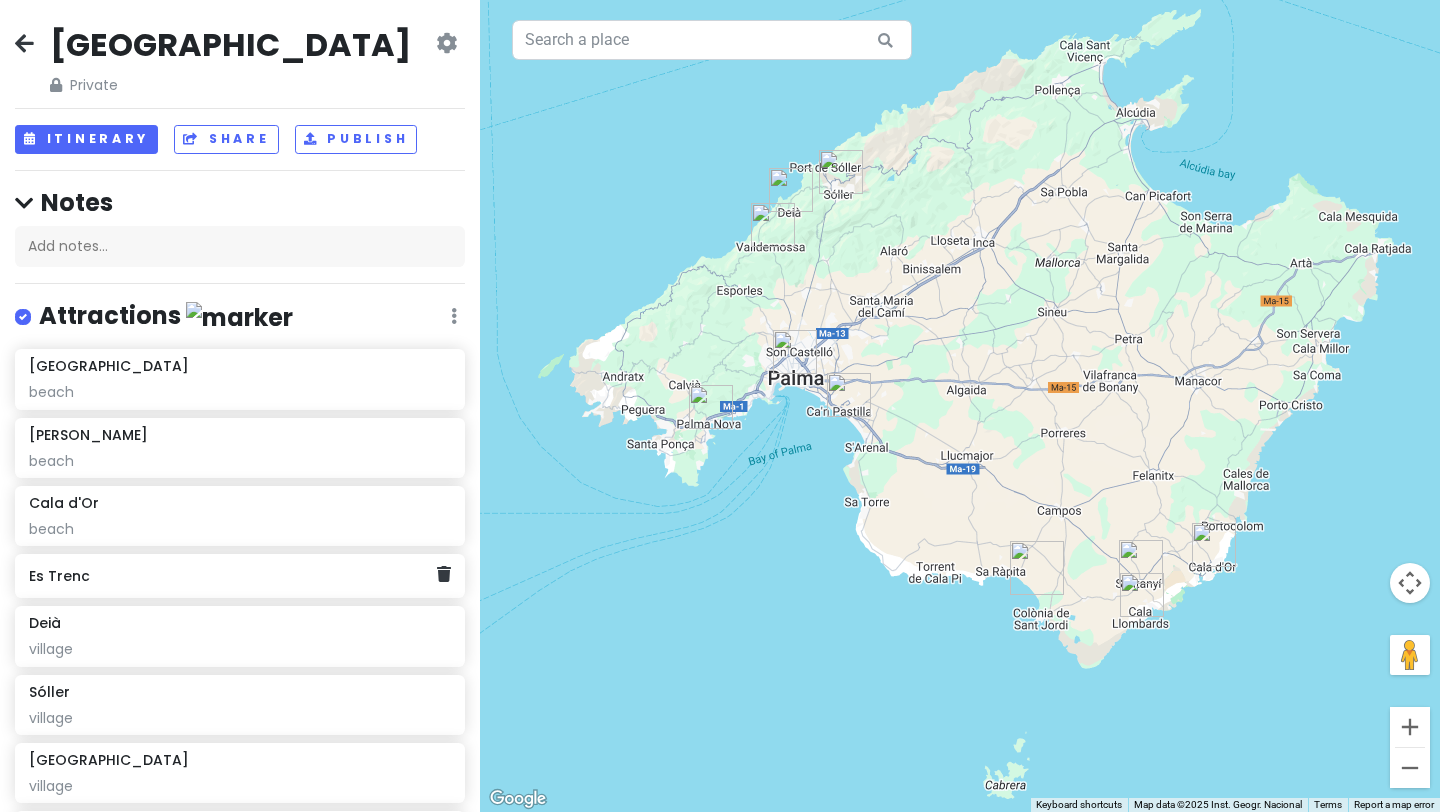 click at bounding box center [24, 43] 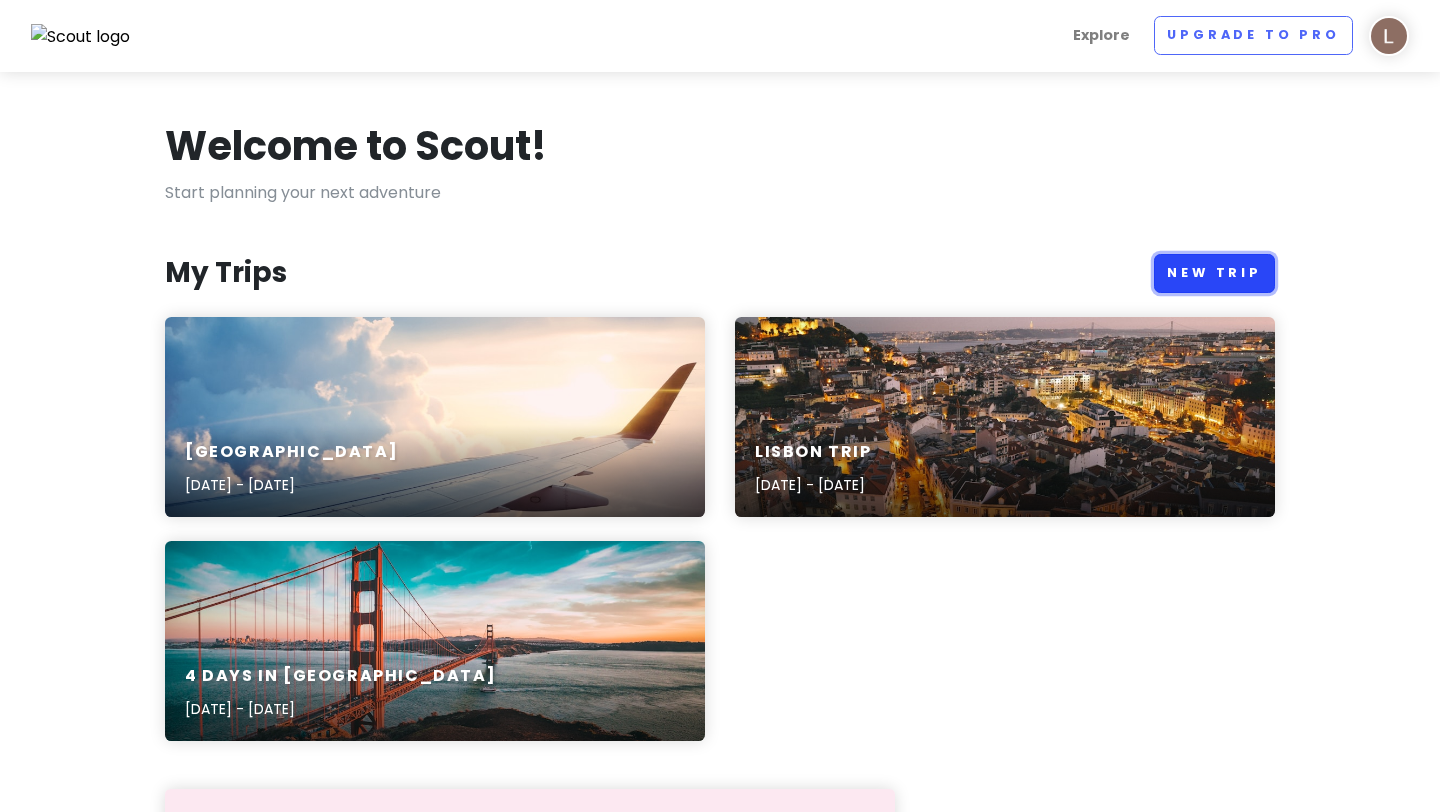 click on "New Trip" at bounding box center (1214, 273) 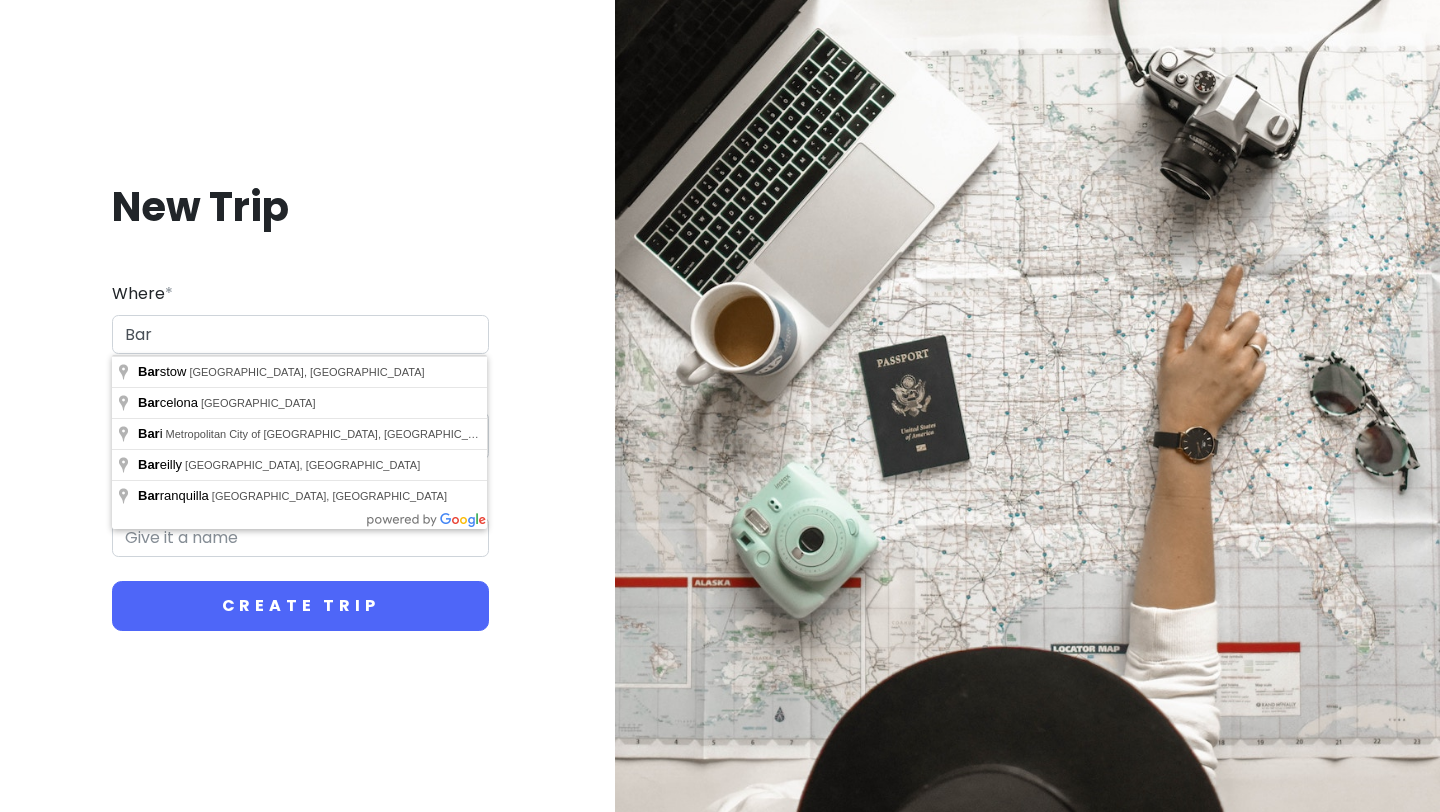 type on "[GEOGRAPHIC_DATA], [GEOGRAPHIC_DATA]" 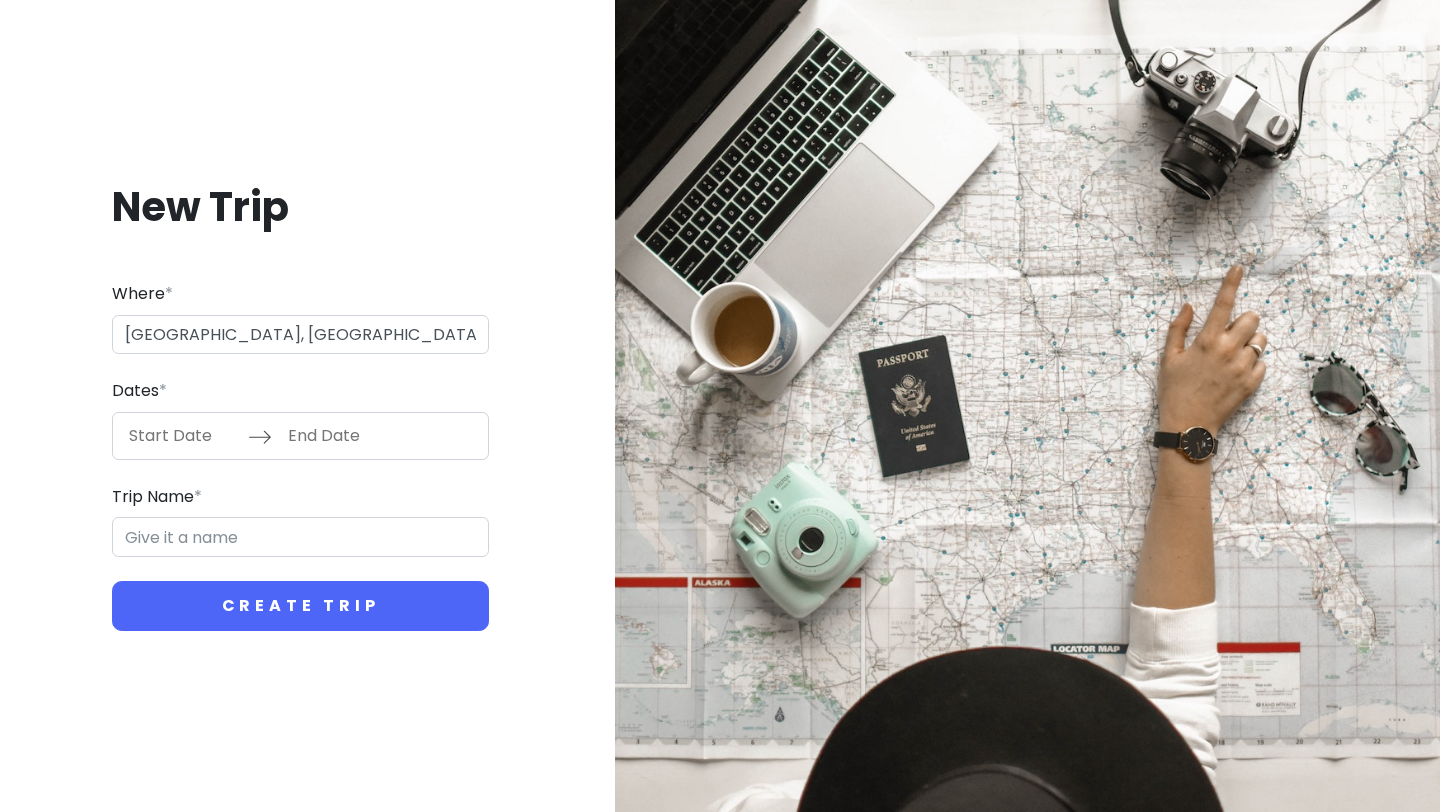 type on "Barcelona Trip" 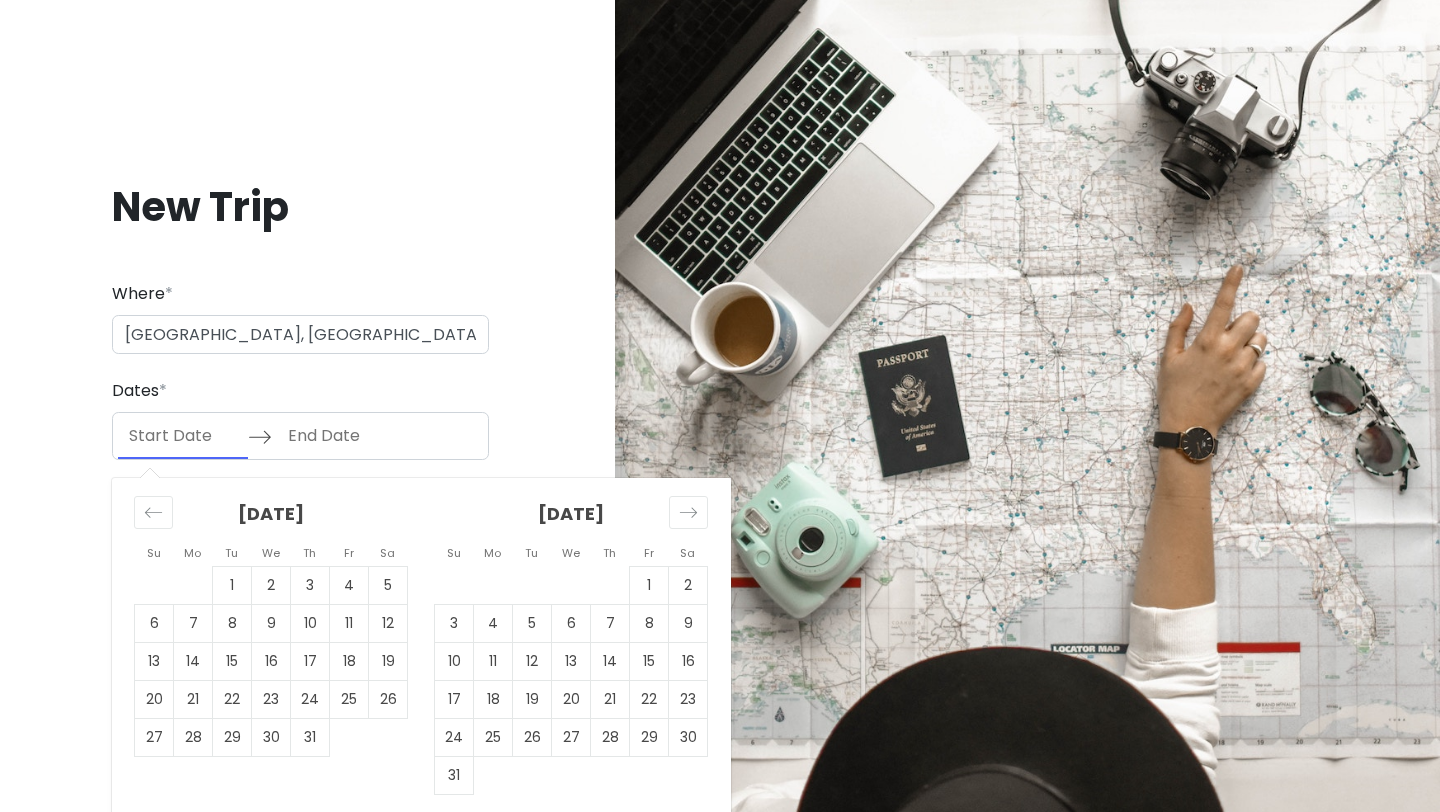 click at bounding box center [183, 436] 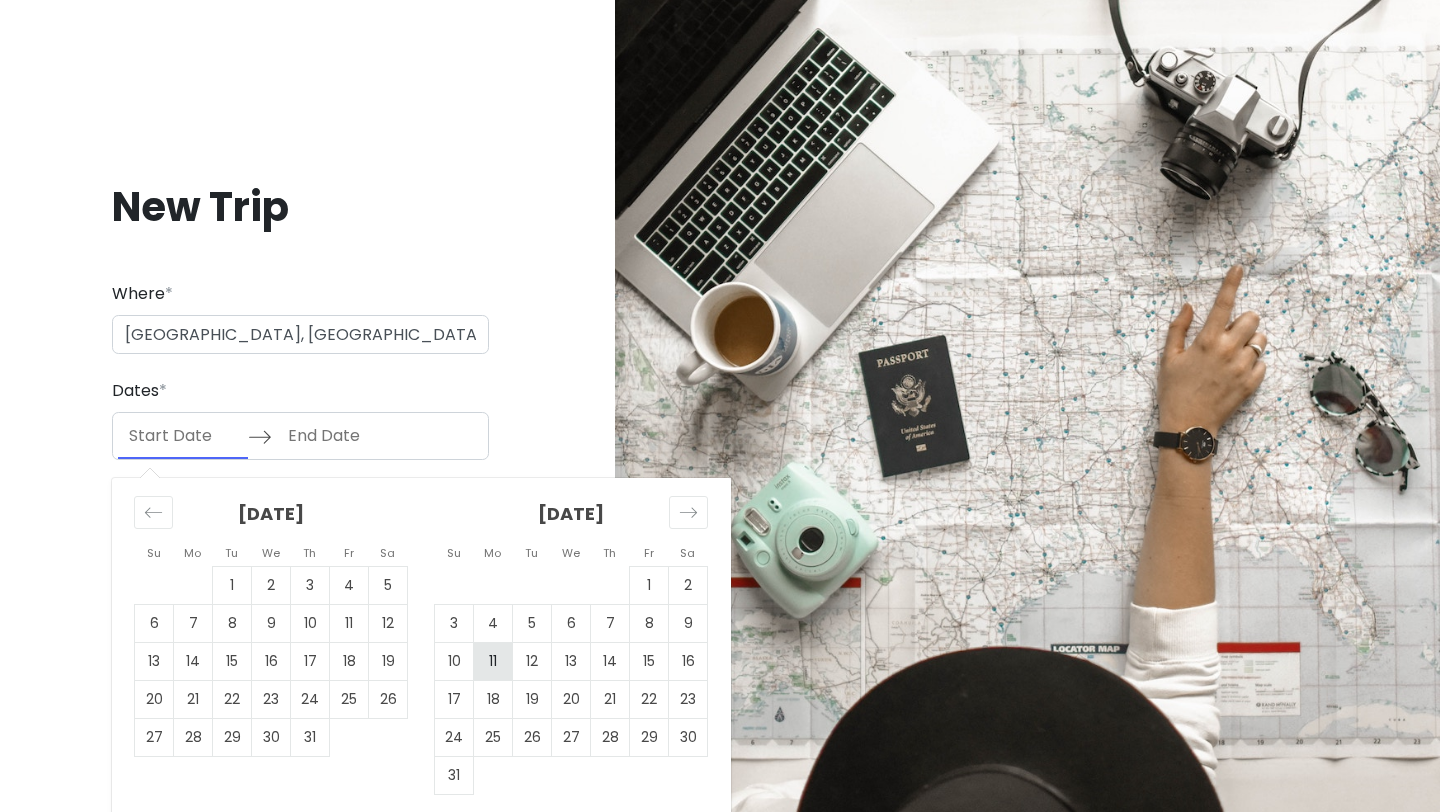 click on "11" at bounding box center (493, 661) 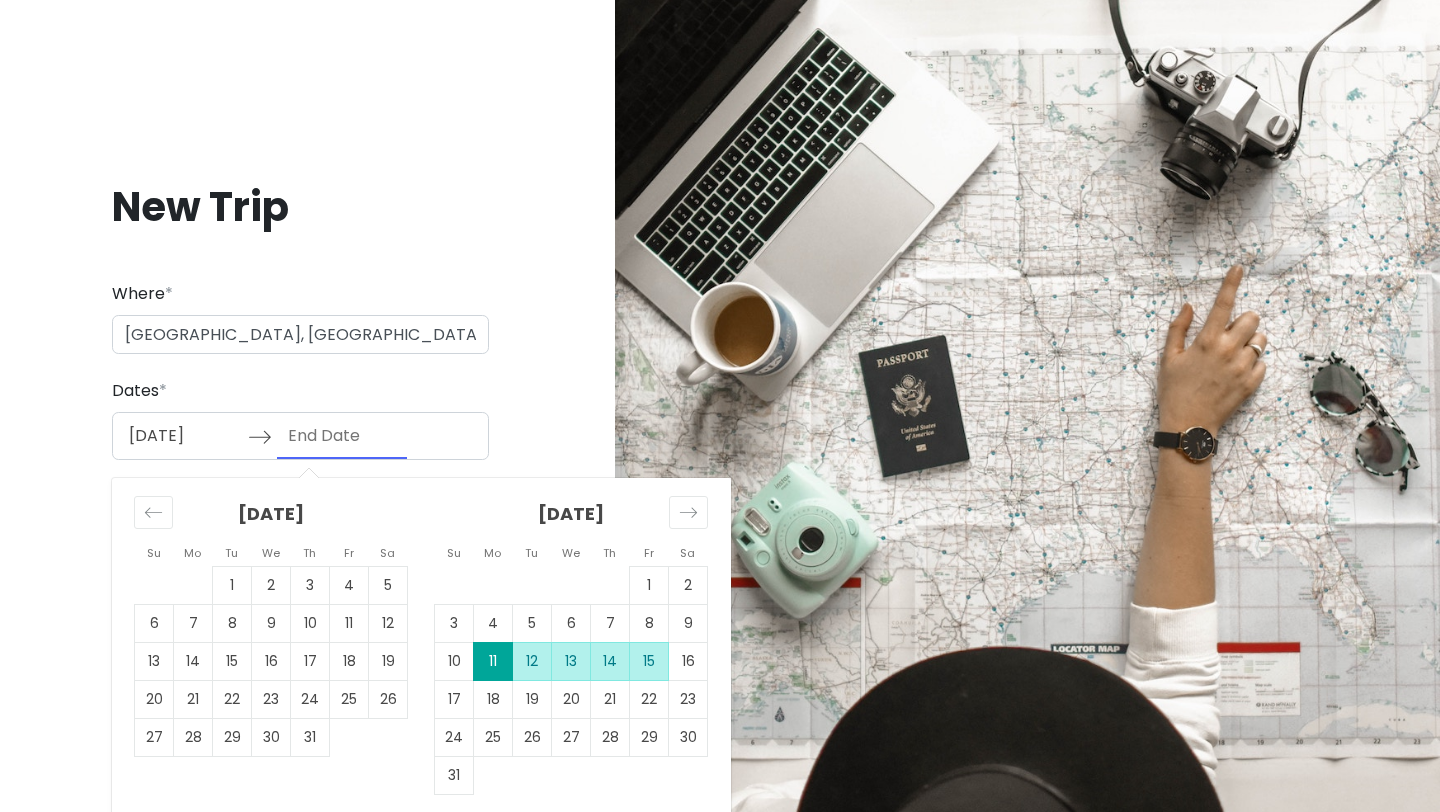 click on "15" at bounding box center (649, 661) 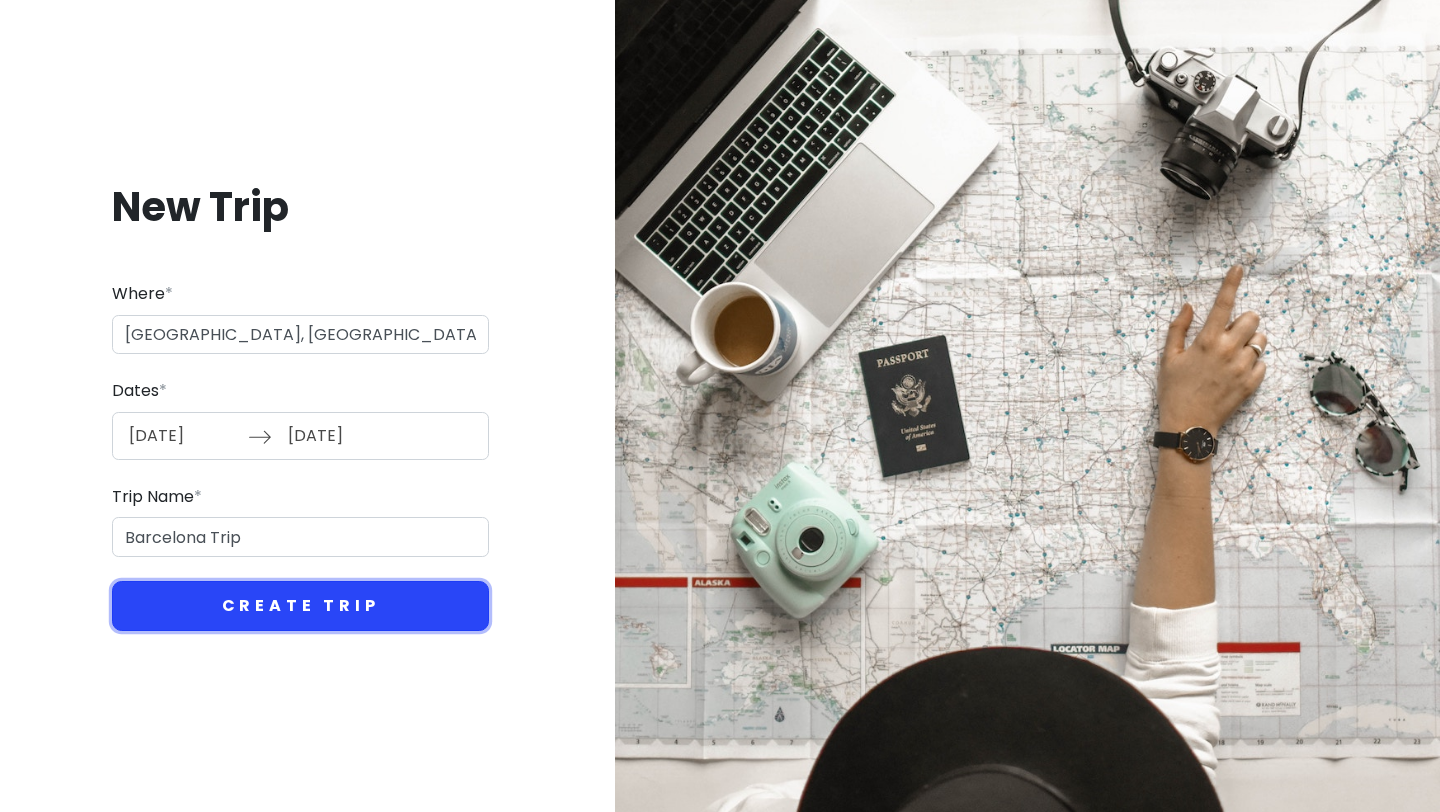 click on "Create Trip" at bounding box center (300, 606) 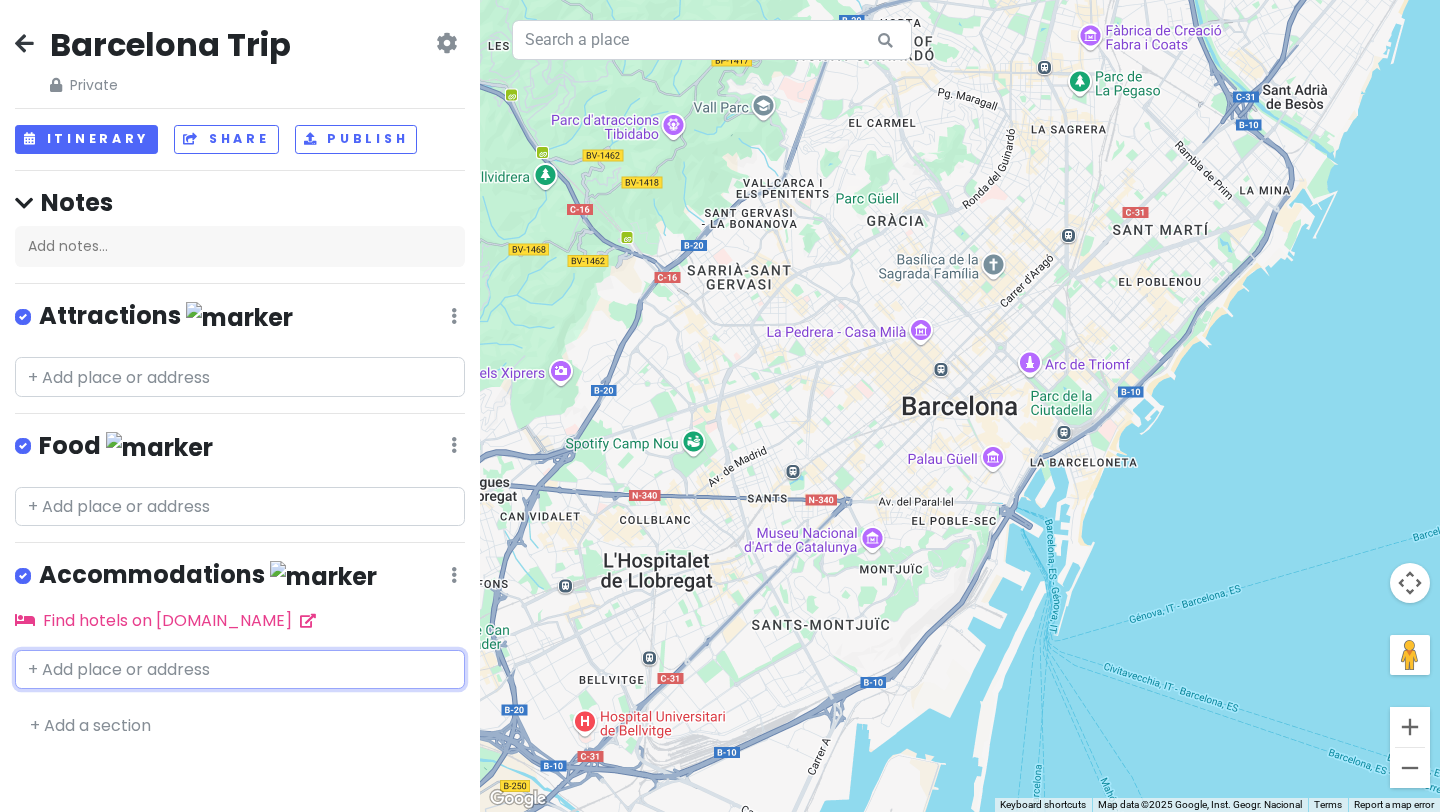 click at bounding box center [240, 670] 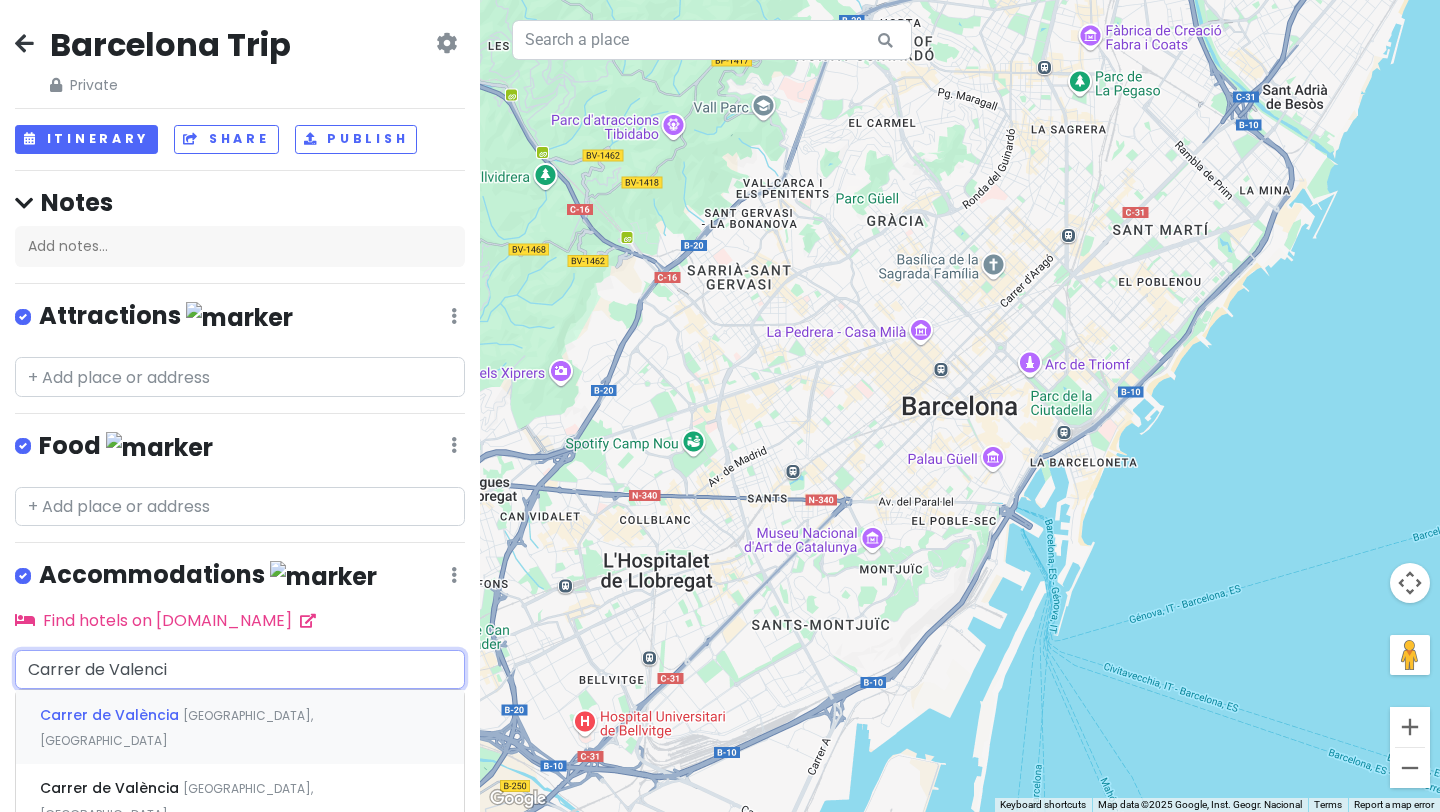 type on "Carrer de Valencia" 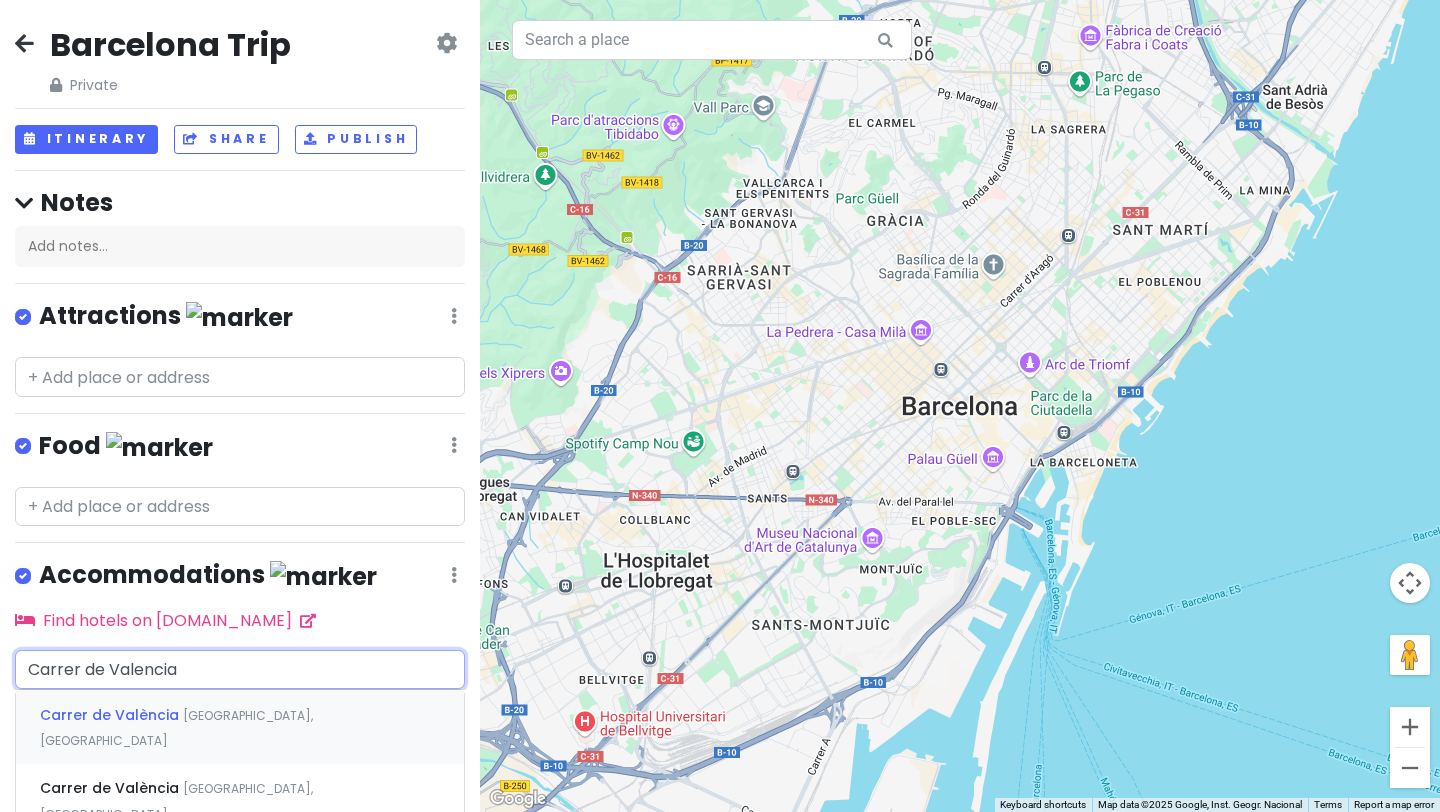 click on "Carrer de València" at bounding box center [111, 715] 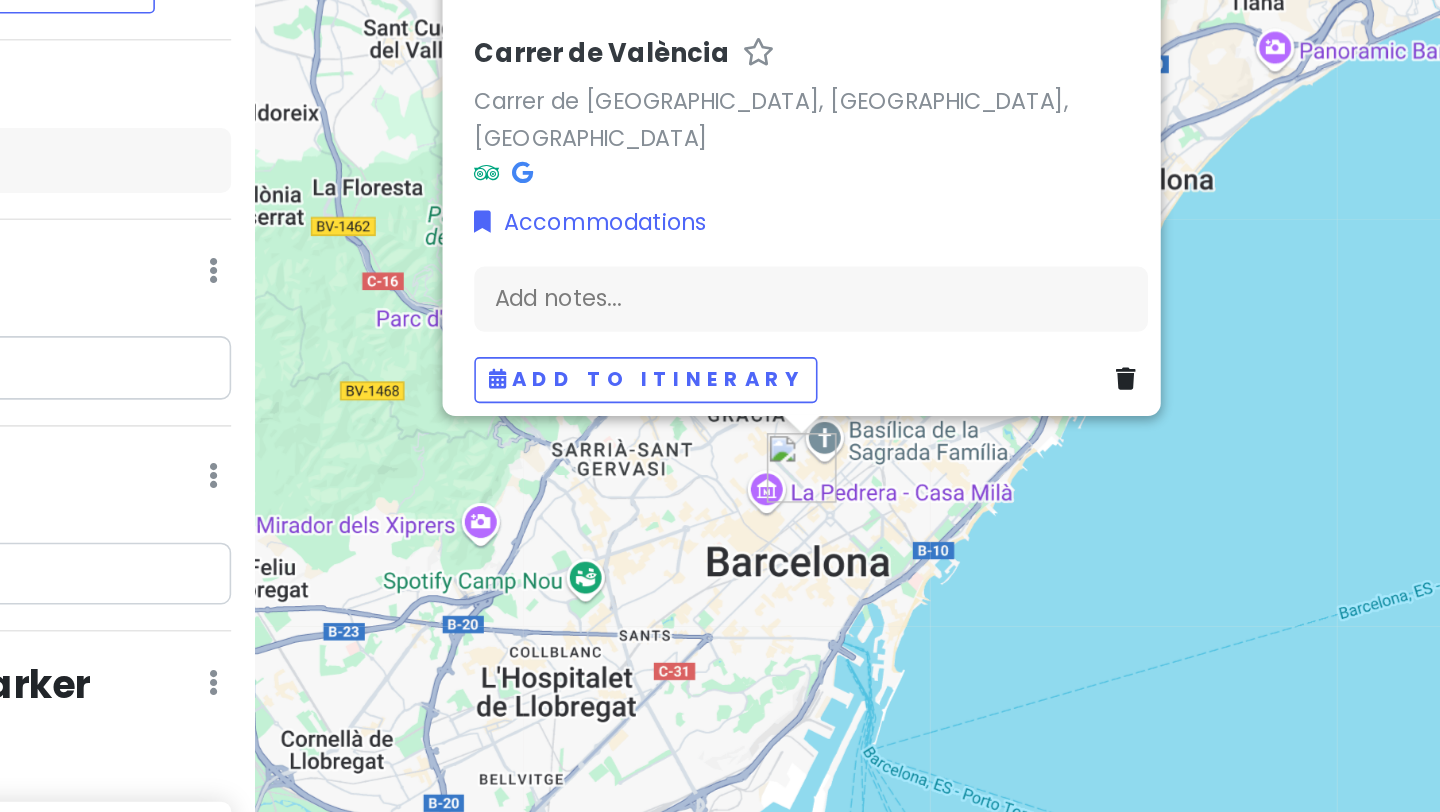 click on "Carrer de València Carrer de [GEOGRAPHIC_DATA], [GEOGRAPHIC_DATA], [GEOGRAPHIC_DATA] Accommodations Add notes...  Add to itinerary" at bounding box center [824, 260] 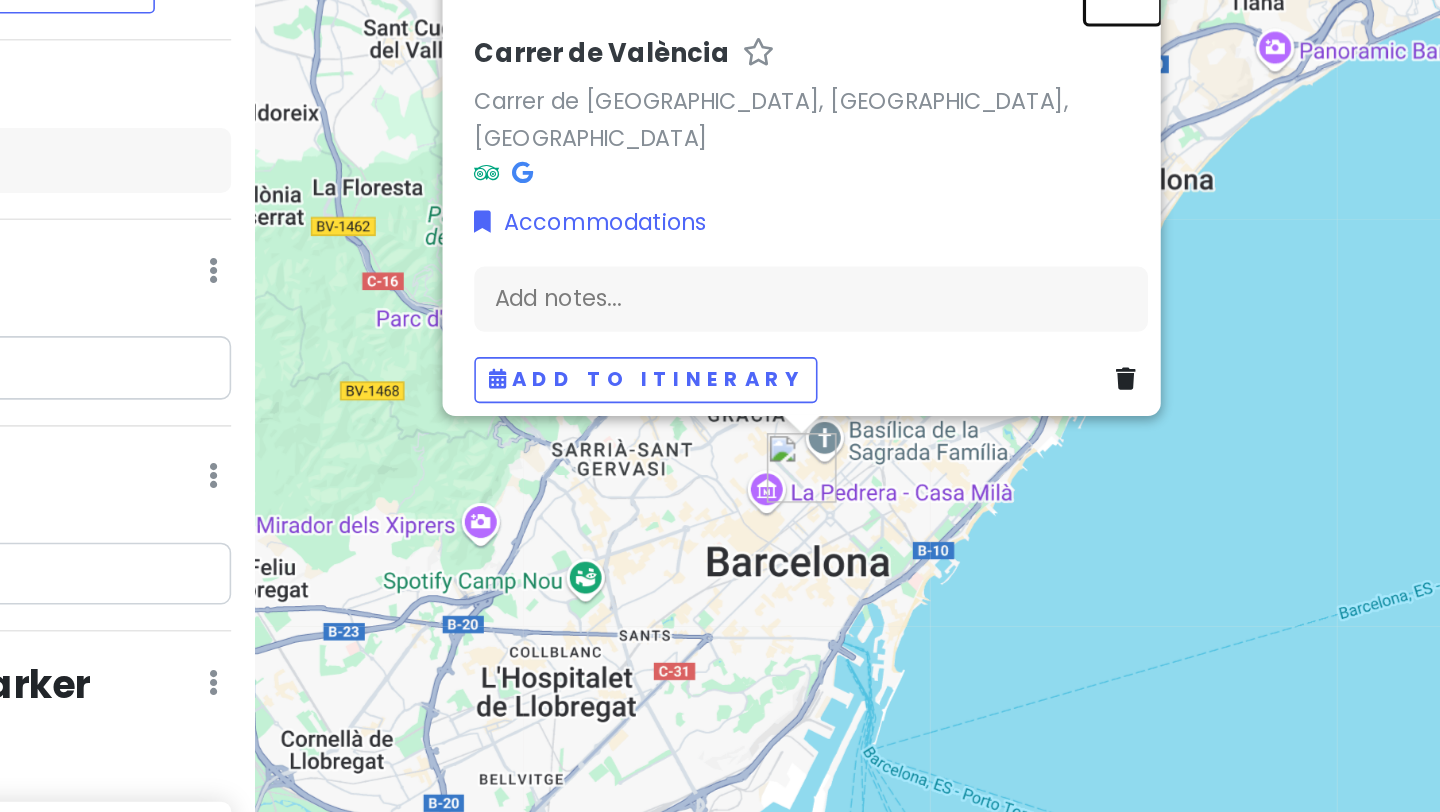 click at bounding box center (1026, 137) 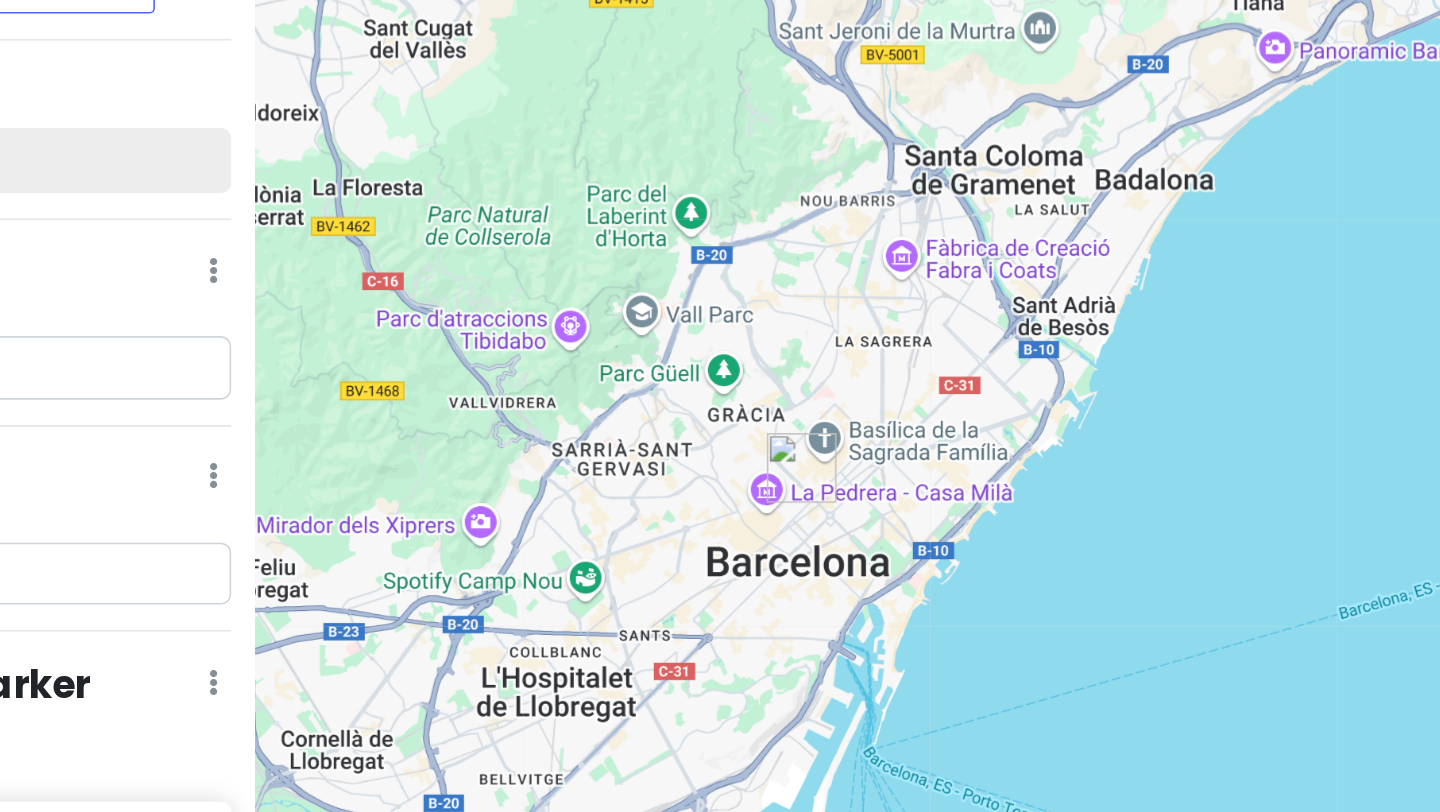 click on "Add notes..." at bounding box center (240, 247) 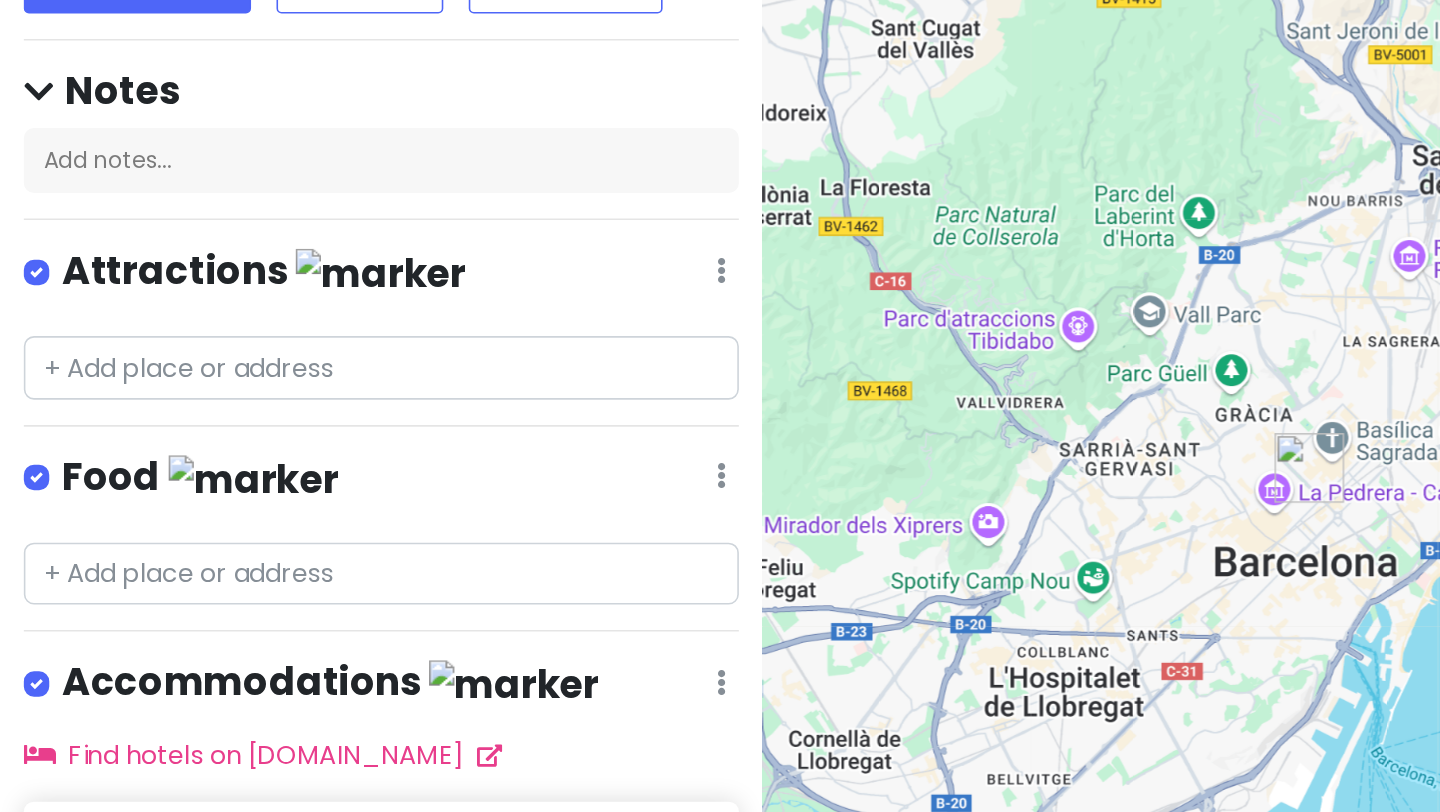 click on "Notes" at bounding box center (240, 202) 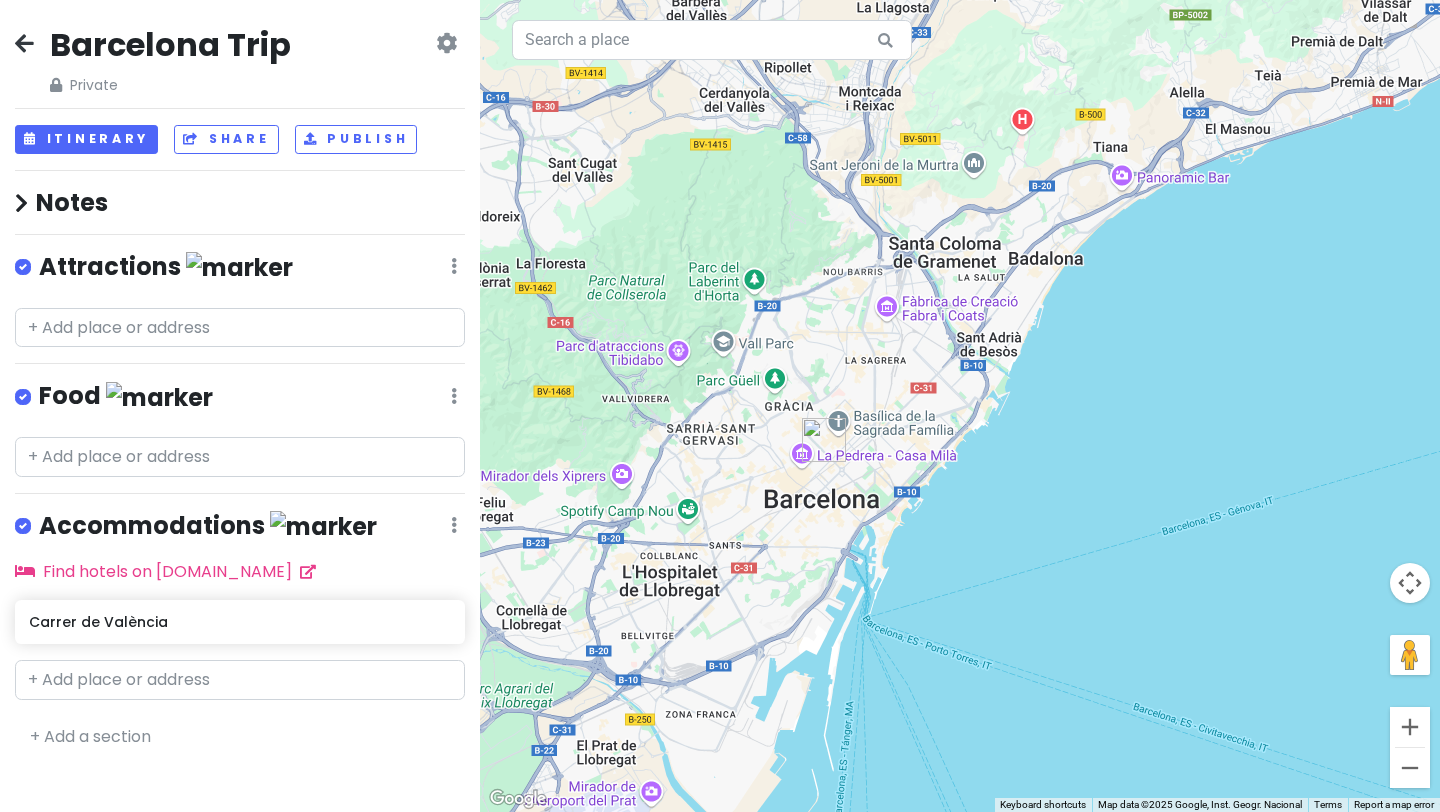 click on "Barcelona Trip Private Change Dates Make a Copy Delete Trip Go Pro ⚡️ Give Feedback 💡 Support Scout ☕️" at bounding box center (240, 60) 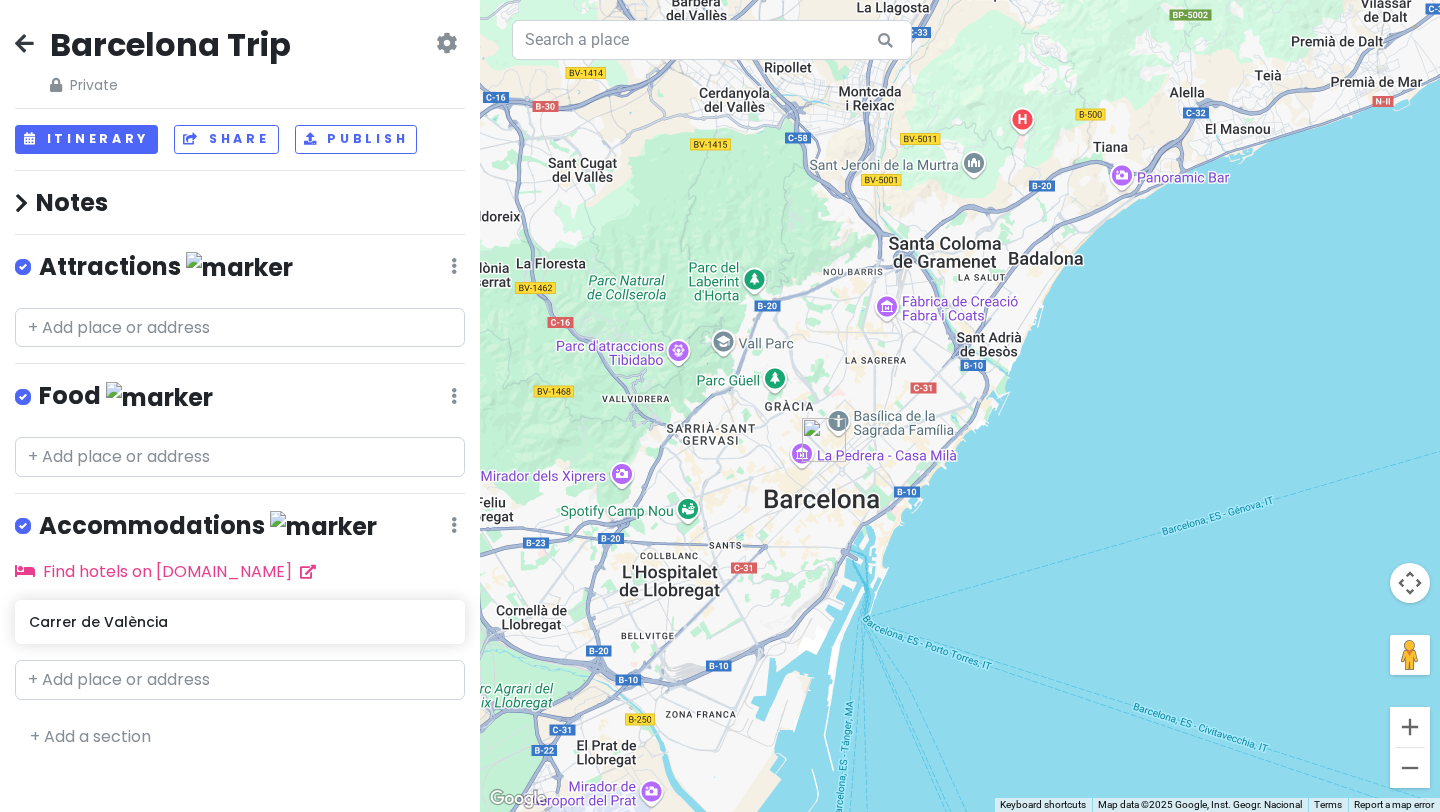click on "Barcelona Trip Private Change Dates Make a Copy Delete Trip Go Pro ⚡️ Give Feedback 💡 Support Scout ☕️" at bounding box center (240, 60) 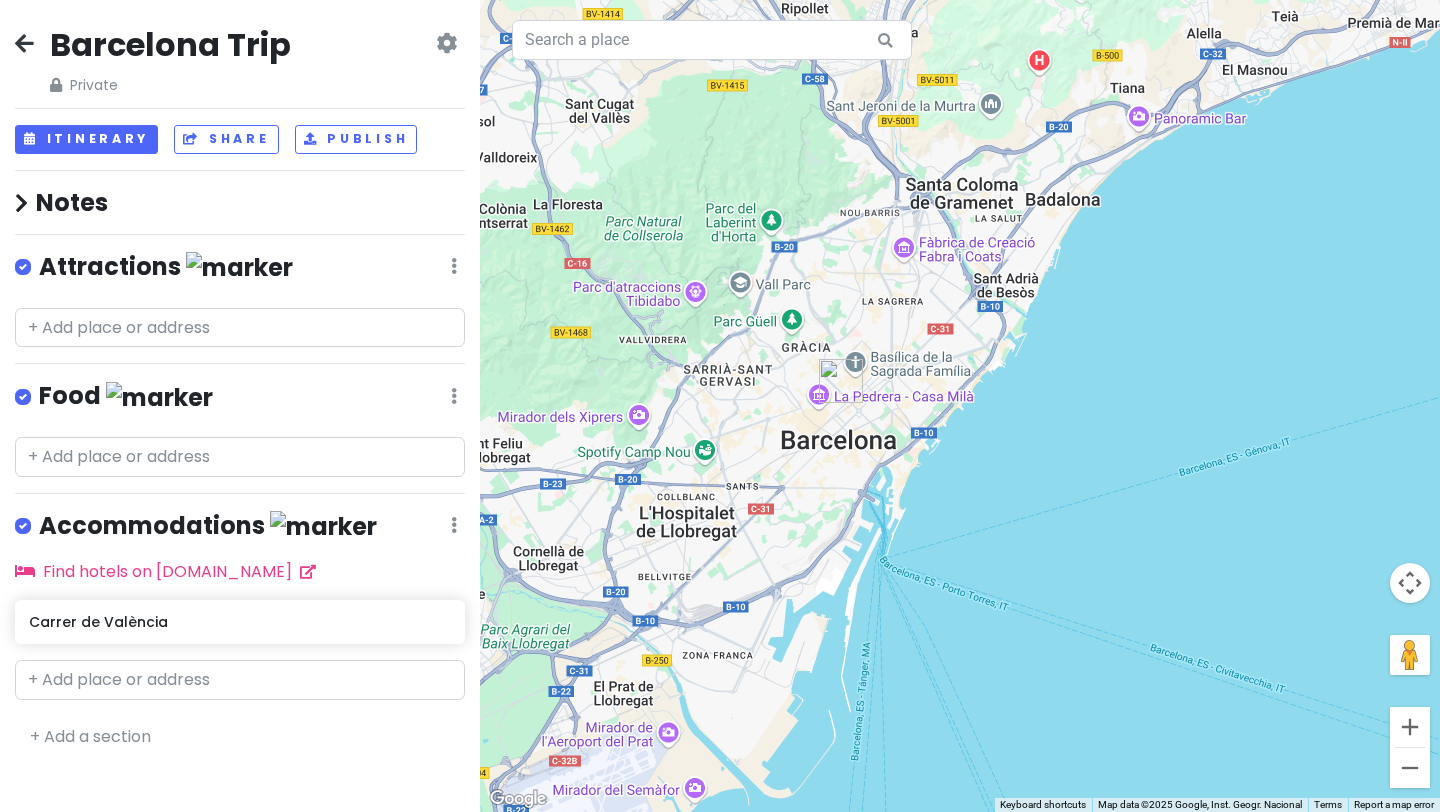 click on "Barcelona Trip Private Change Dates Make a Copy Delete Trip Go Pro ⚡️ Give Feedback 💡 Support Scout ☕️" at bounding box center (240, 60) 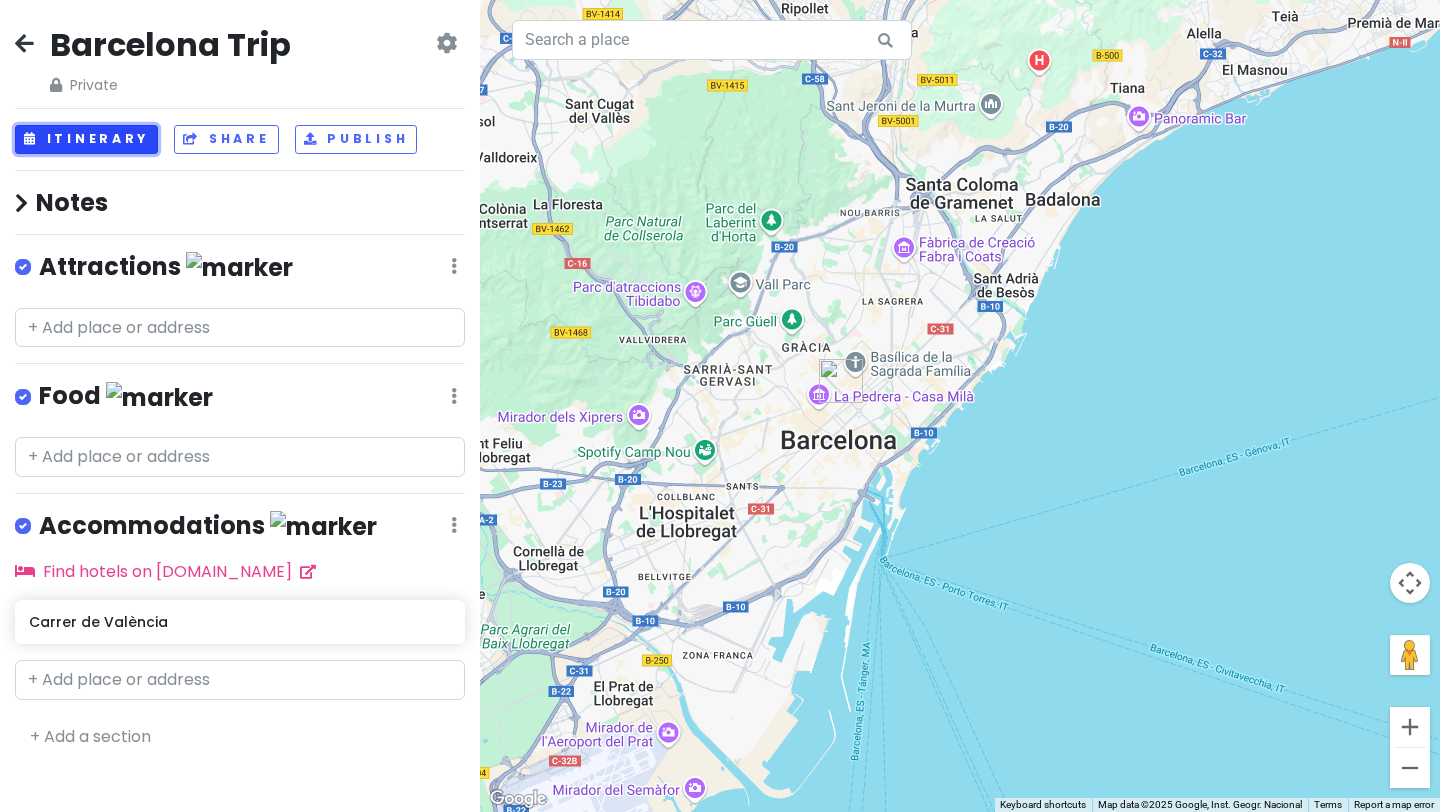 click on "Itinerary" at bounding box center (86, 139) 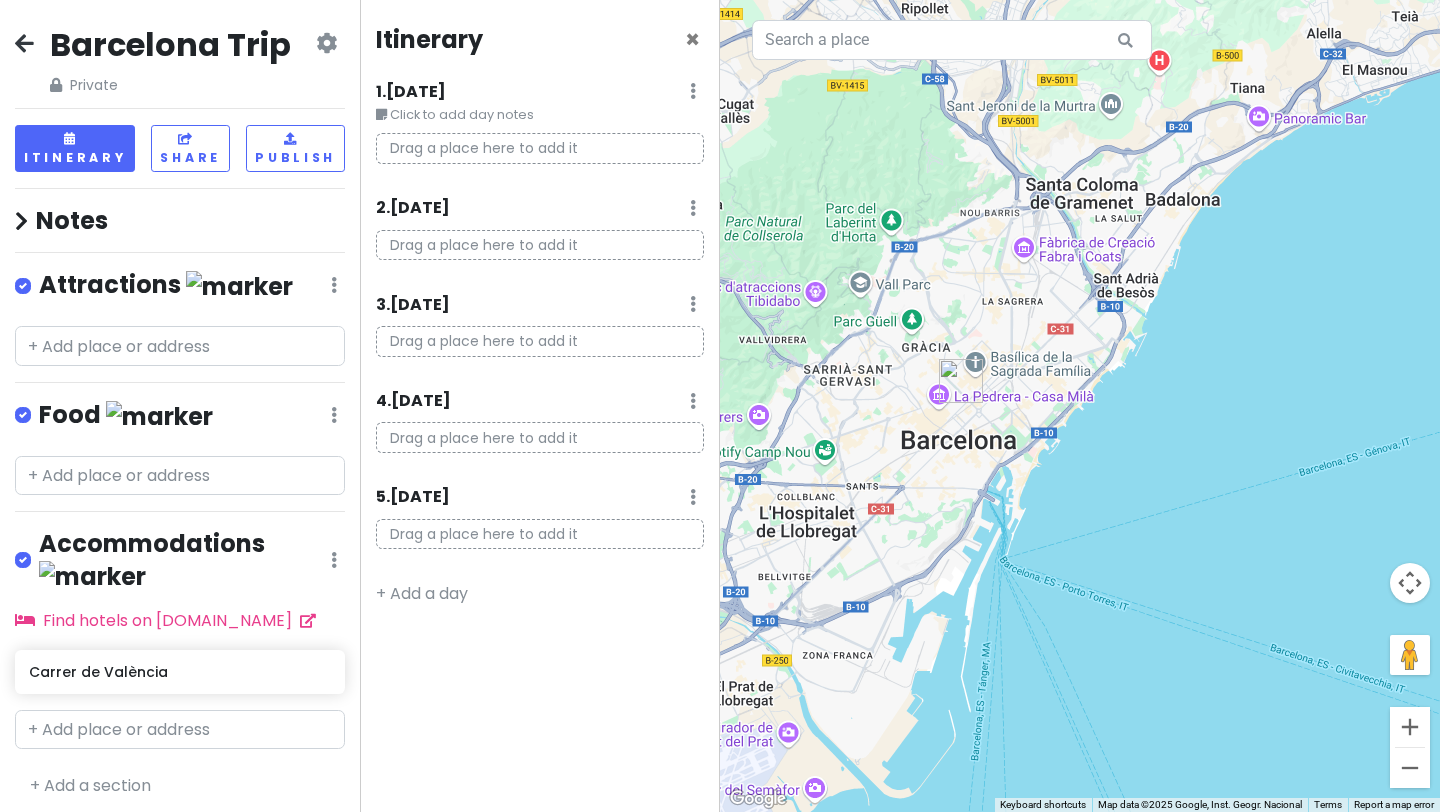click on "Click to add day notes" at bounding box center [540, 115] 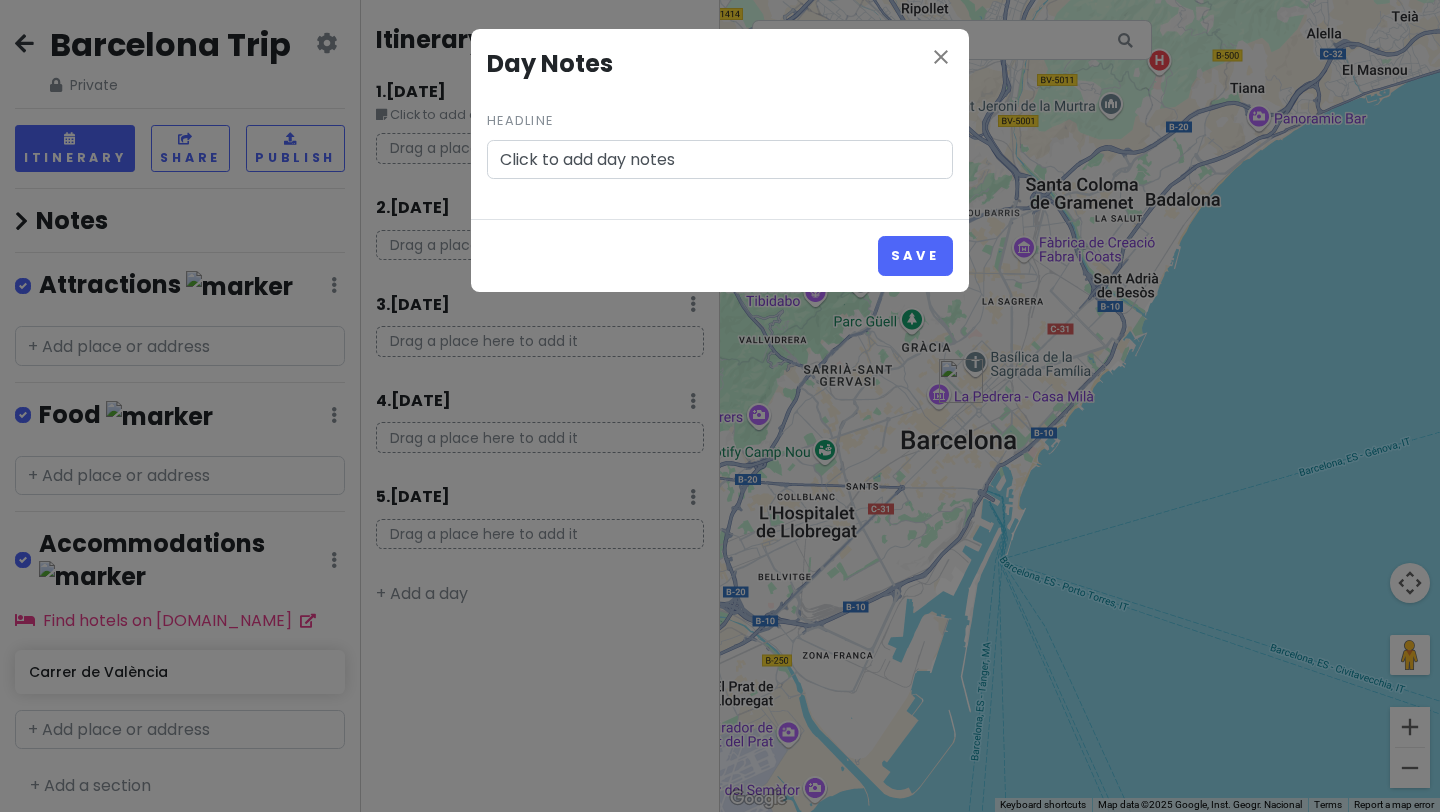 drag, startPoint x: 720, startPoint y: 151, endPoint x: 432, endPoint y: 132, distance: 288.62607 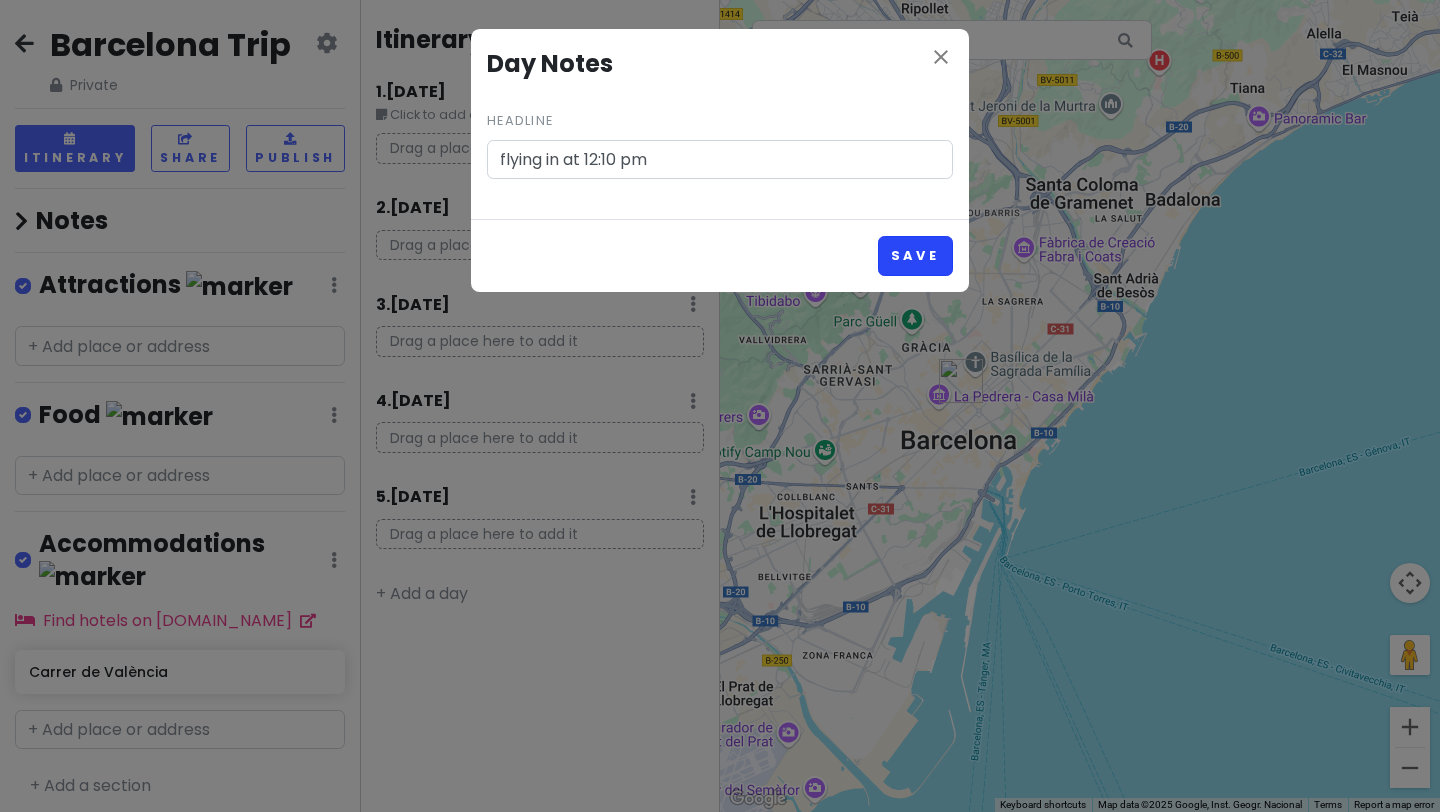 type on "flying in at 12:10 pm" 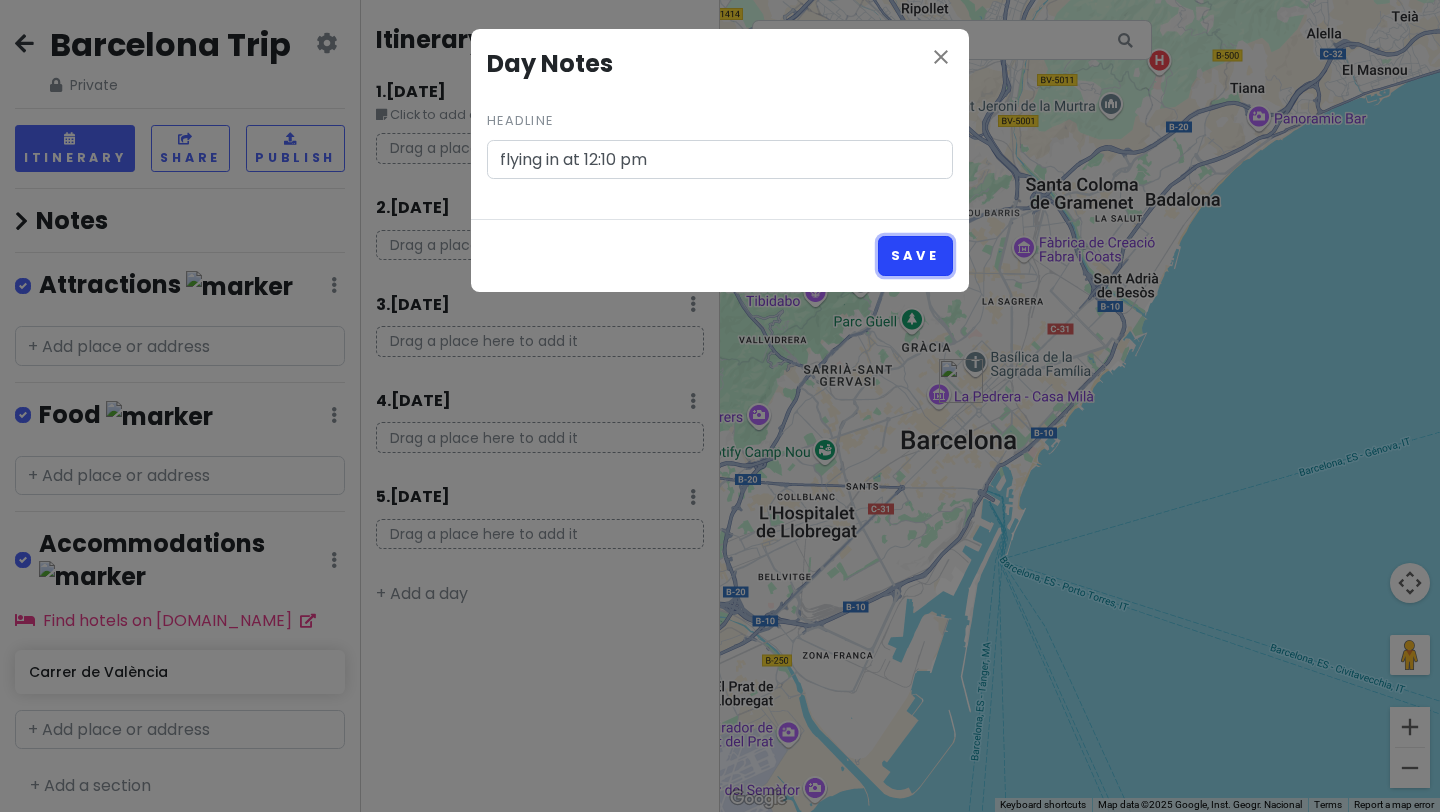 click on "Save" at bounding box center (915, 255) 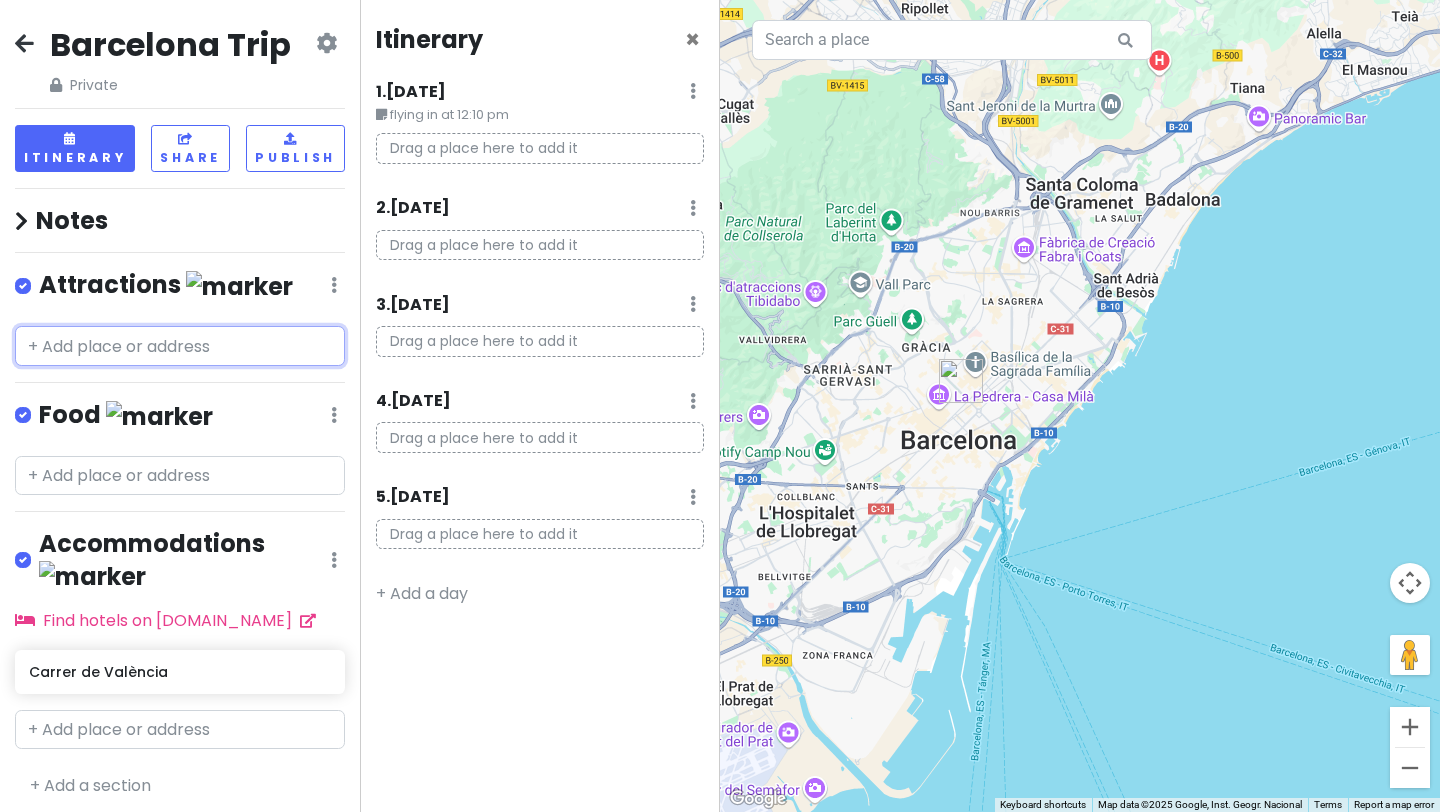 click at bounding box center [180, 346] 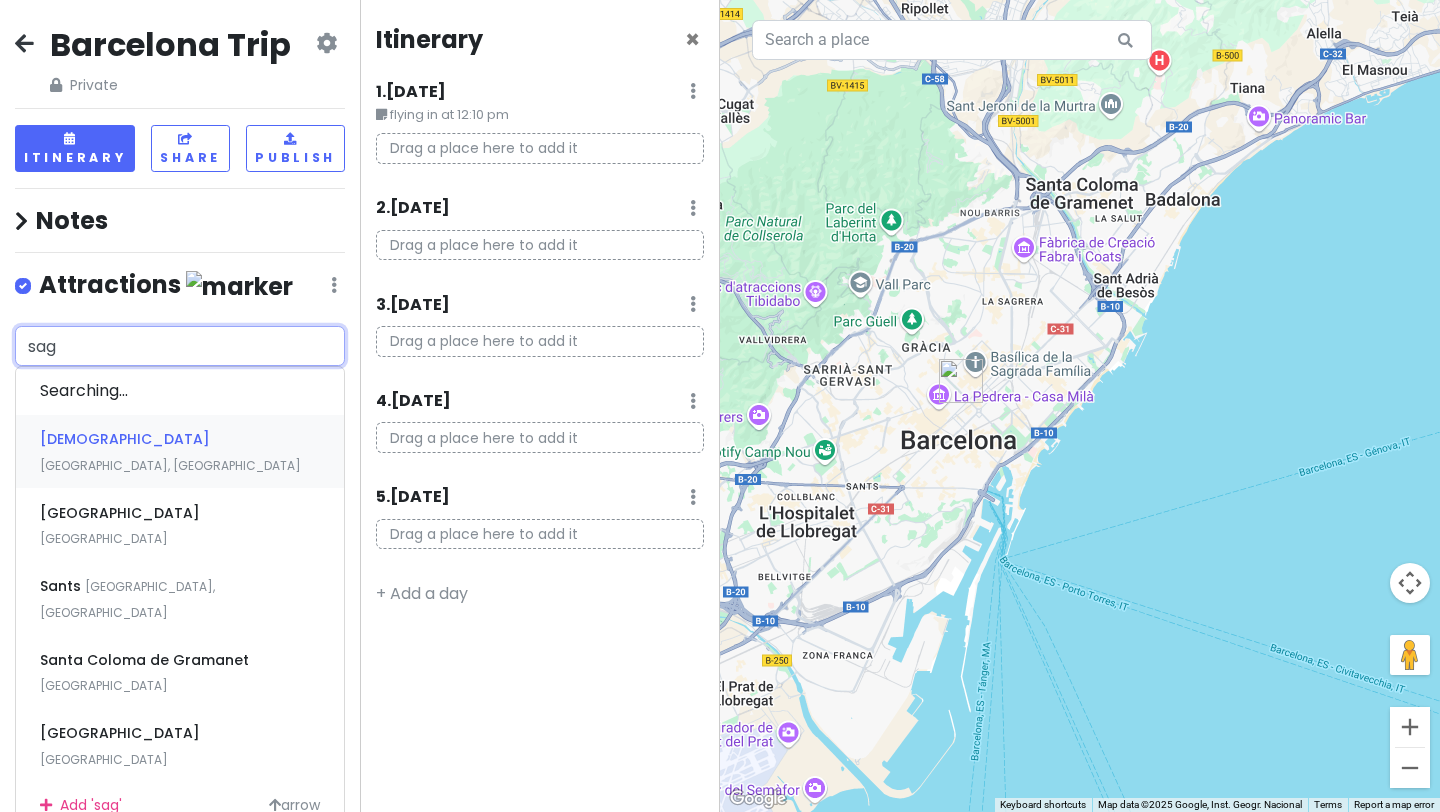 type on "sagr" 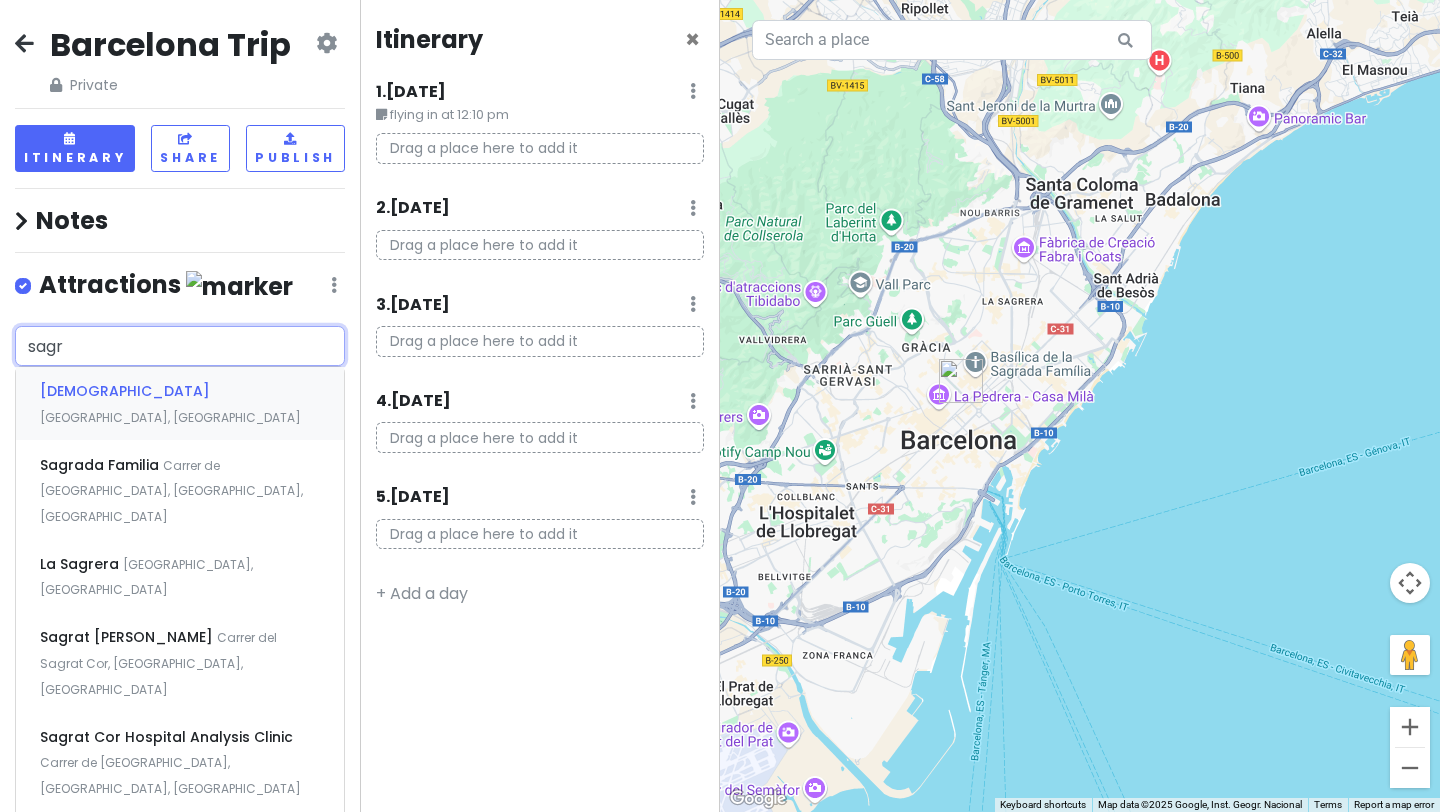 click on "[DEMOGRAPHIC_DATA]" at bounding box center (125, 391) 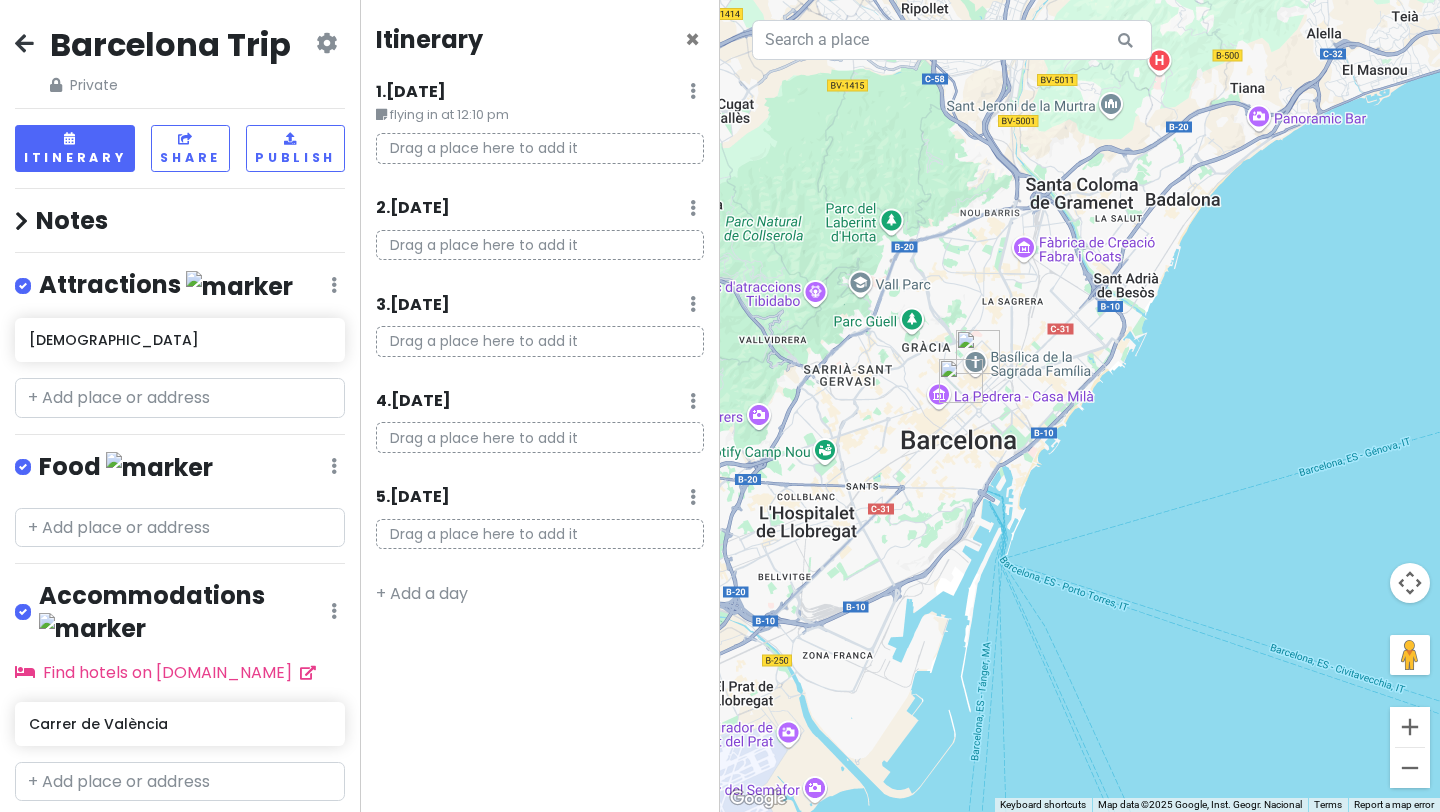 click at bounding box center (180, 398) 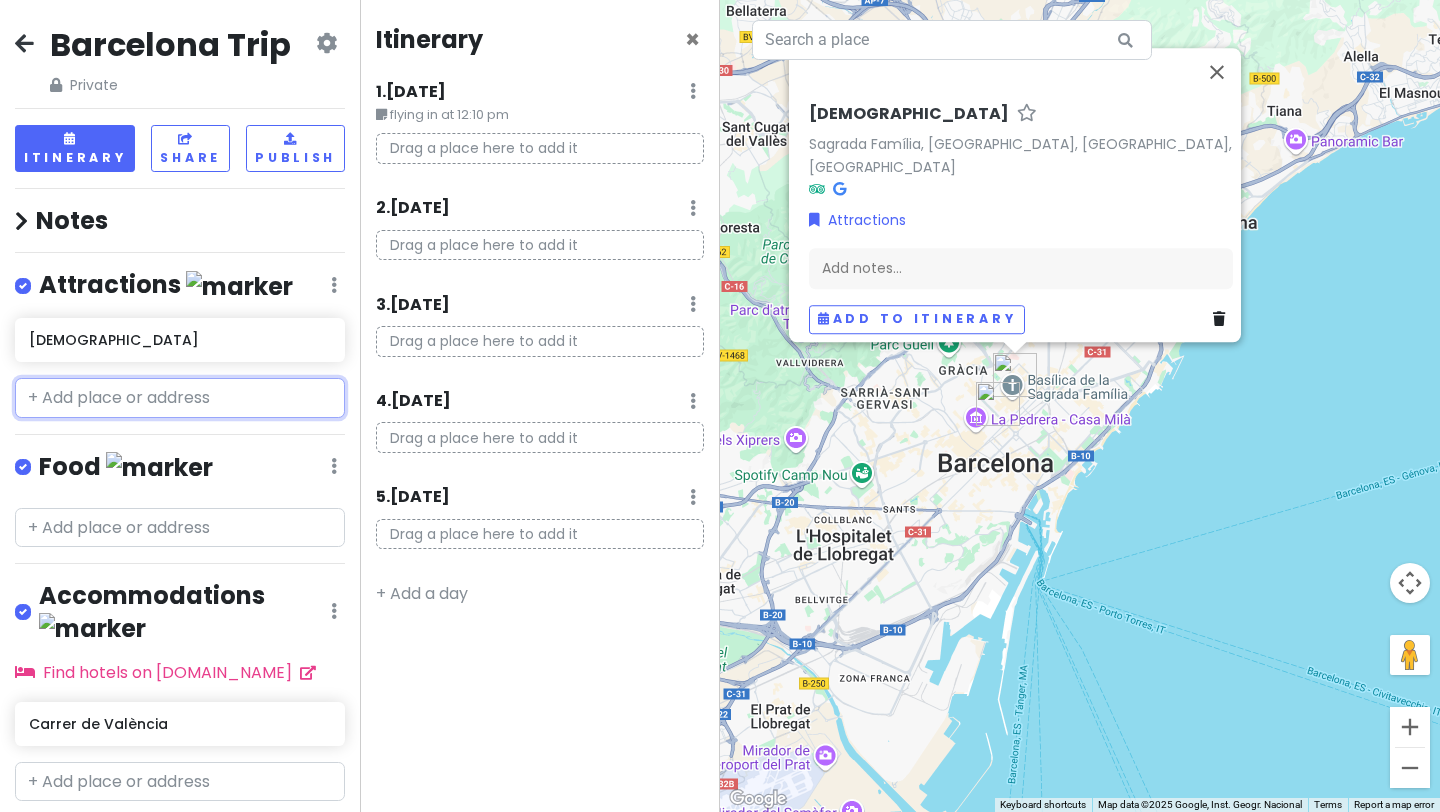 click at bounding box center (180, 398) 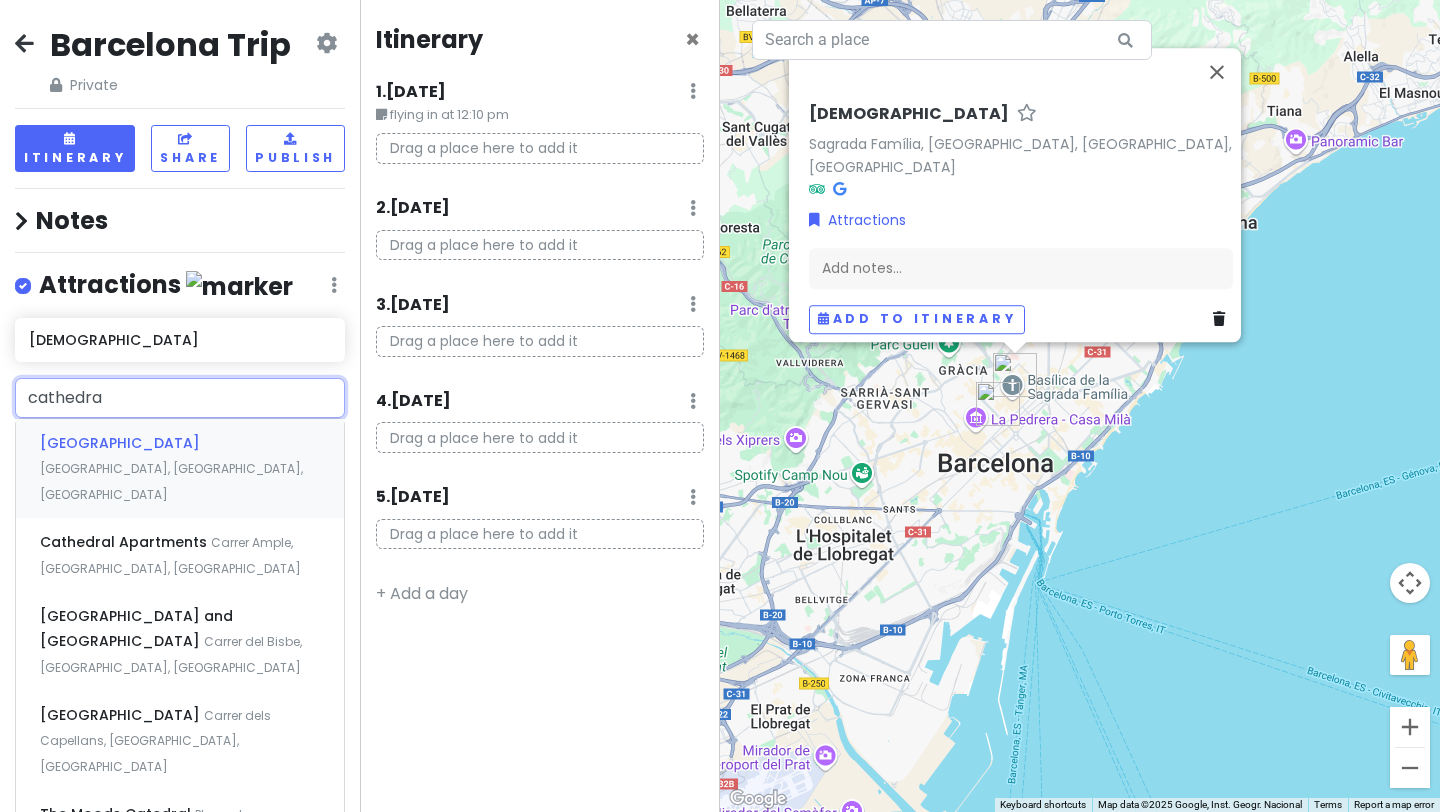 type on "cathedral" 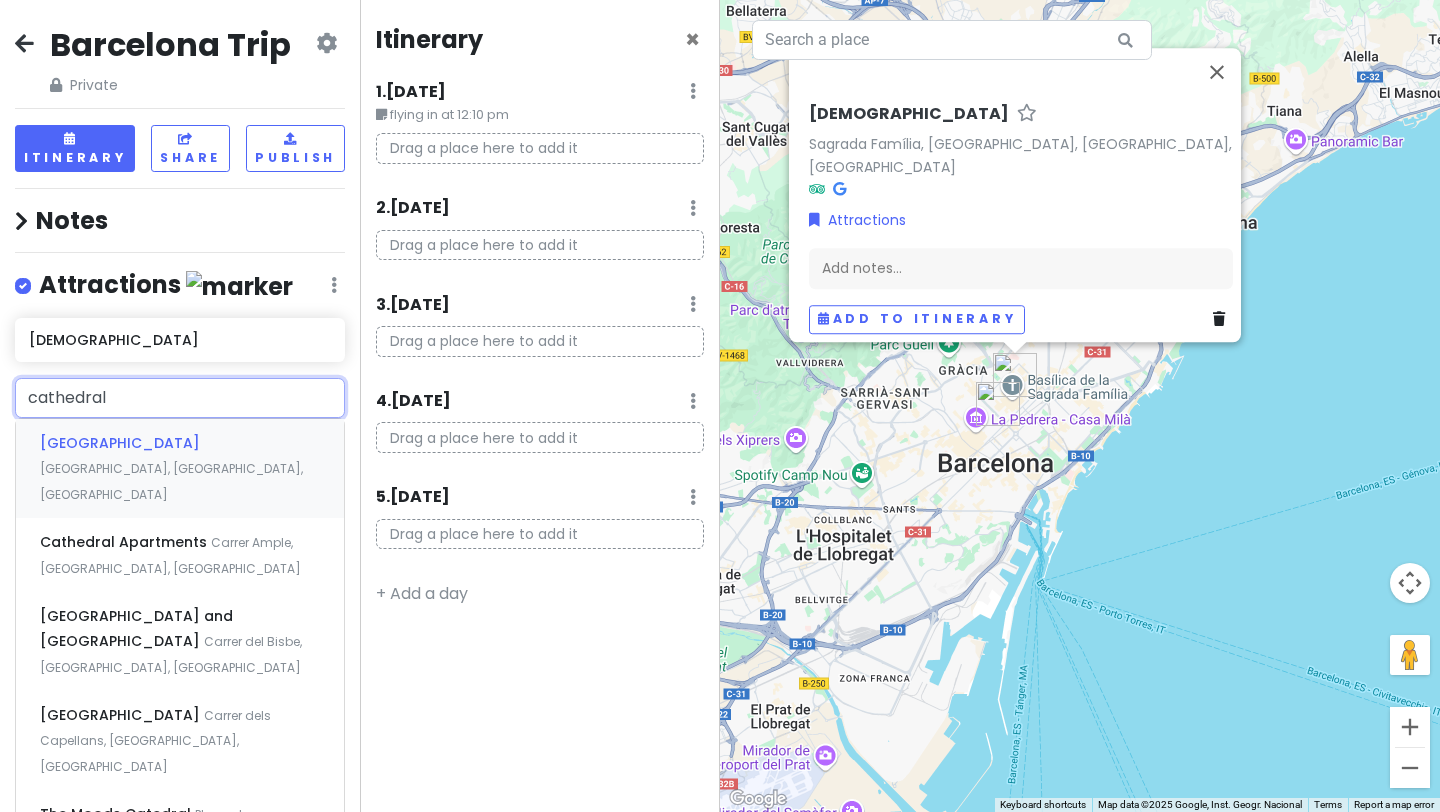 click on "[GEOGRAPHIC_DATA]   [GEOGRAPHIC_DATA], [GEOGRAPHIC_DATA], [GEOGRAPHIC_DATA]" at bounding box center [180, 468] 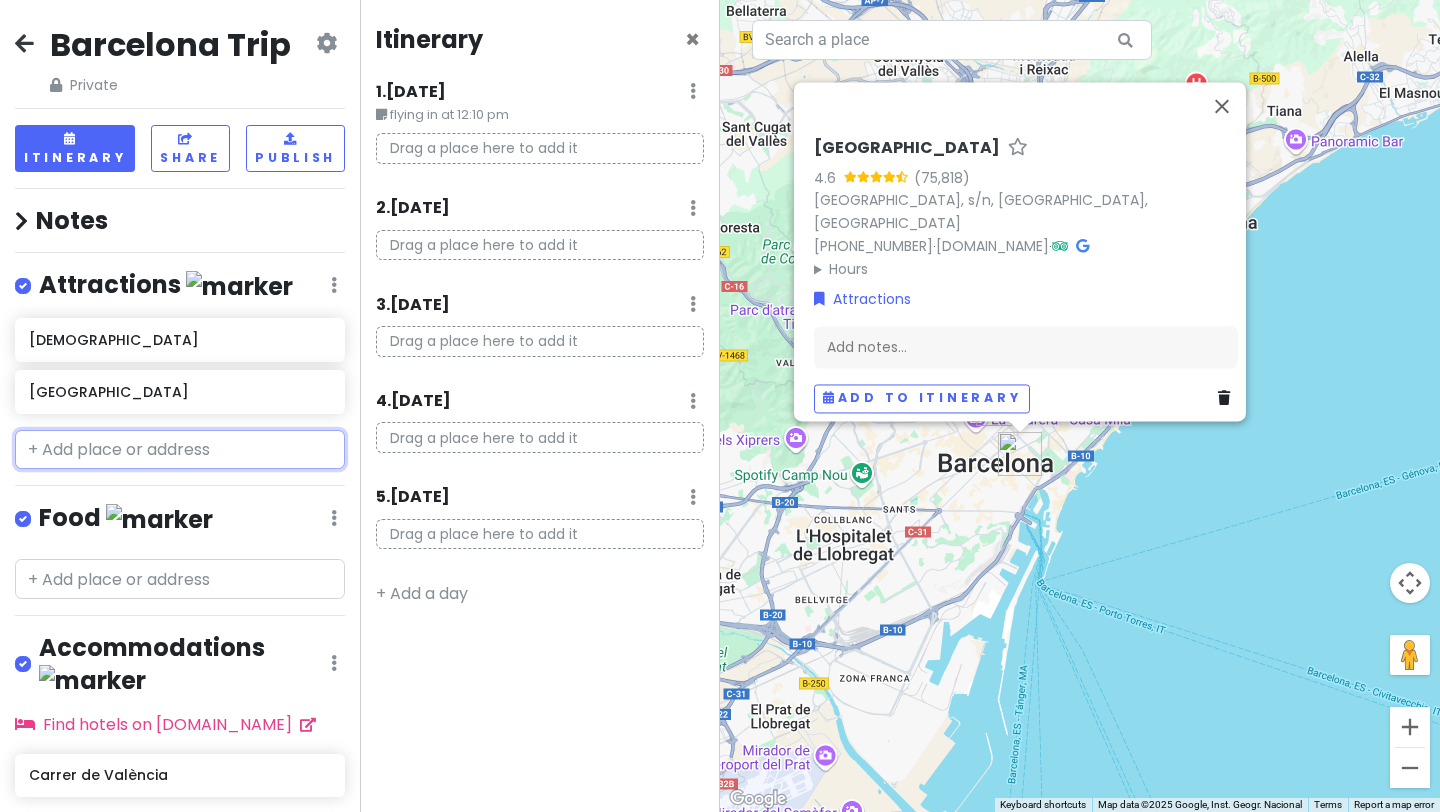 click at bounding box center (180, 450) 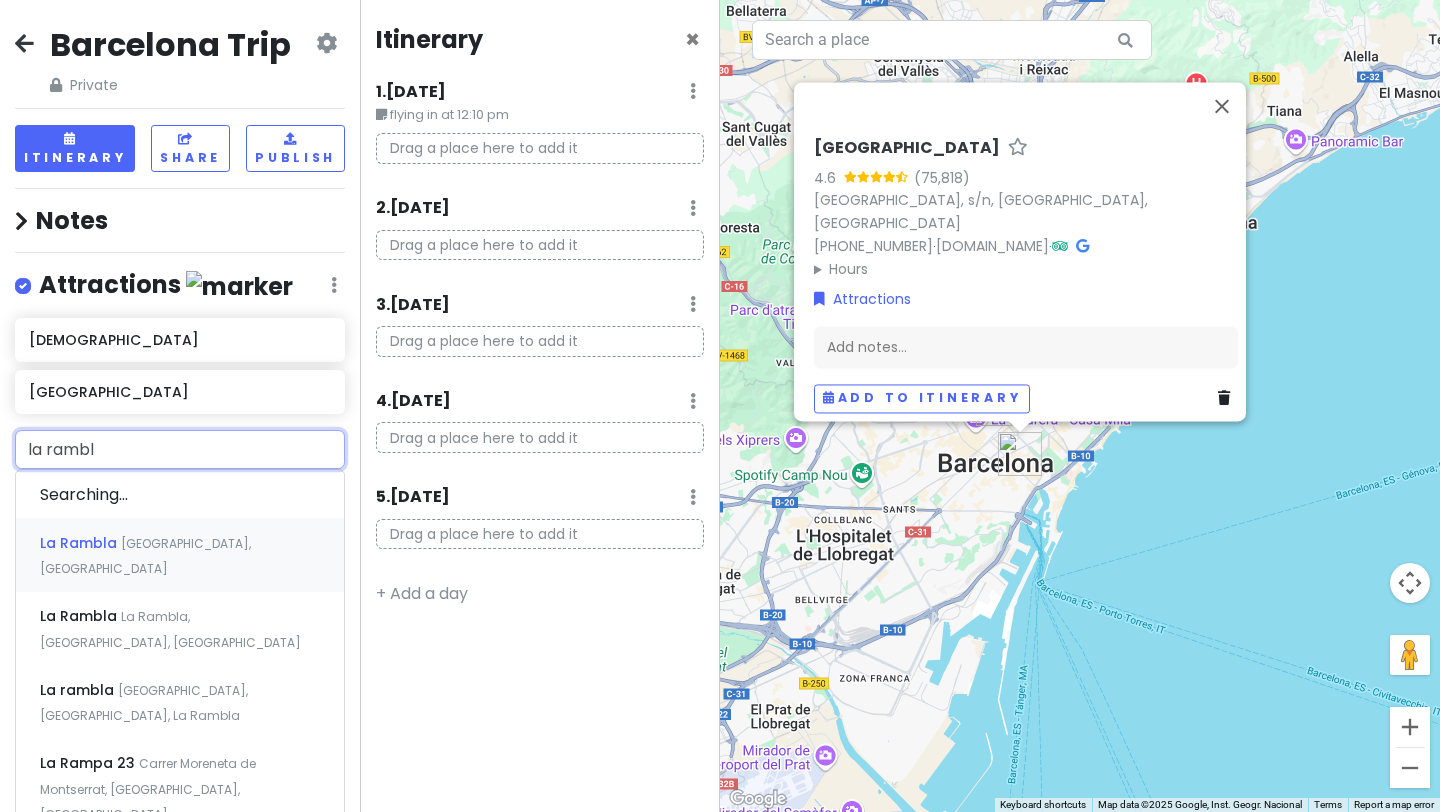 type on "la rambla" 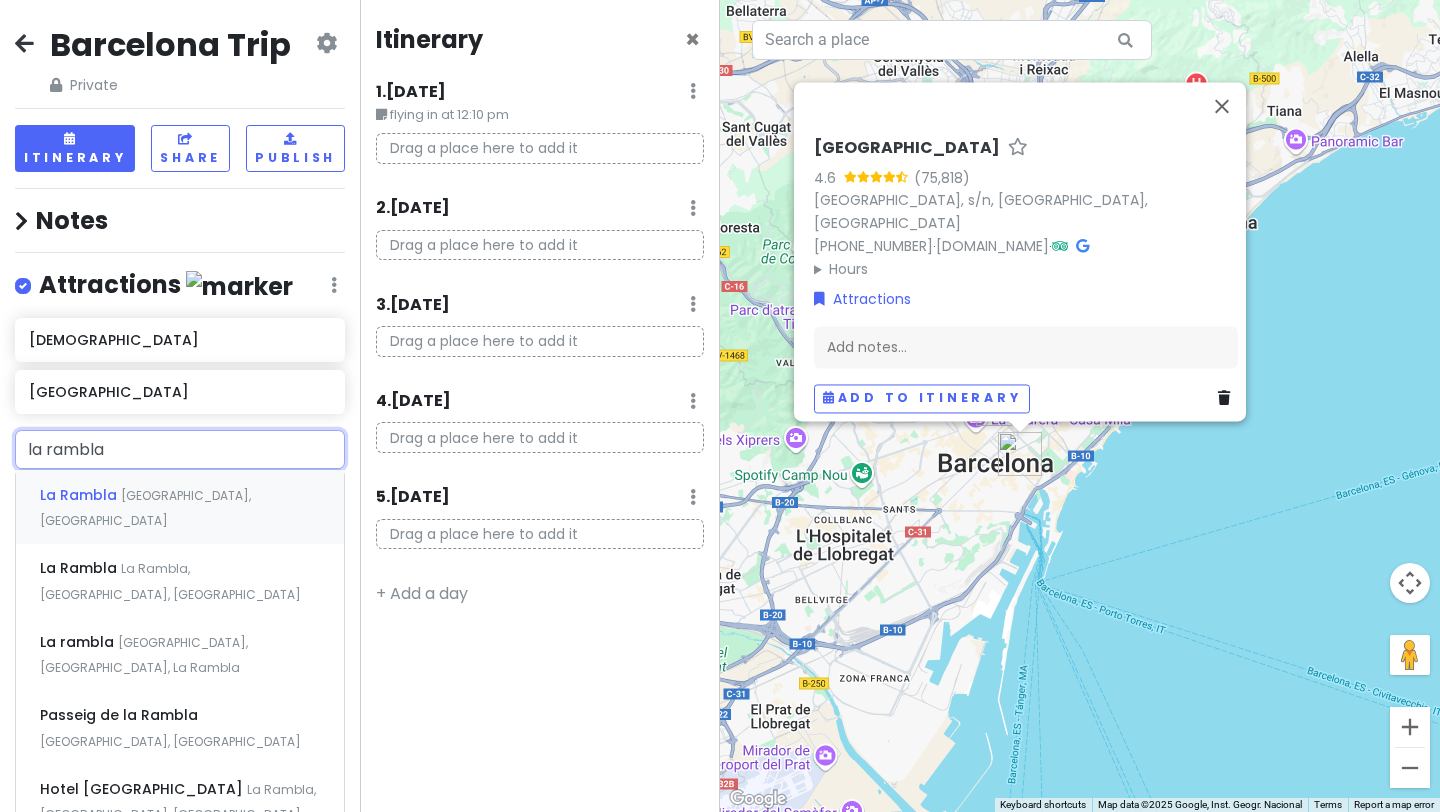 click on "[GEOGRAPHIC_DATA], [GEOGRAPHIC_DATA]" at bounding box center (145, 508) 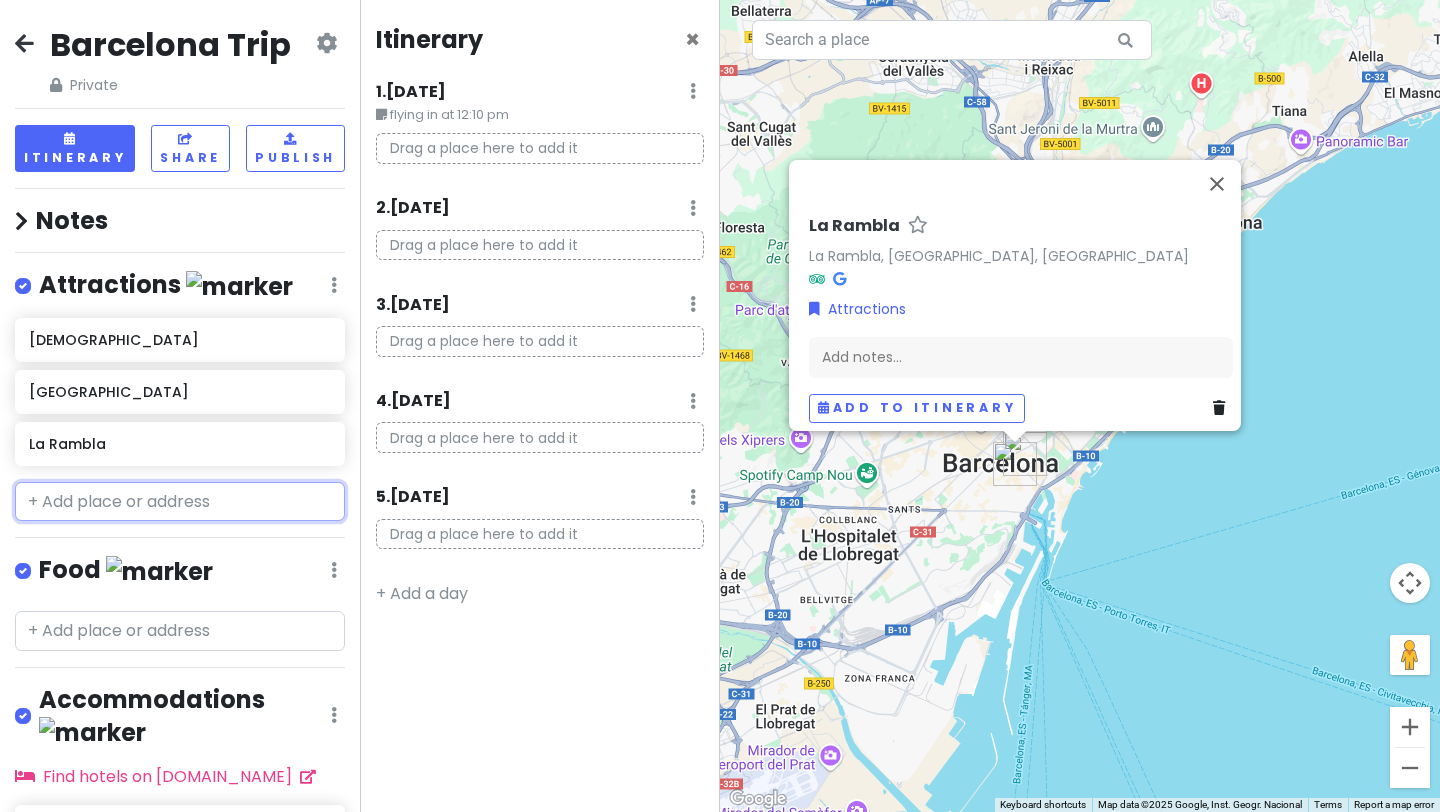 click at bounding box center [180, 502] 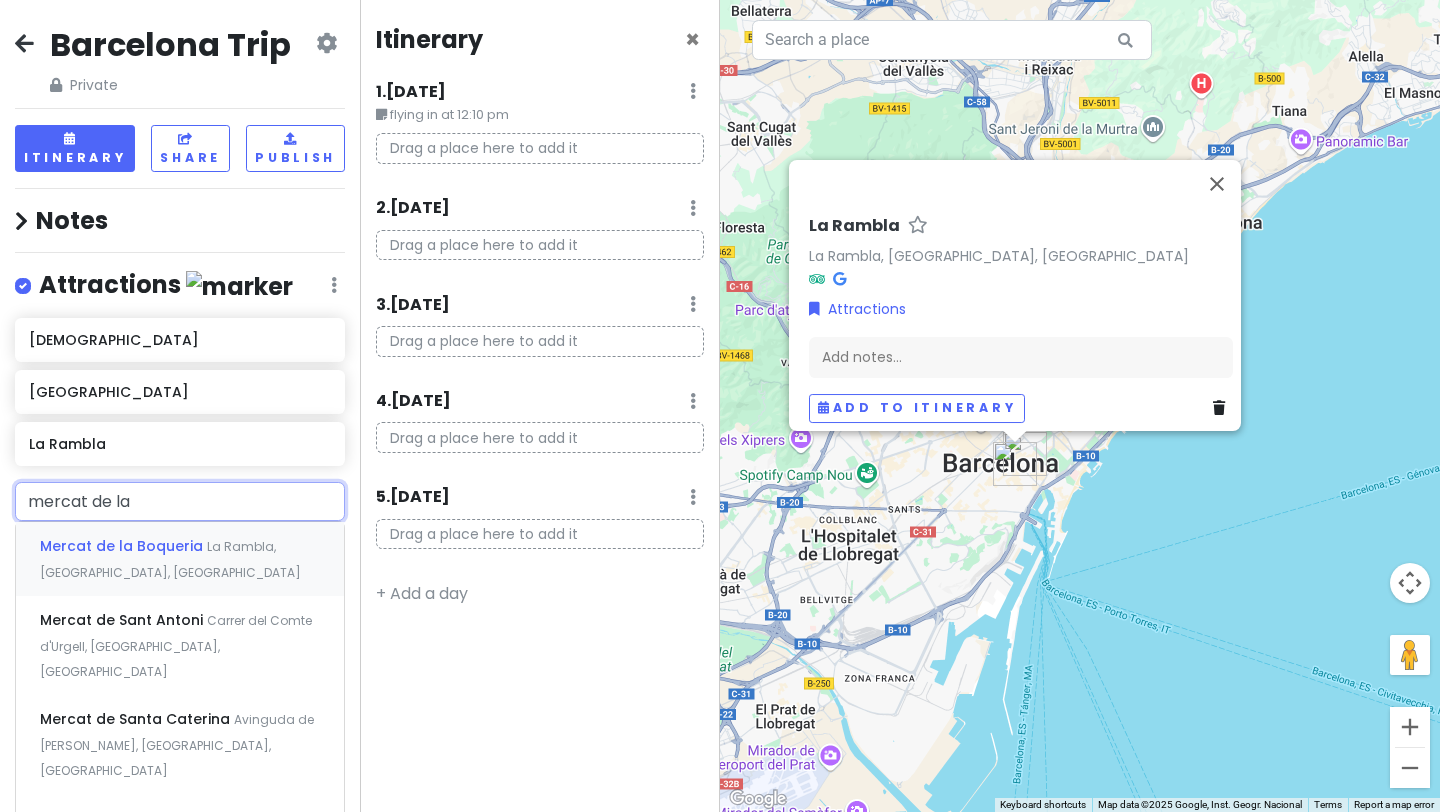 type on "mercat de la" 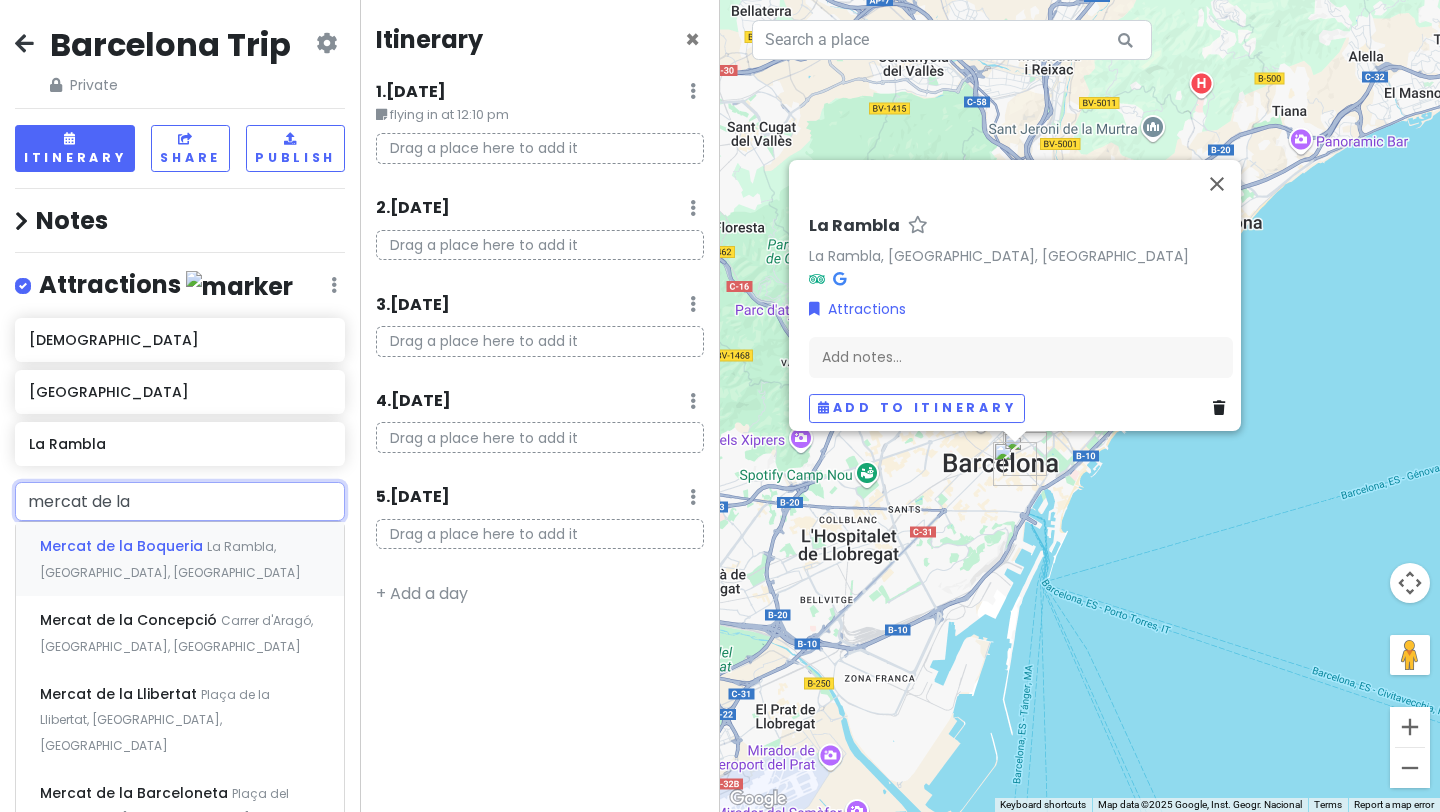 click on "Mercat de la Boqueria" at bounding box center [123, 546] 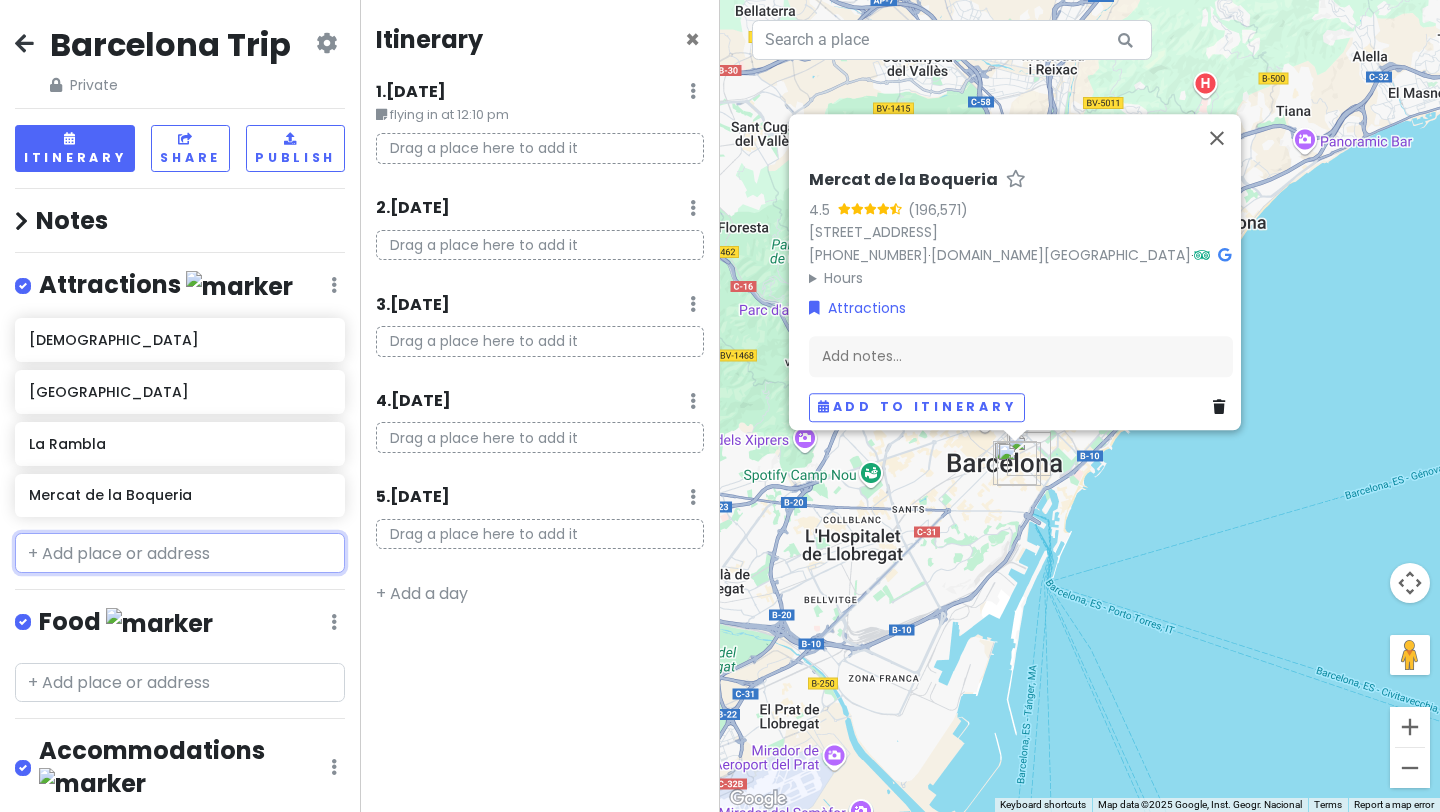 click at bounding box center [180, 553] 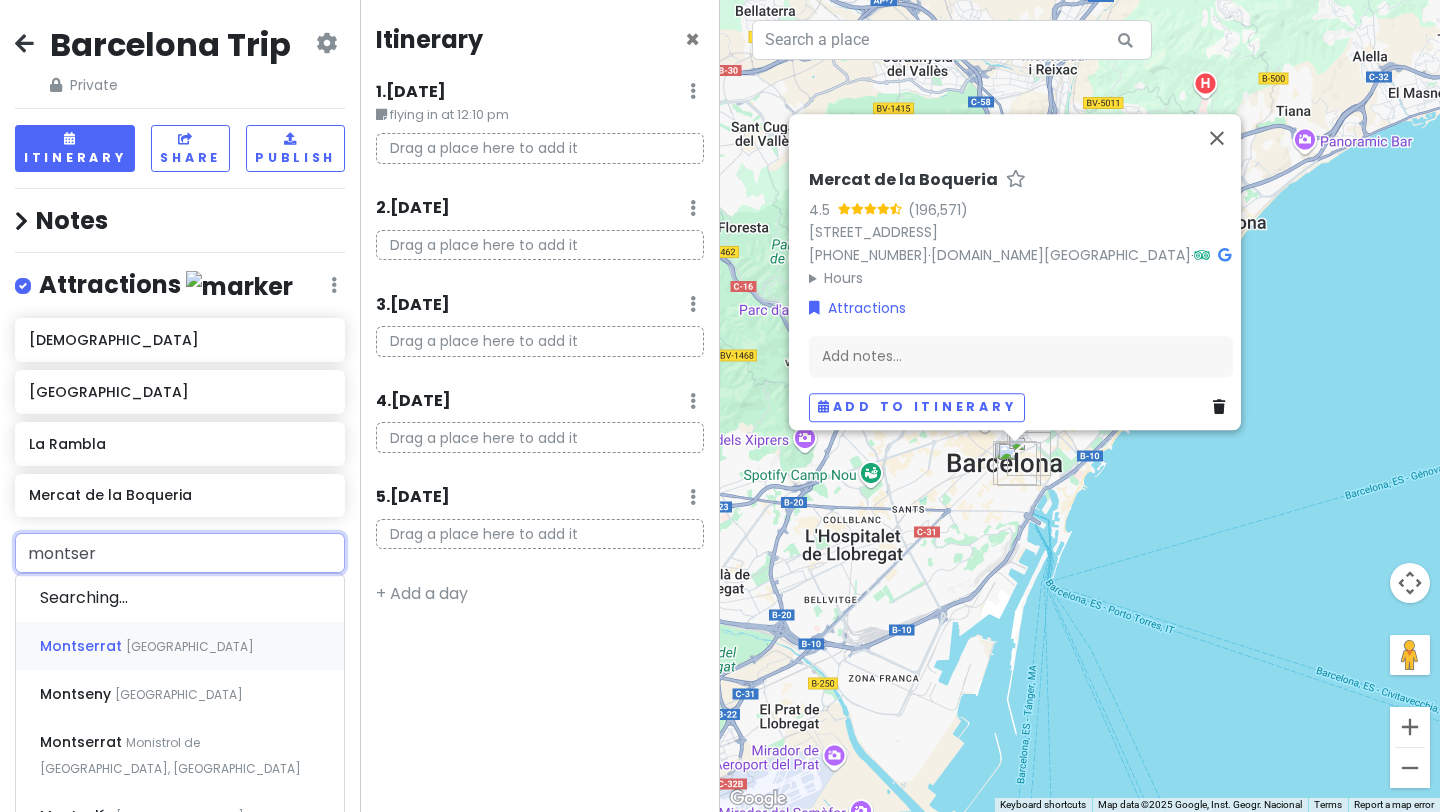 type on "montserr" 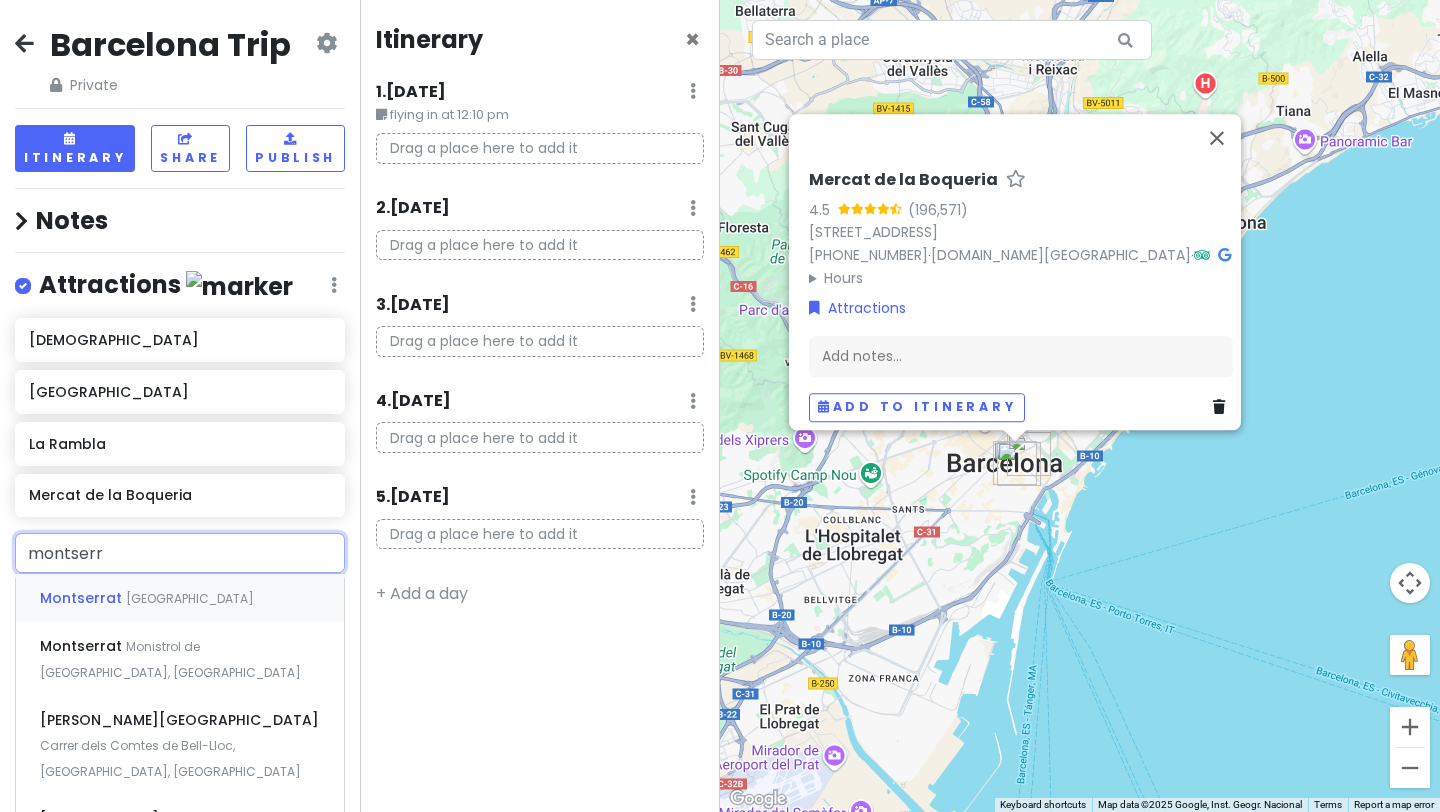 click on "Montserrat" at bounding box center [83, 598] 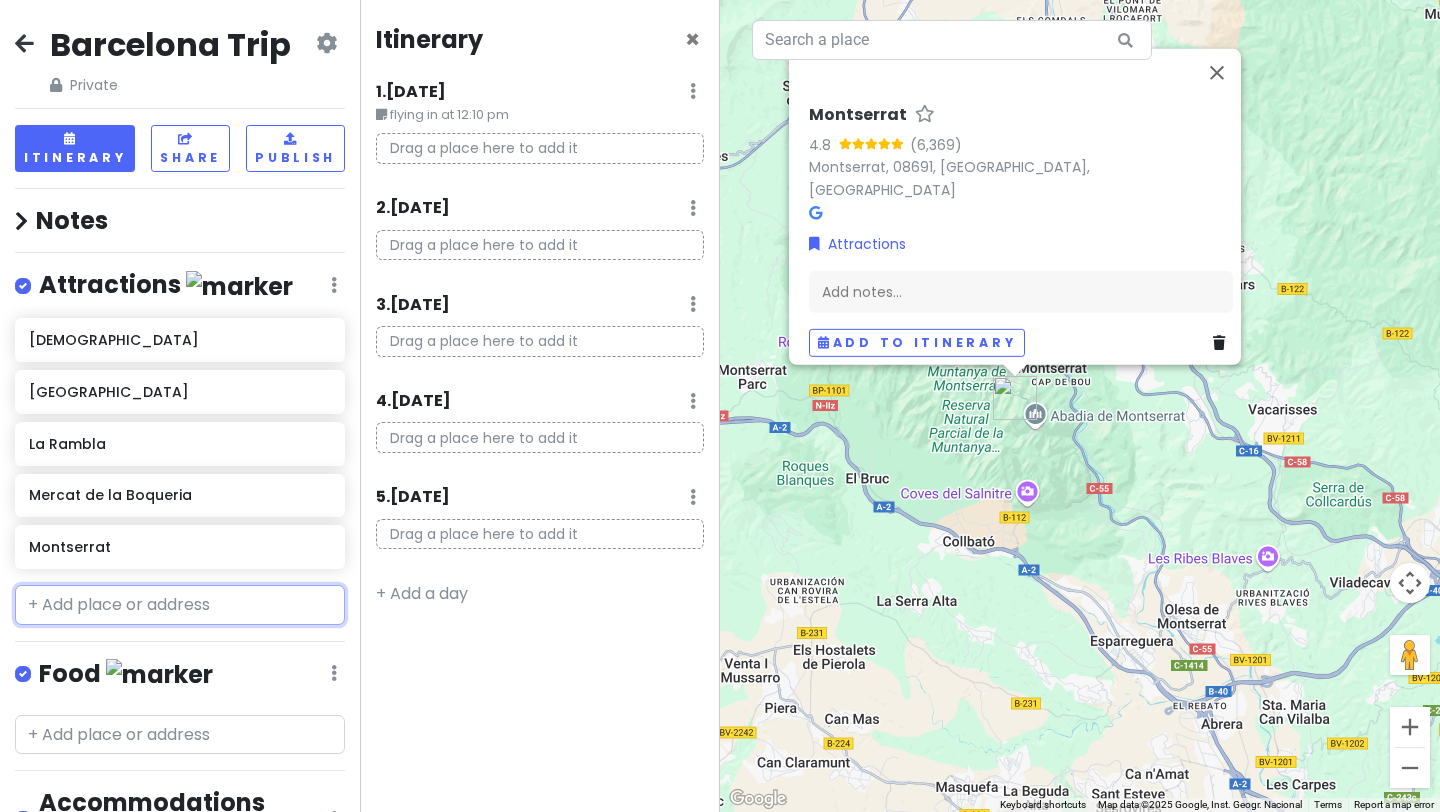 click at bounding box center (180, 605) 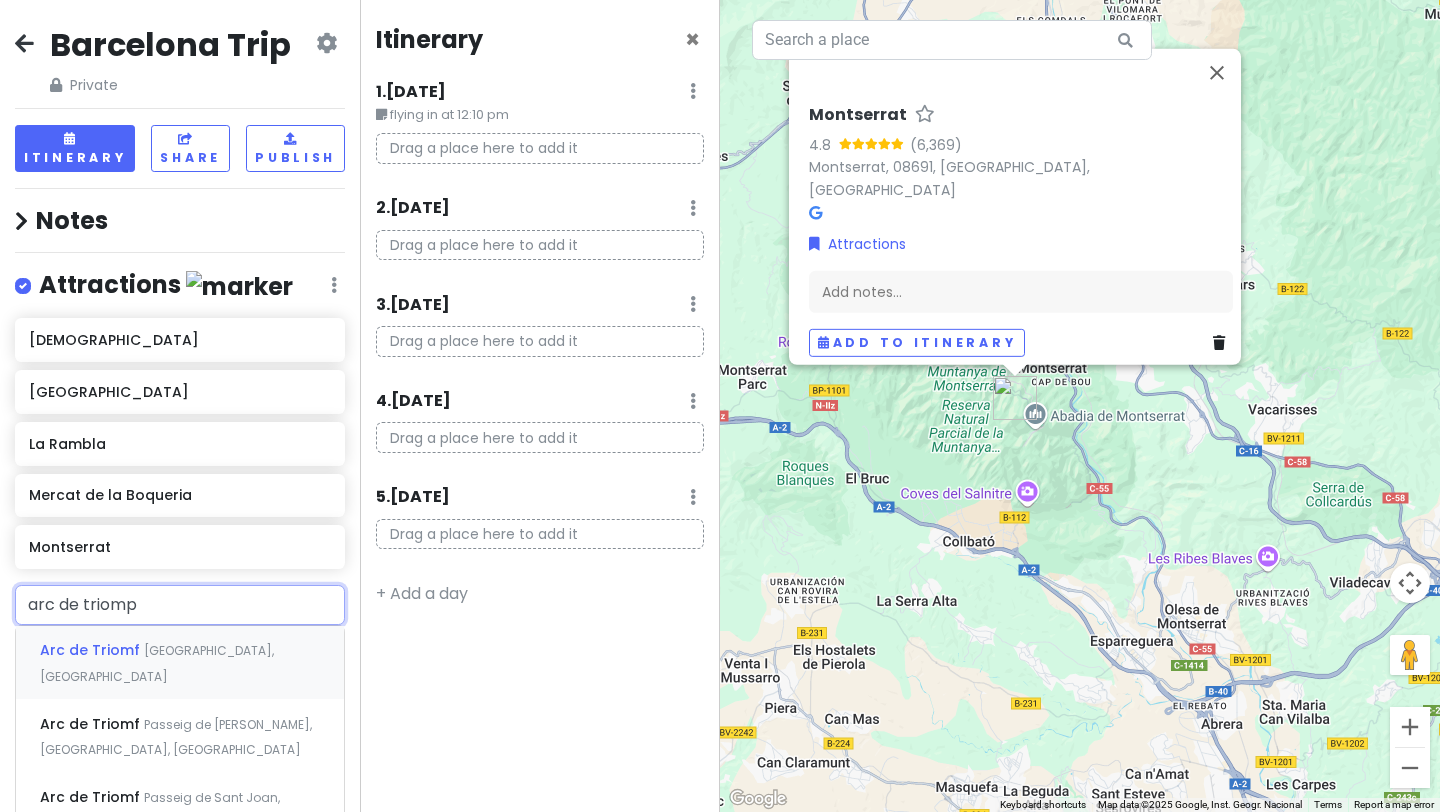 type on "arc de triompf" 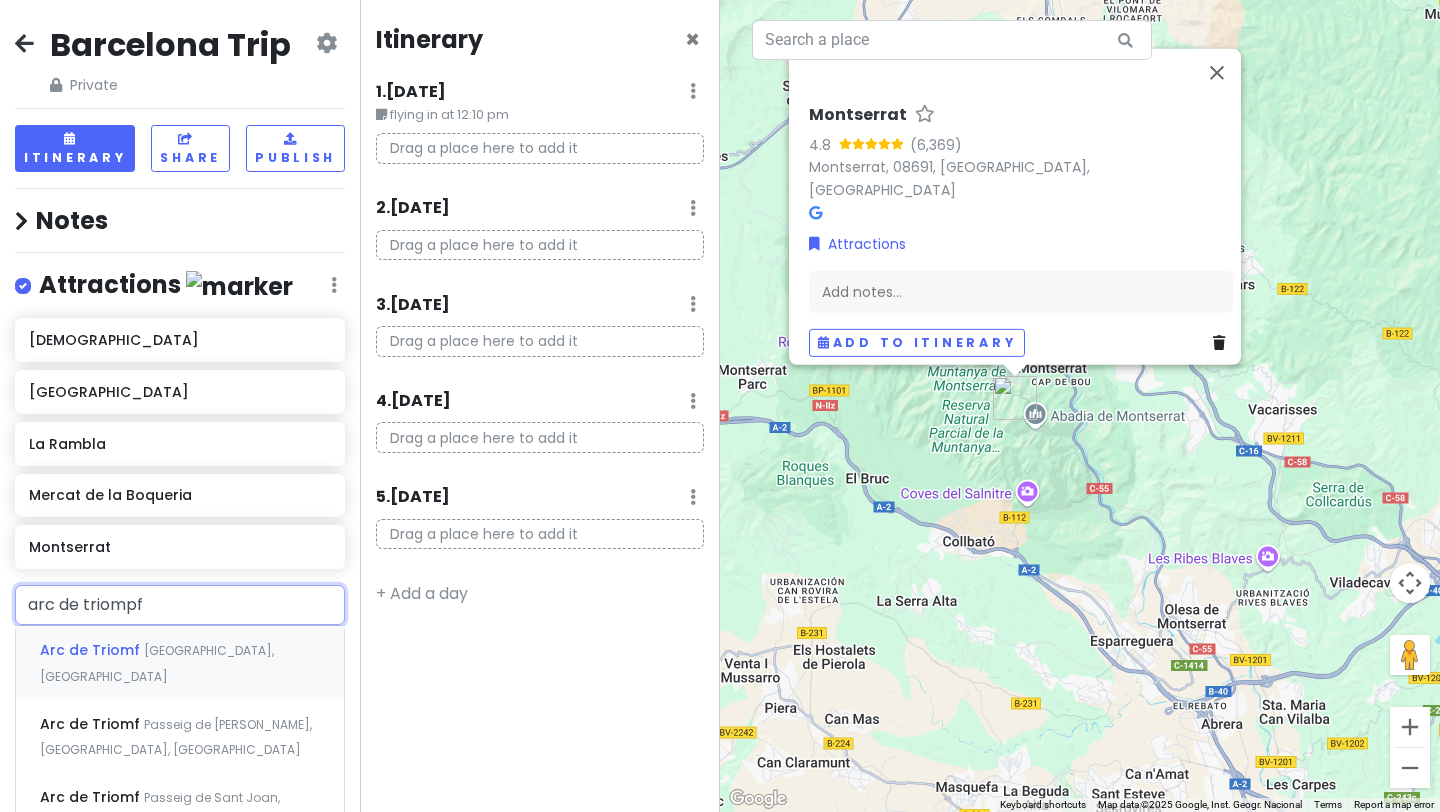 click on "Arc de Triomf   [GEOGRAPHIC_DATA], [GEOGRAPHIC_DATA]" at bounding box center [180, 663] 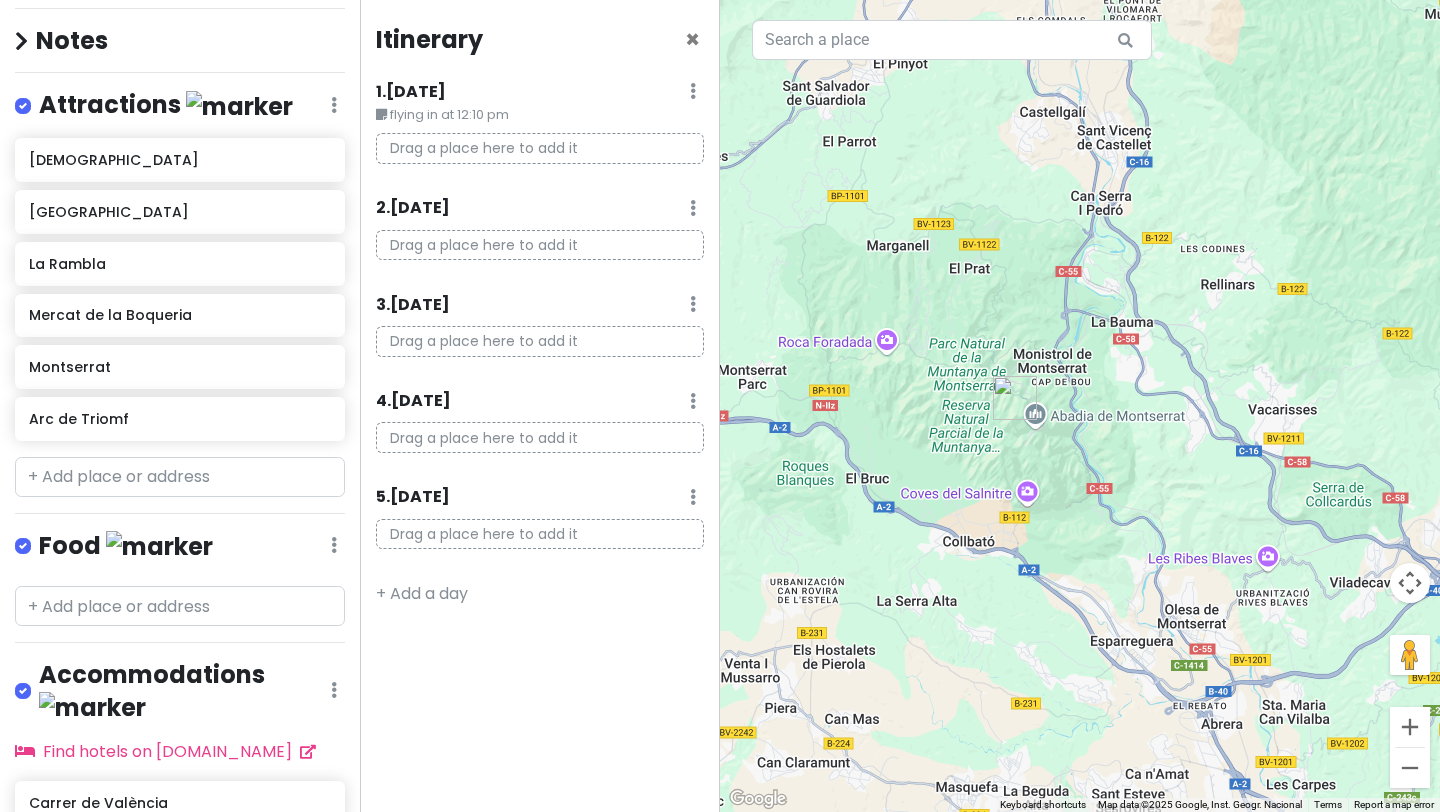 scroll, scrollTop: 194, scrollLeft: 0, axis: vertical 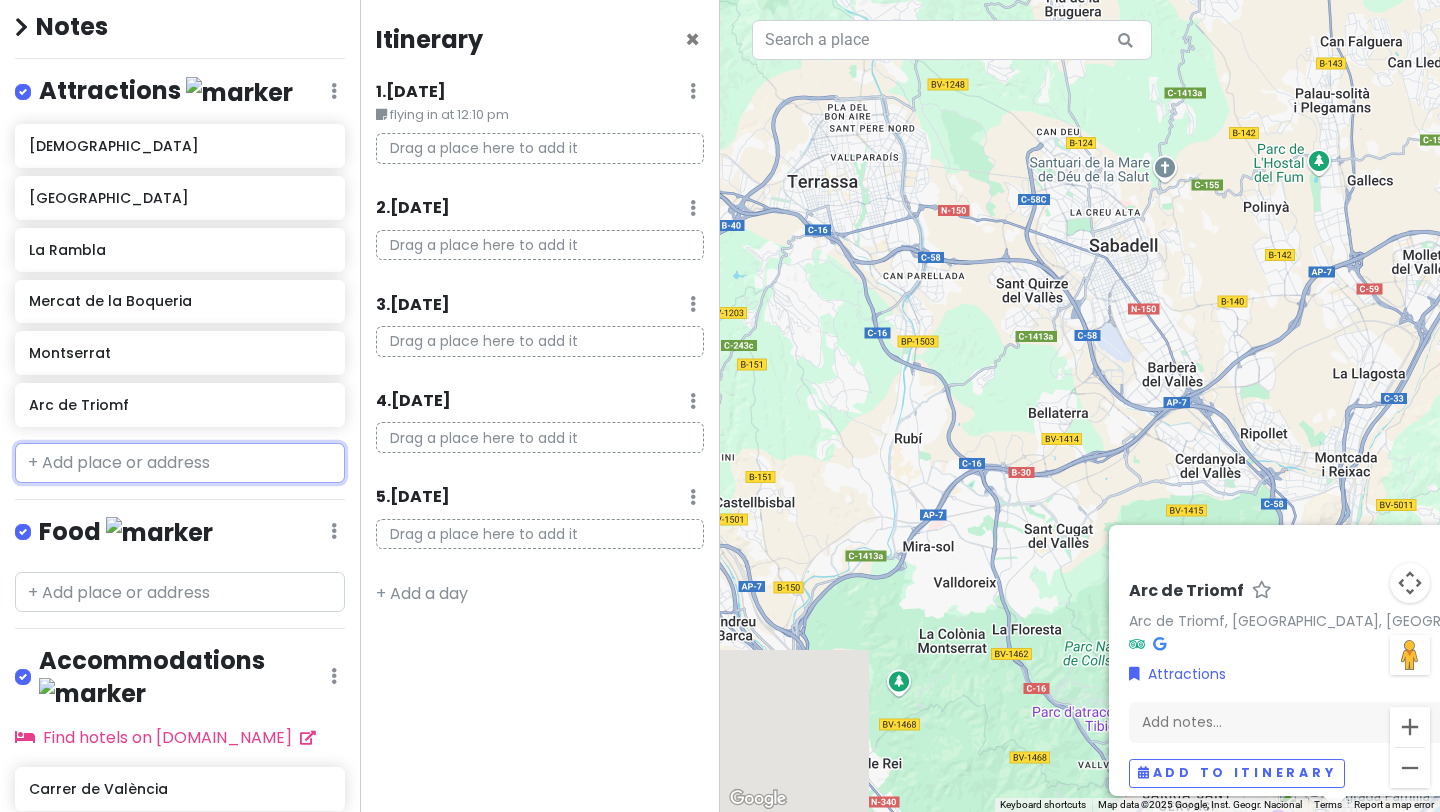 click at bounding box center [180, 463] 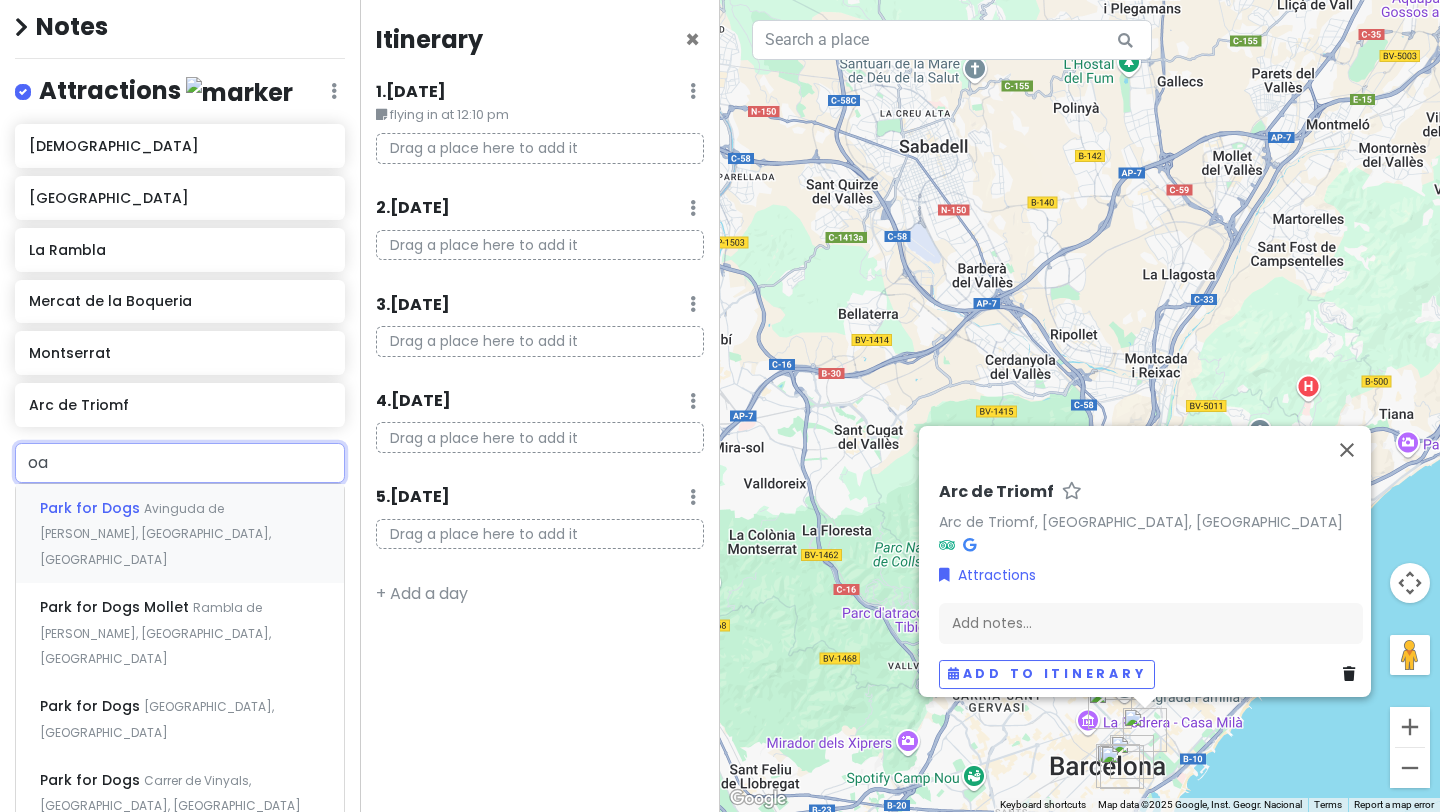 type on "o" 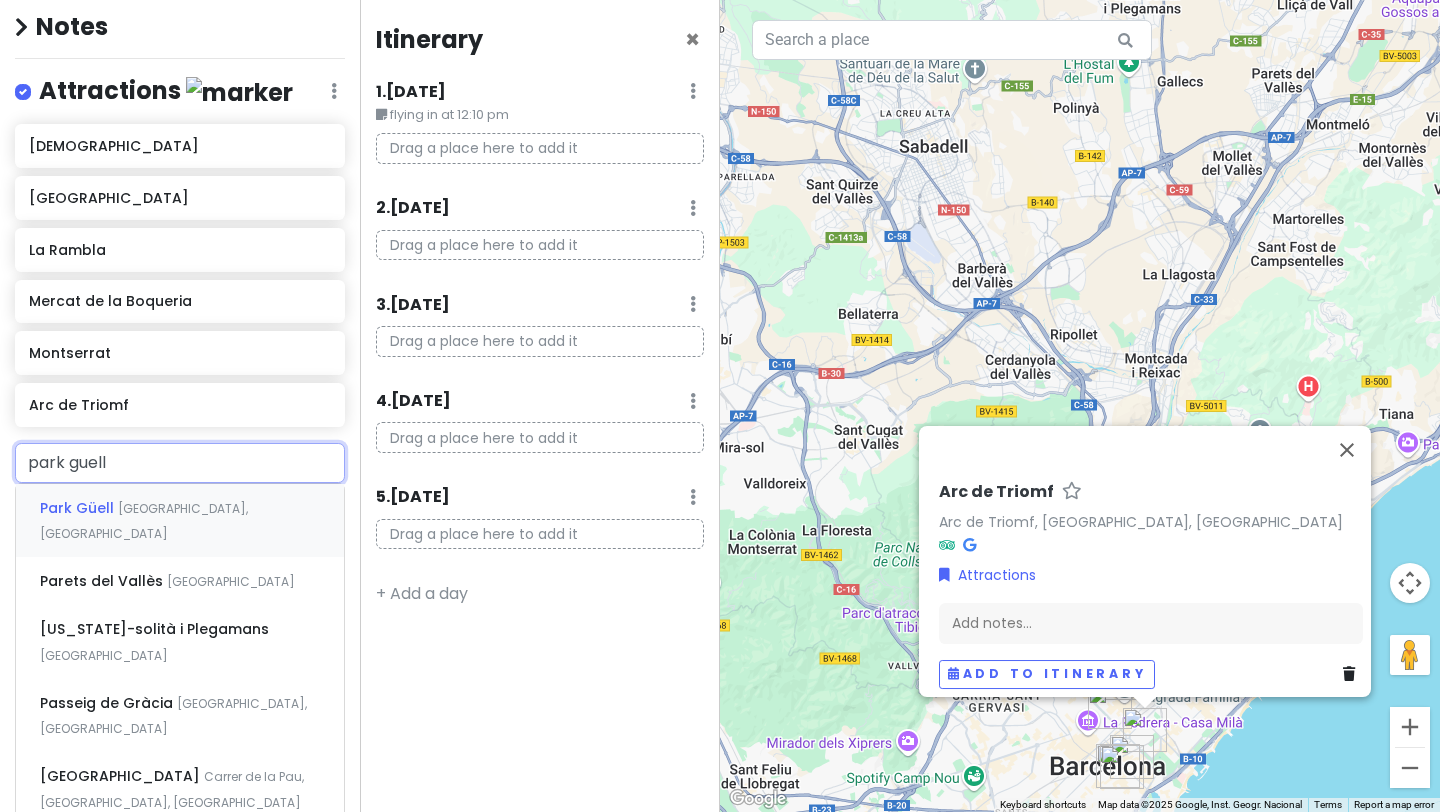 type on "park guell" 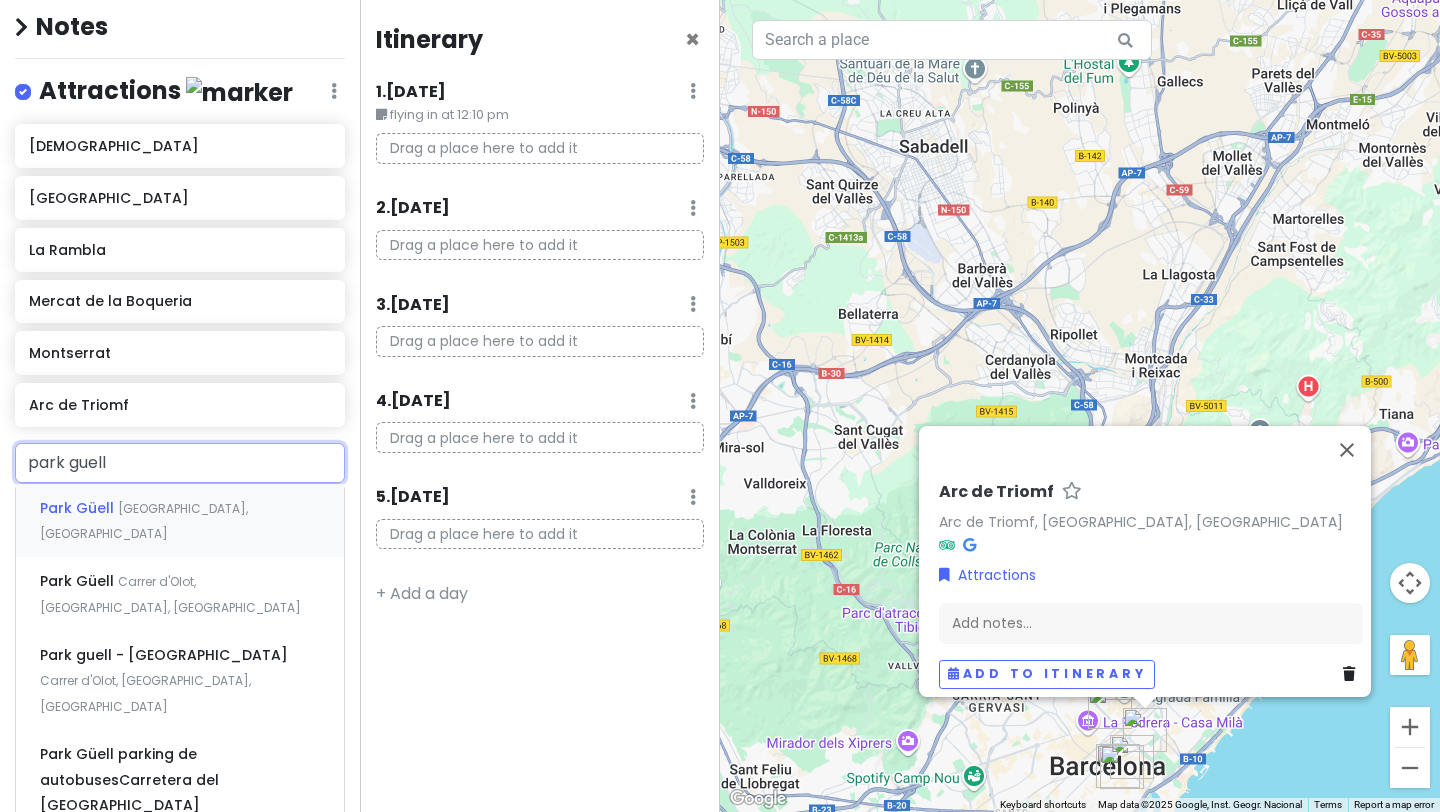 click on "Park Güell" at bounding box center (79, 508) 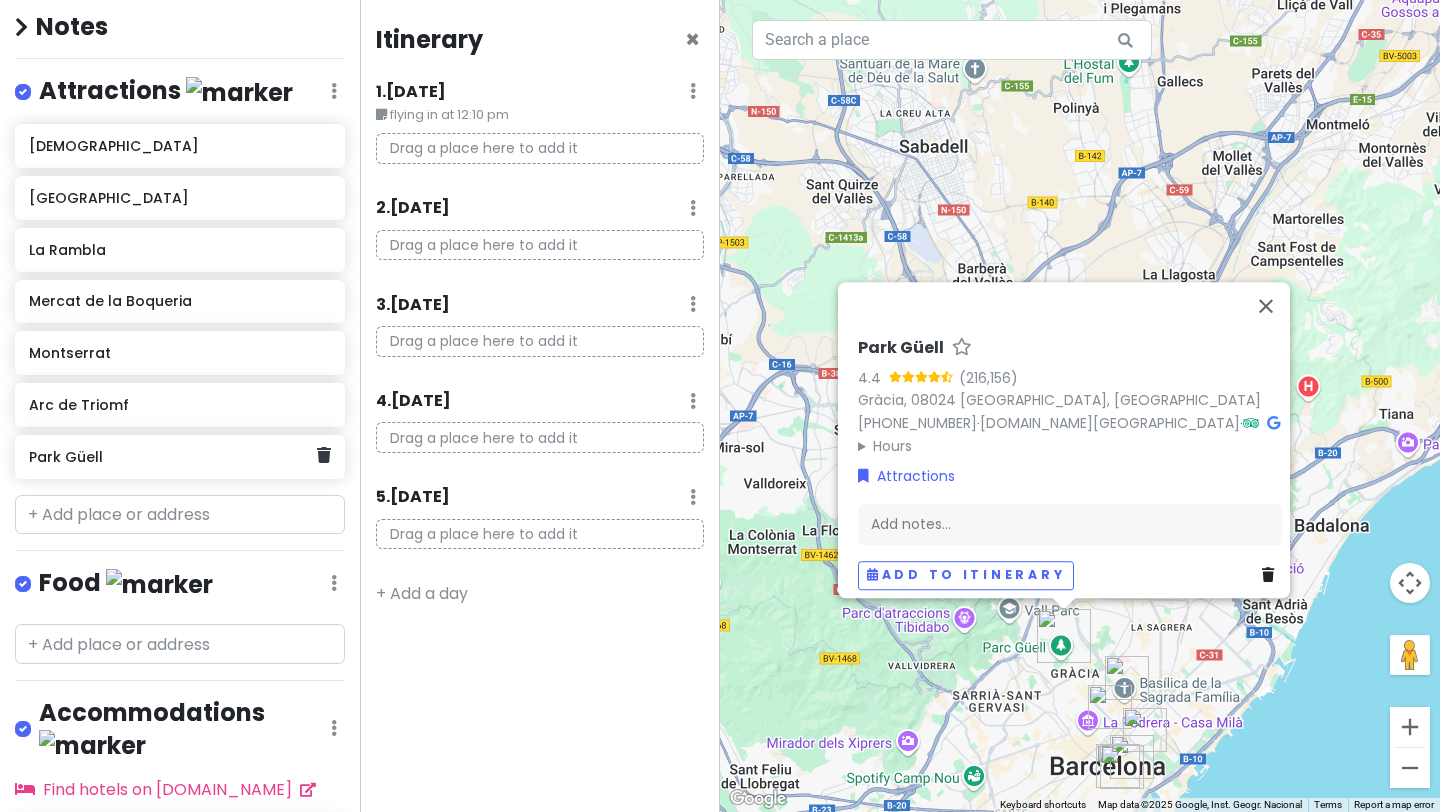 click on "Park Güell" at bounding box center [180, 457] 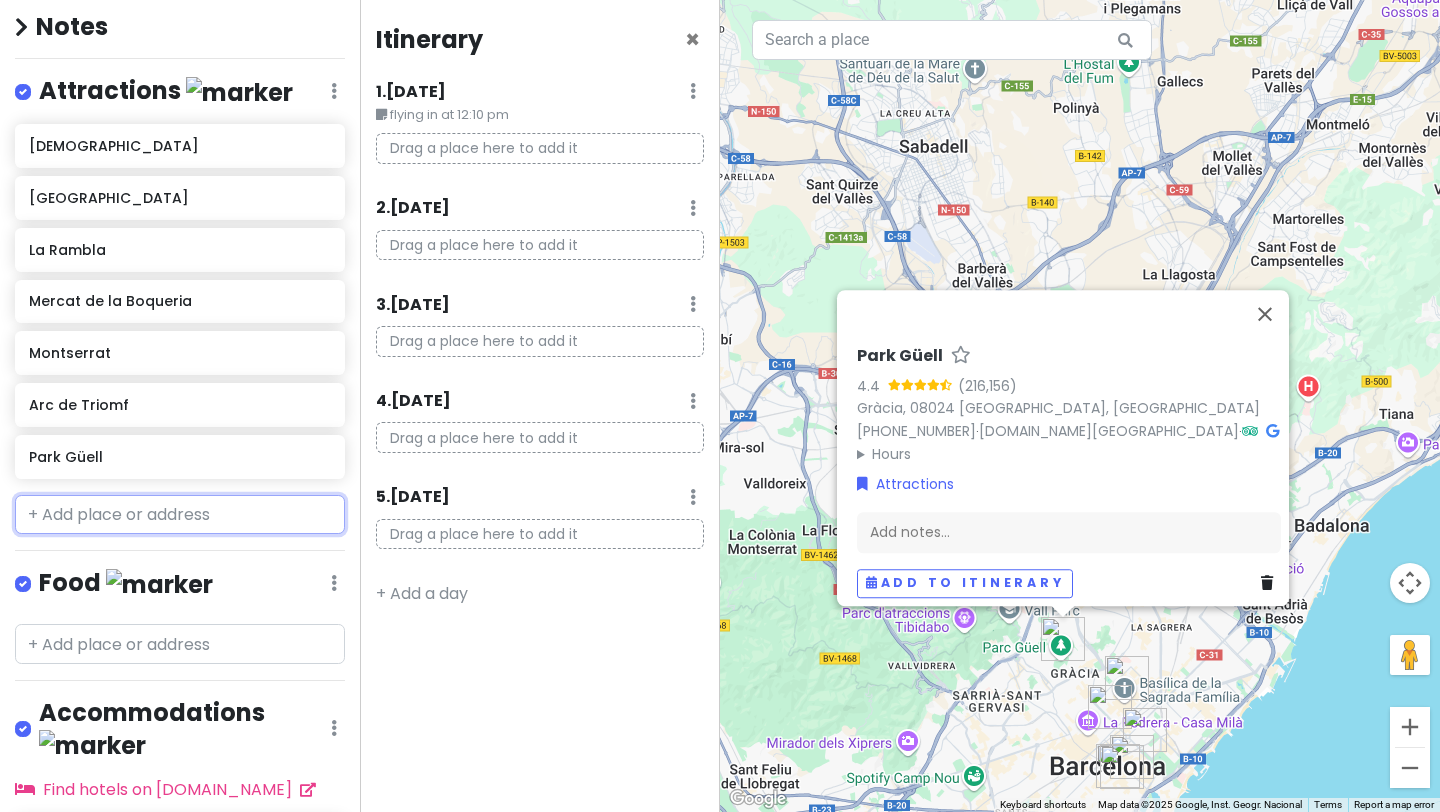 click at bounding box center [180, 515] 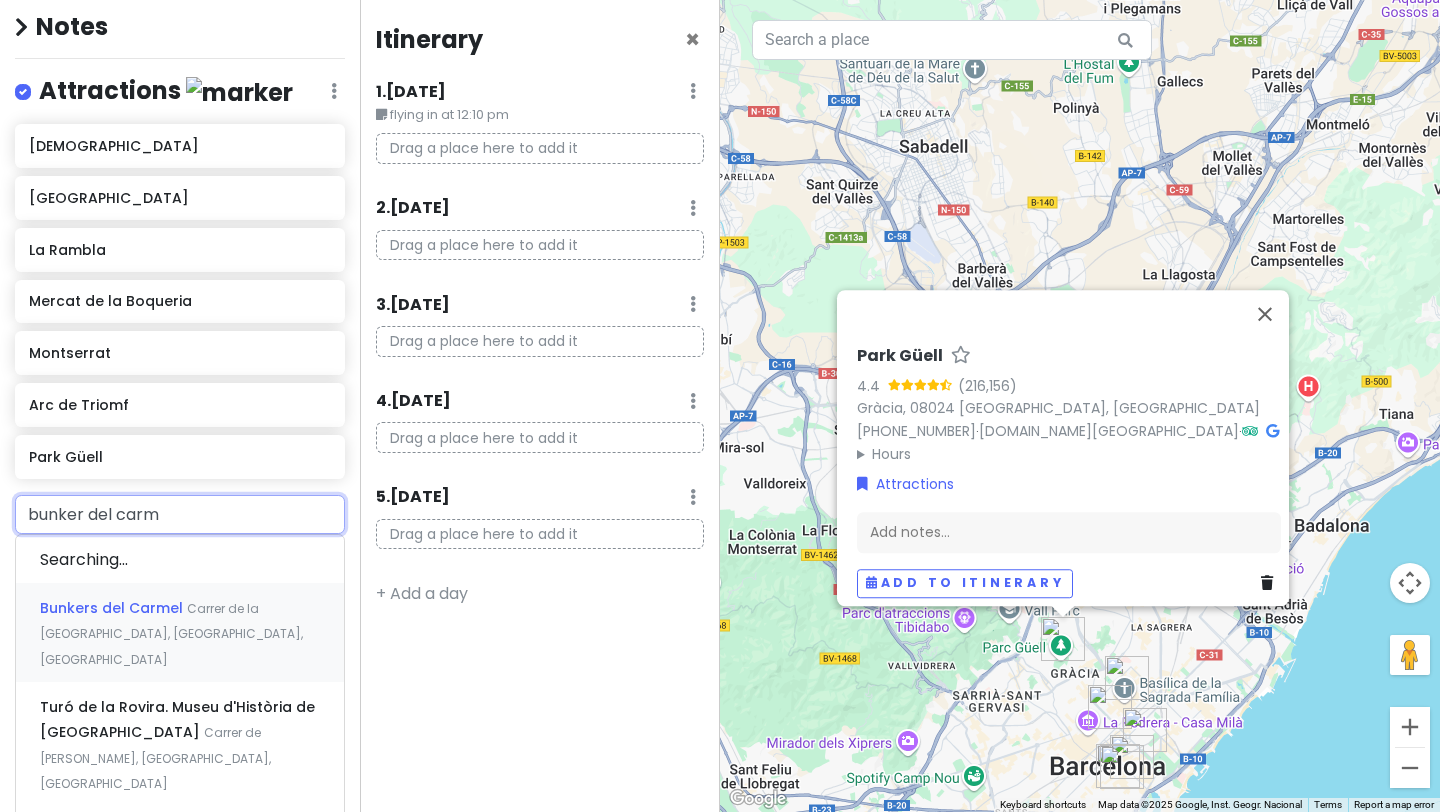 type on "bunker del carme" 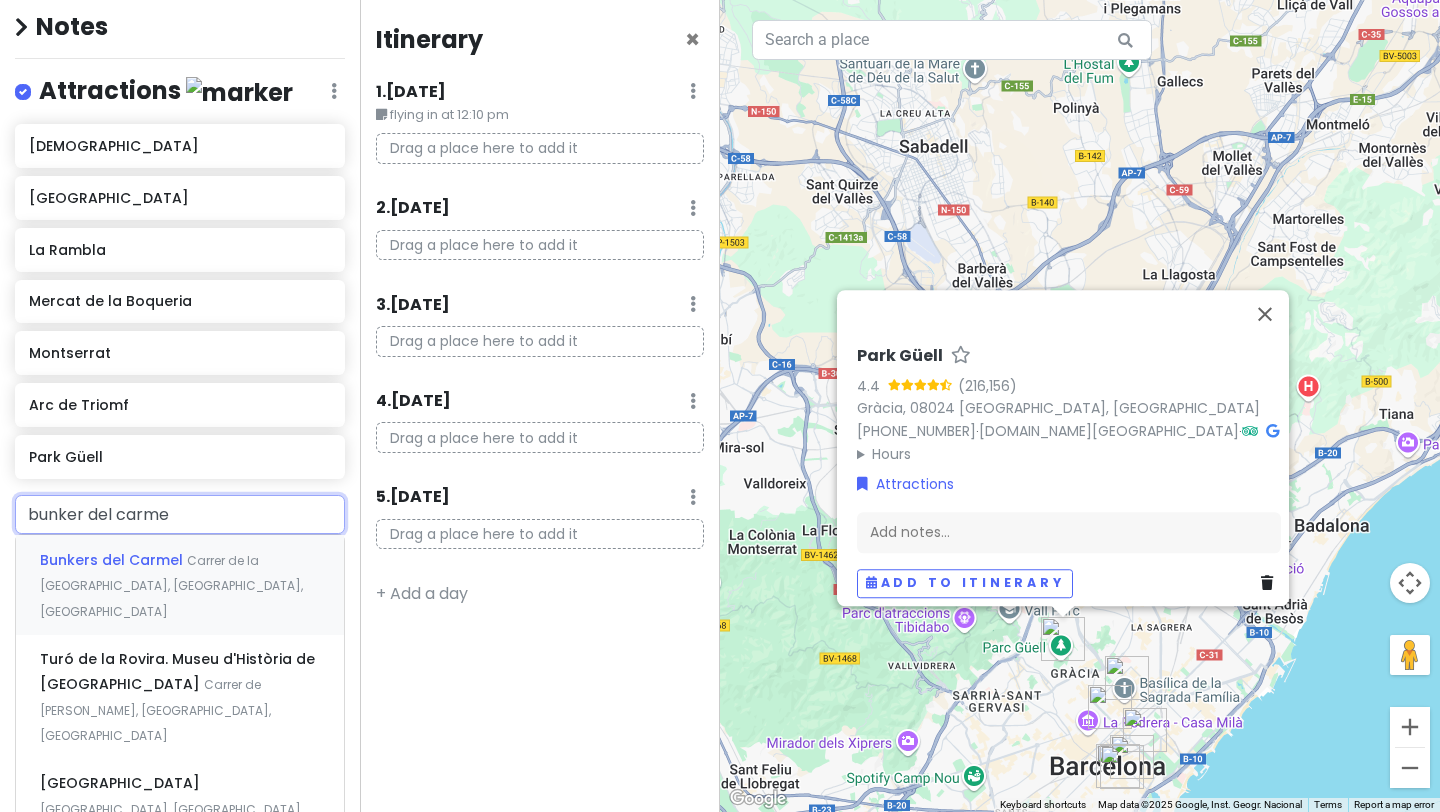 click on "Bunkers del Carmel" at bounding box center [113, 560] 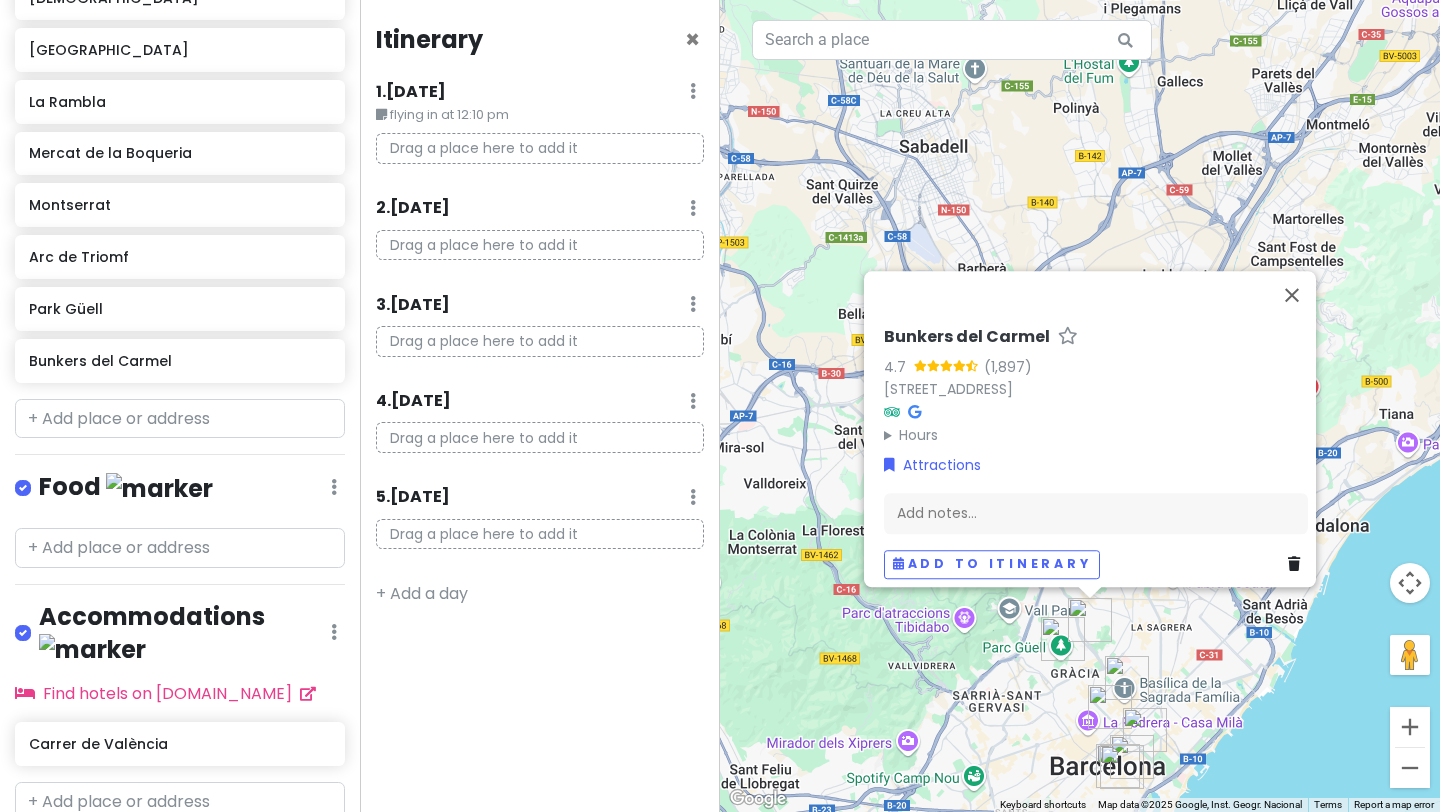 scroll, scrollTop: 346, scrollLeft: 0, axis: vertical 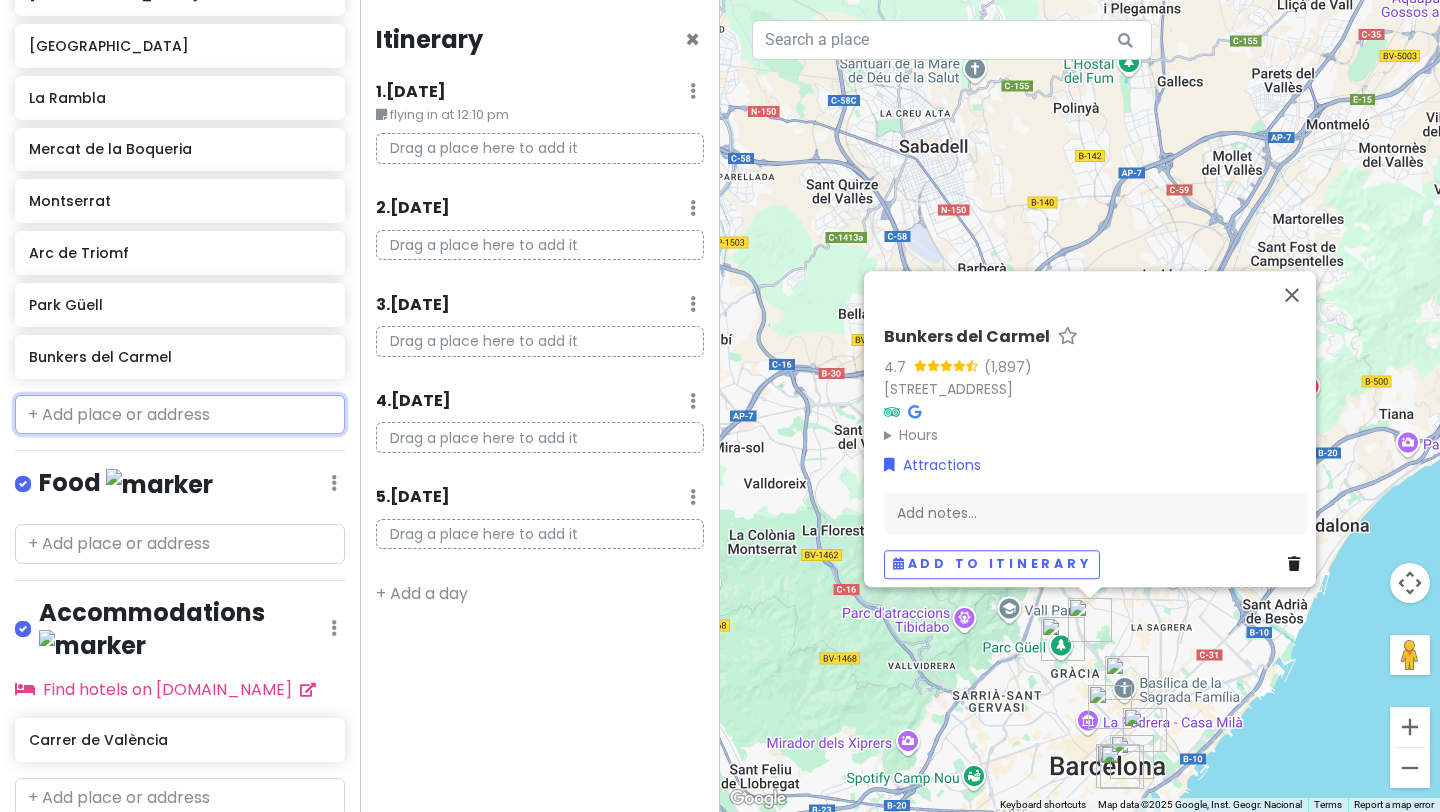click at bounding box center (180, 415) 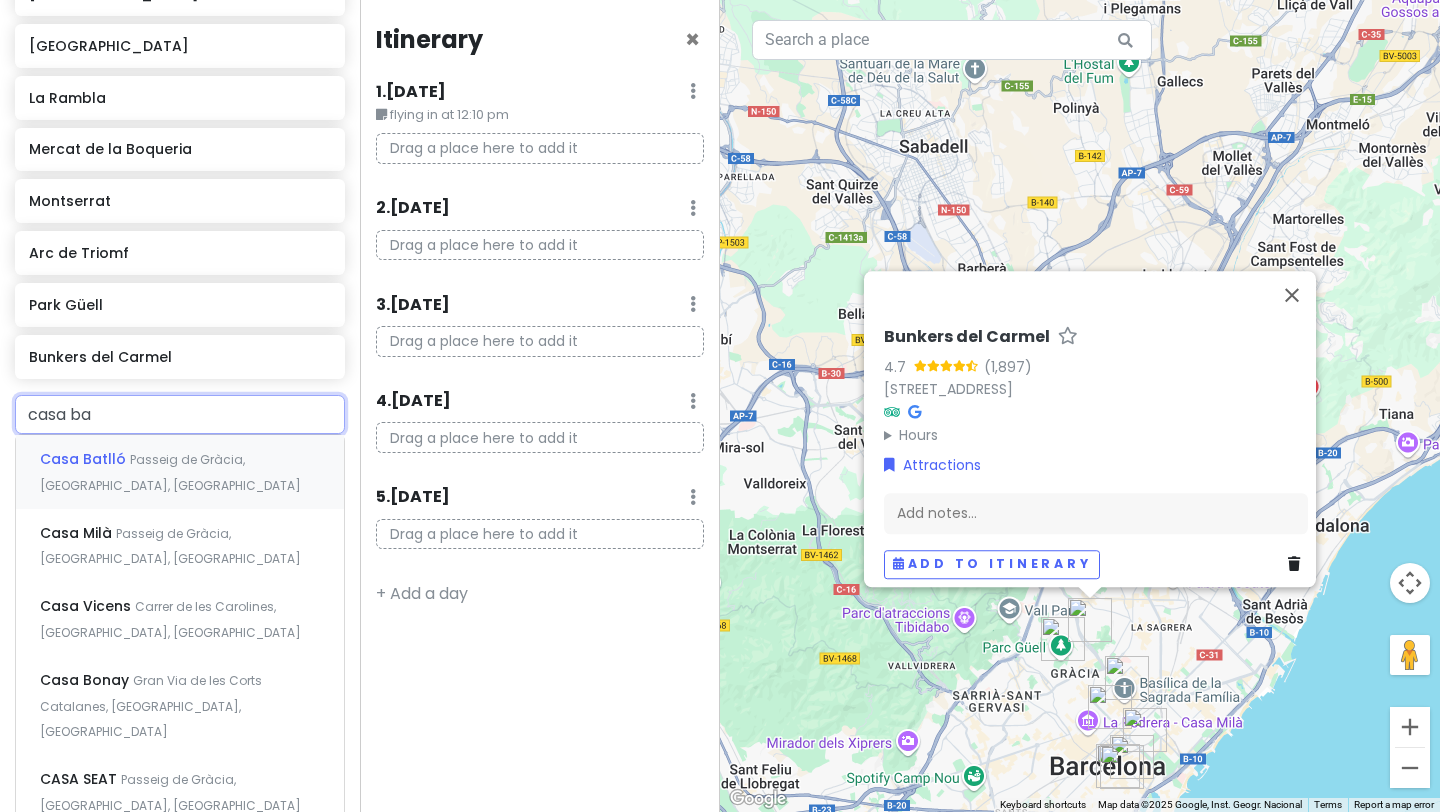 type on "casa bat" 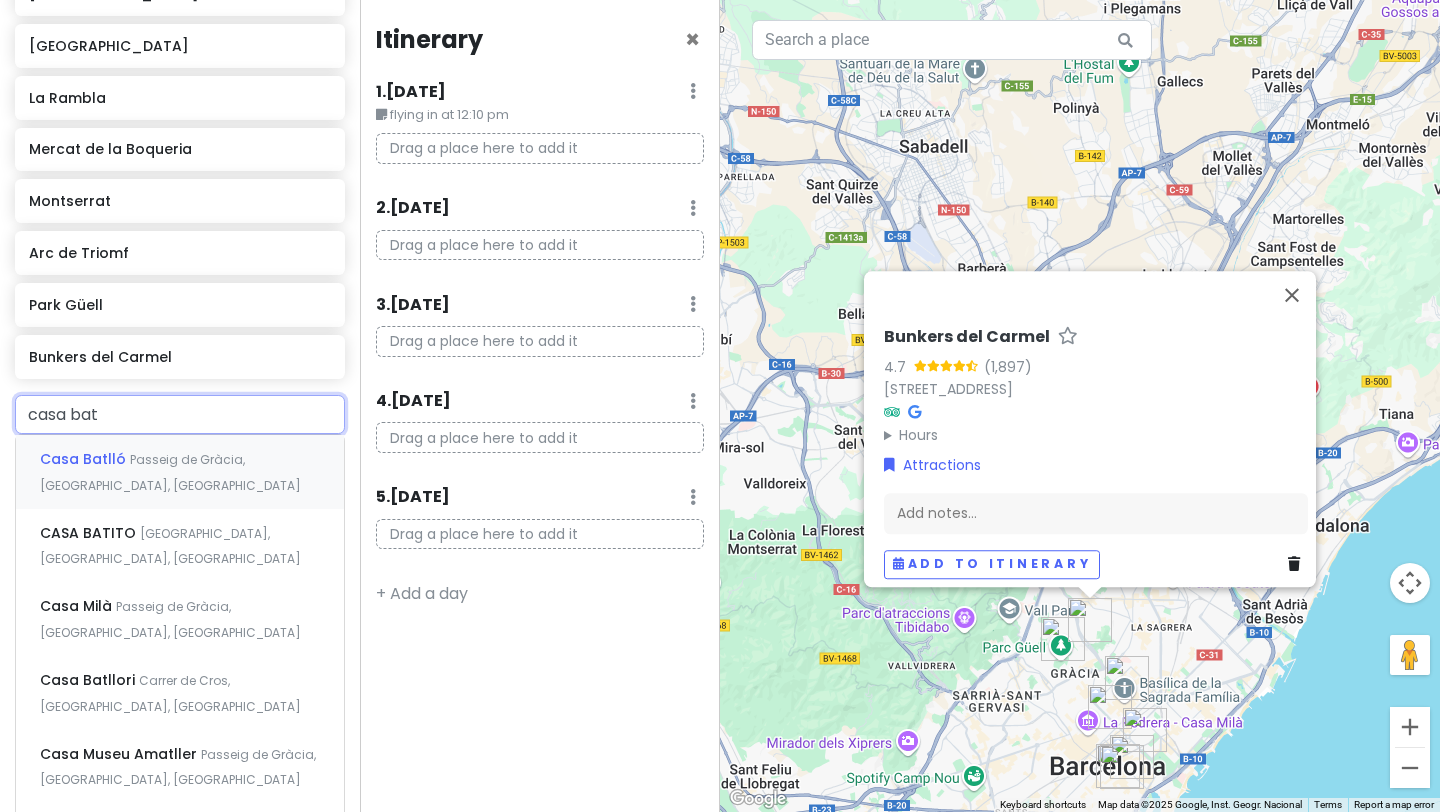 click on "[GEOGRAPHIC_DATA], [GEOGRAPHIC_DATA], [GEOGRAPHIC_DATA]" at bounding box center [180, 472] 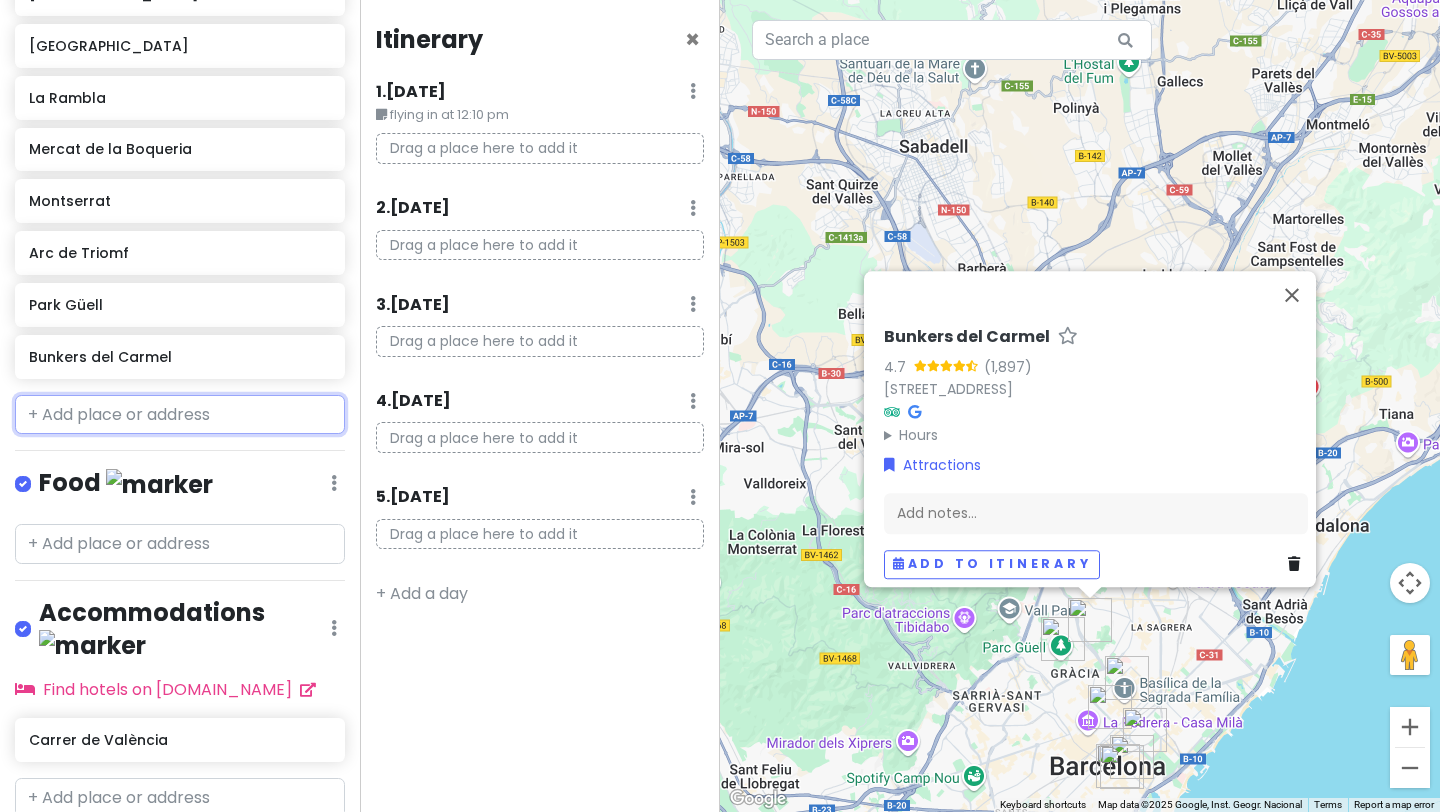 scroll, scrollTop: 397, scrollLeft: 0, axis: vertical 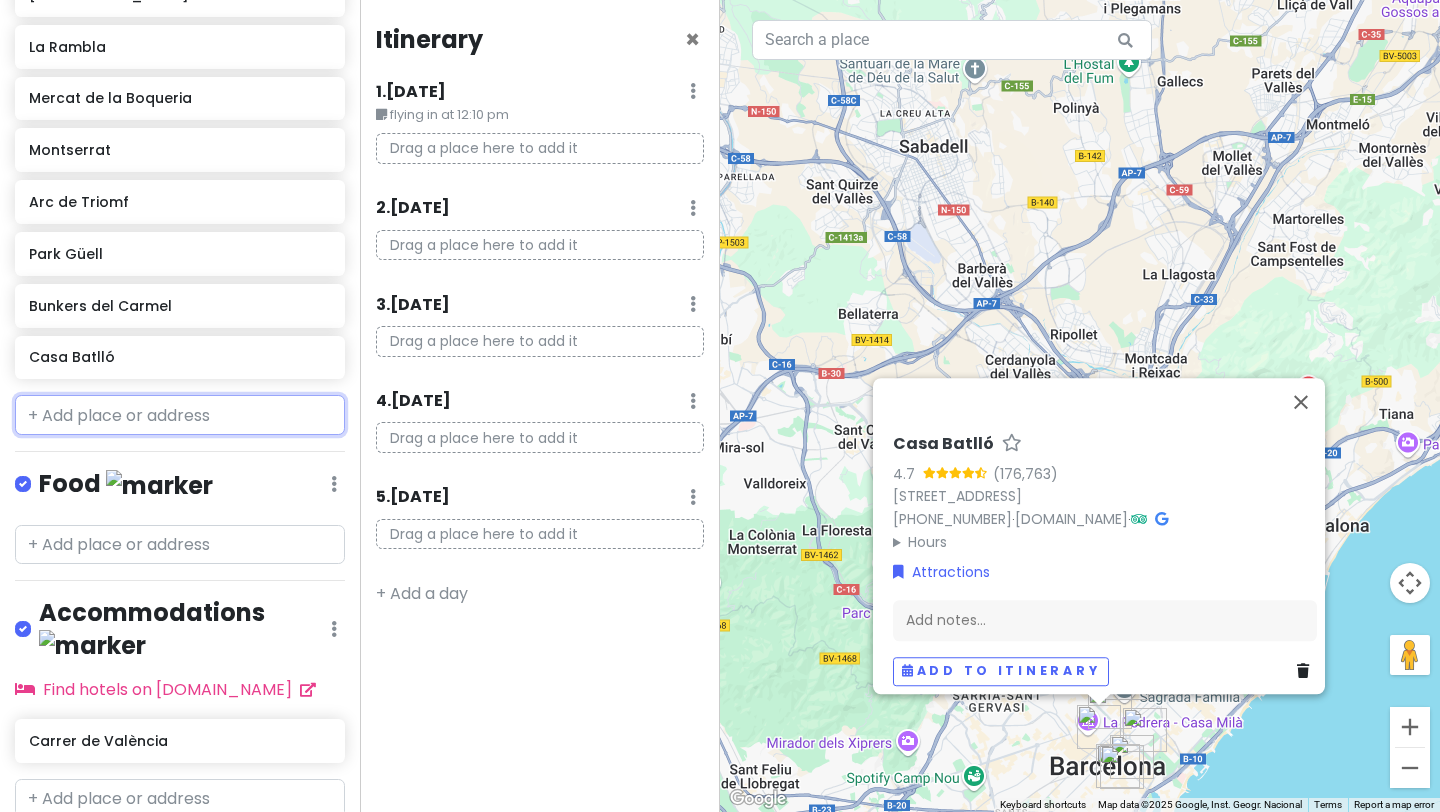click at bounding box center (180, 415) 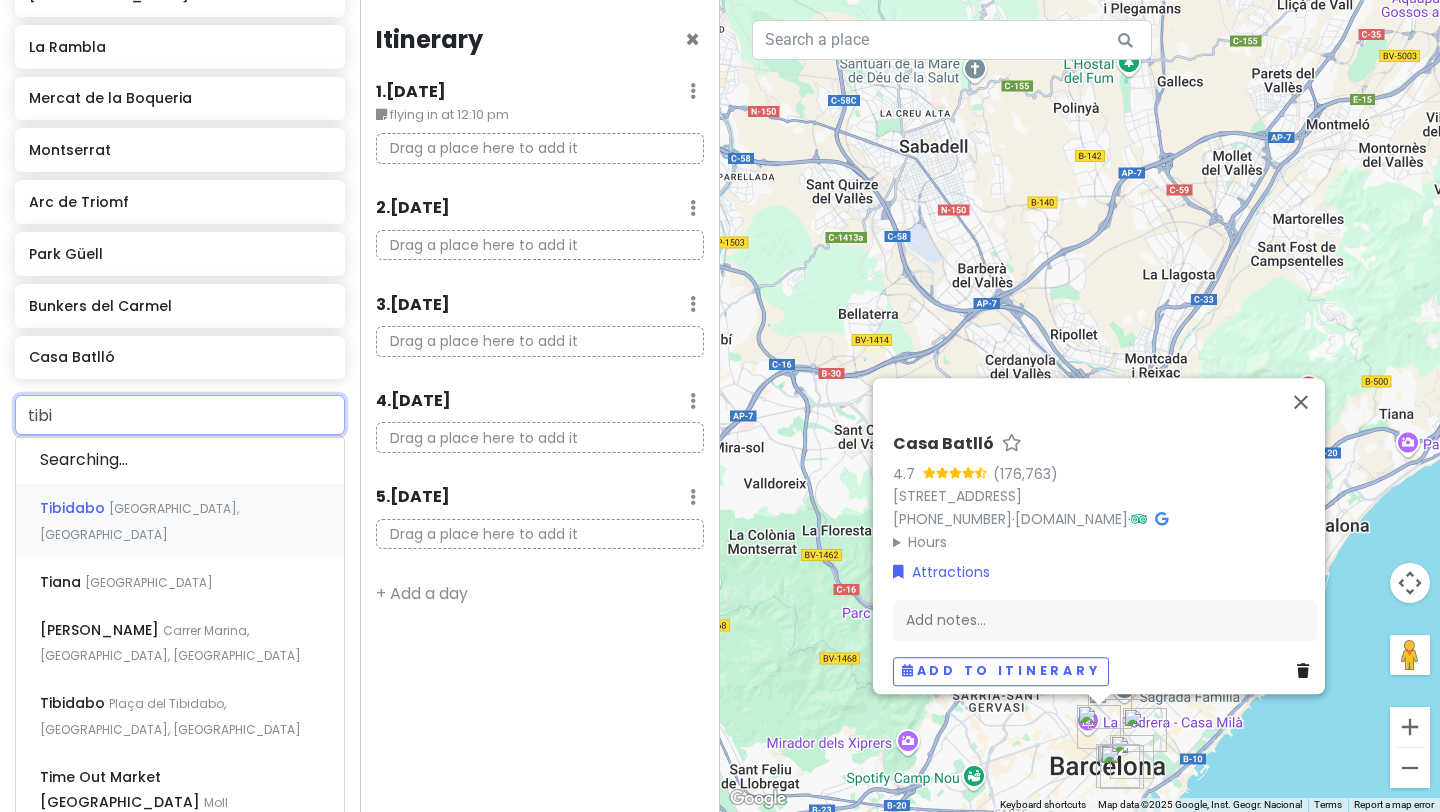 type on "tibid" 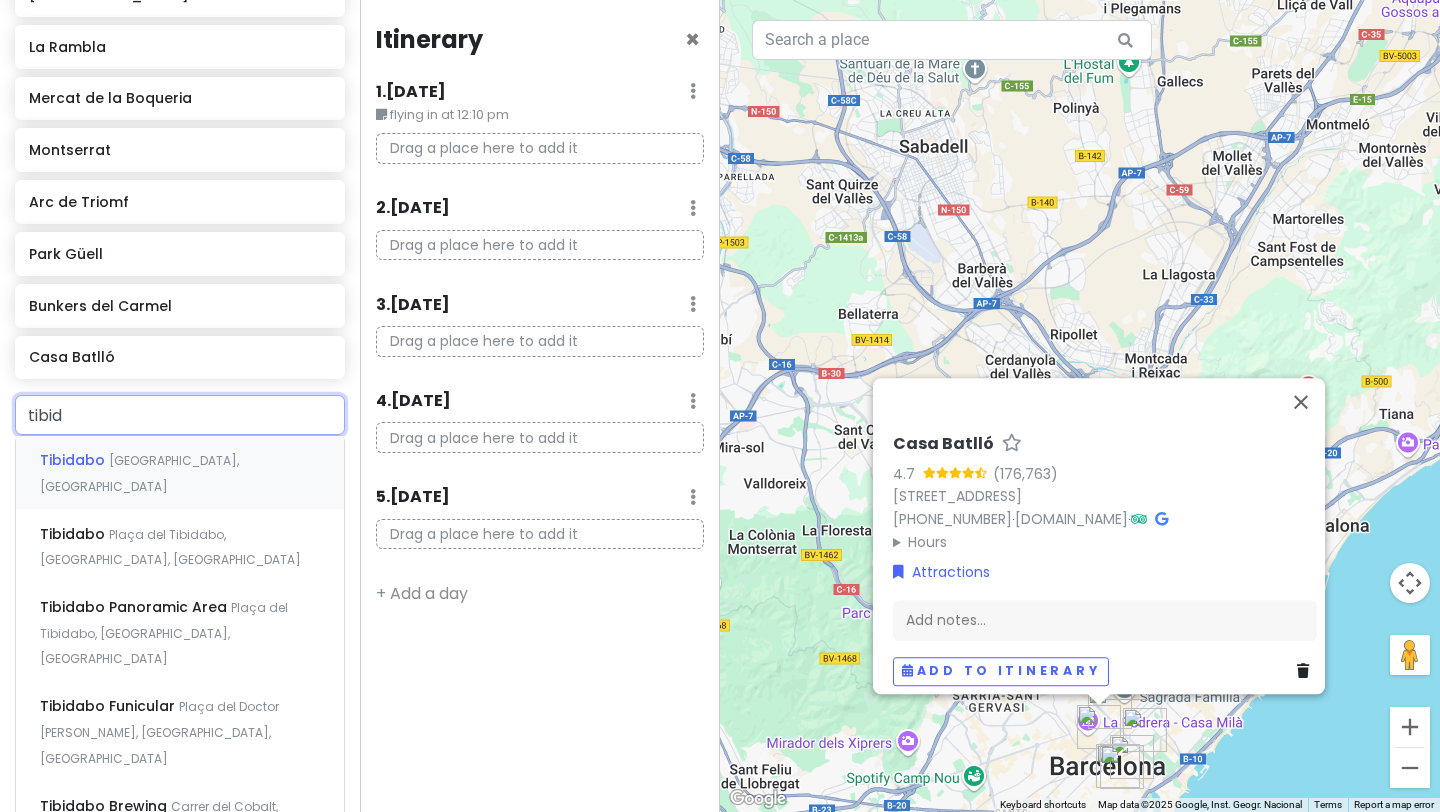 click on "Tibidabo" at bounding box center [74, 460] 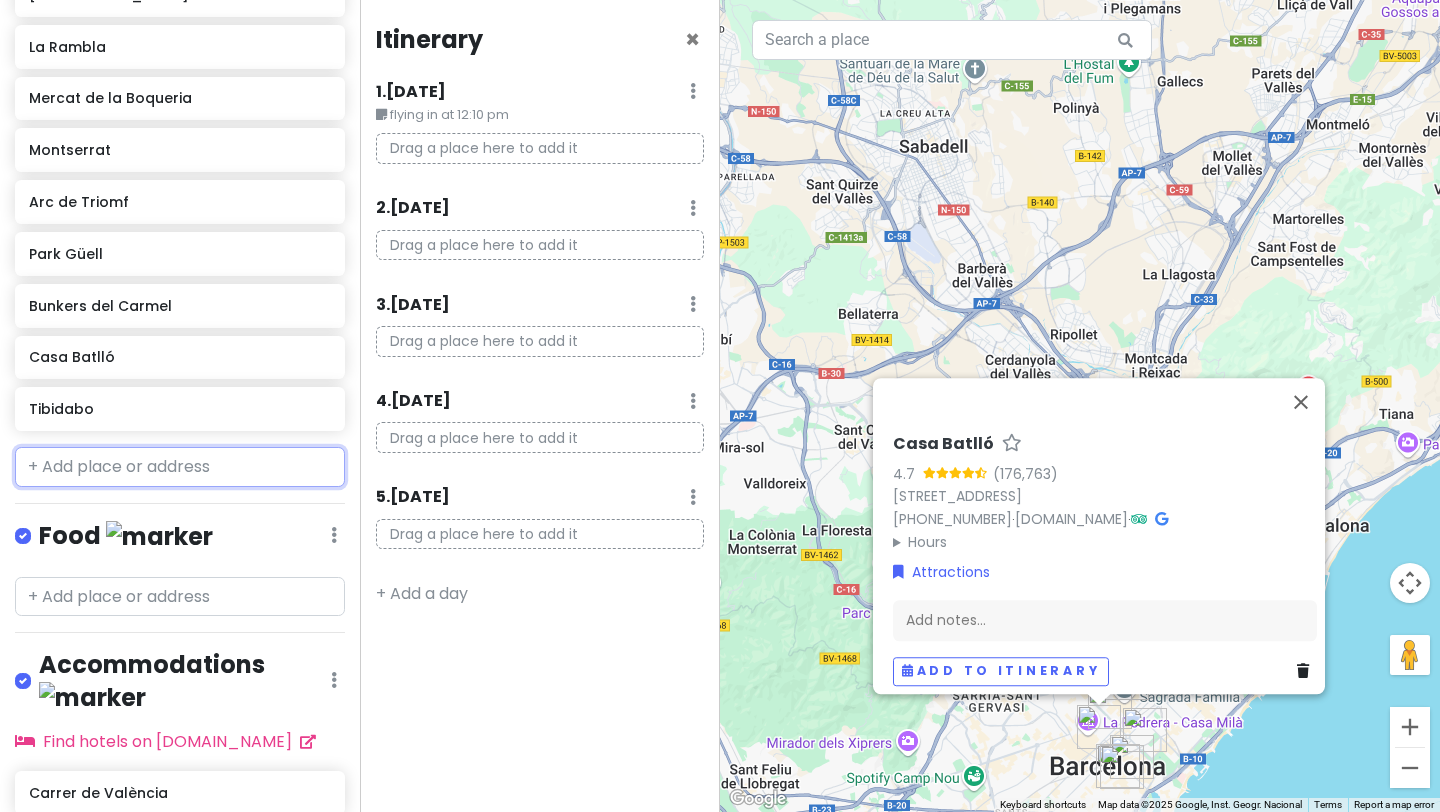 scroll, scrollTop: 449, scrollLeft: 0, axis: vertical 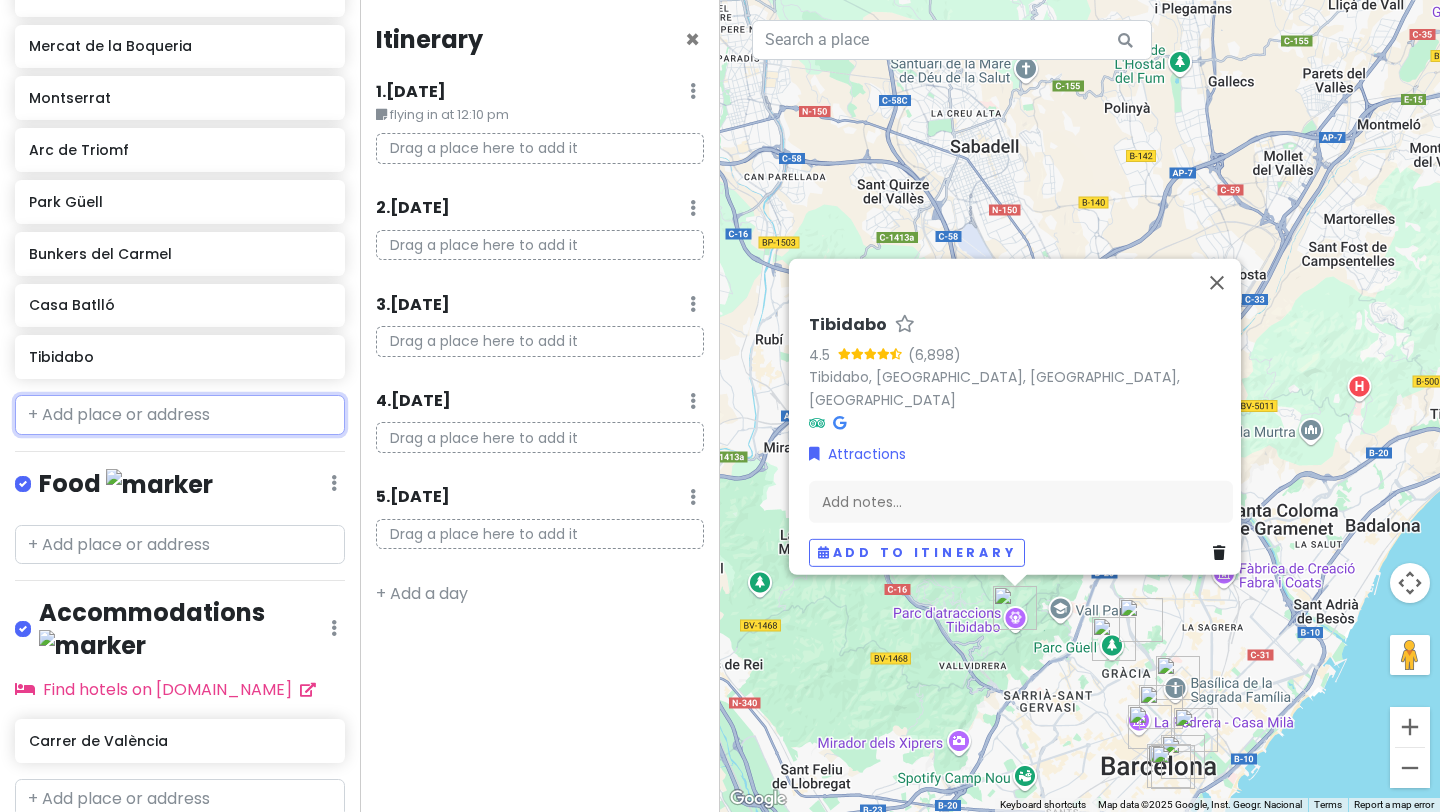 click at bounding box center [180, 415] 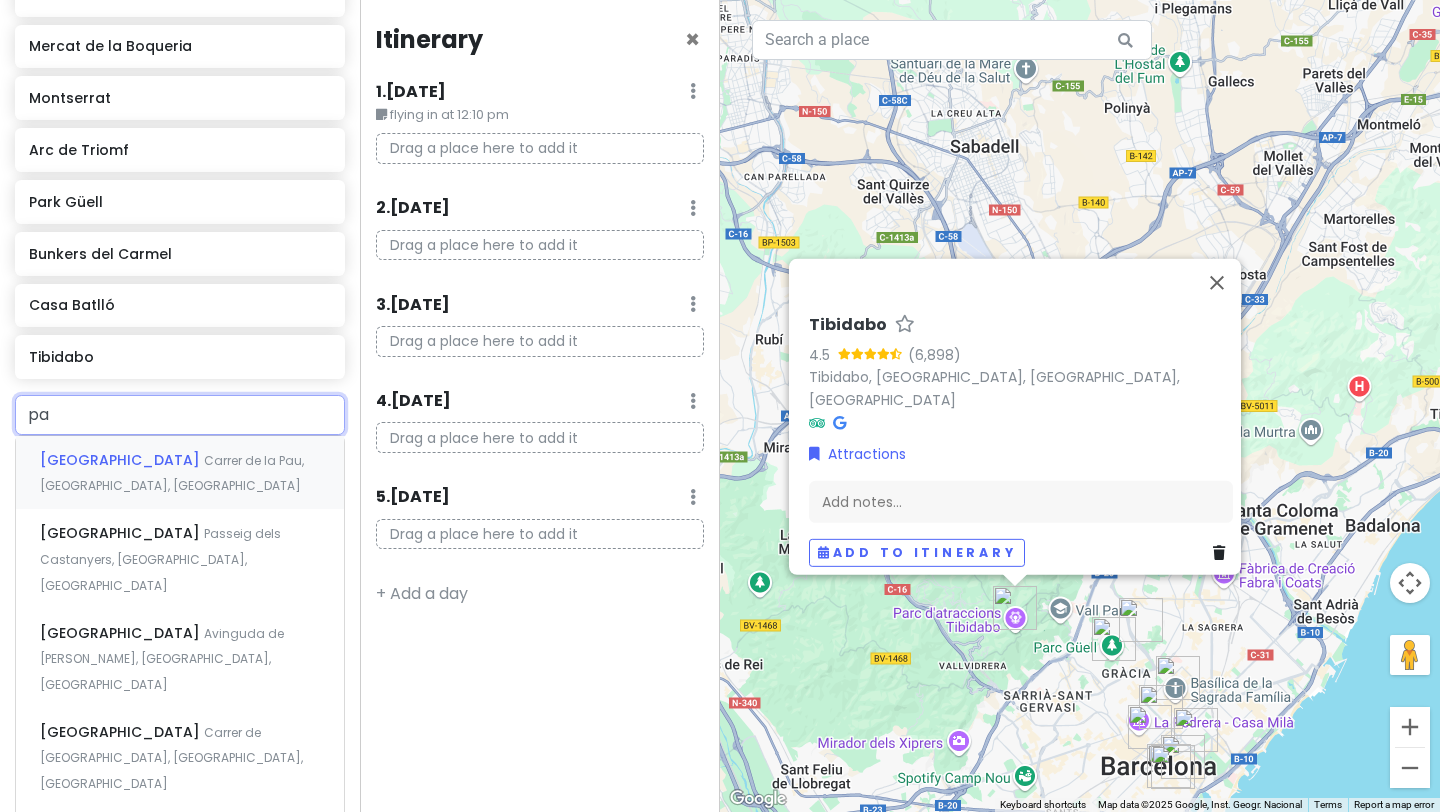 type on "p" 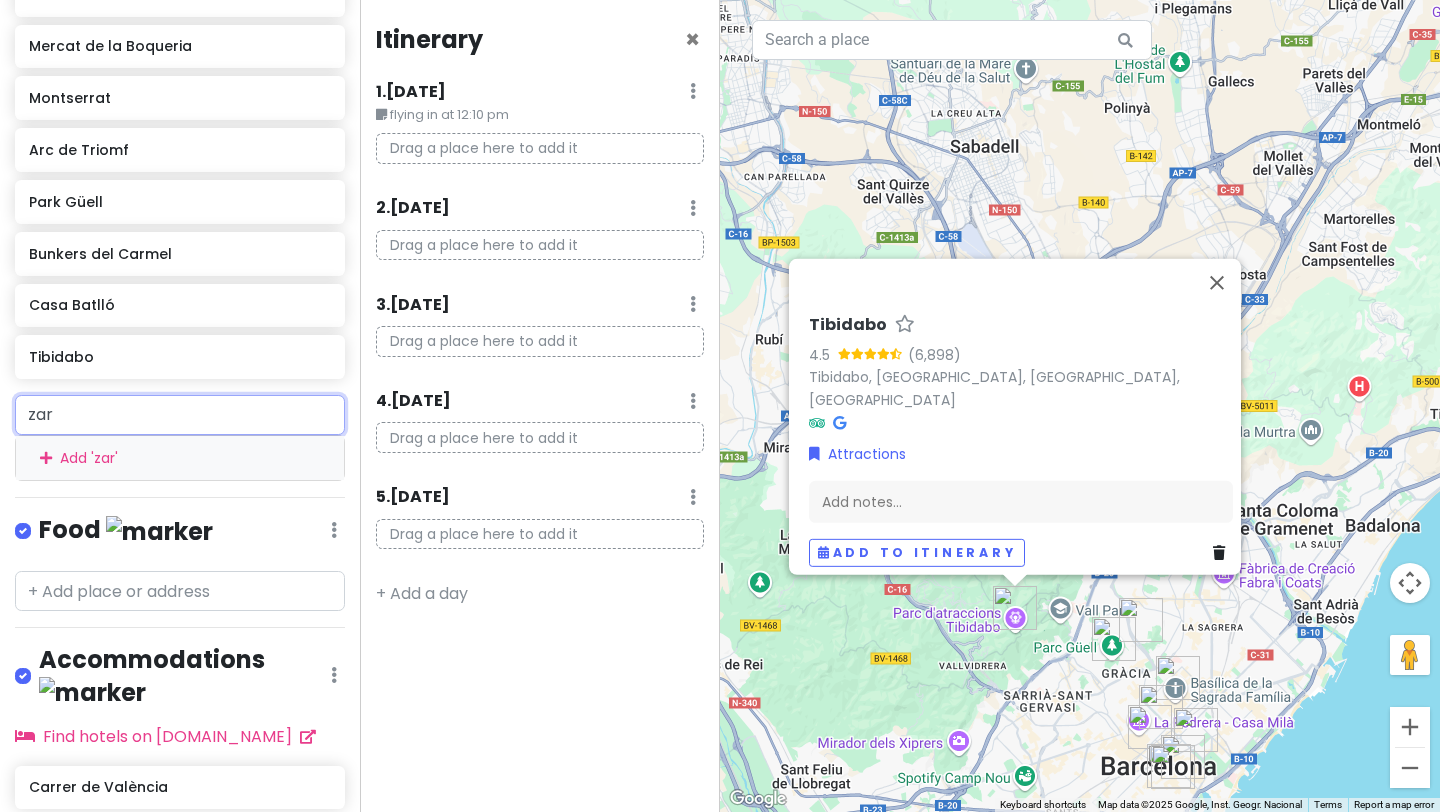 type on "zara" 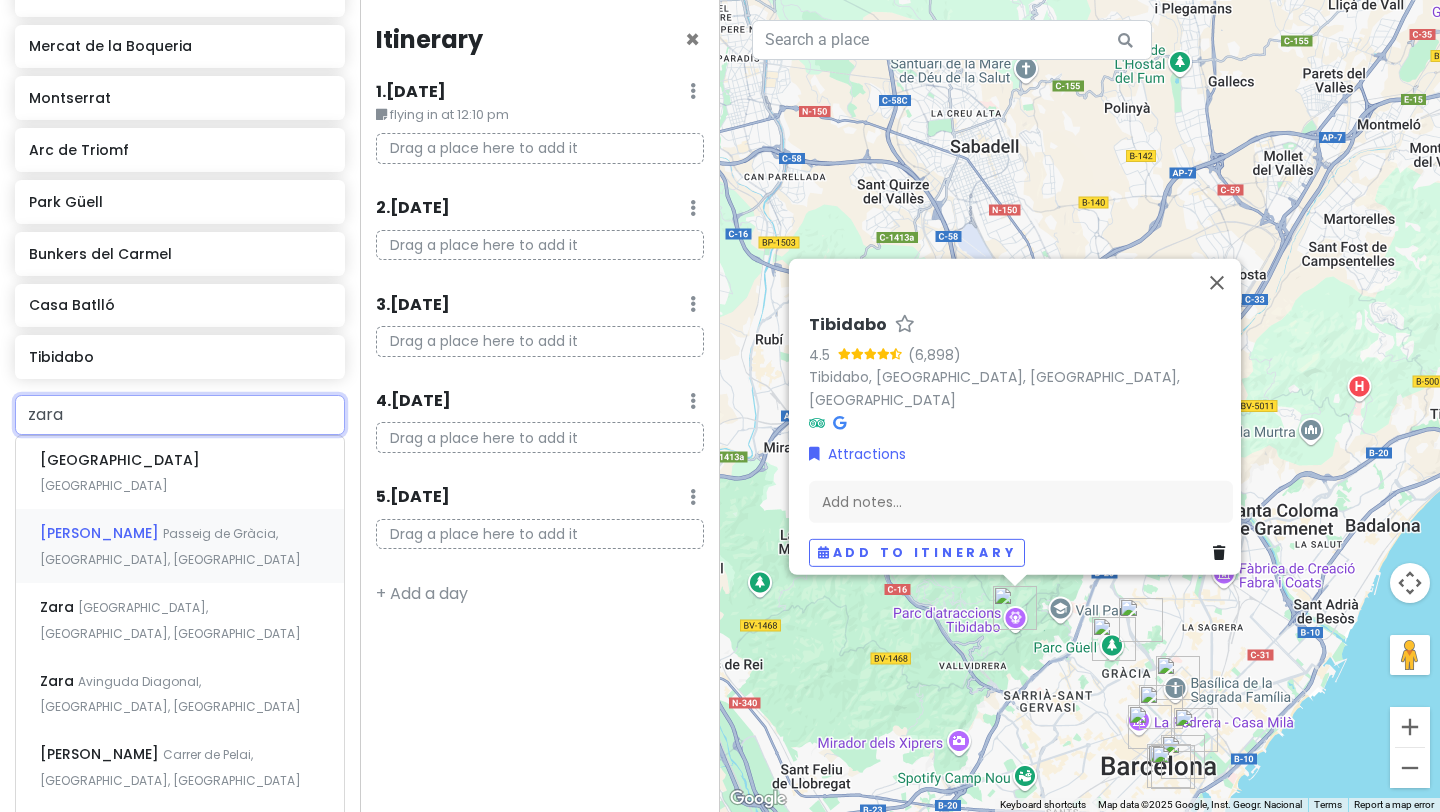 click on "ZARA   Passeig de Gràcia, [GEOGRAPHIC_DATA], [GEOGRAPHIC_DATA]" at bounding box center (180, 546) 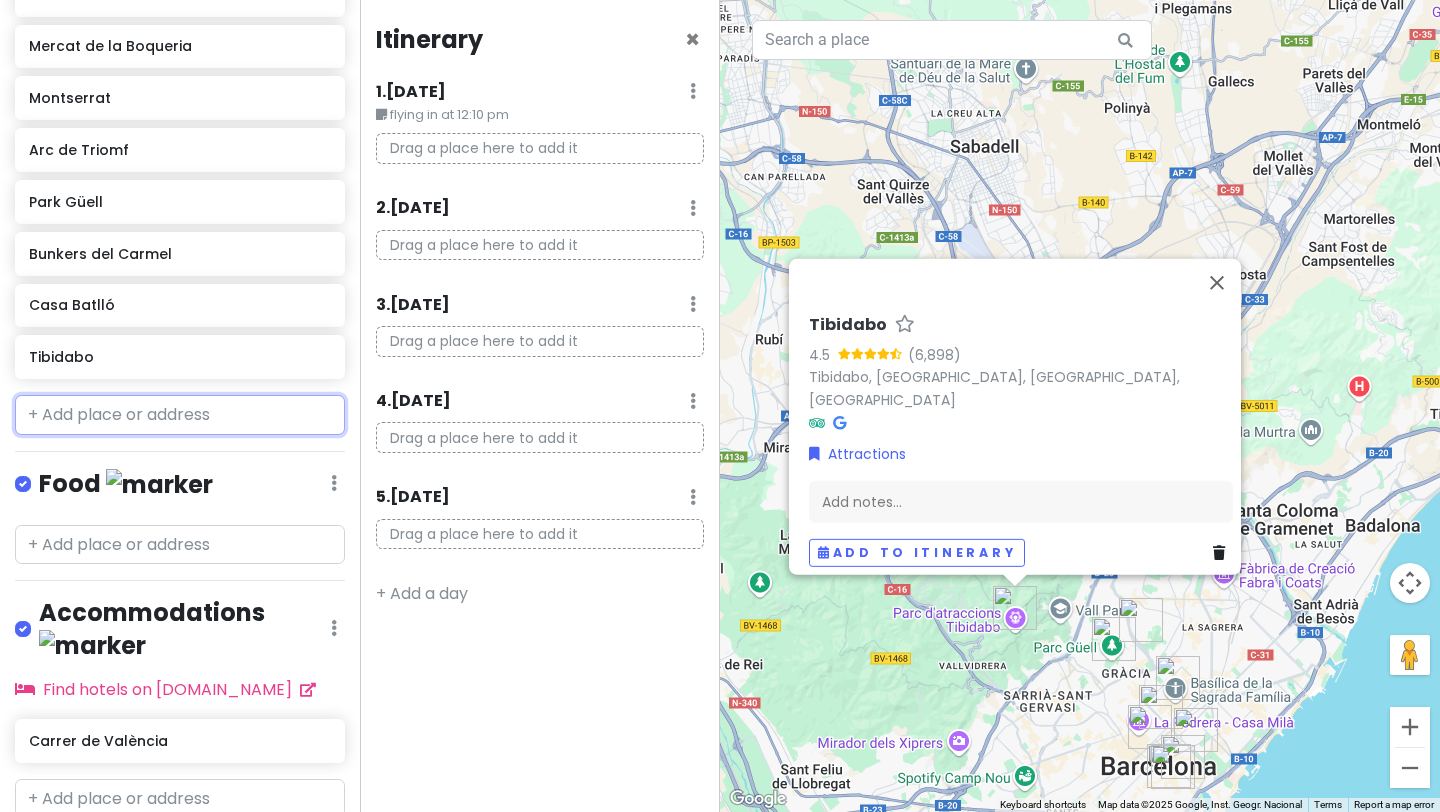 scroll, scrollTop: 501, scrollLeft: 0, axis: vertical 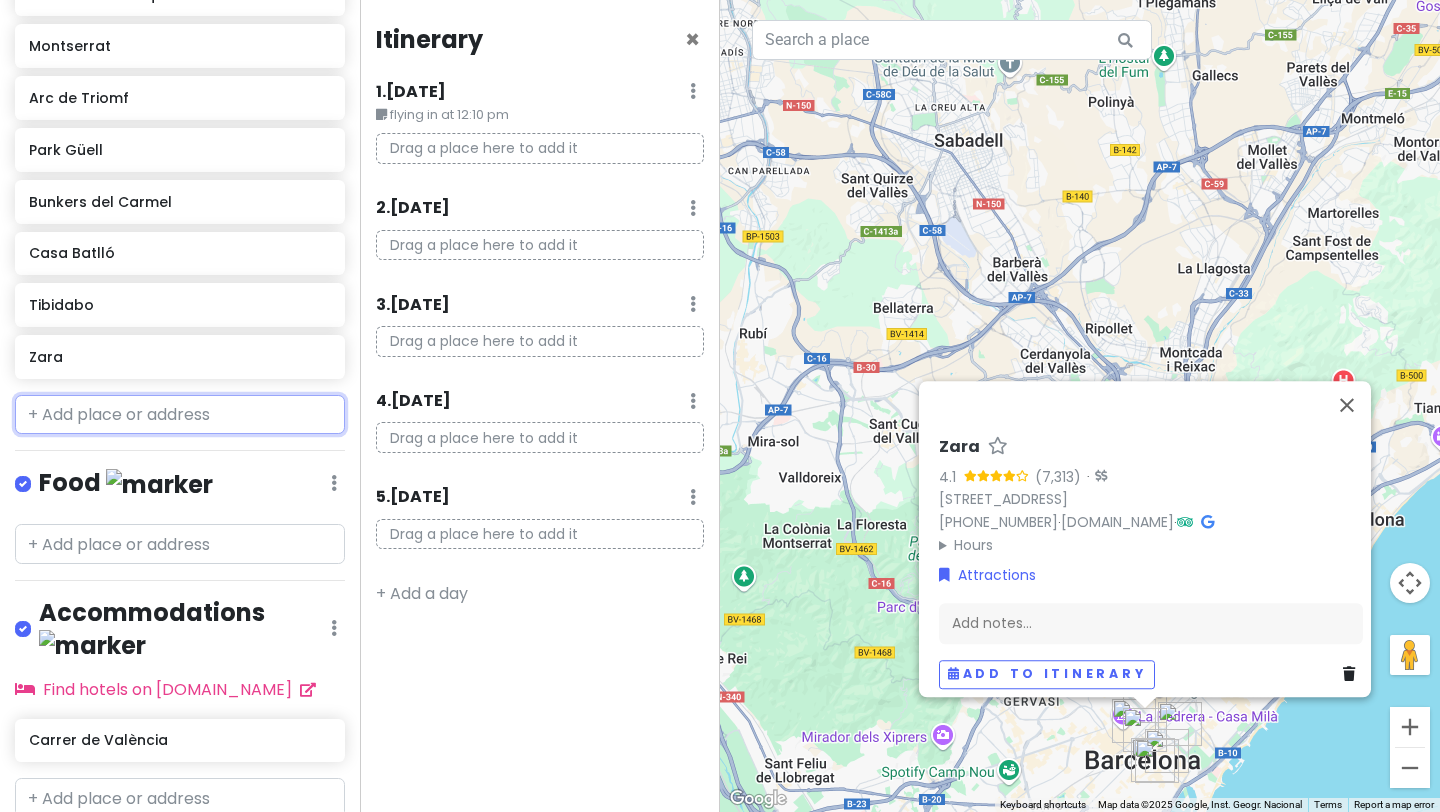 click at bounding box center [180, 415] 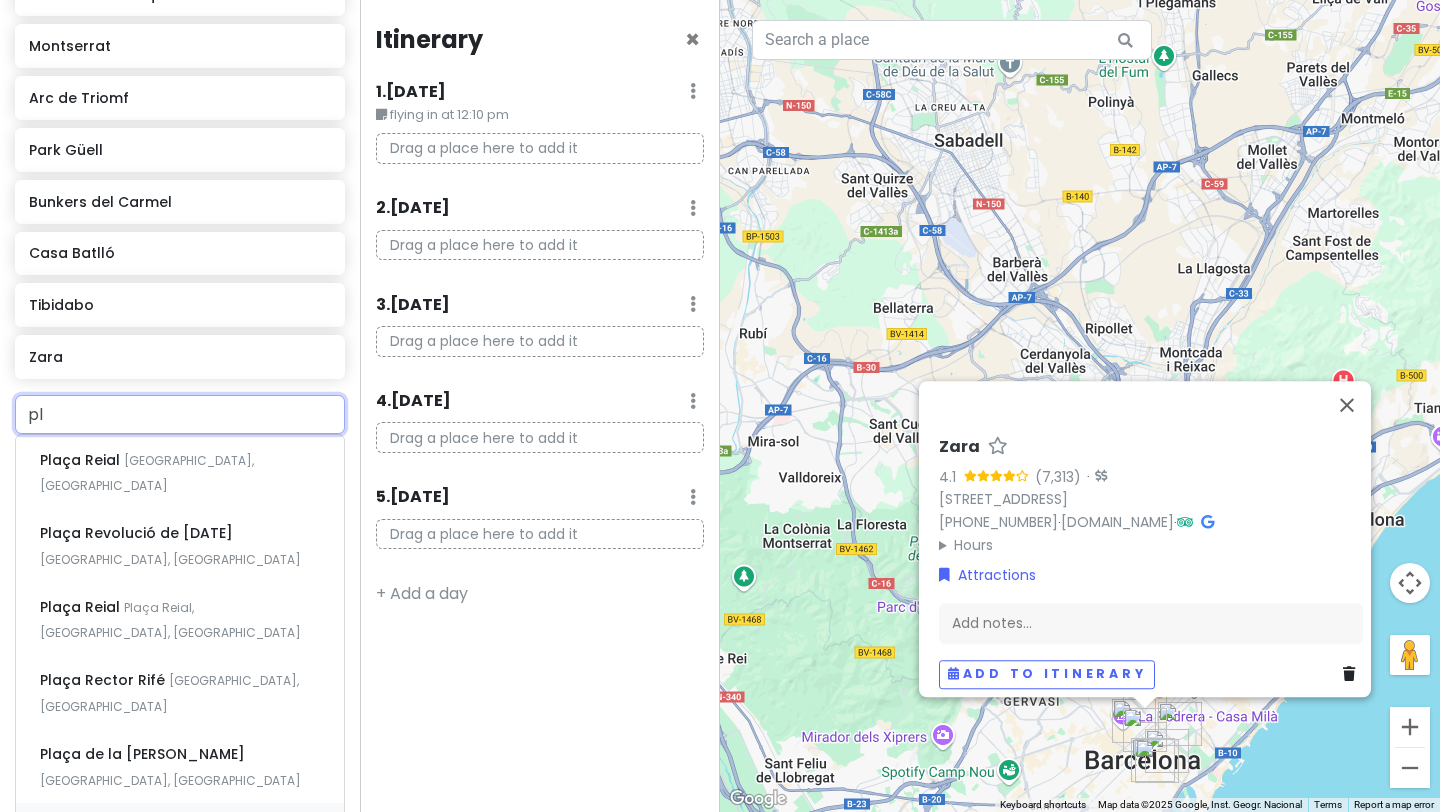 type on "p" 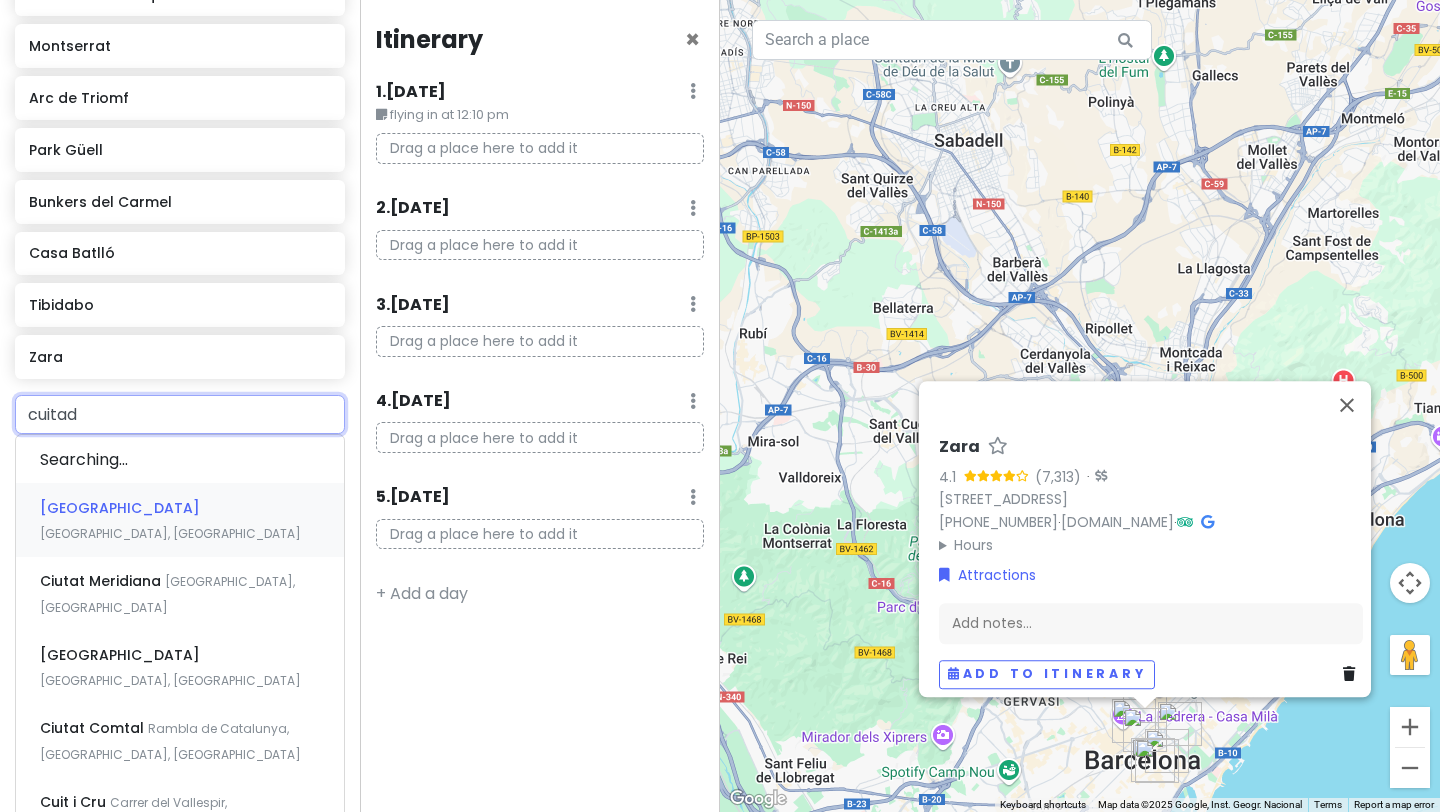 type on "cuitade" 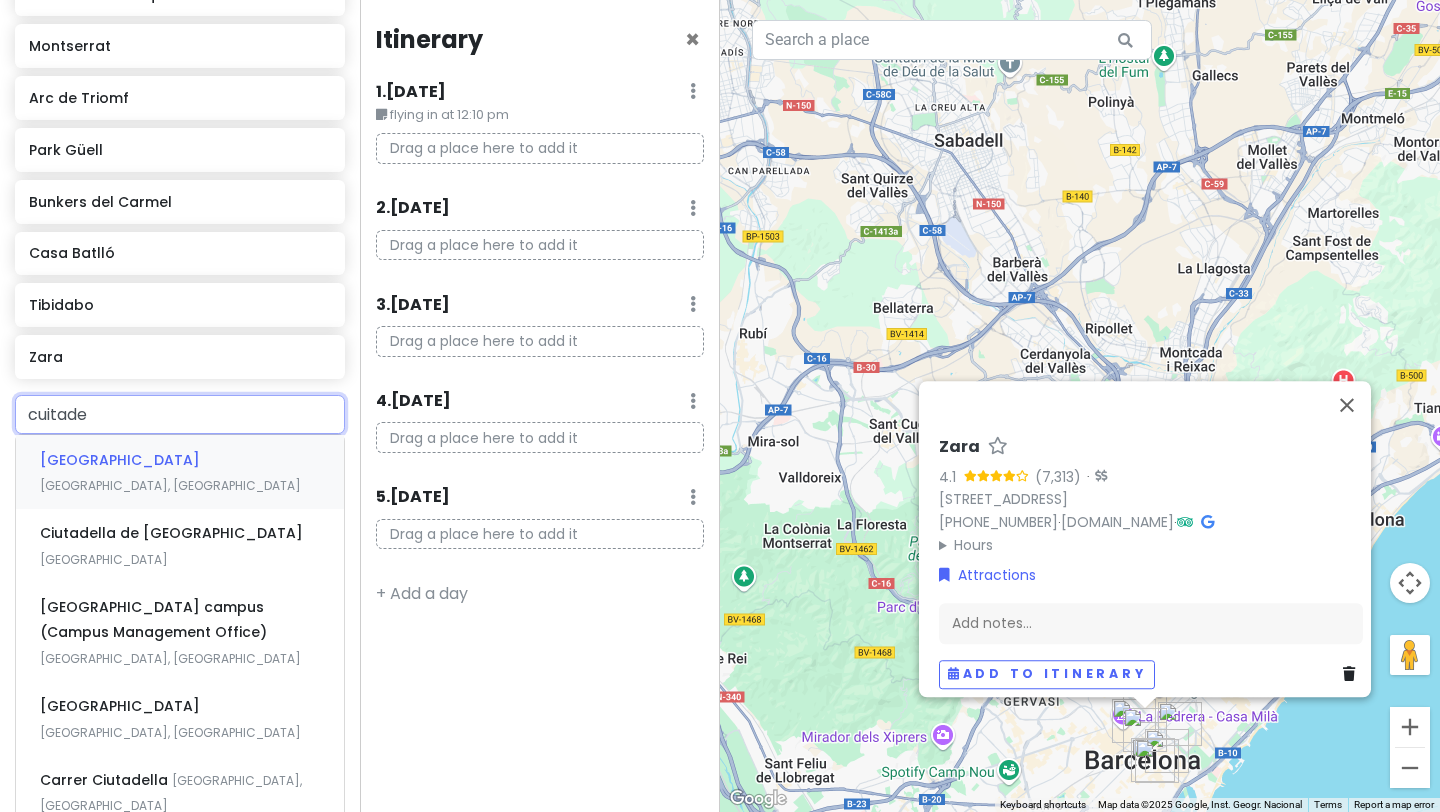 click on "[GEOGRAPHIC_DATA]   [GEOGRAPHIC_DATA], [GEOGRAPHIC_DATA]" at bounding box center [180, 472] 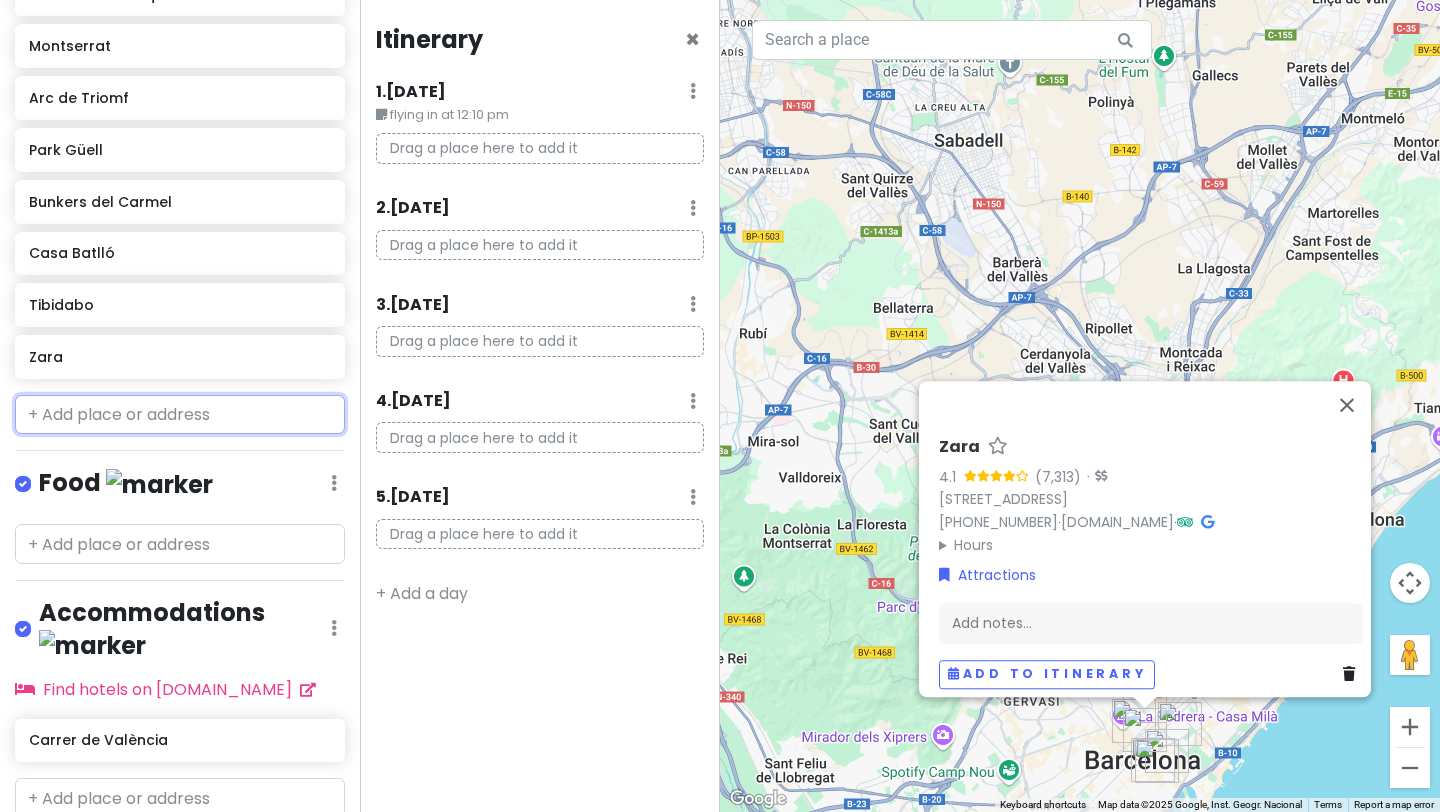 scroll, scrollTop: 553, scrollLeft: 0, axis: vertical 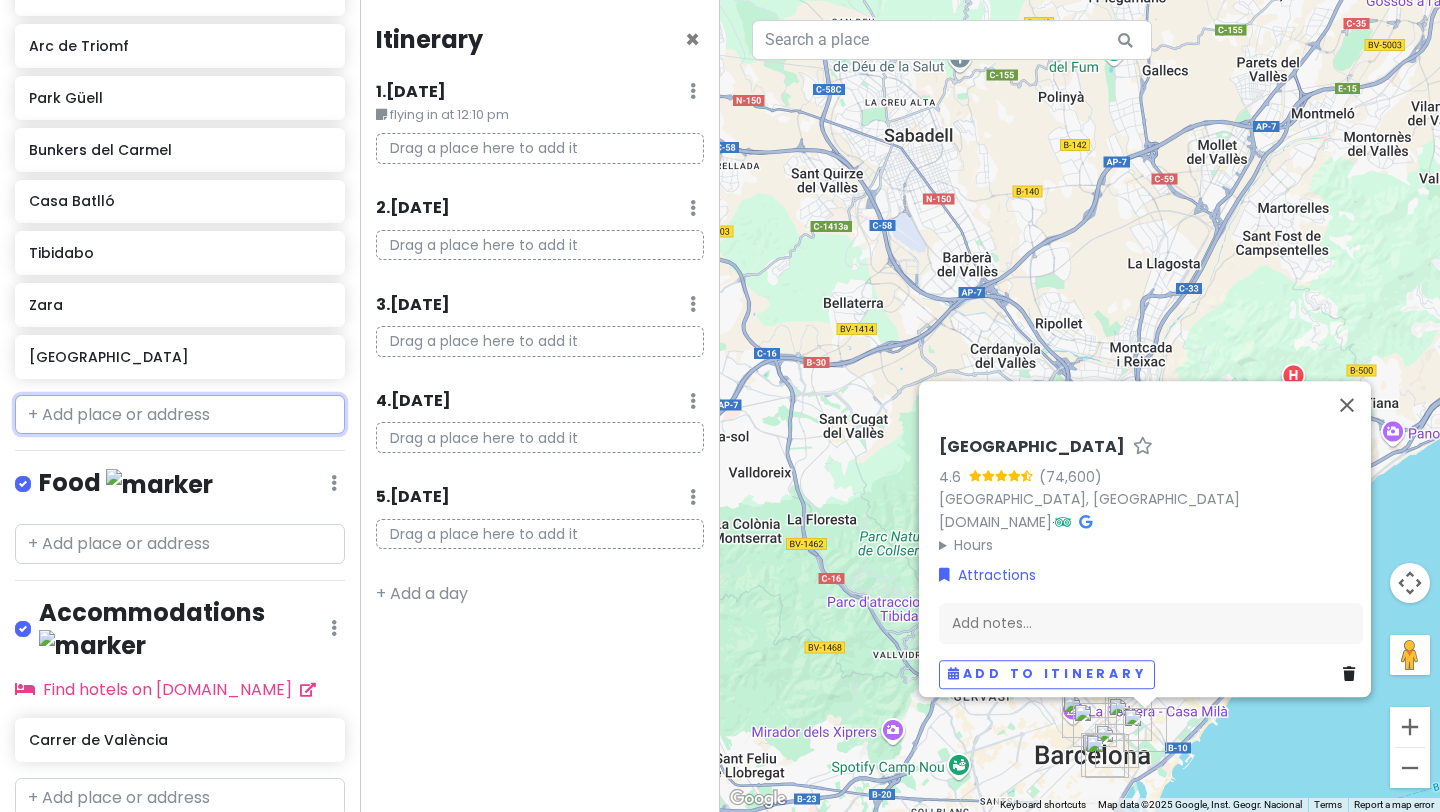 click at bounding box center [180, 415] 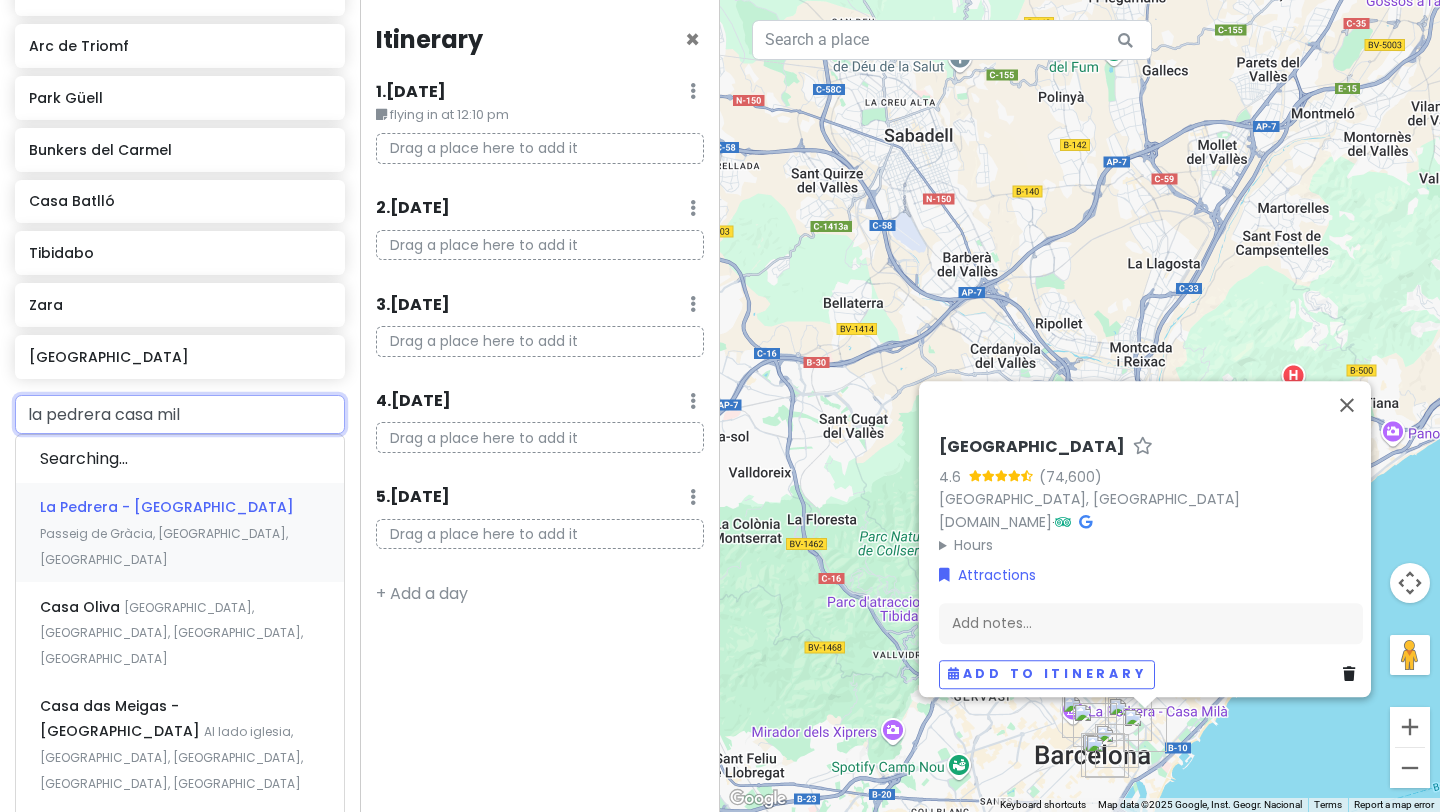 type on "la pedrera casa mila" 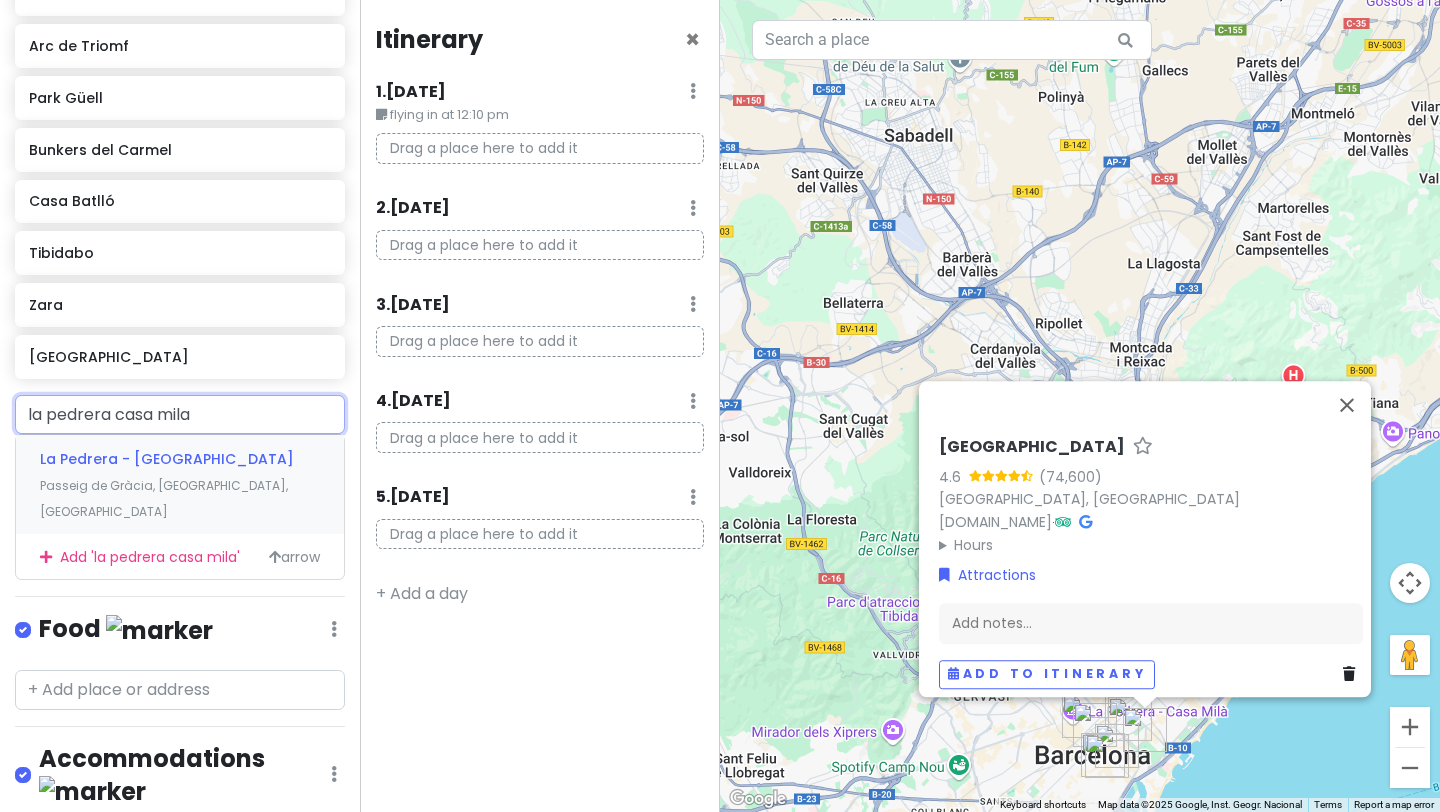 click on "La Pedrera - [GEOGRAPHIC_DATA]" at bounding box center (167, 459) 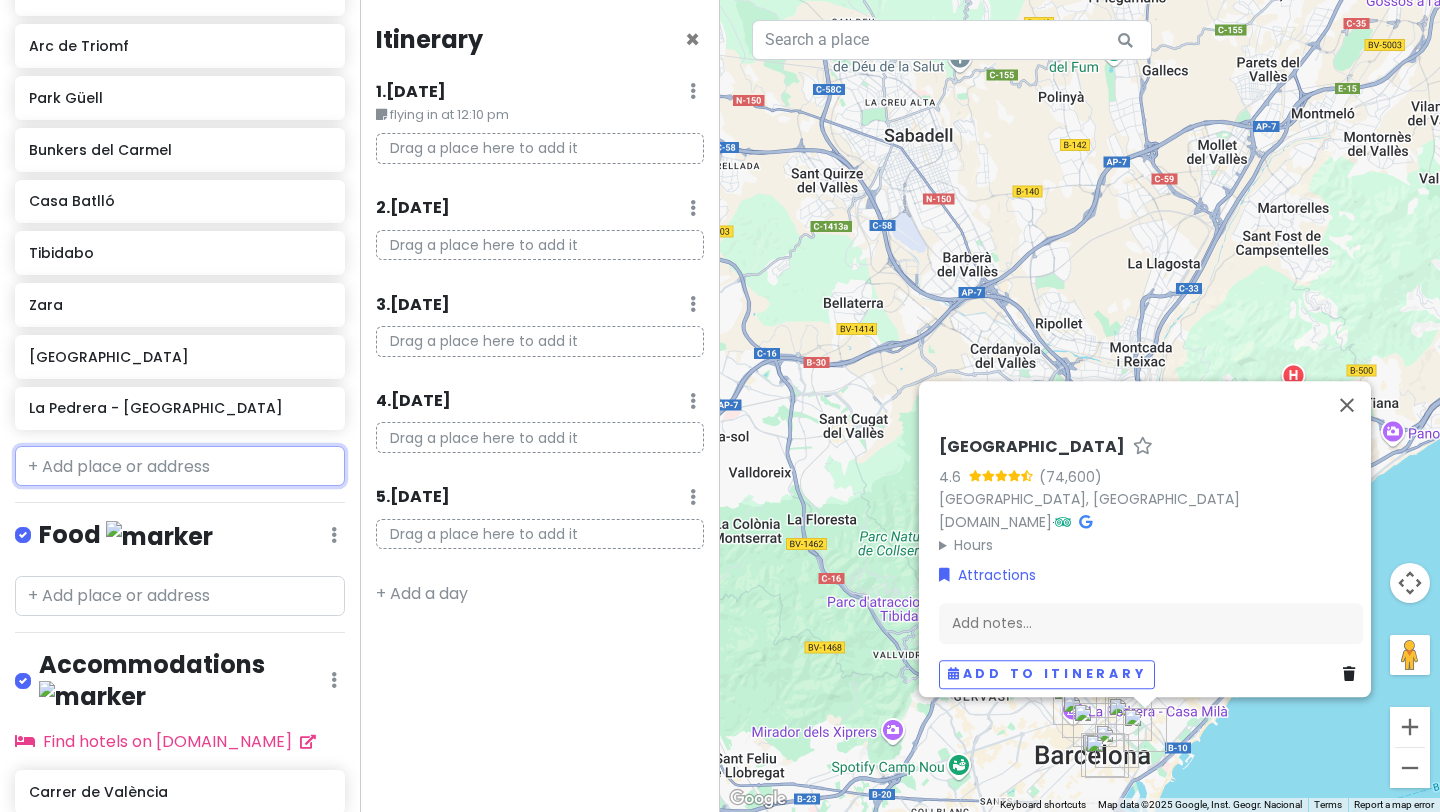 scroll, scrollTop: 605, scrollLeft: 0, axis: vertical 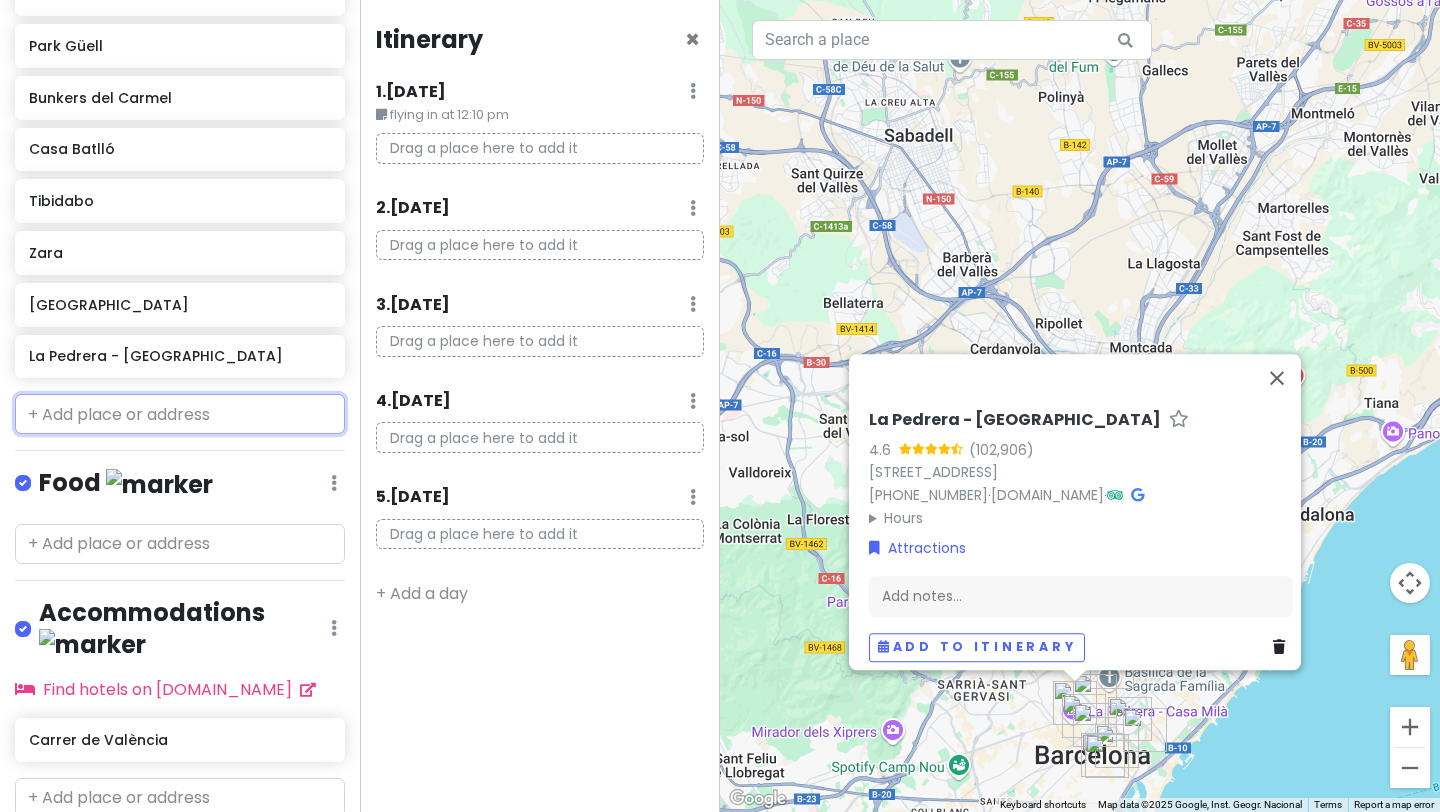click at bounding box center [180, 414] 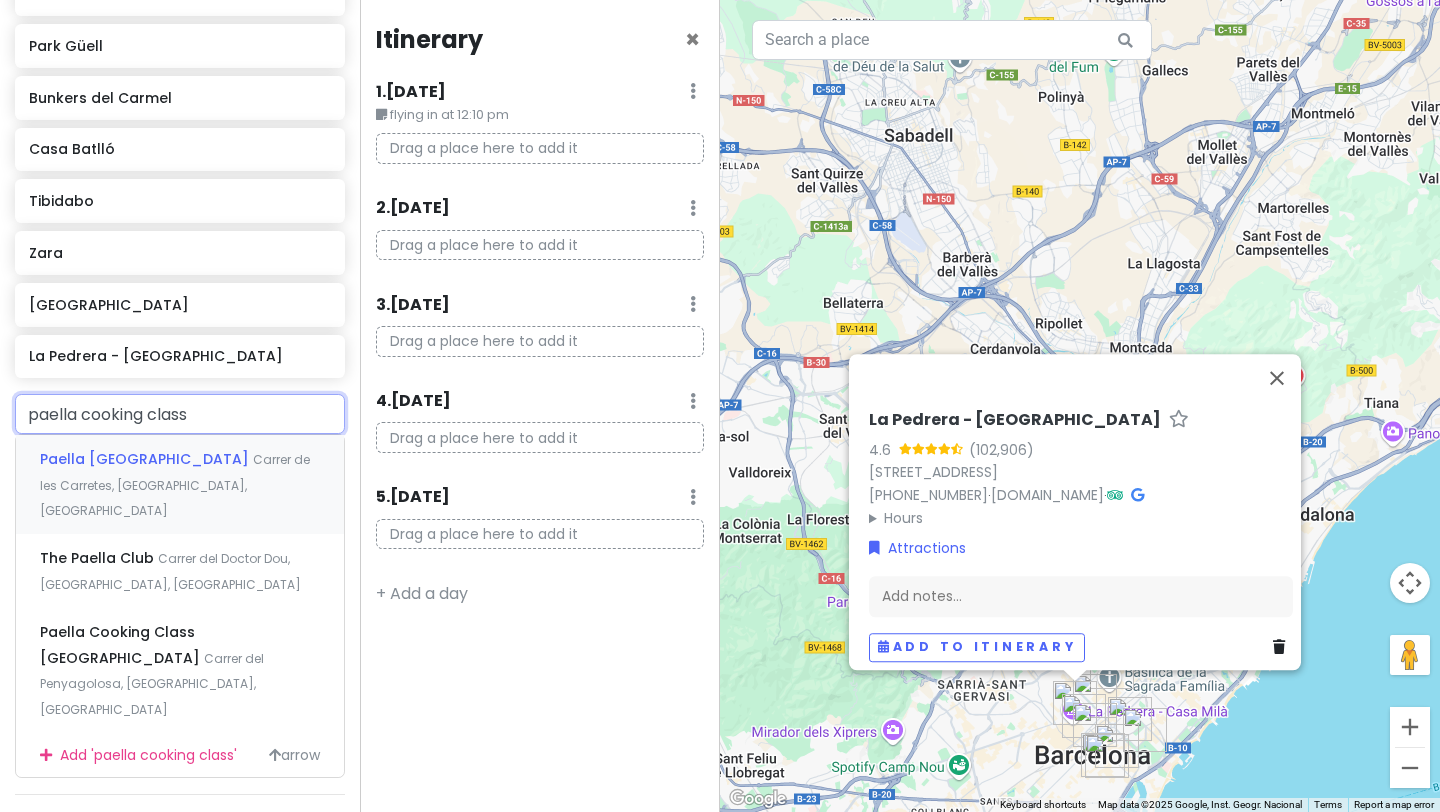 type on "paella cooking class" 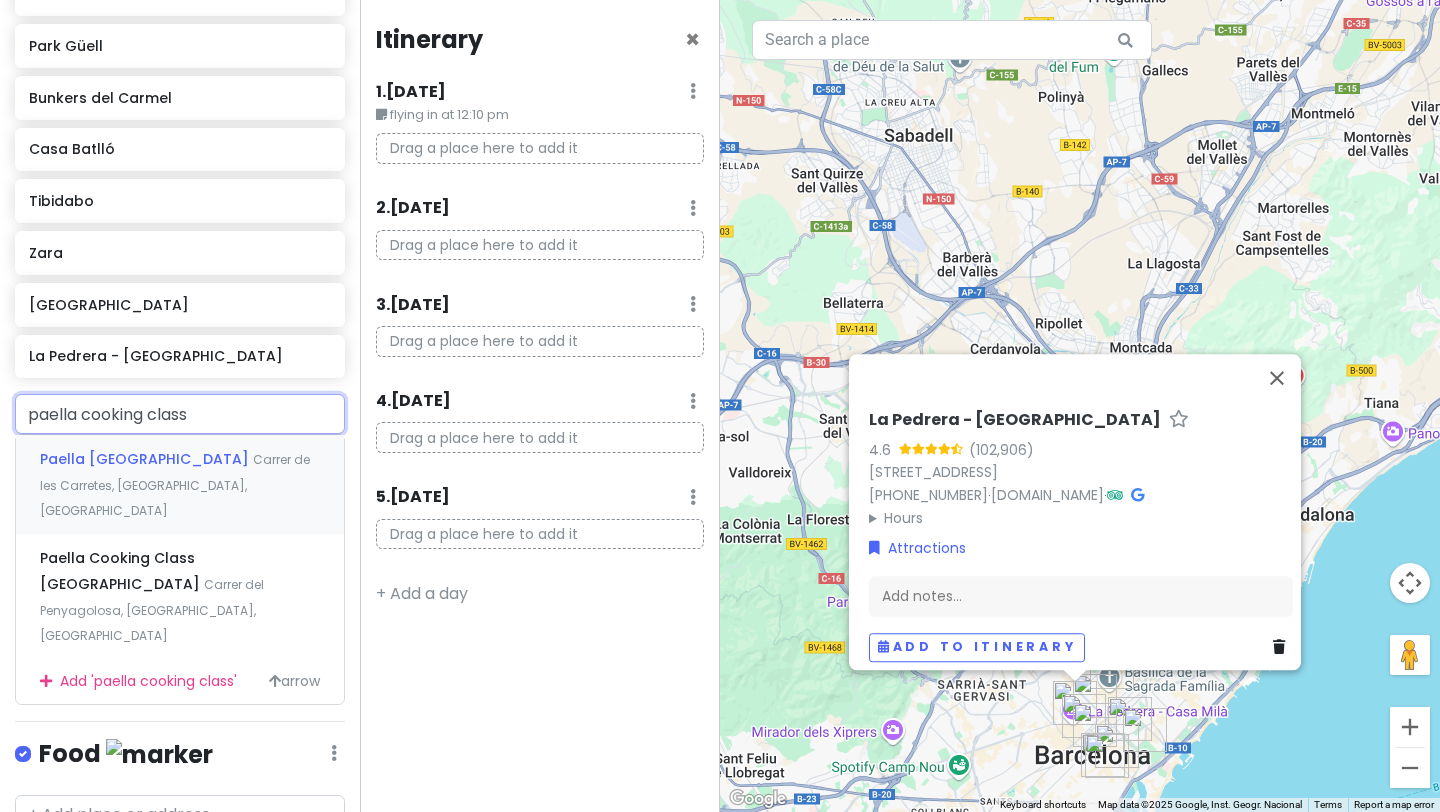 click on "Carrer de les Carretes, [GEOGRAPHIC_DATA], [GEOGRAPHIC_DATA]" at bounding box center [175, 485] 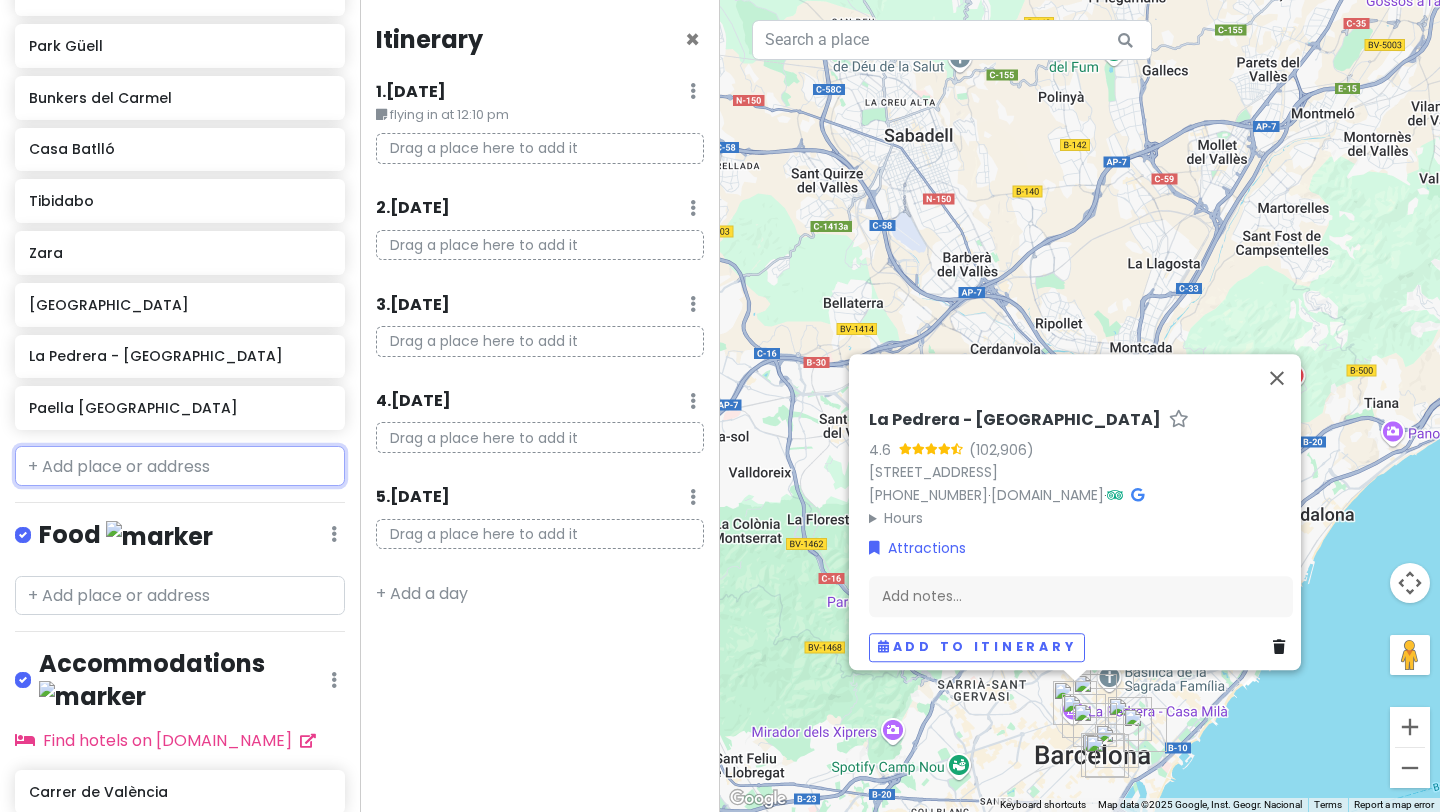 scroll, scrollTop: 656, scrollLeft: 0, axis: vertical 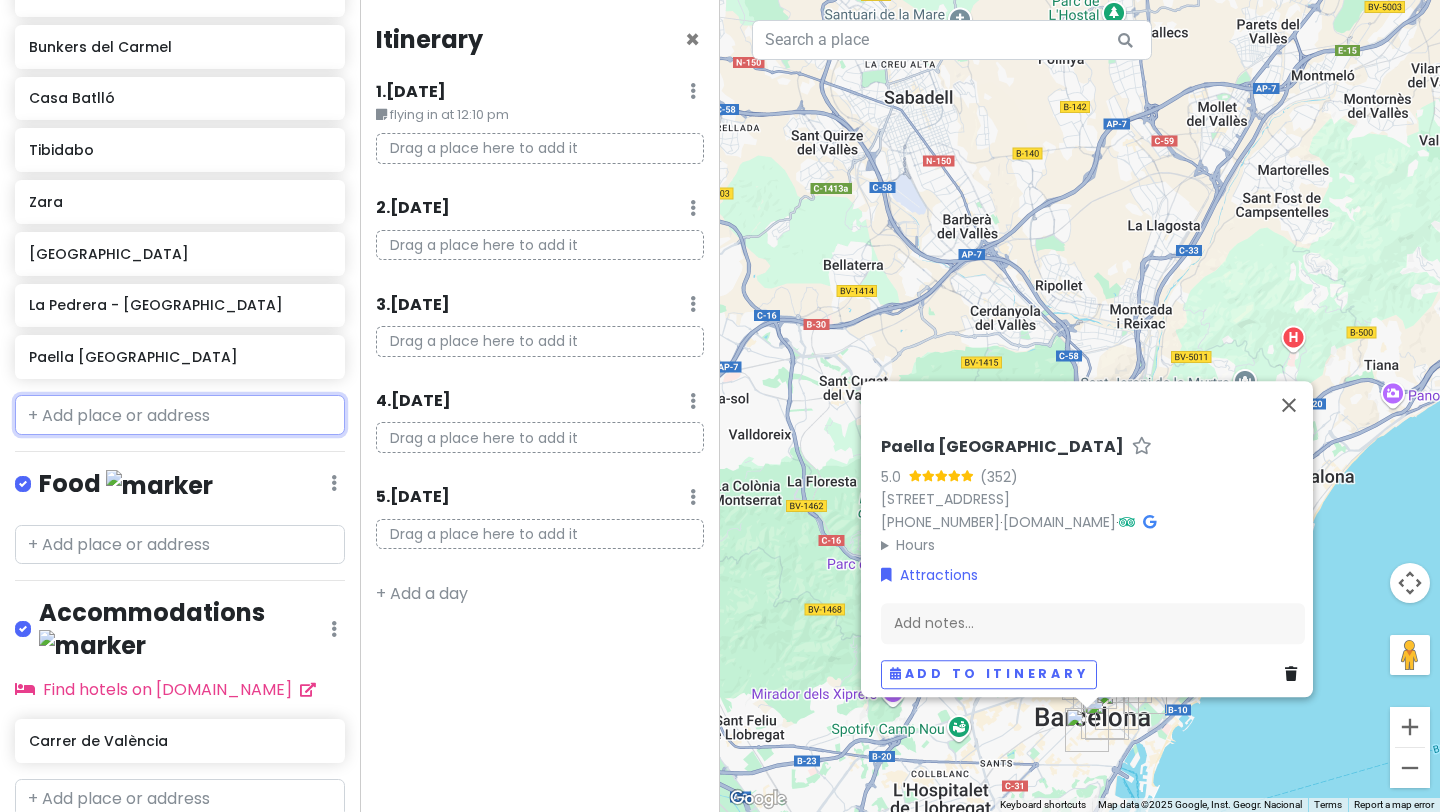 click at bounding box center [180, 415] 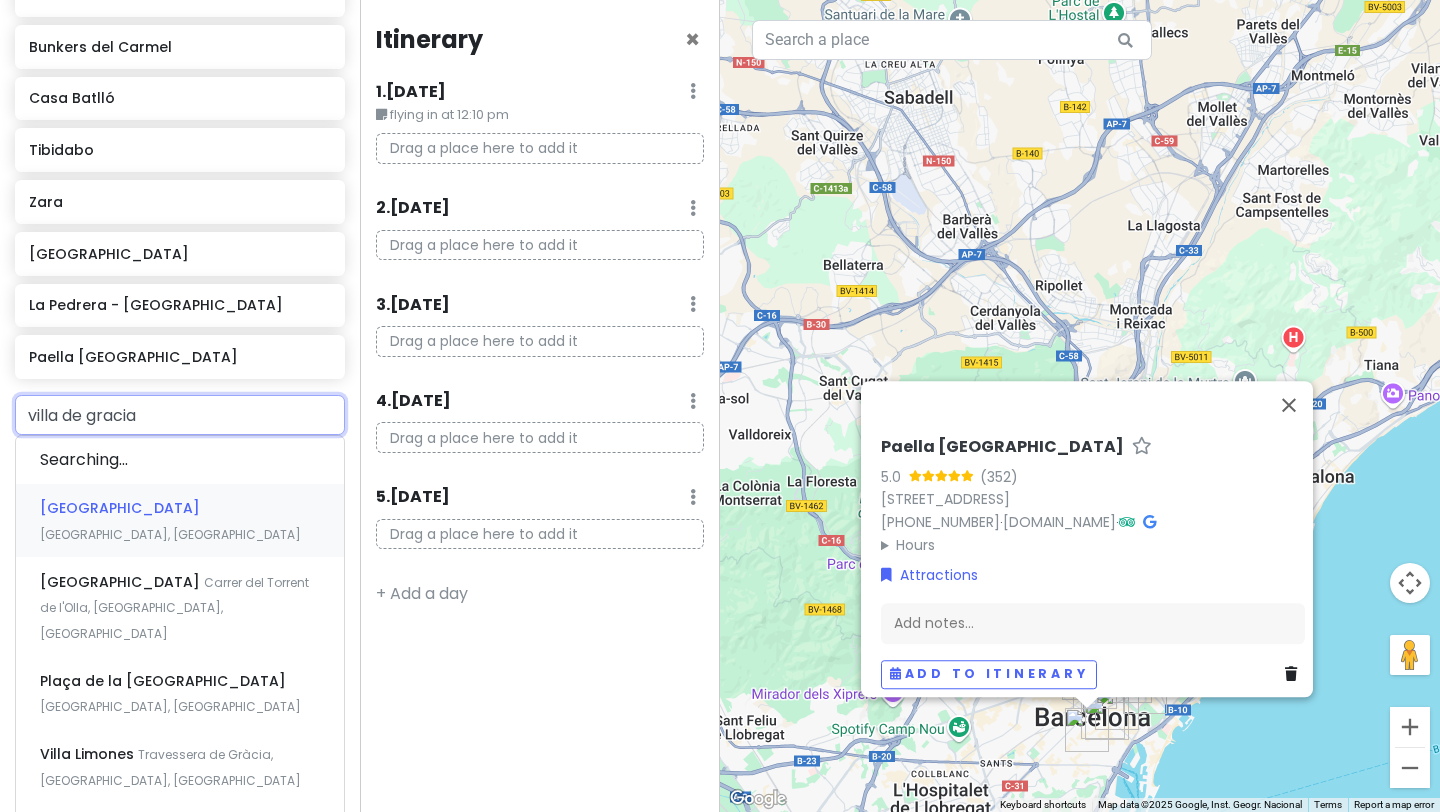 type on "villa de gracia" 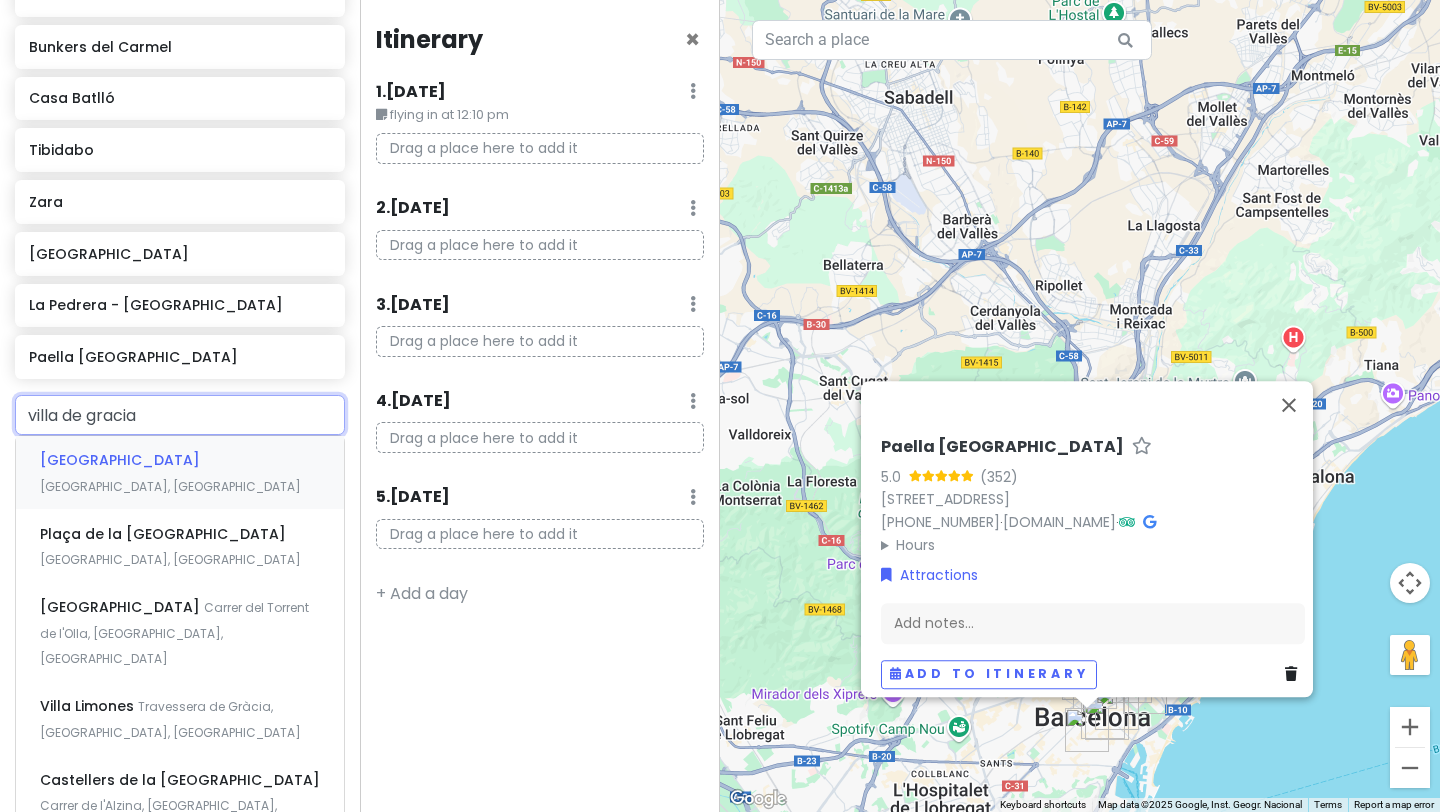 click on "[GEOGRAPHIC_DATA], [GEOGRAPHIC_DATA]" at bounding box center [170, 486] 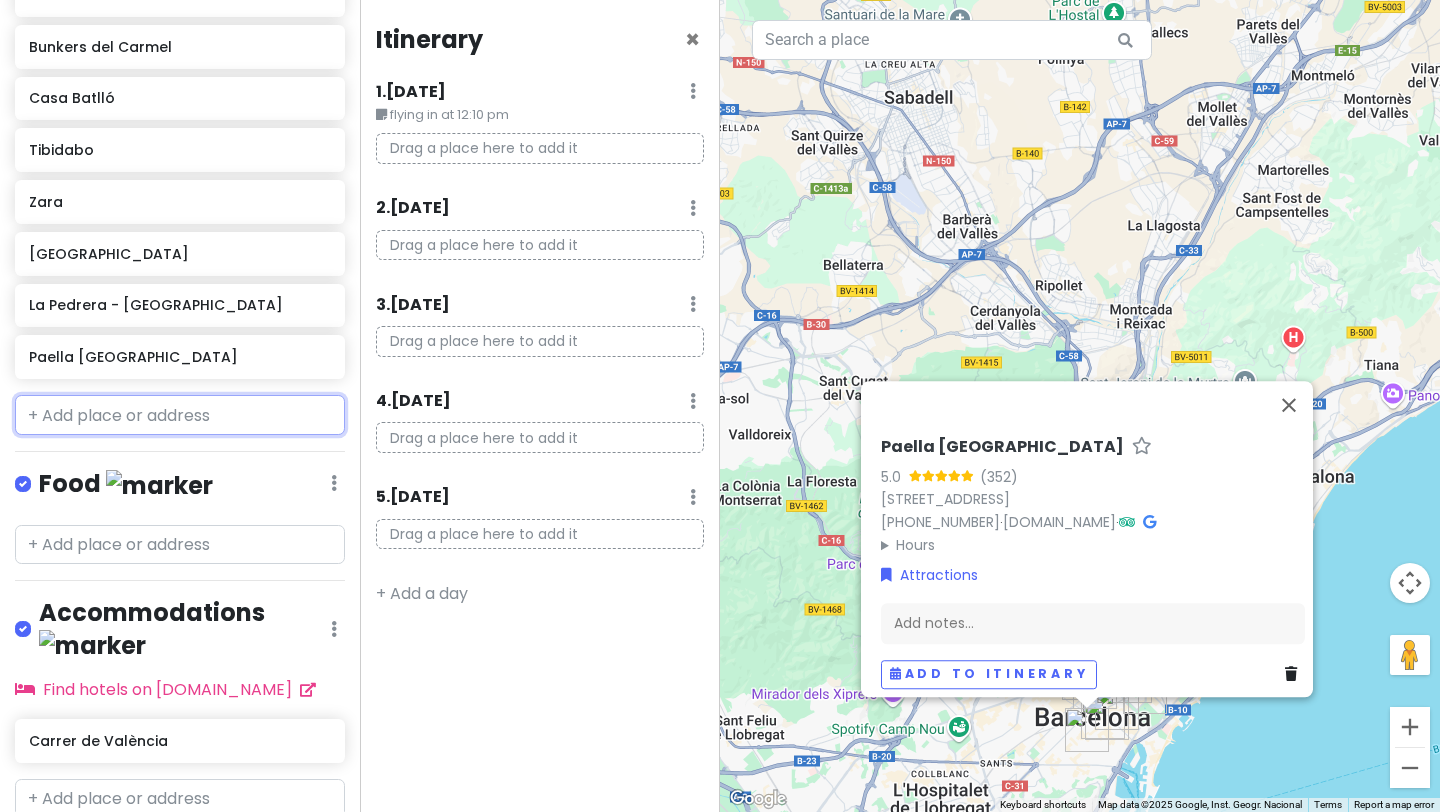 scroll, scrollTop: 708, scrollLeft: 0, axis: vertical 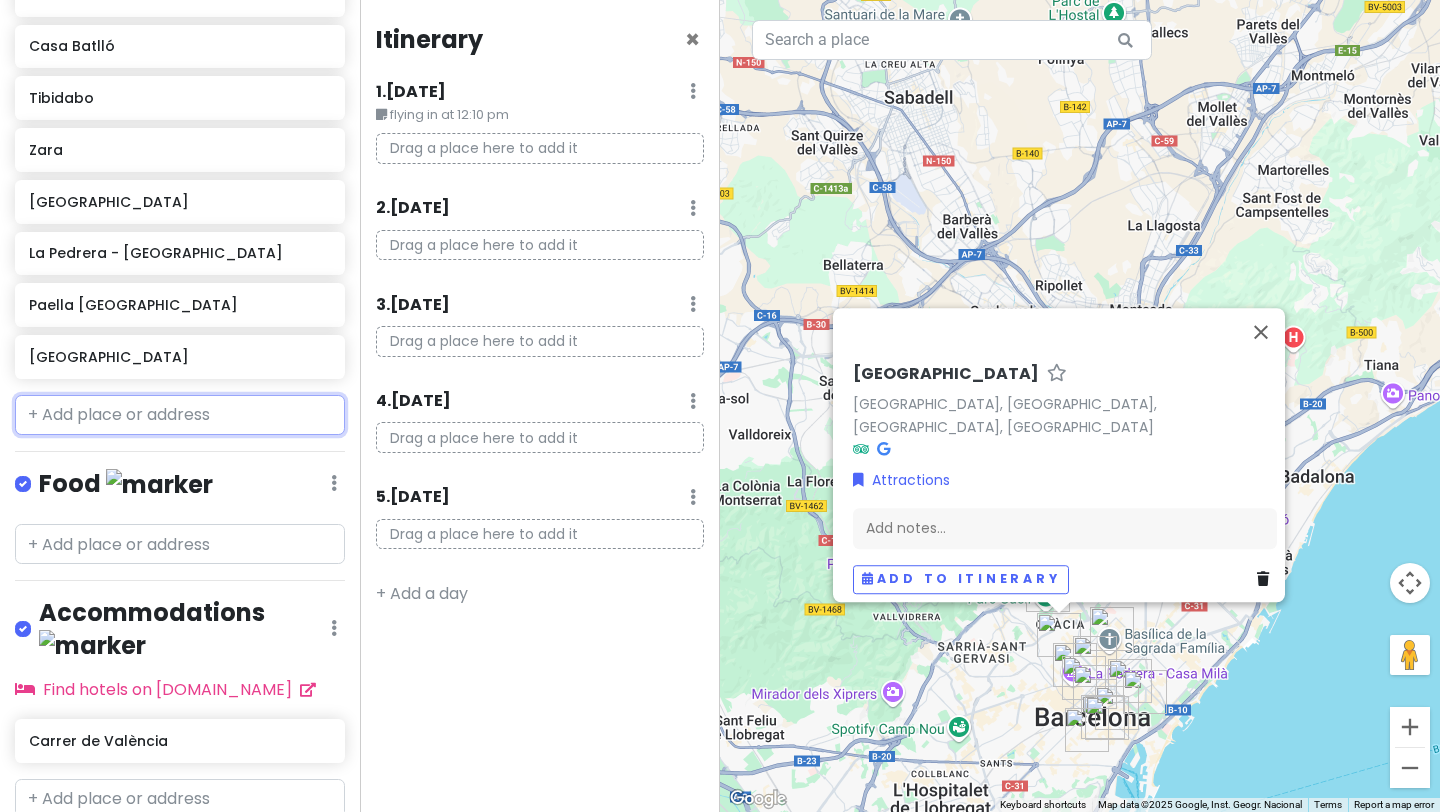 click at bounding box center (180, 415) 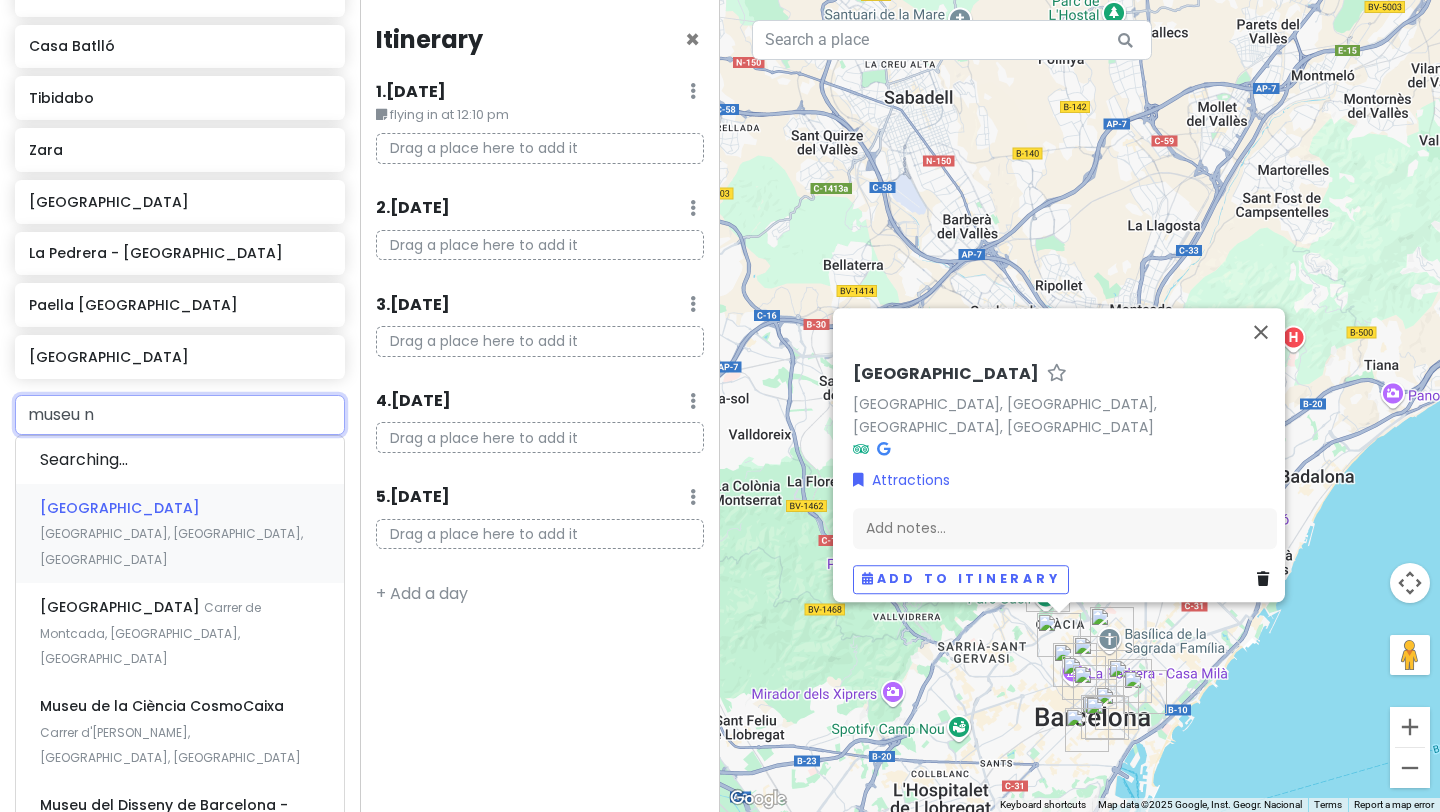 type on "museu na" 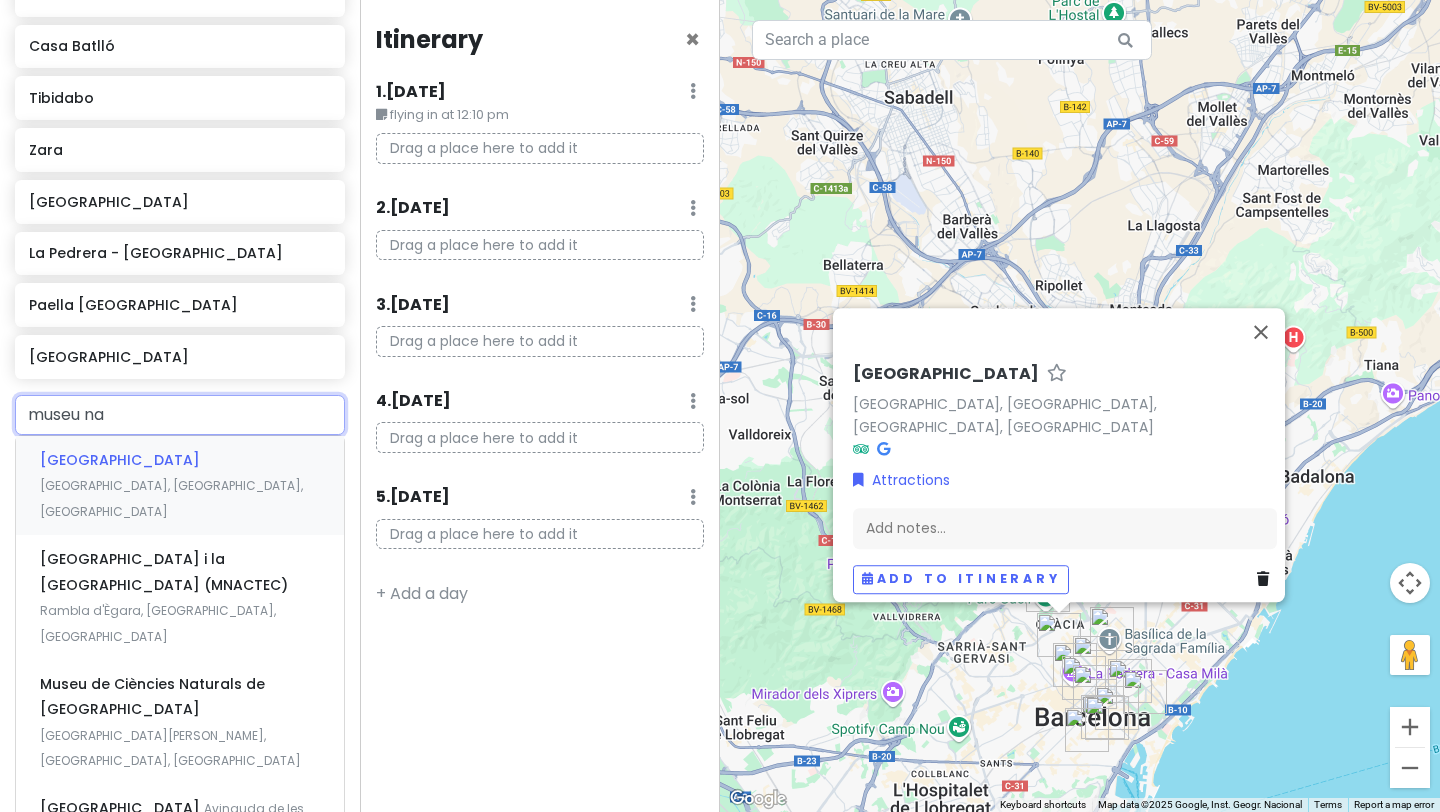 click on "[GEOGRAPHIC_DATA]" at bounding box center (120, 460) 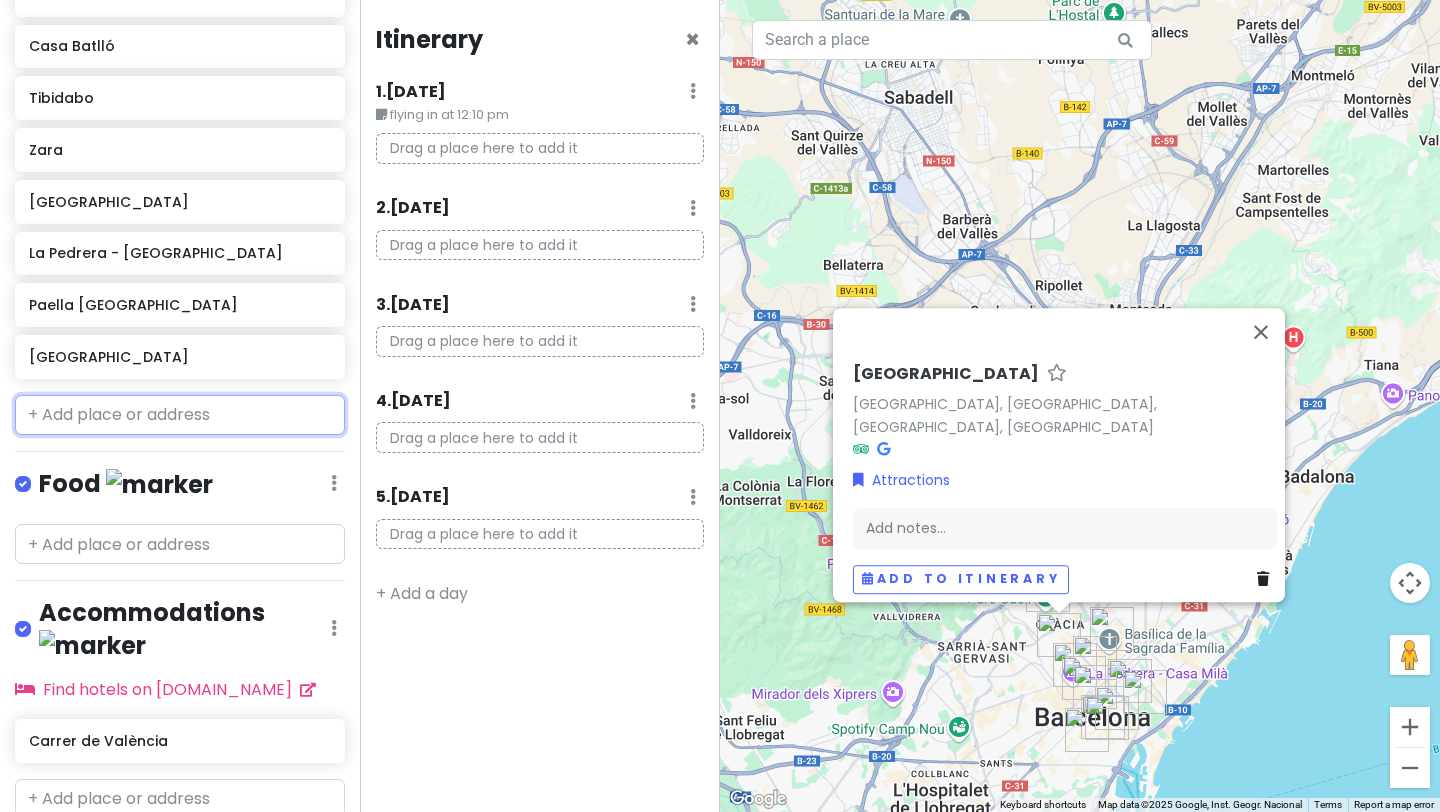 scroll, scrollTop: 760, scrollLeft: 0, axis: vertical 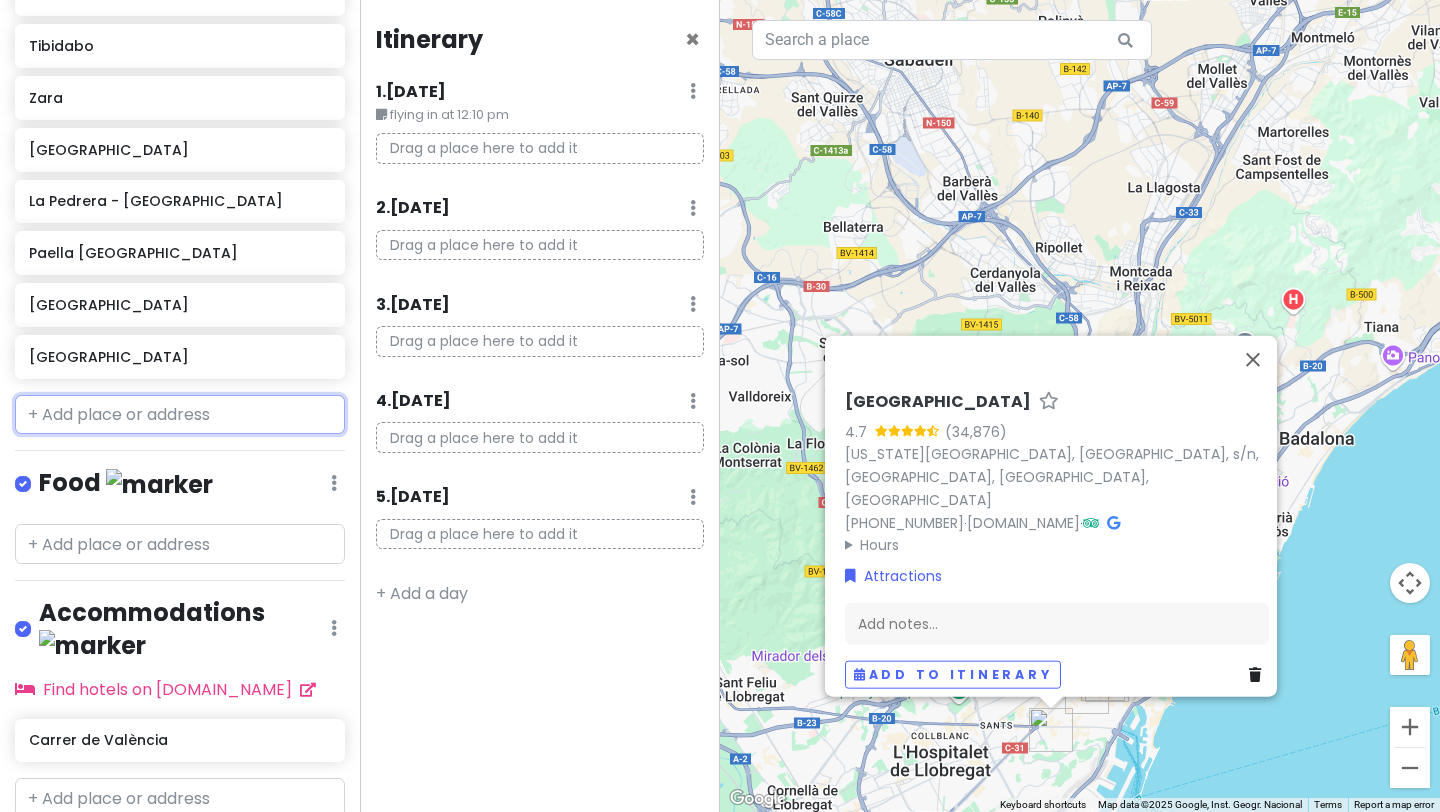 click at bounding box center [180, 415] 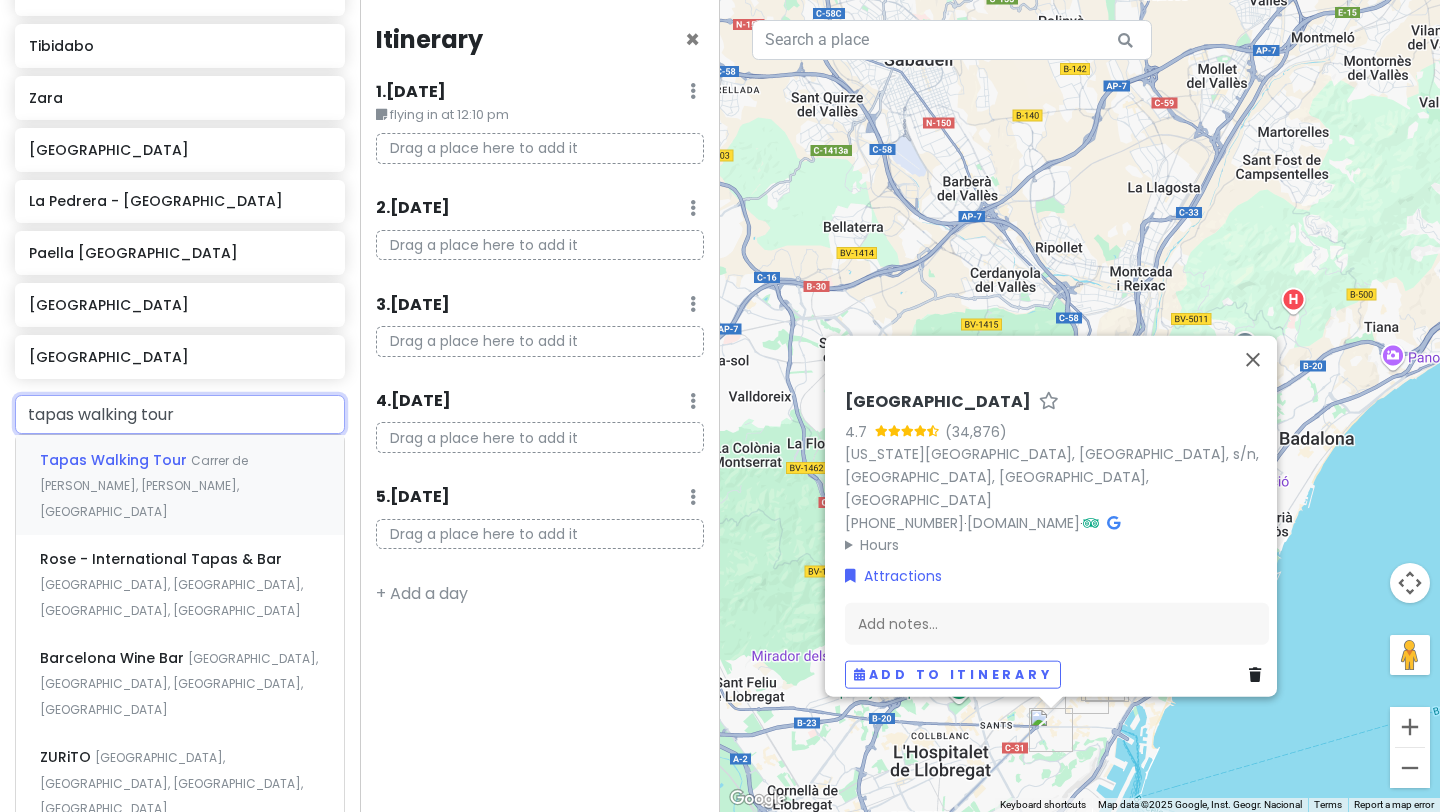 type on "tapas walking tour" 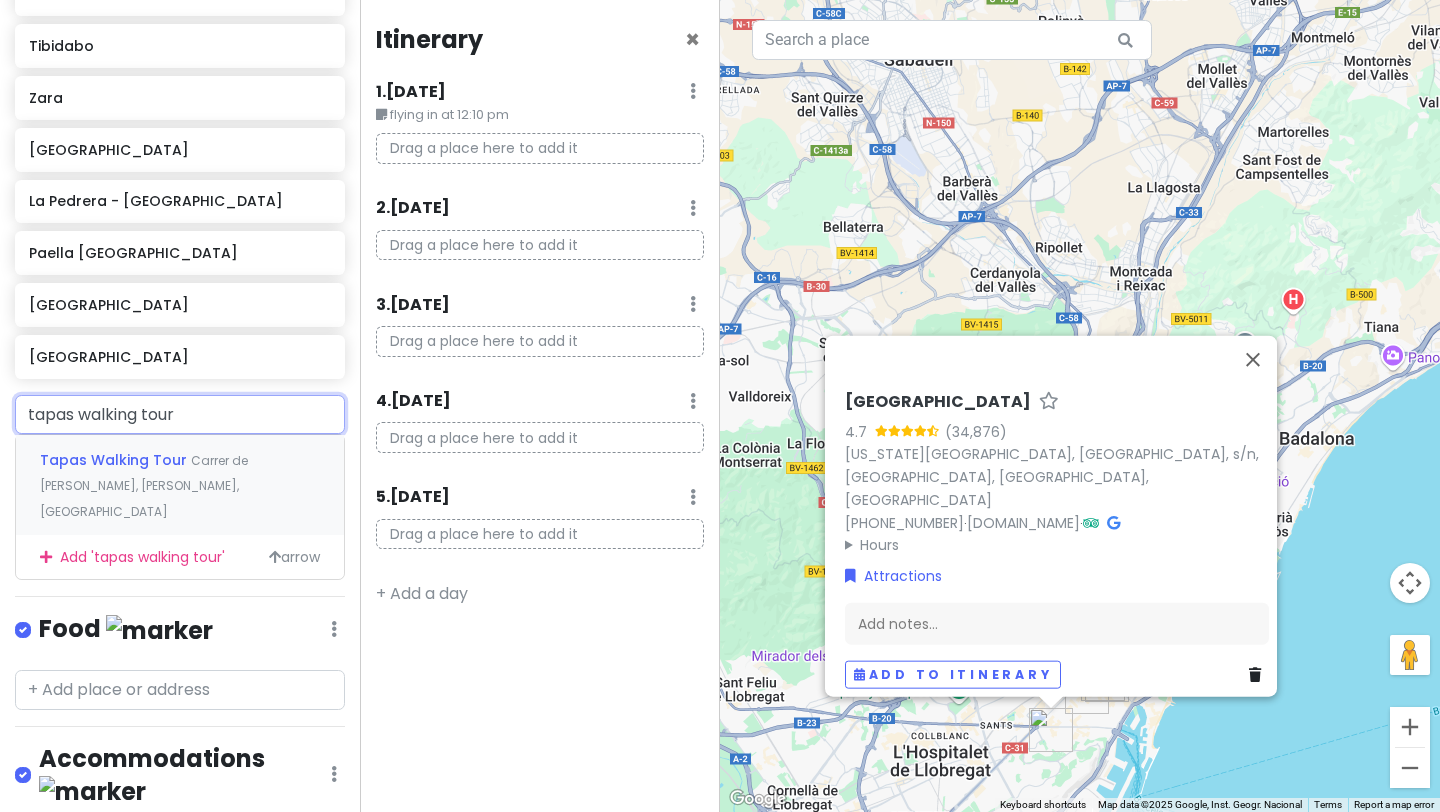 click on "tapas walking tour" at bounding box center [180, 415] 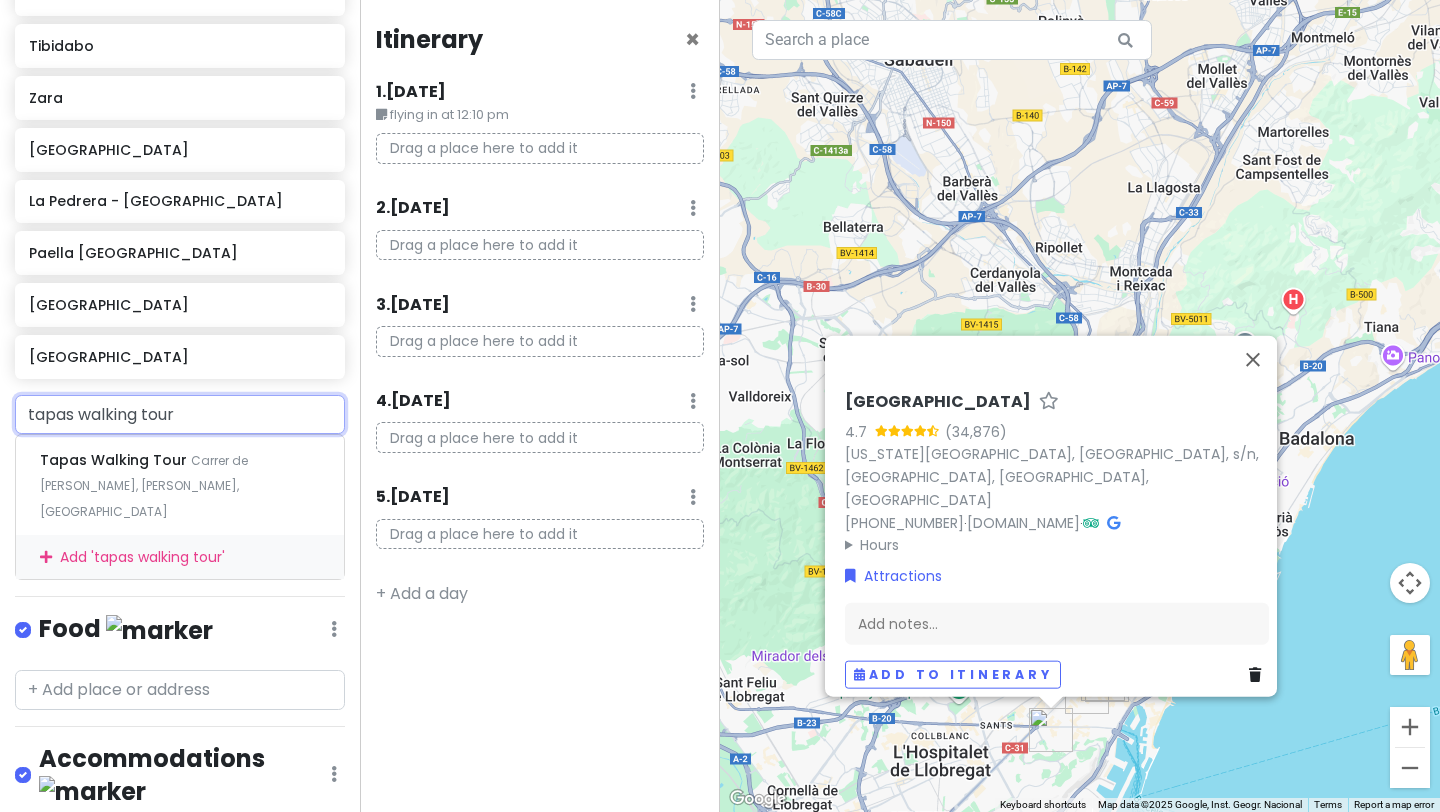 click on "Add ' tapas walking tour  '" at bounding box center (180, 557) 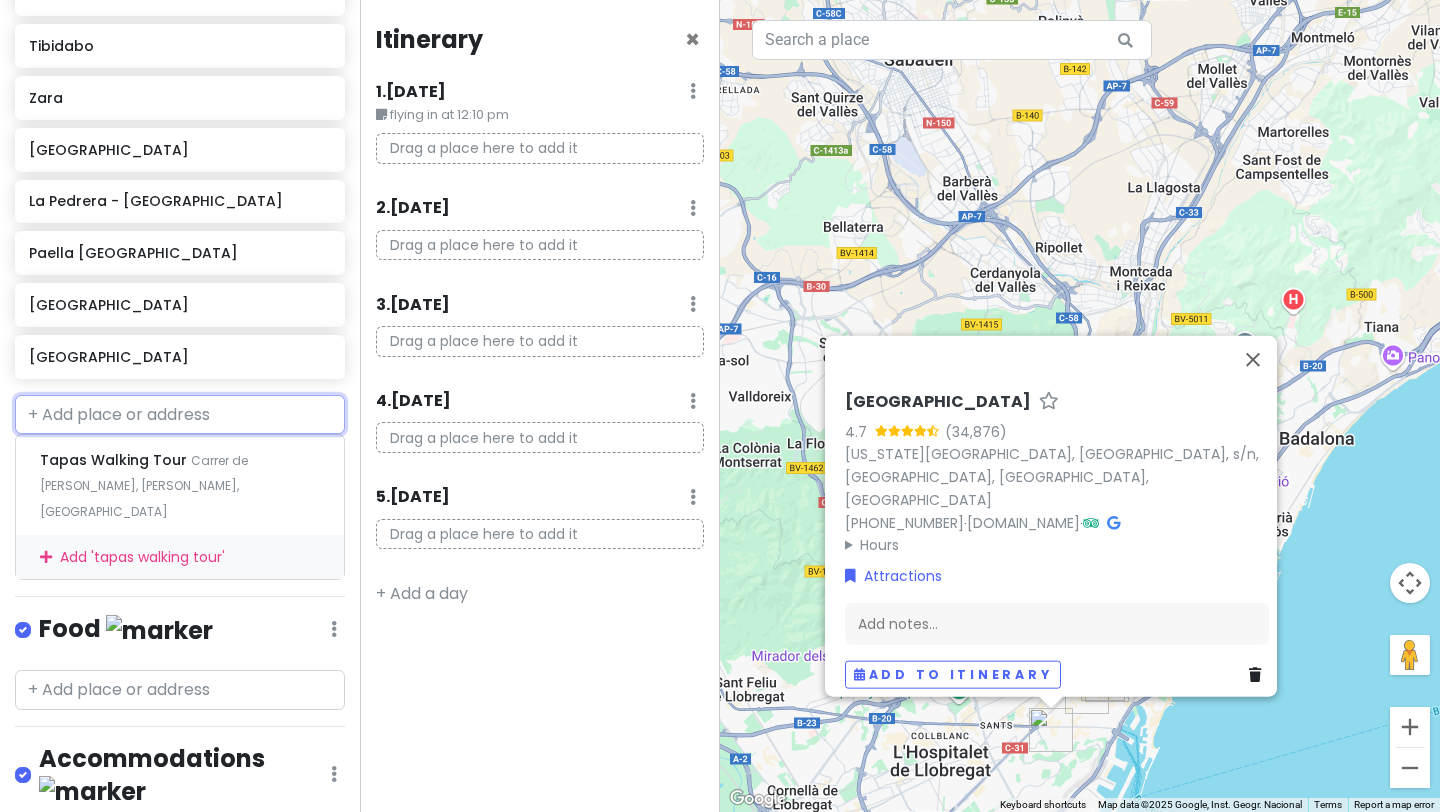scroll, scrollTop: 812, scrollLeft: 0, axis: vertical 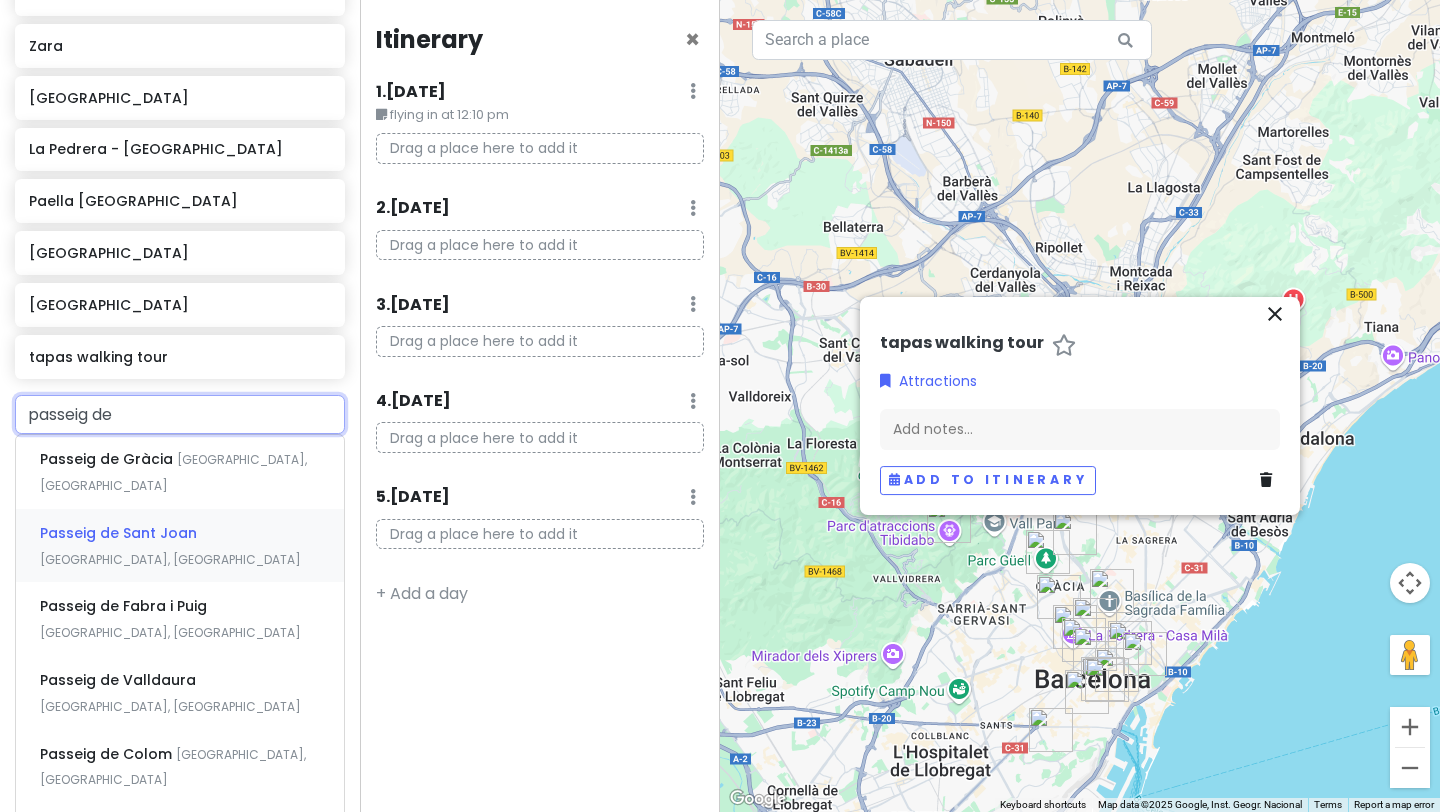 type on "passeig de" 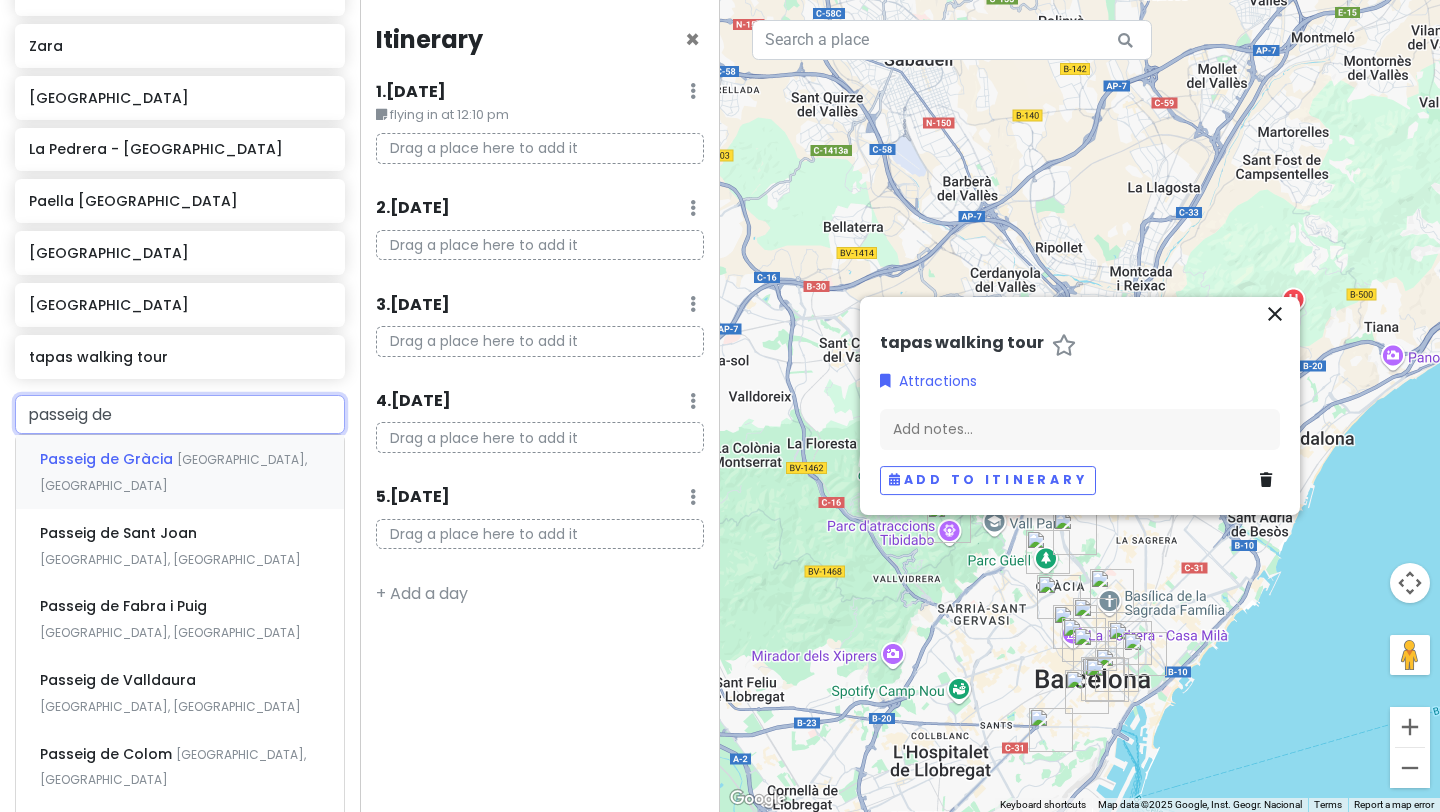 click on "Passeig de Gràcia" at bounding box center [108, 459] 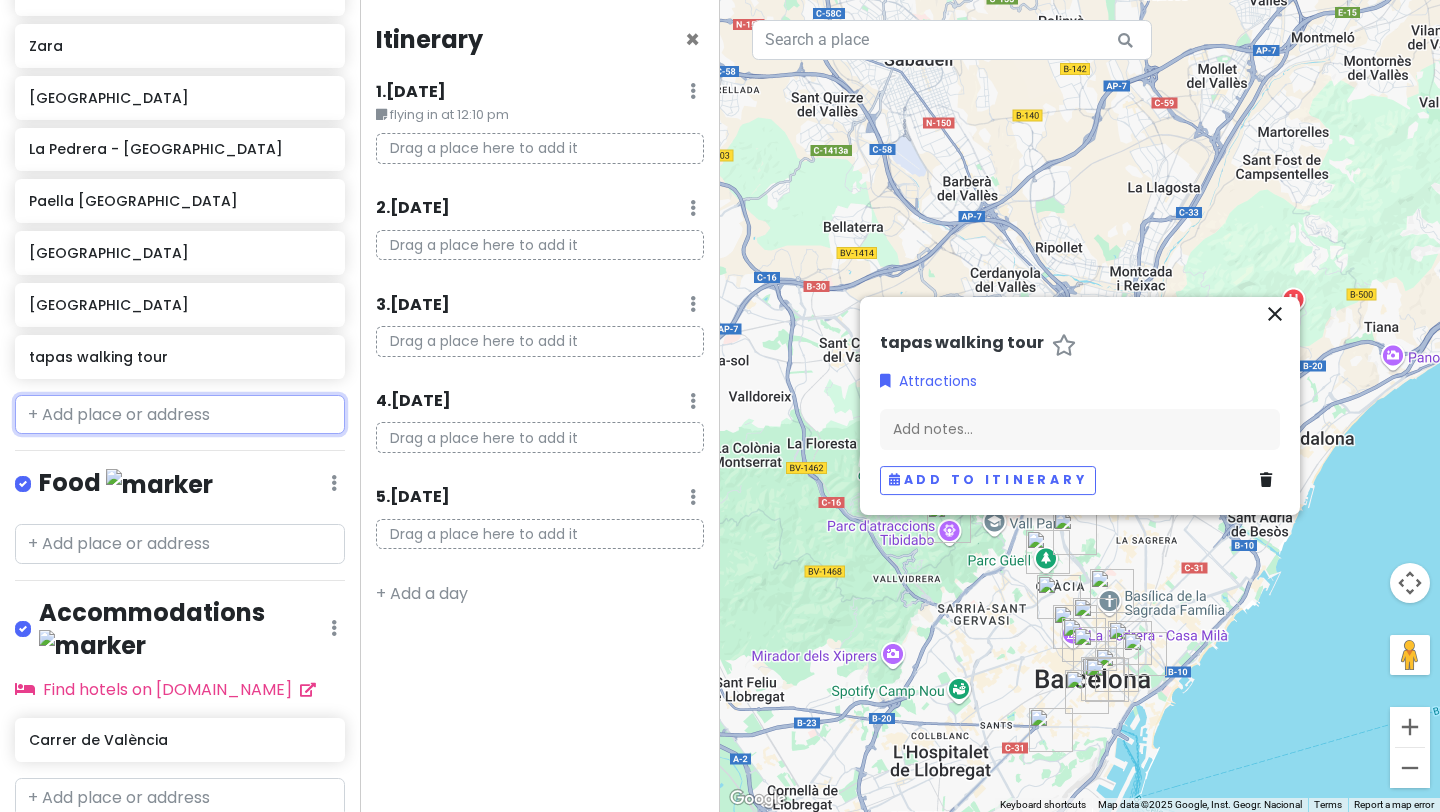 scroll, scrollTop: 864, scrollLeft: 0, axis: vertical 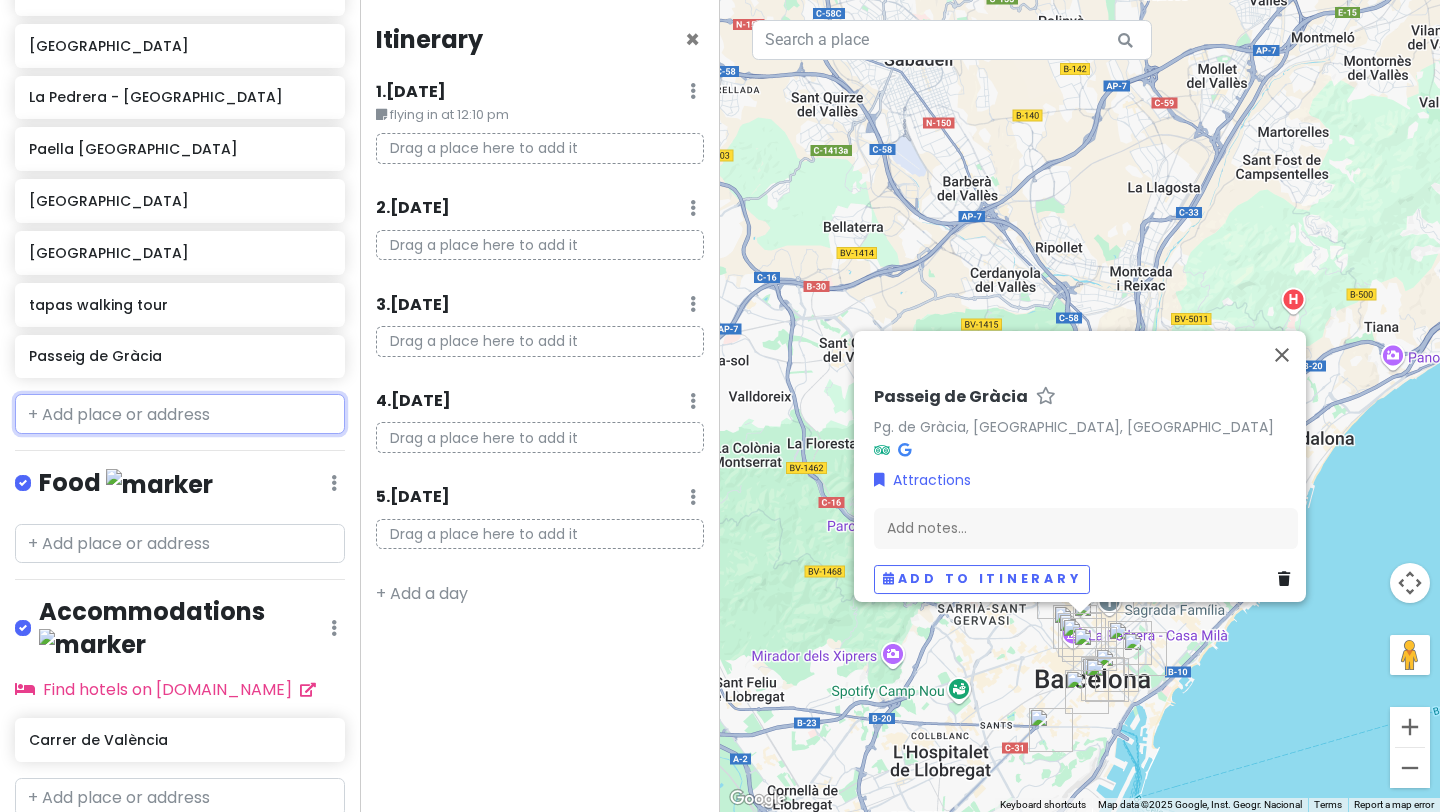 click at bounding box center [180, 414] 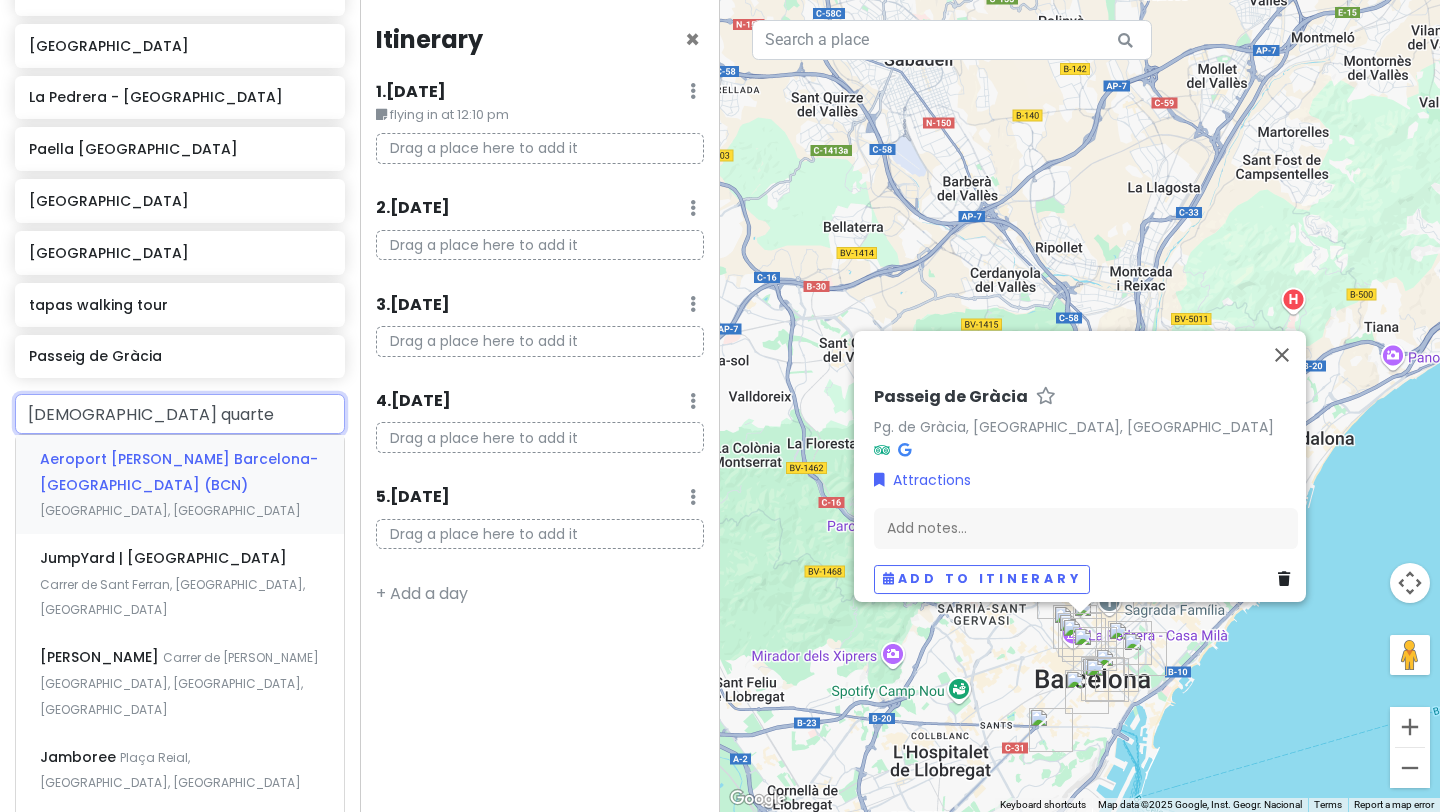 type on "[DEMOGRAPHIC_DATA] quarter" 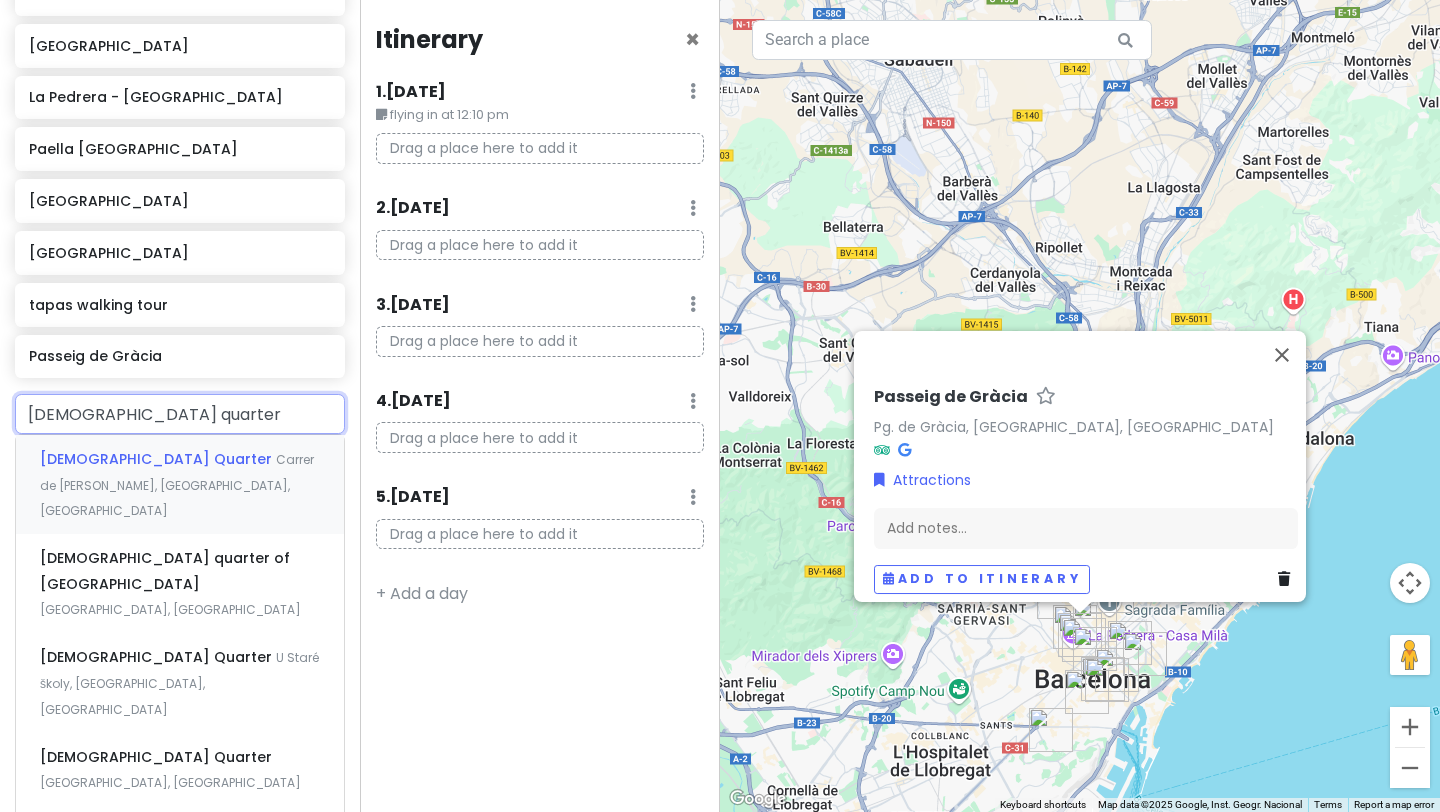 click on "Carrer de [PERSON_NAME], [GEOGRAPHIC_DATA], [GEOGRAPHIC_DATA]" at bounding box center (177, 485) 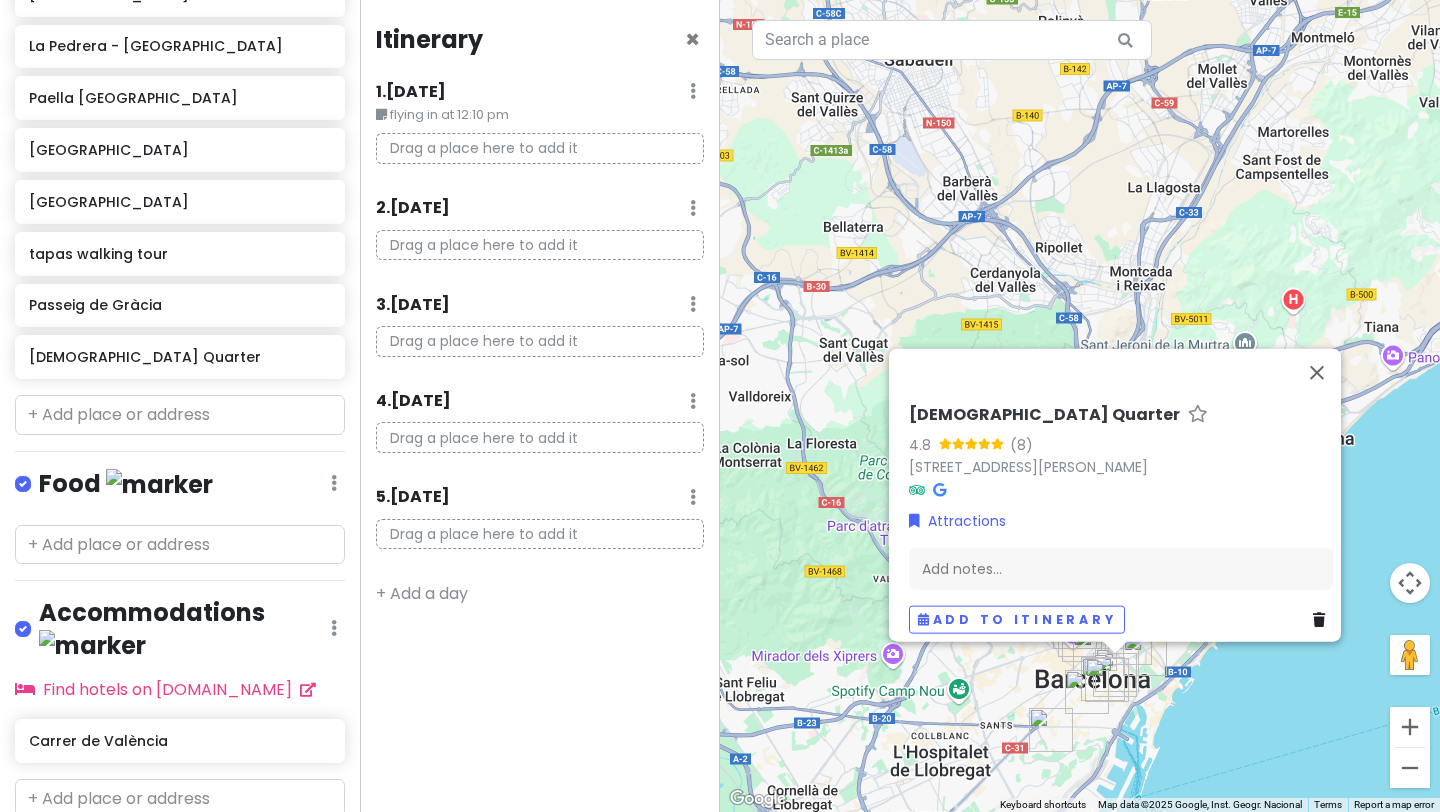 scroll, scrollTop: 958, scrollLeft: 0, axis: vertical 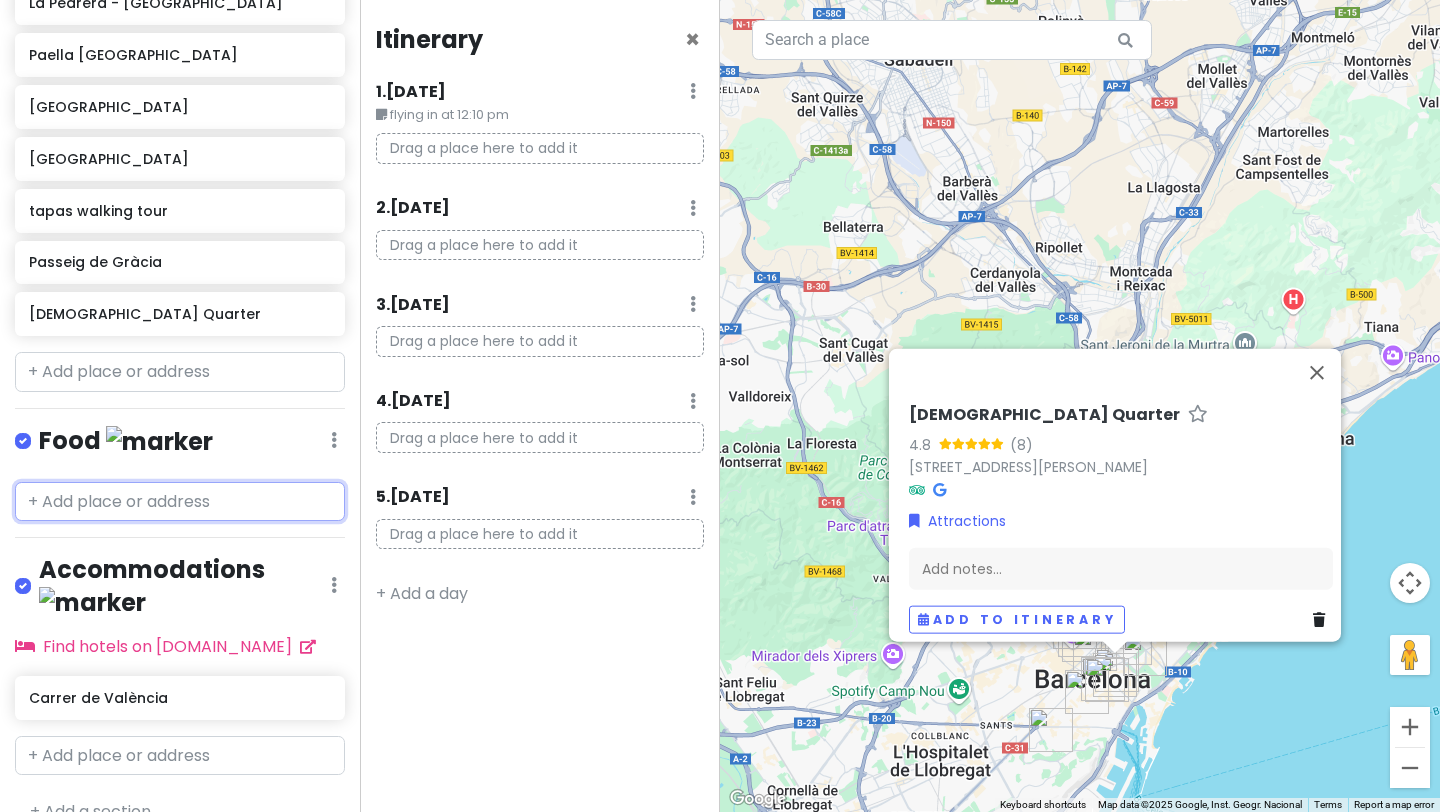 click at bounding box center [180, 502] 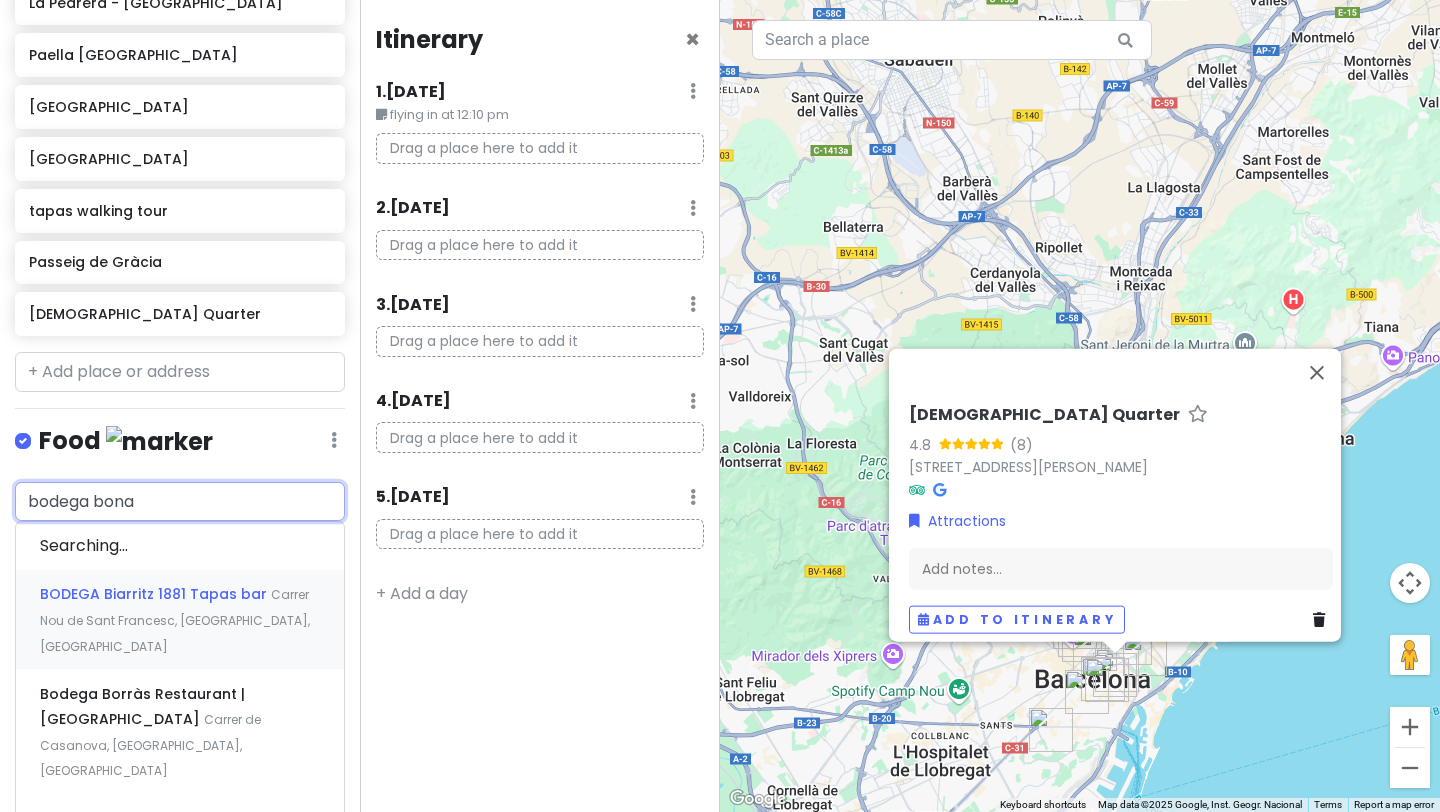 type on "bodega bonay" 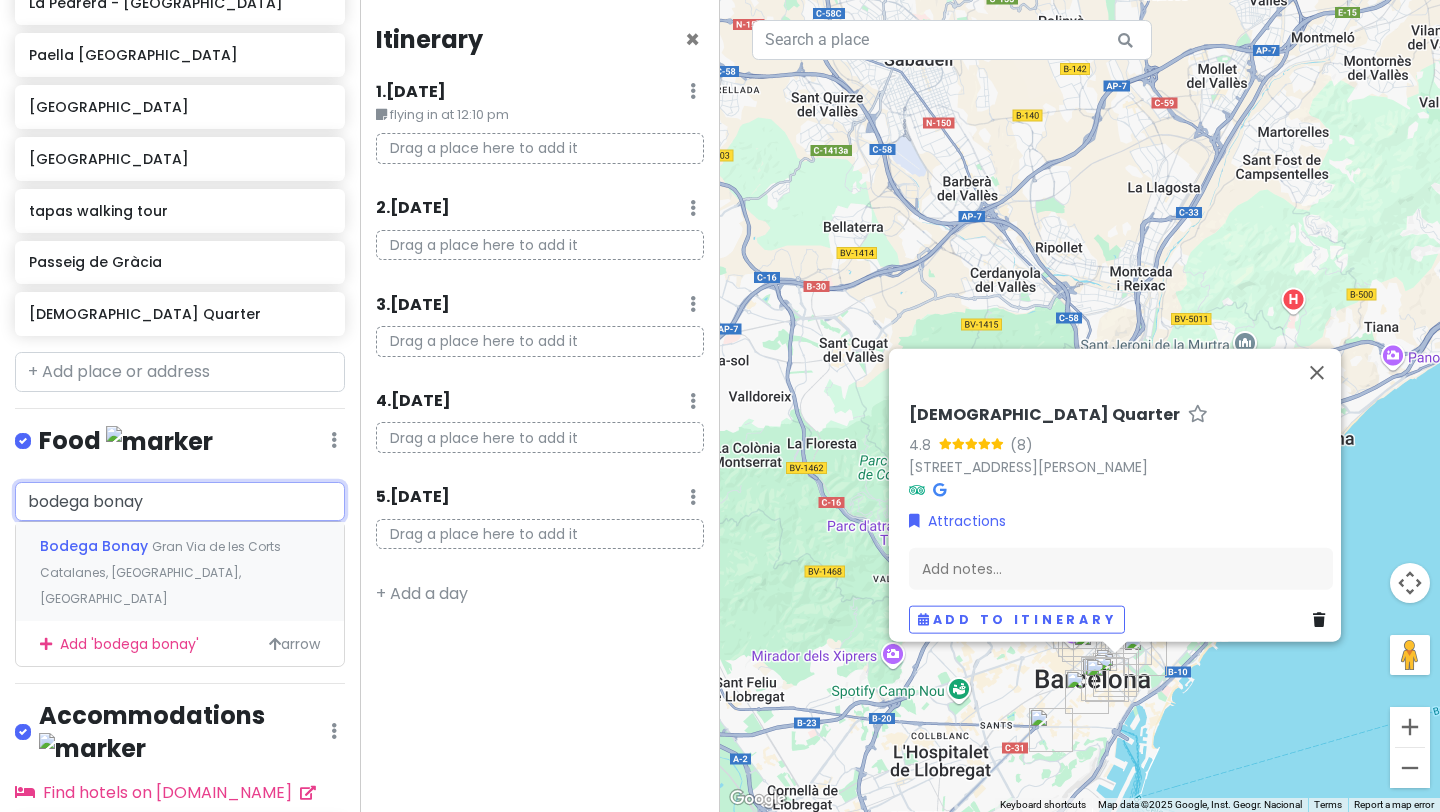 click on "Bodega Bonay" at bounding box center [96, 546] 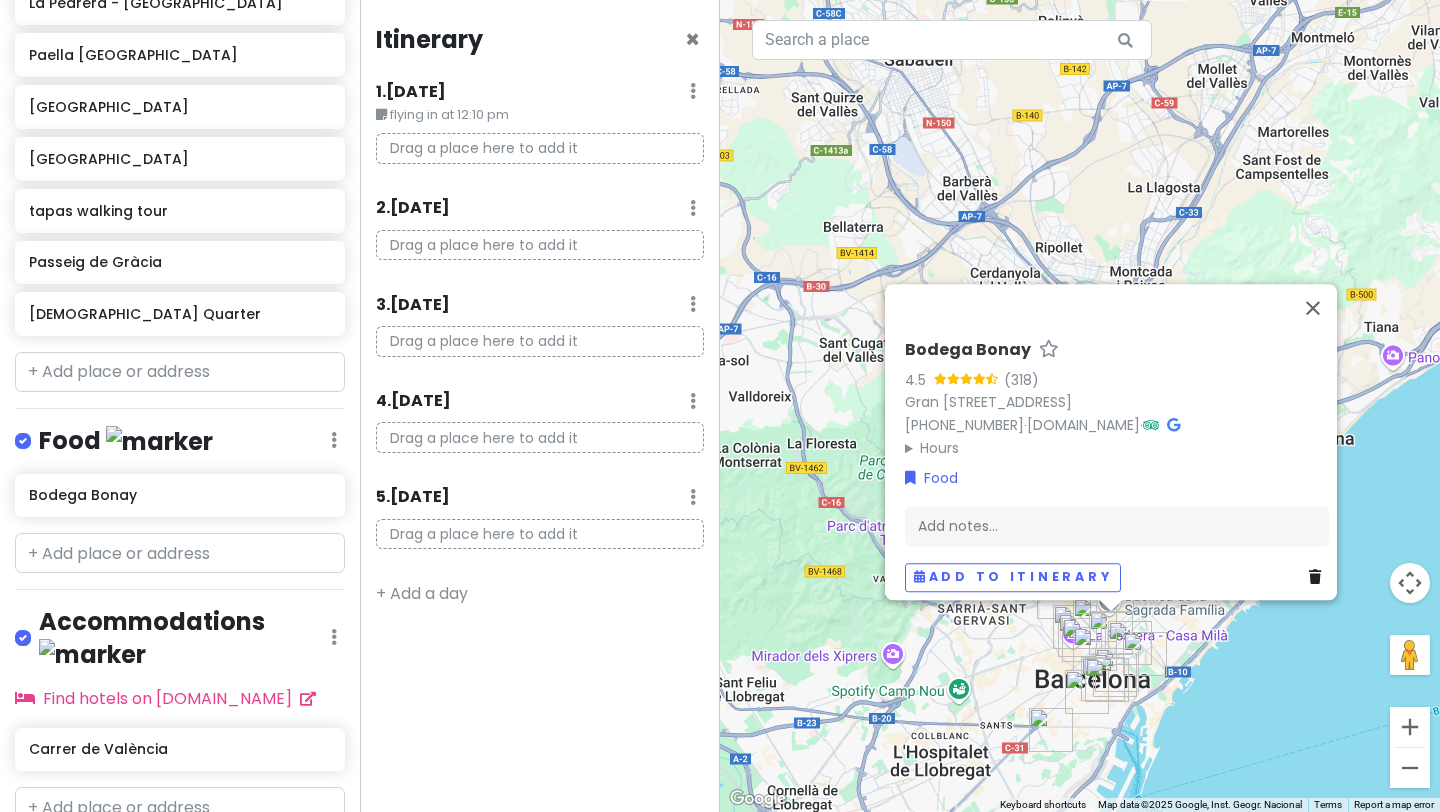 click on "Barcelona Trip Private Change Dates Make a Copy Delete Trip Go Pro ⚡️ Give Feedback 💡 Support Scout ☕️ Itinerary Share Publish Notes Add notes... Attractions   Edit Reorder Delete List [GEOGRAPHIC_DATA] [GEOGRAPHIC_DATA] [GEOGRAPHIC_DATA] [GEOGRAPHIC_DATA] [GEOGRAPHIC_DATA] [GEOGRAPHIC_DATA] del [GEOGRAPHIC_DATA] [GEOGRAPHIC_DATA] [GEOGRAPHIC_DATA] - [GEOGRAPHIC_DATA] [GEOGRAPHIC_DATA] [GEOGRAPHIC_DATA] [GEOGRAPHIC_DATA] [GEOGRAPHIC_DATA] tapas walking tour  Passeig de Gràcia Jewish Quarter Food   Edit Reorder Delete List Bodega Bonay Accommodations   Edit Reorder Delete List Find hotels on [DOMAIN_NAME] Carrer de [GEOGRAPHIC_DATA] + Add a section" at bounding box center (180, 406) 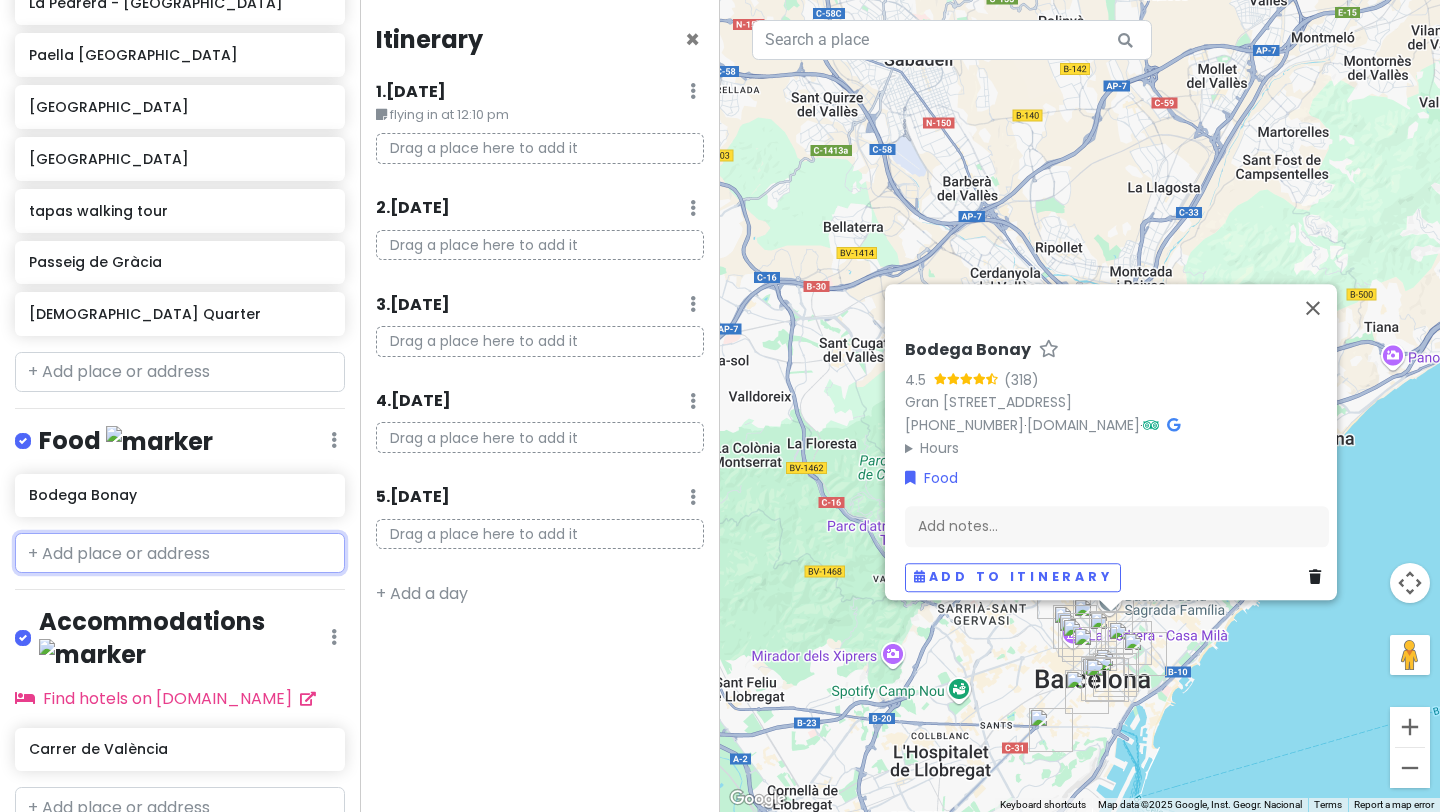 click at bounding box center [180, 553] 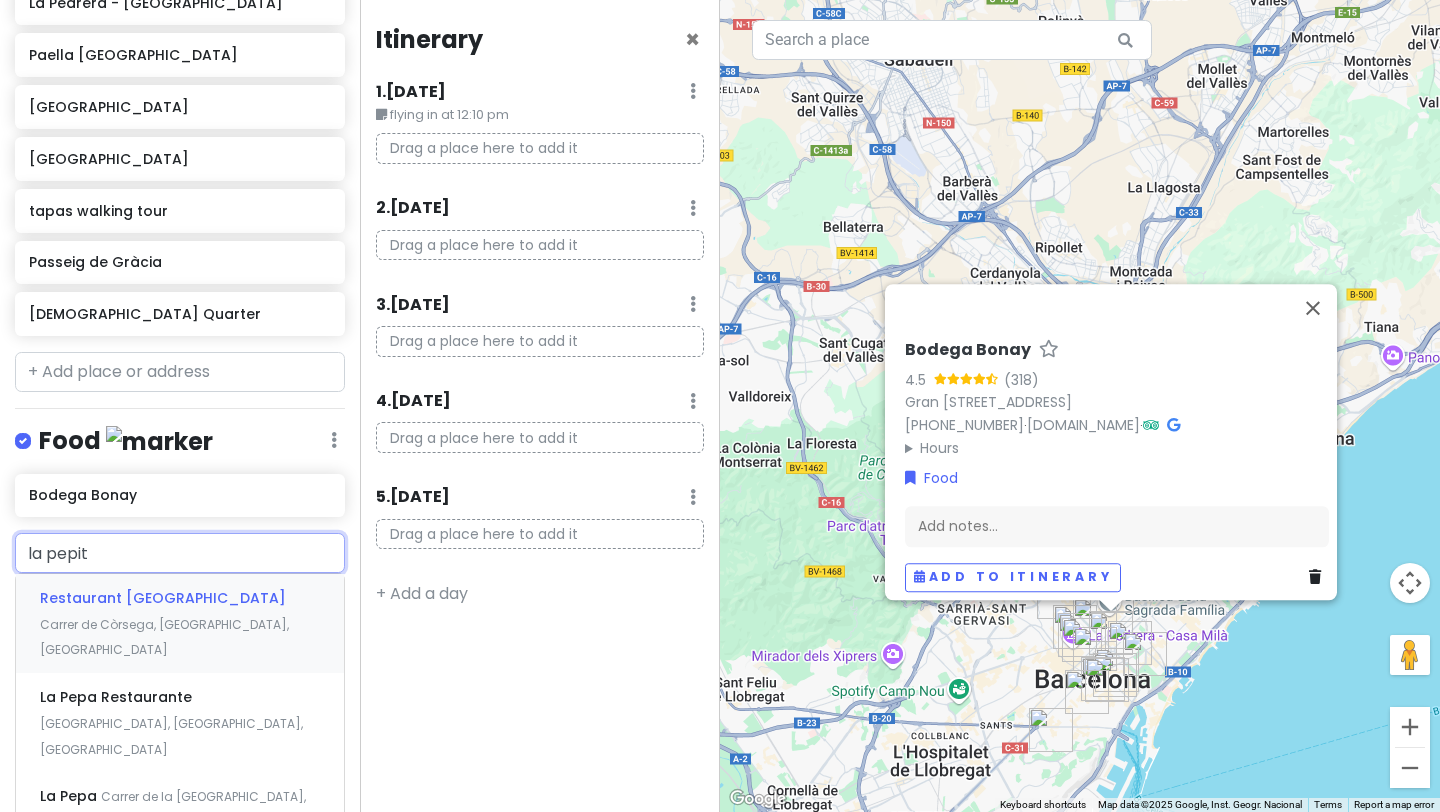 type on "la pepita" 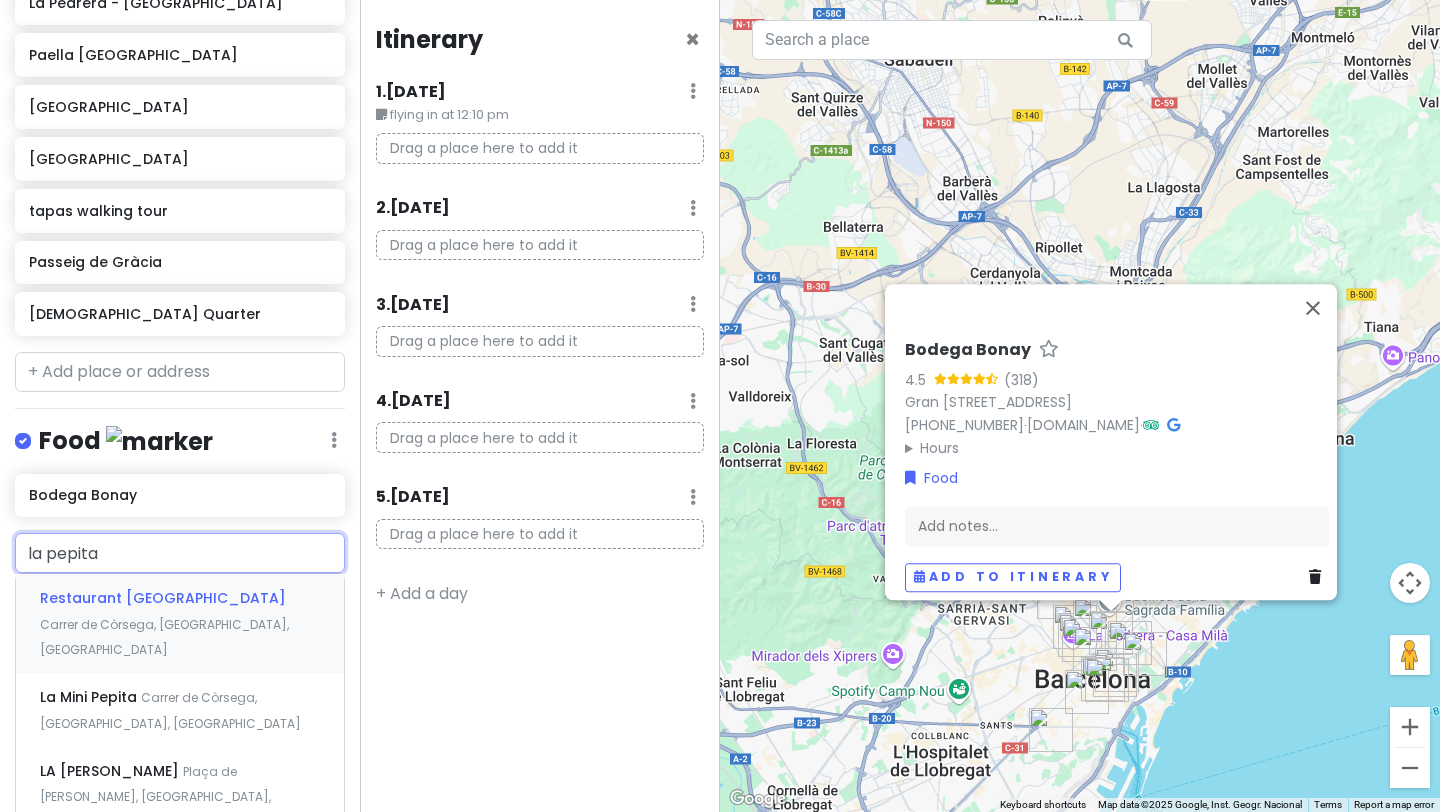 click on "Carrer de Còrsega, [GEOGRAPHIC_DATA], [GEOGRAPHIC_DATA]" at bounding box center (164, 637) 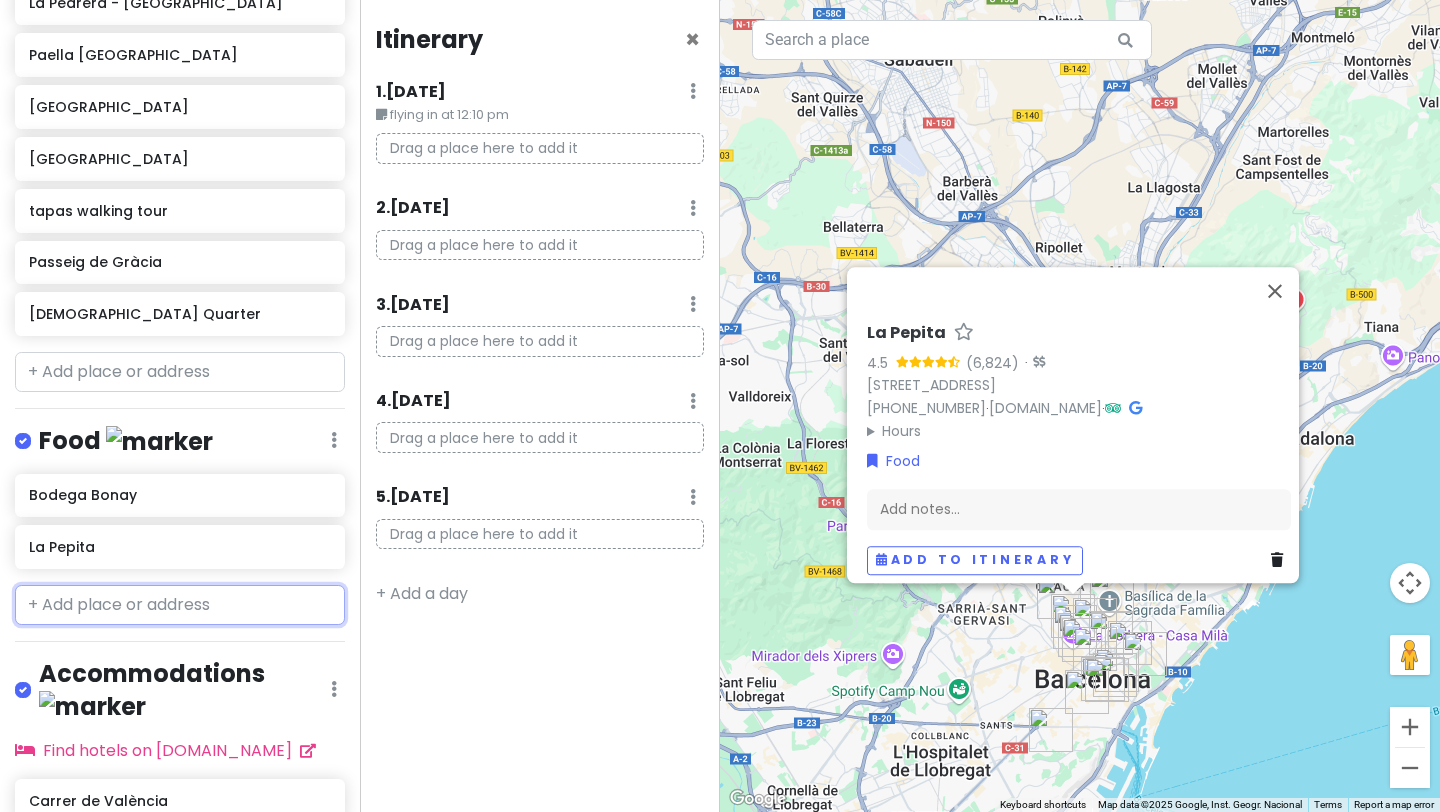 click at bounding box center (180, 605) 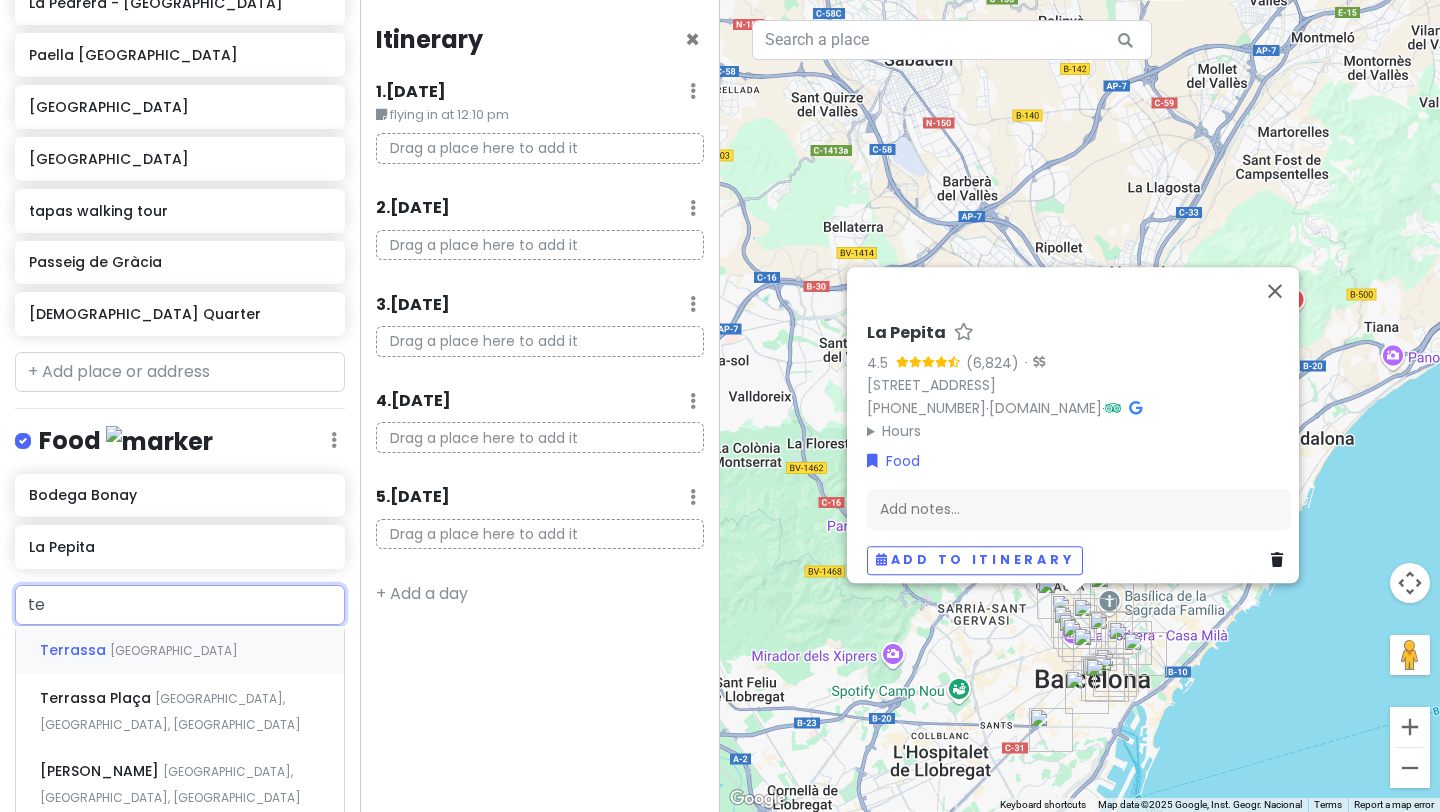 type on "t" 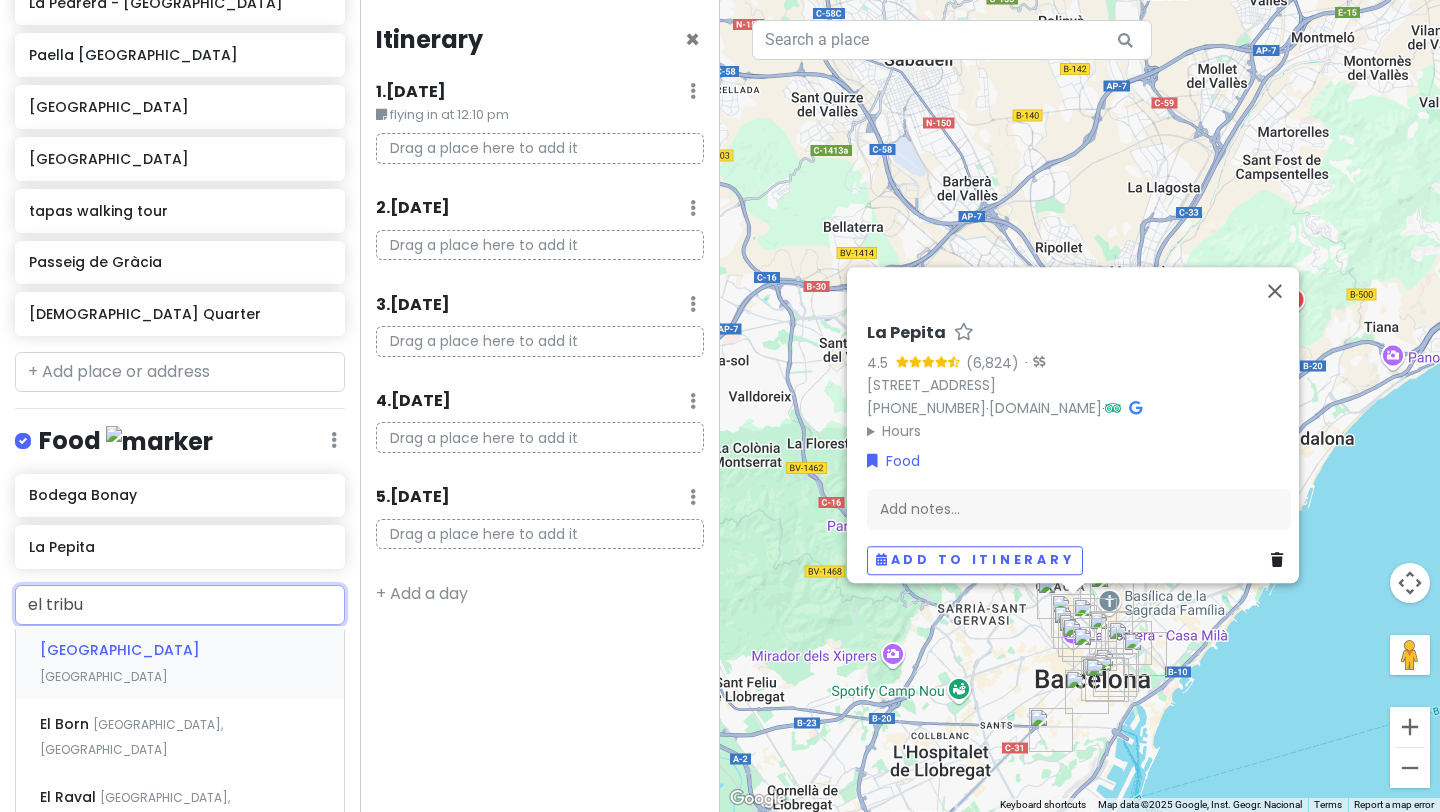 type on "el tribut" 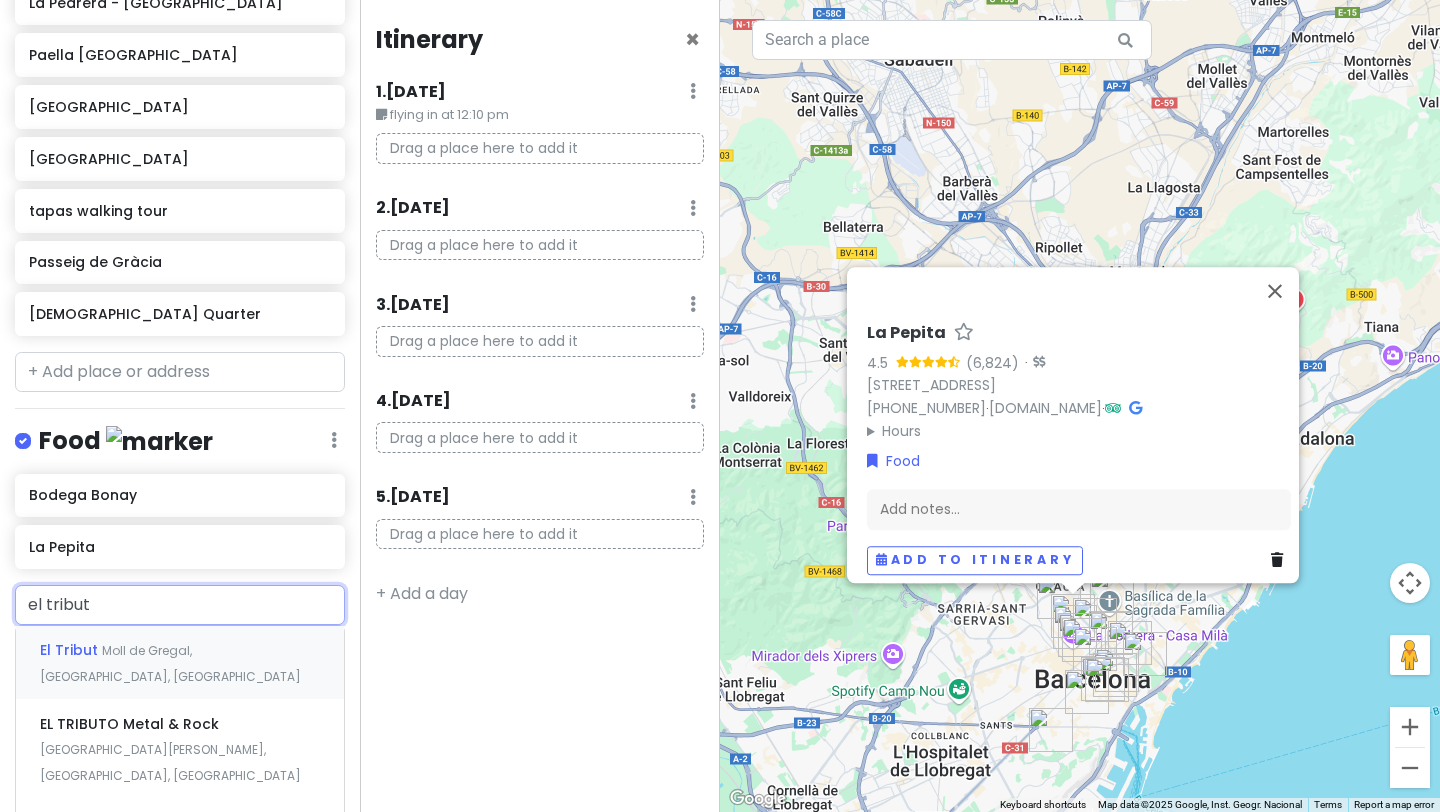 click on "Moll de Gregal, [GEOGRAPHIC_DATA], [GEOGRAPHIC_DATA]" at bounding box center (170, 663) 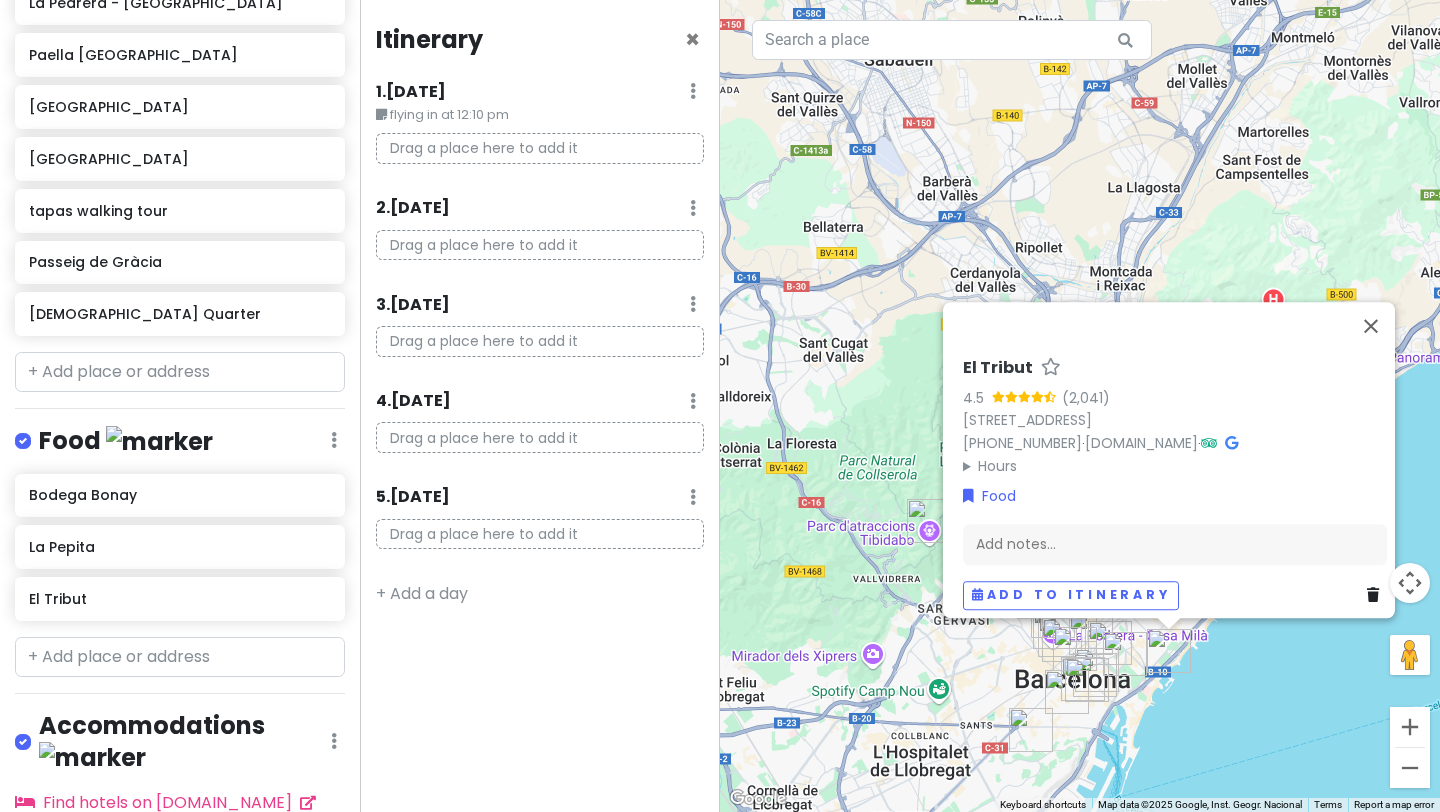 scroll, scrollTop: 993, scrollLeft: 0, axis: vertical 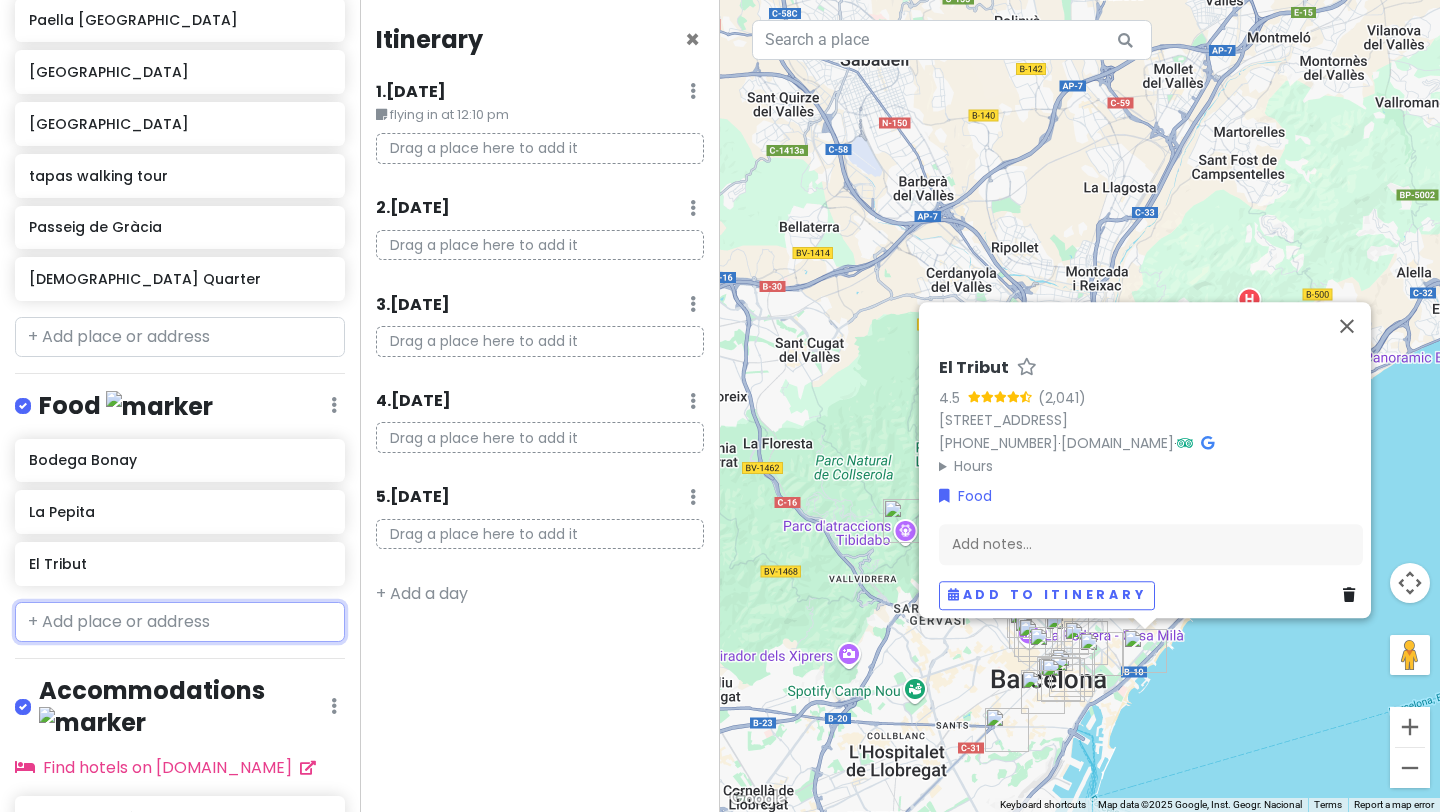 click at bounding box center (180, 622) 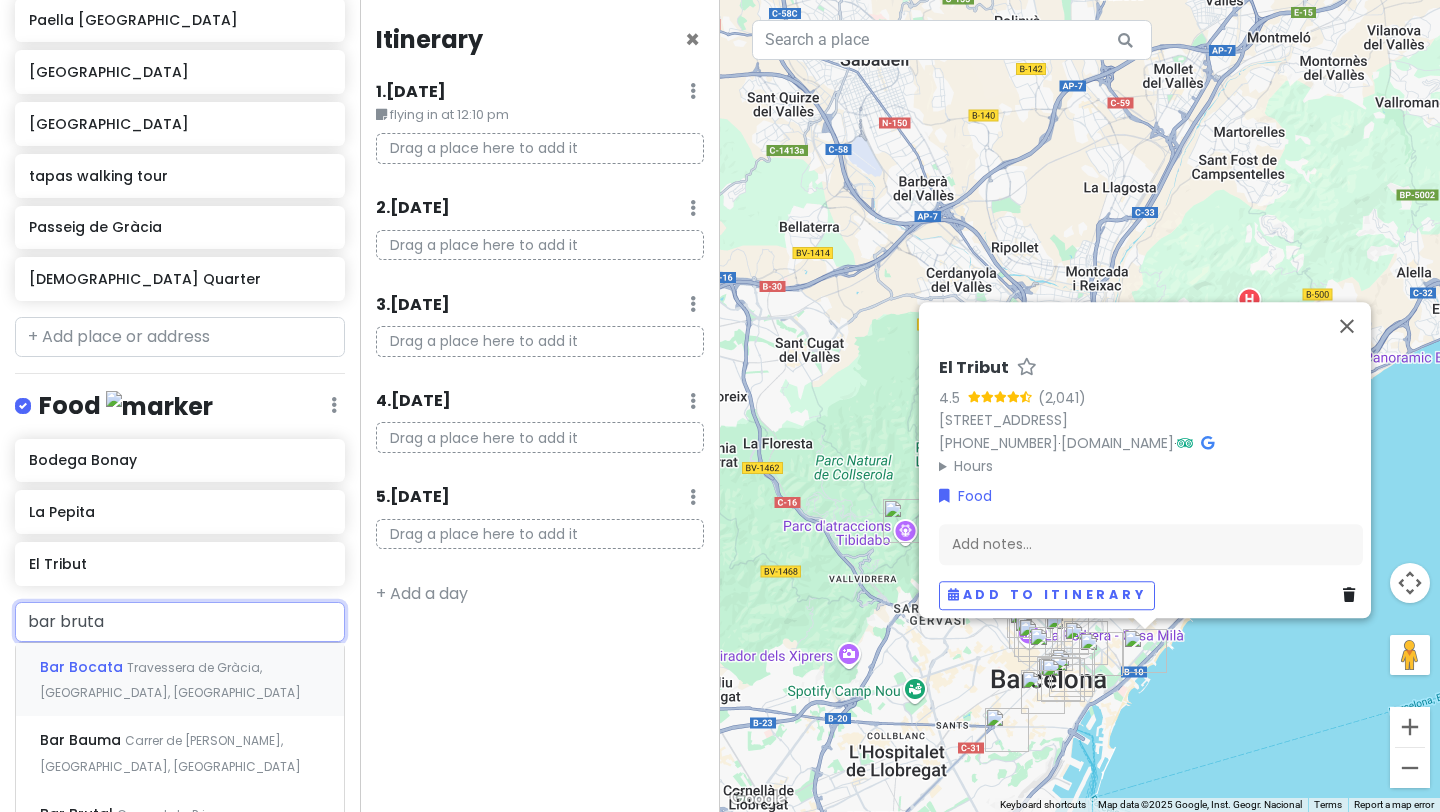 type on "bar brutal" 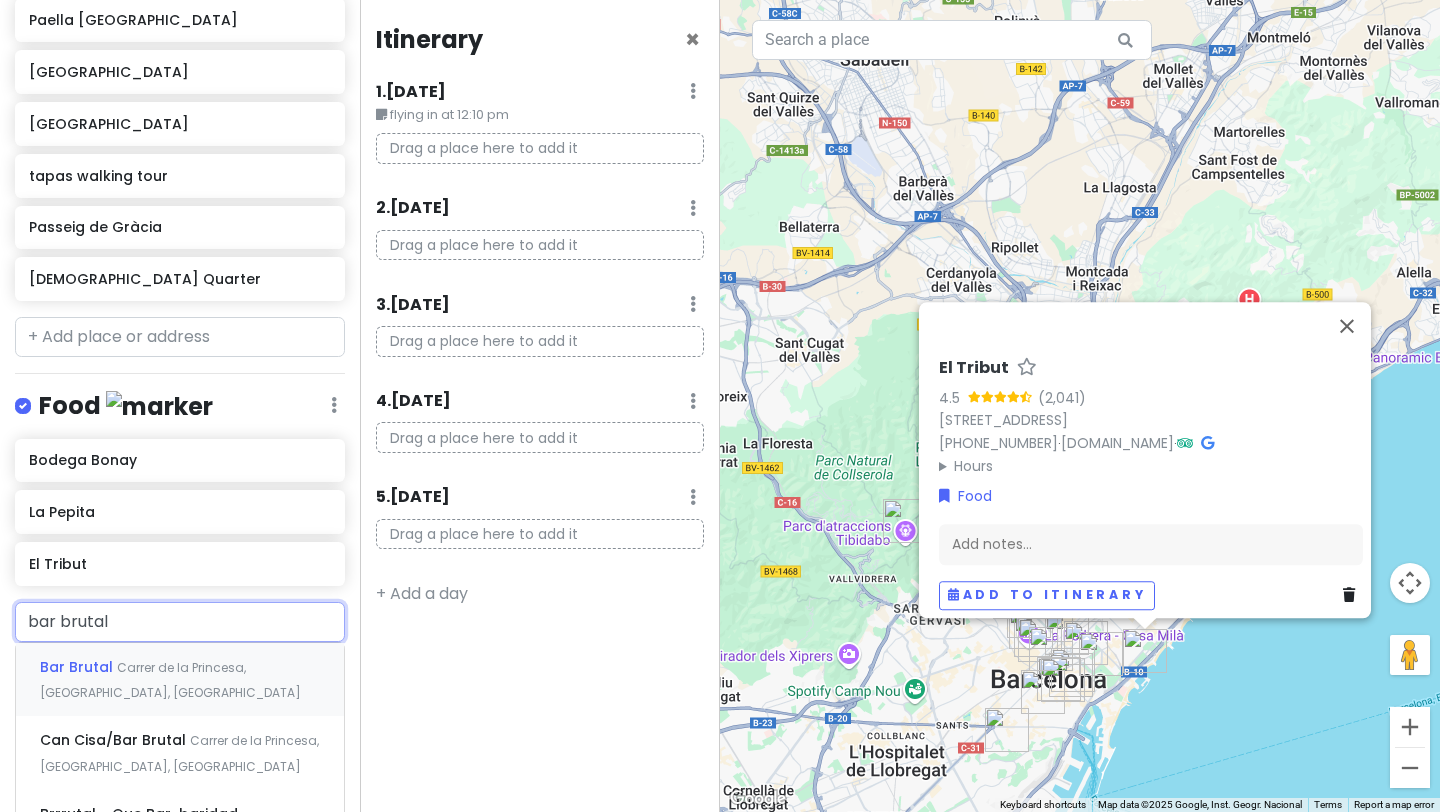 click on "Bar Brutal   Carrer de la Princesa, [GEOGRAPHIC_DATA], [GEOGRAPHIC_DATA]" at bounding box center [180, 680] 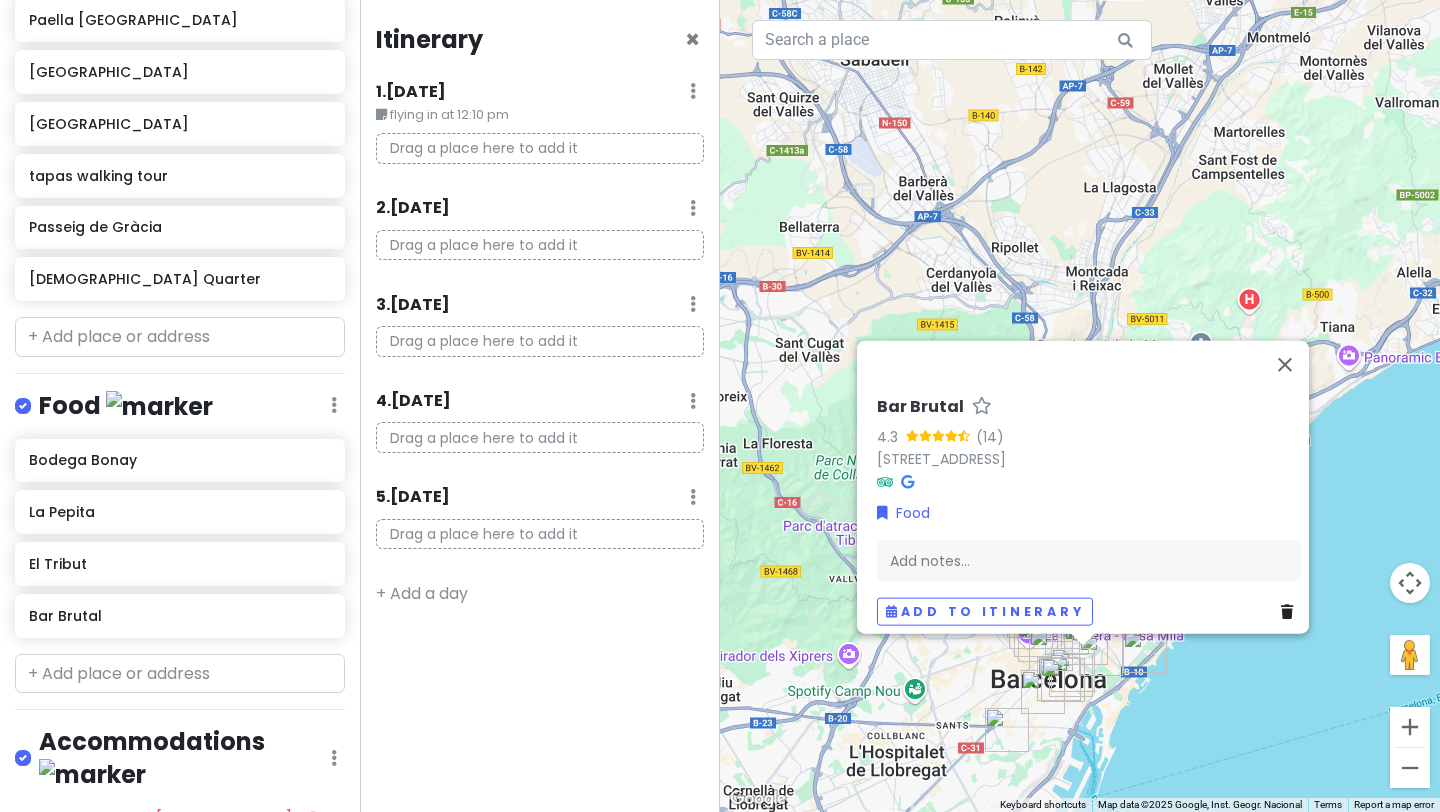 scroll, scrollTop: 1099, scrollLeft: 0, axis: vertical 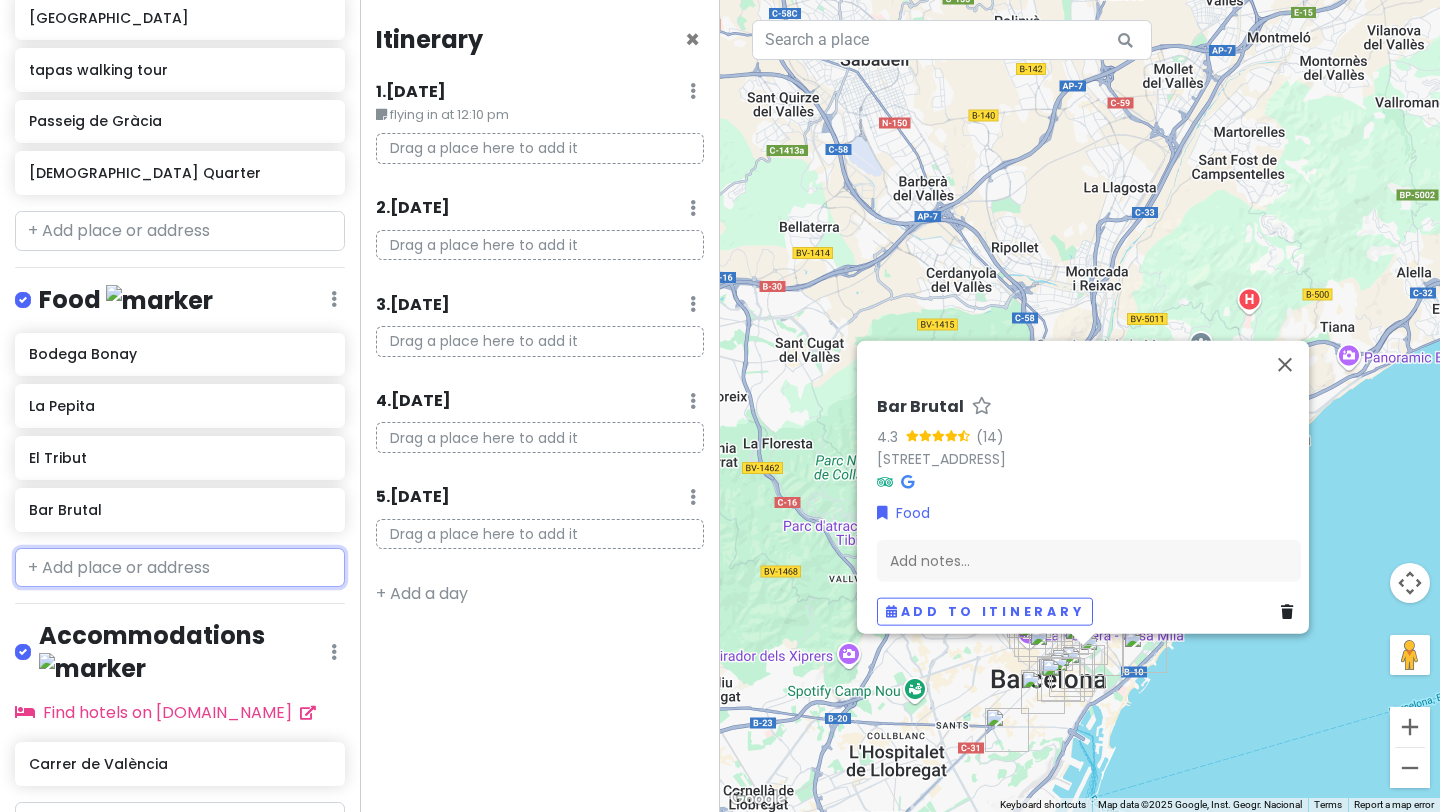 click at bounding box center (180, 568) 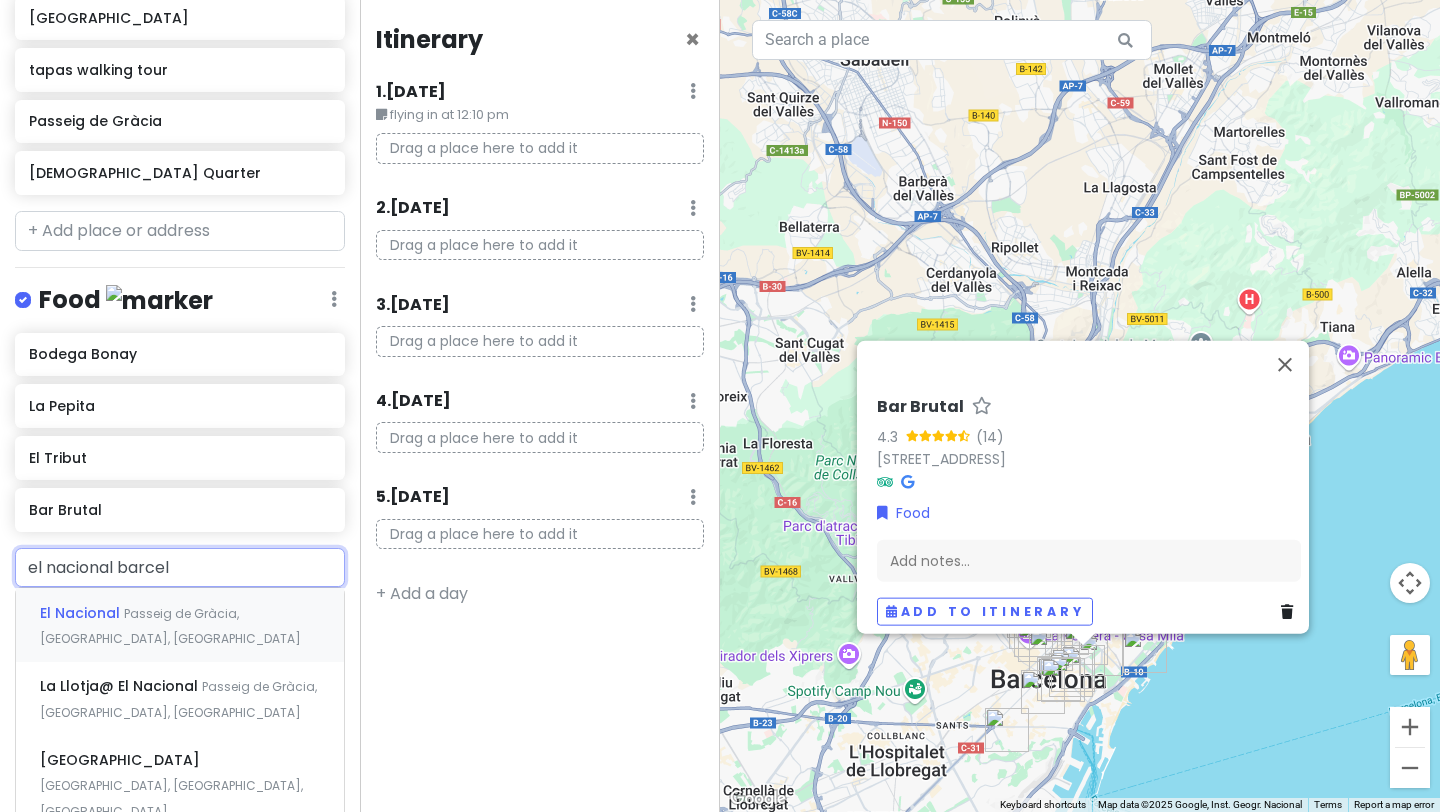 type on "el nacional barce" 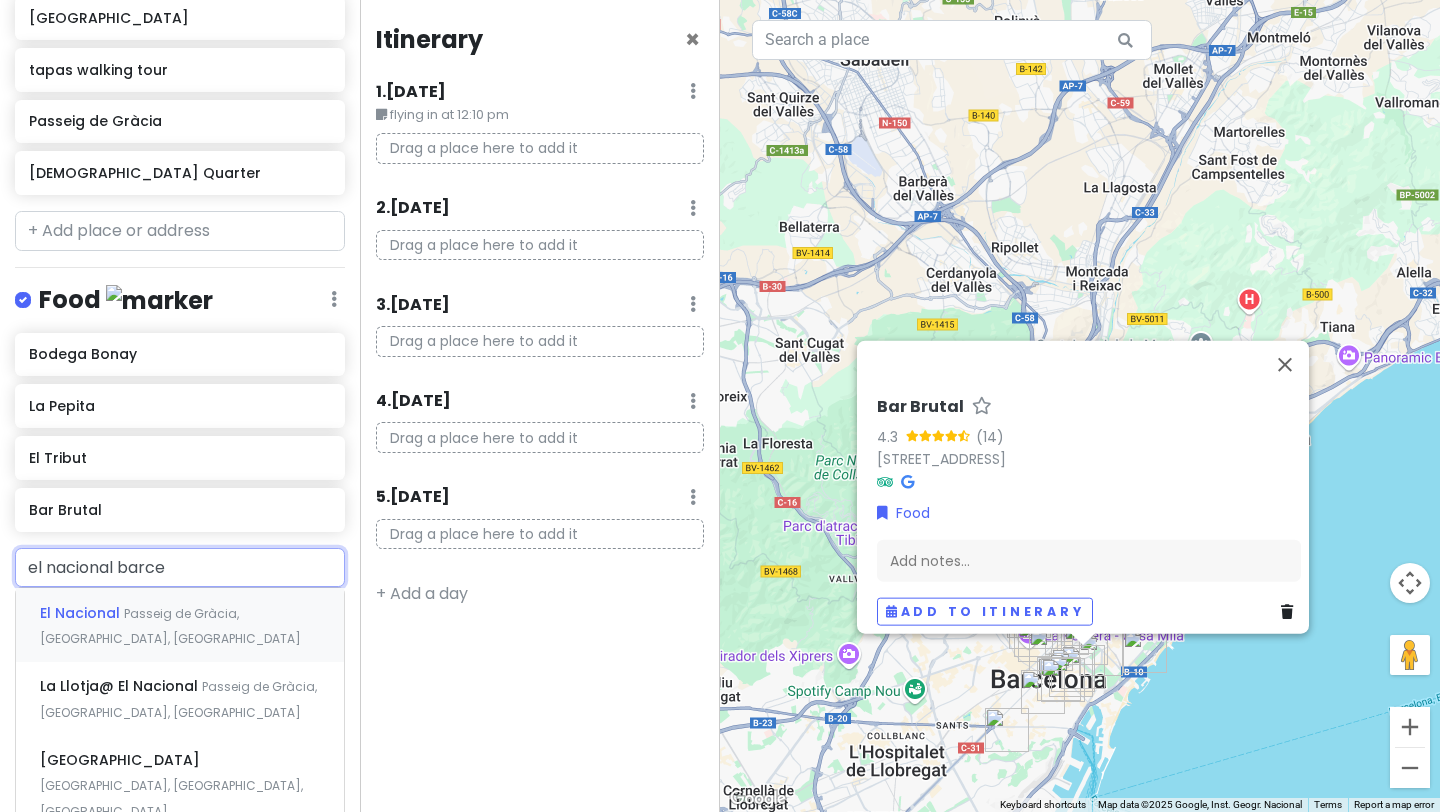 click on "El Nacional   Passeig de Gràcia, [GEOGRAPHIC_DATA], [GEOGRAPHIC_DATA]" at bounding box center [180, 625] 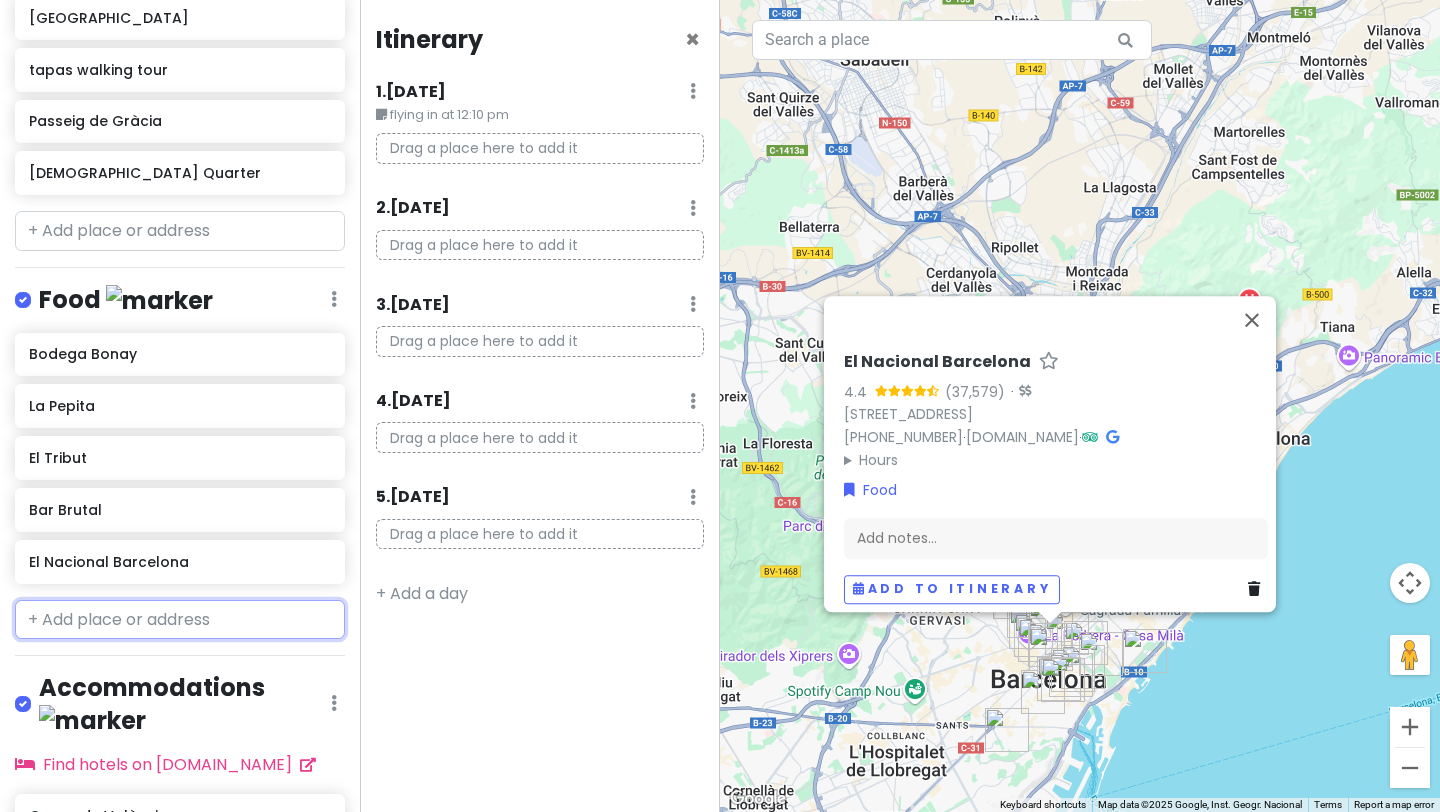 click at bounding box center [180, 620] 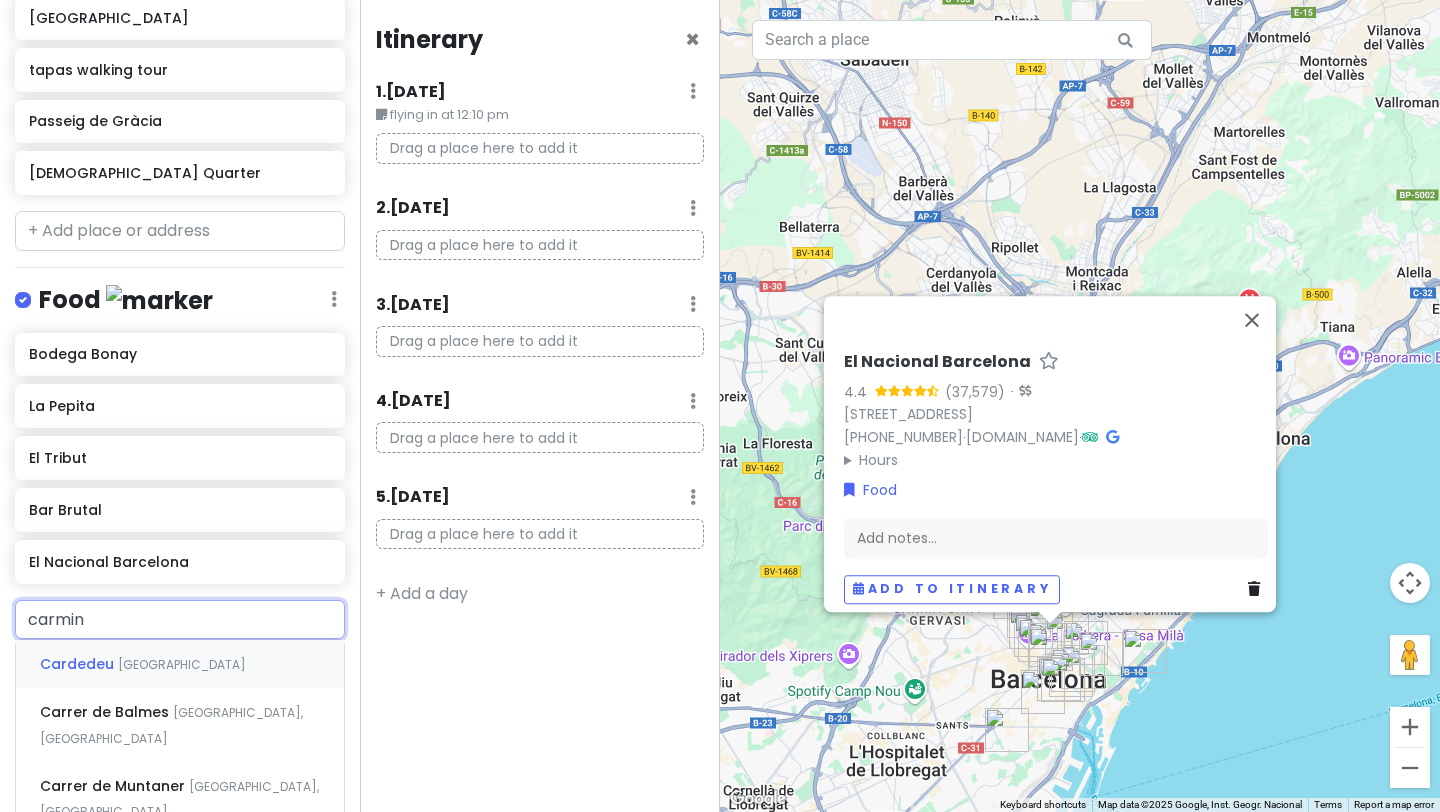type on "carmina" 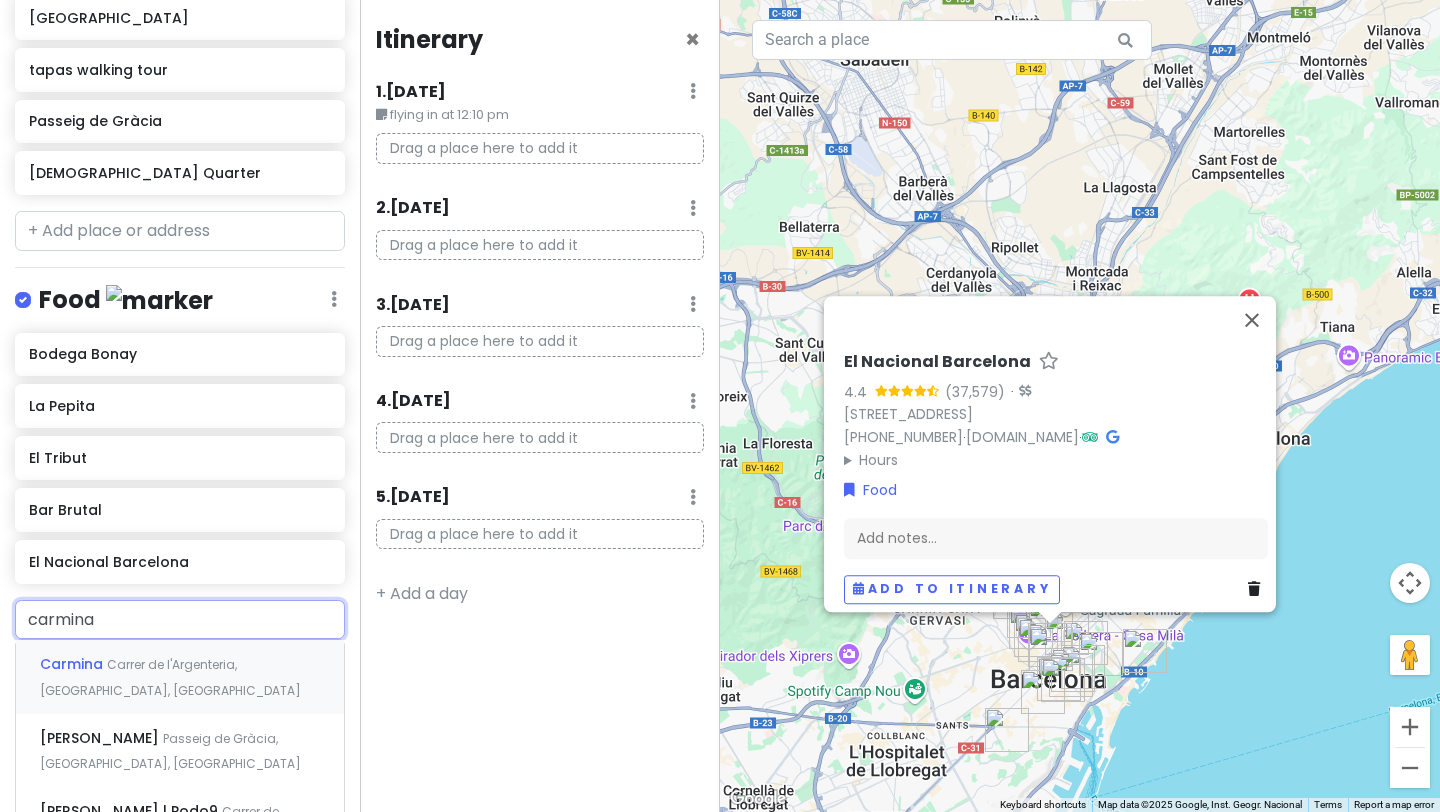 click on "Carrer de l'Argenteria, [GEOGRAPHIC_DATA], [GEOGRAPHIC_DATA]" at bounding box center (170, 677) 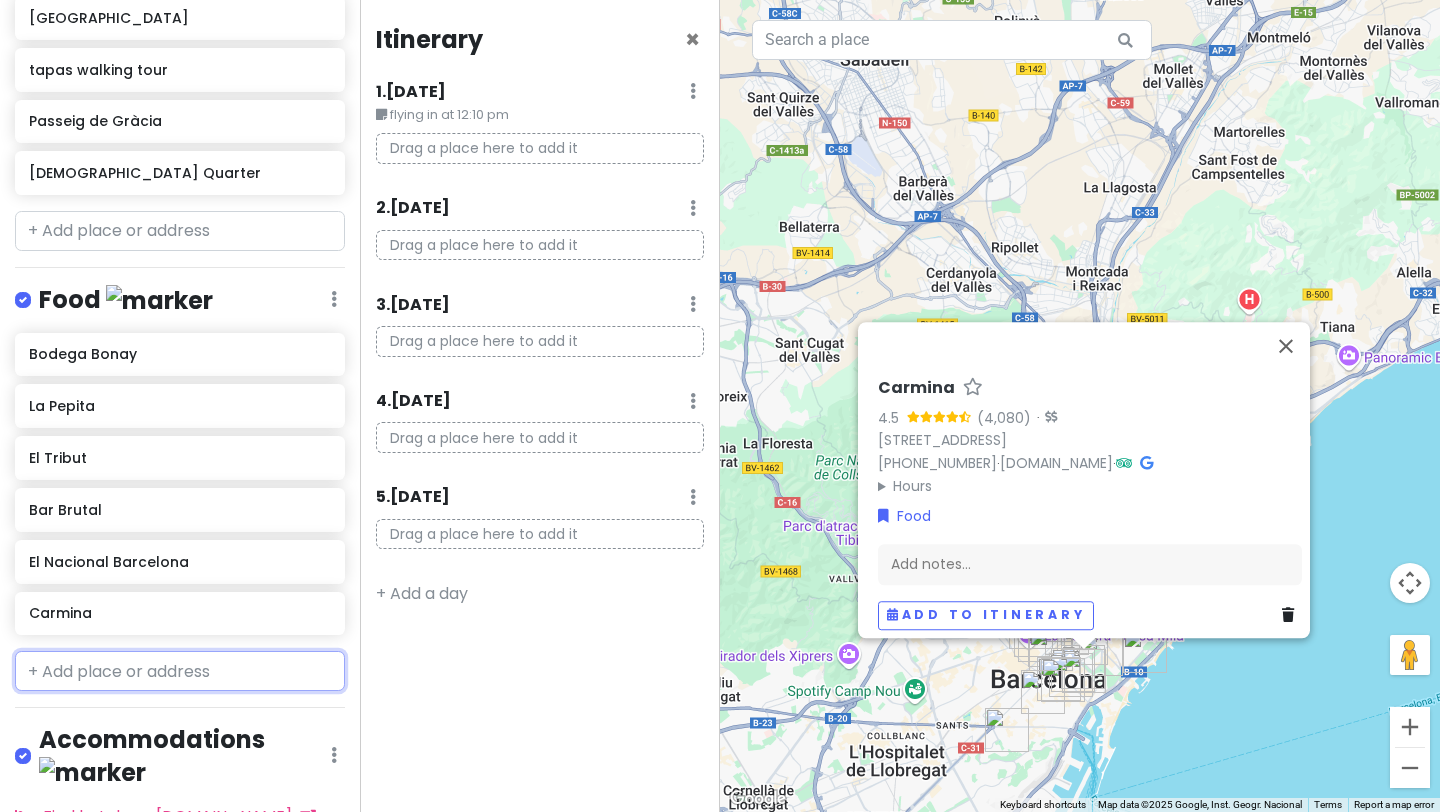 click at bounding box center [180, 671] 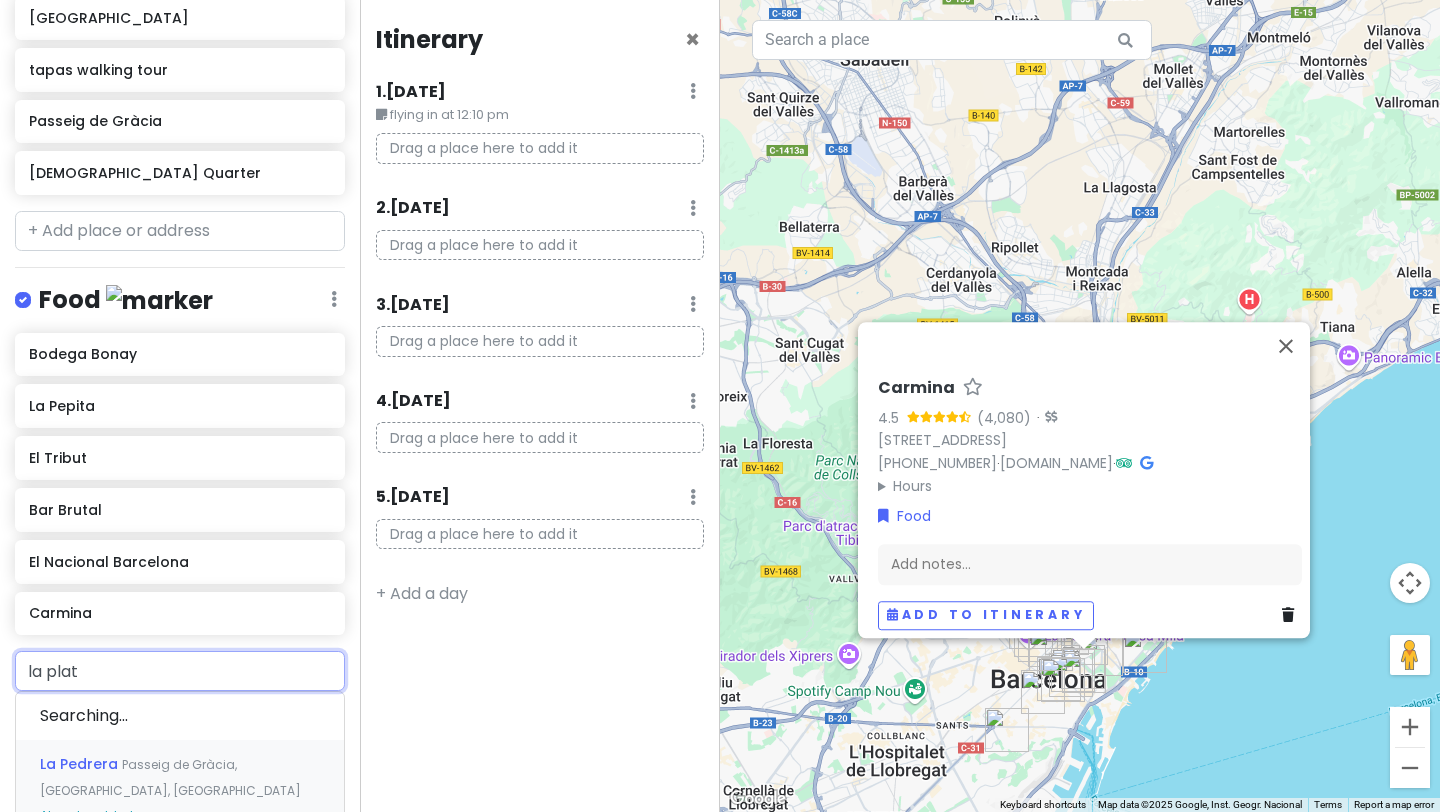 type on "la plata" 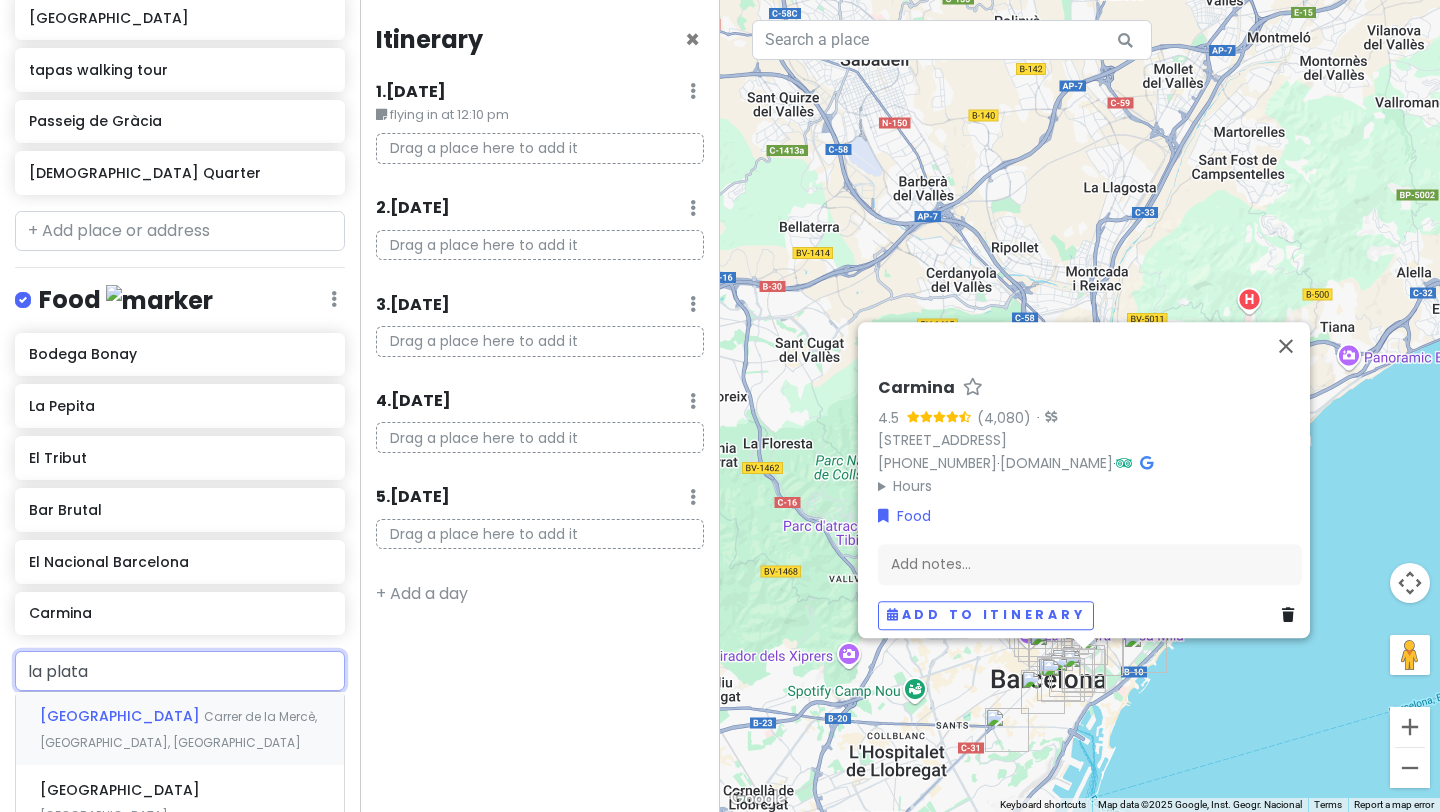click on "[GEOGRAPHIC_DATA]" at bounding box center (122, 716) 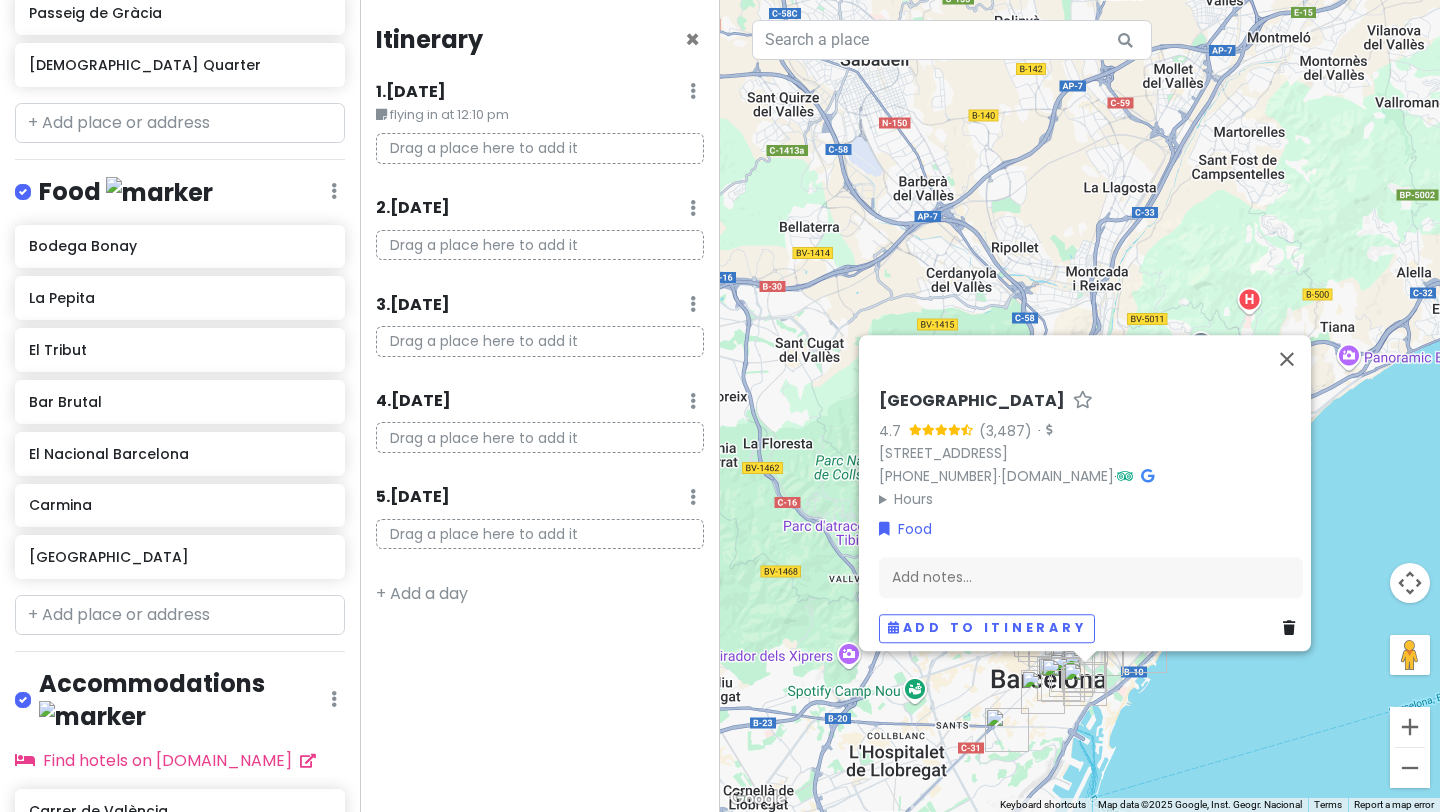 scroll, scrollTop: 1220, scrollLeft: 0, axis: vertical 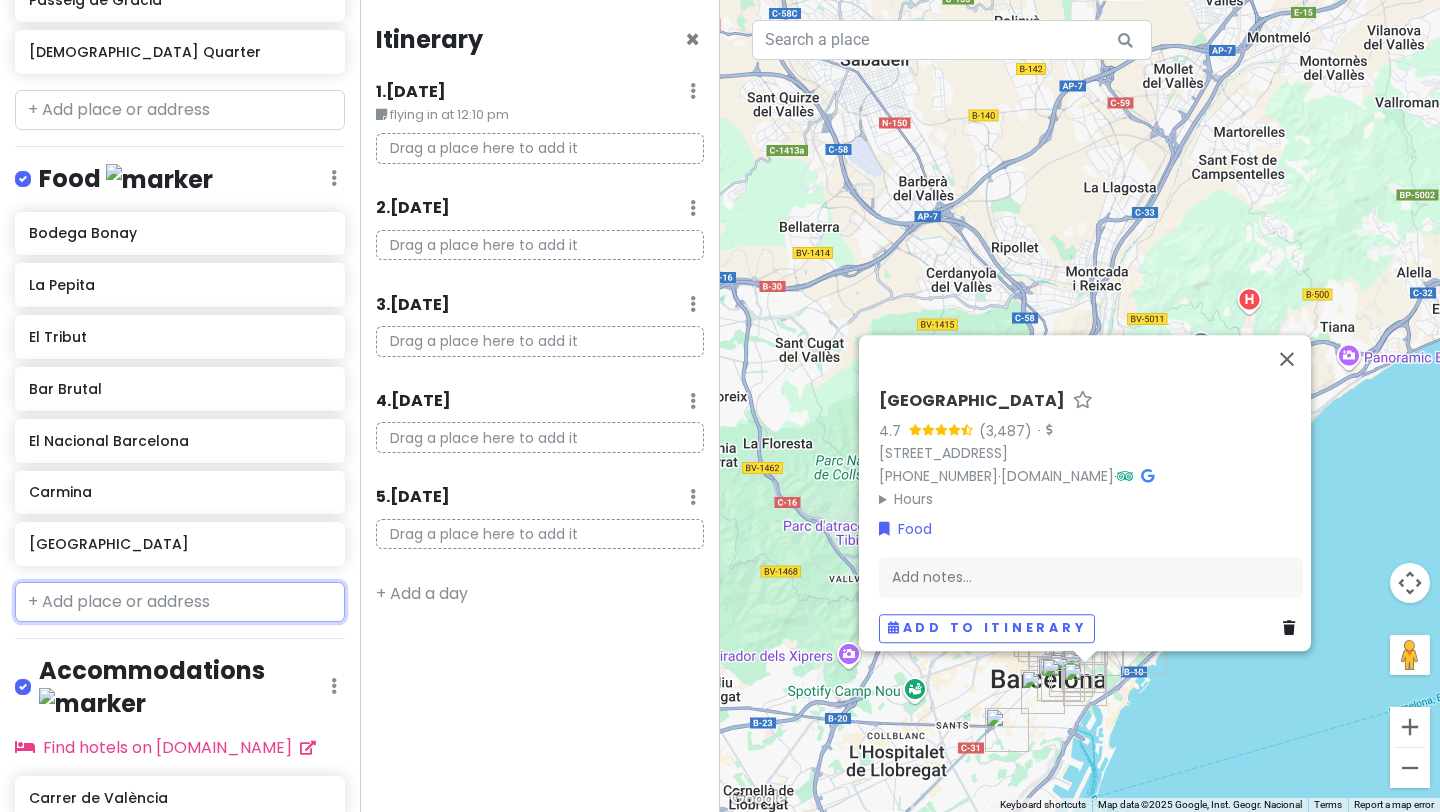 click at bounding box center (180, 602) 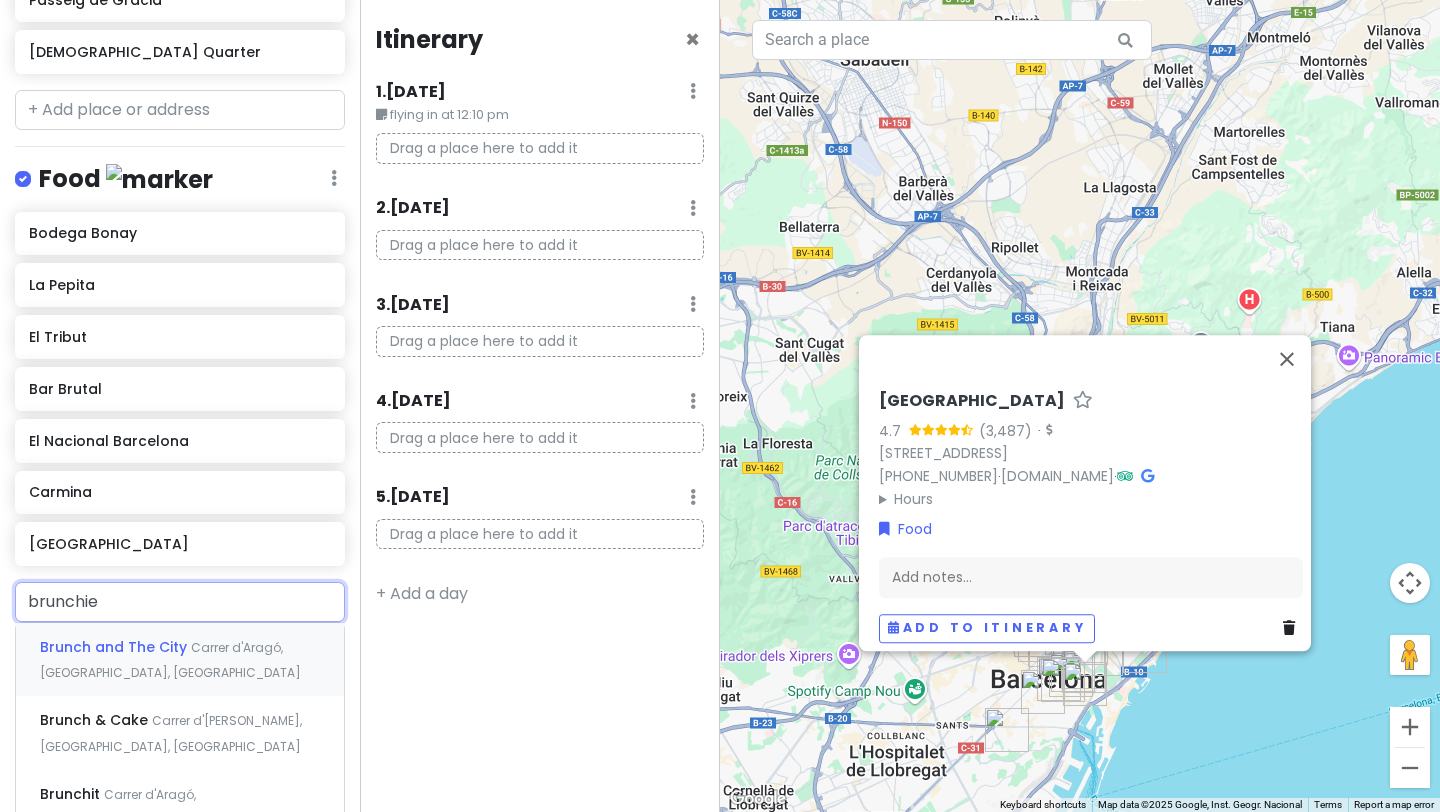 type on "brunchies" 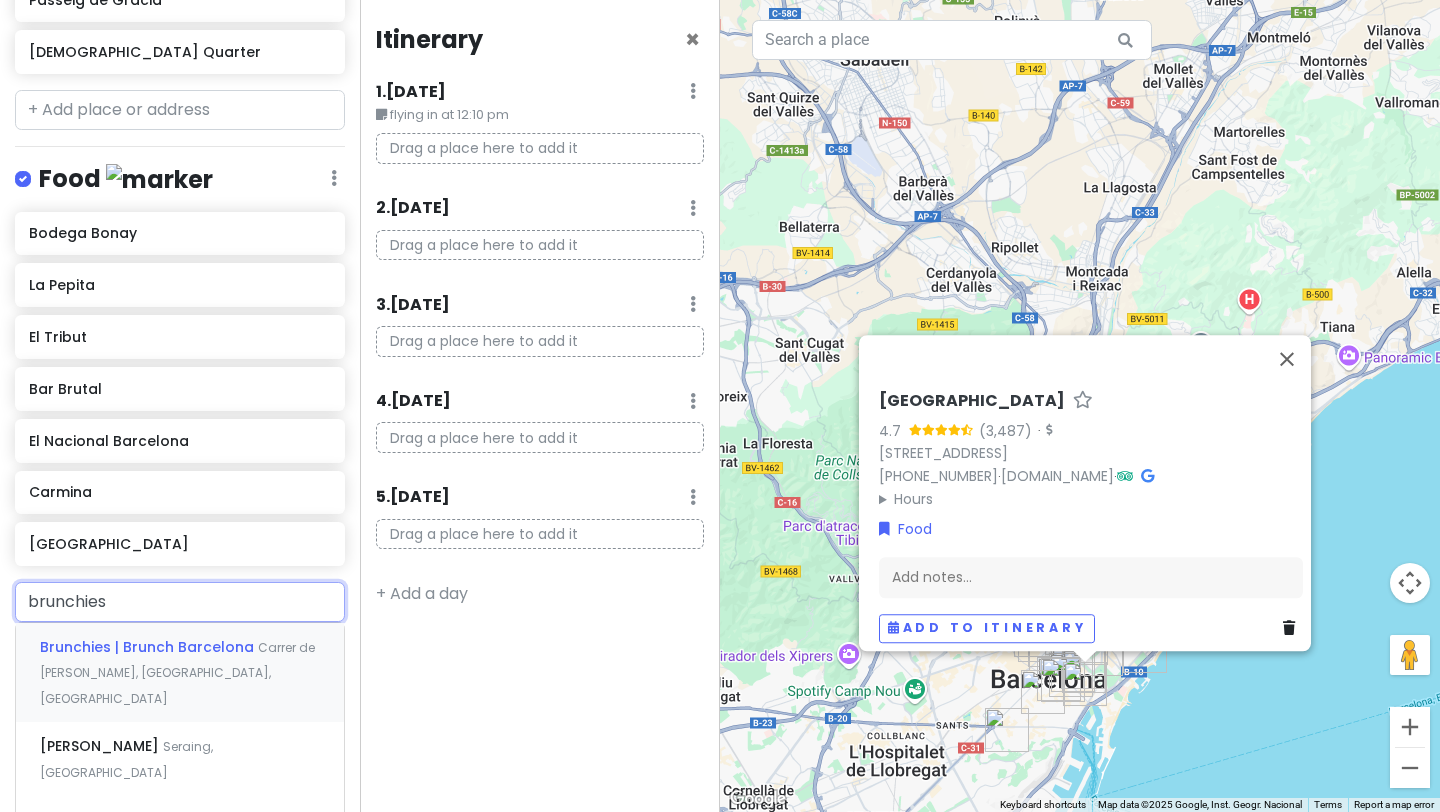 click on "Brunchies | Brunch Barcelona" at bounding box center (149, 647) 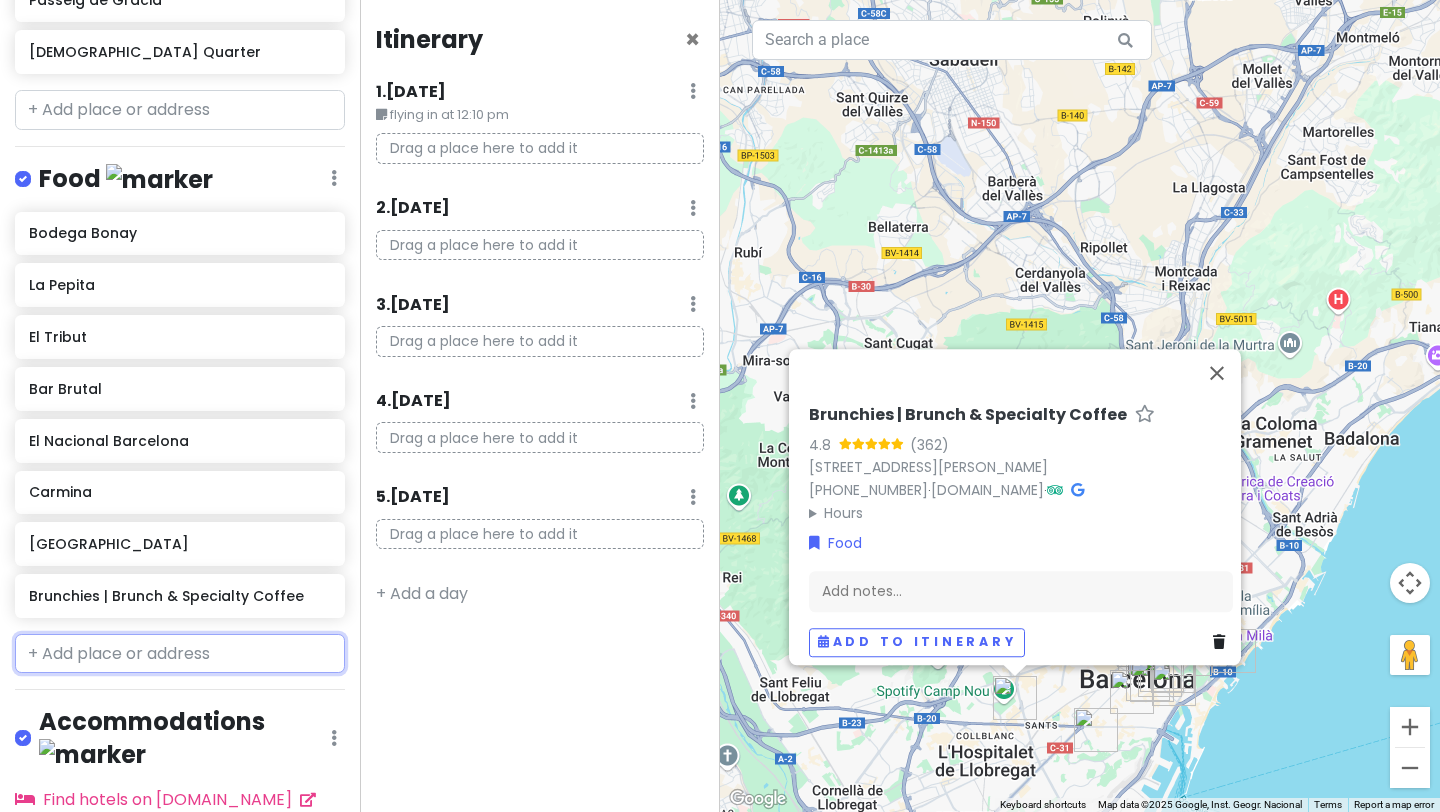 click at bounding box center [180, 654] 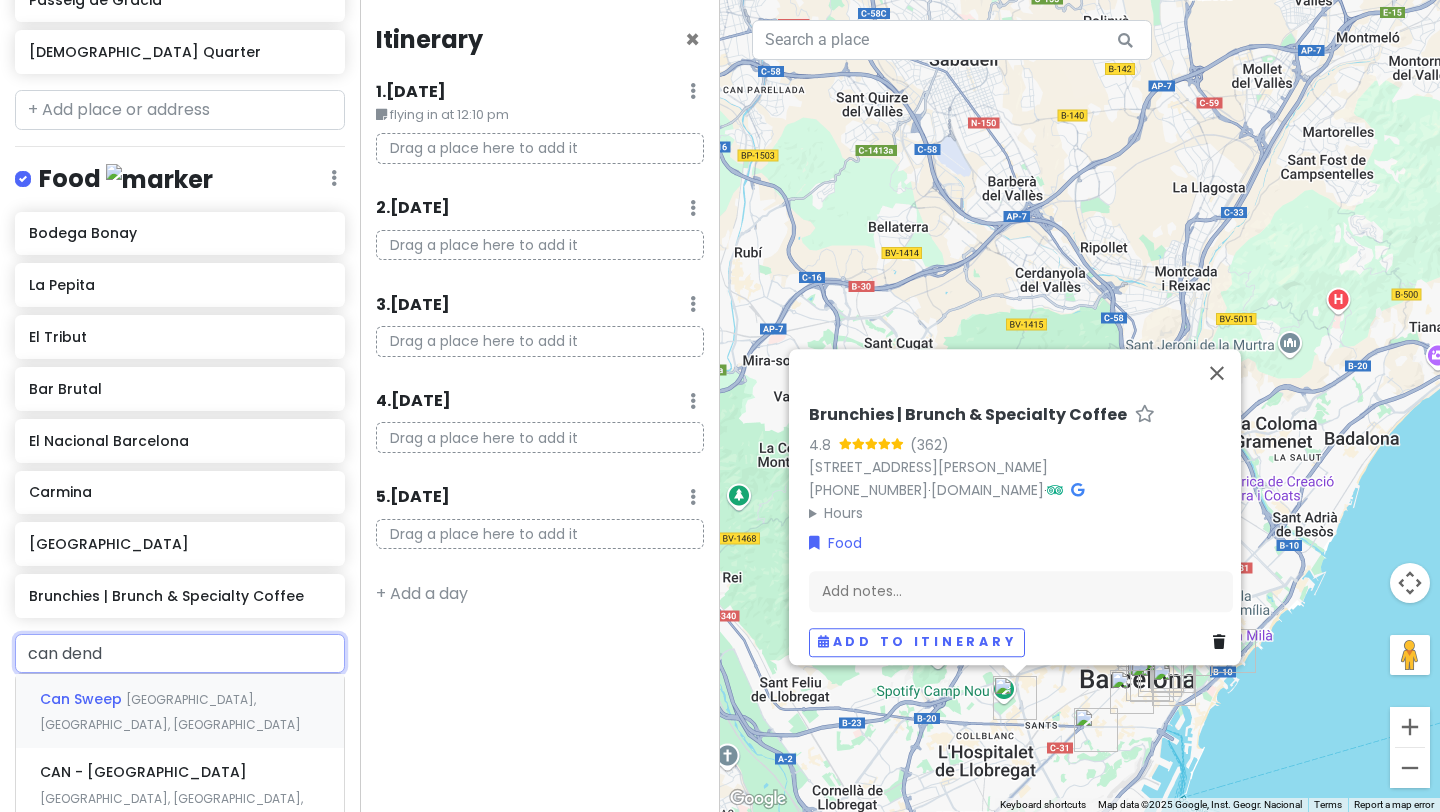 type on "can dende" 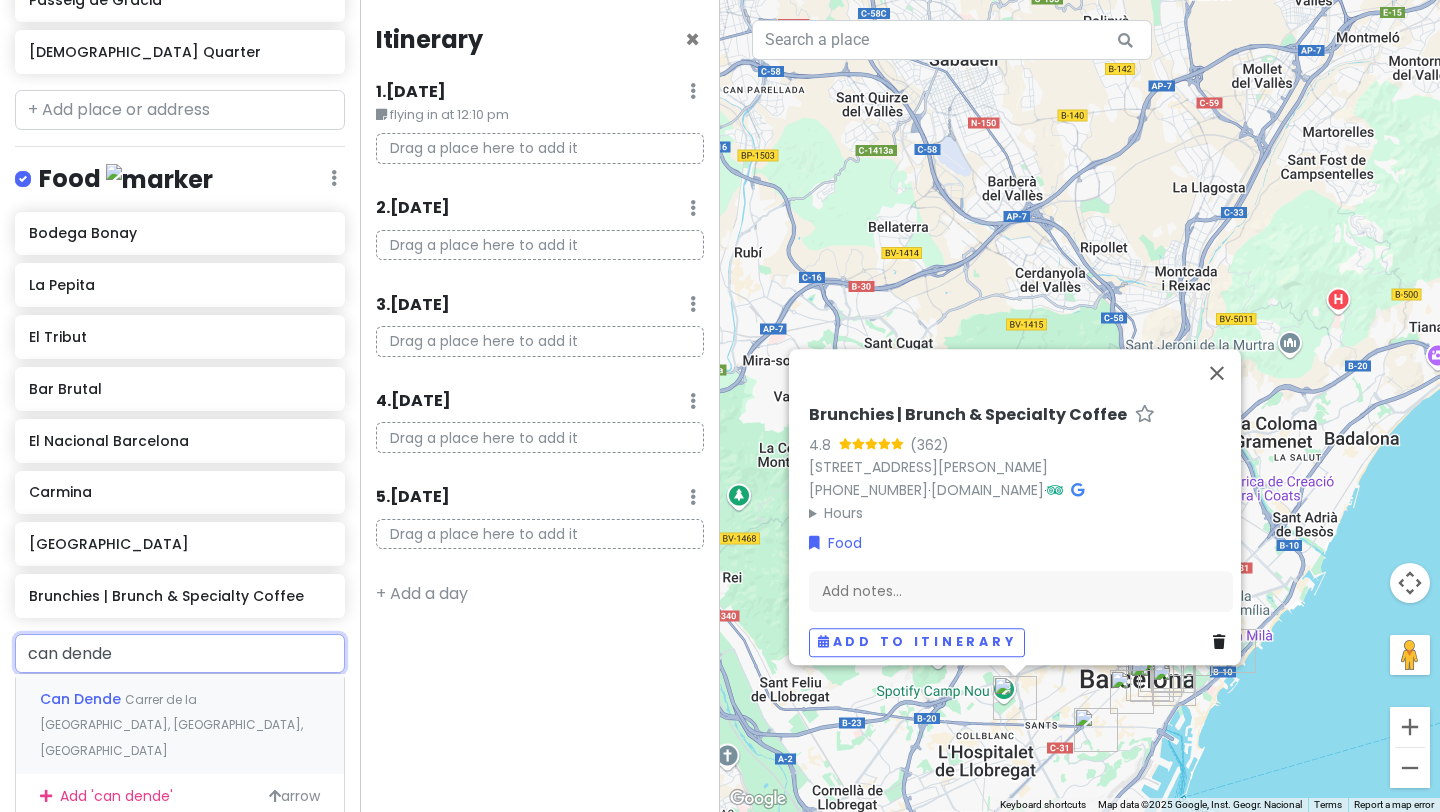 click on "Can Dende   Carrer de la [GEOGRAPHIC_DATA], [GEOGRAPHIC_DATA], [GEOGRAPHIC_DATA]" at bounding box center (180, 723) 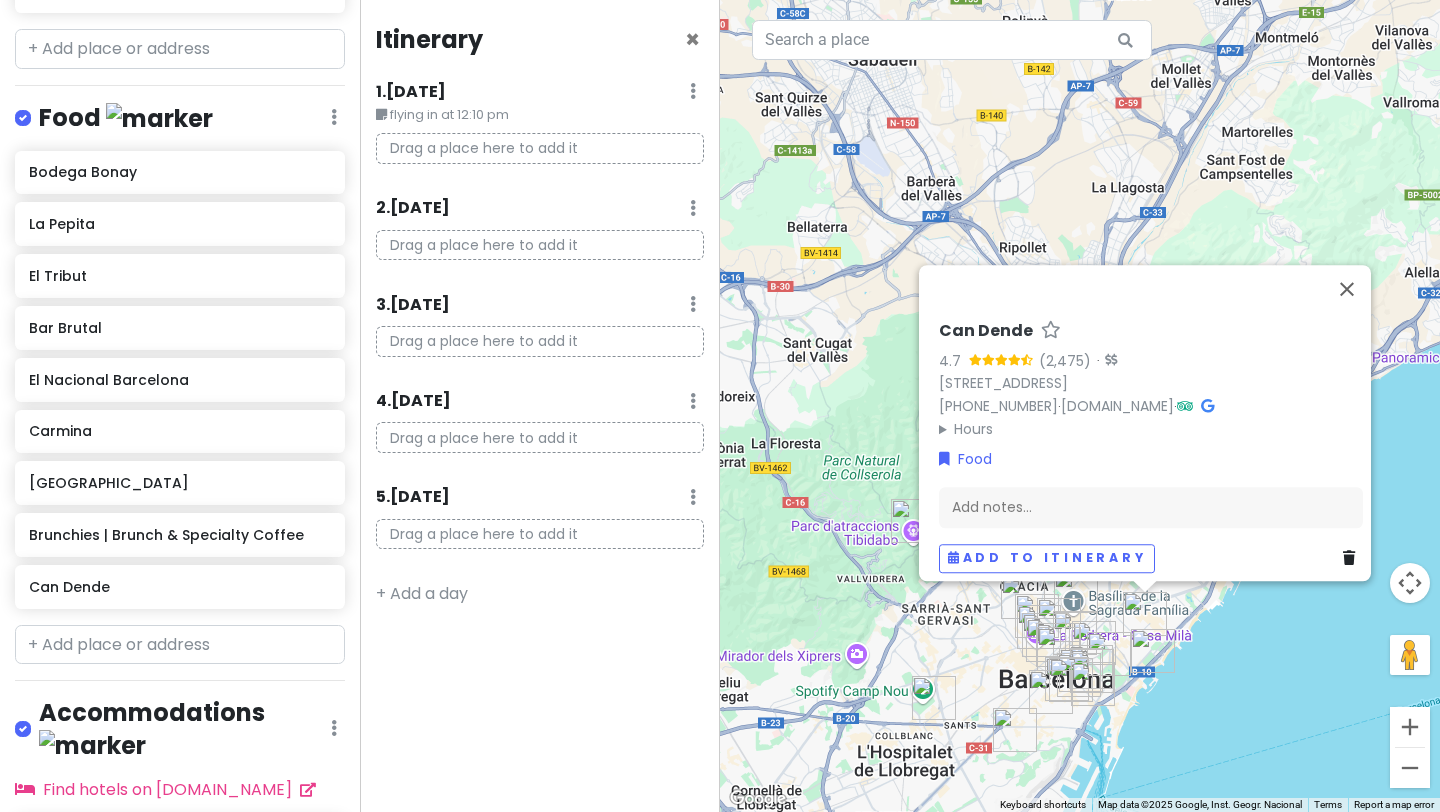 scroll, scrollTop: 1285, scrollLeft: 0, axis: vertical 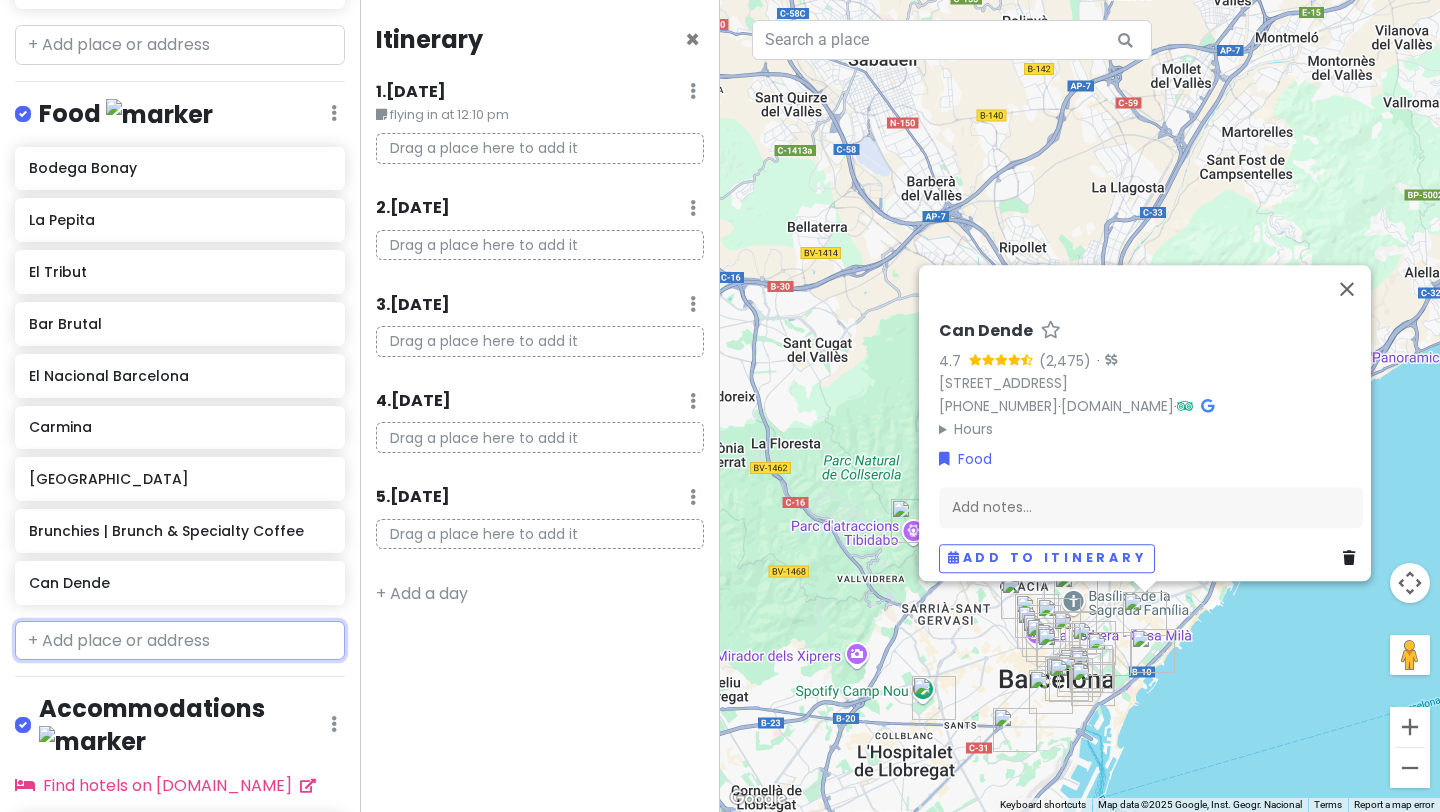 click at bounding box center (180, 641) 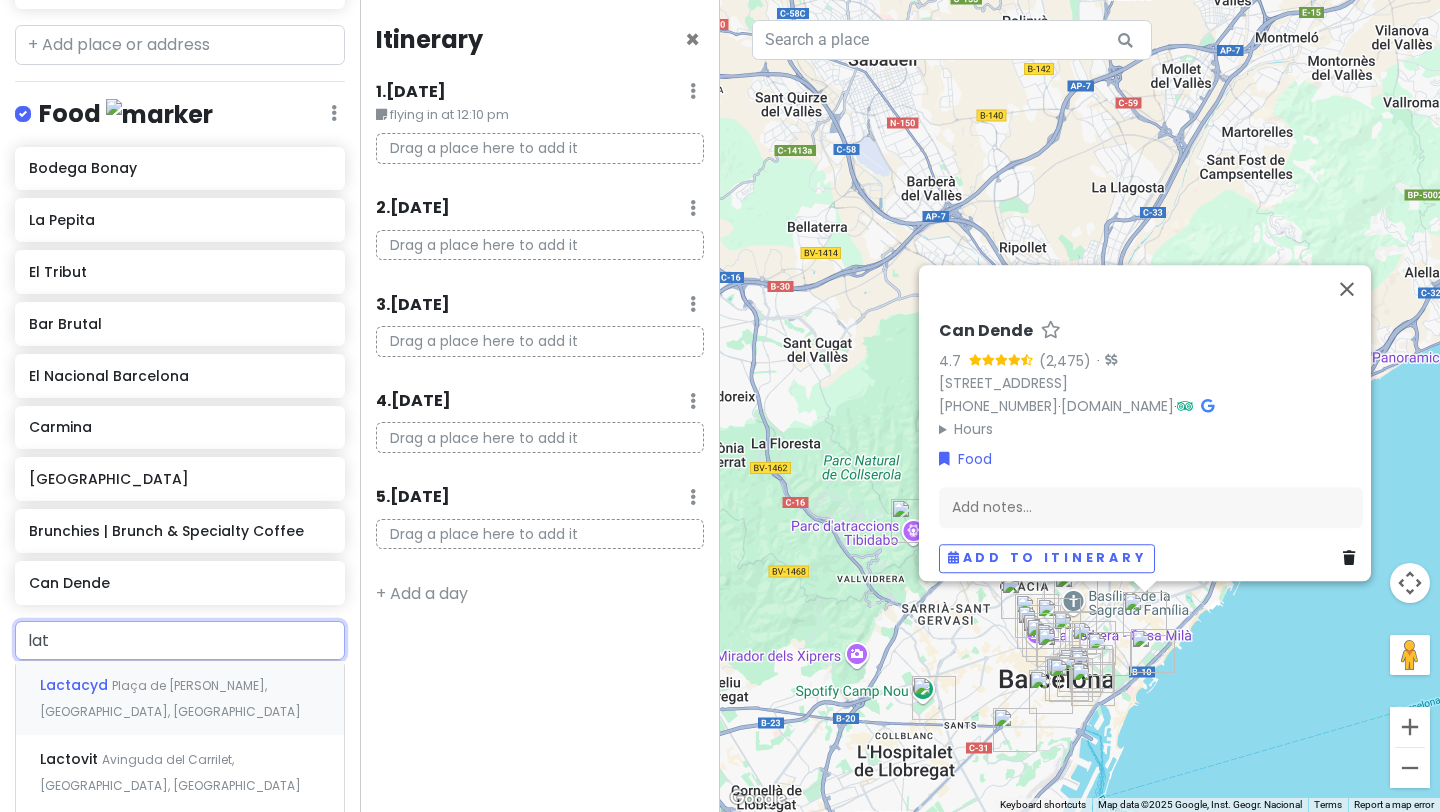 type on "lato" 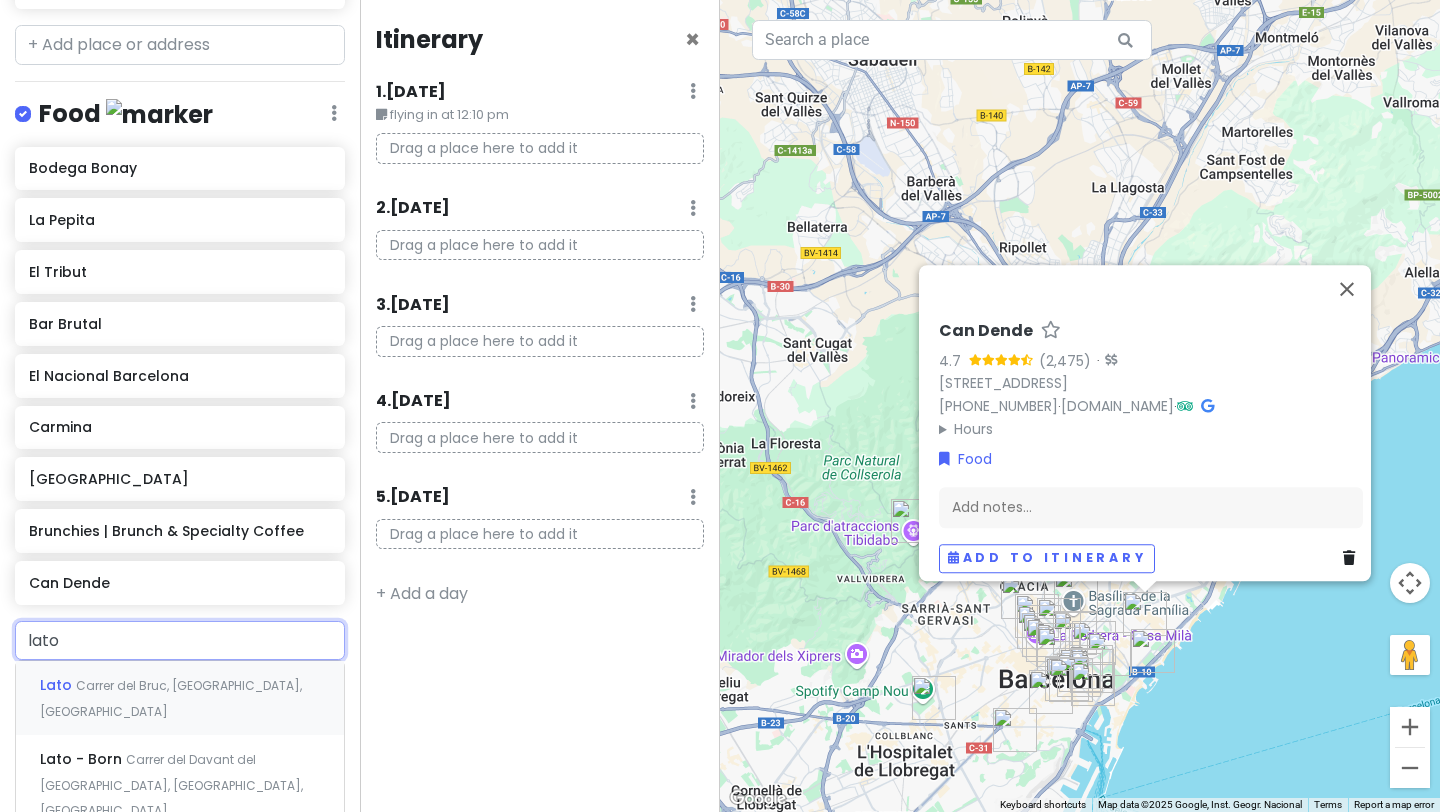 click on "Carrer del Bruc, [GEOGRAPHIC_DATA], [GEOGRAPHIC_DATA]" at bounding box center (171, 698) 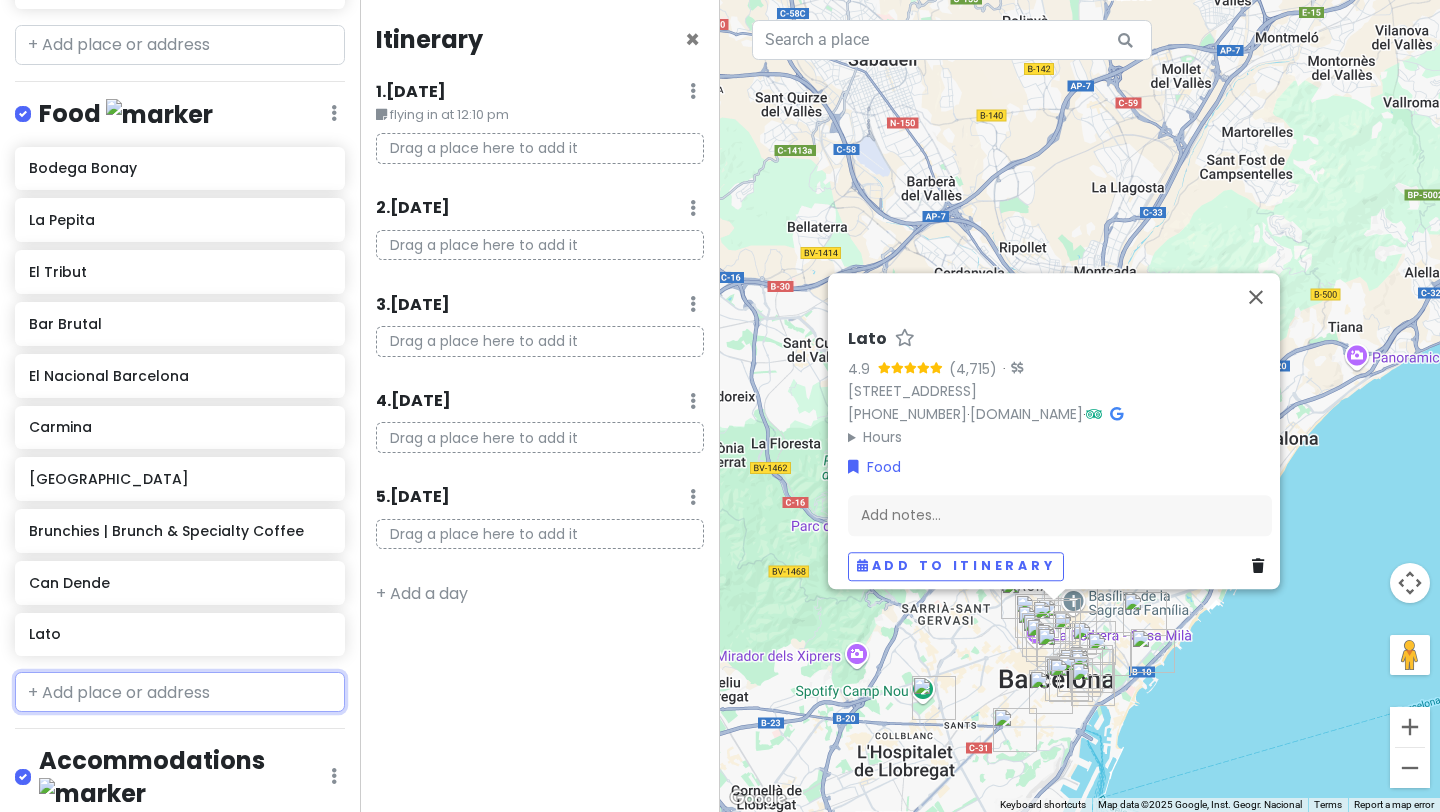 click at bounding box center (180, 692) 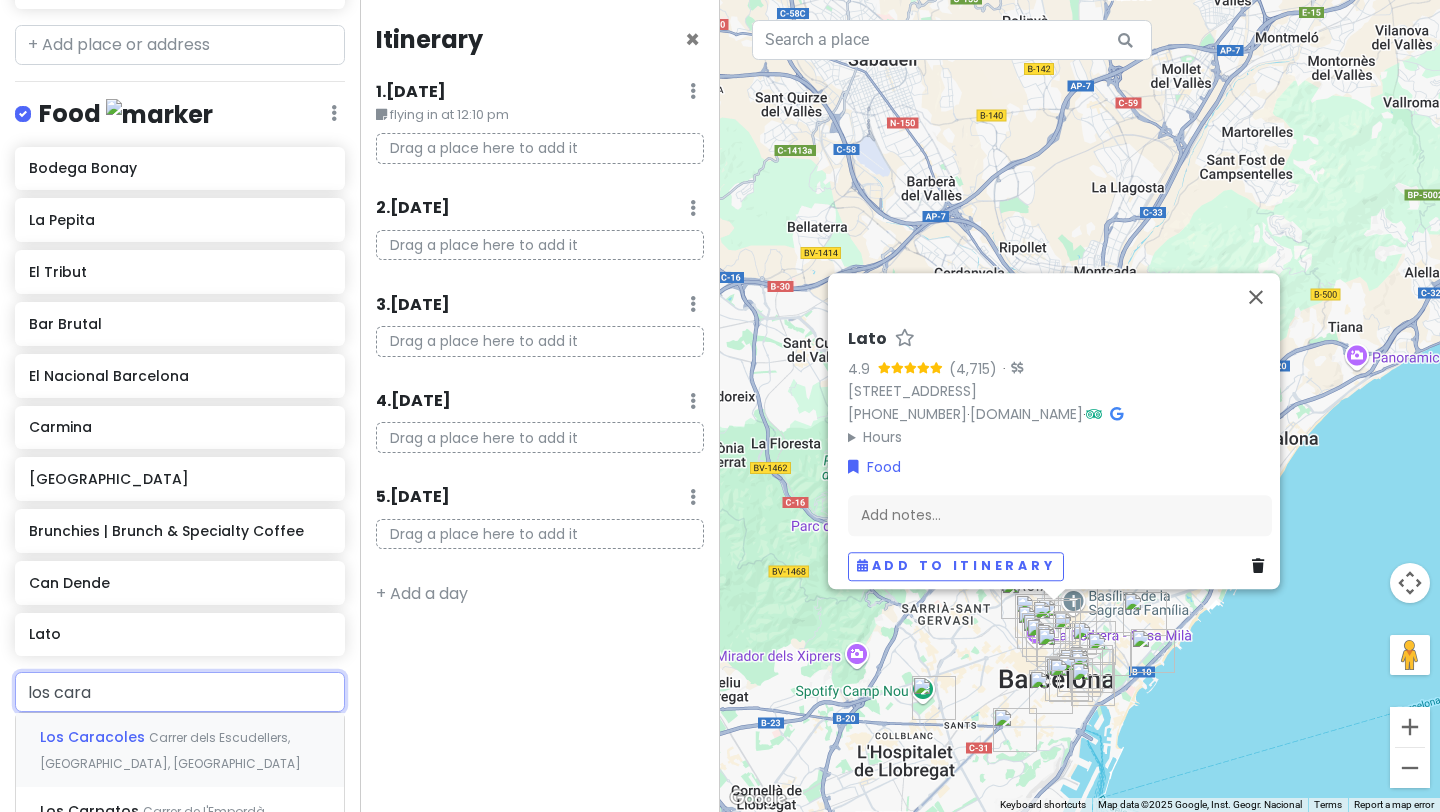 type on "los [MEDICAL_DATA]" 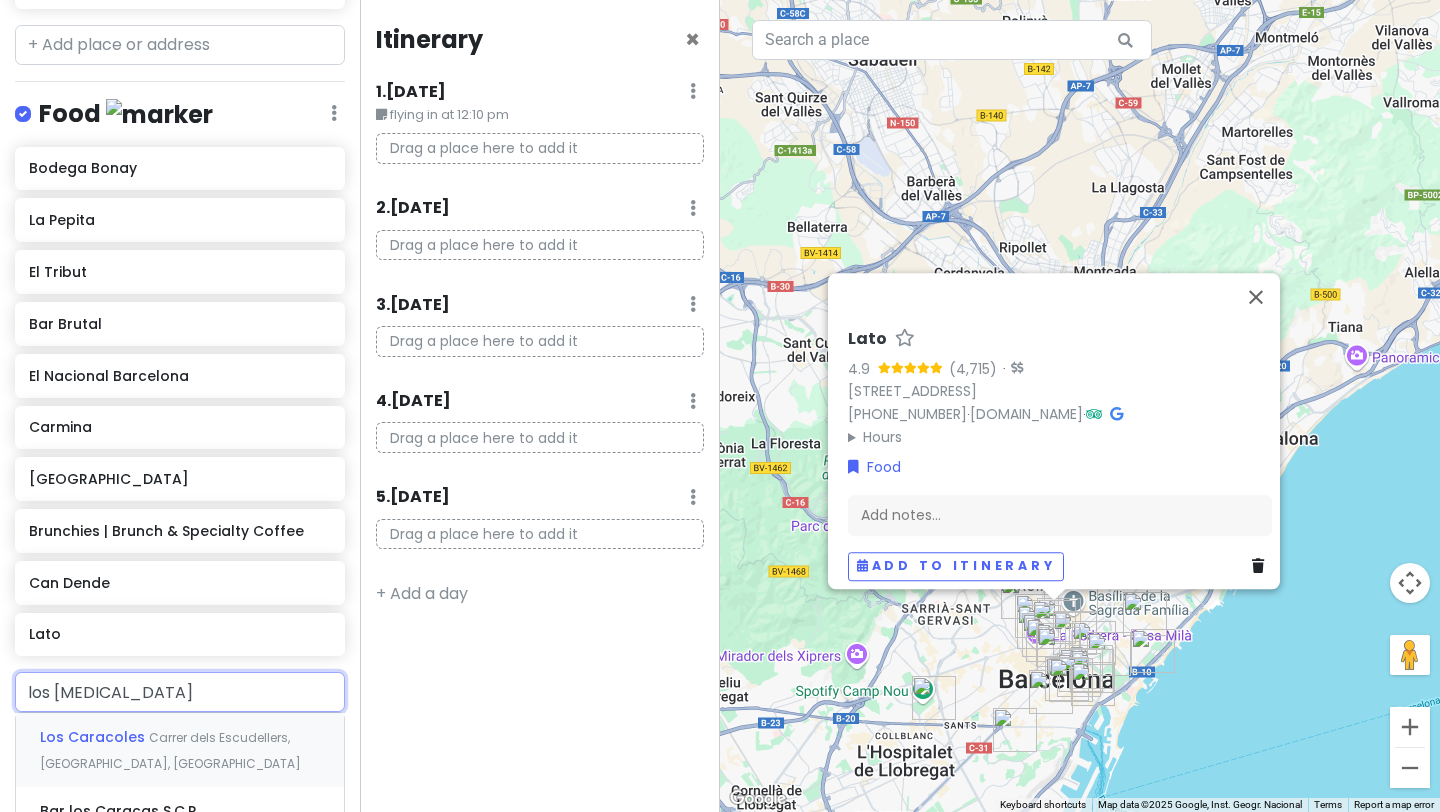 click on "Los Caracoles" at bounding box center (94, 737) 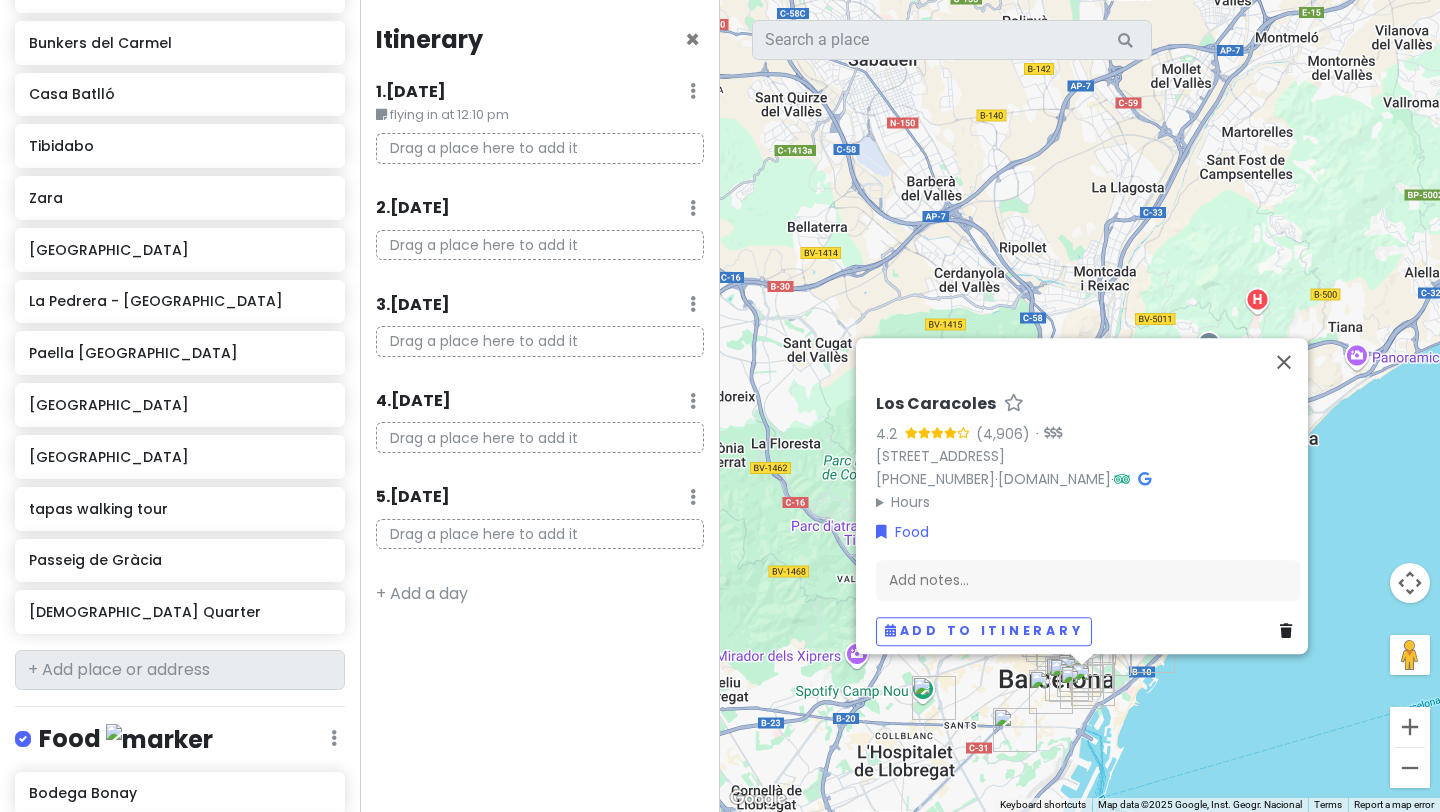 scroll, scrollTop: 0, scrollLeft: 0, axis: both 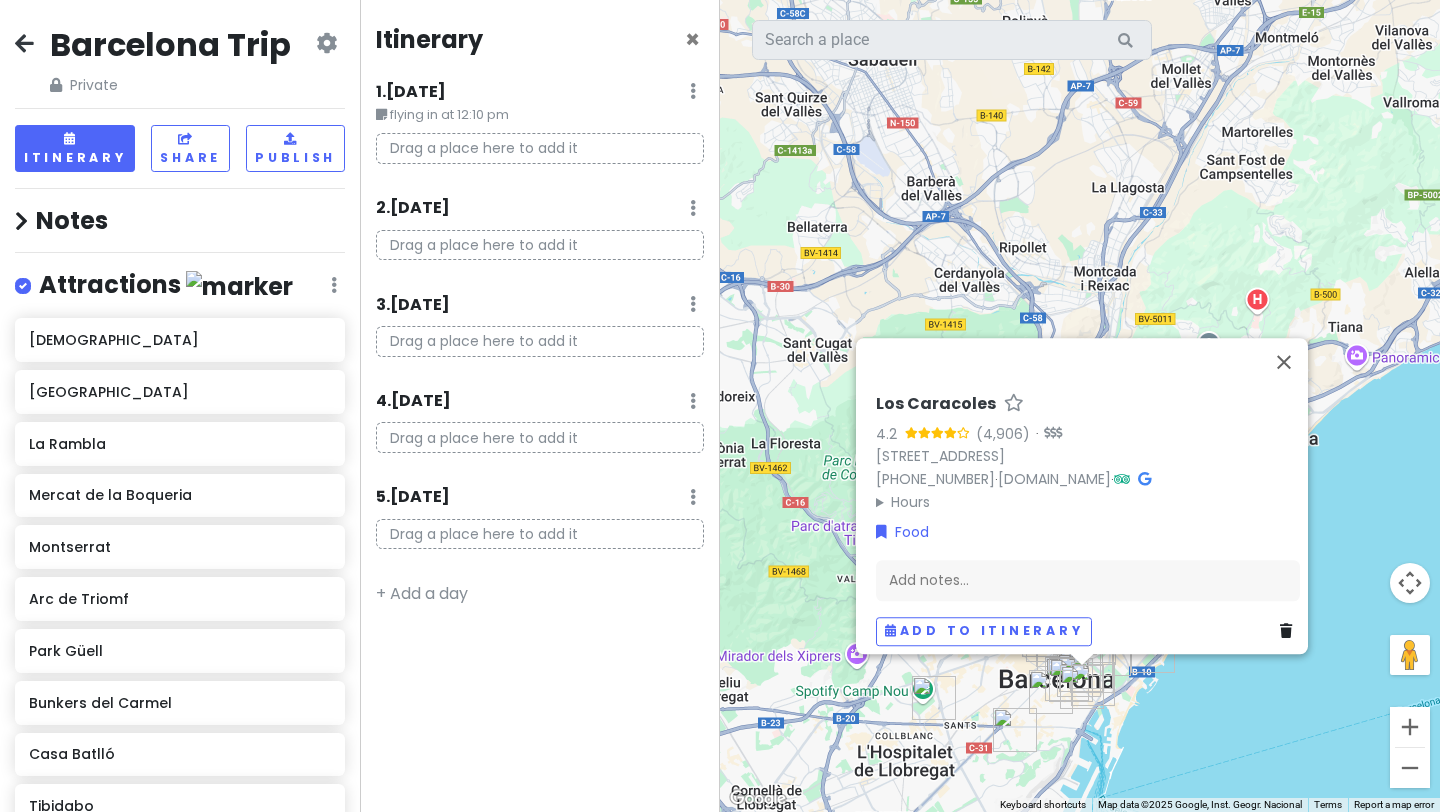 click on "Drag a place here to add it" at bounding box center [540, 245] 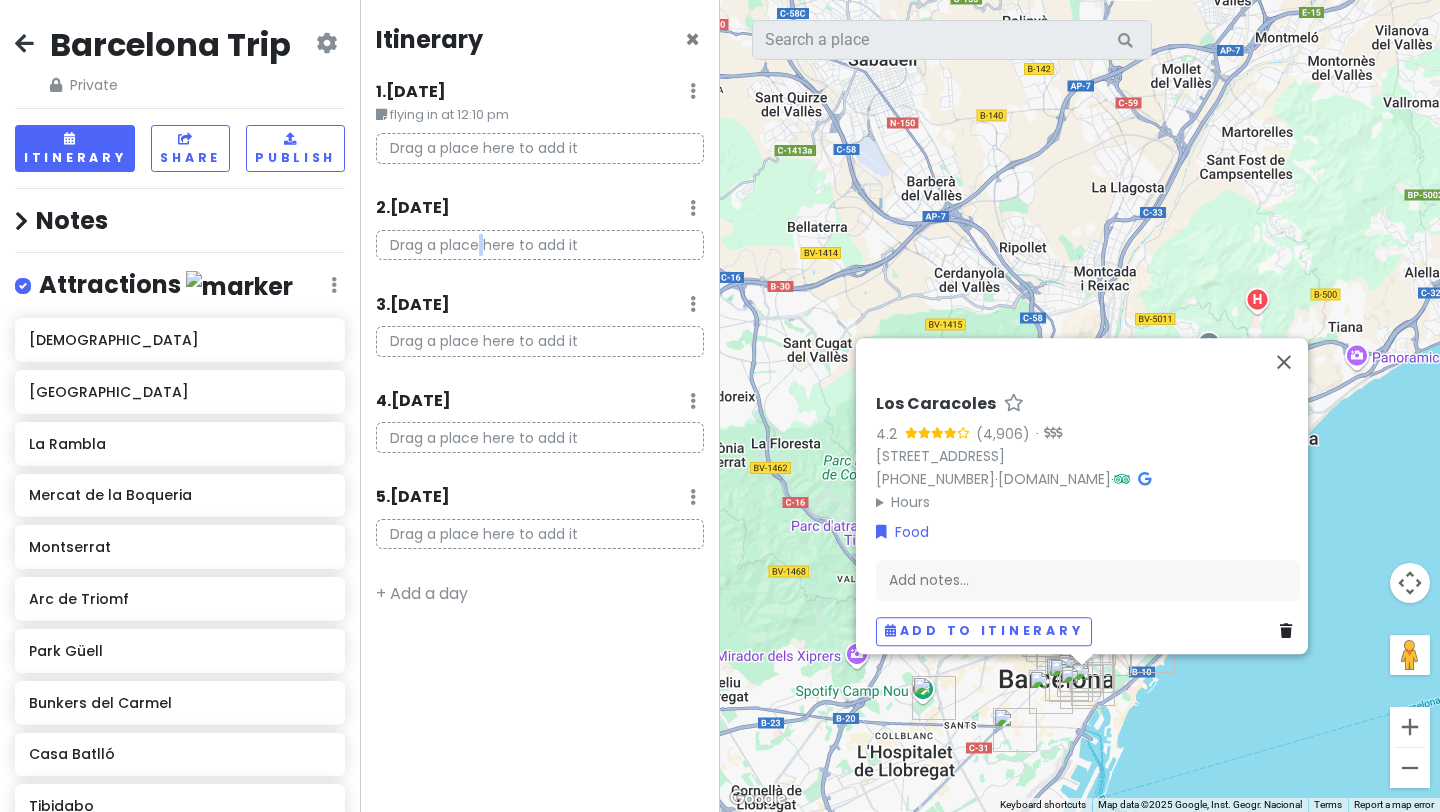click on "Drag a place here to add it" at bounding box center (540, 245) 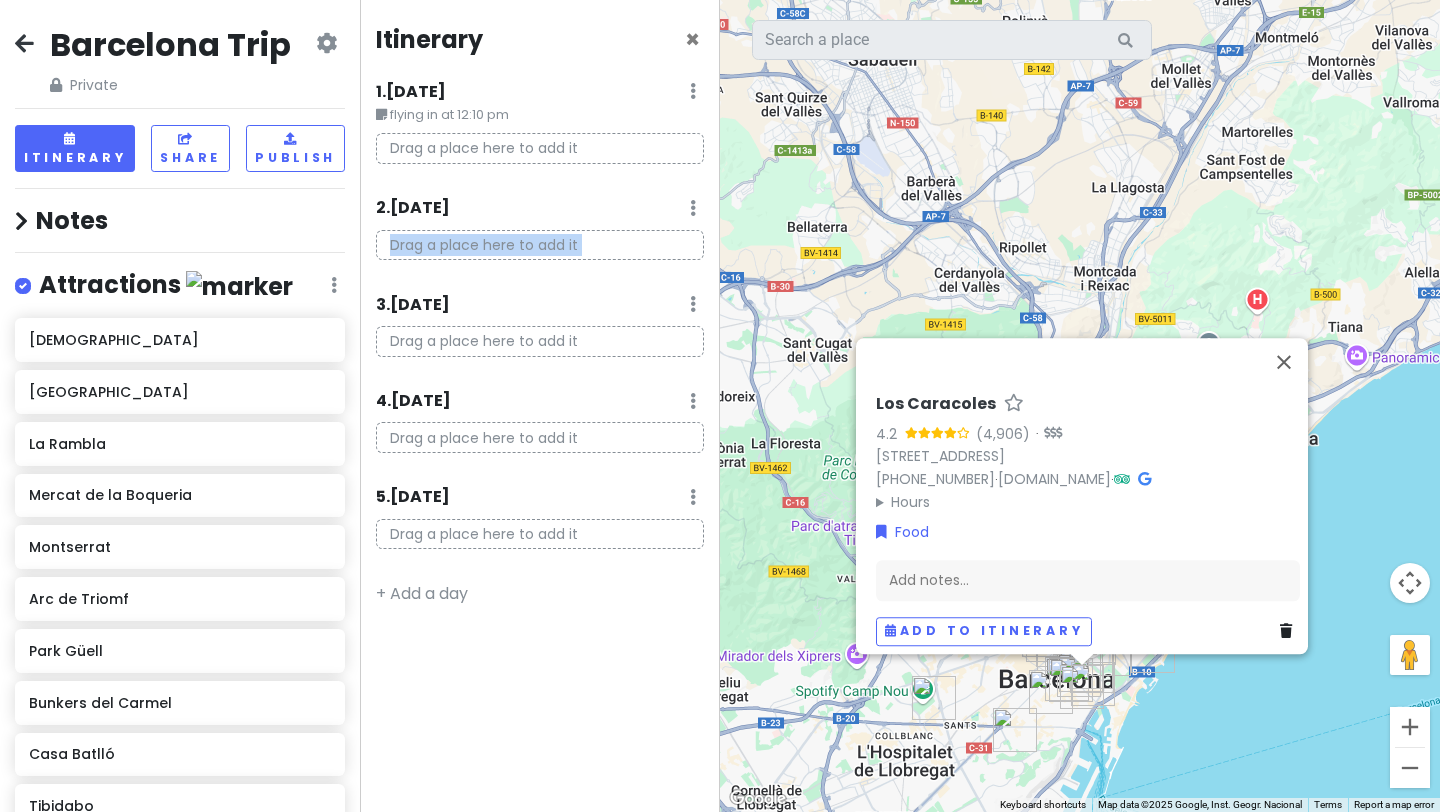 click on "Drag a place here to add it" at bounding box center (540, 245) 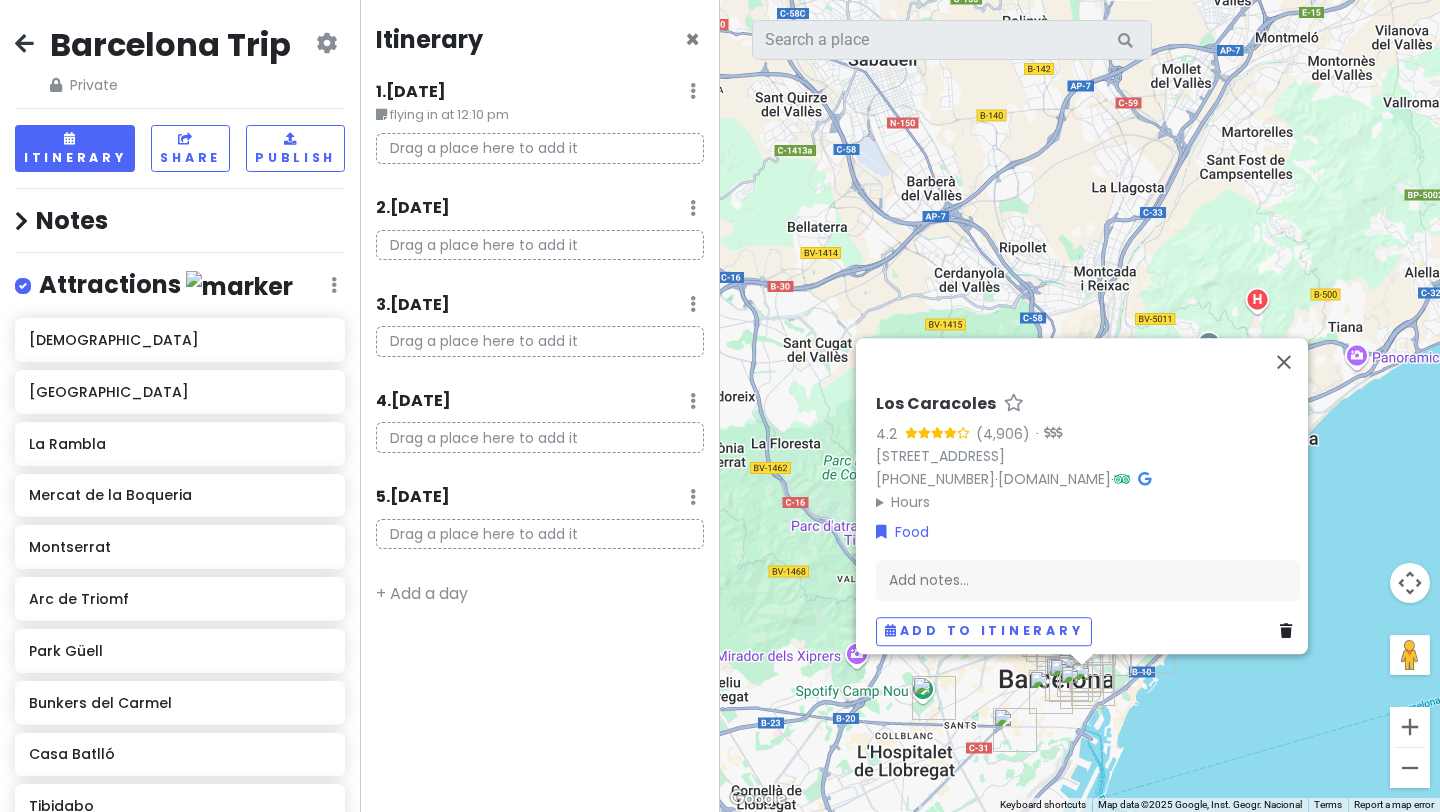 click on "Drag a place here to add it" at bounding box center [540, 245] 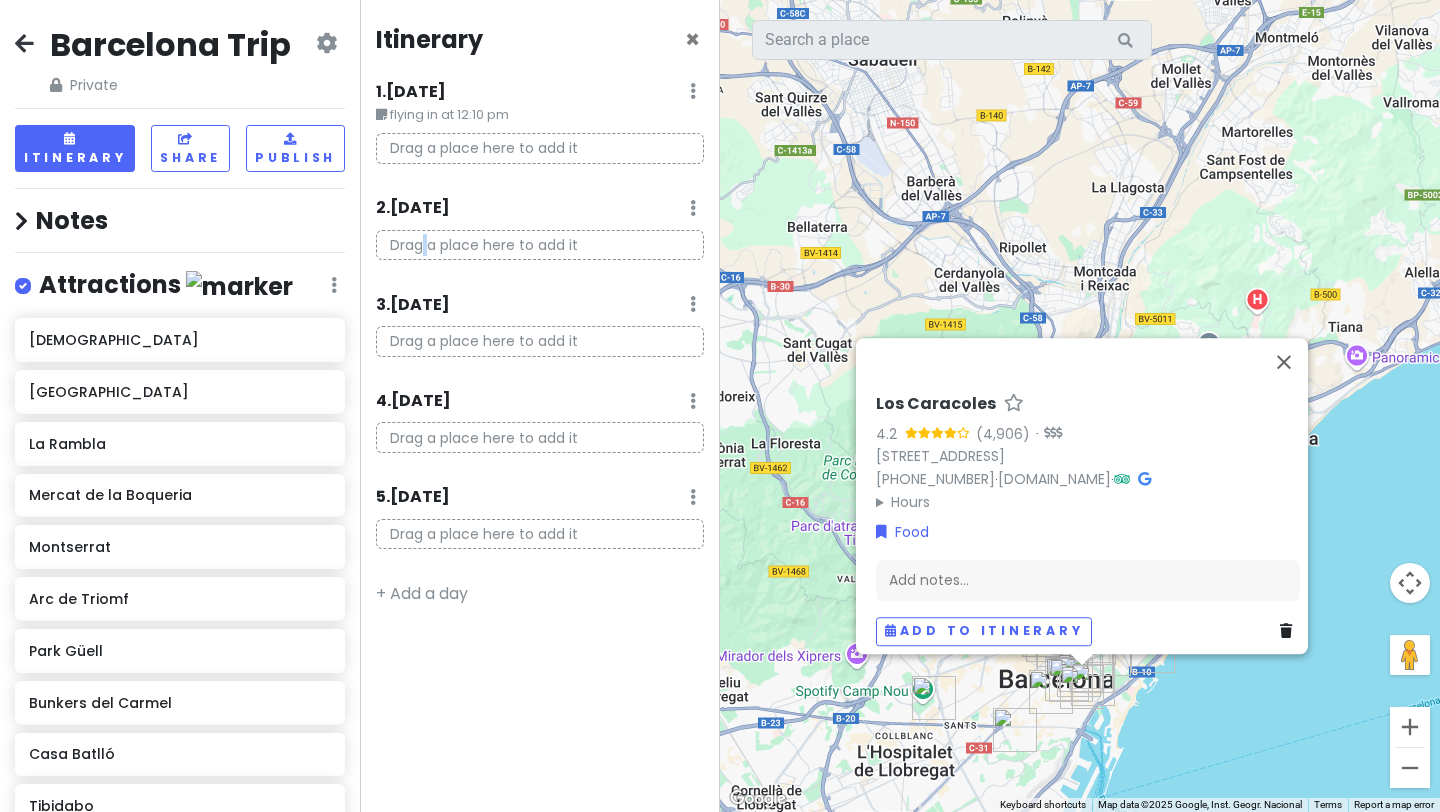 click on "Drag a place here to add it" at bounding box center (540, 245) 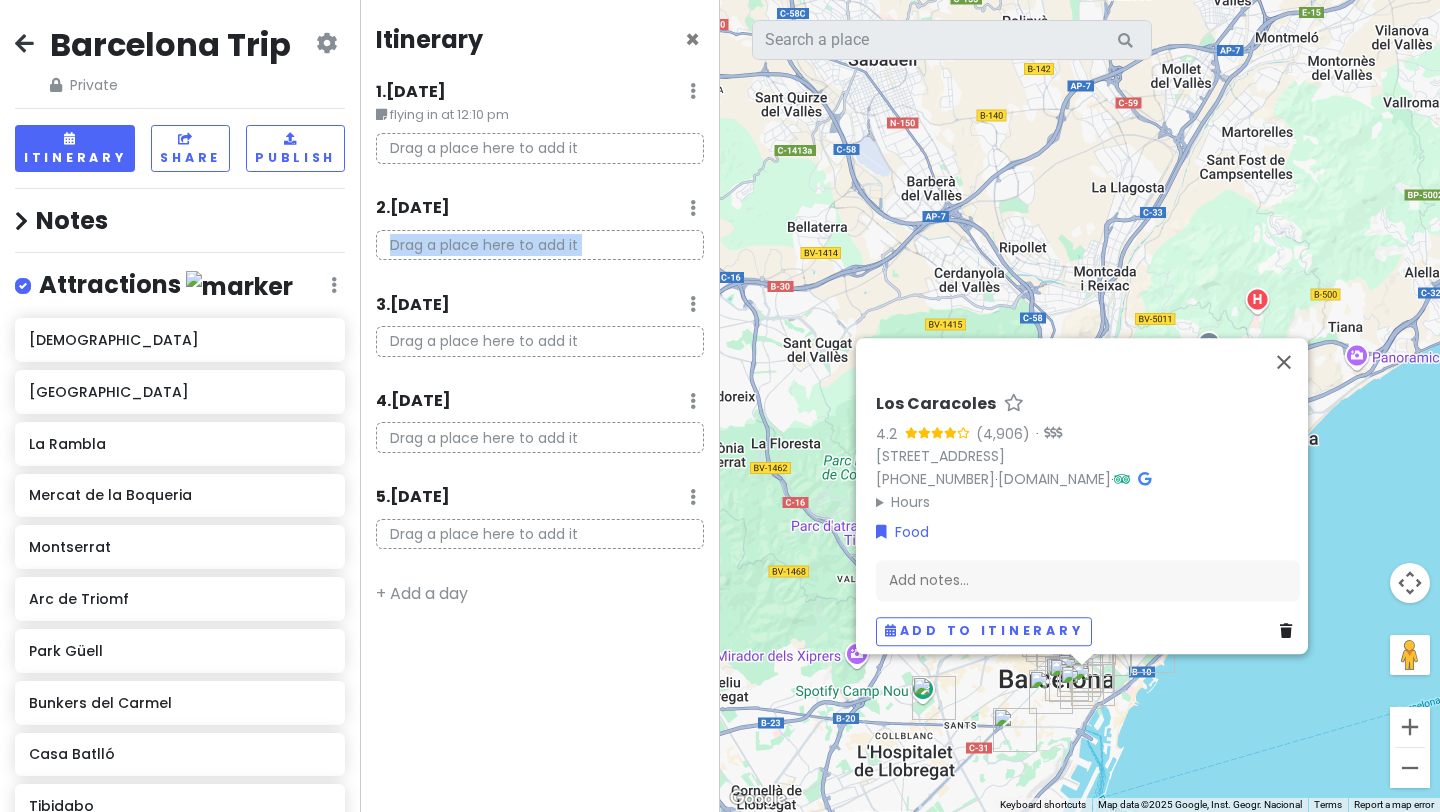 click on "Drag a place here to add it" at bounding box center [540, 245] 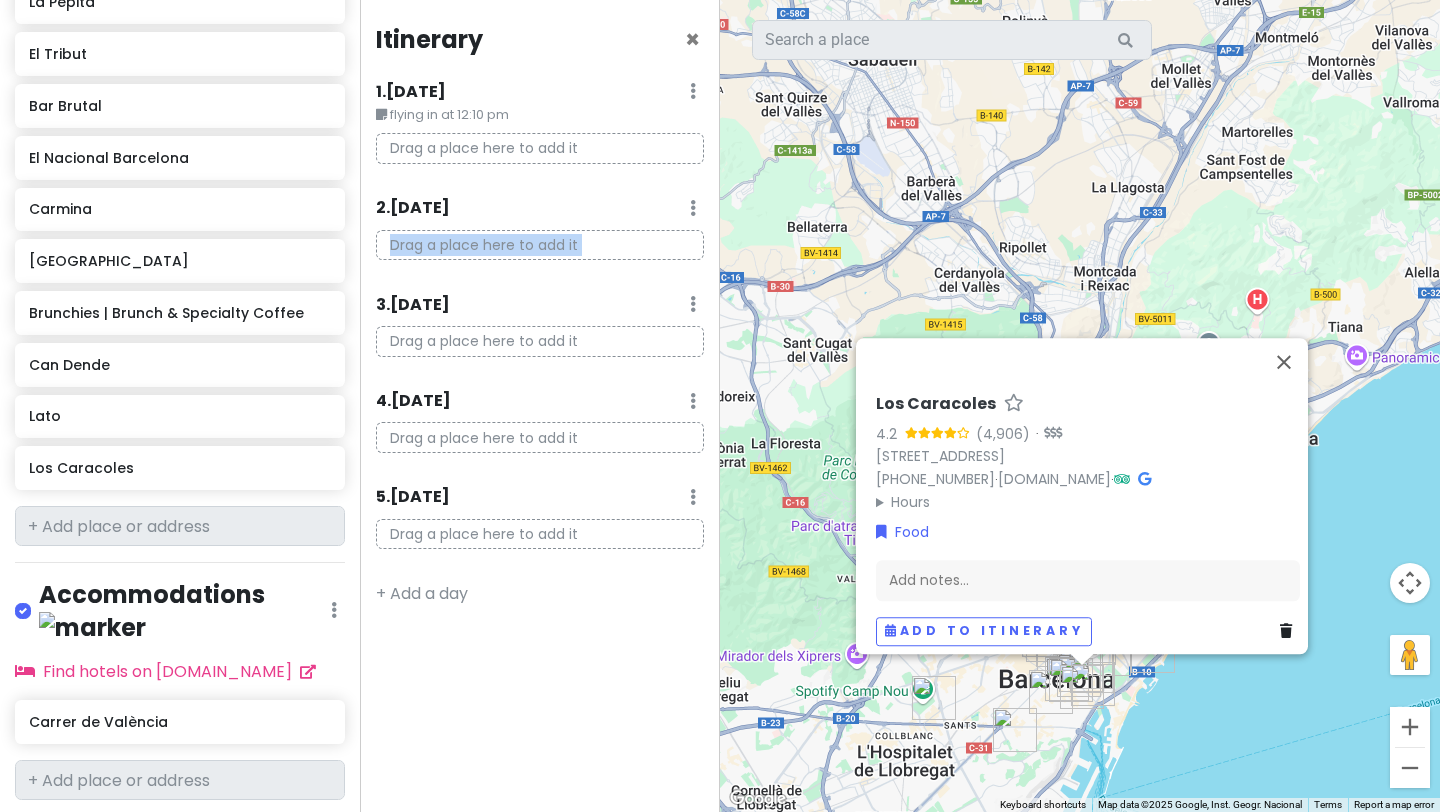 scroll, scrollTop: 1528, scrollLeft: 0, axis: vertical 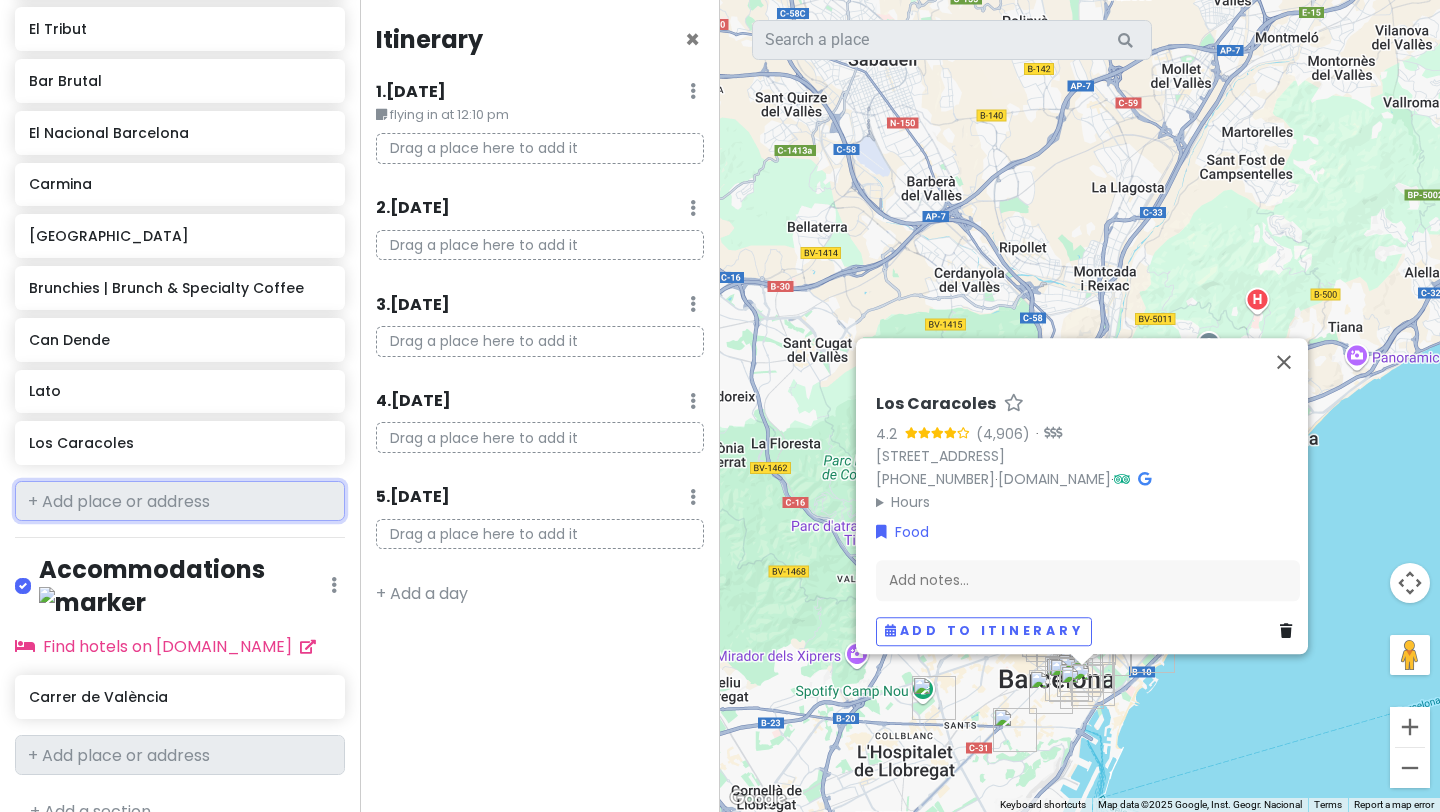 click at bounding box center (180, 501) 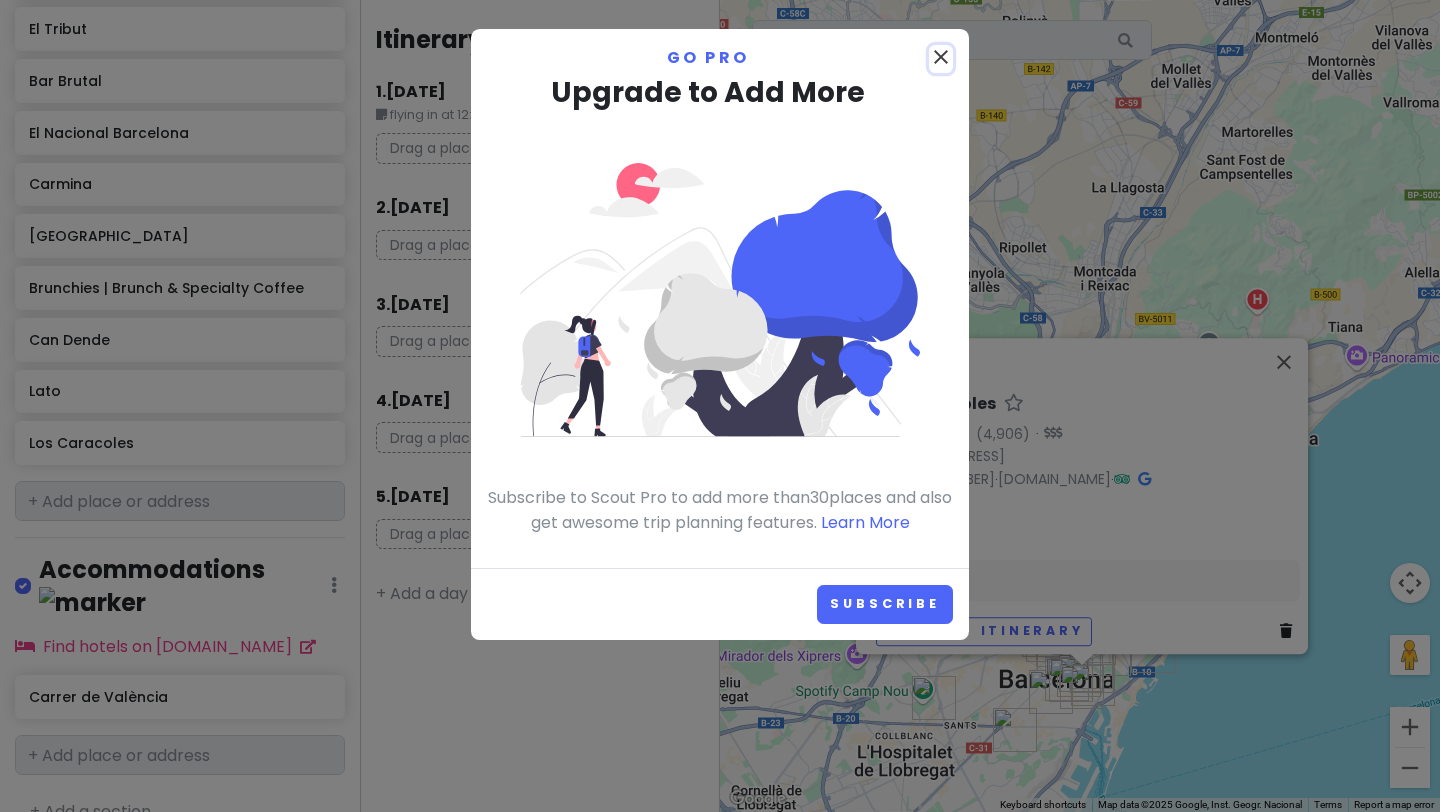click on "close" at bounding box center [941, 57] 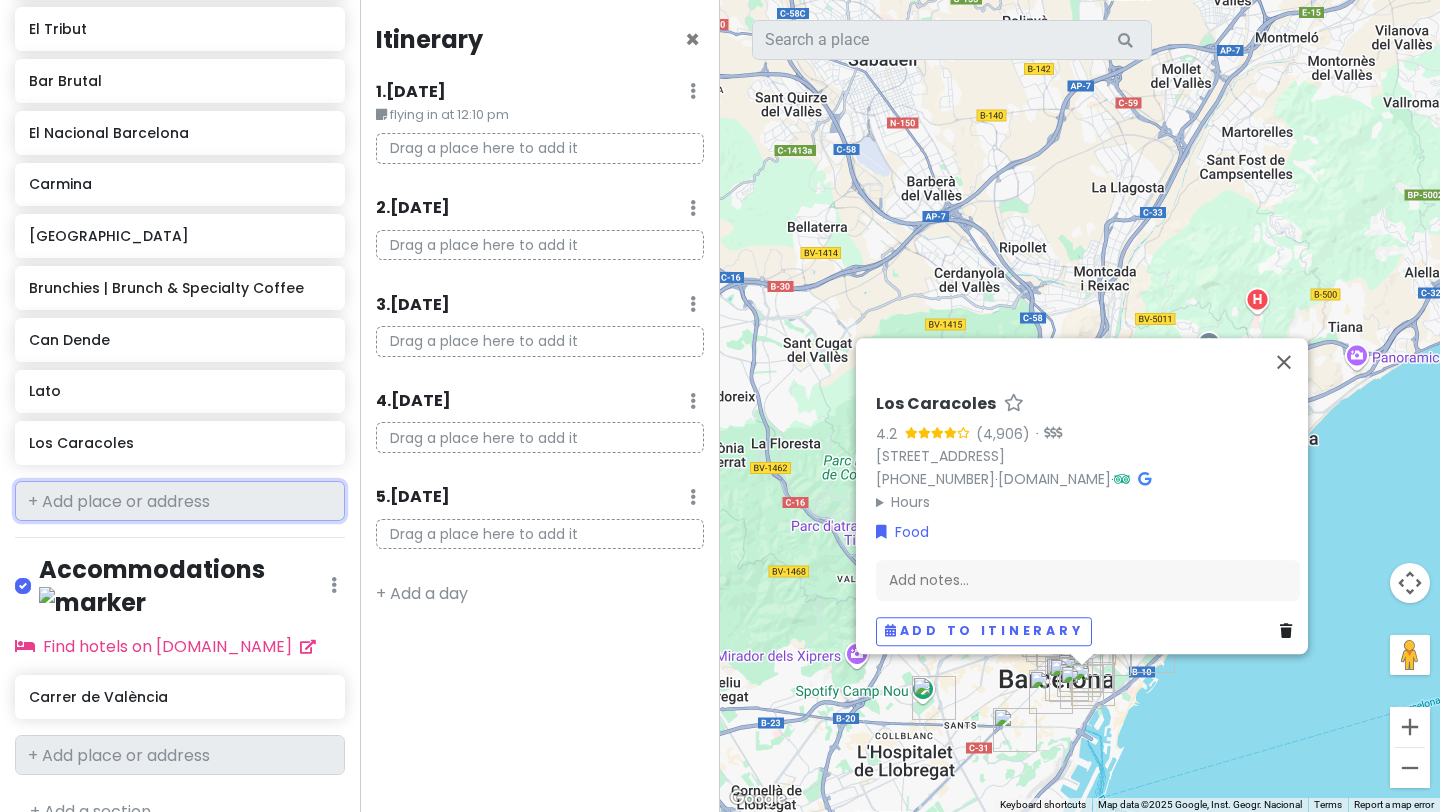 click at bounding box center (180, 501) 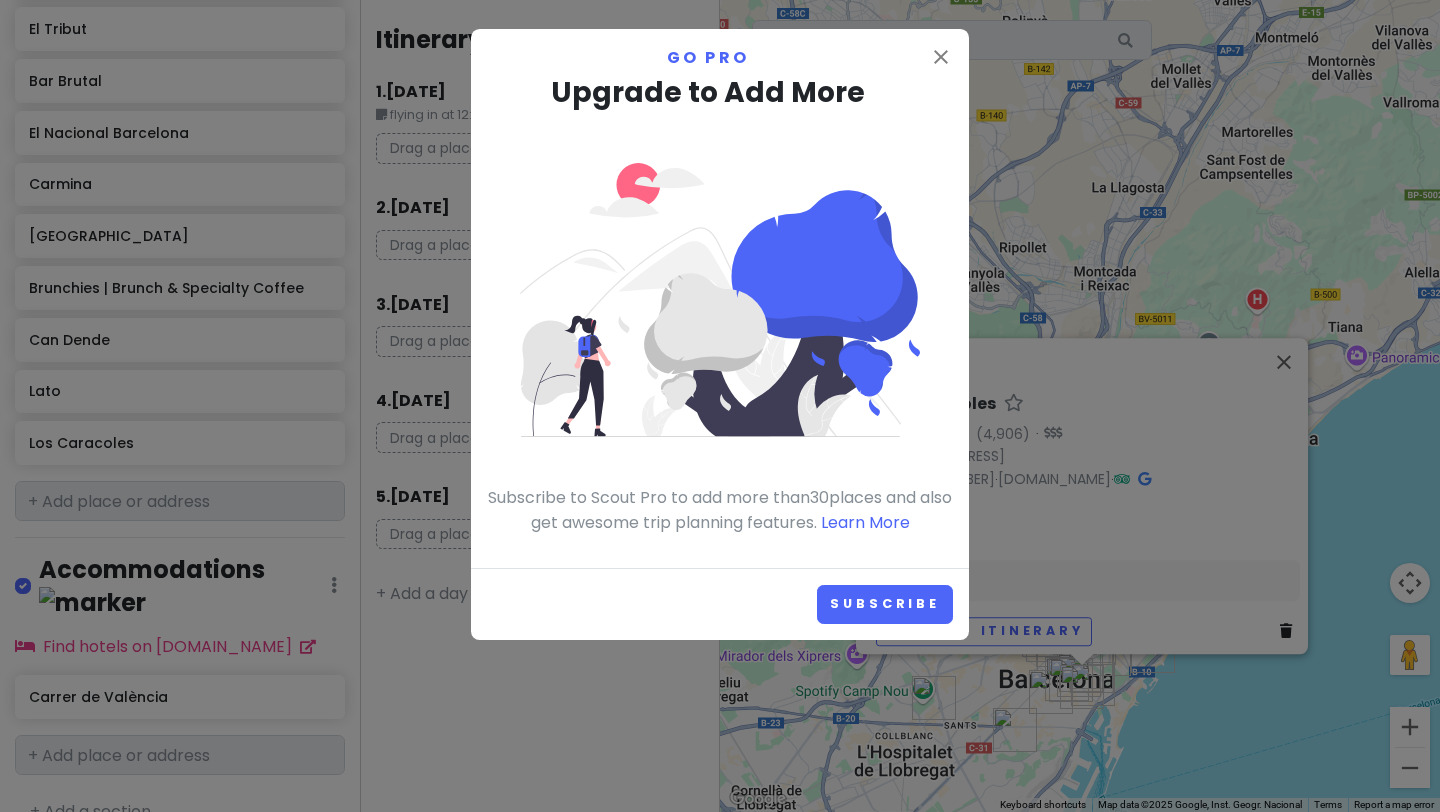 click on "Go Pro" at bounding box center (720, 58) 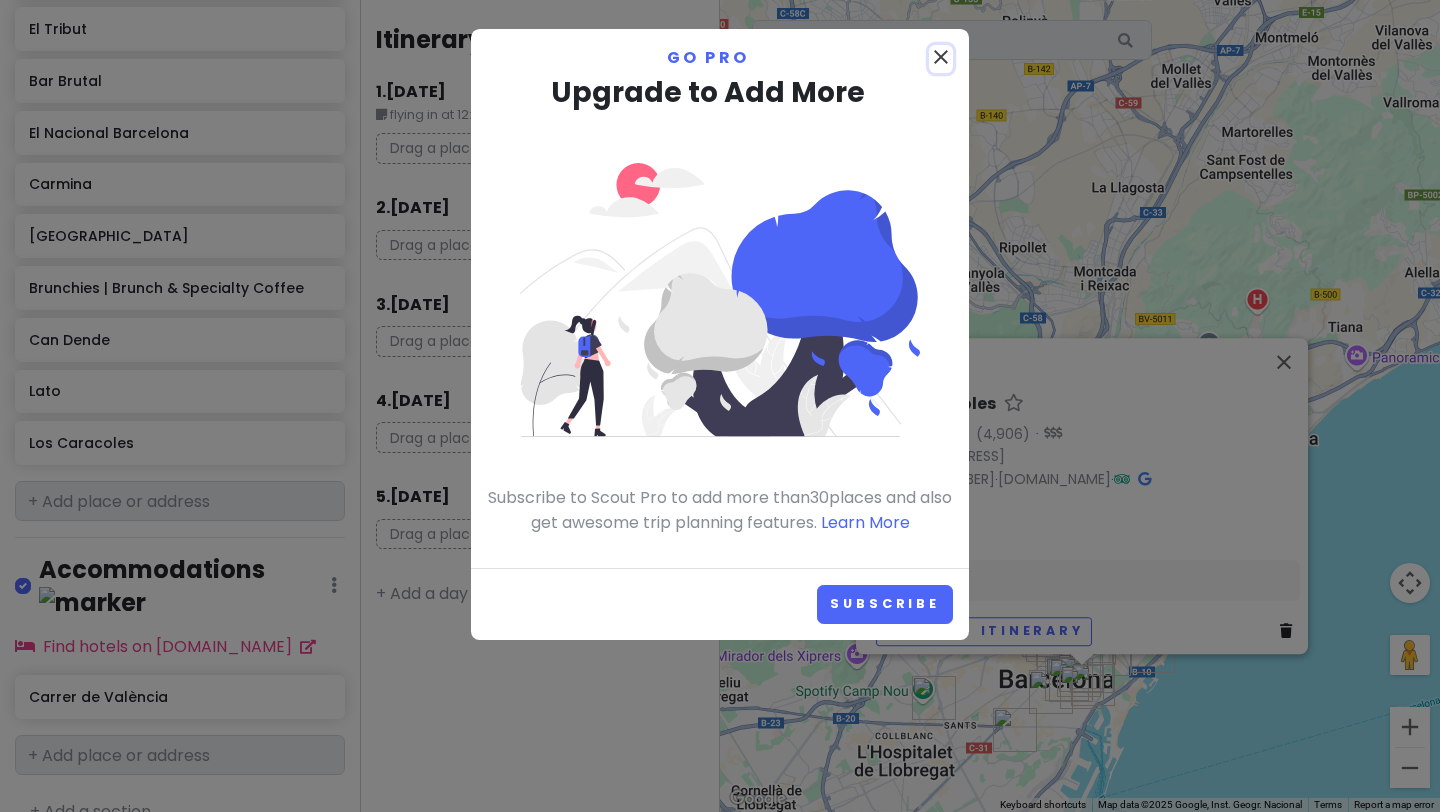 click on "close" at bounding box center (941, 57) 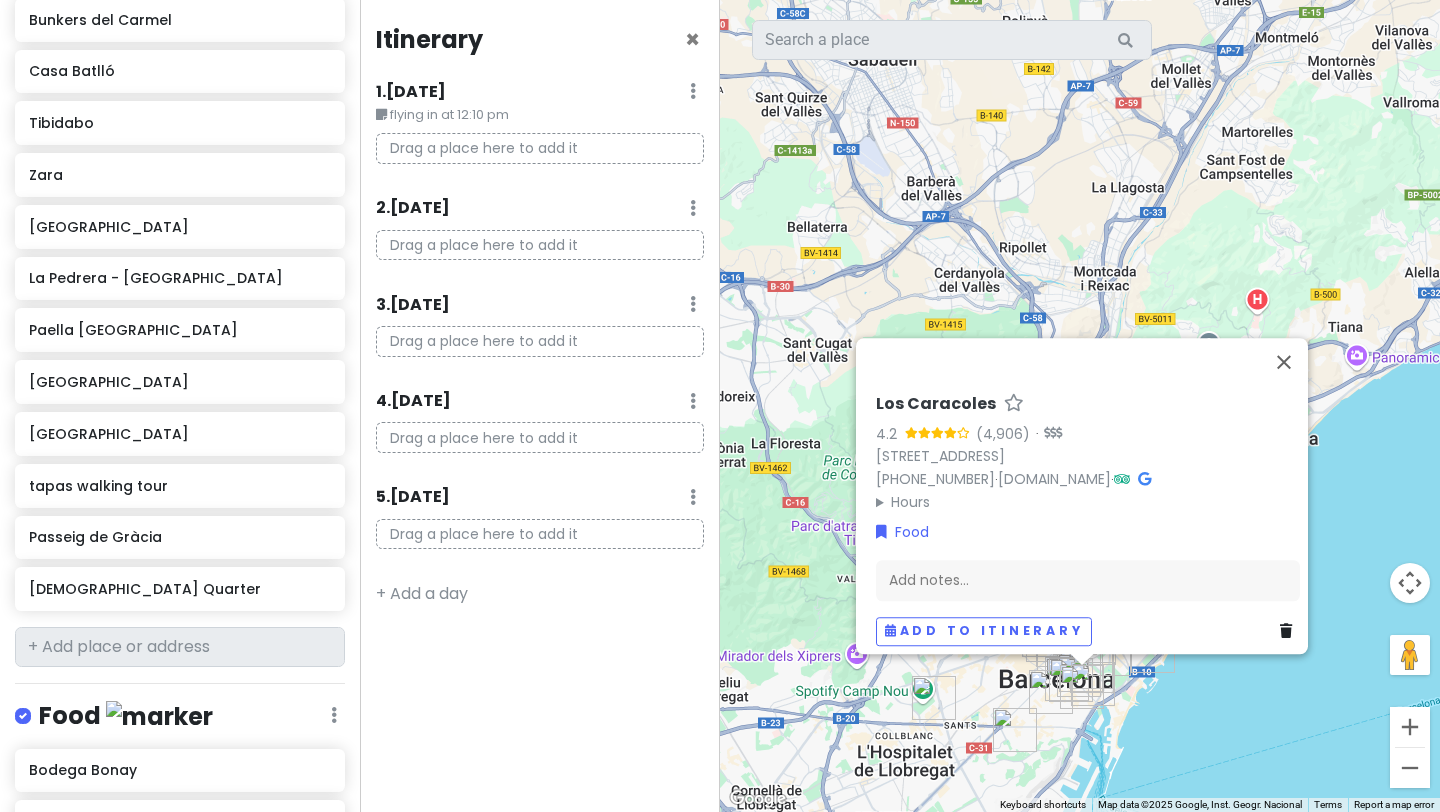 scroll, scrollTop: 686, scrollLeft: 0, axis: vertical 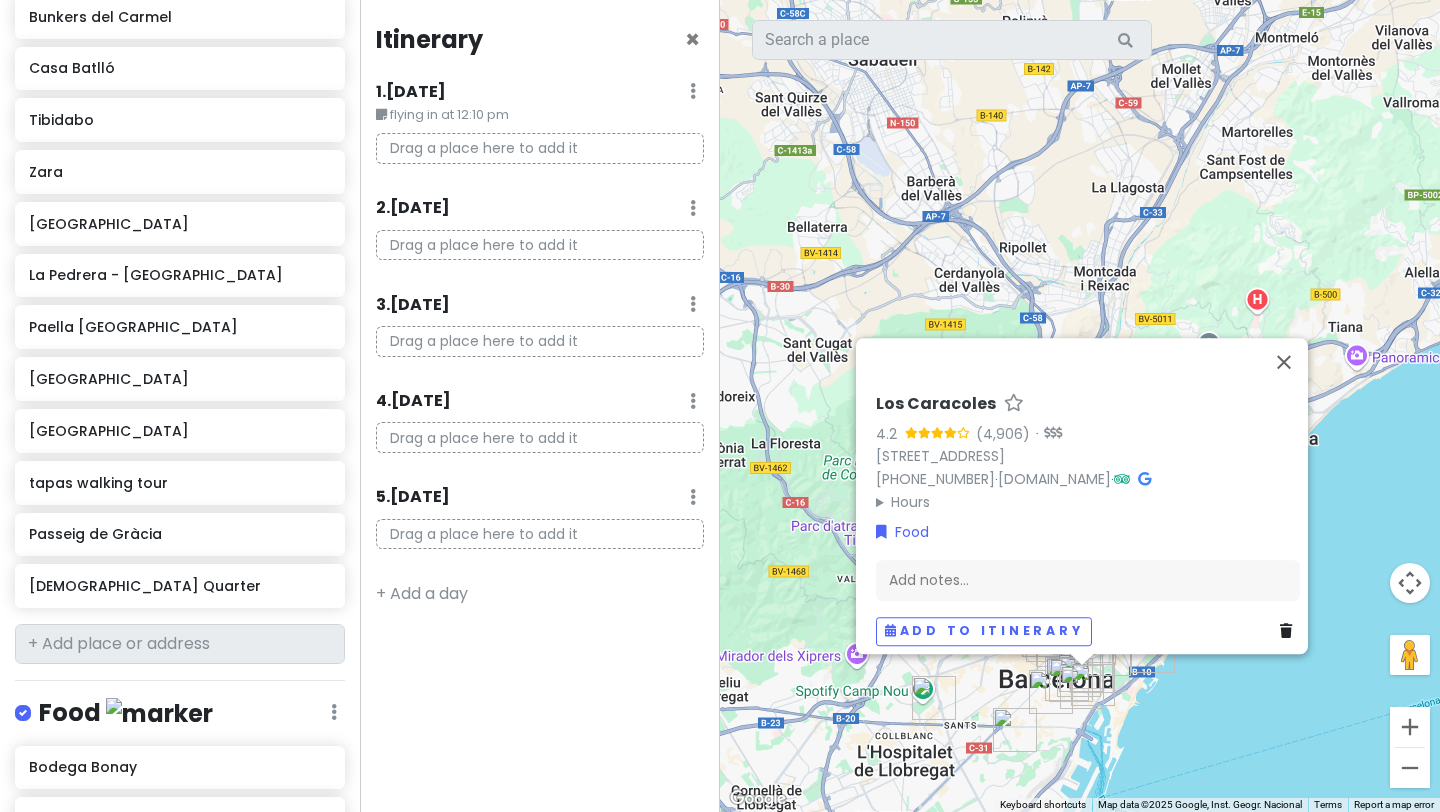 click on "Drag a place here to add it" at bounding box center (540, 245) 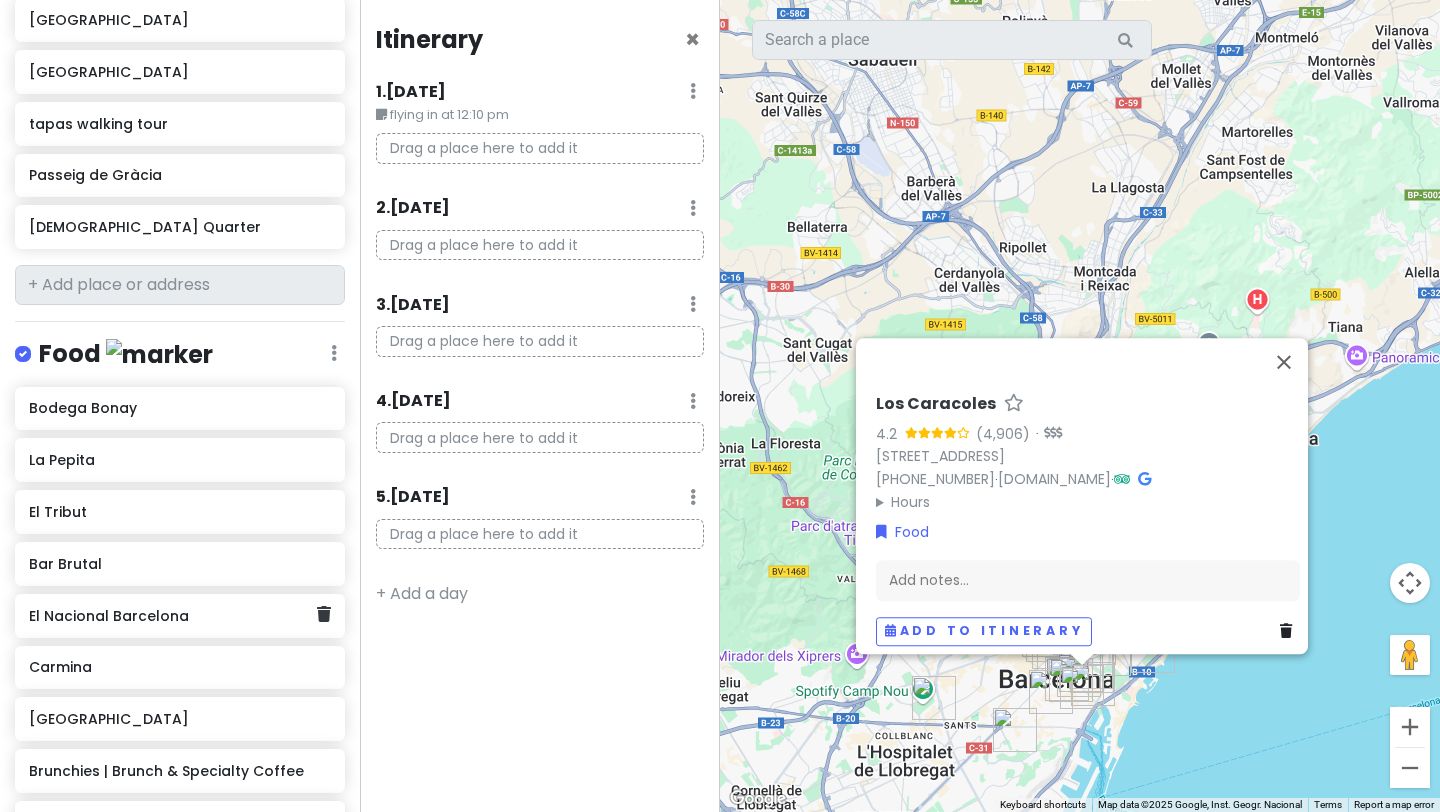 scroll, scrollTop: 974, scrollLeft: 0, axis: vertical 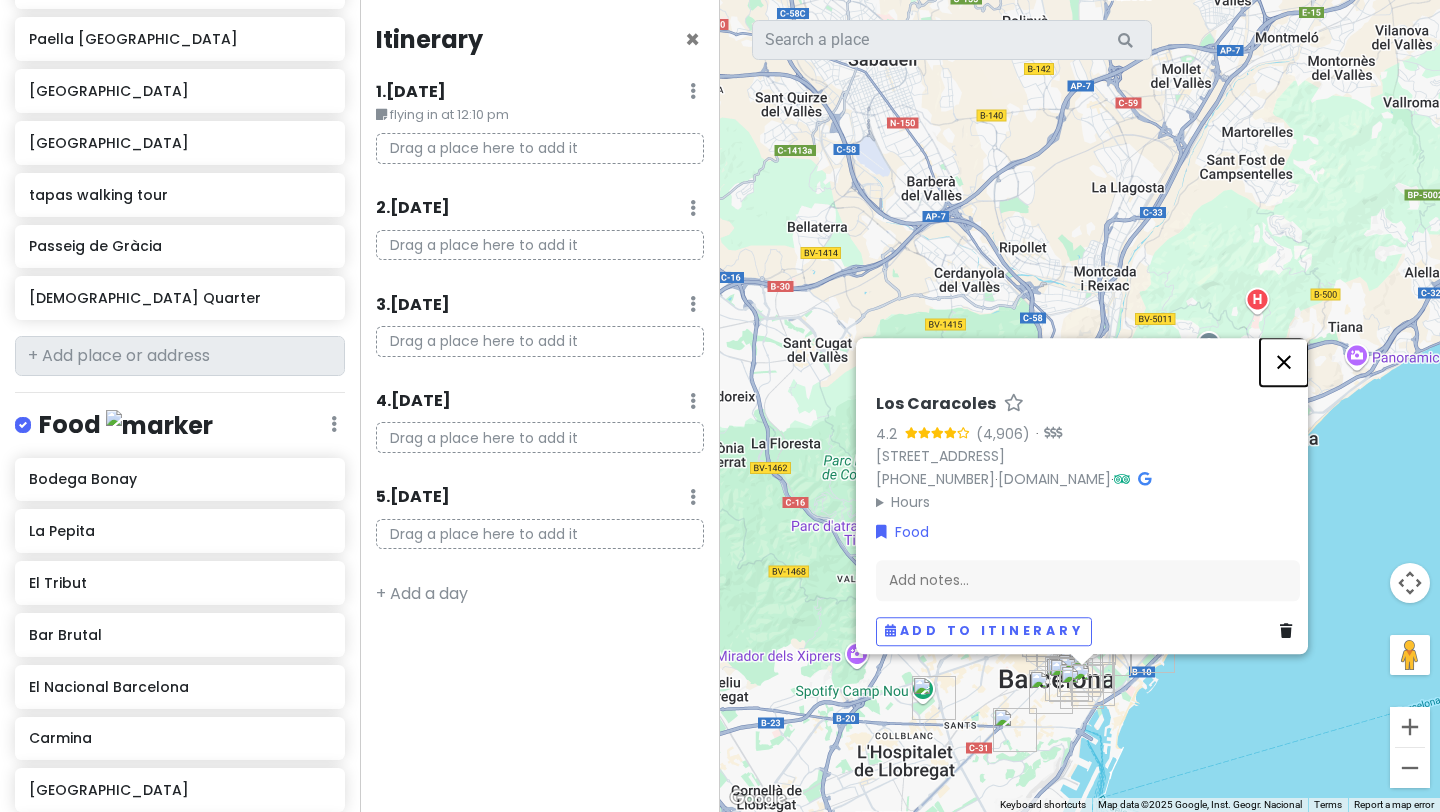 click at bounding box center (1284, 362) 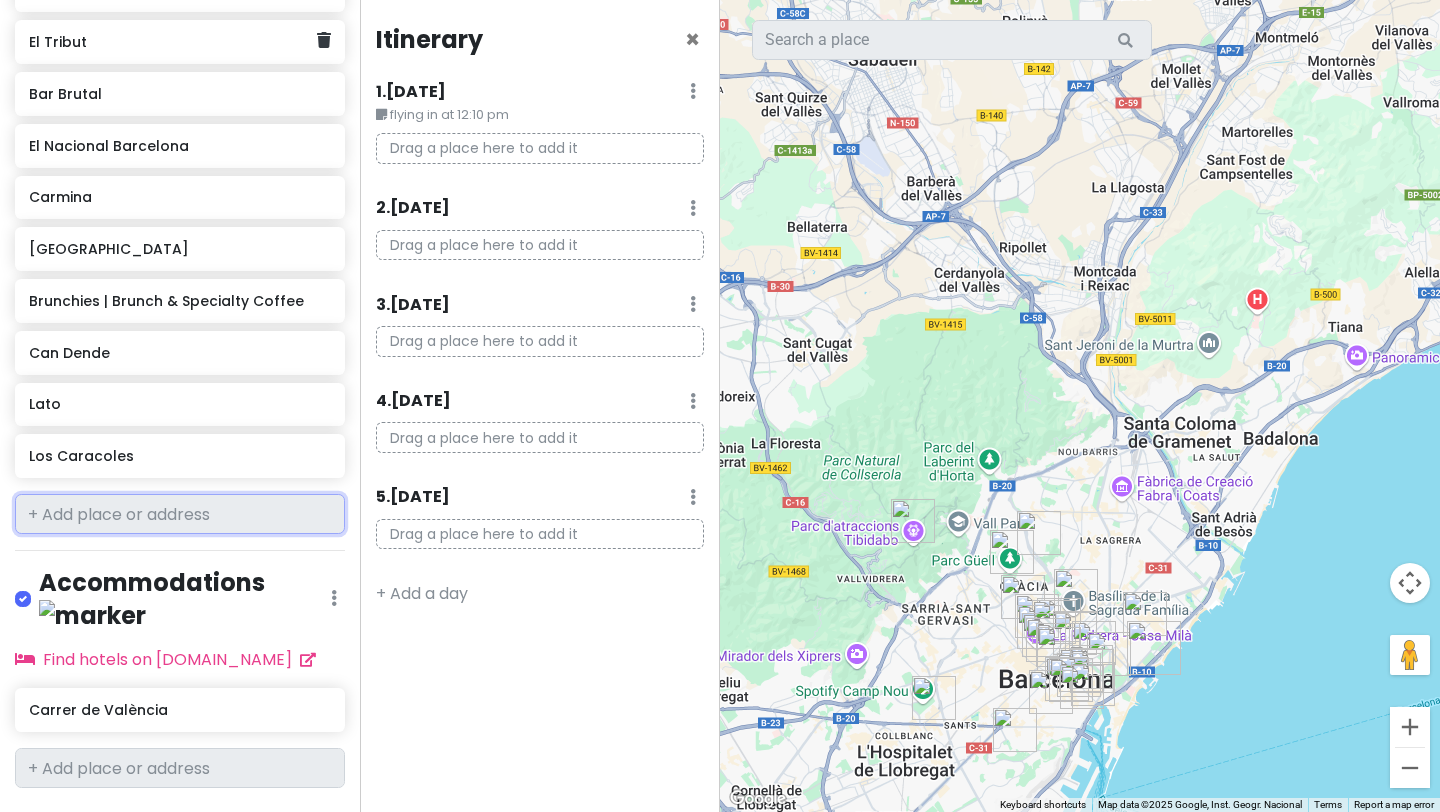 scroll, scrollTop: 1528, scrollLeft: 0, axis: vertical 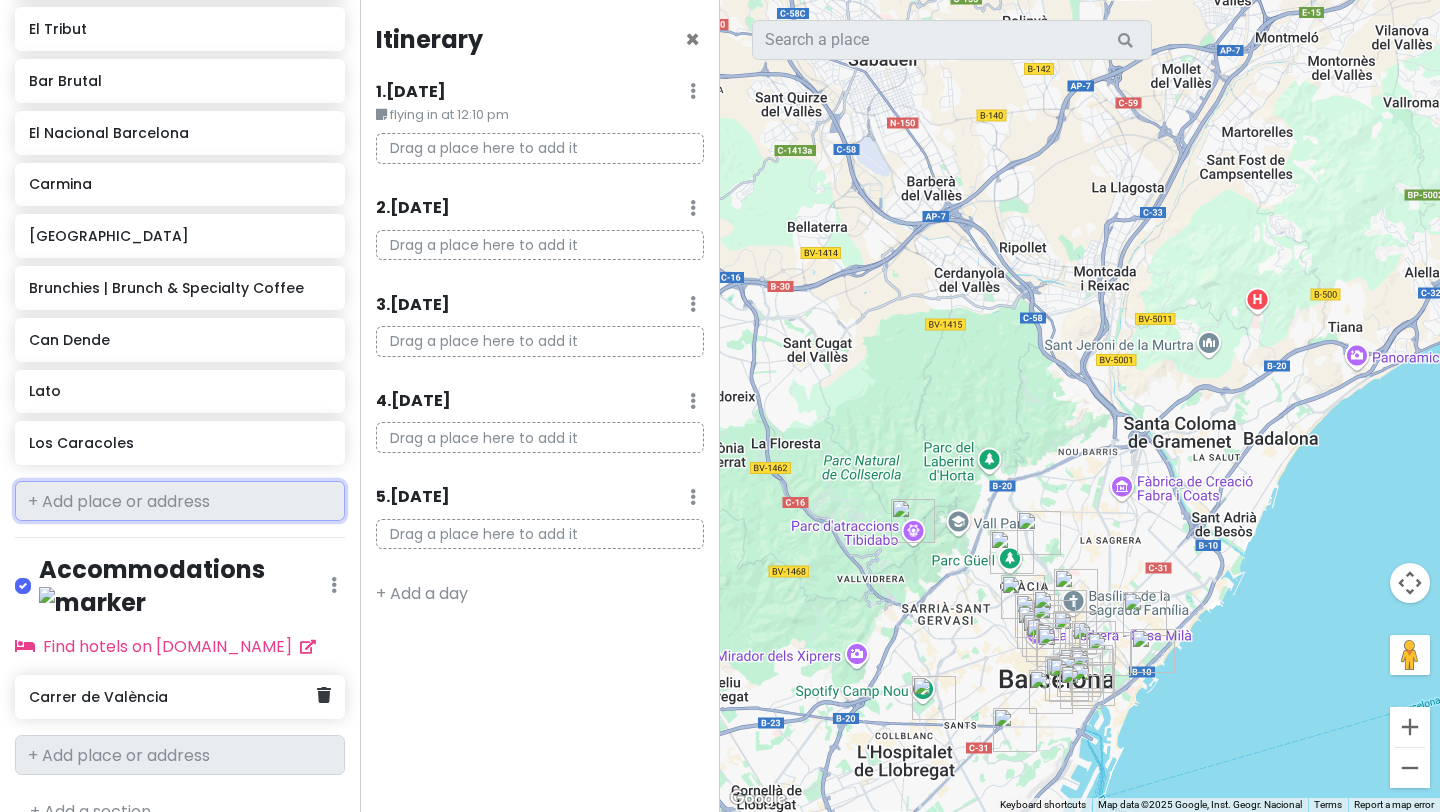 click on "Carrer de València" 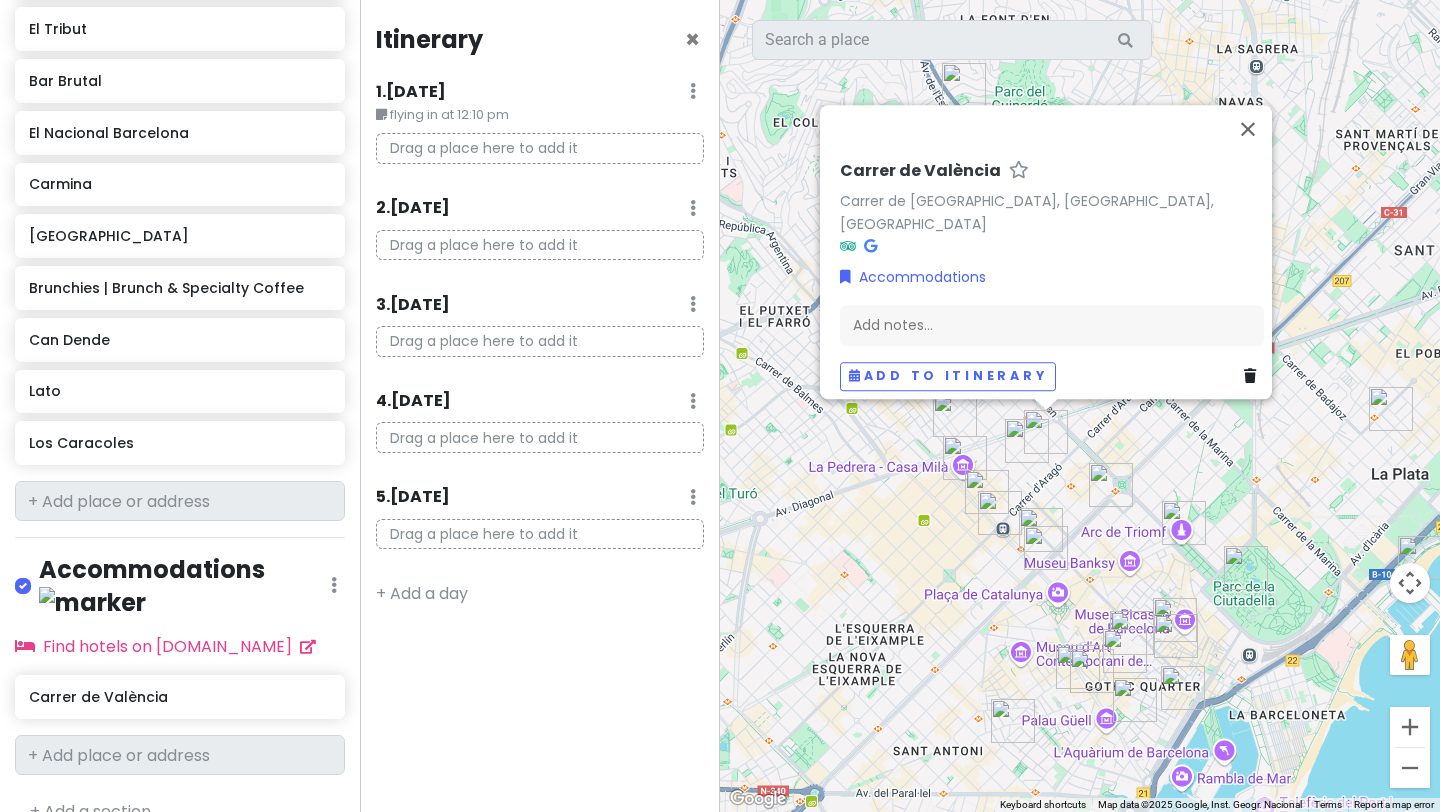drag, startPoint x: 953, startPoint y: 663, endPoint x: 1082, endPoint y: 454, distance: 245.60538 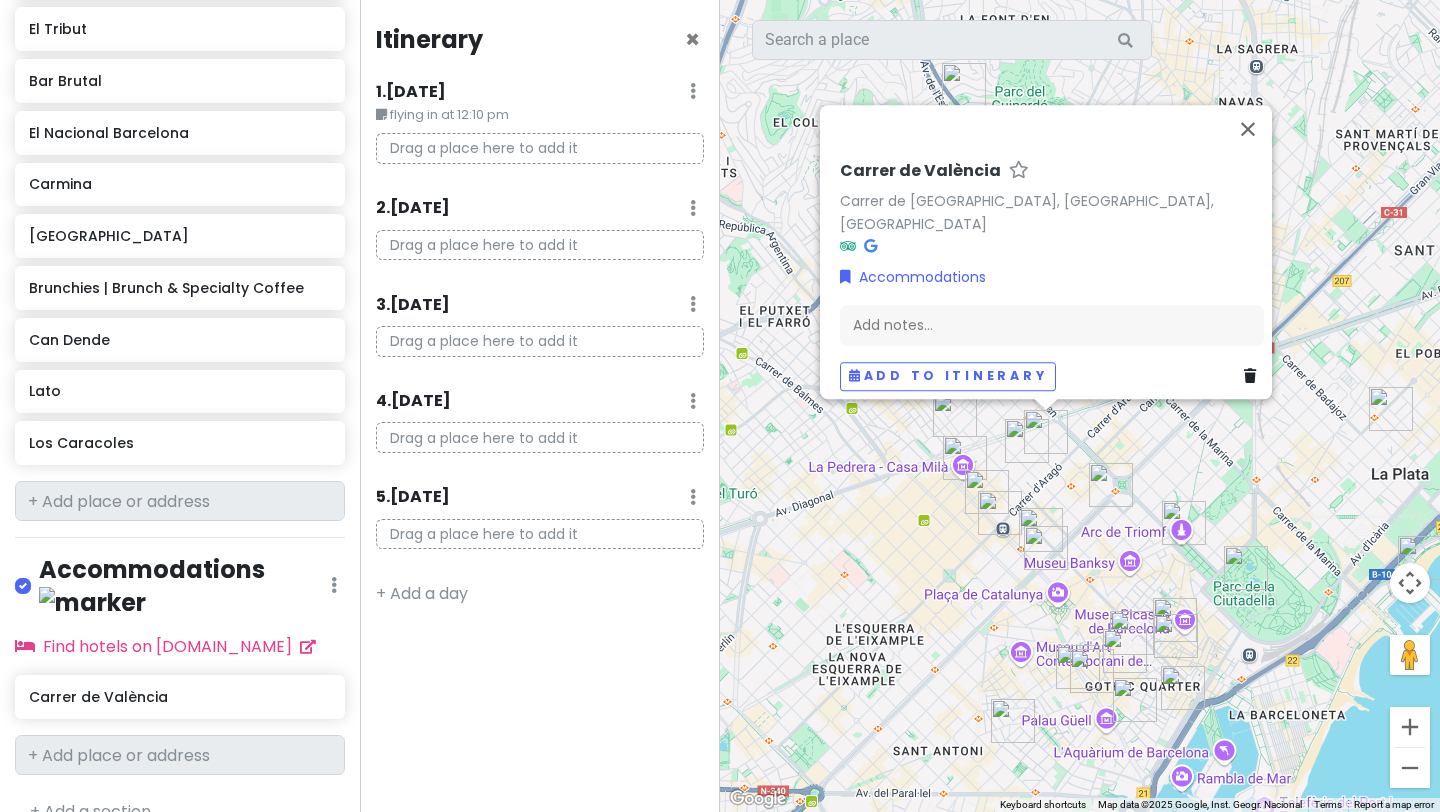 click on "Carrer de València Carrer de [GEOGRAPHIC_DATA], [GEOGRAPHIC_DATA], [GEOGRAPHIC_DATA] Accommodations Add notes...  Add to itinerary" at bounding box center (1080, 406) 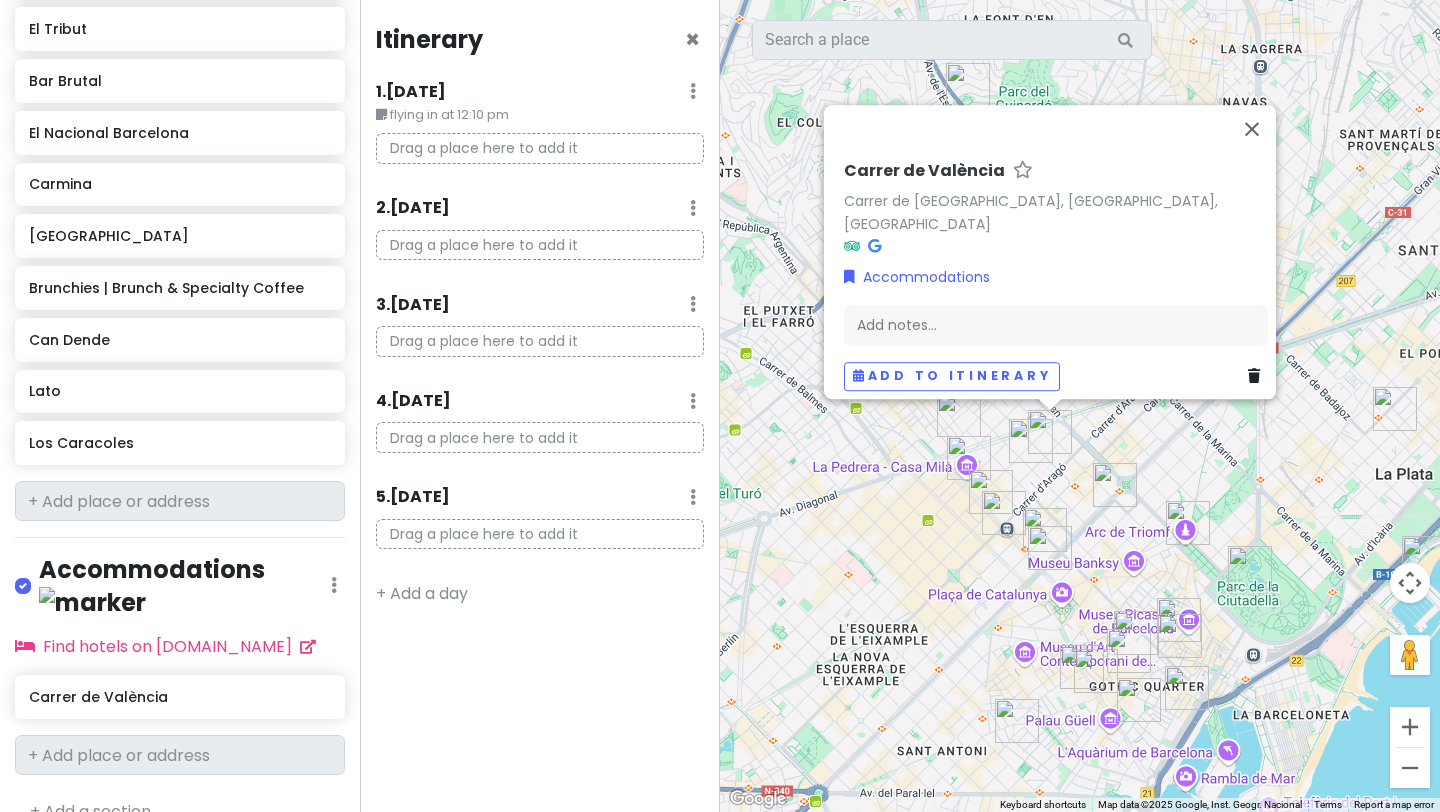 click at bounding box center [1031, 441] 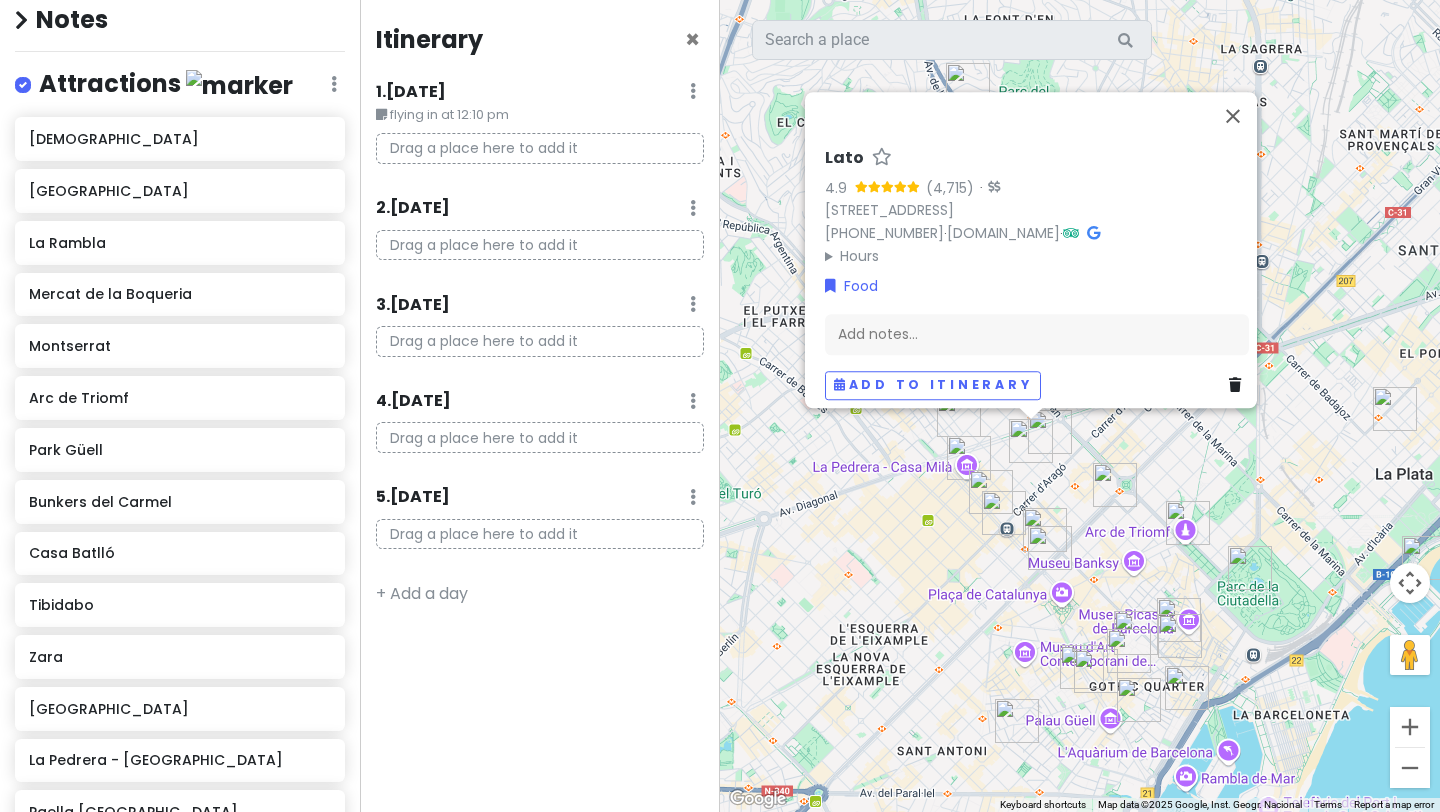 scroll, scrollTop: 197, scrollLeft: 0, axis: vertical 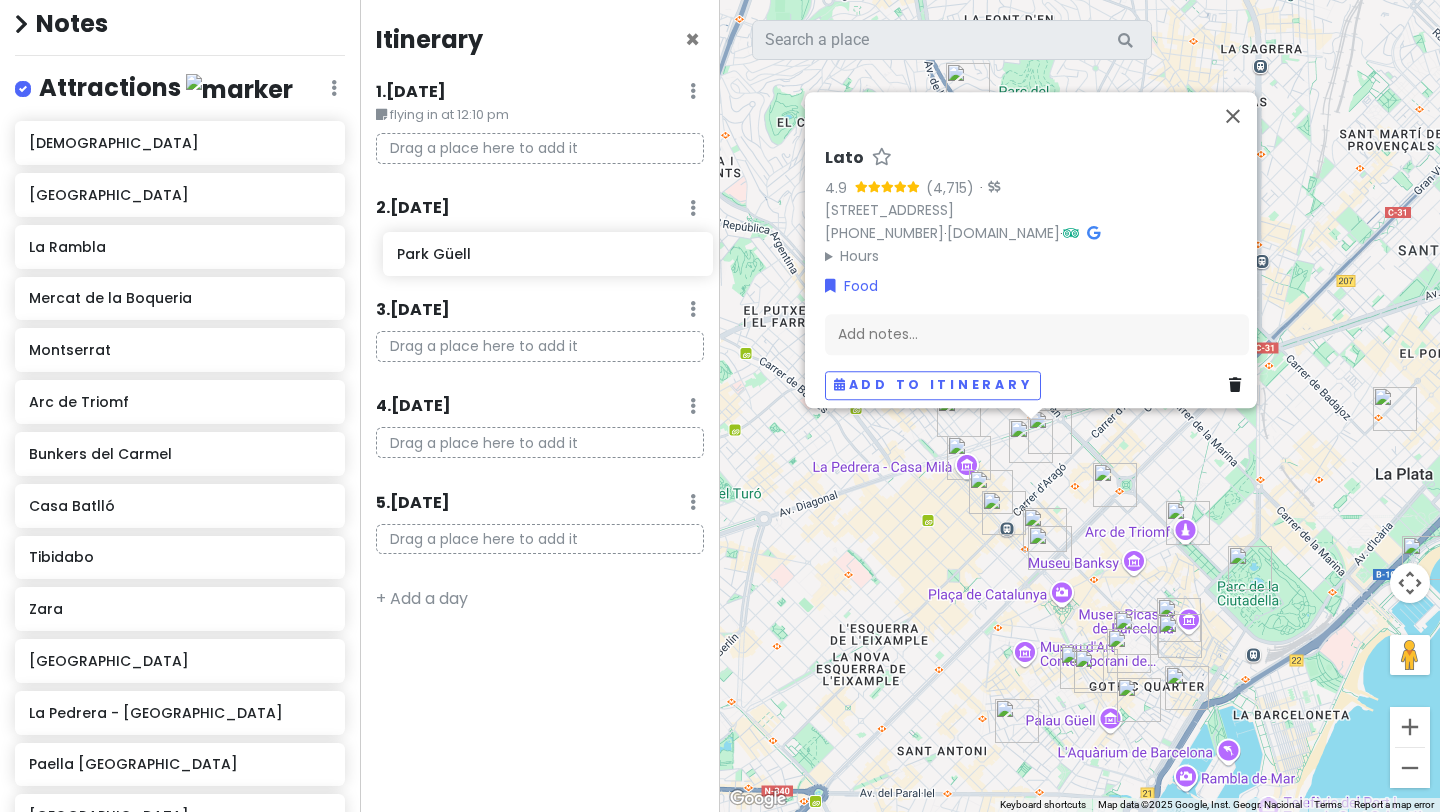 drag, startPoint x: 150, startPoint y: 449, endPoint x: 518, endPoint y: 251, distance: 417.88516 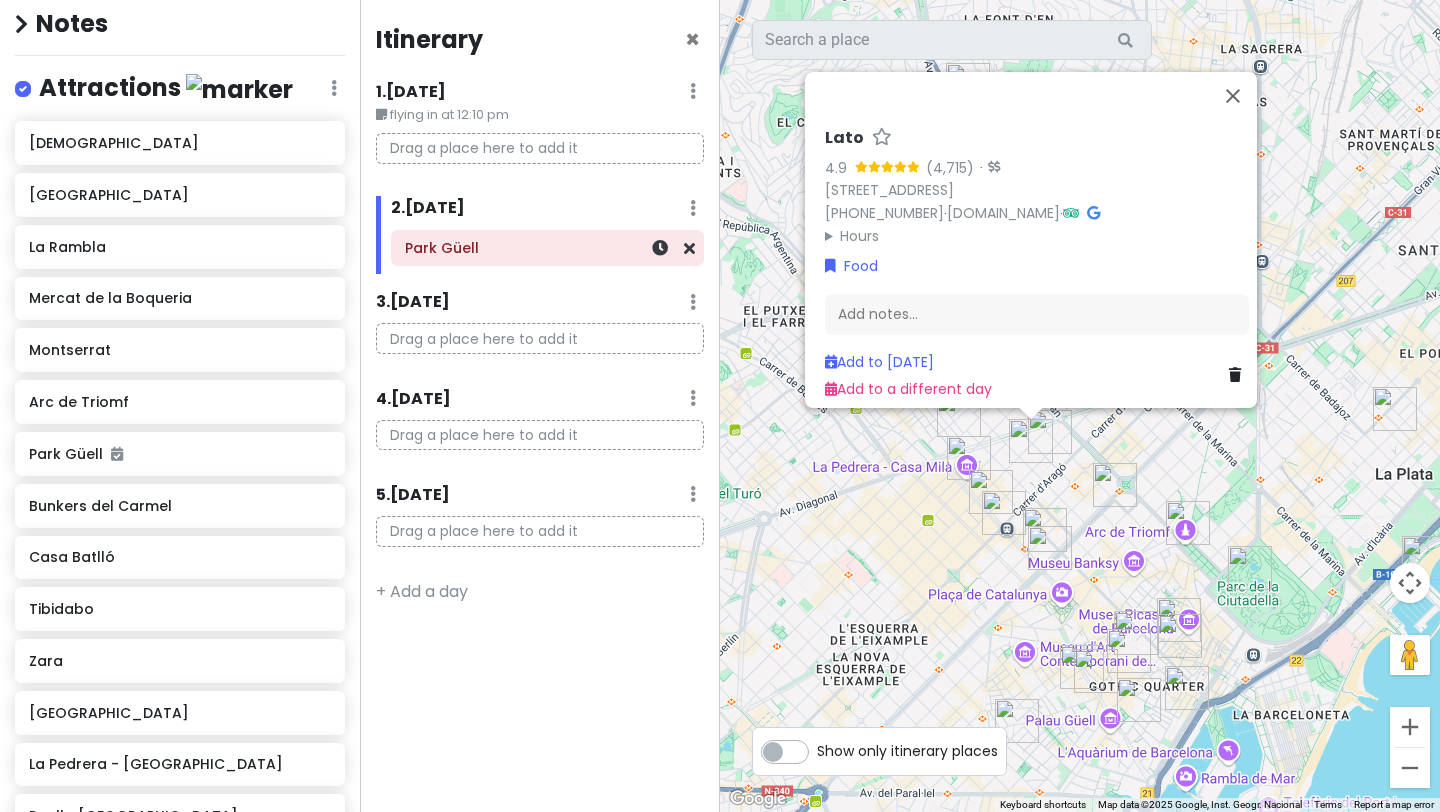 click on "Park Güell" at bounding box center (547, 248) 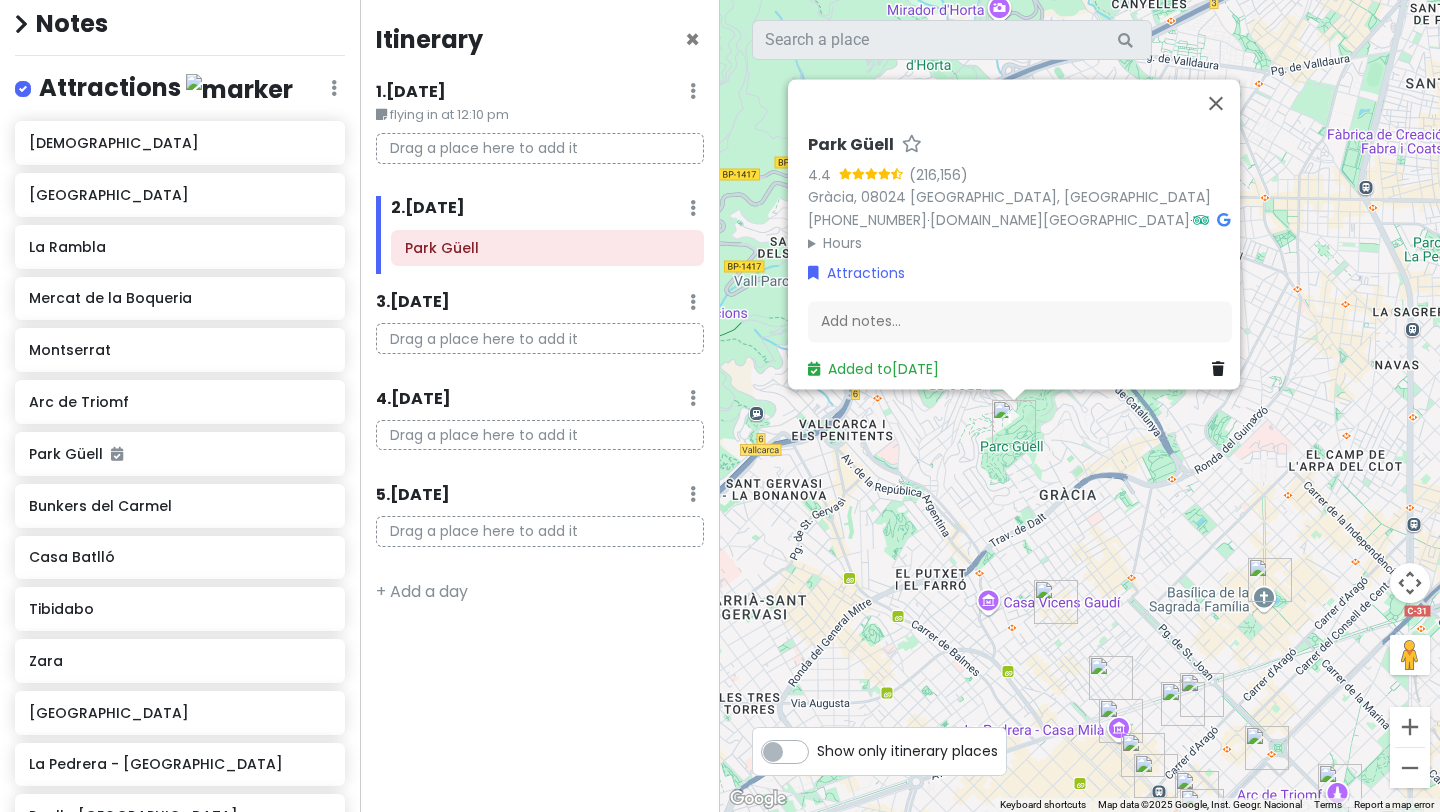 click on "Show only itinerary places" at bounding box center [907, 747] 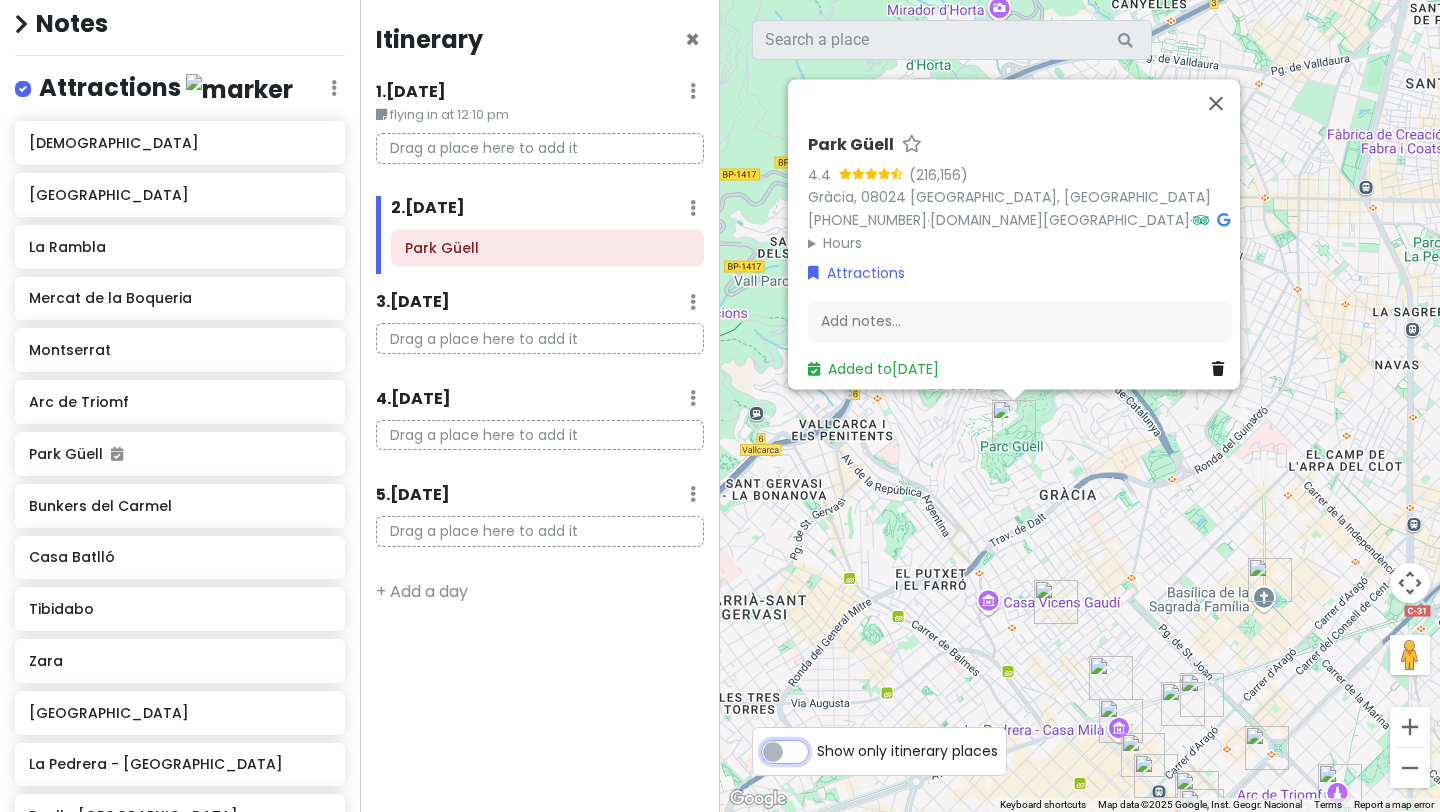 click on "Show only itinerary places" at bounding box center (823, 741) 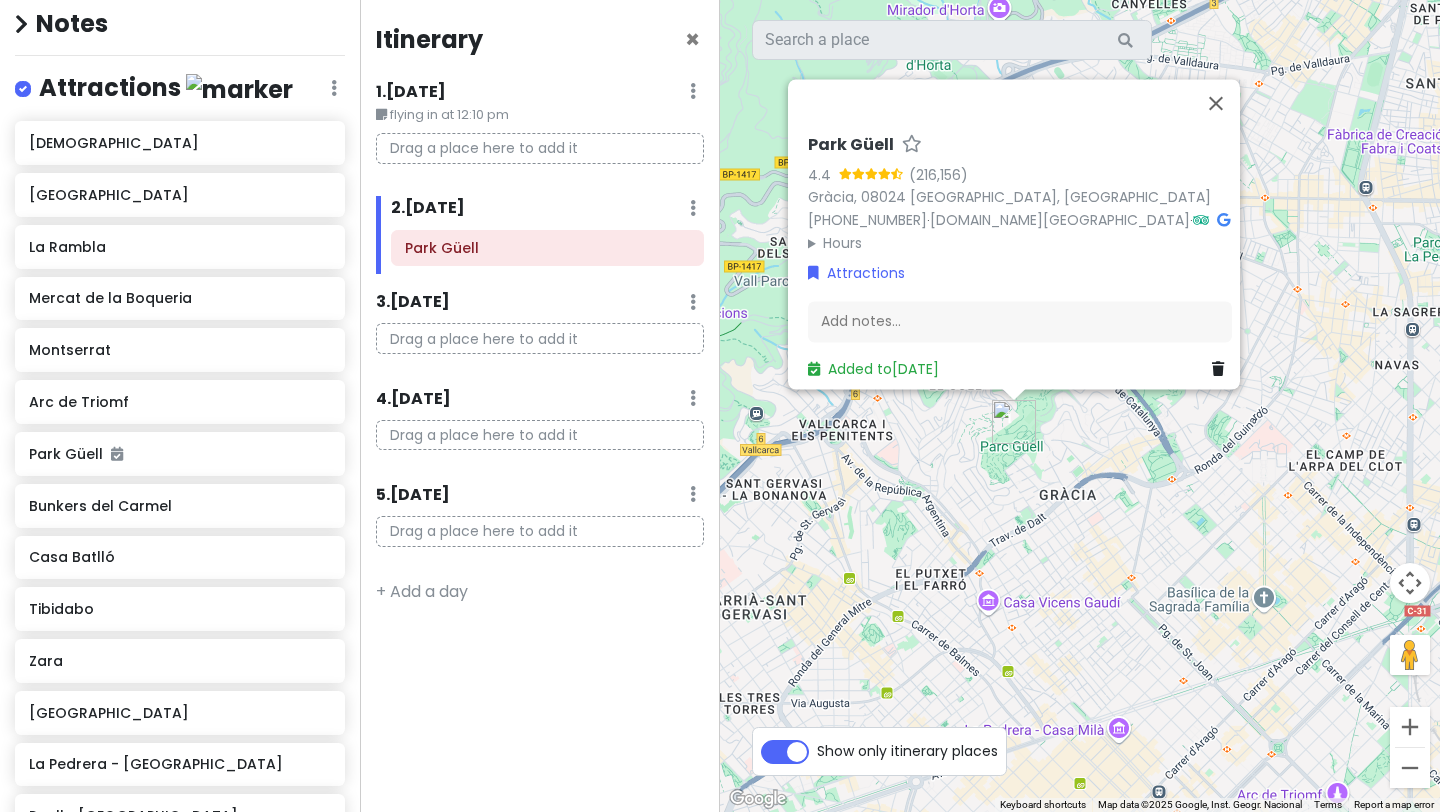 click on "Show only itinerary places" at bounding box center [907, 747] 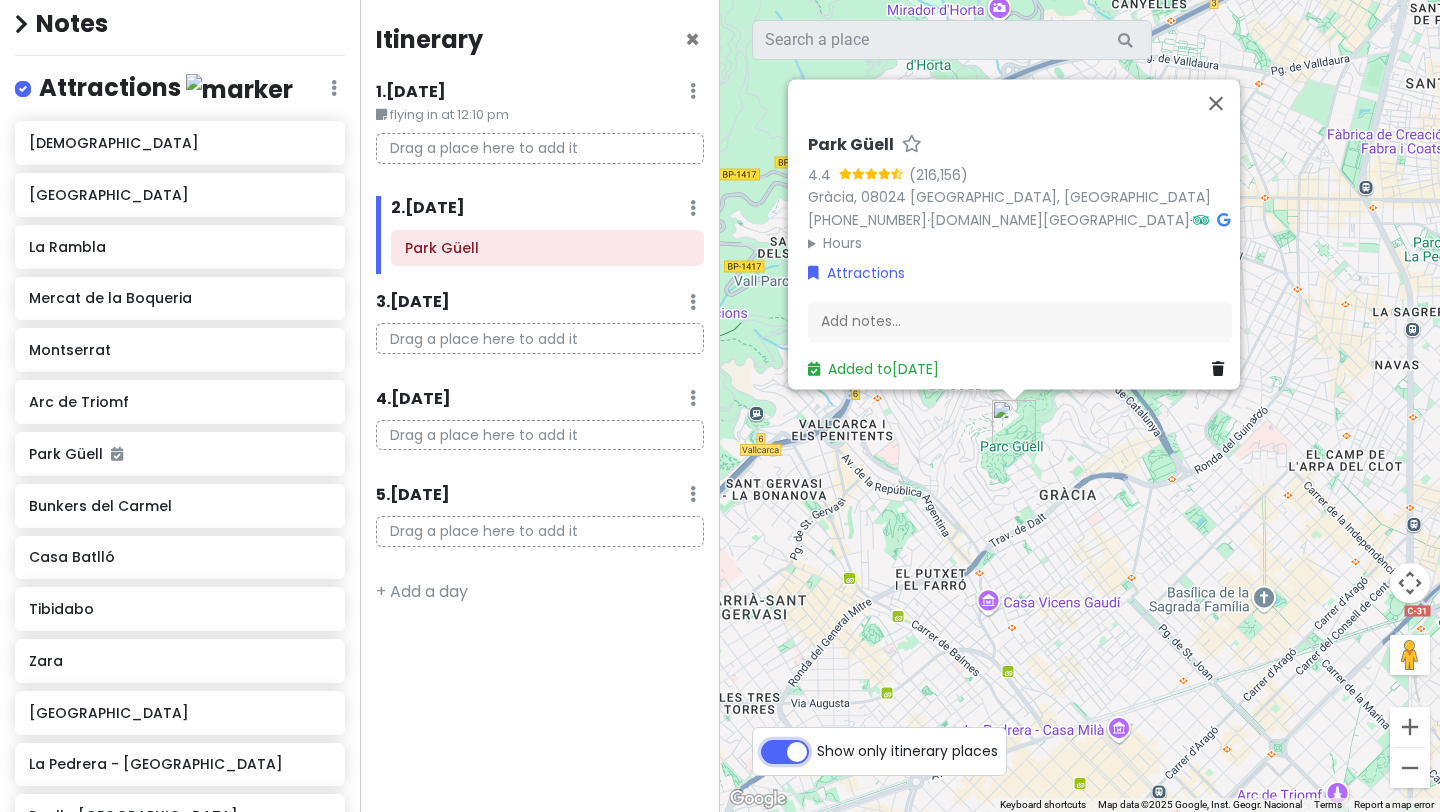 click on "Show only itinerary places" at bounding box center (823, 741) 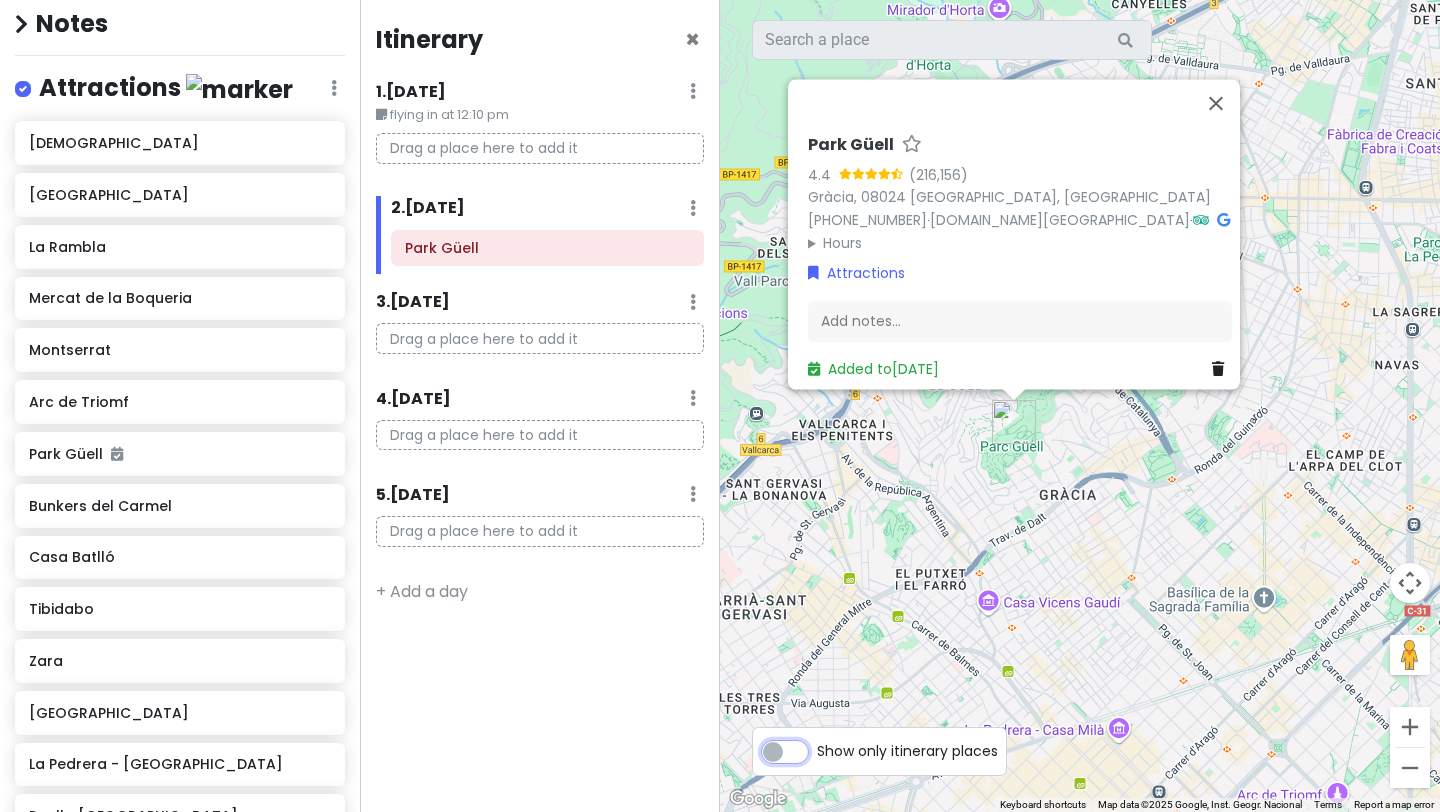 checkbox on "false" 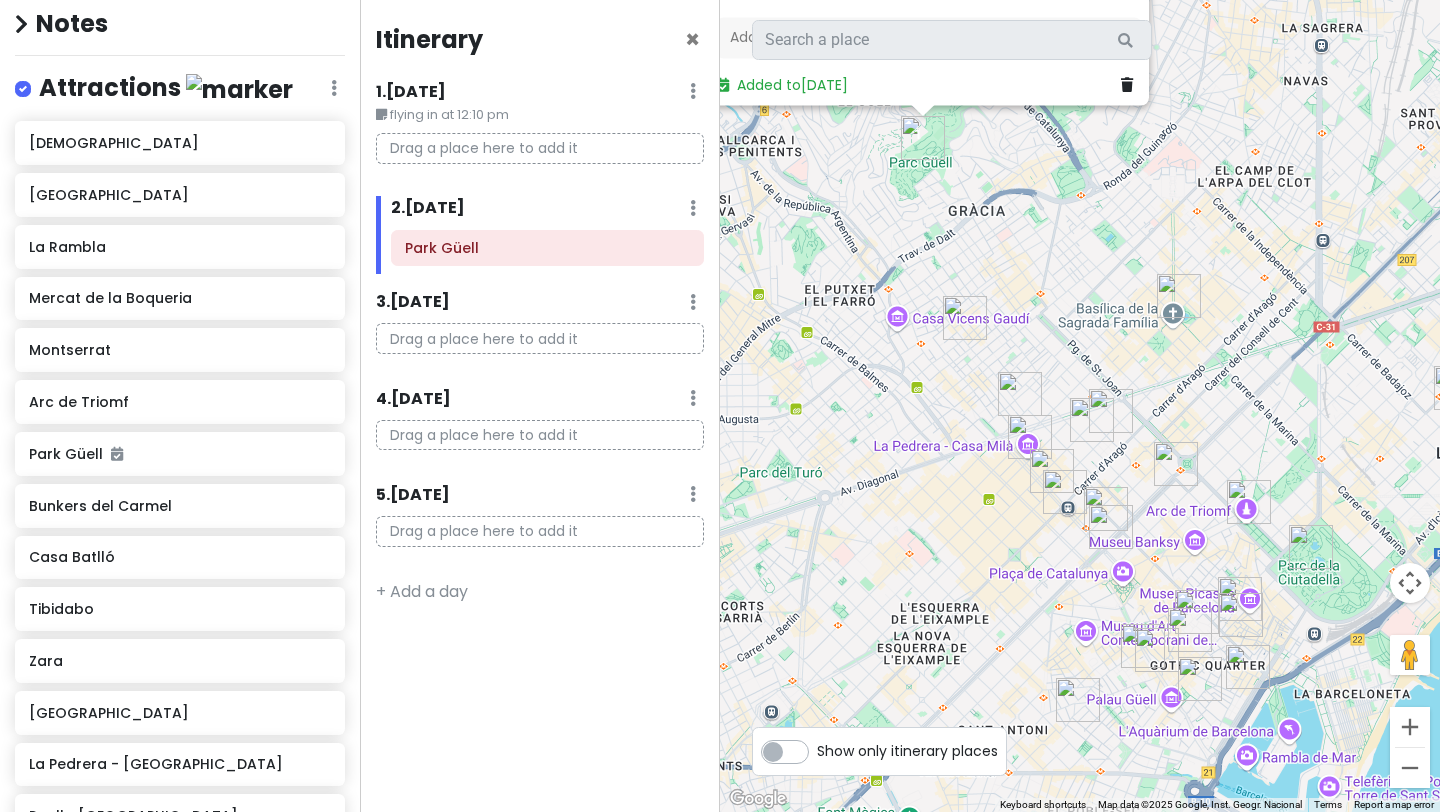 drag, startPoint x: 1018, startPoint y: 609, endPoint x: 950, endPoint y: 359, distance: 259.083 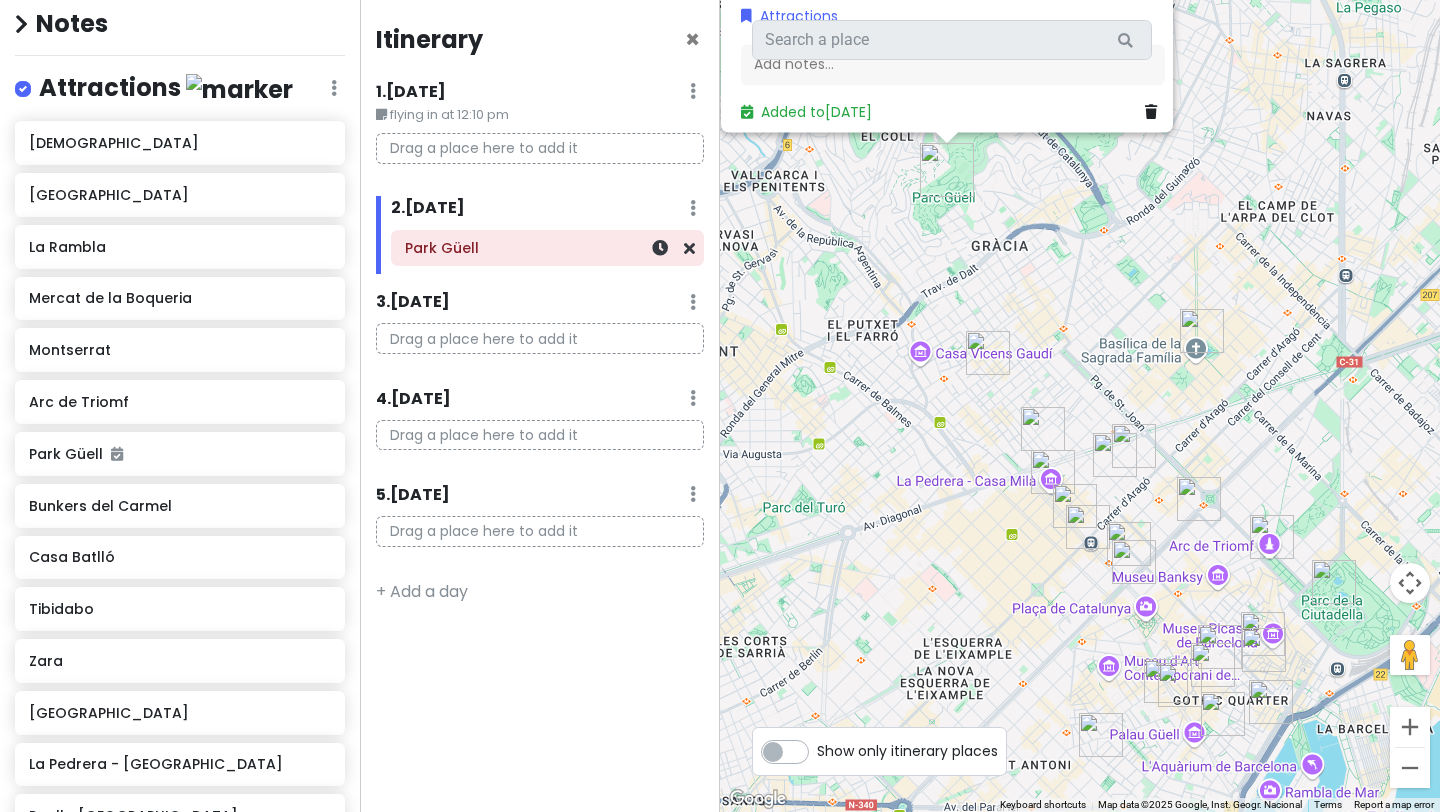 click on "Park Güell" at bounding box center [547, 248] 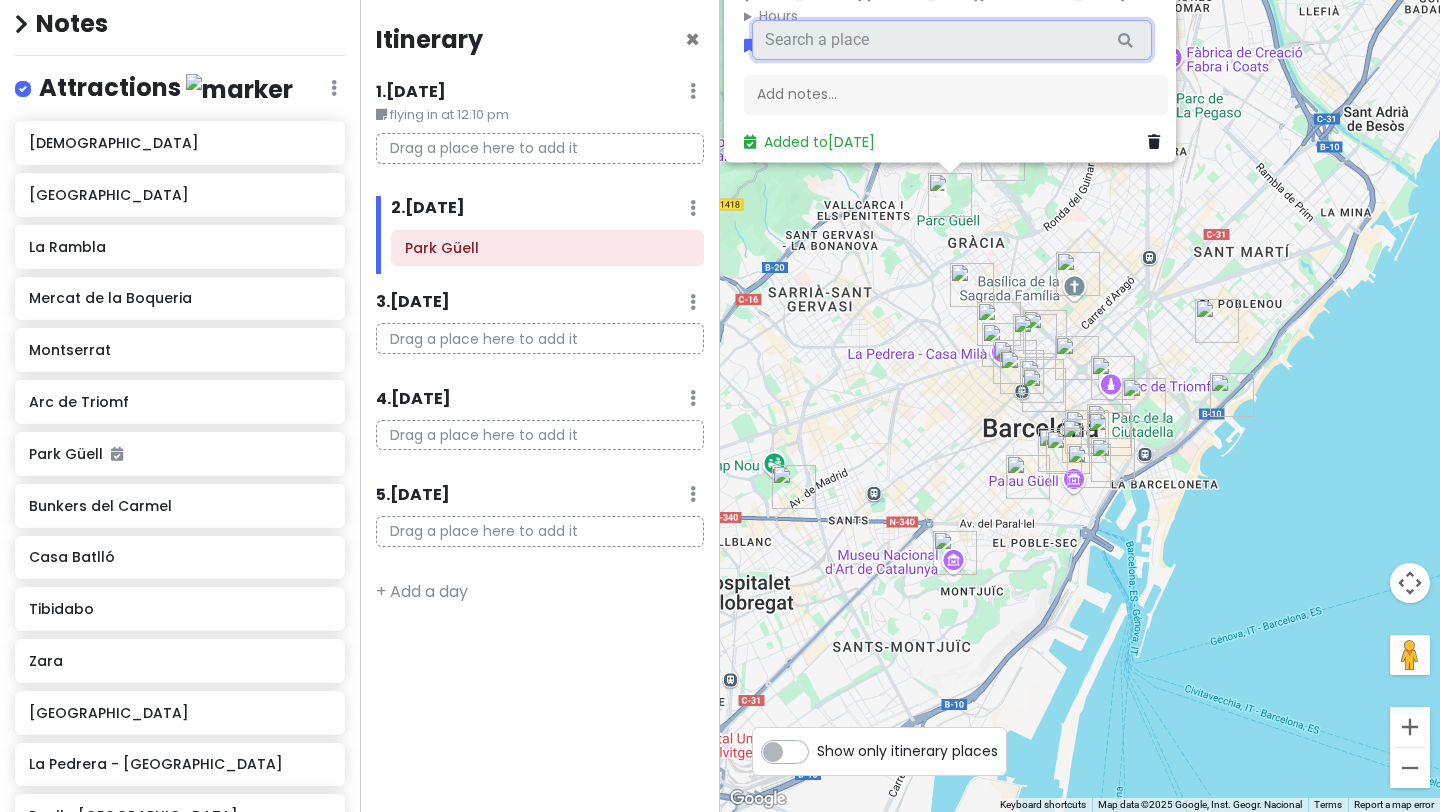 click at bounding box center [952, 40] 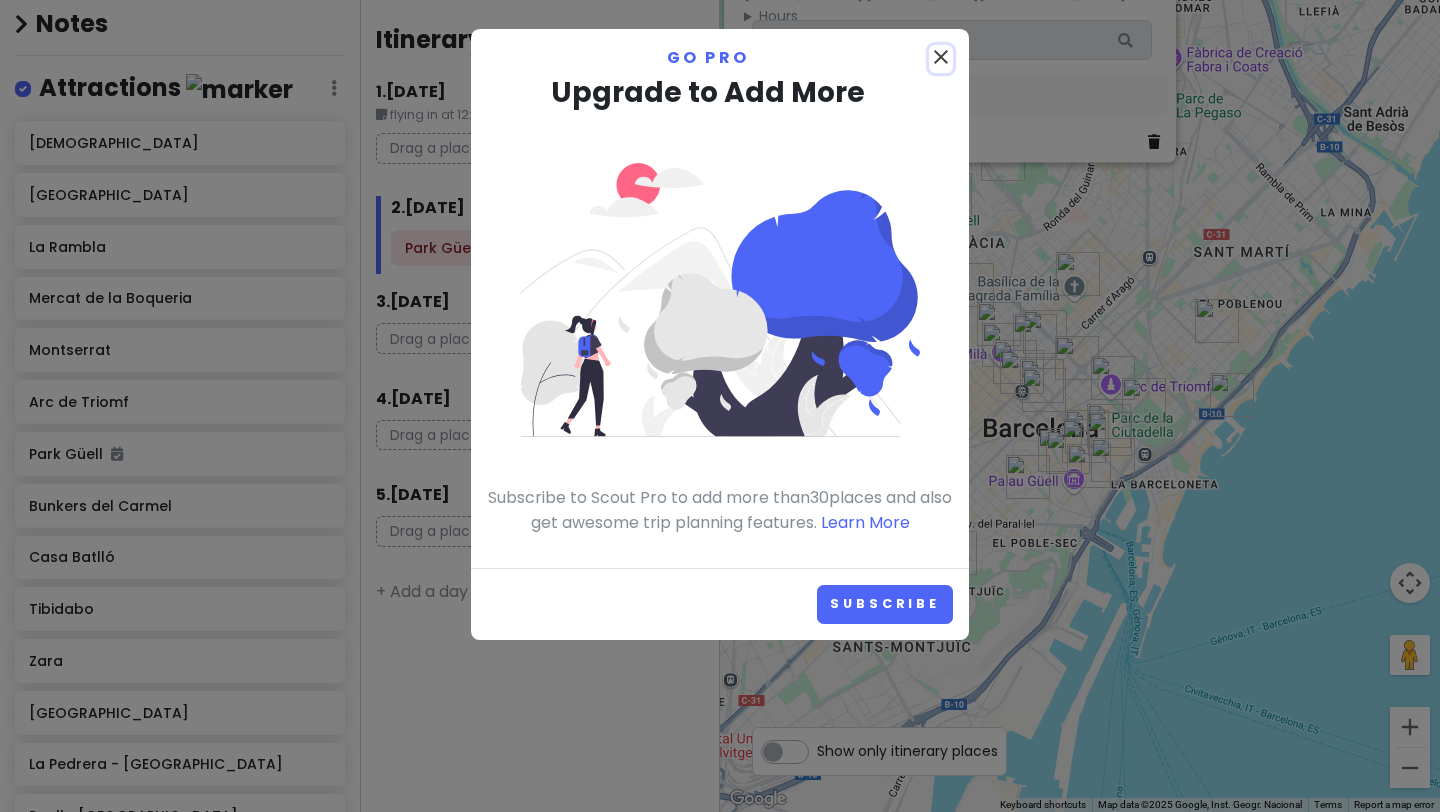 click on "close" at bounding box center [941, 57] 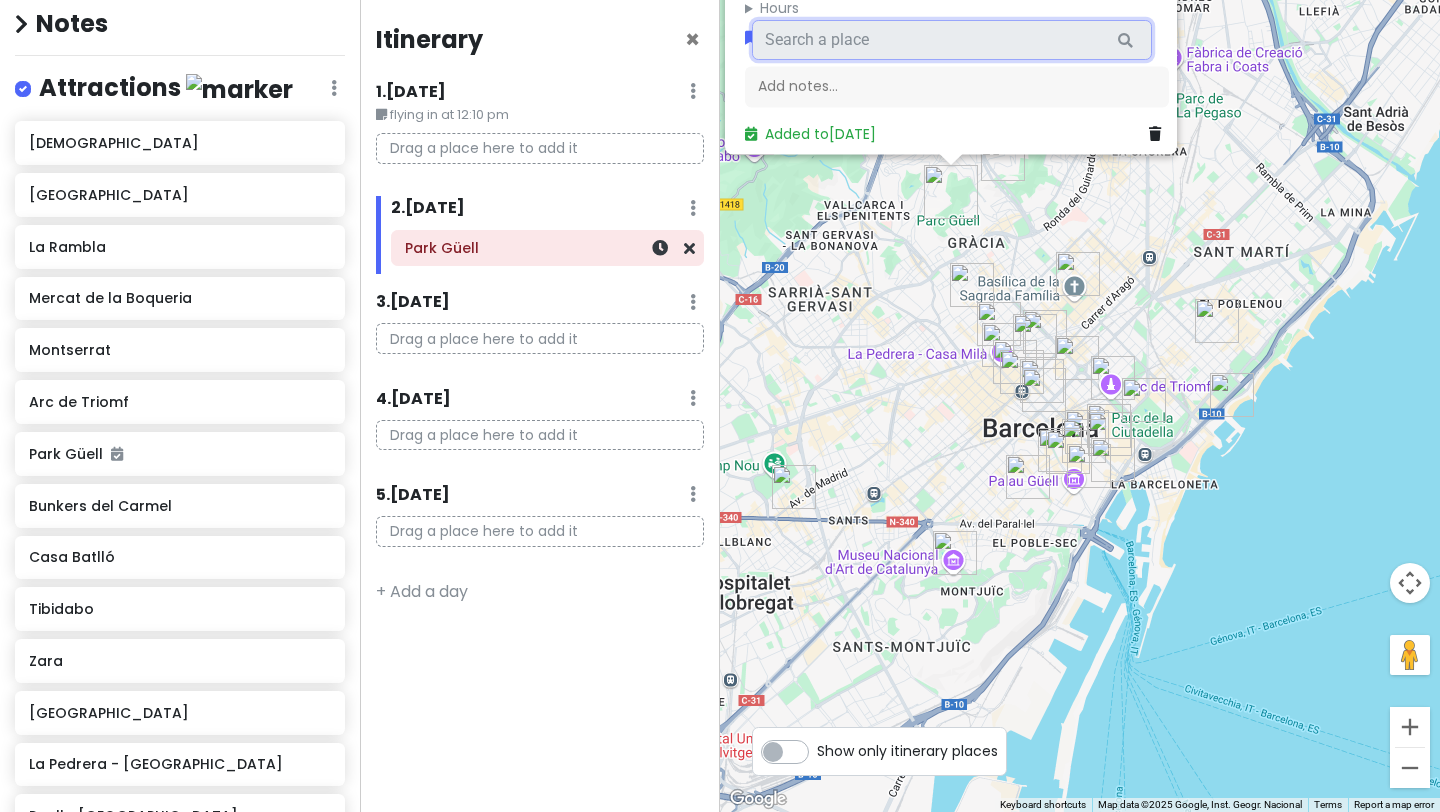 click on "Park Güell" at bounding box center (547, 248) 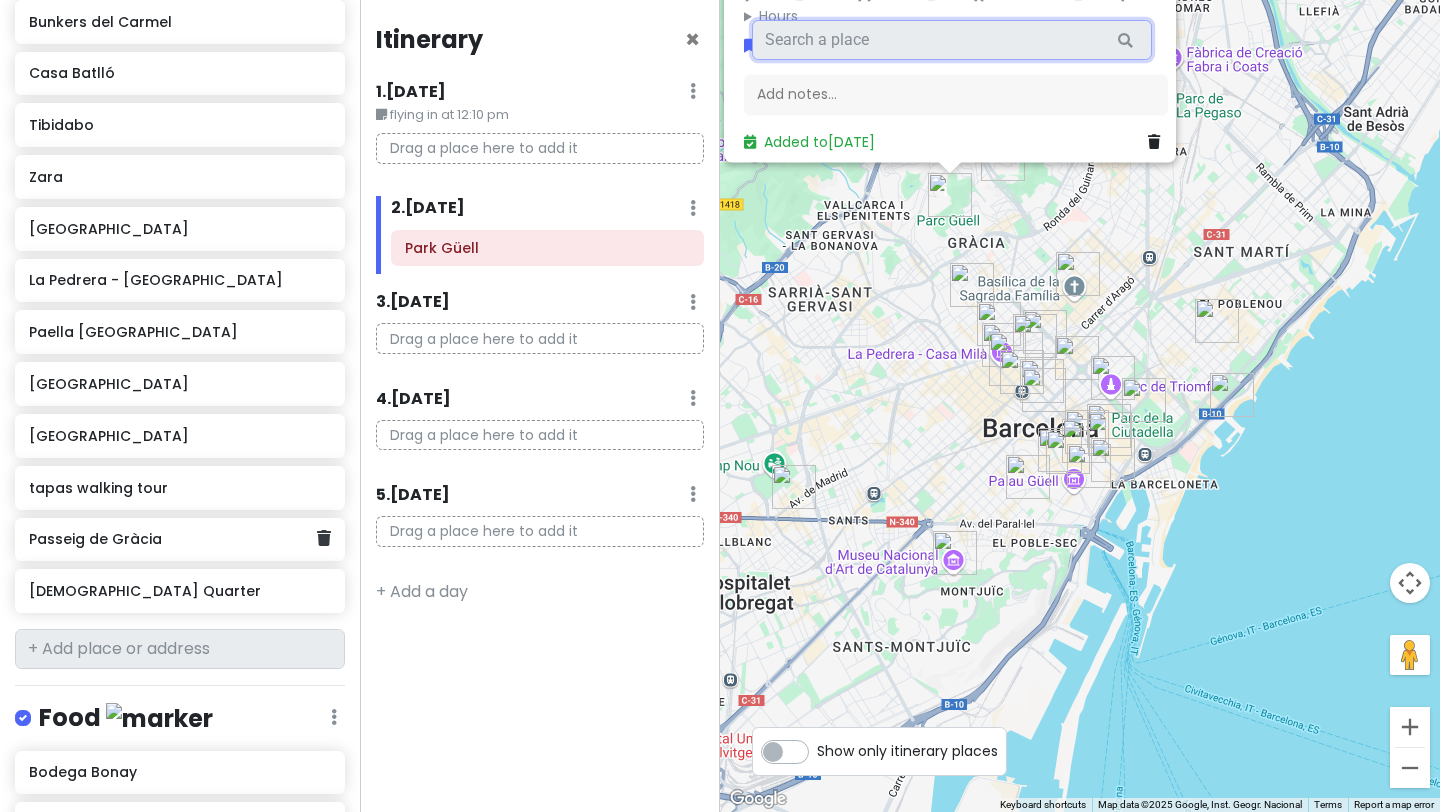 scroll, scrollTop: 677, scrollLeft: 0, axis: vertical 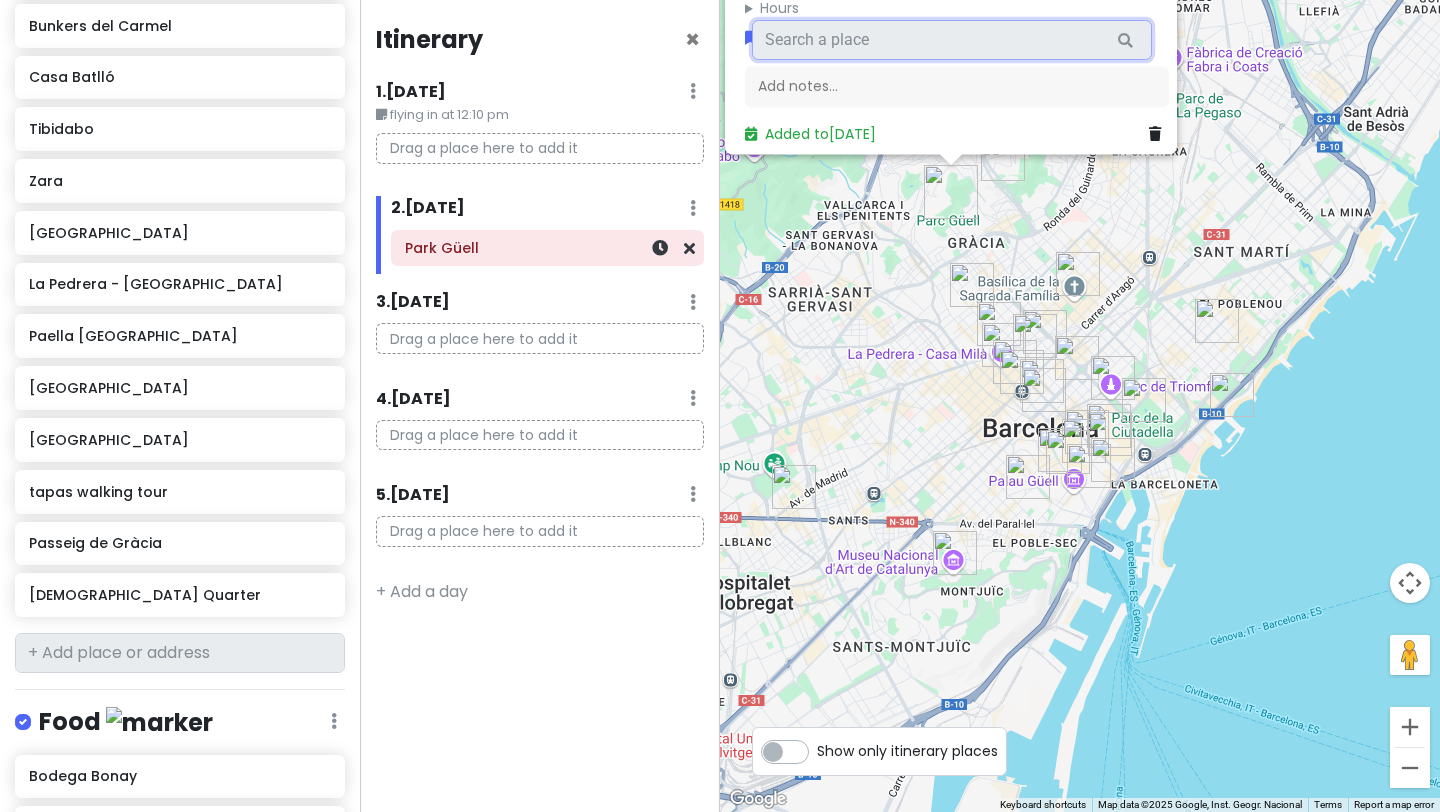 click on "Park Güell" at bounding box center (547, 248) 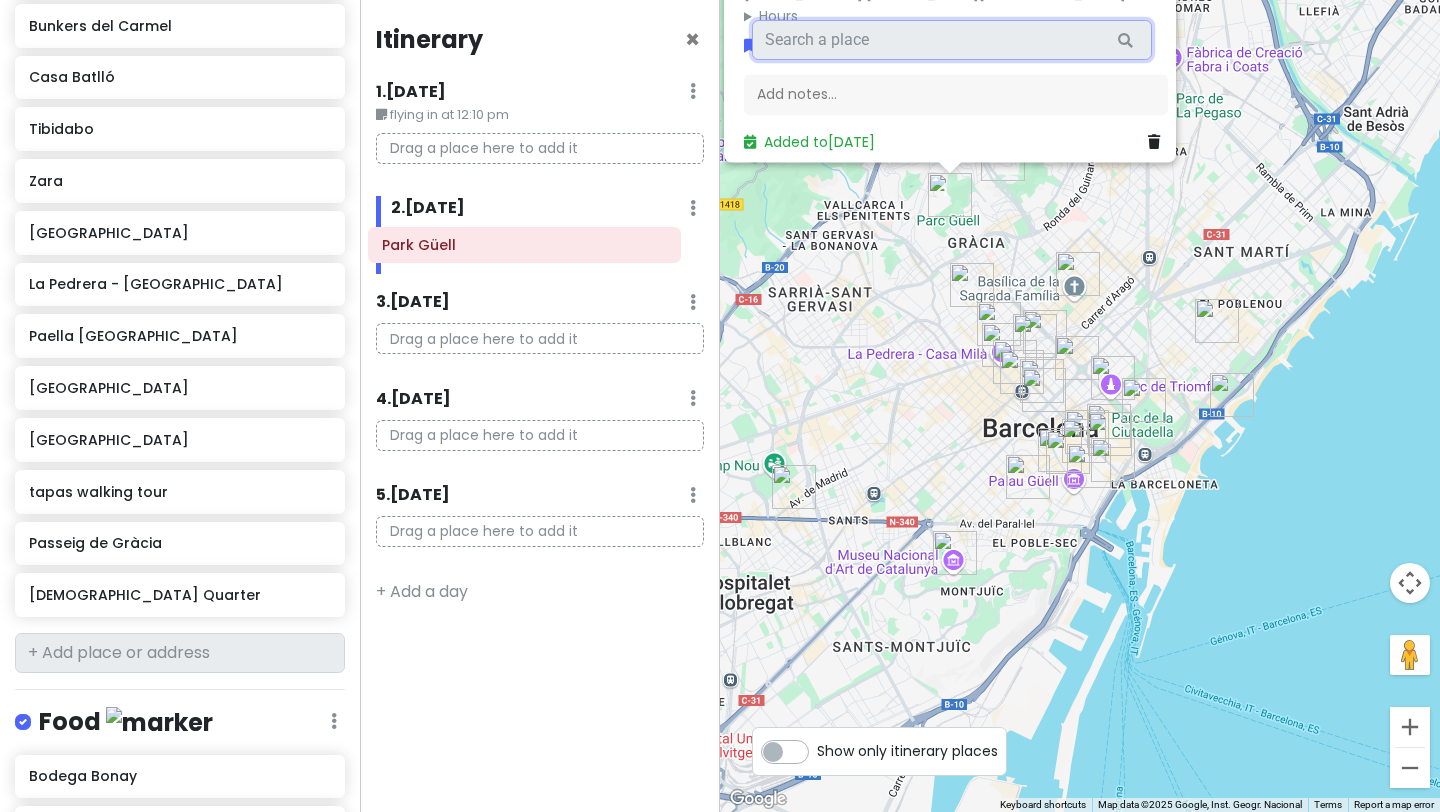 drag, startPoint x: 690, startPoint y: 244, endPoint x: 677, endPoint y: 241, distance: 13.341664 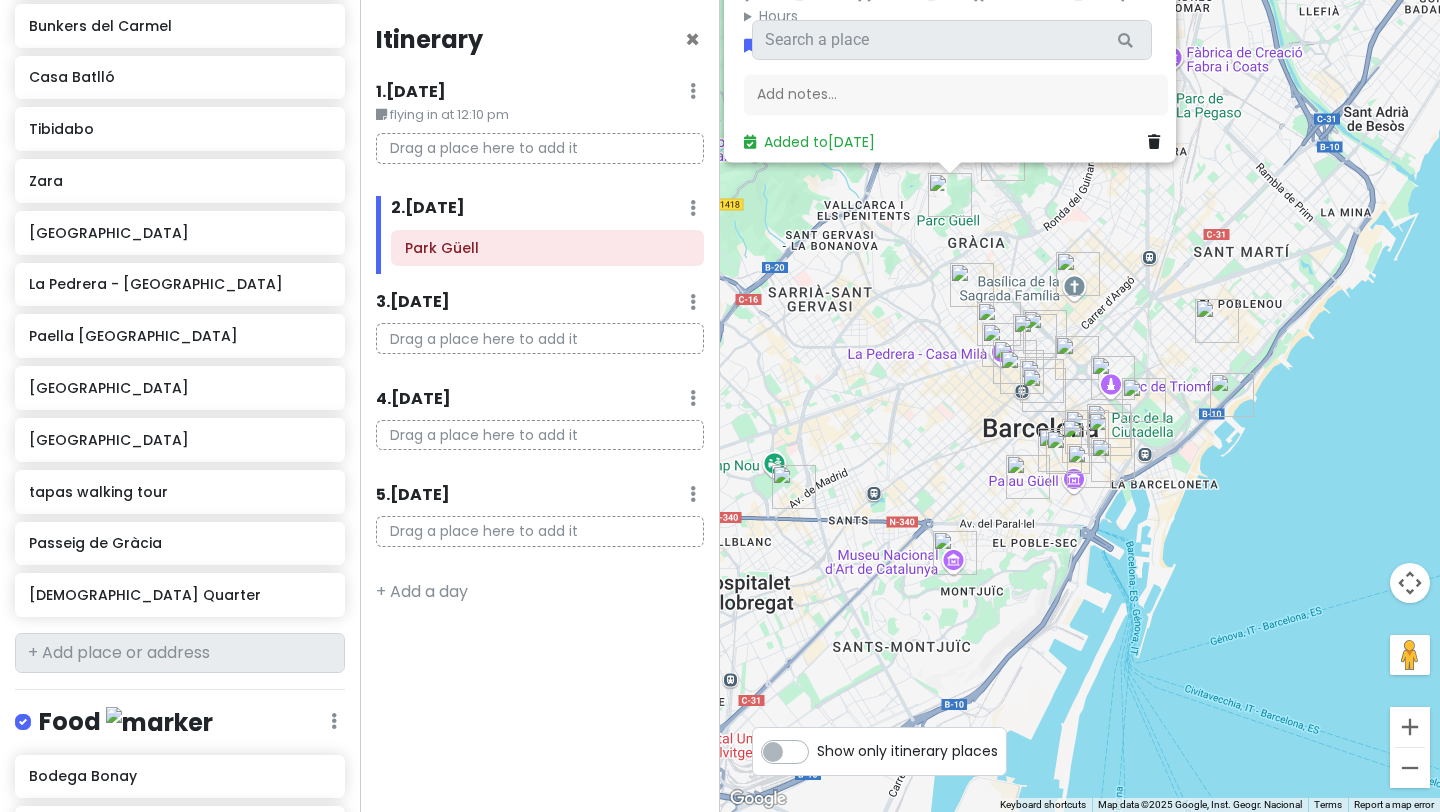click on "Park Güell 4.4        (216,156) [GEOGRAPHIC_DATA] +34 934 09 18 [GEOGRAPHIC_DATA][DOMAIN_NAME][GEOGRAPHIC_DATA]   ·   Hours [DATE]  9:00 AM – 8:00 PM [DATE]  9:00 AM – 8:00 PM [DATE]  9:00 AM – 8:00 PM [DATE]  9:00 AM – 8:00 PM [DATE]  9:00 AM – 8:00 PM [DATE]  9:00 AM – 8:00 PM [DATE]  9:00 AM – 8:00 PM Attractions Add notes... Added to  [DATE]" at bounding box center [956, 31] 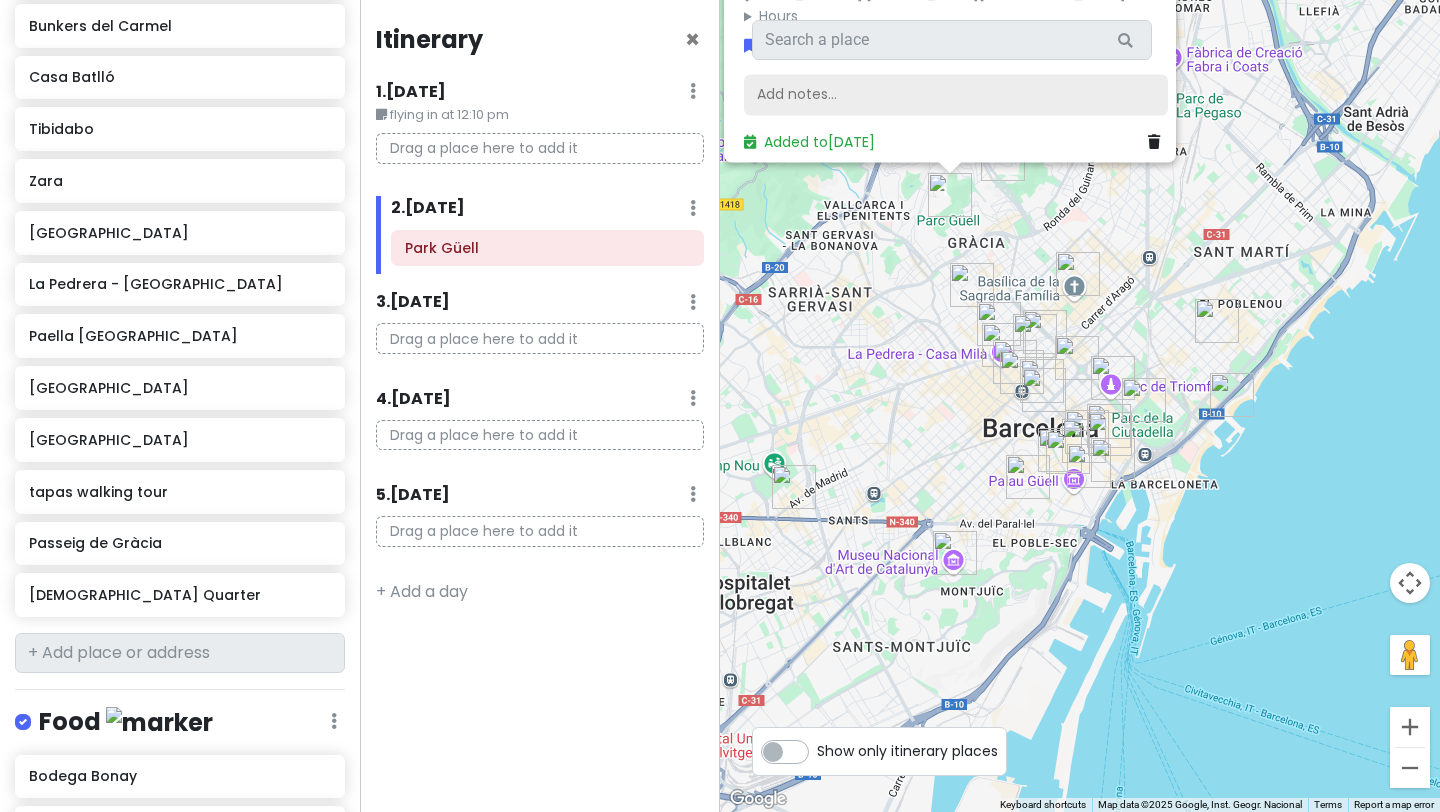 click on "Add notes..." at bounding box center (956, 95) 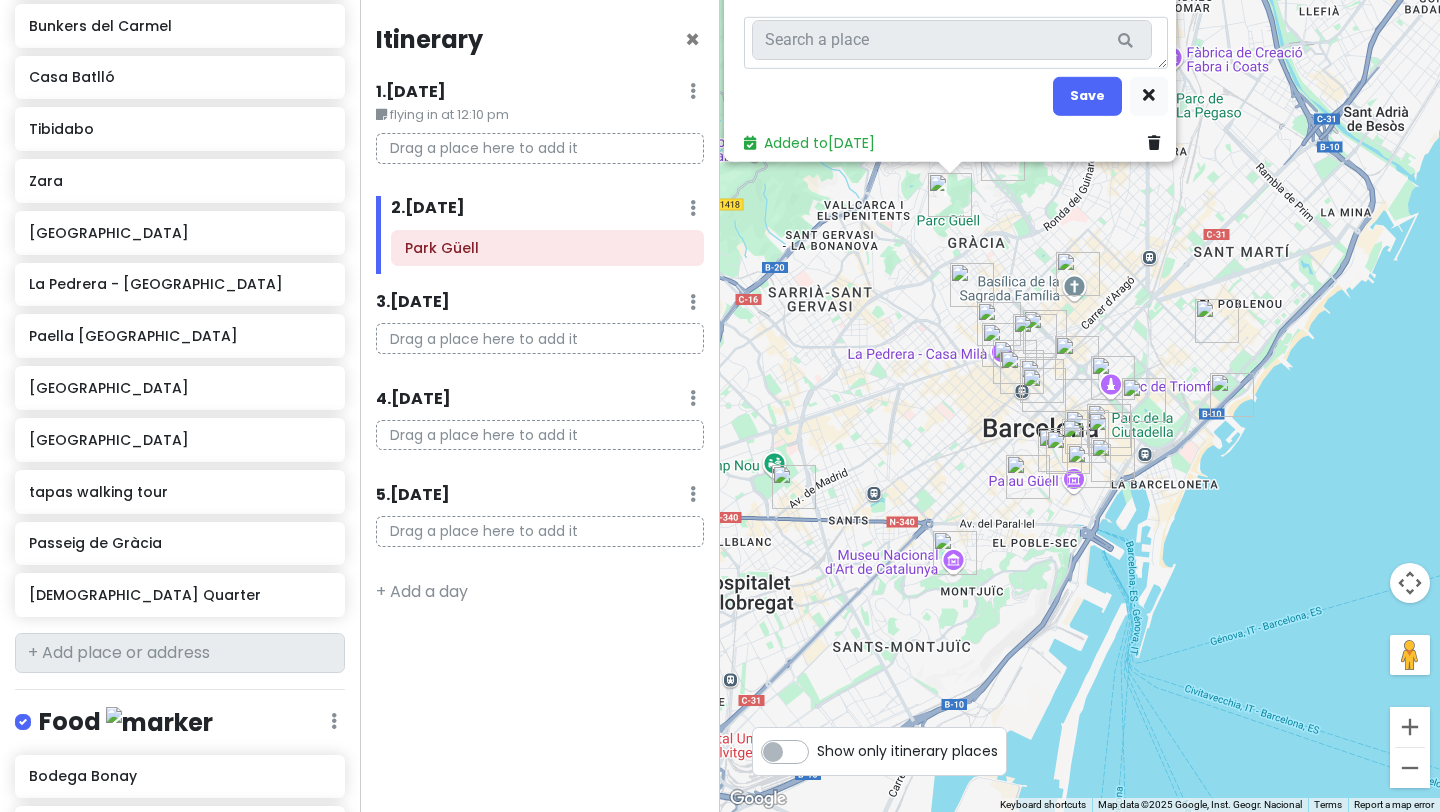 type on "x" 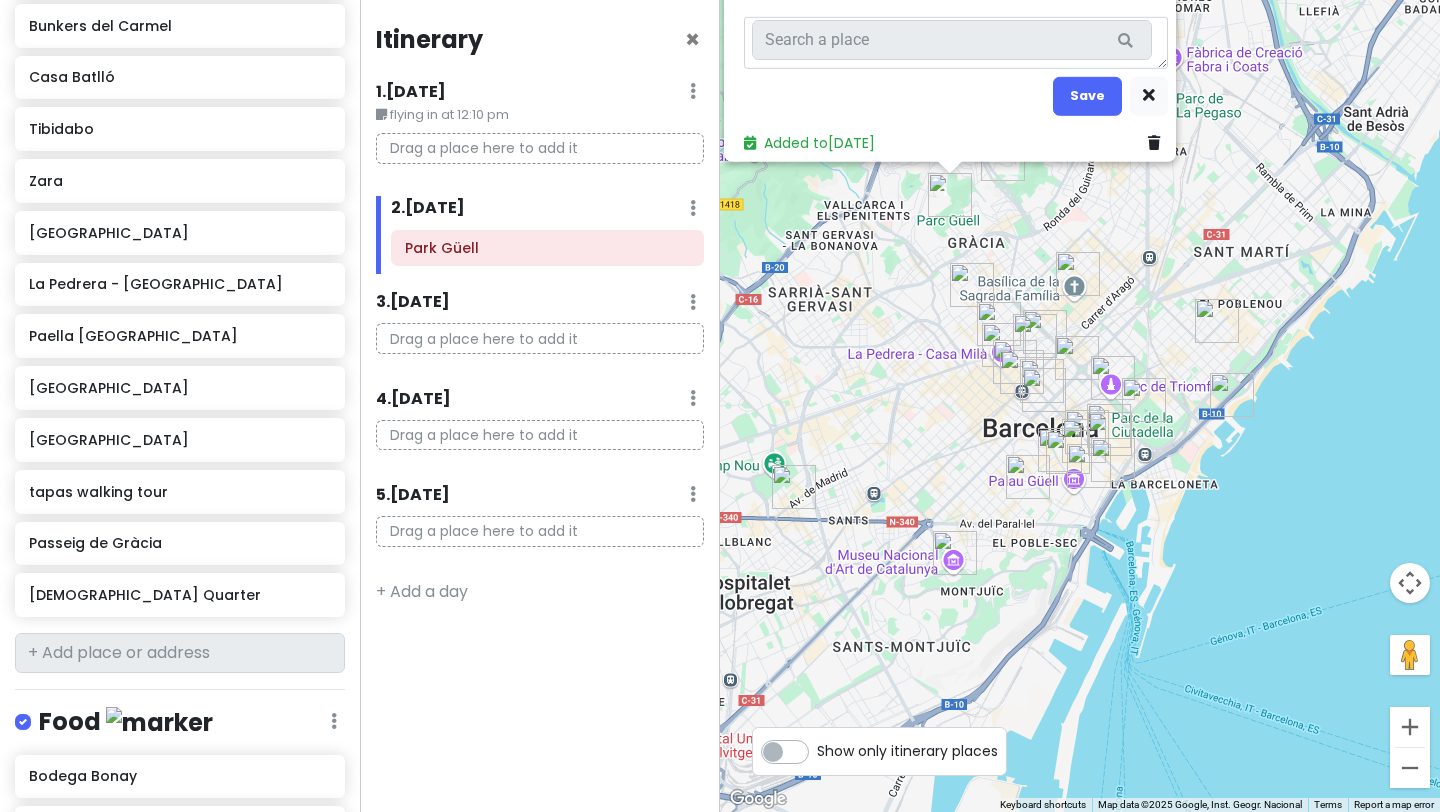 type on "x" 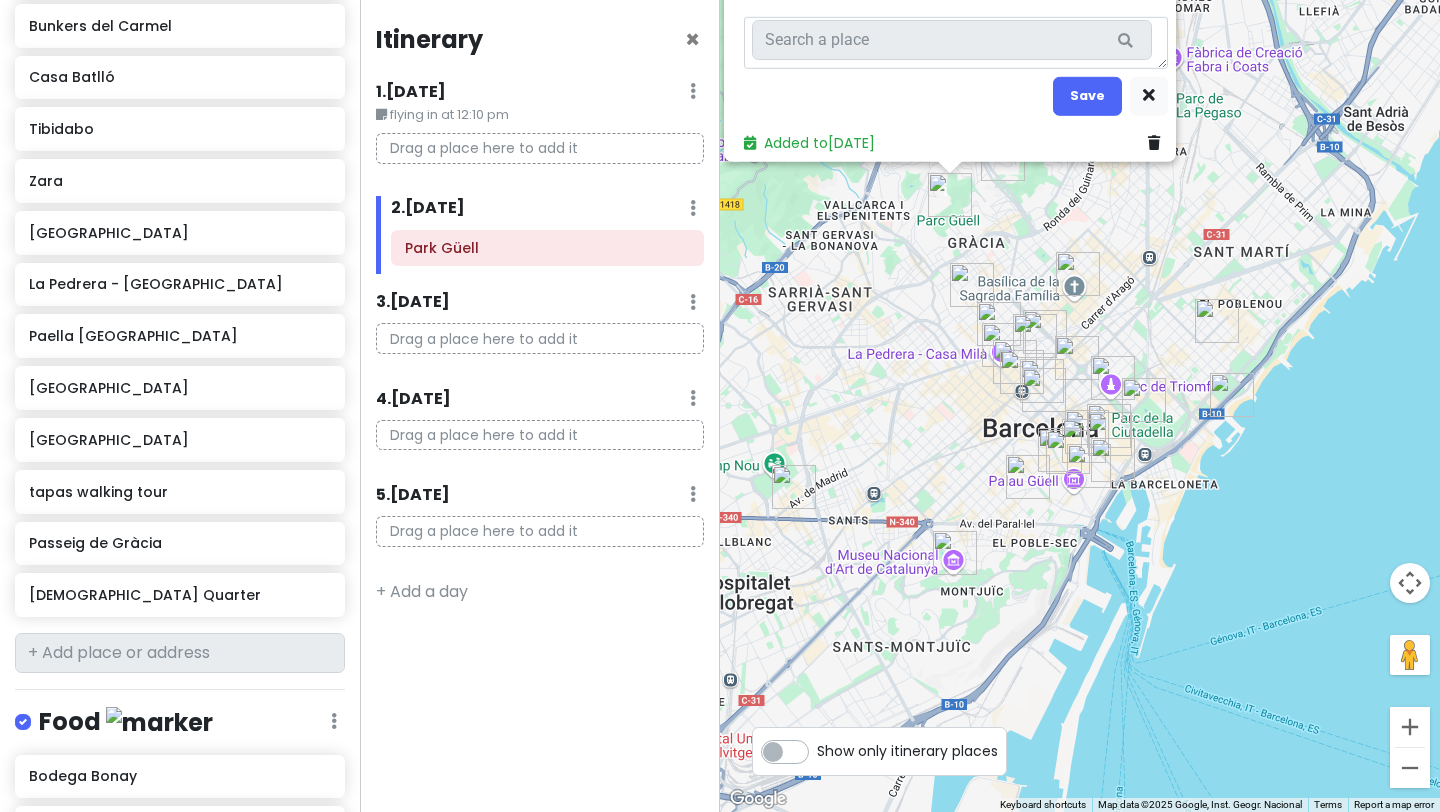 type on "x" 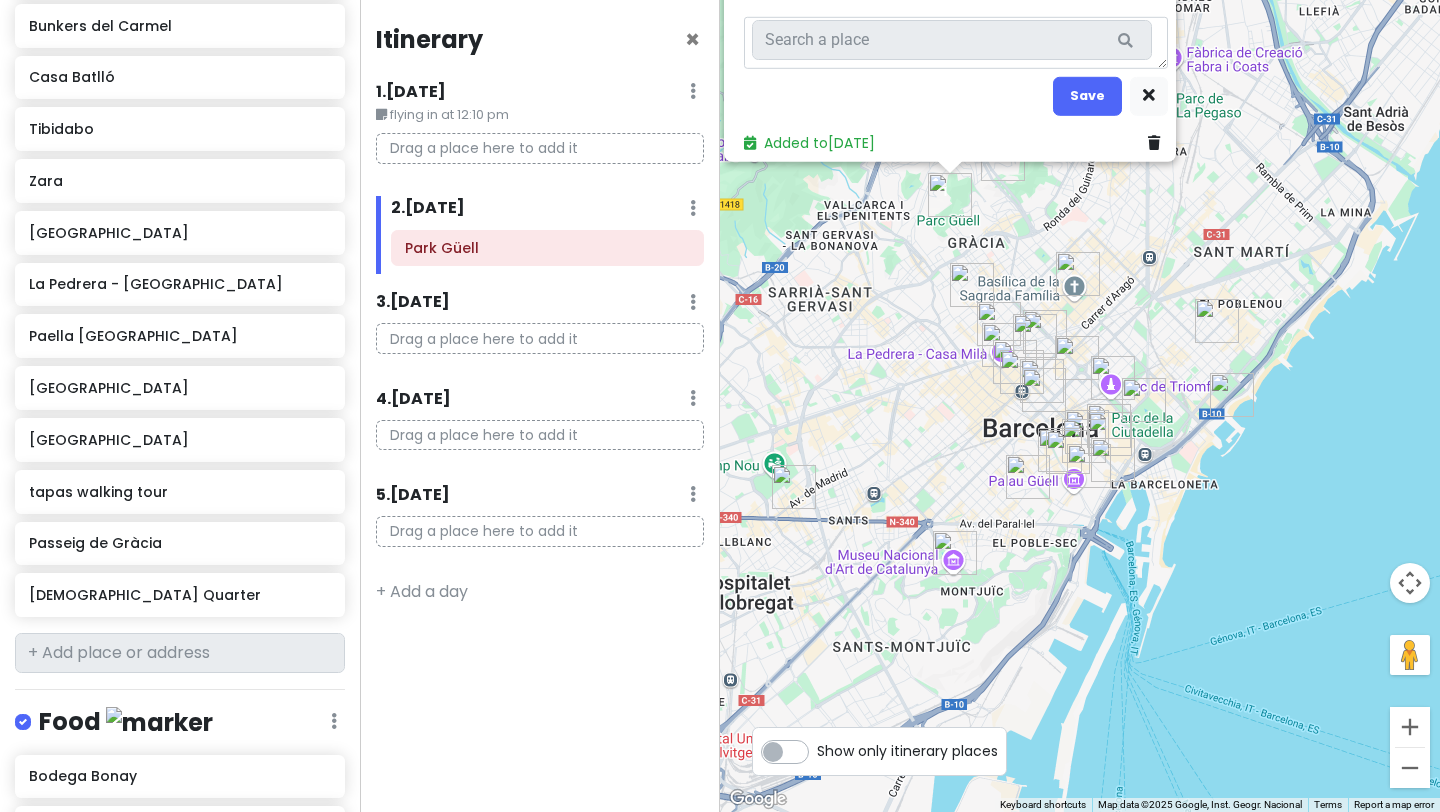 type on "x" 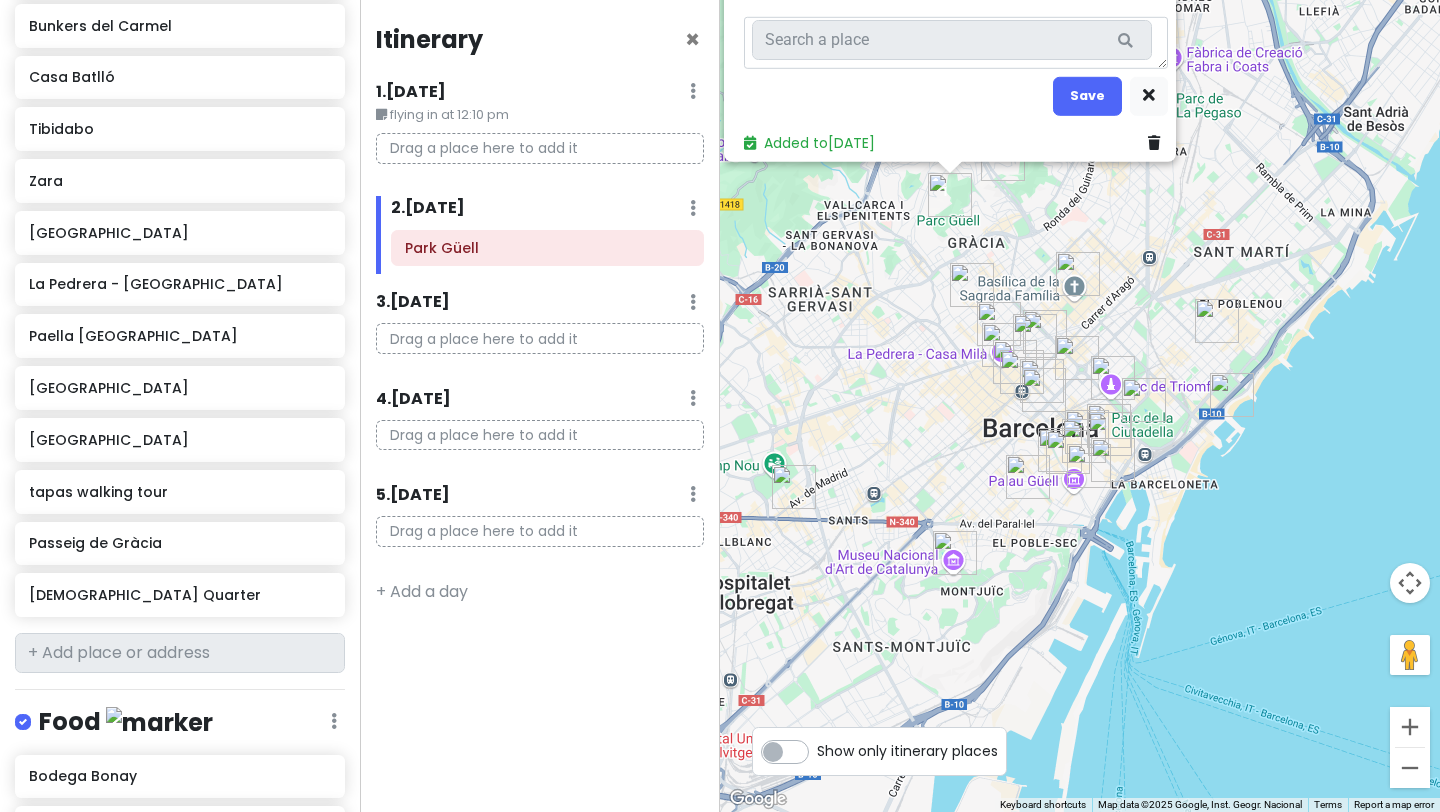type on "x" 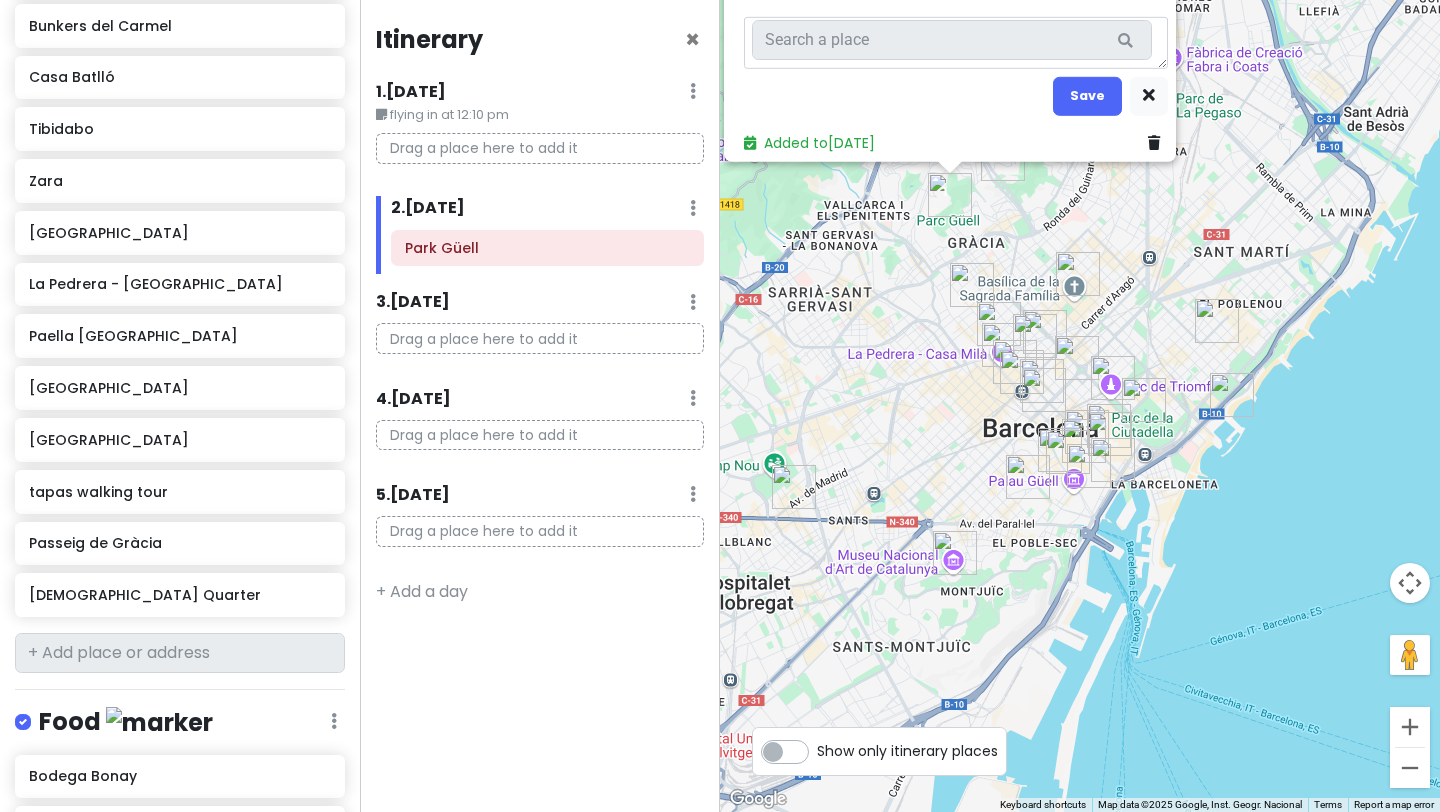 type on "x" 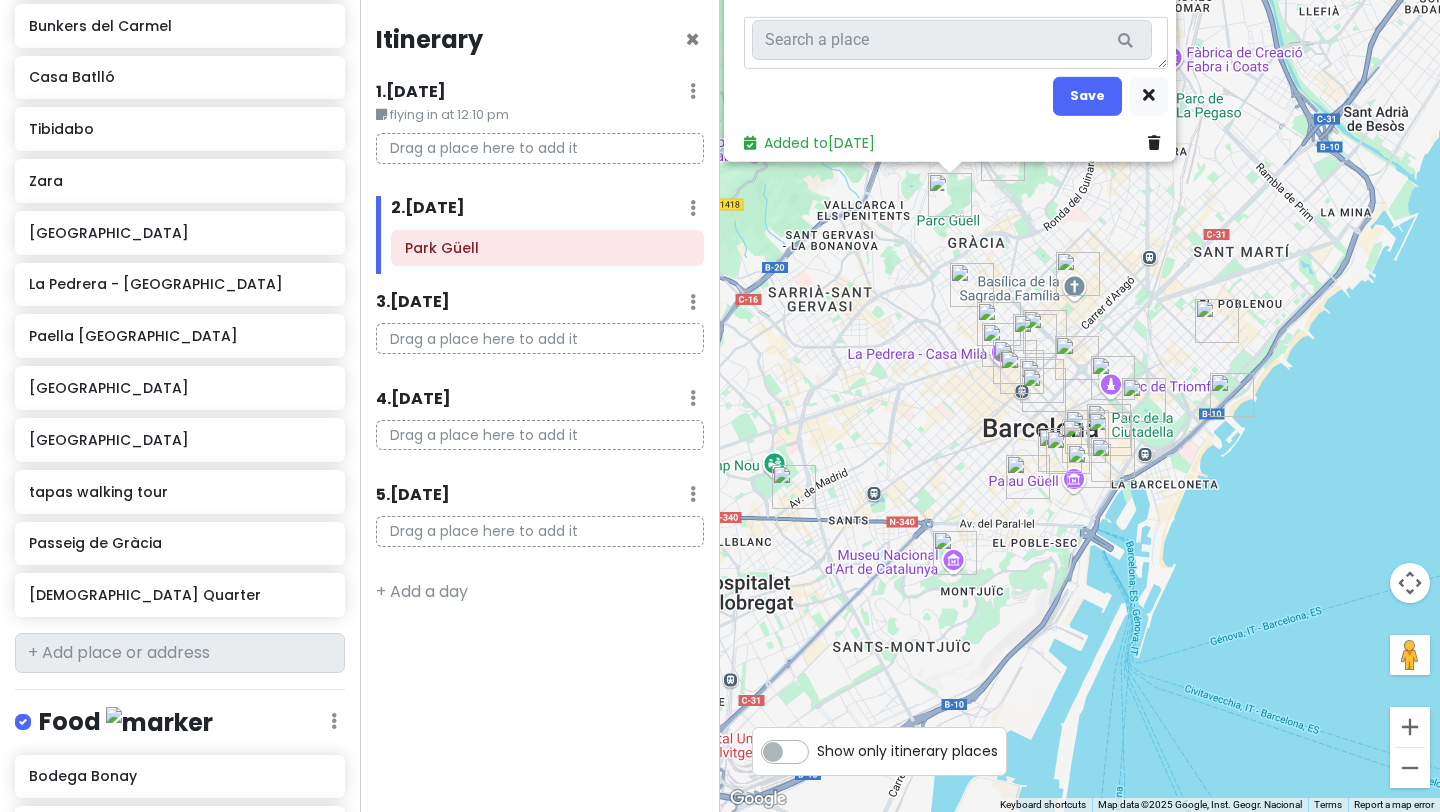 type on "x" 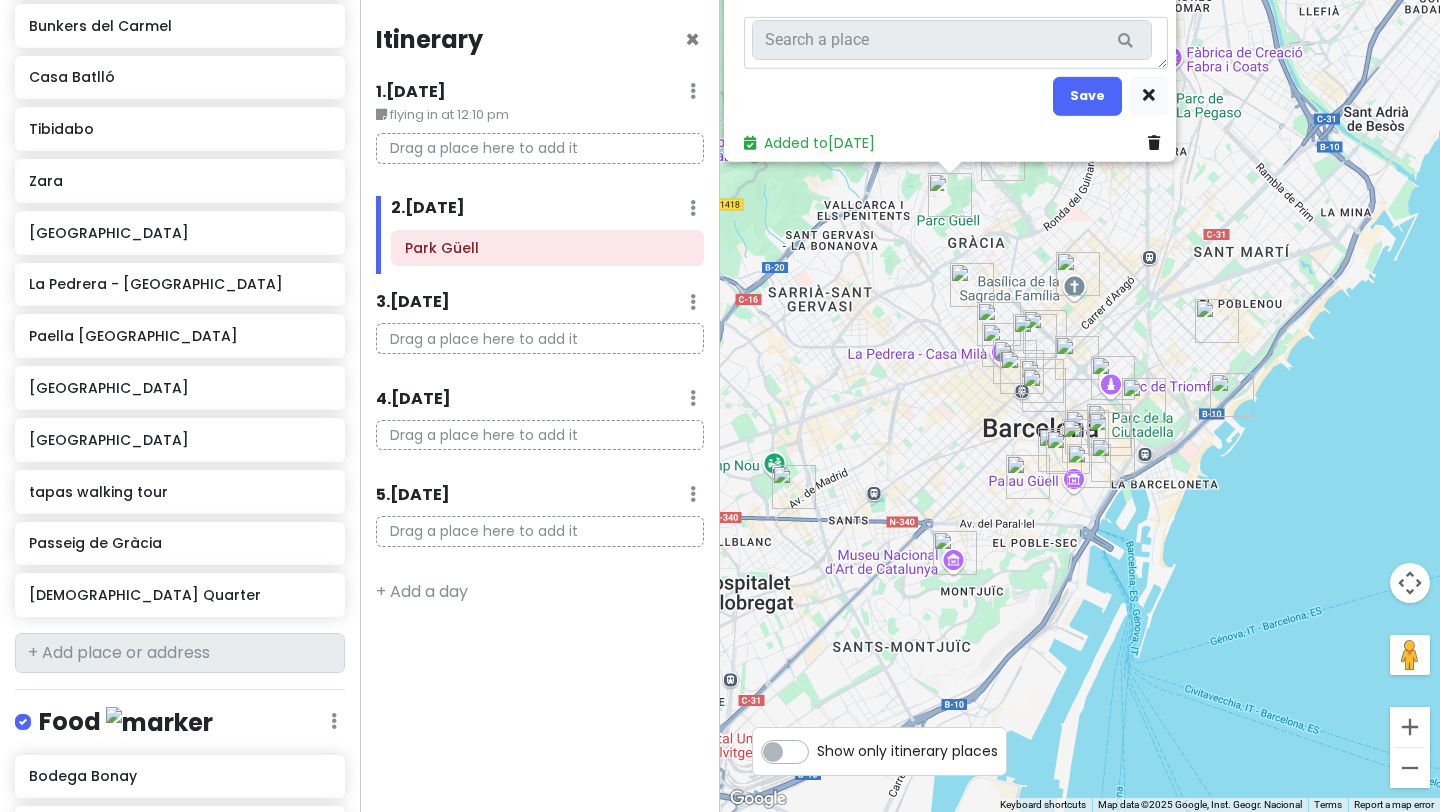 type on "x" 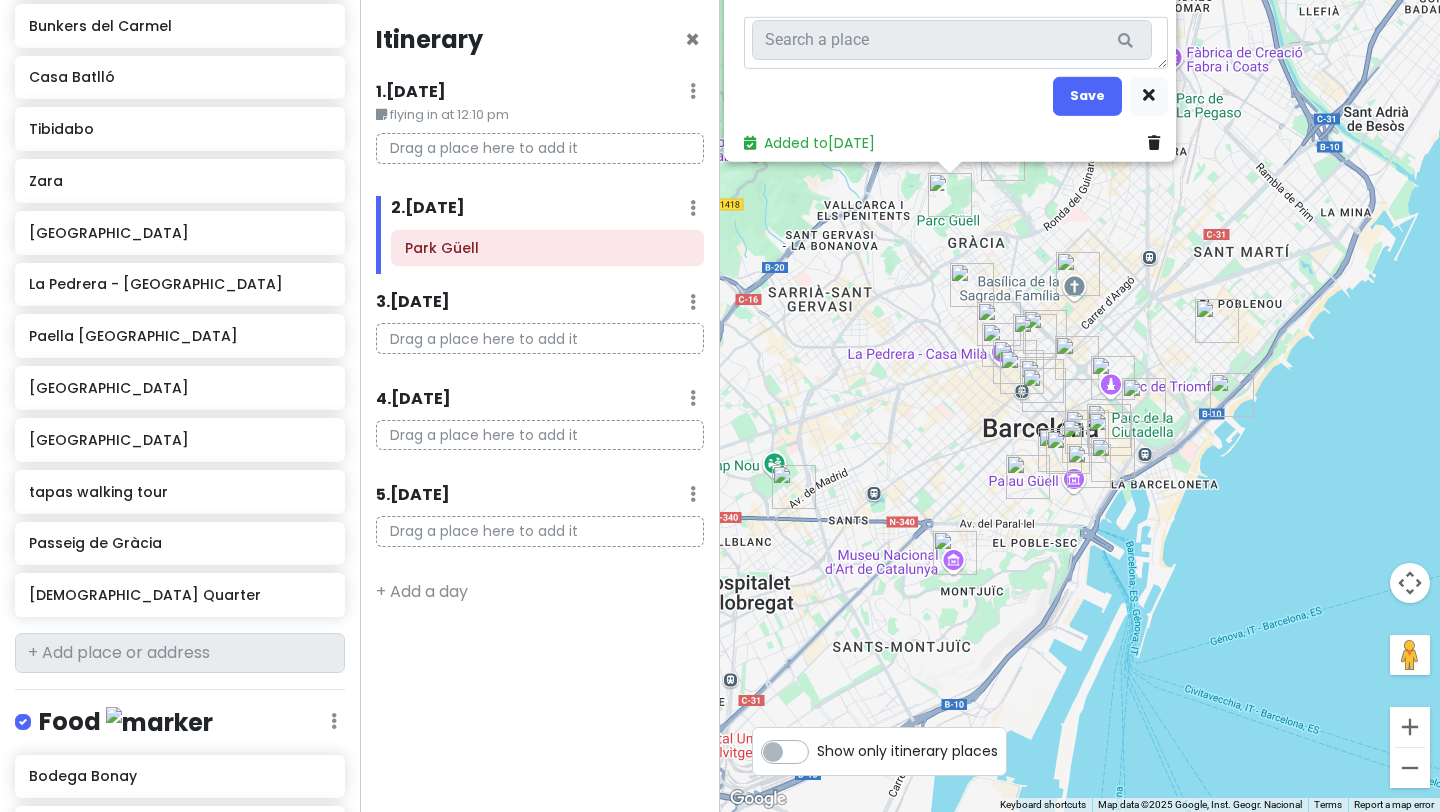 type on "x" 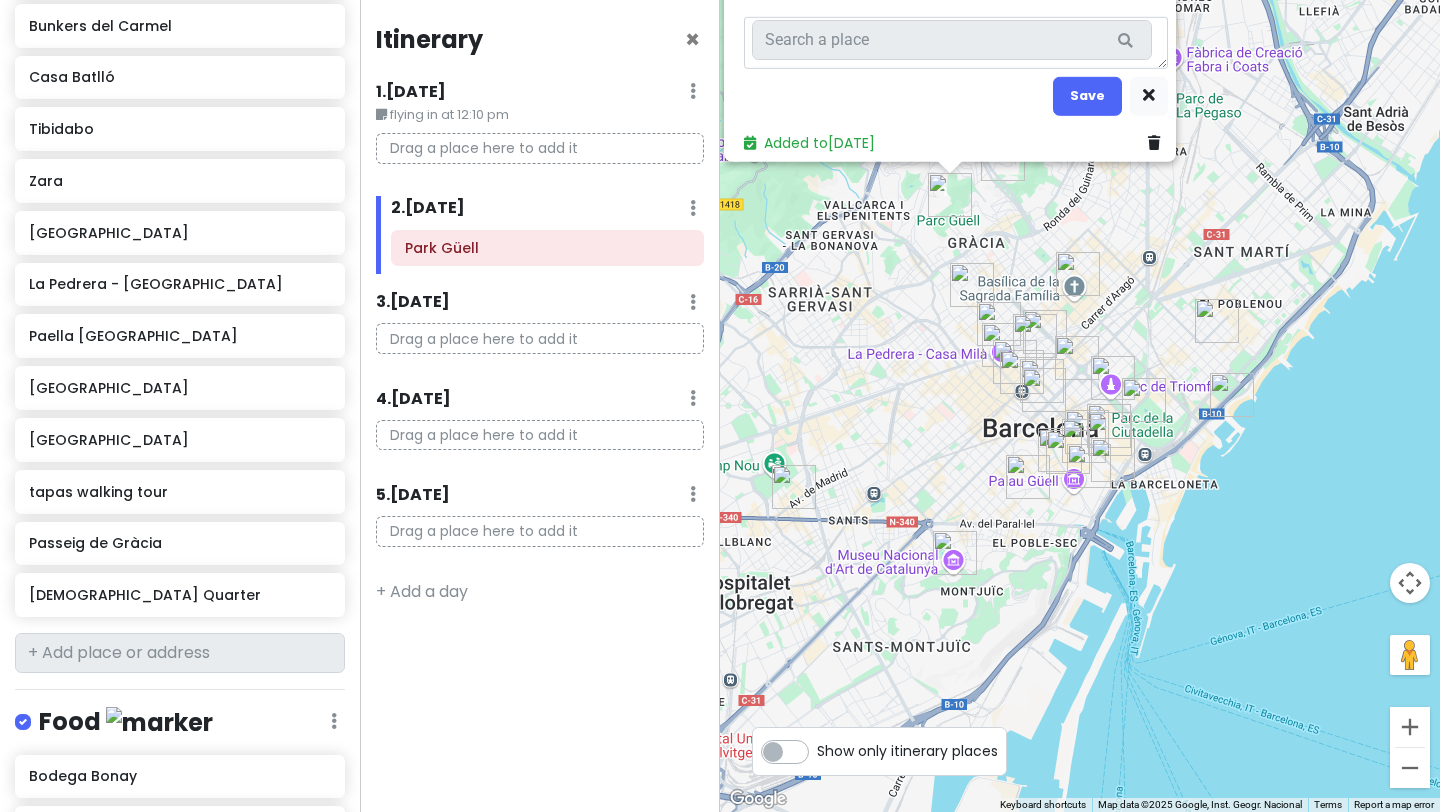 type on "book ticket" 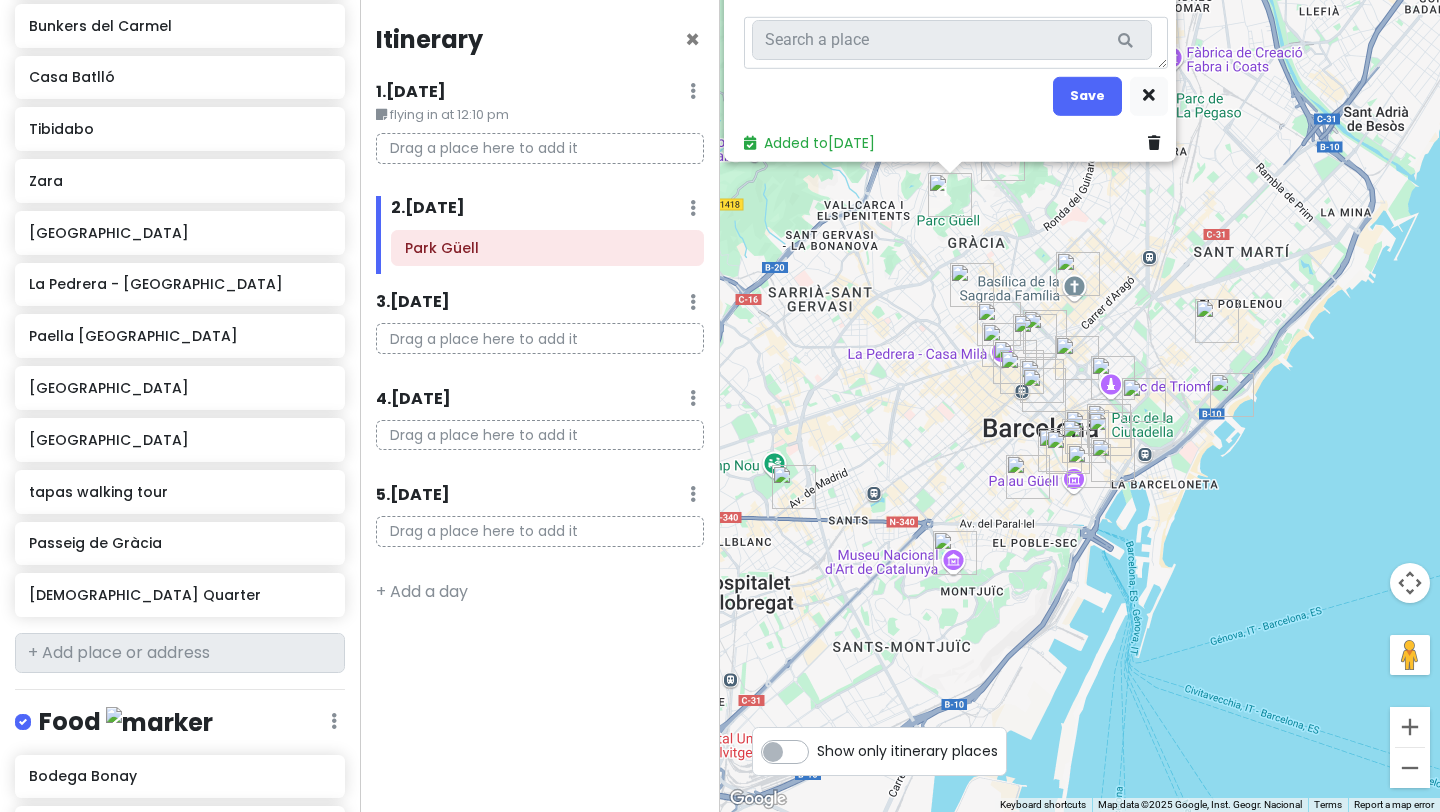 type on "x" 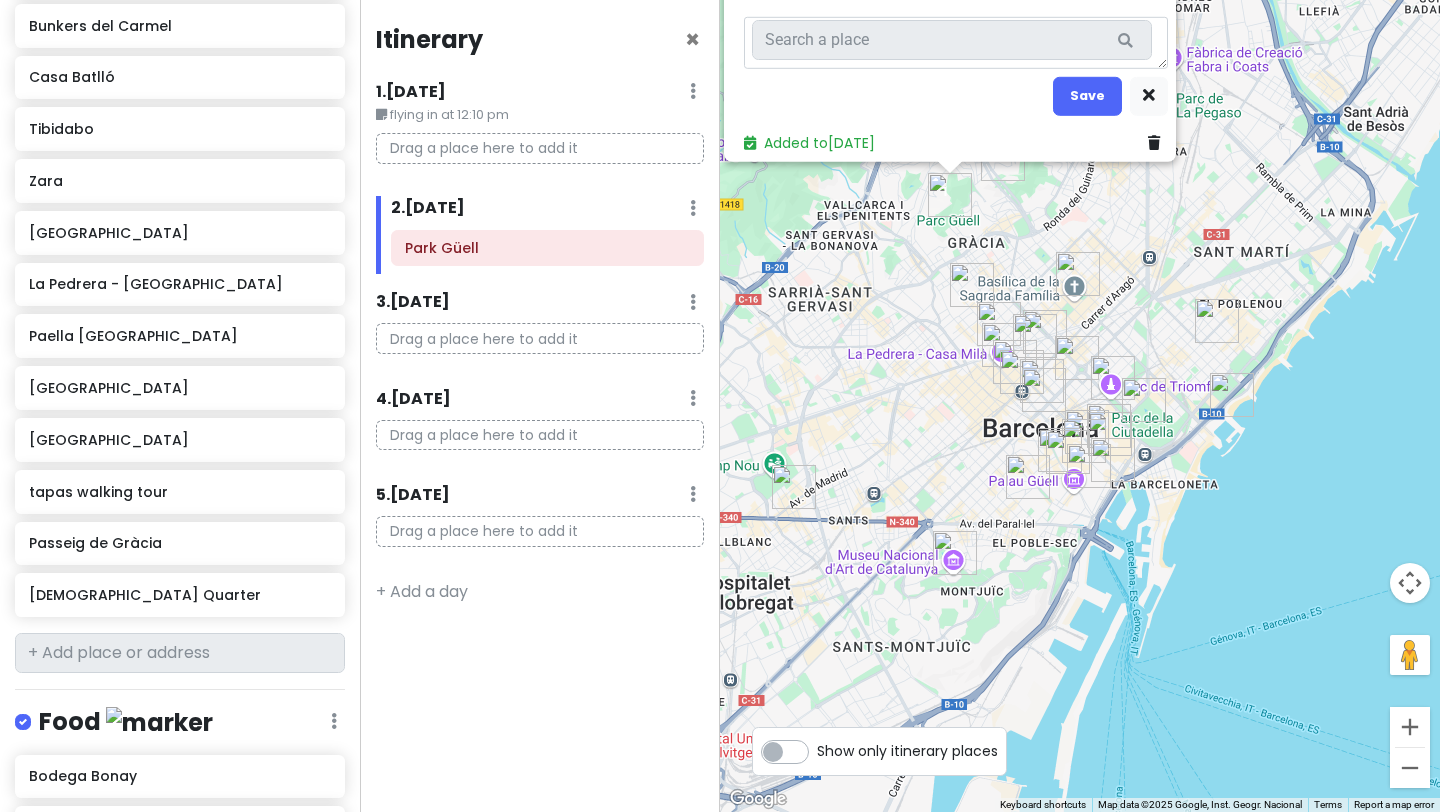 type on "x" 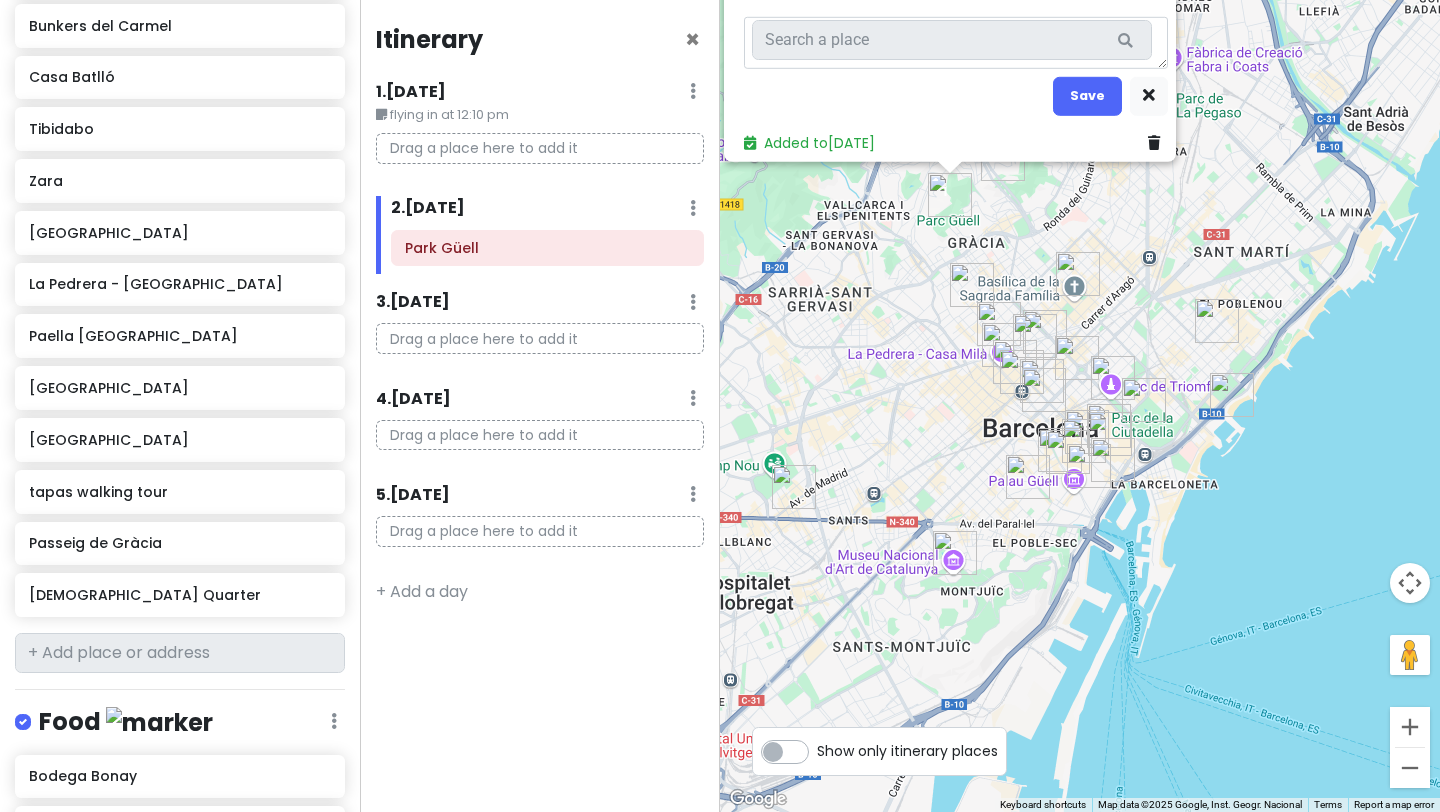 type on "x" 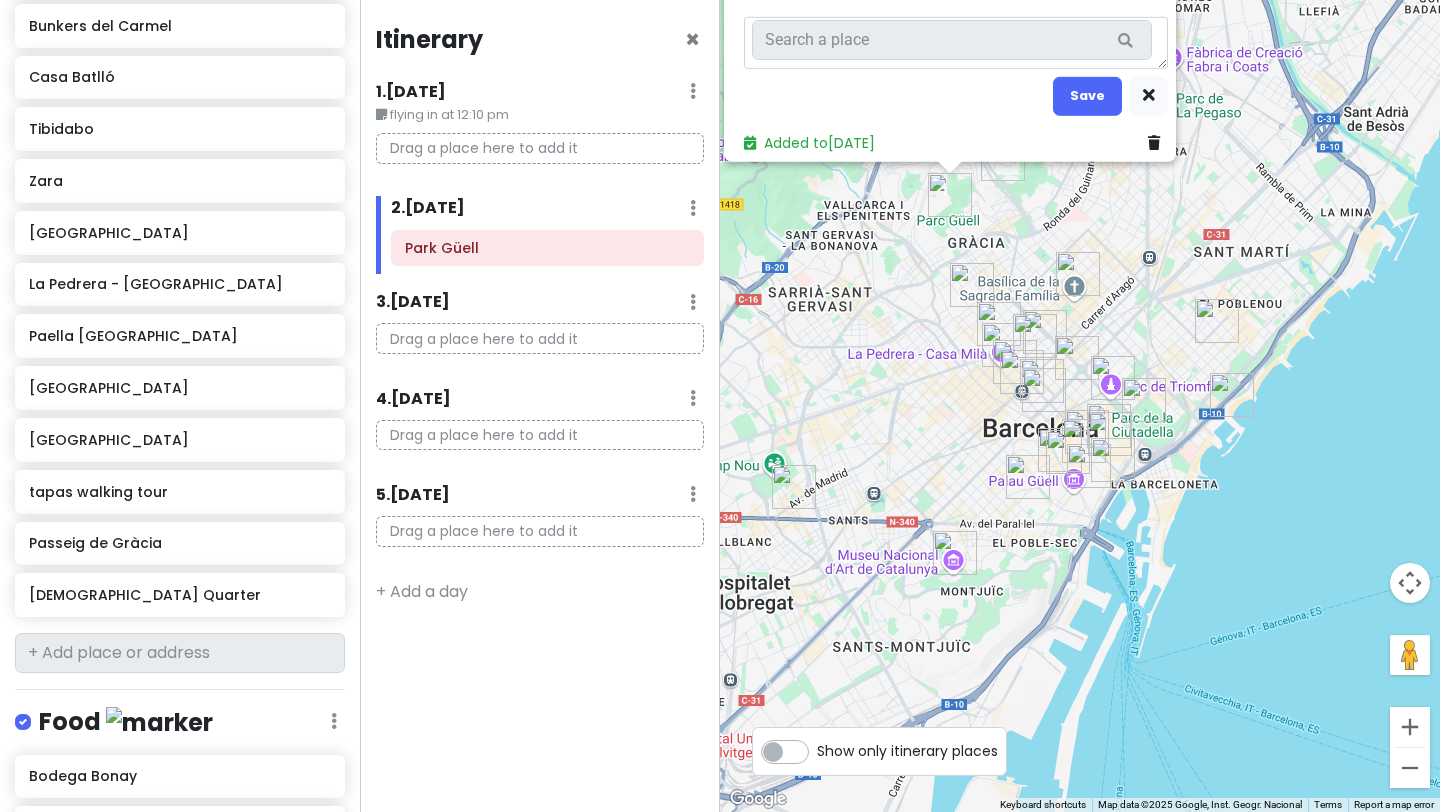 type on "book tickets in" 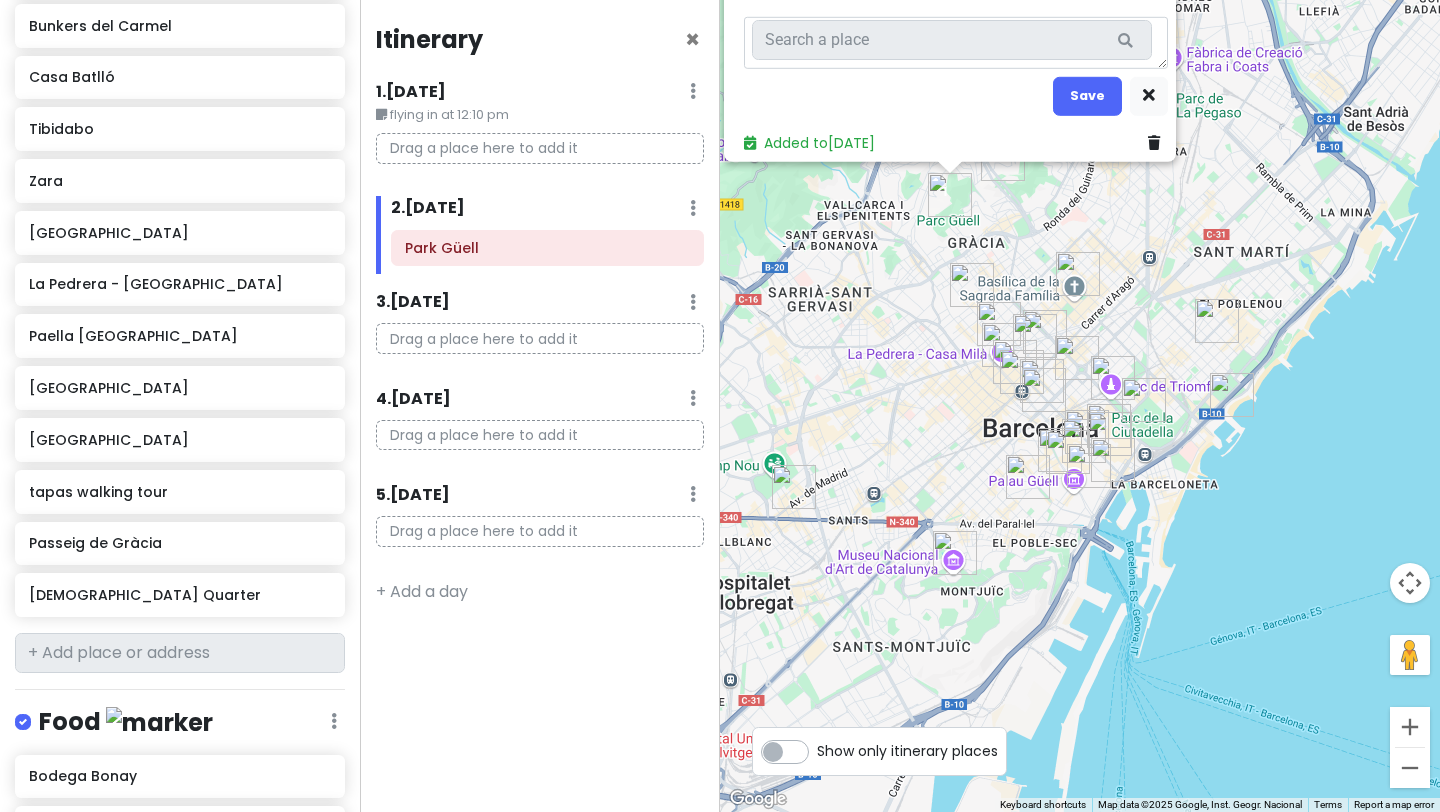 type on "x" 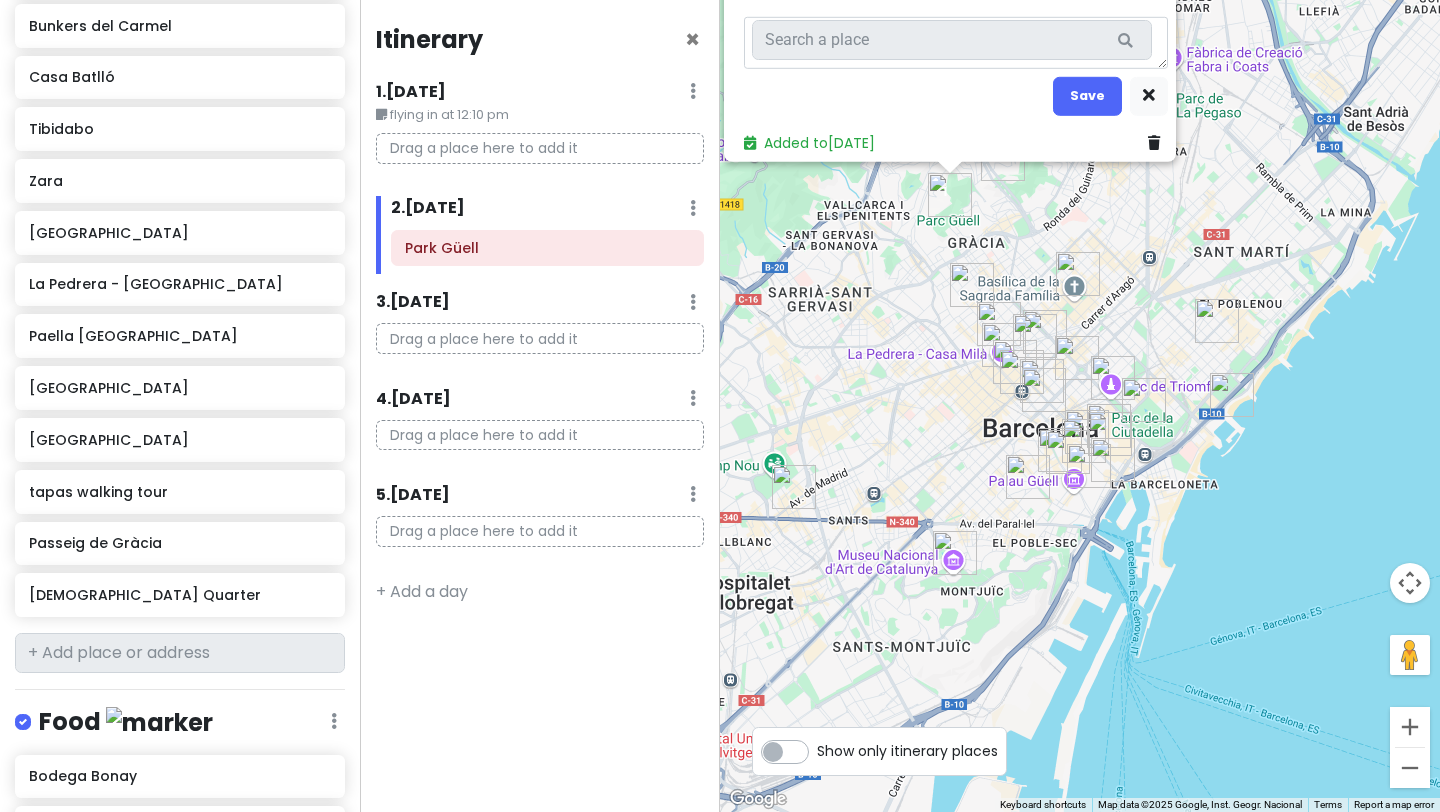 type on "x" 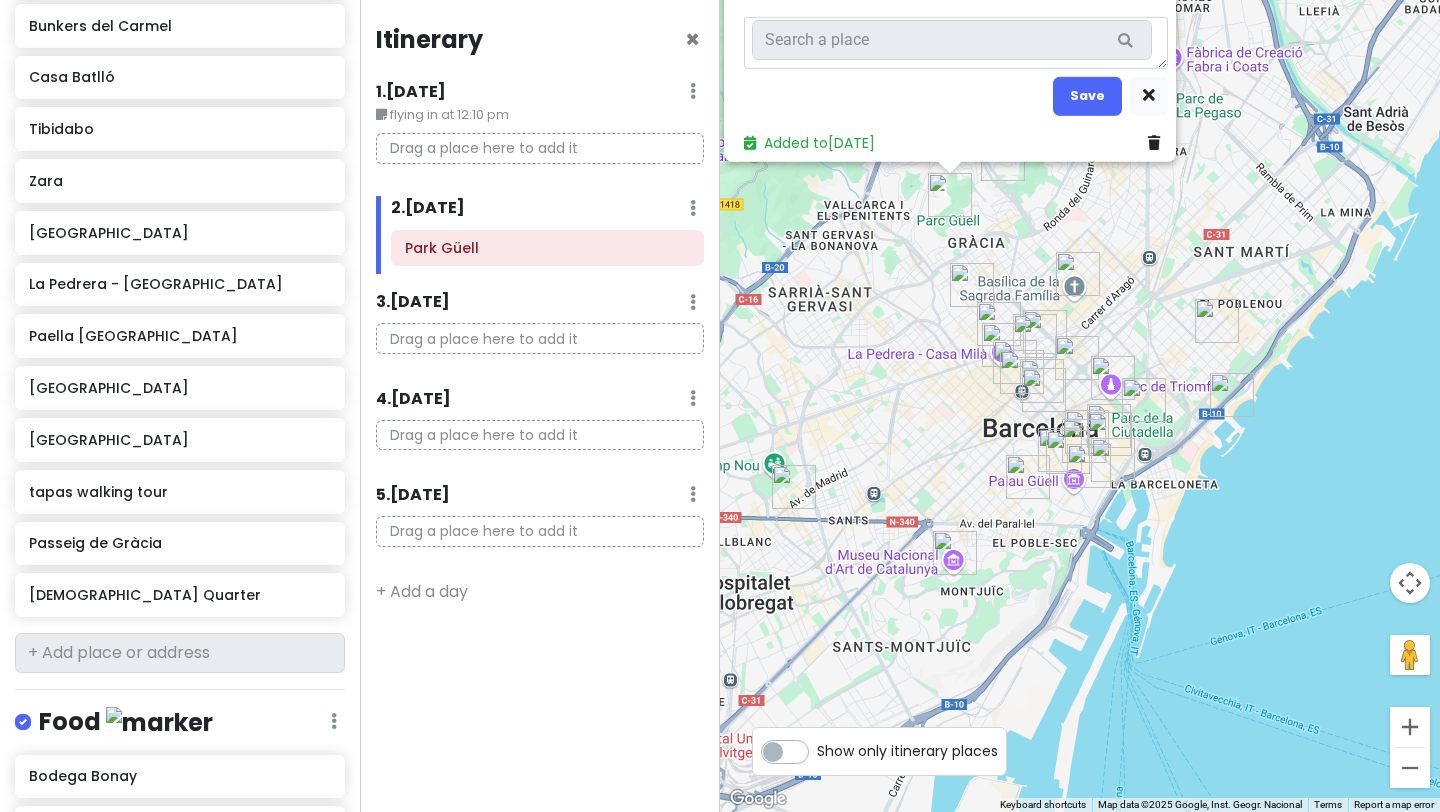type on "x" 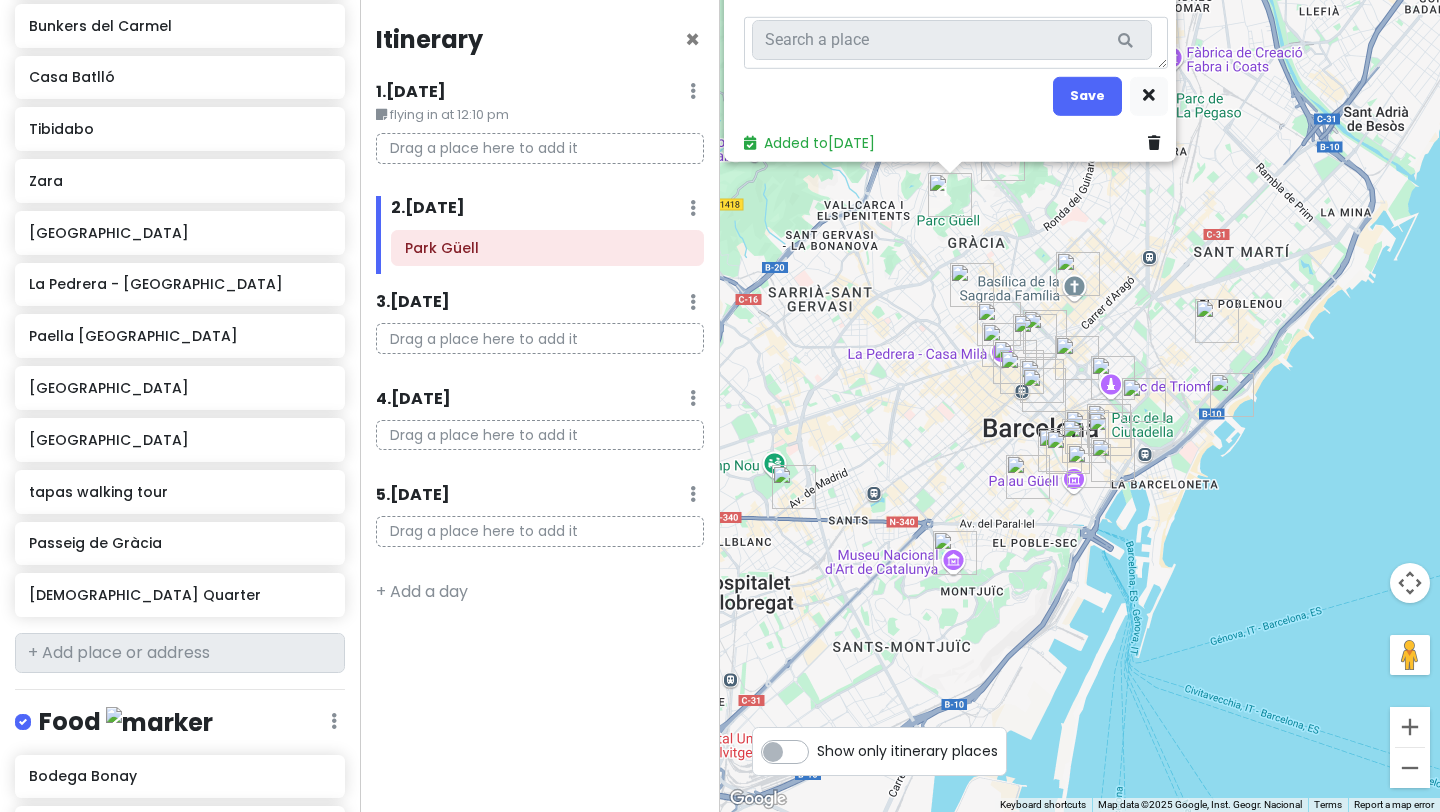 type on "x" 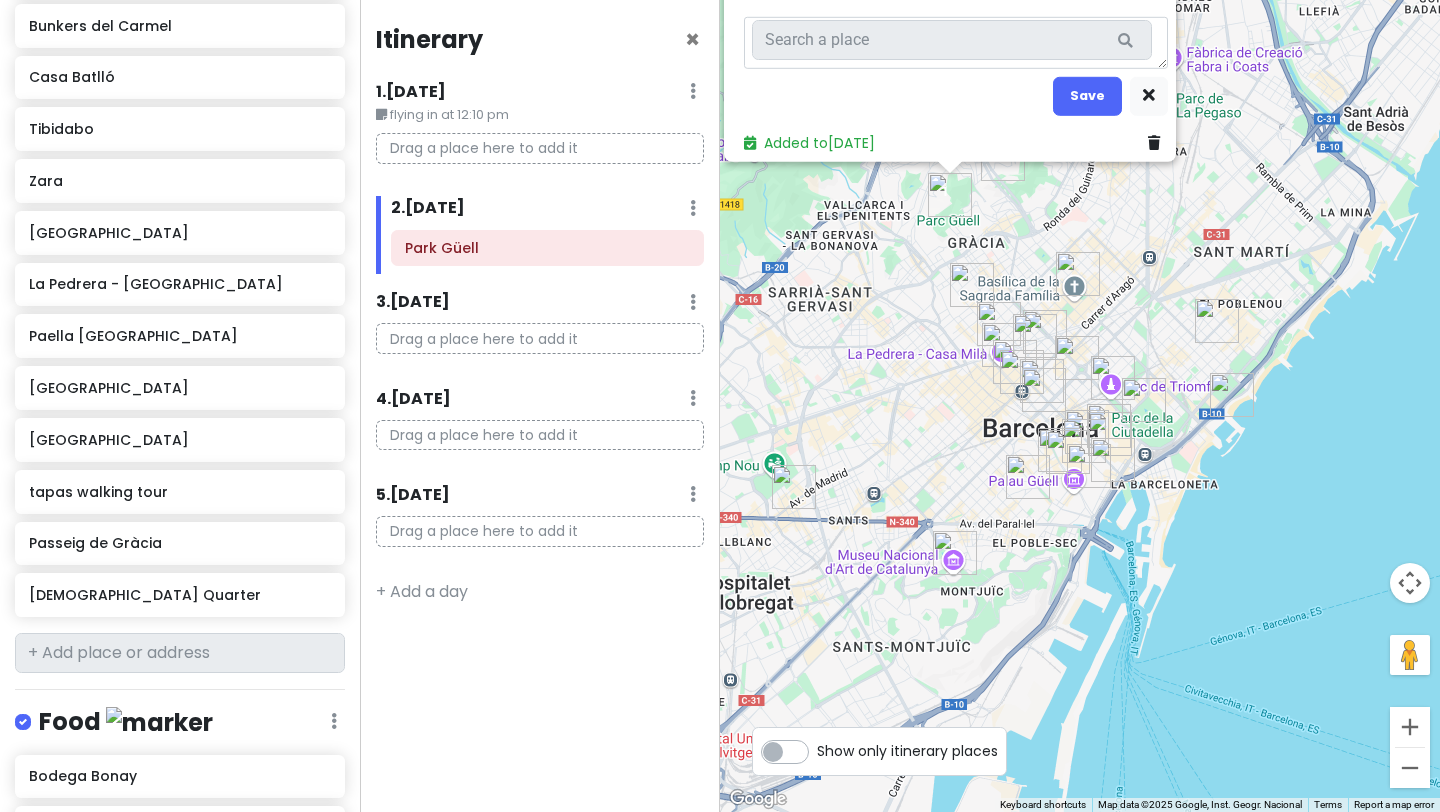 type on "x" 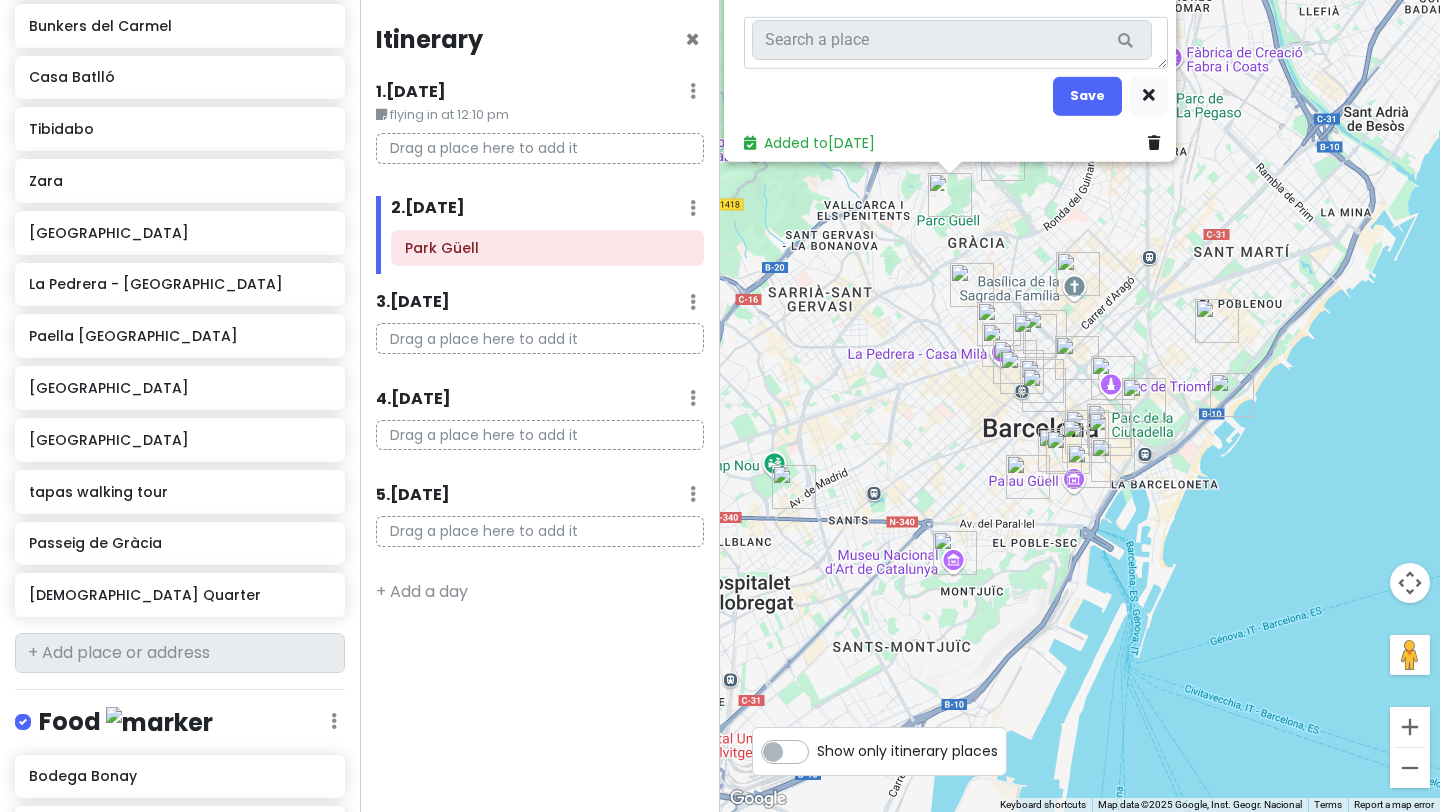 type on "x" 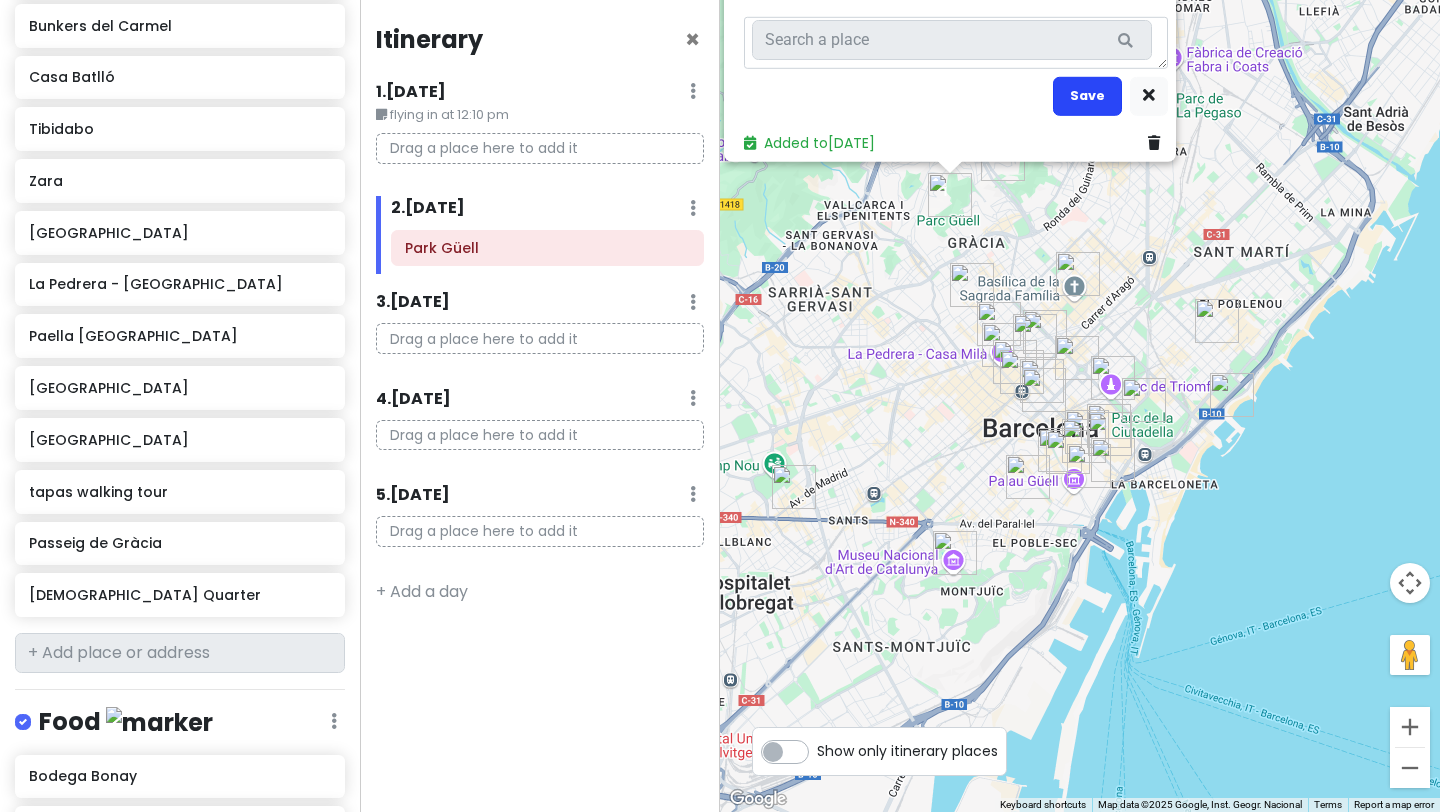type on "book tickets in advanced" 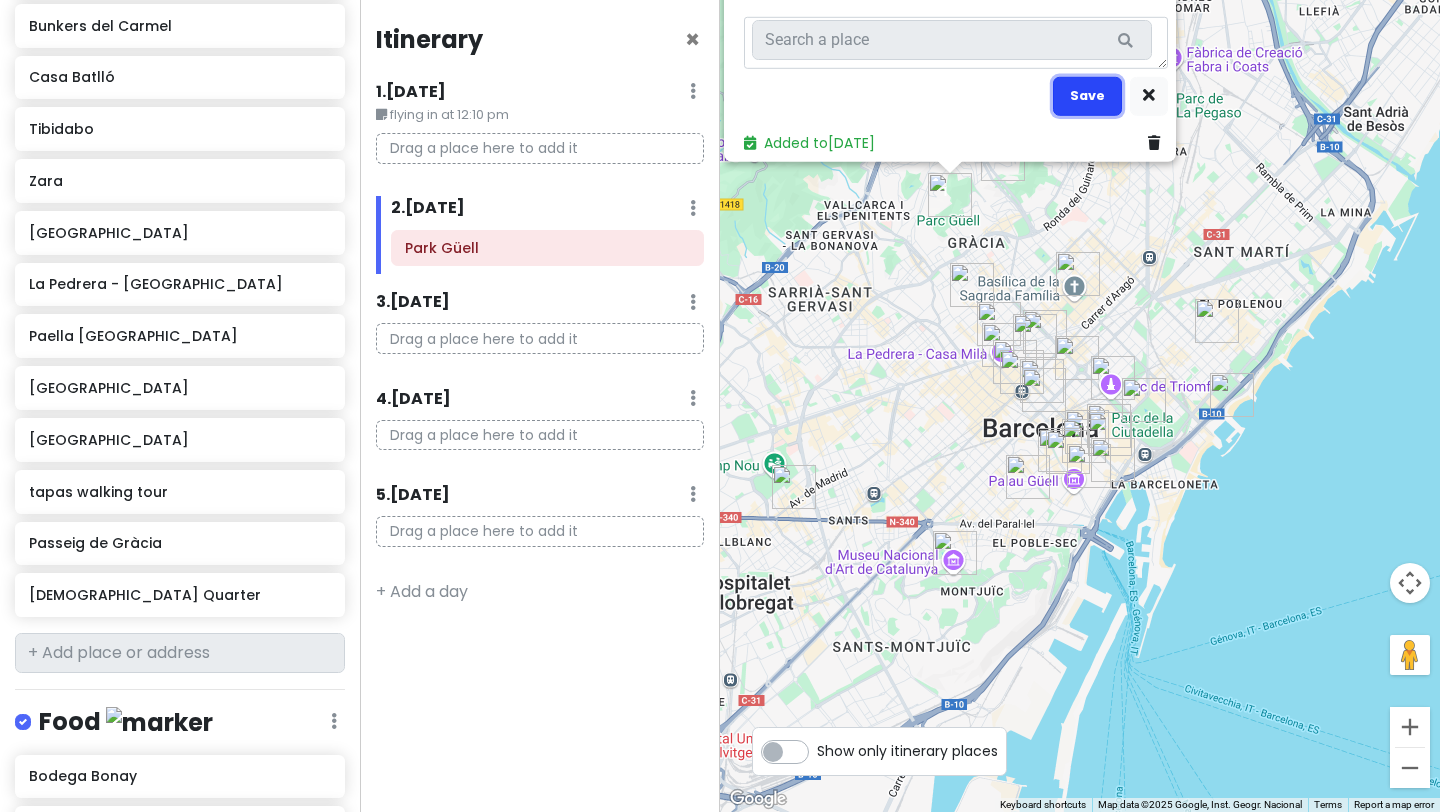 click on "Save" at bounding box center (1087, 95) 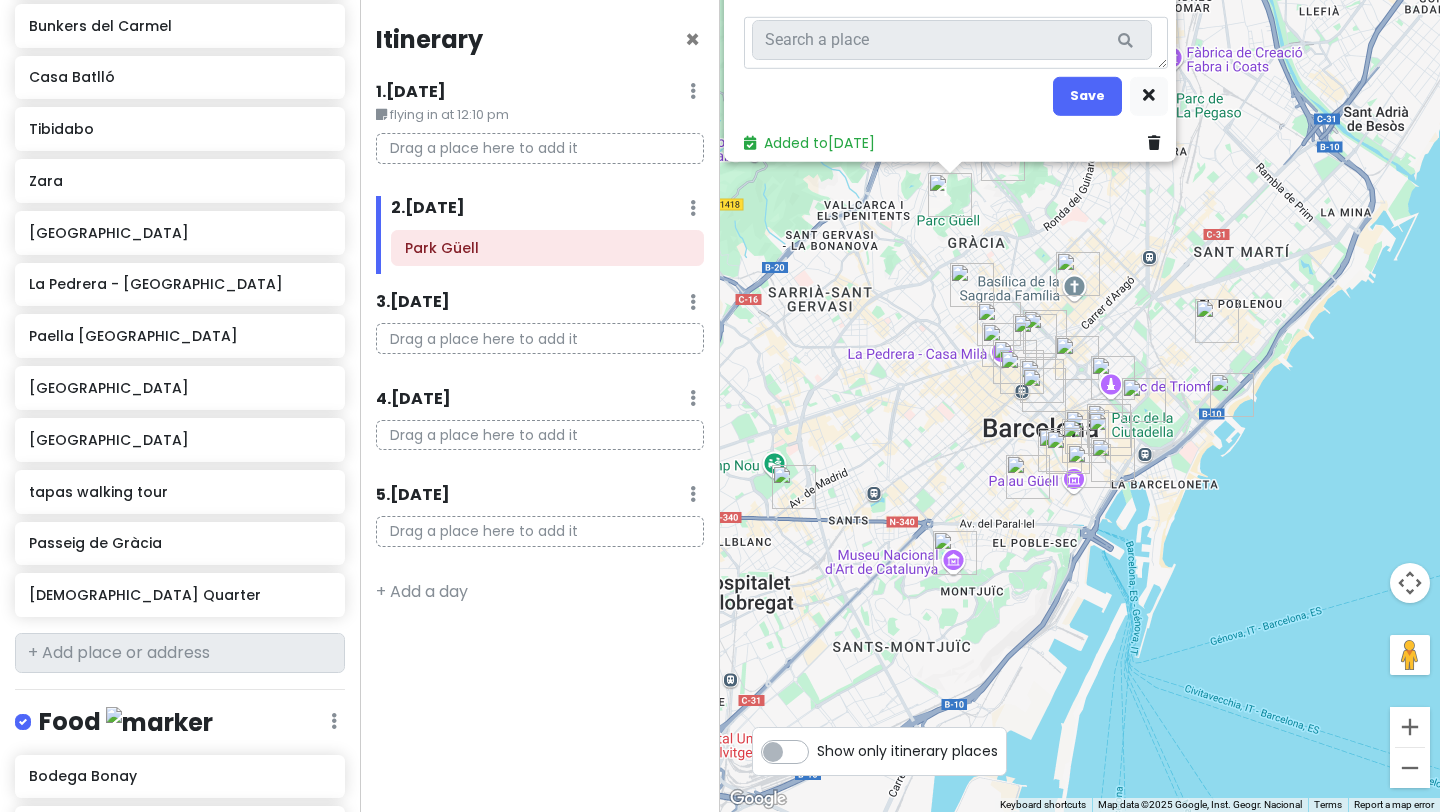 scroll, scrollTop: 693, scrollLeft: 0, axis: vertical 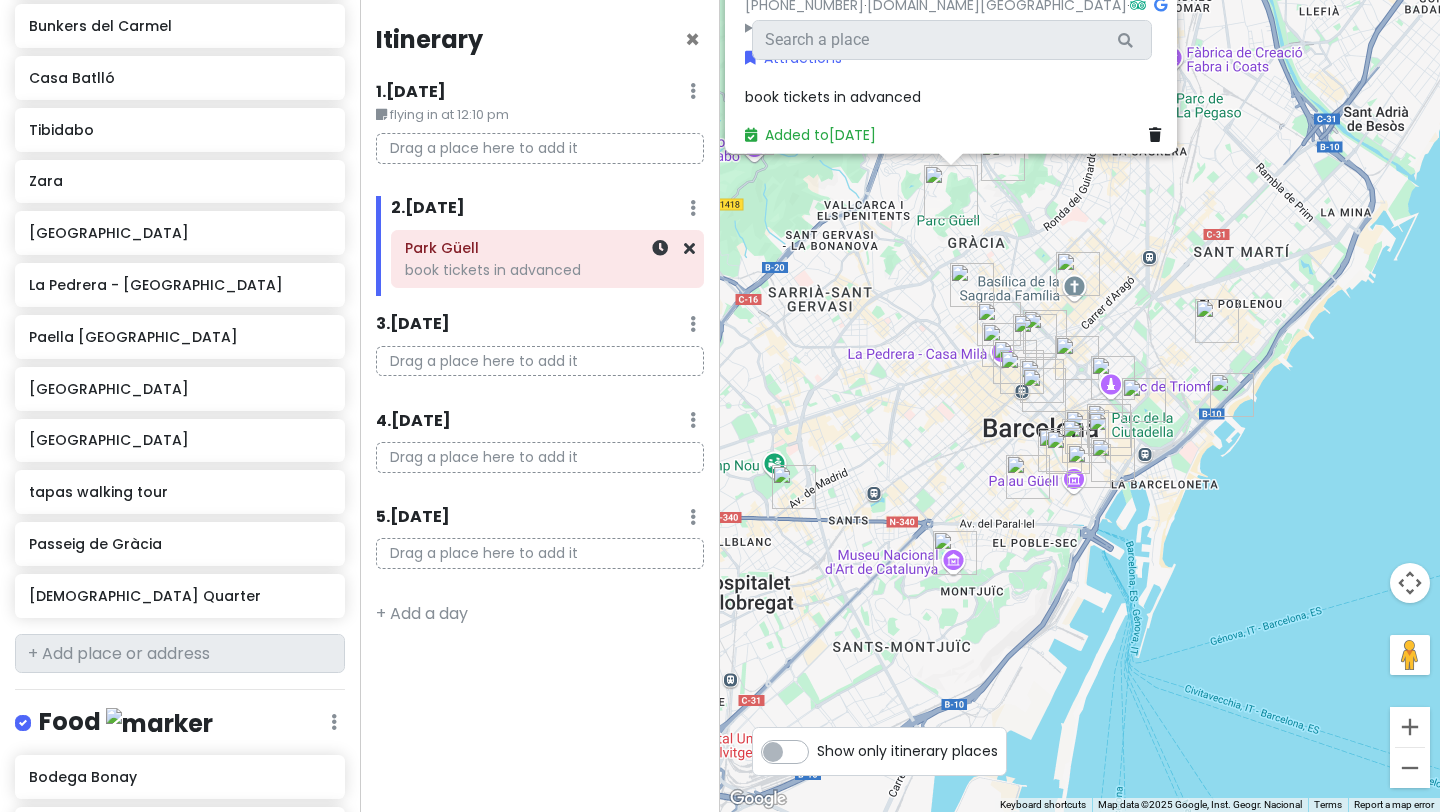 click on "book tickets in advanced" at bounding box center (547, 270) 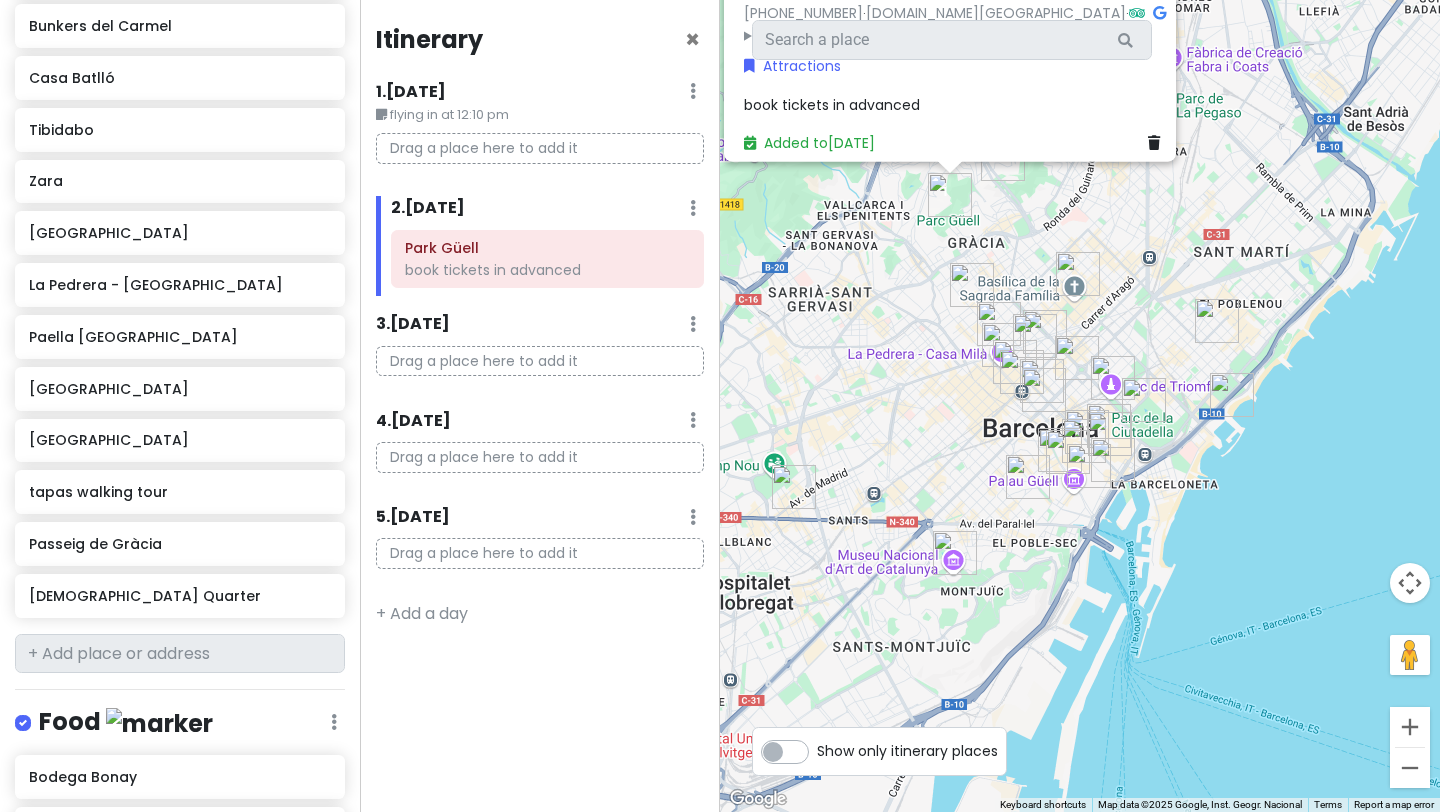 click on "book tickets in advanced" at bounding box center [832, 104] 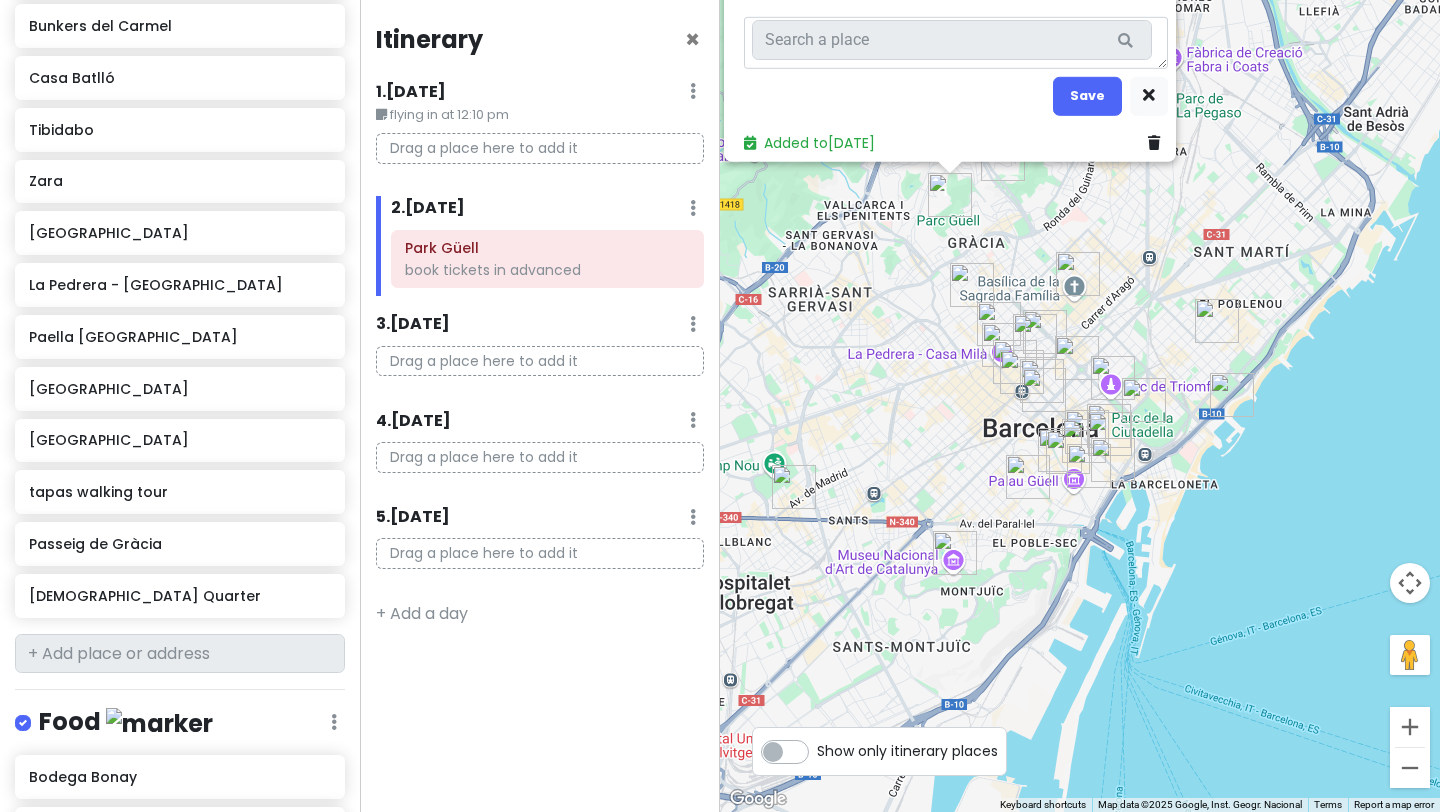 type on "x" 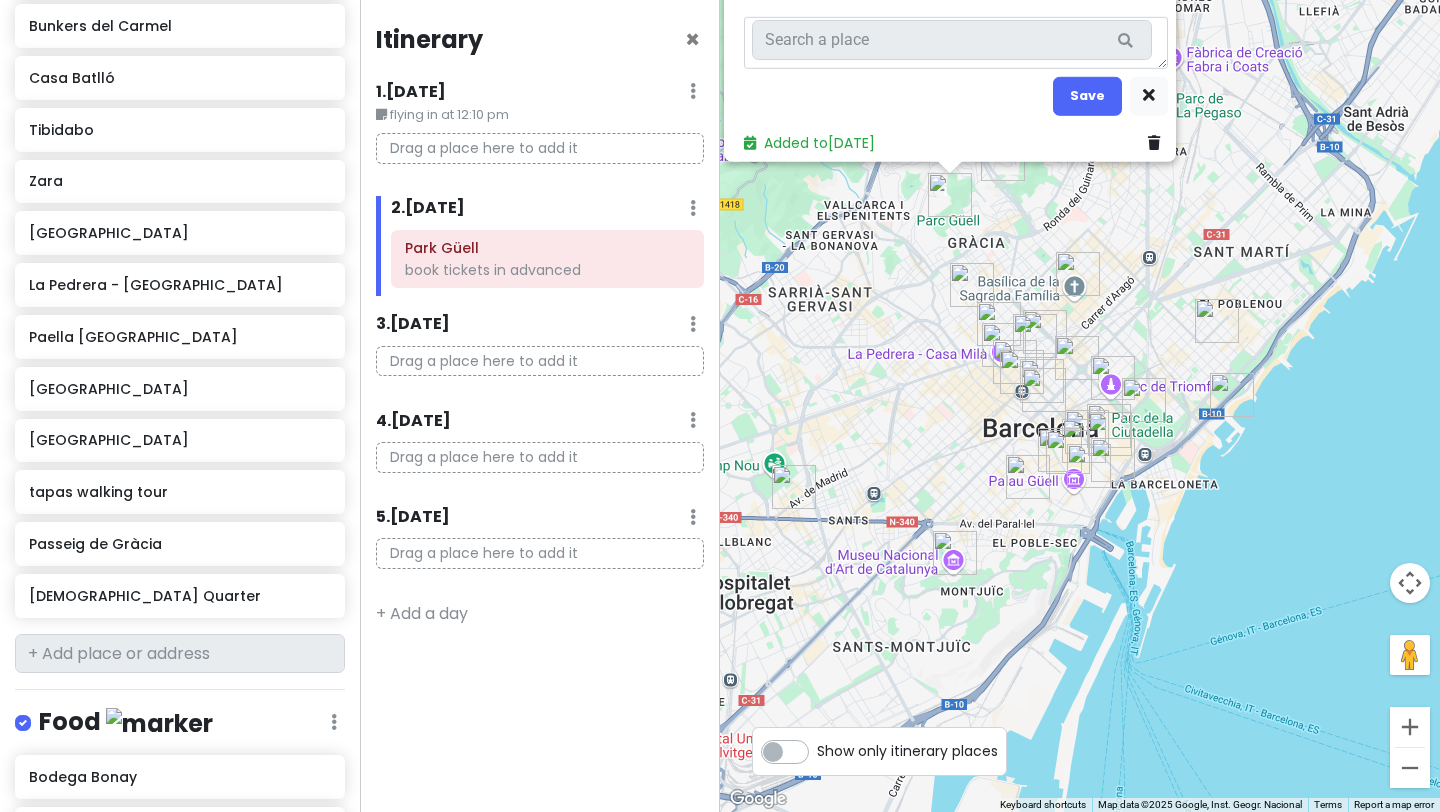 type on "x" 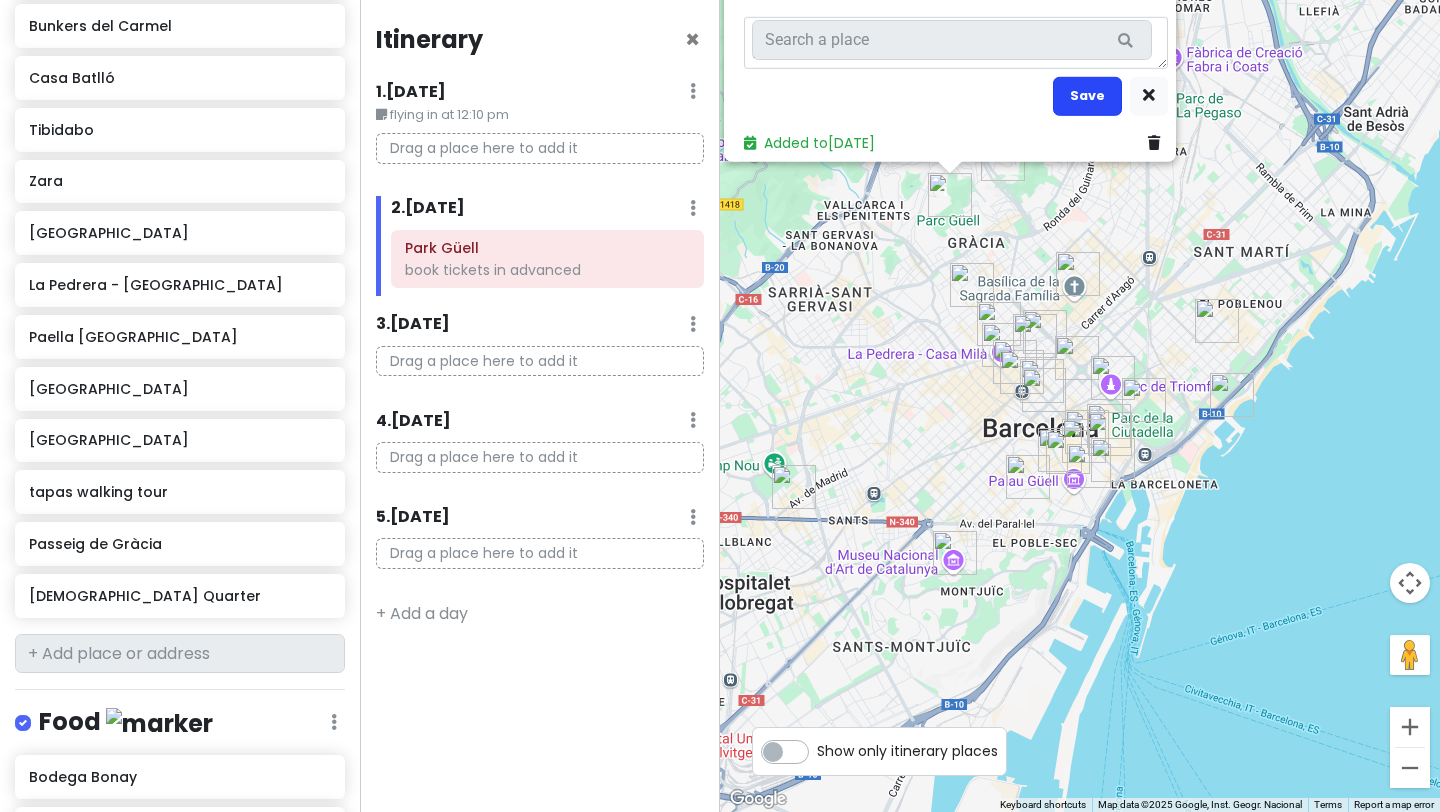 type on "a architecture style parl
book tickets in advanced" 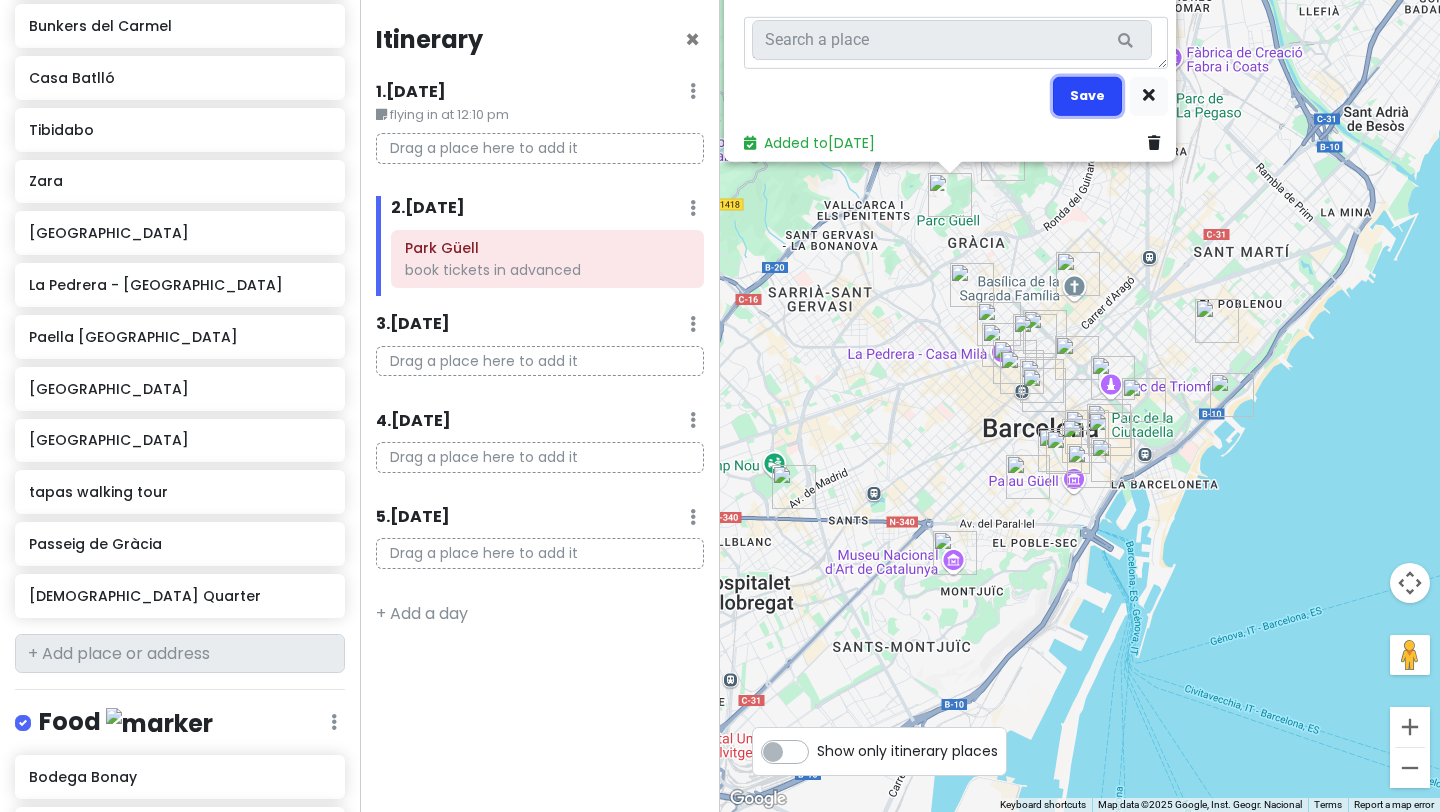 click on "Save" at bounding box center (1087, 95) 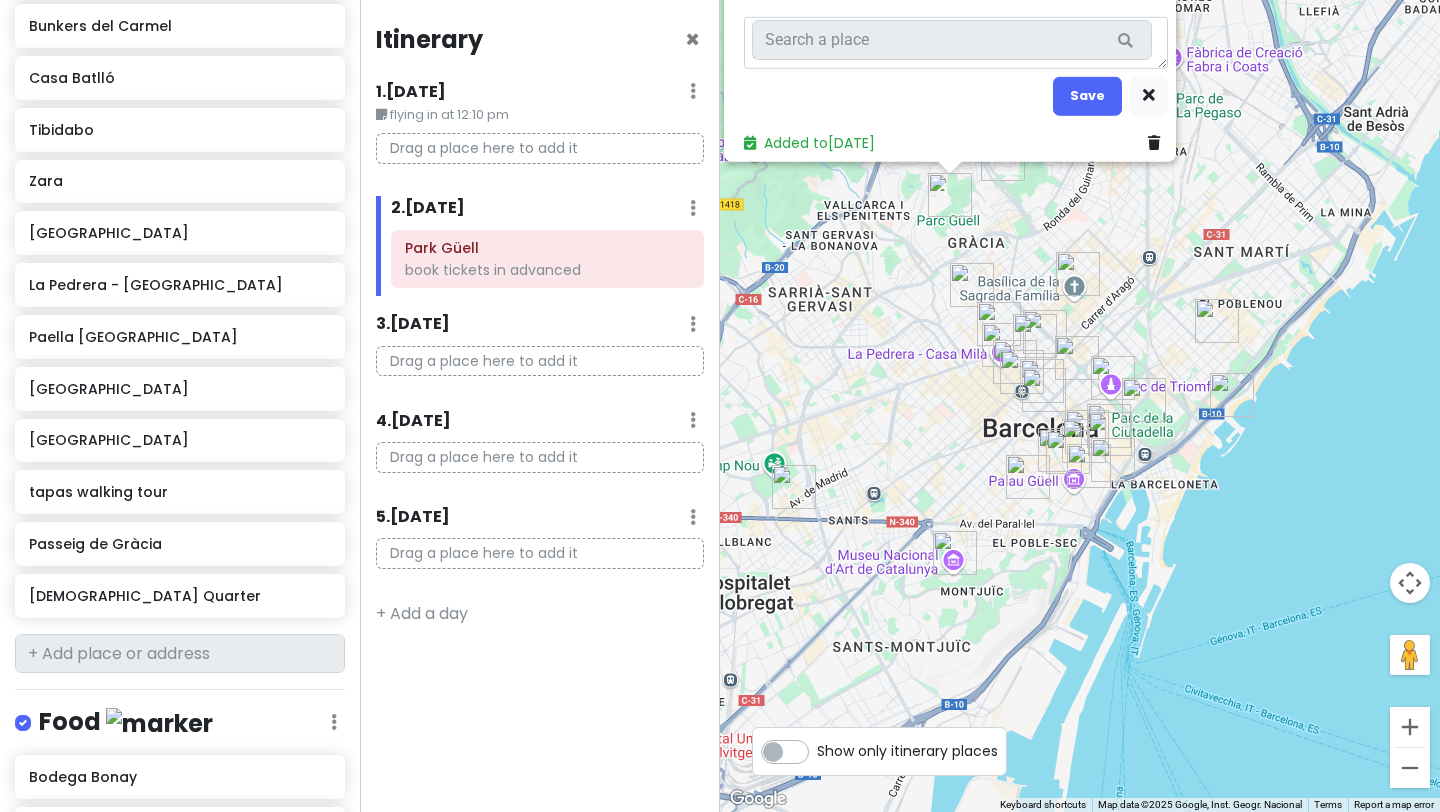 scroll, scrollTop: 712, scrollLeft: 0, axis: vertical 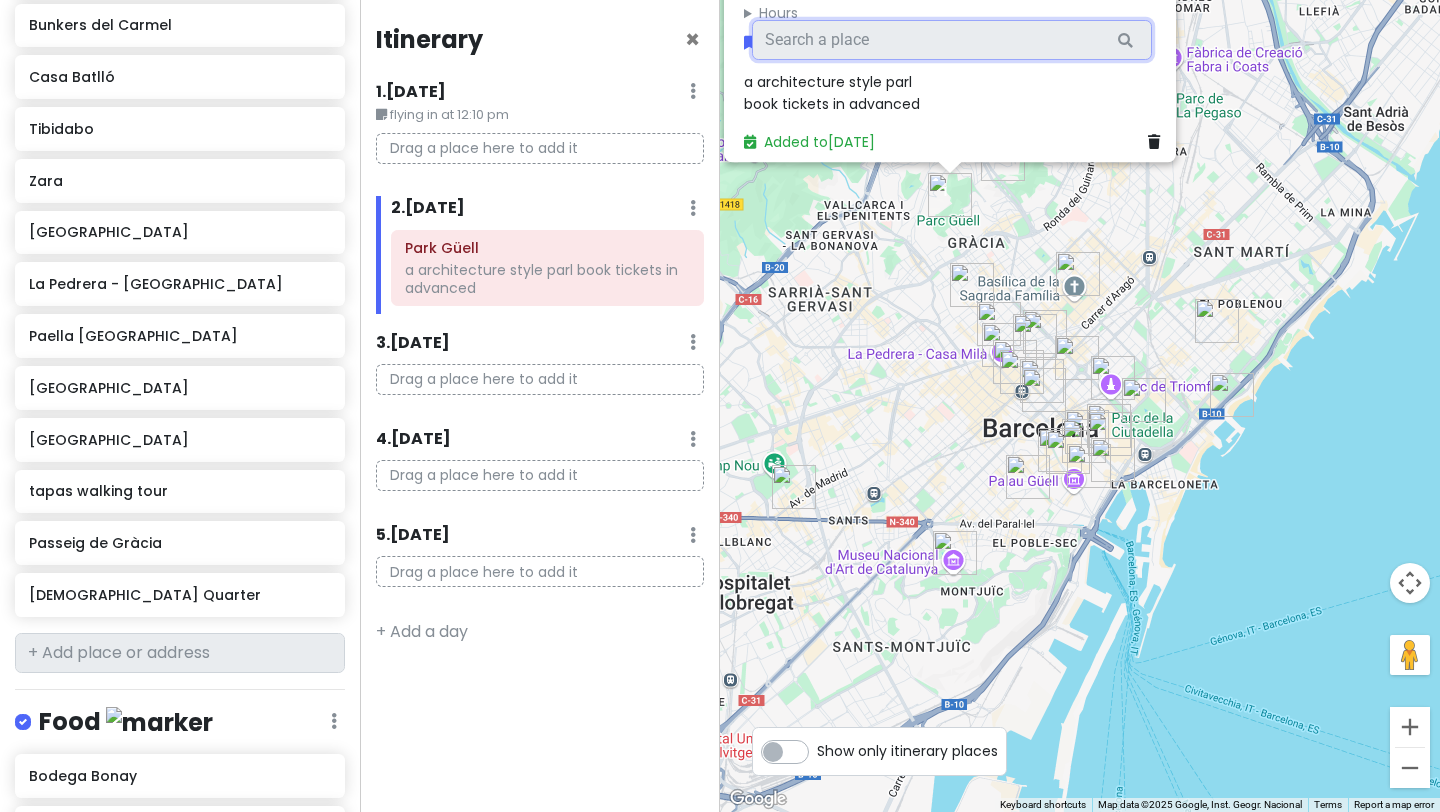 click at bounding box center (952, 40) 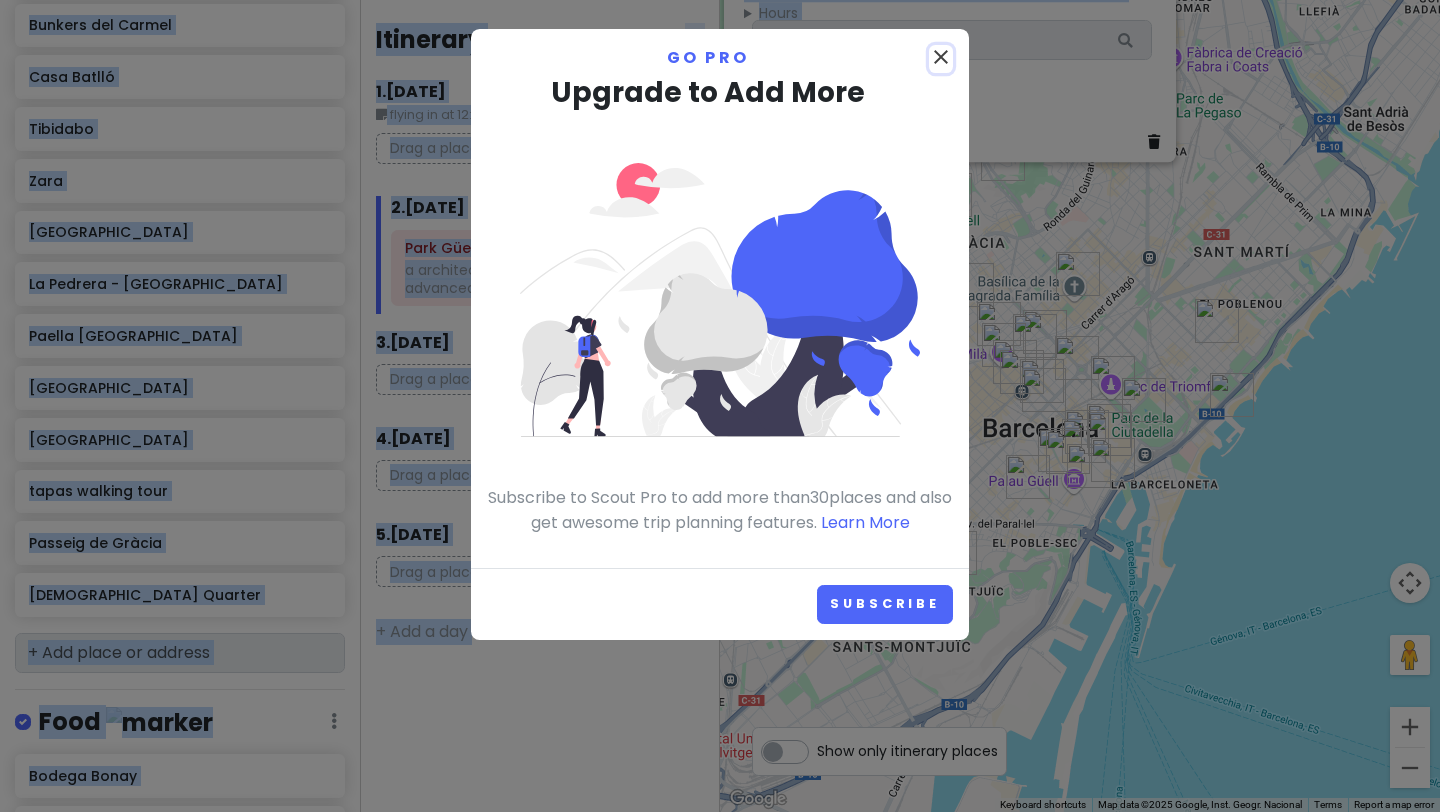 click on "close" at bounding box center (941, 57) 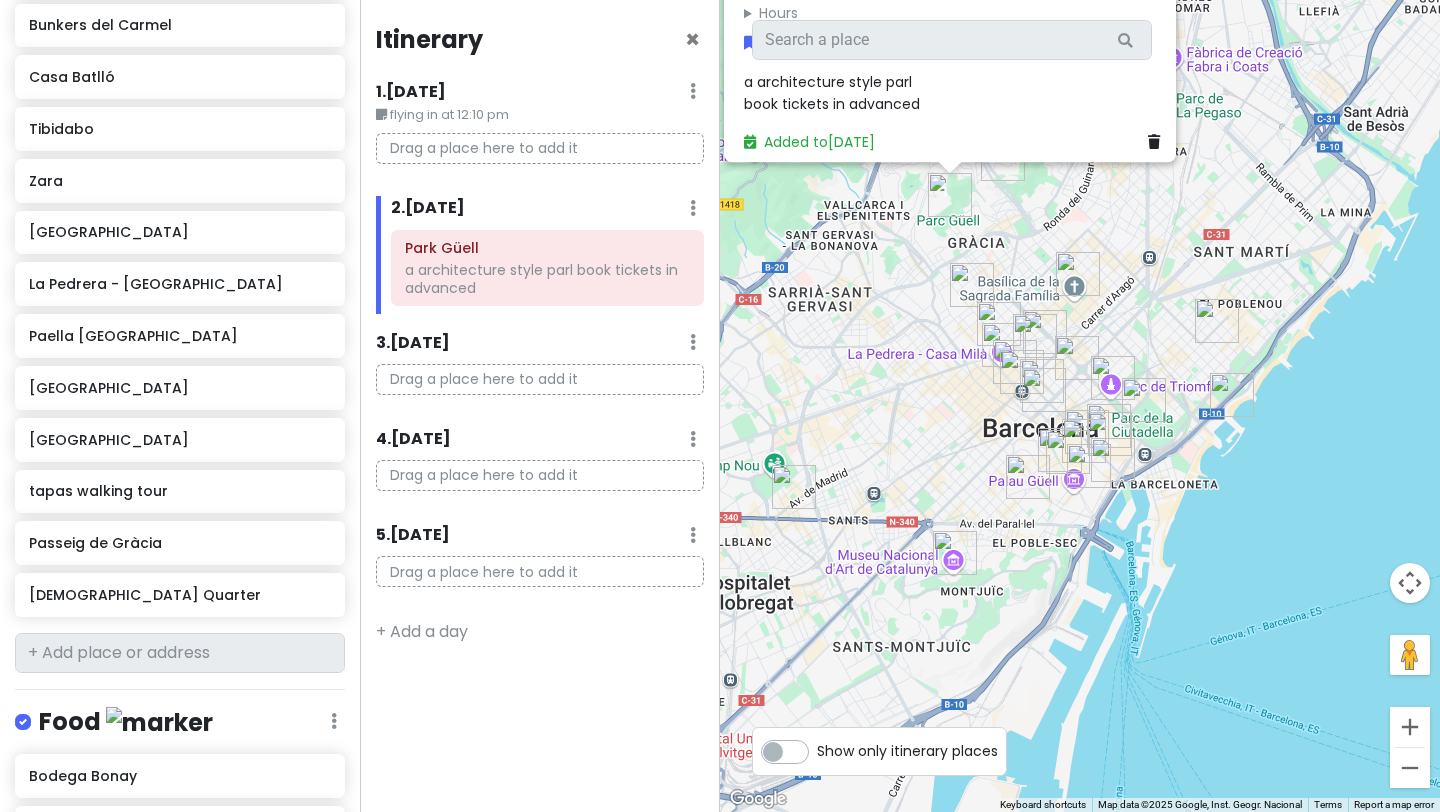 click on "a architecture style parl
book tickets in advanced" at bounding box center (832, 93) 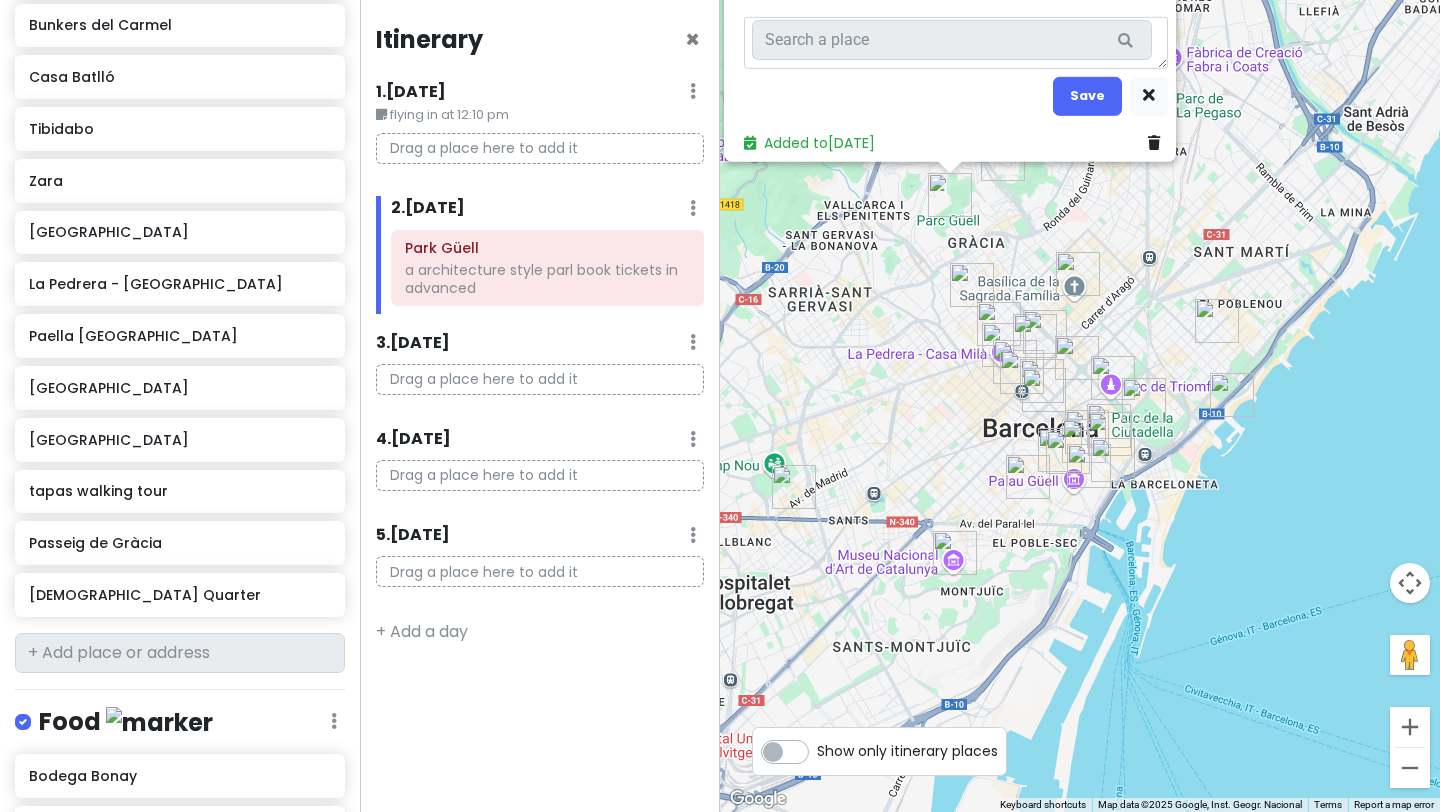 click on "a architecture style parl
book tickets in advanced" at bounding box center [956, 42] 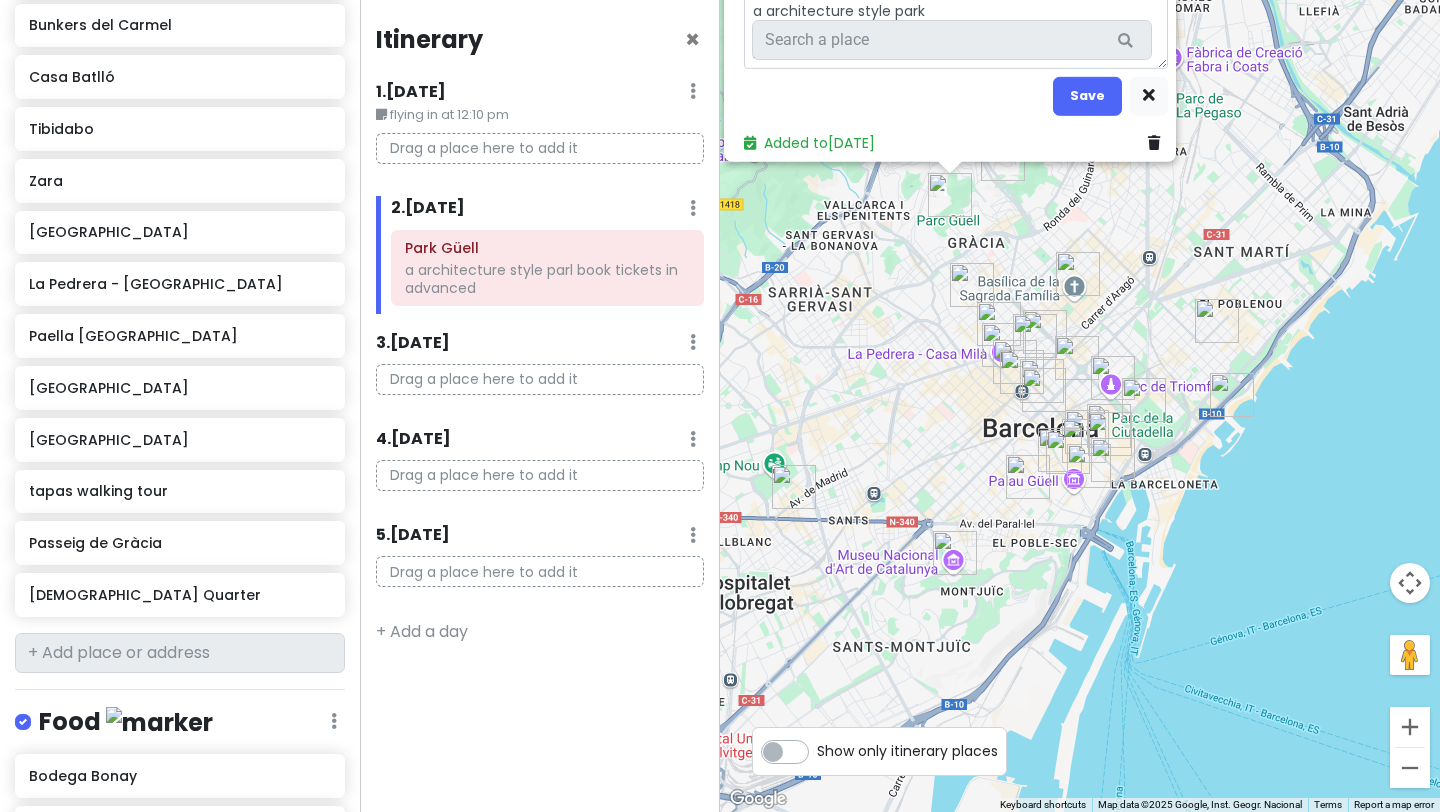 type on "x" 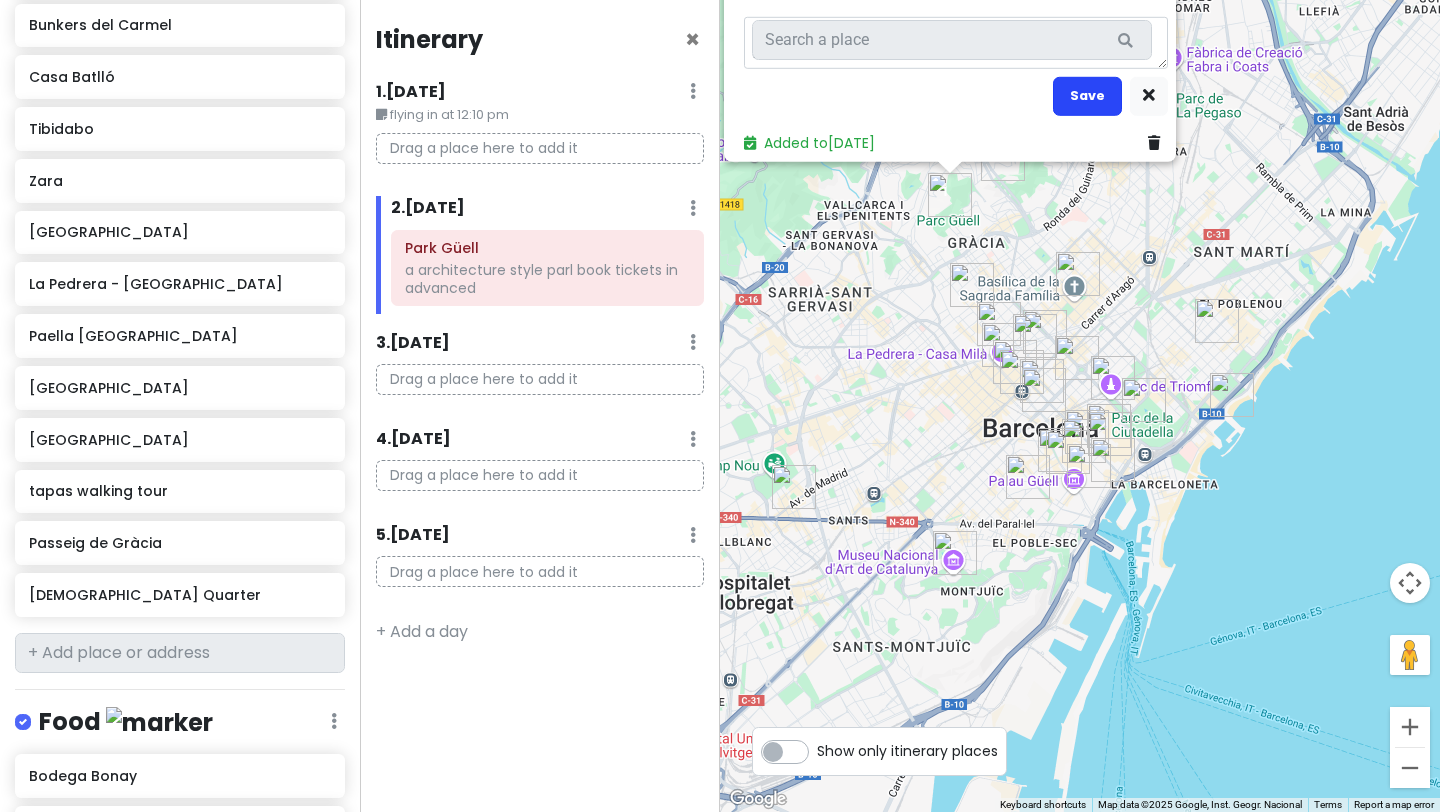 type on "a architecture style park
book tickets in advanced" 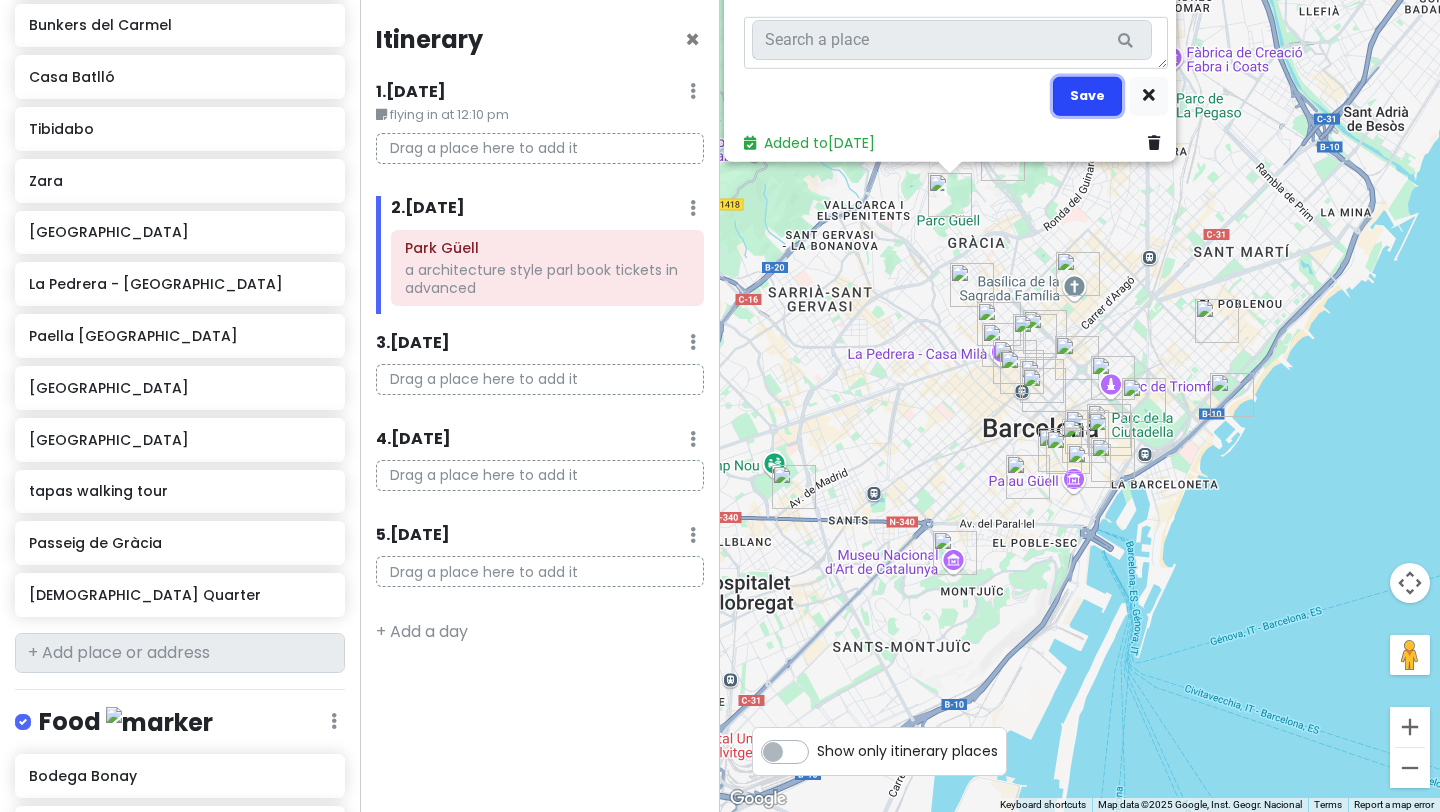 click on "Save" at bounding box center (1087, 95) 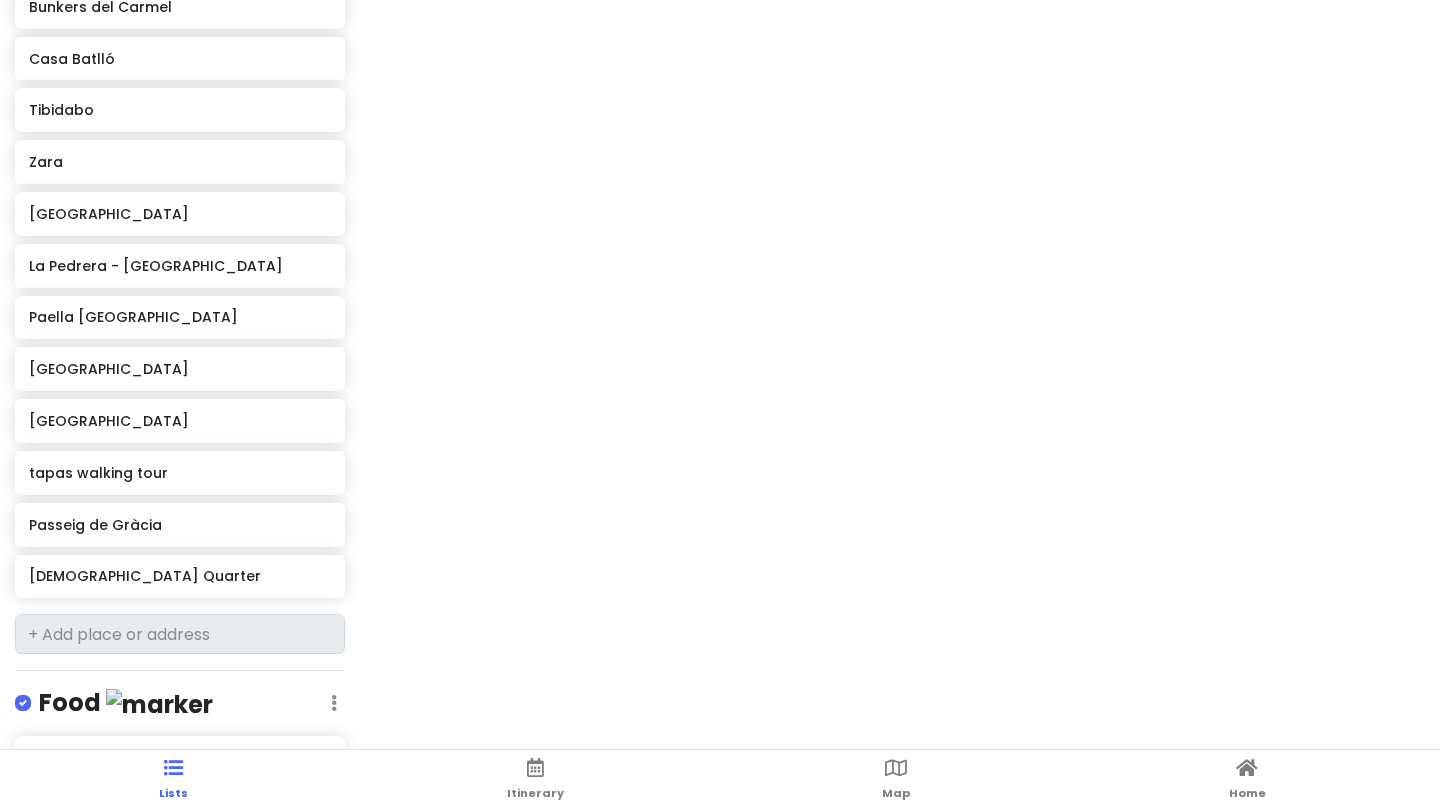 scroll, scrollTop: 730, scrollLeft: 0, axis: vertical 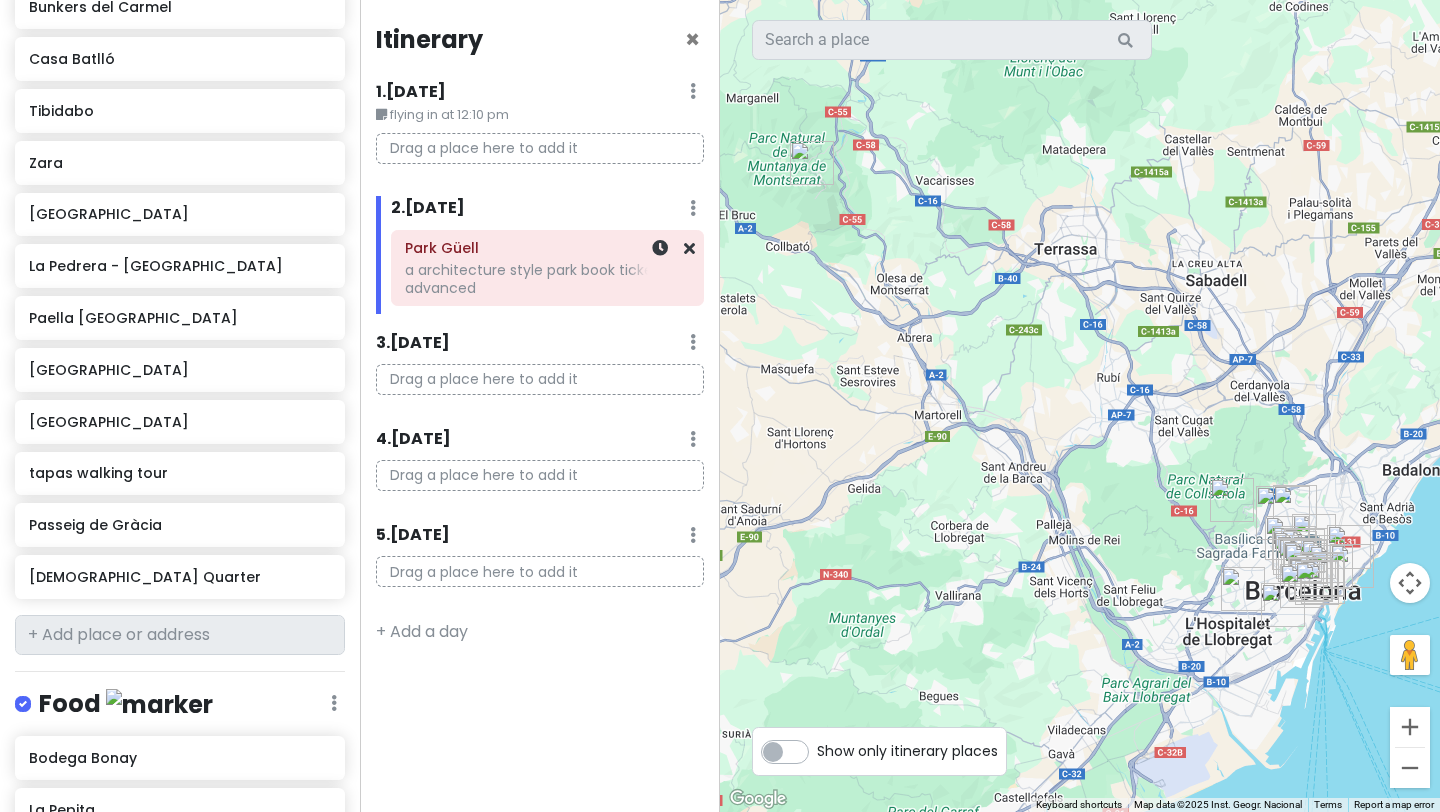 click on "Park Güell a architecture style park
book tickets in advanced" at bounding box center [547, 268] 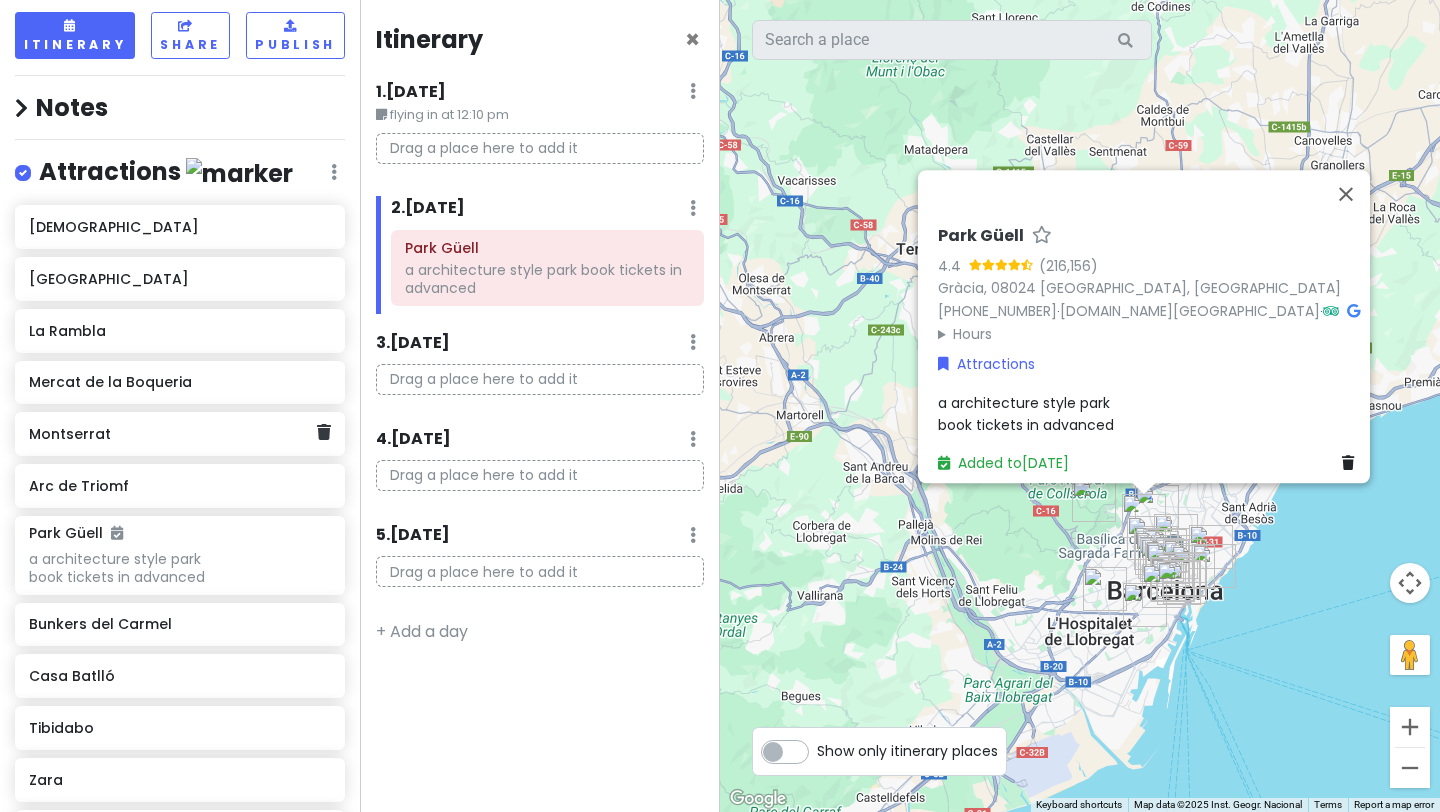 scroll, scrollTop: 0, scrollLeft: 0, axis: both 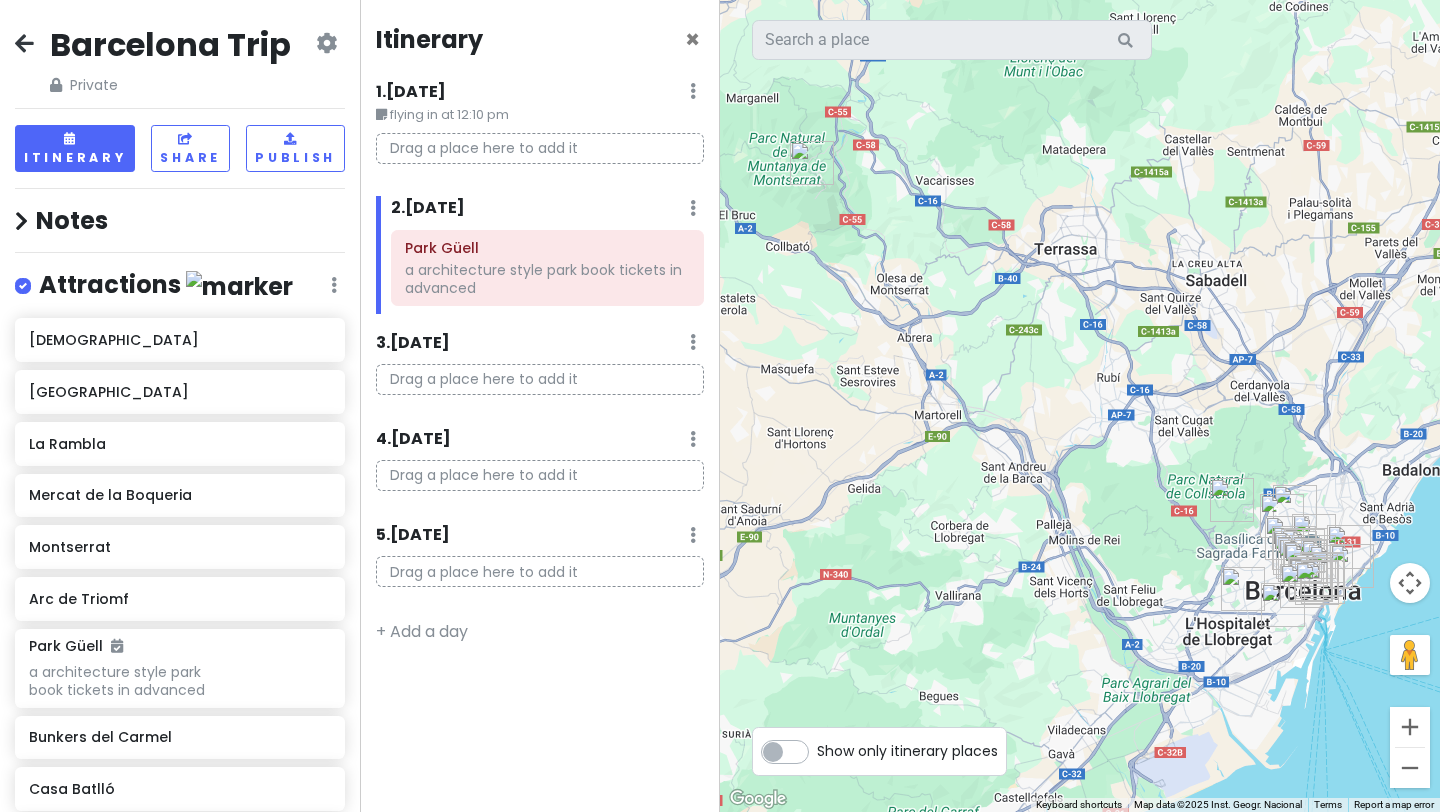 click at bounding box center (693, 91) 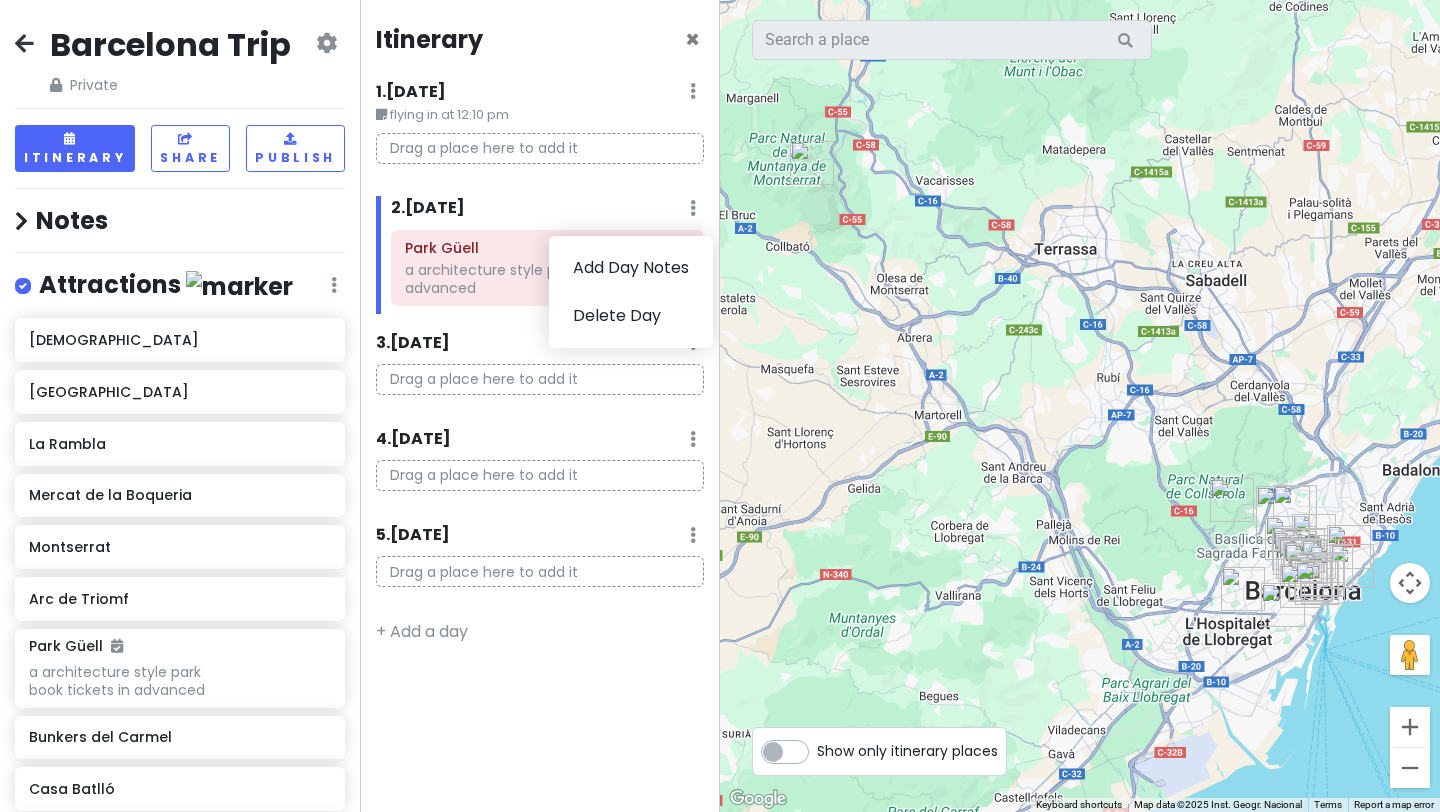 click on "a architecture style park
book tickets in advanced" at bounding box center [547, 279] 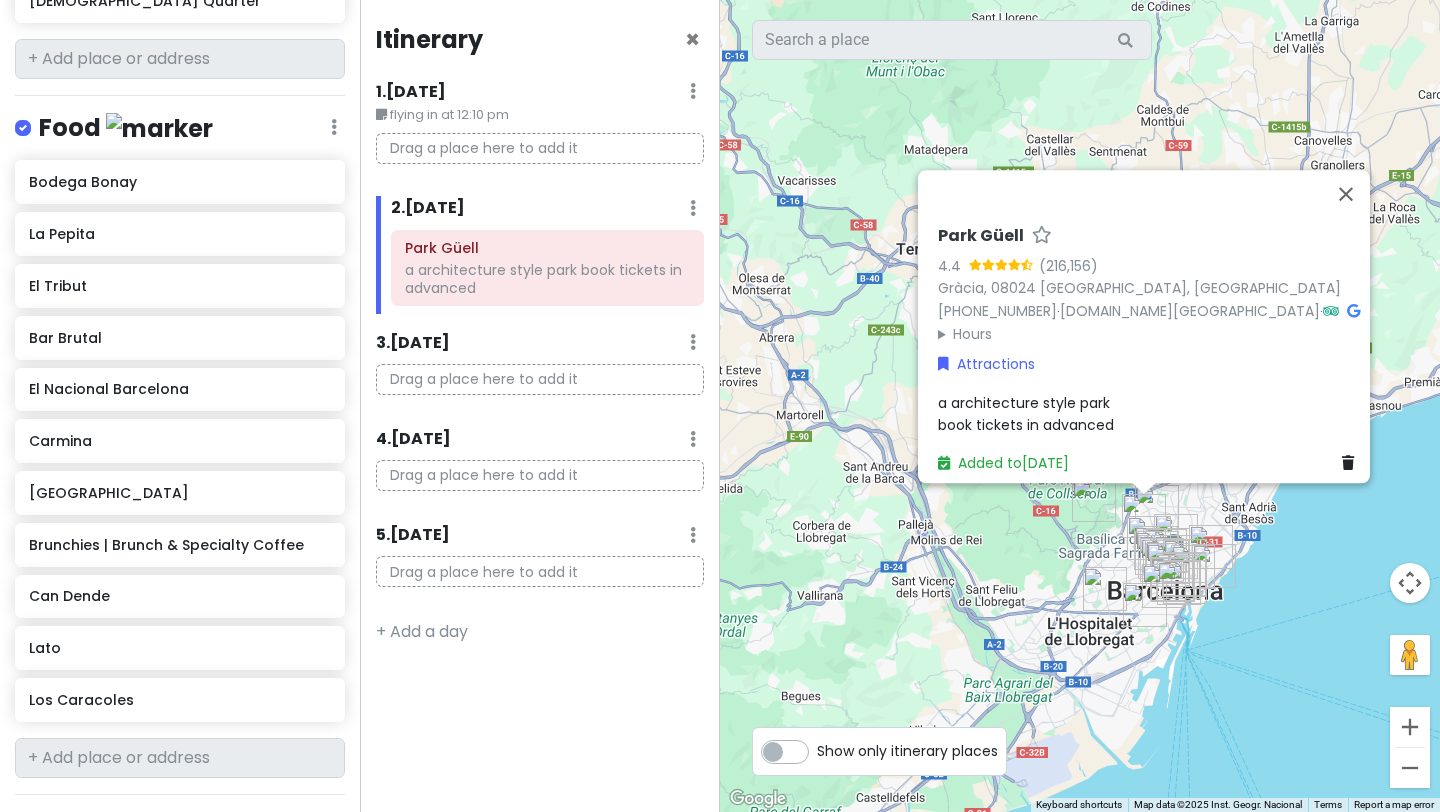 scroll, scrollTop: 1280, scrollLeft: 0, axis: vertical 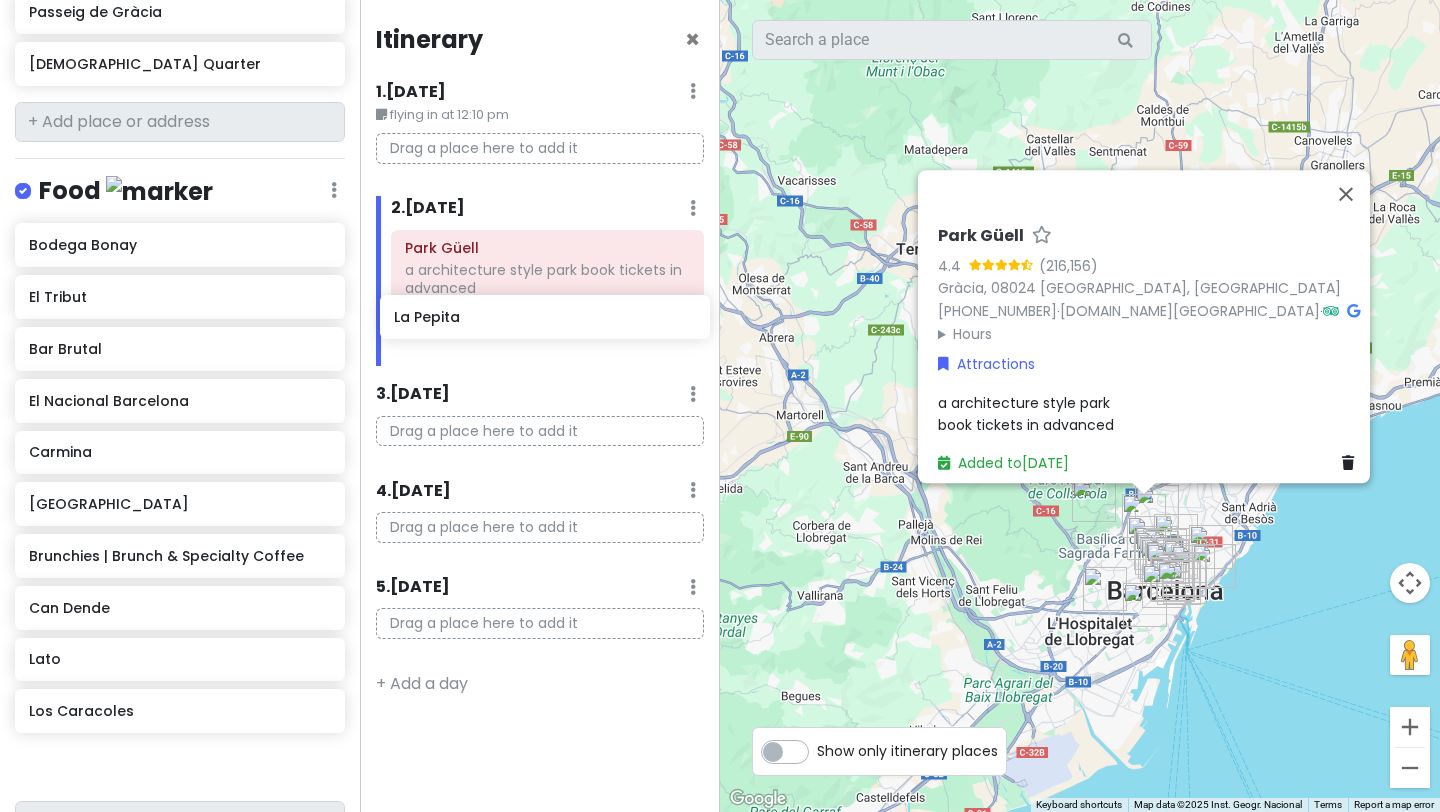 drag, startPoint x: 142, startPoint y: 262, endPoint x: 507, endPoint y: 324, distance: 370.2283 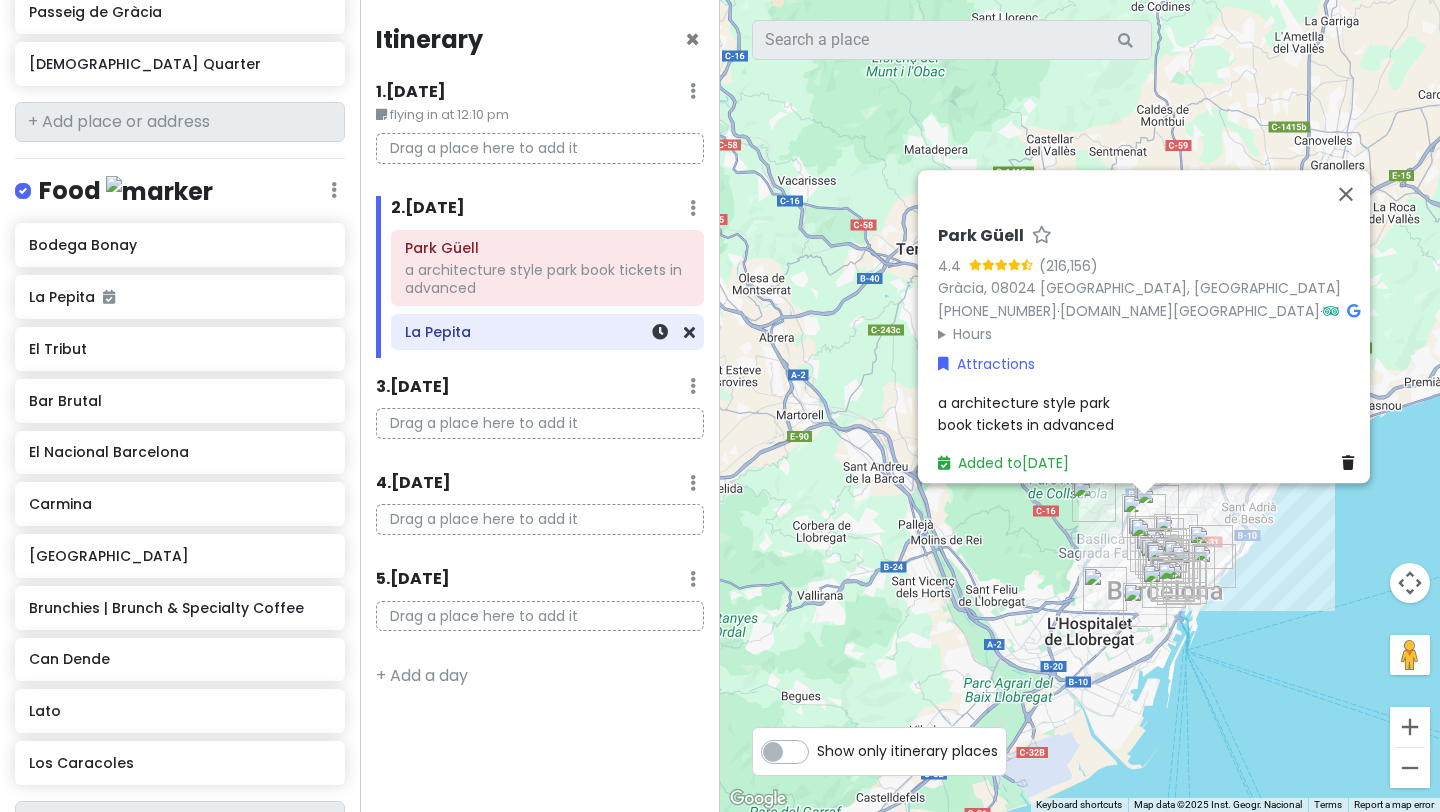 click on "La Pepita" at bounding box center (547, 332) 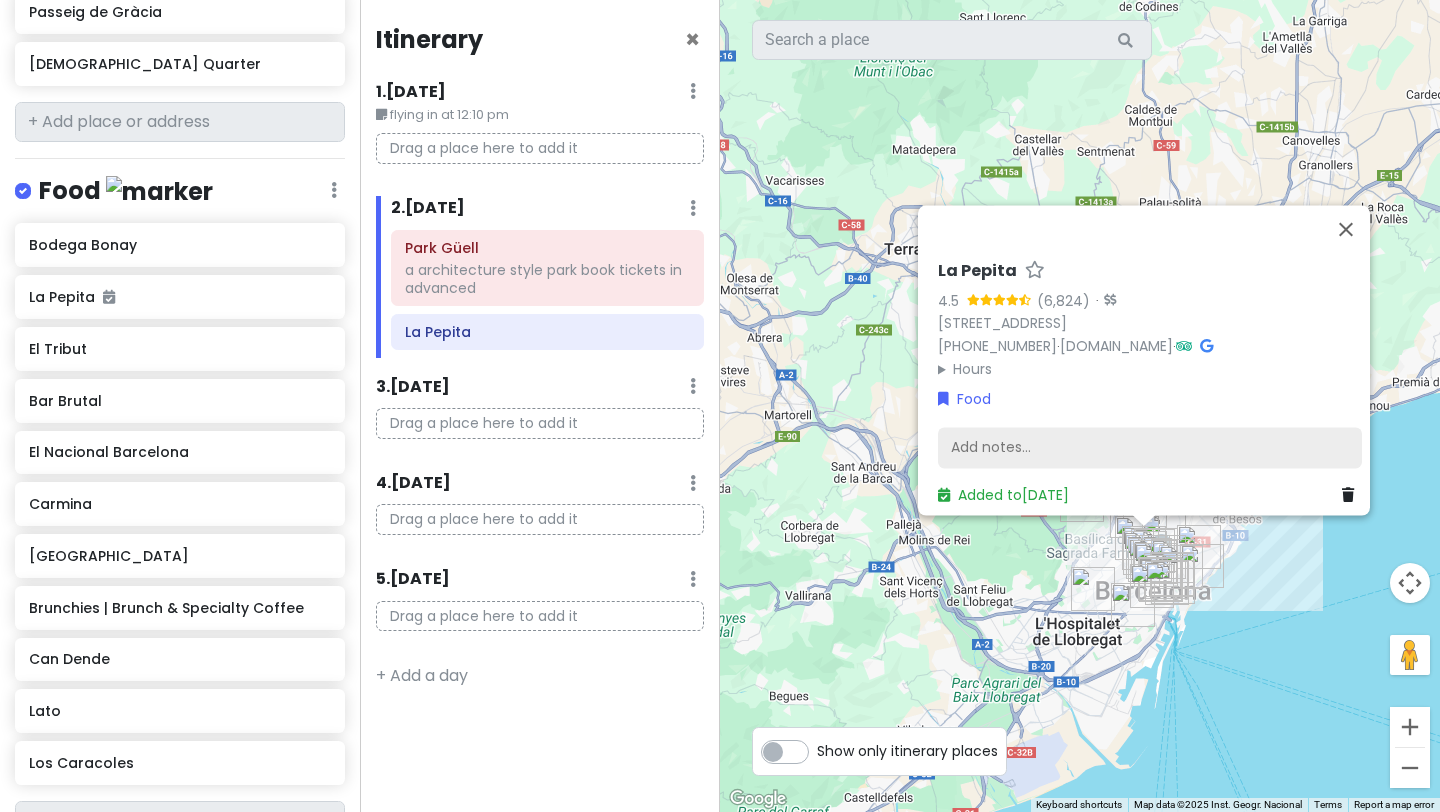 click on "Add notes..." at bounding box center [1150, 448] 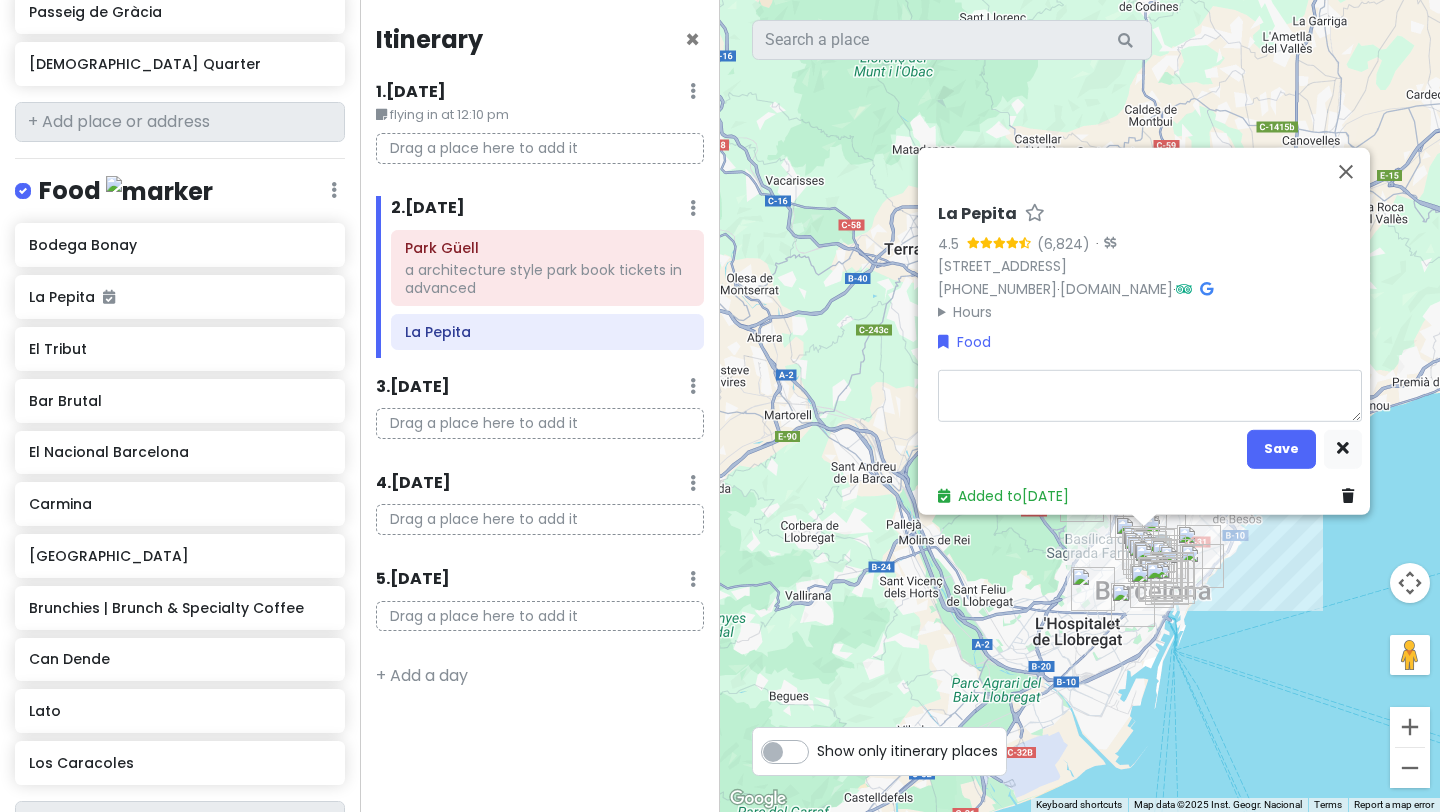 type on "x" 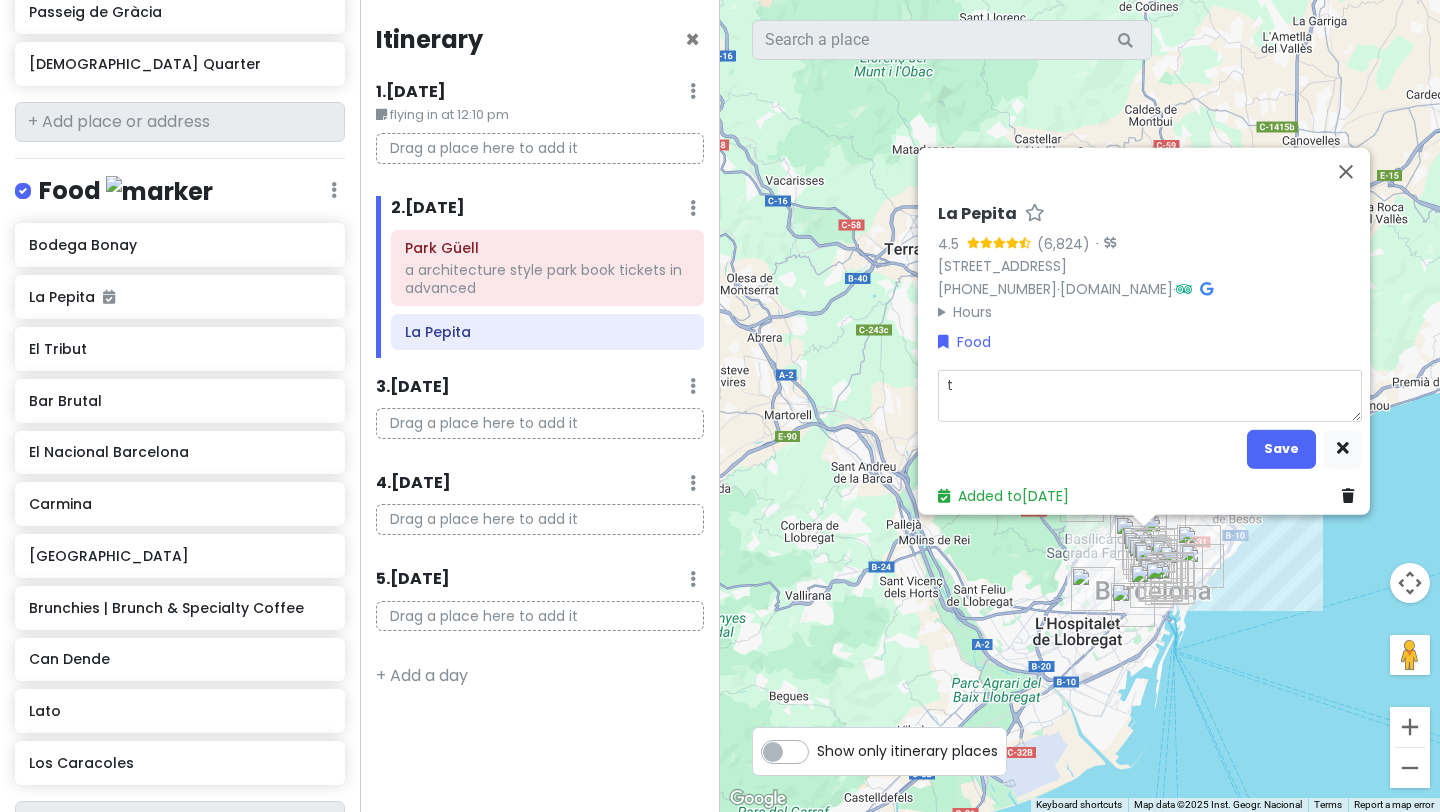 type on "x" 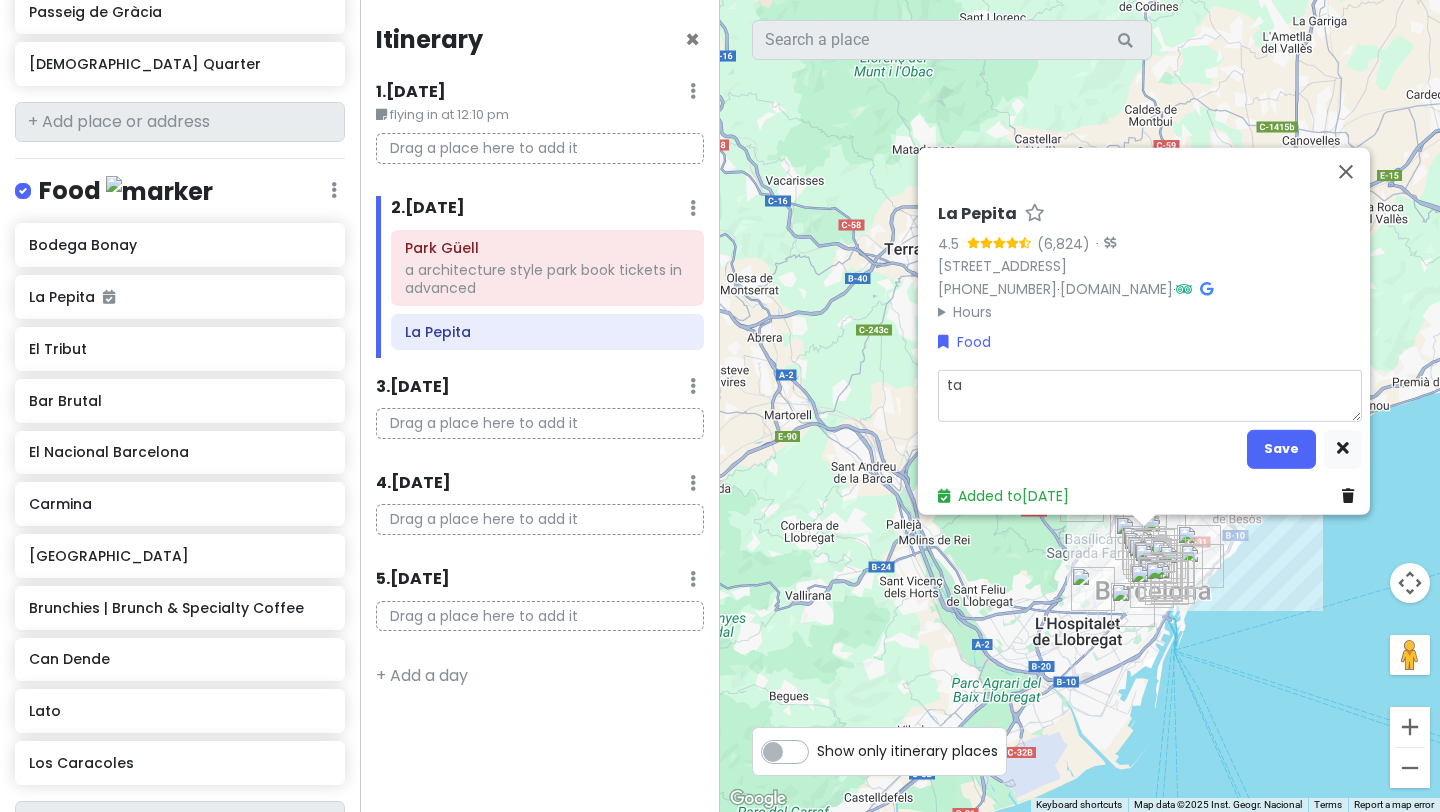 type on "x" 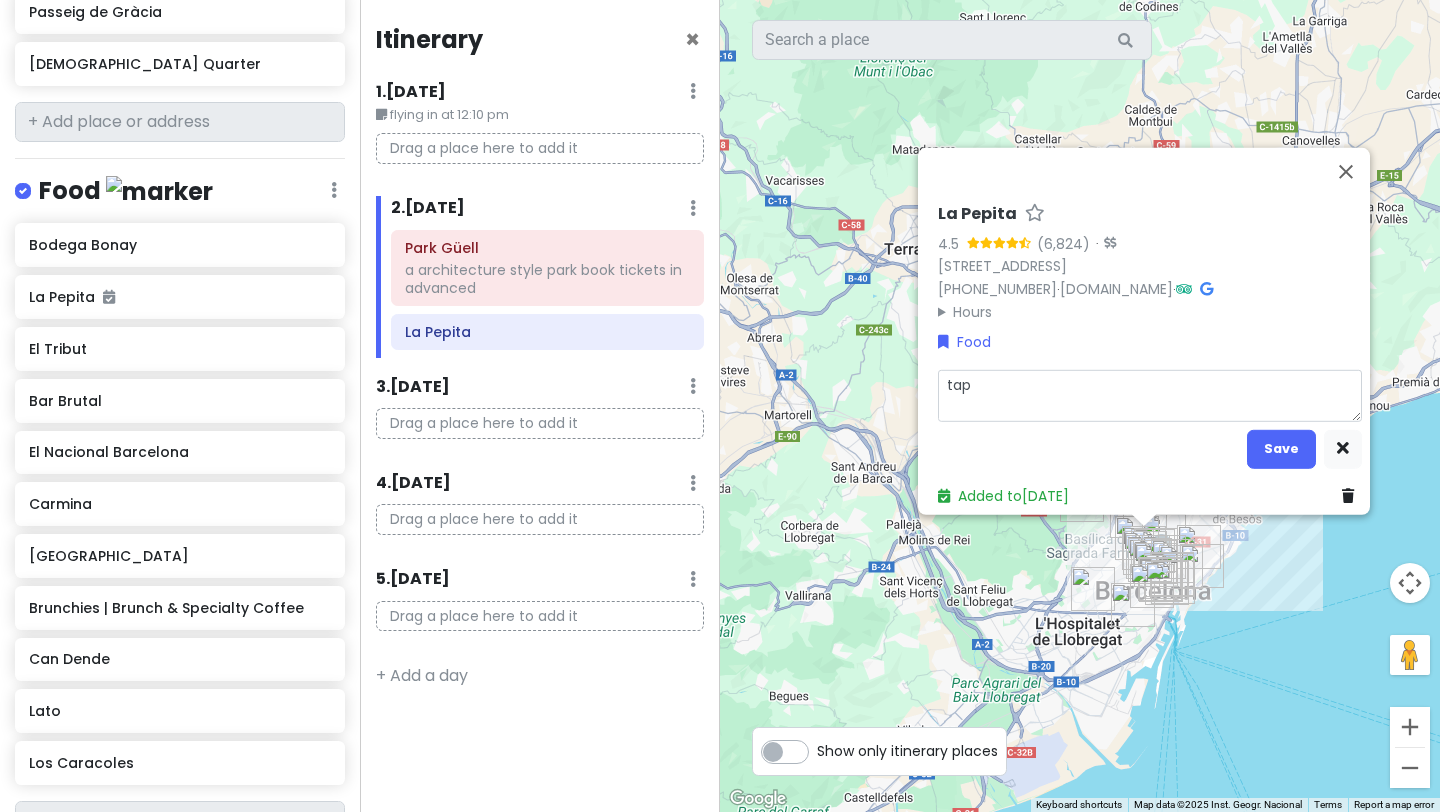 type on "x" 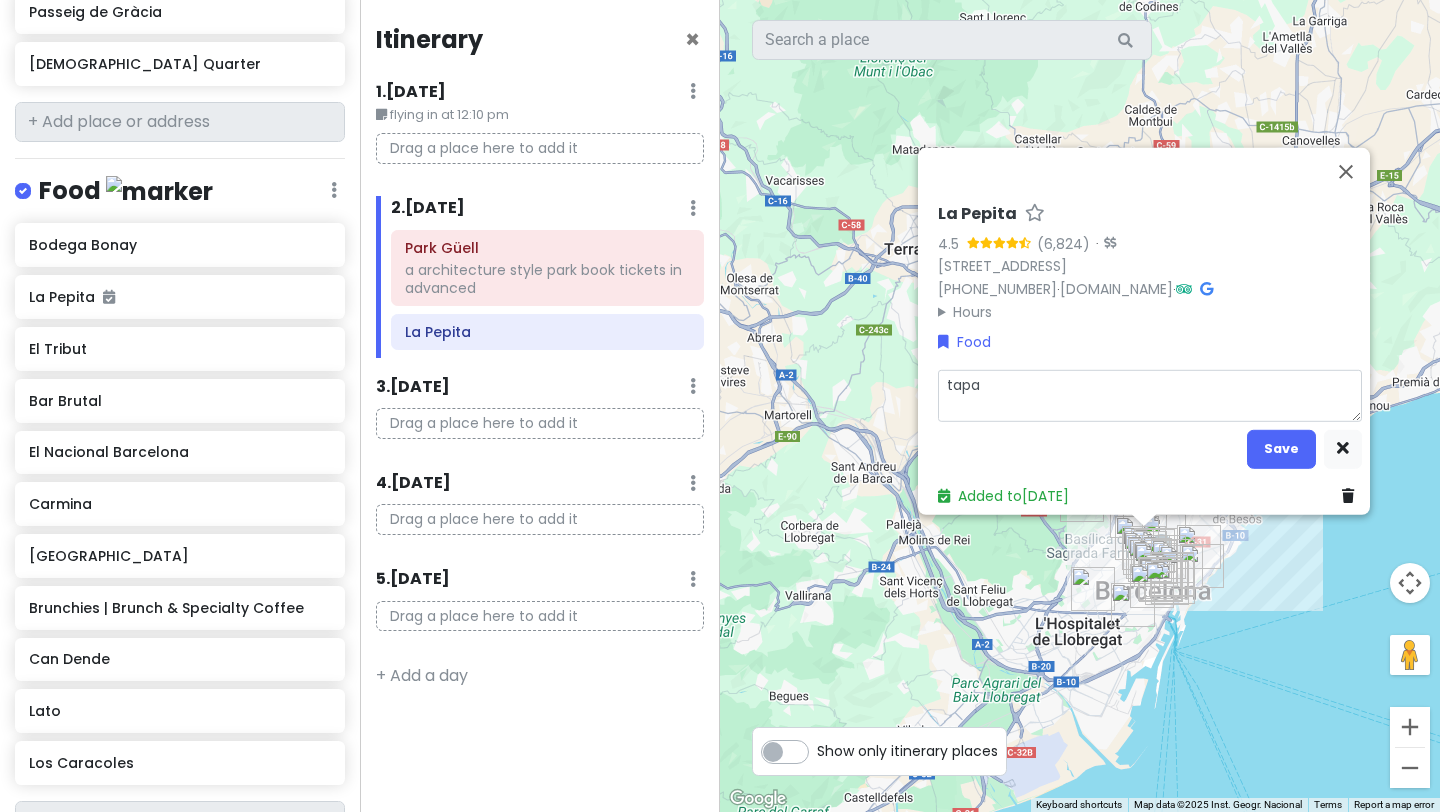 type on "x" 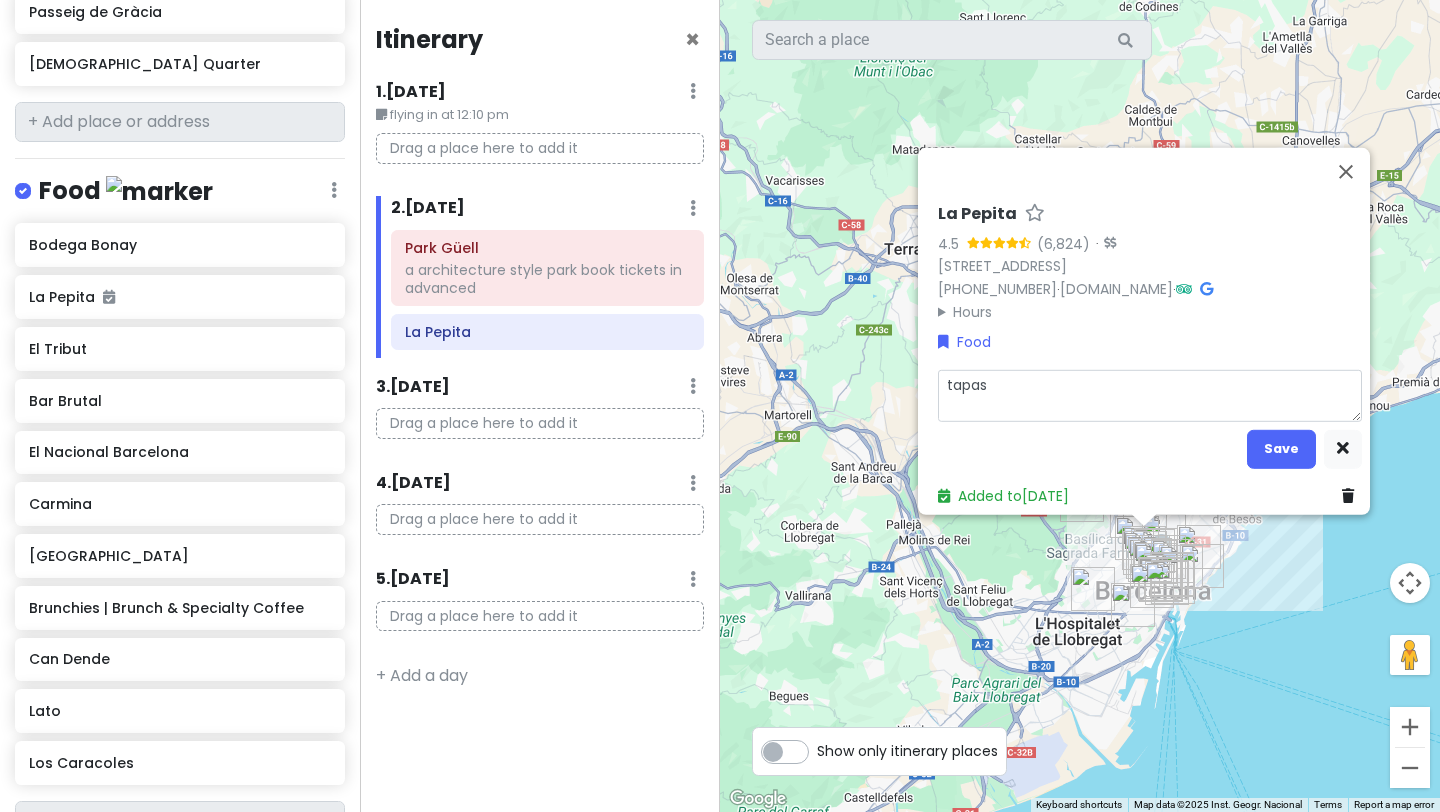 type on "x" 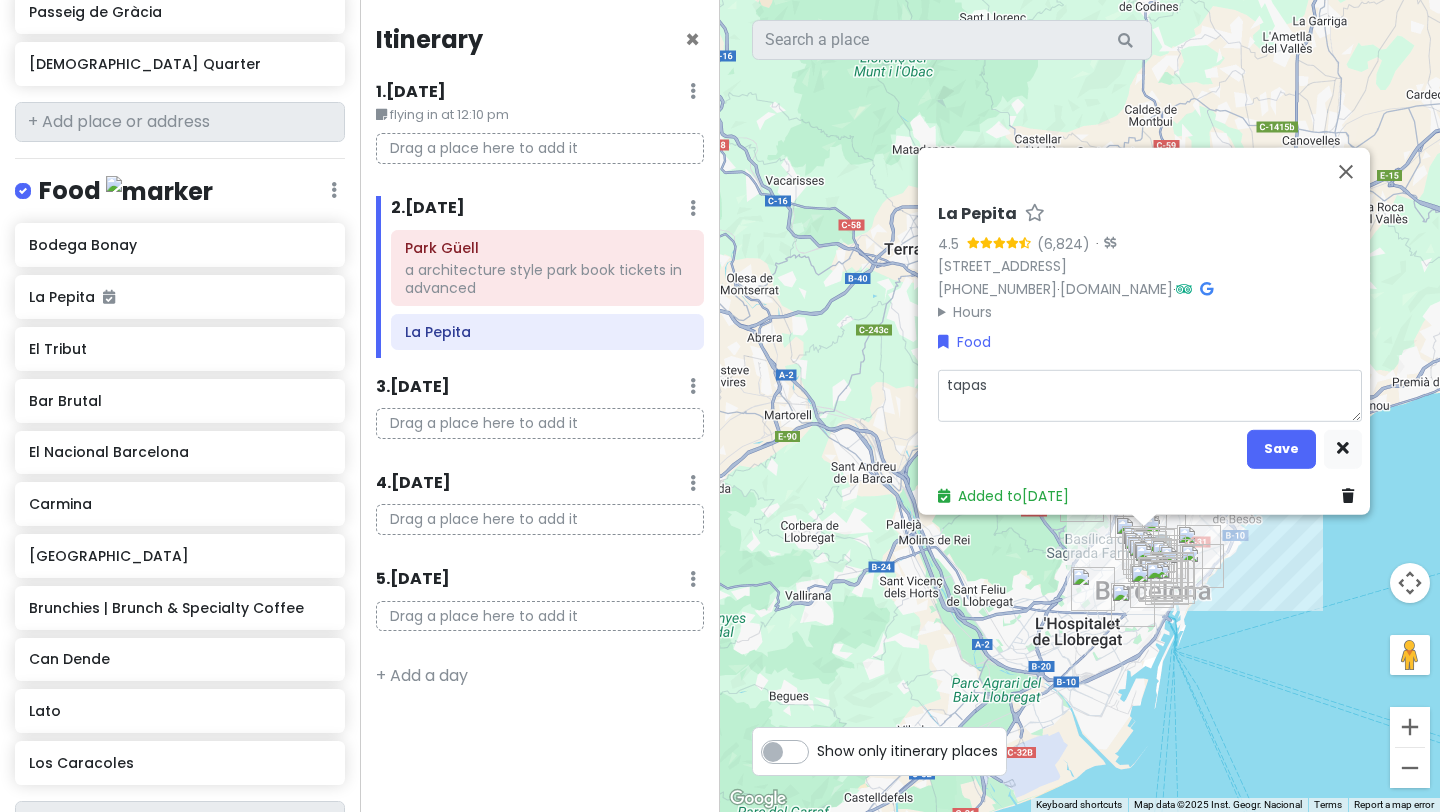 type on "x" 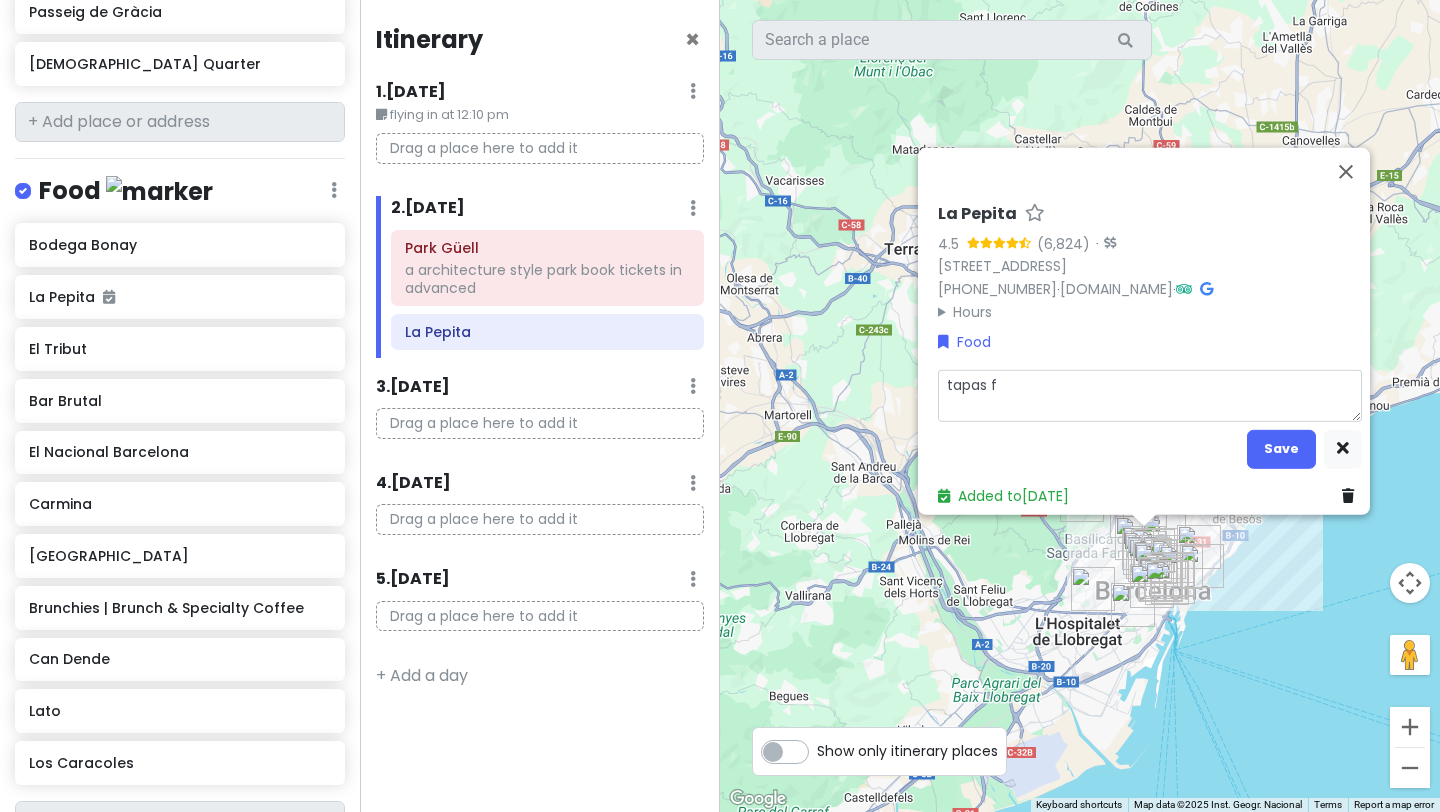 type on "x" 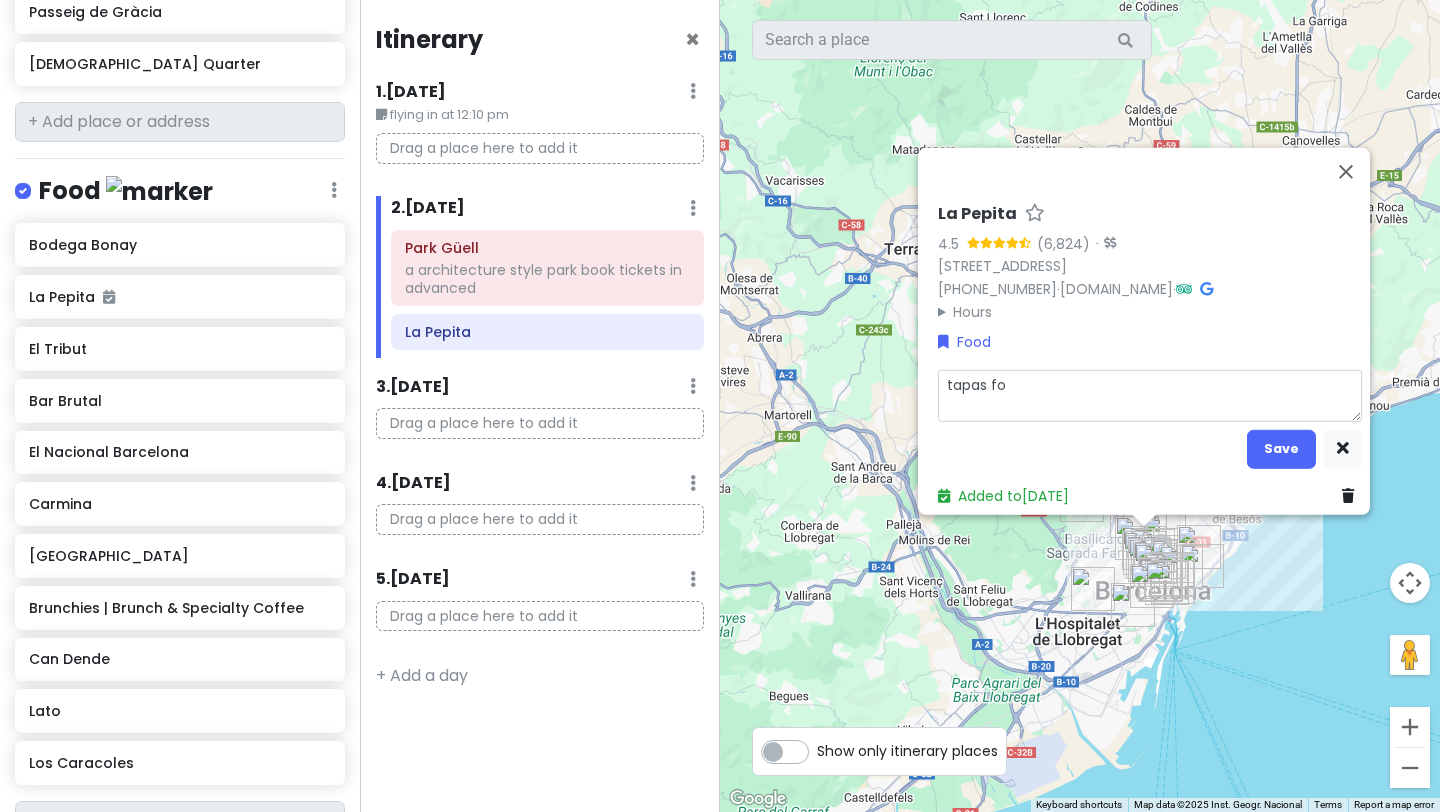 type on "tapas foo" 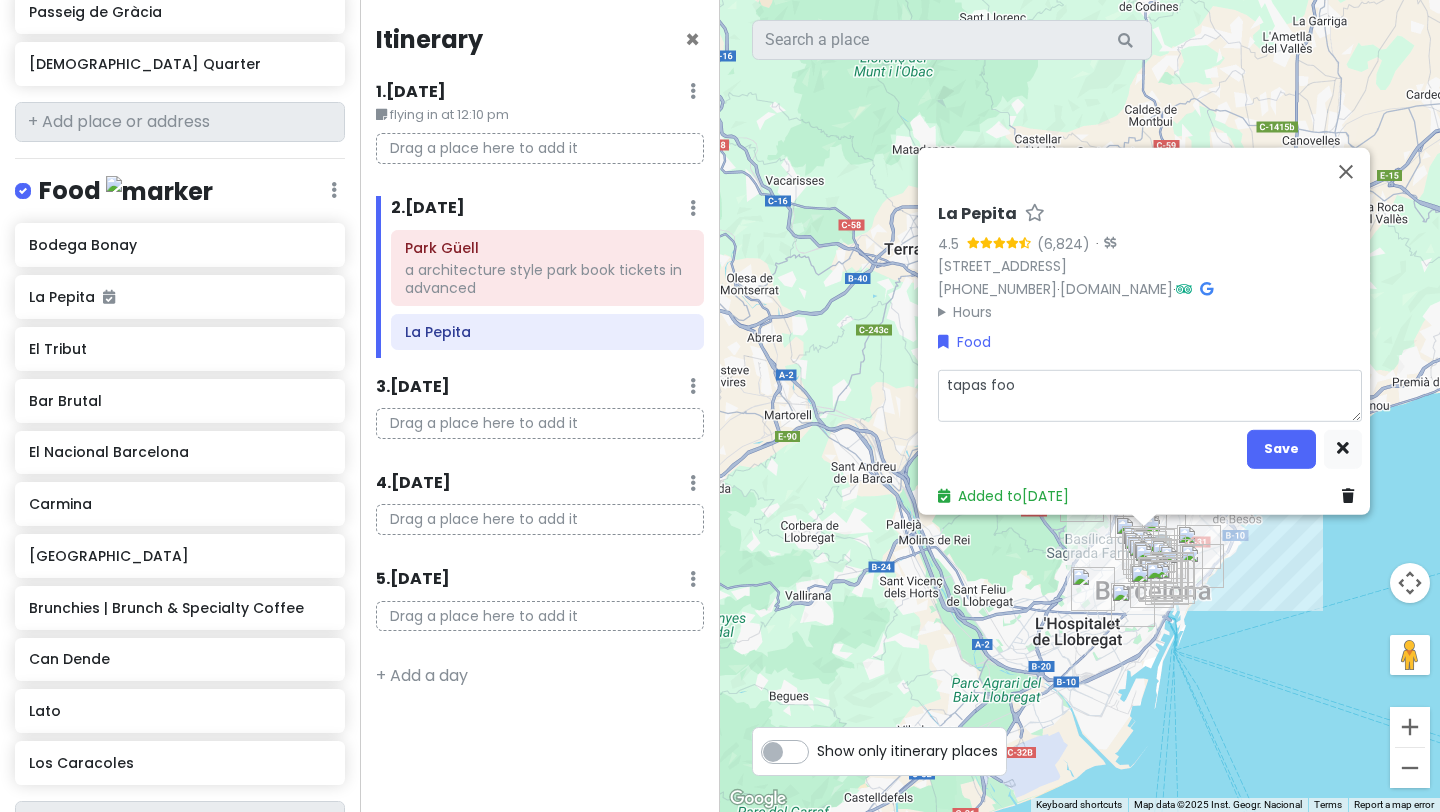 type on "x" 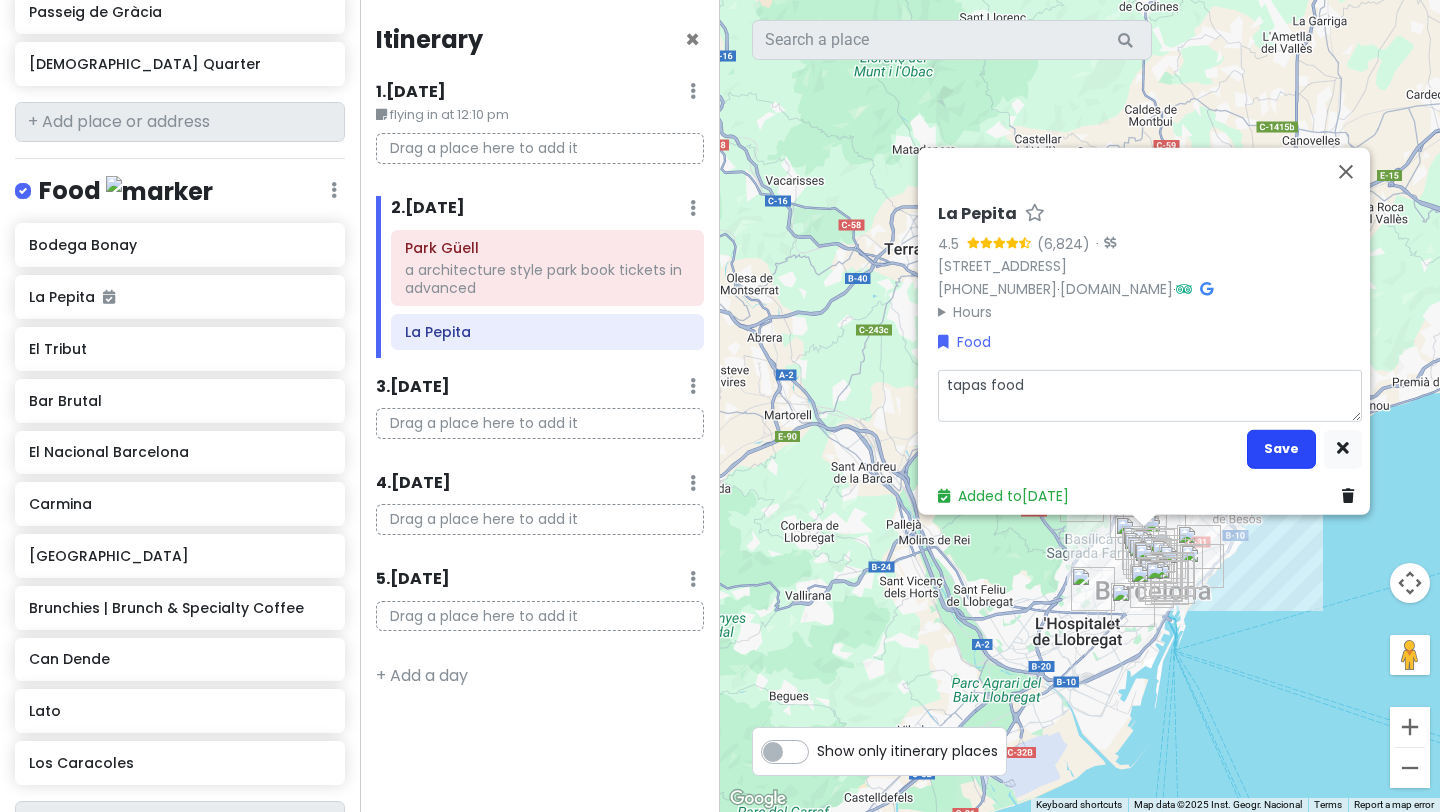 type on "tapas food" 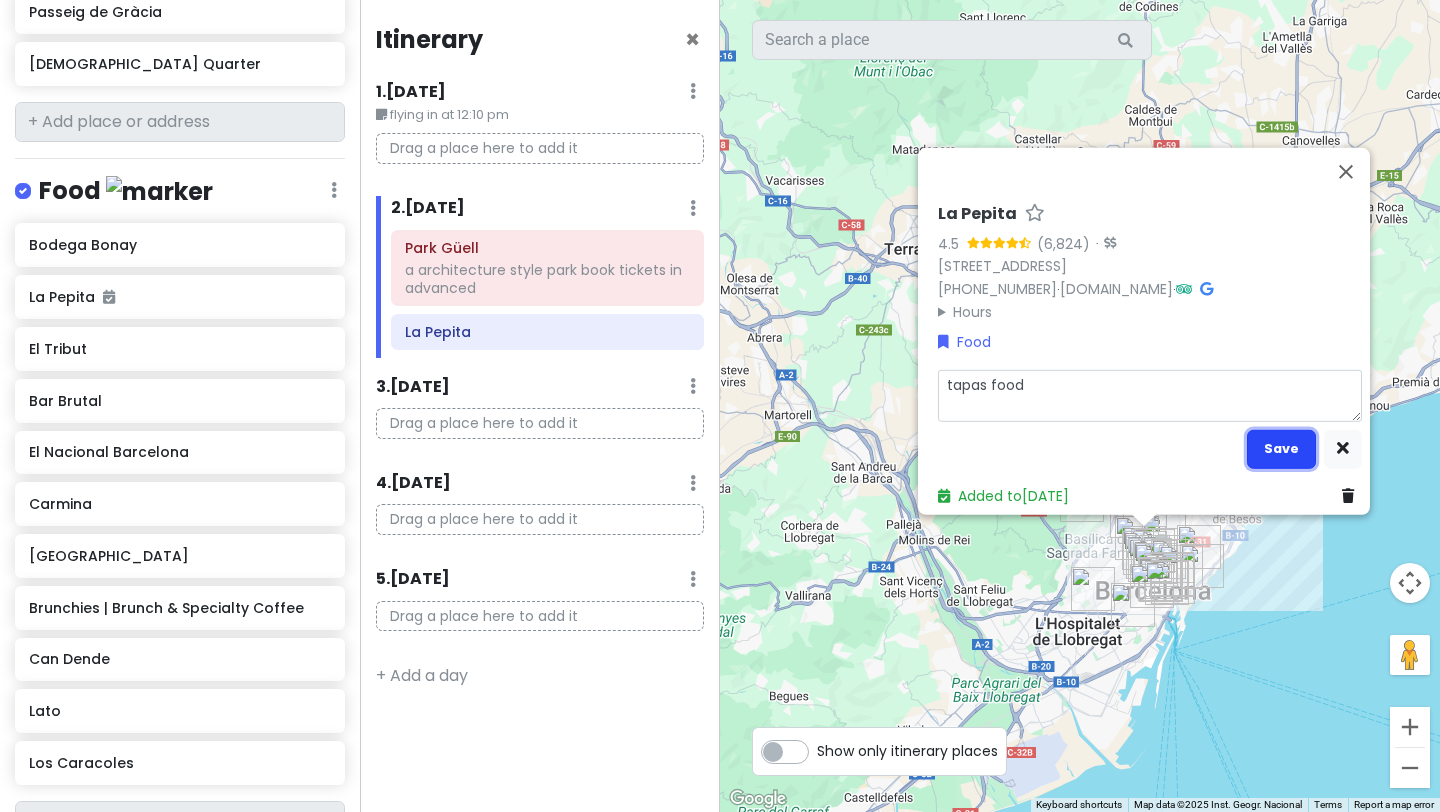 click on "Save" at bounding box center [1281, 448] 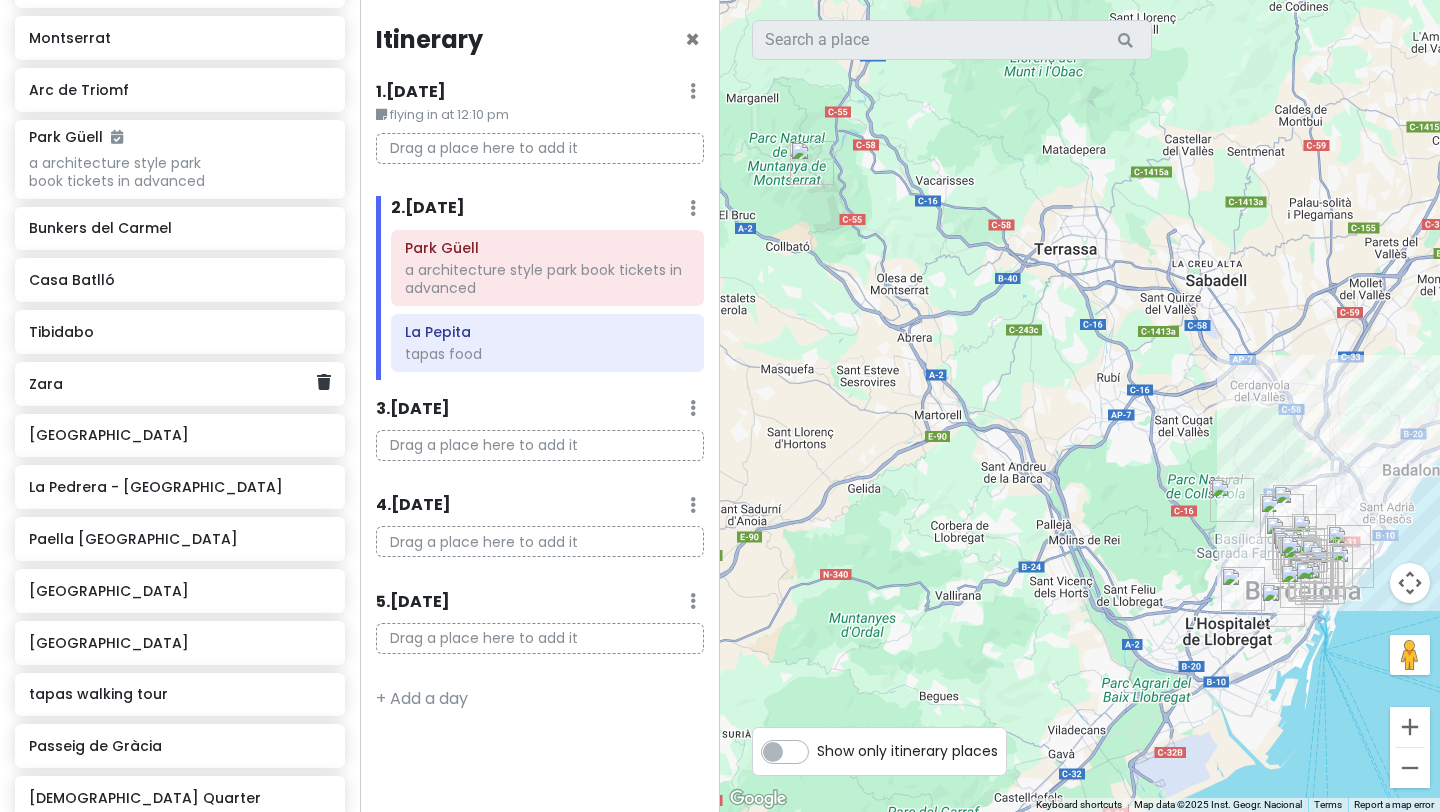 scroll, scrollTop: 485, scrollLeft: 0, axis: vertical 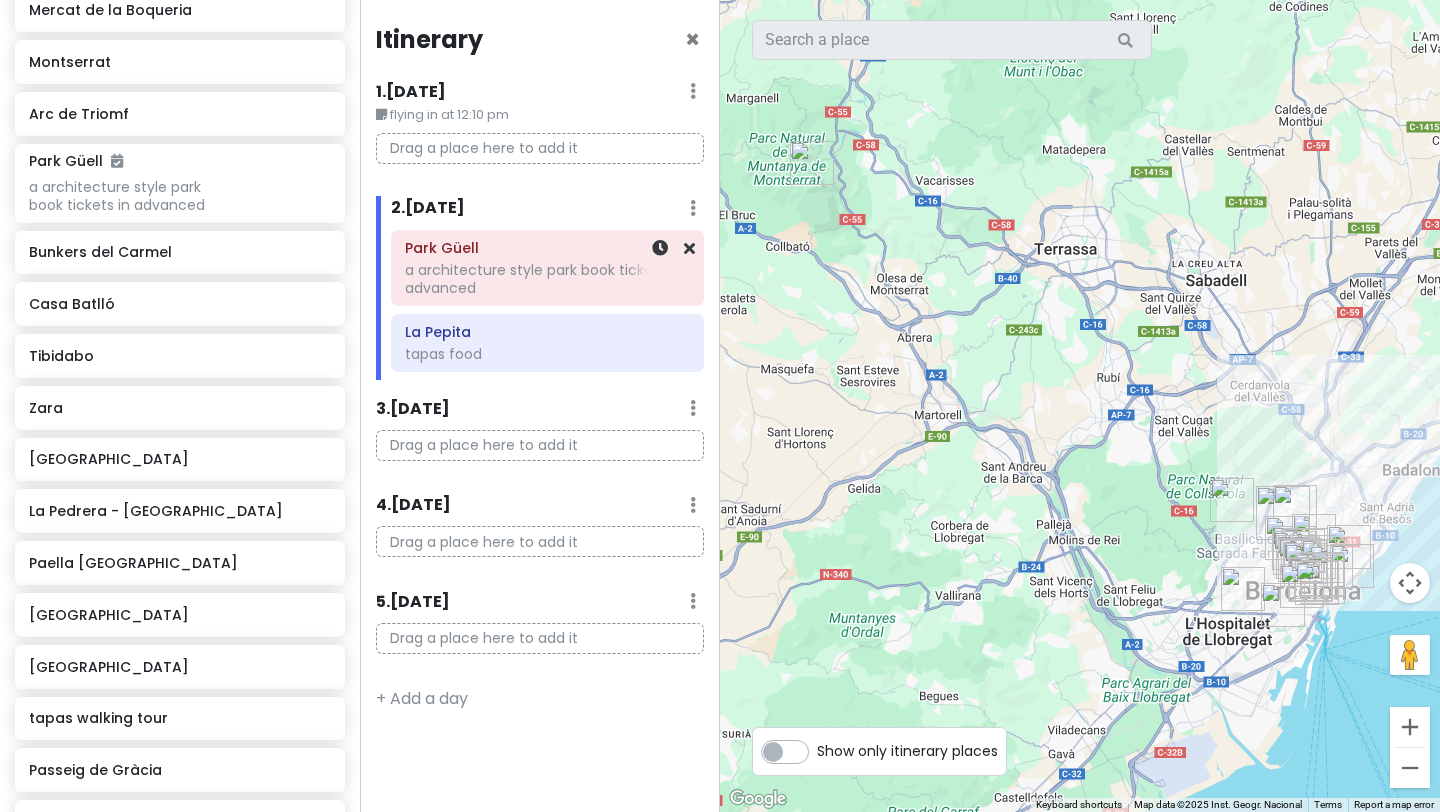 click on "Park Güell" at bounding box center [547, 248] 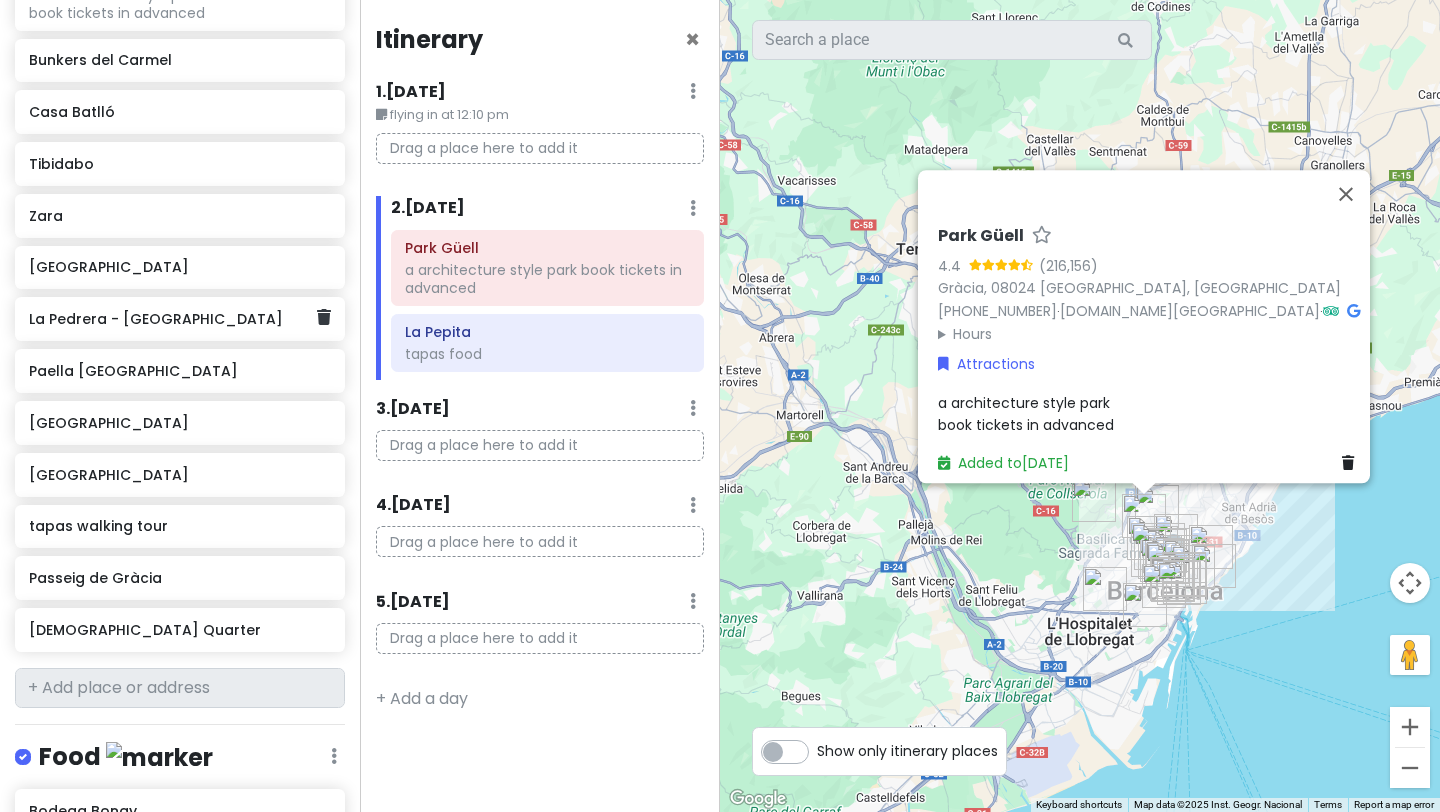 scroll, scrollTop: 678, scrollLeft: 0, axis: vertical 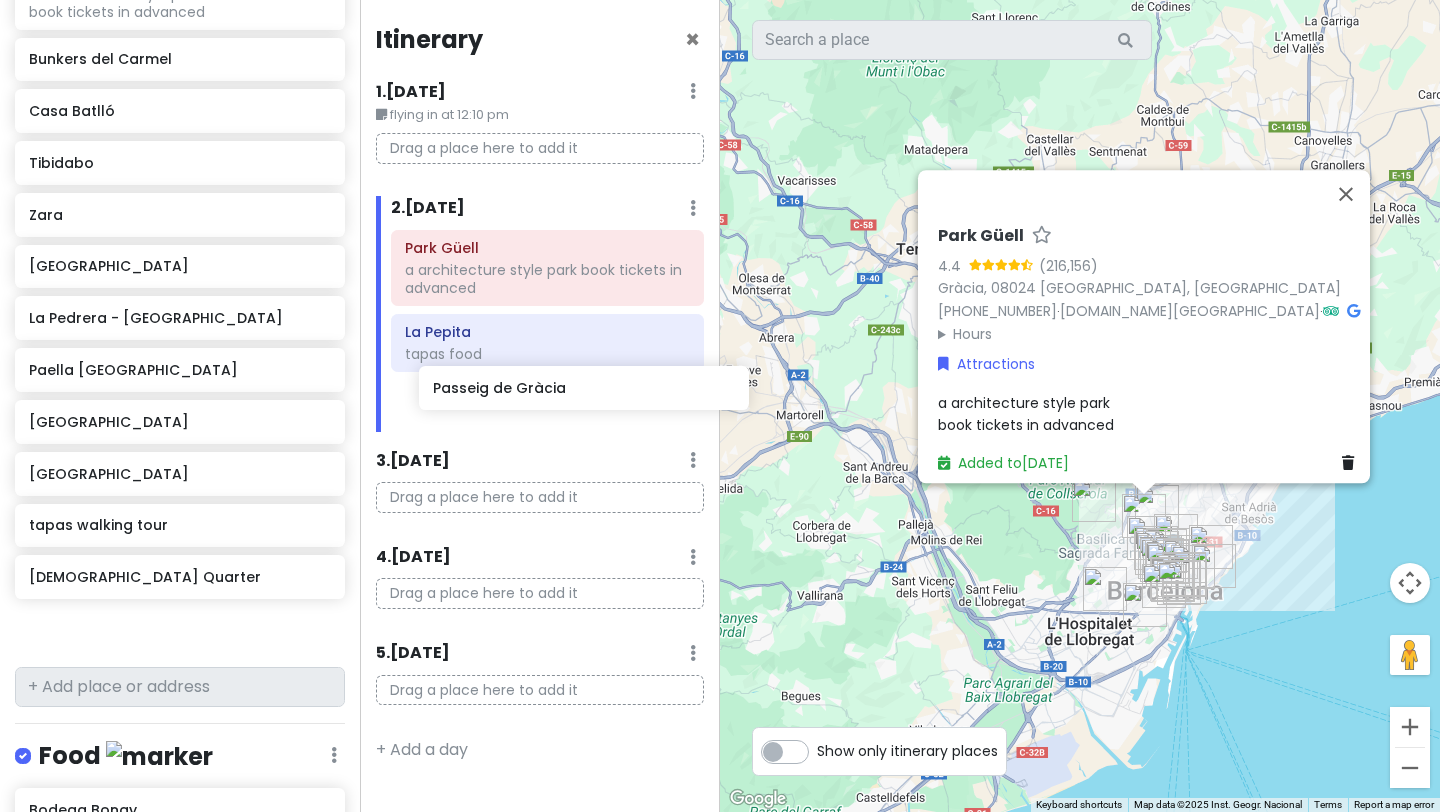 drag, startPoint x: 162, startPoint y: 585, endPoint x: 563, endPoint y: 399, distance: 442.03732 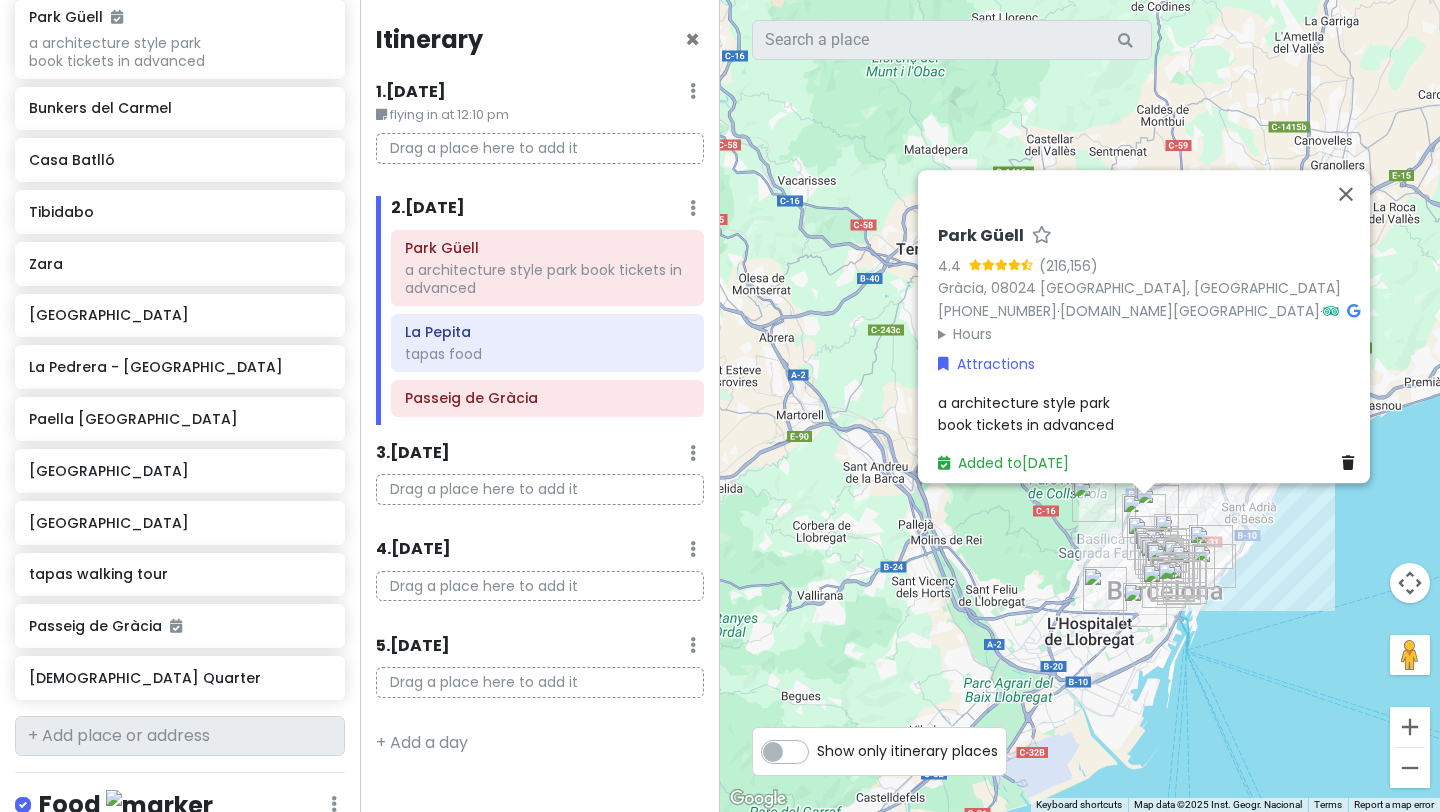 scroll, scrollTop: 627, scrollLeft: 0, axis: vertical 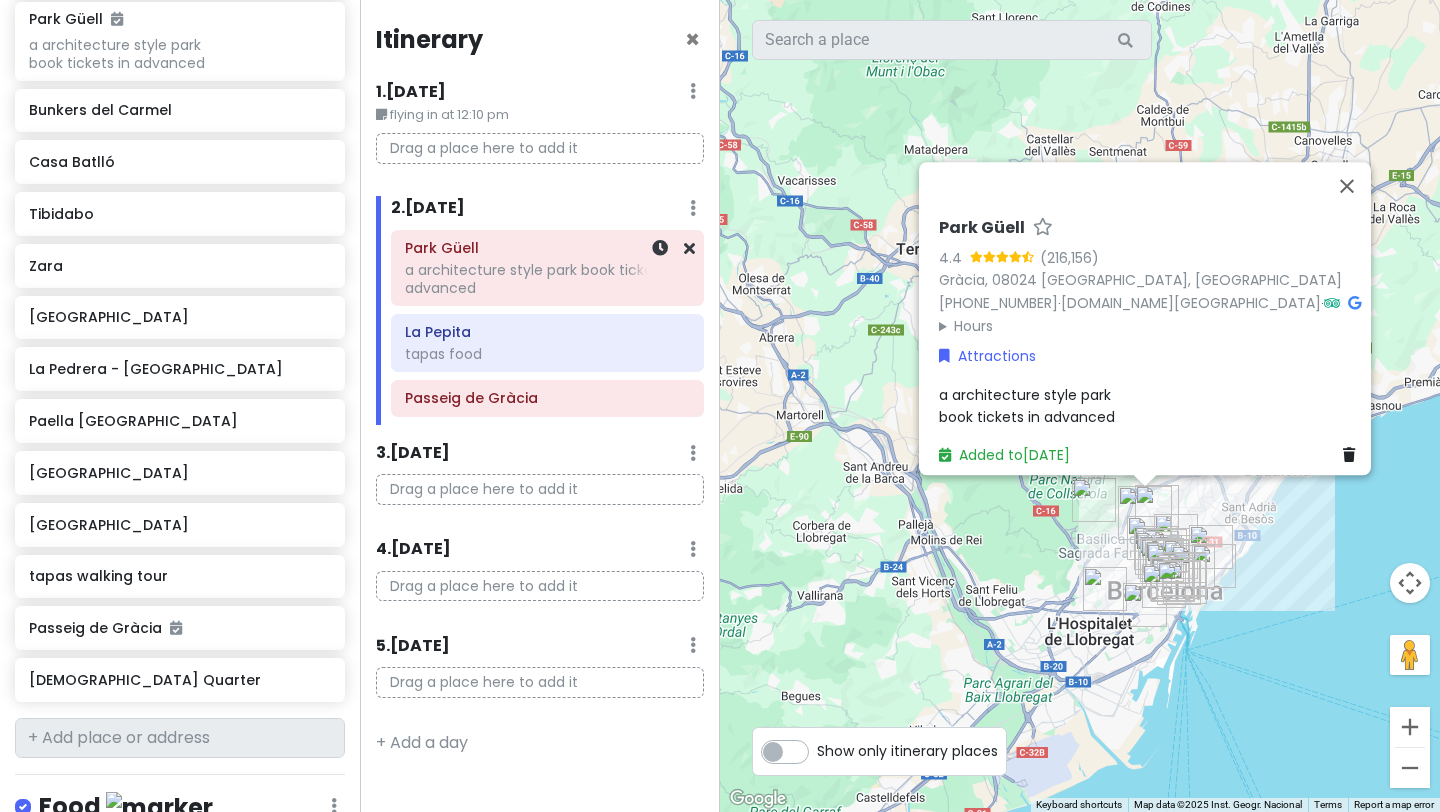 click on "Park Güell a architecture style park
book tickets in advanced" at bounding box center [547, 268] 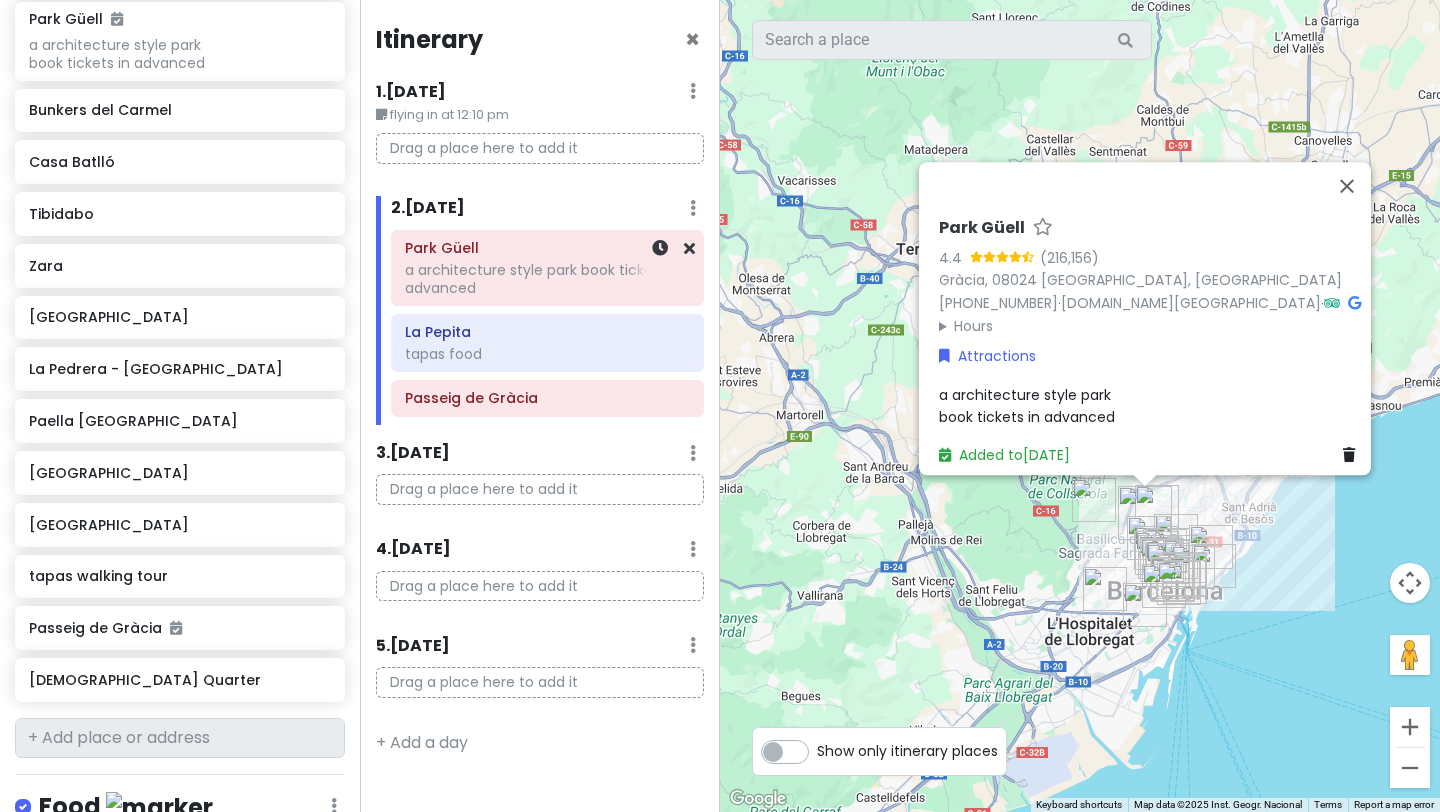 click on "Park Güell" at bounding box center [547, 248] 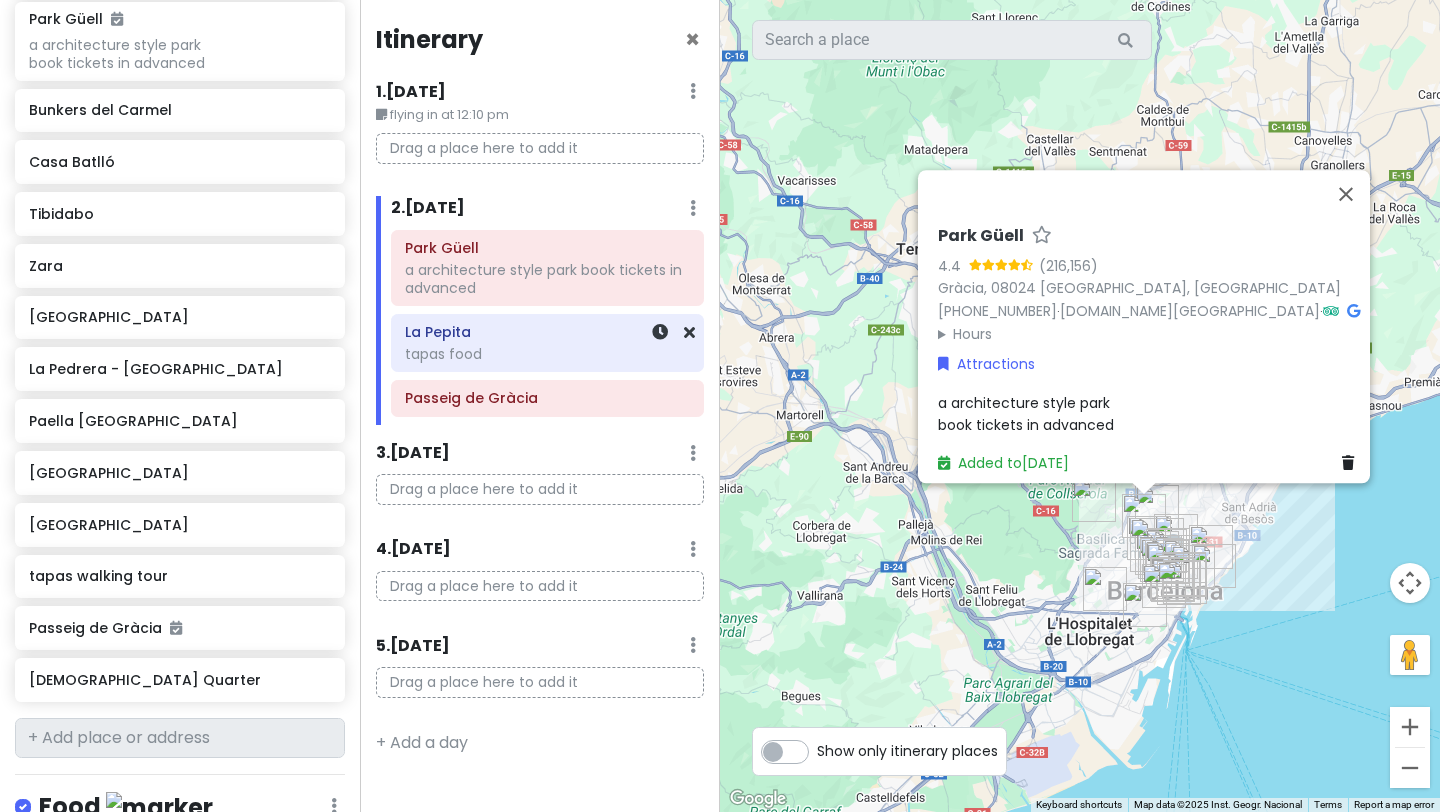click on "La Pepita" at bounding box center [547, 332] 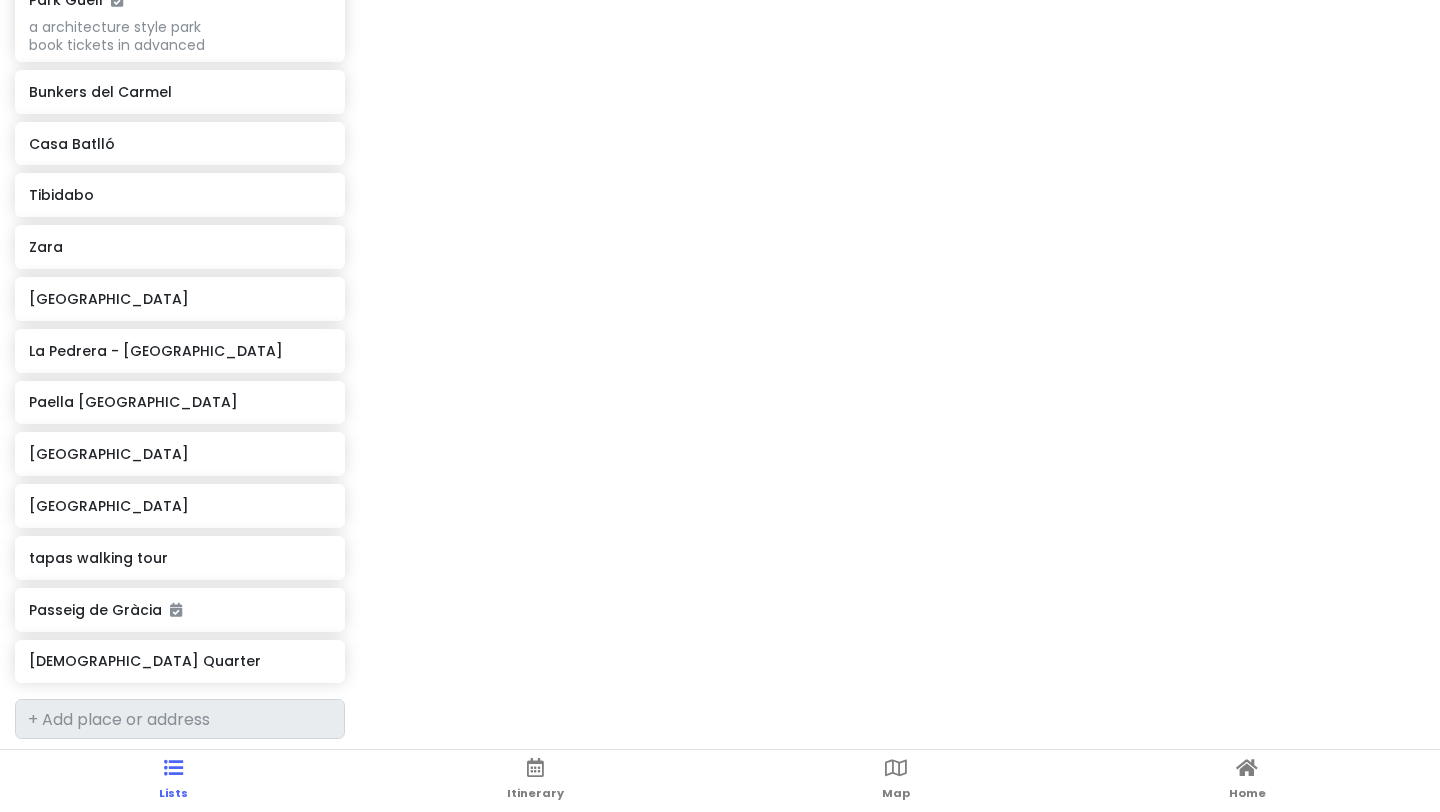scroll, scrollTop: 645, scrollLeft: 0, axis: vertical 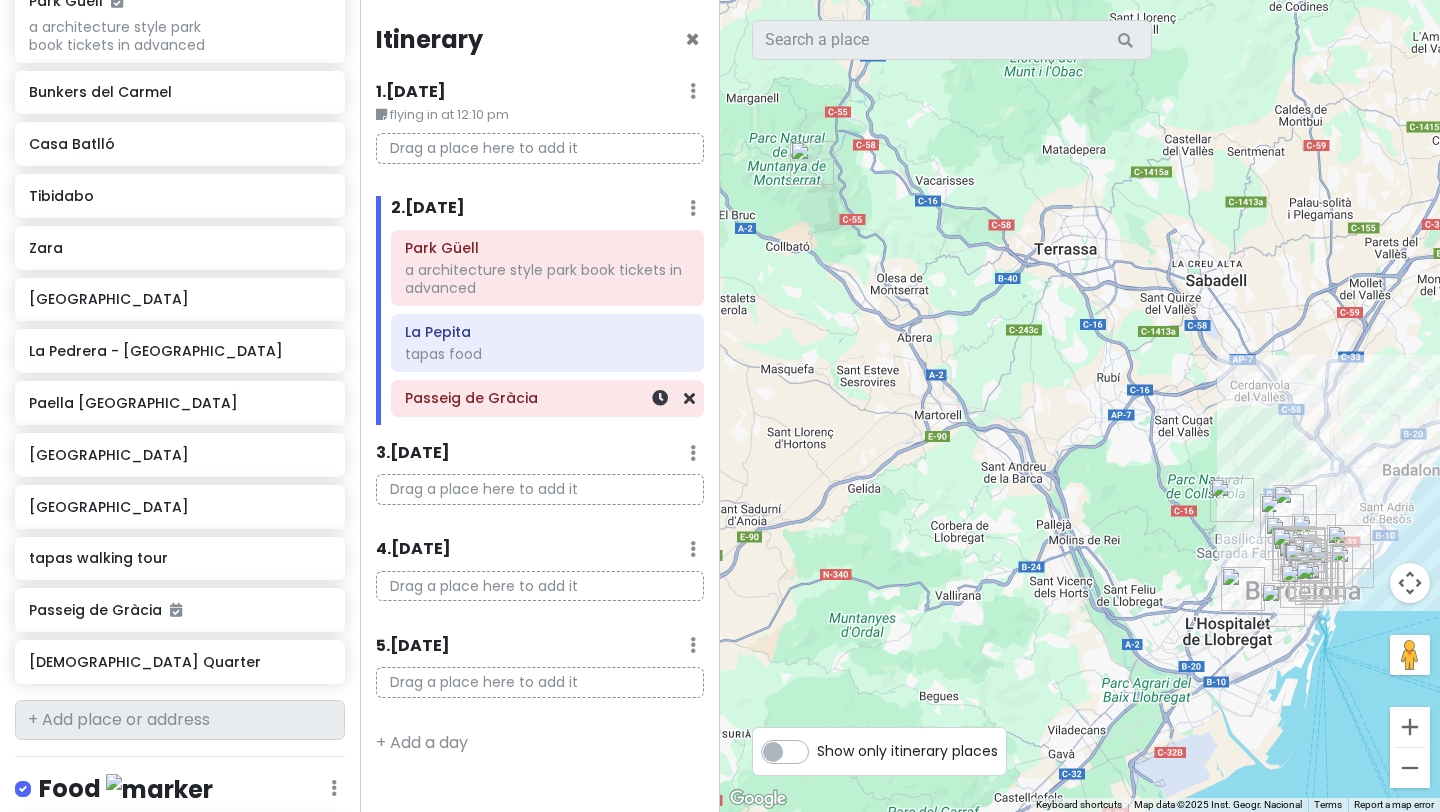 click on "Passeig de Gràcia" at bounding box center [547, 398] 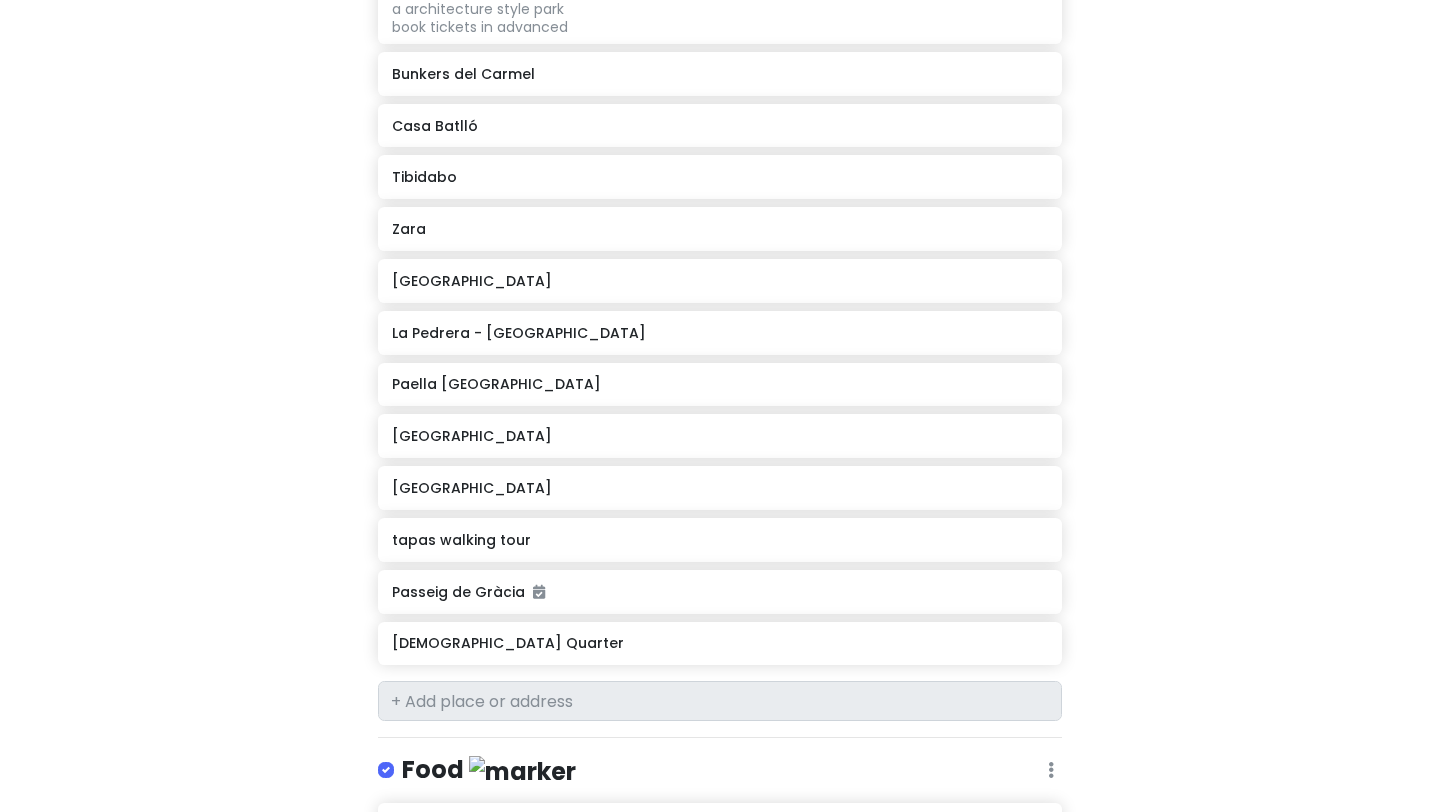 scroll, scrollTop: 664, scrollLeft: 0, axis: vertical 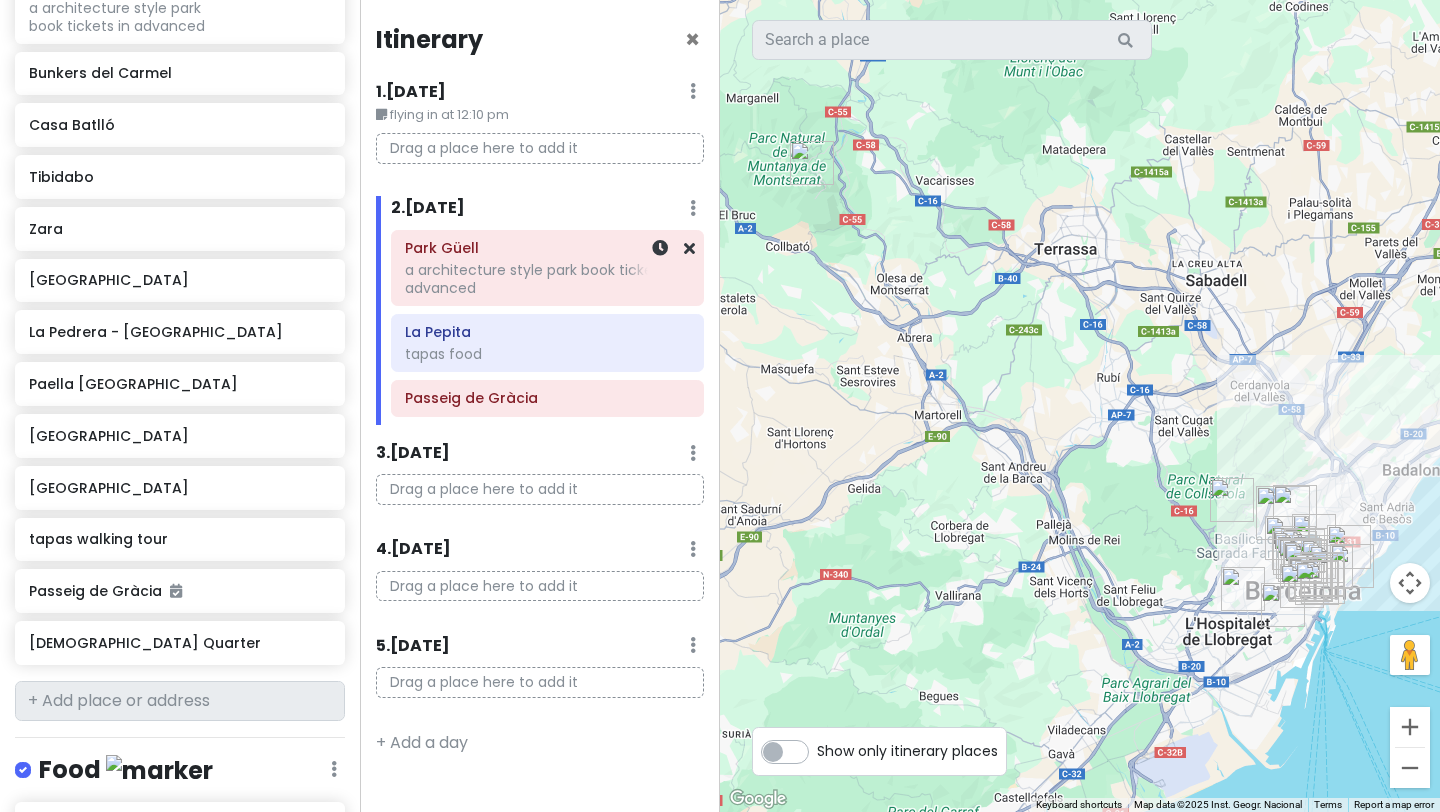 click on "a architecture style park
book tickets in advanced" at bounding box center (547, 279) 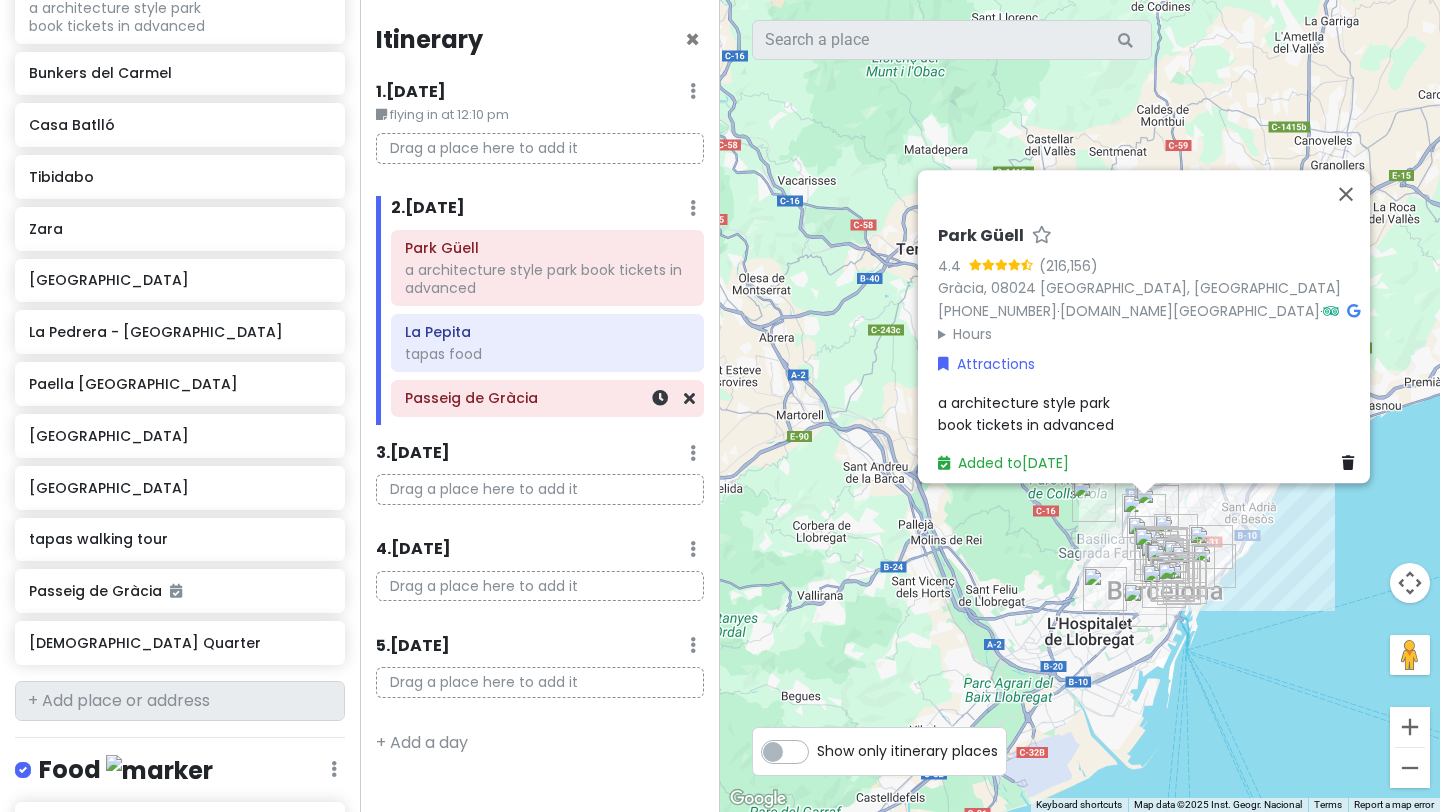 click on "Passeig de Gràcia" at bounding box center [547, 398] 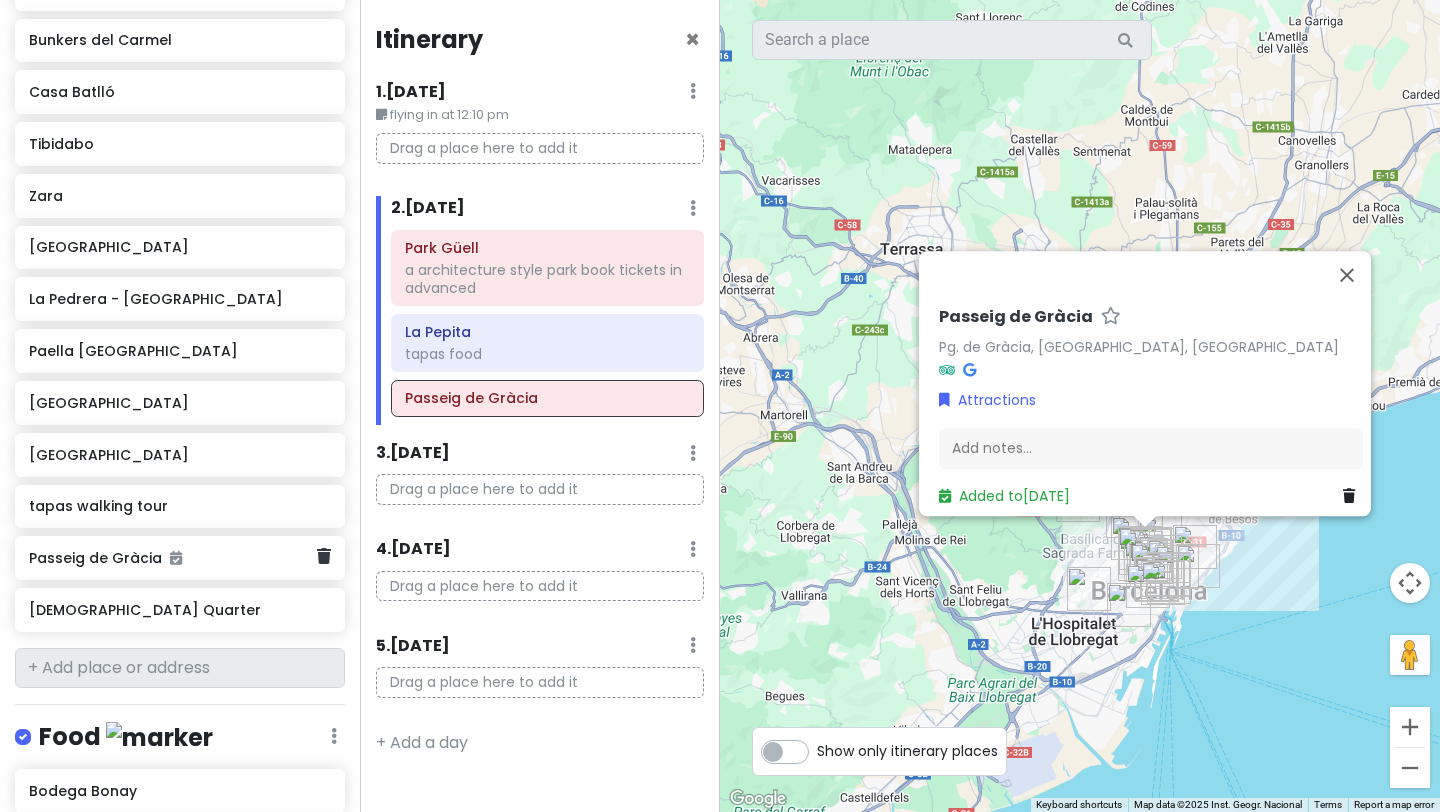 scroll, scrollTop: 668, scrollLeft: 0, axis: vertical 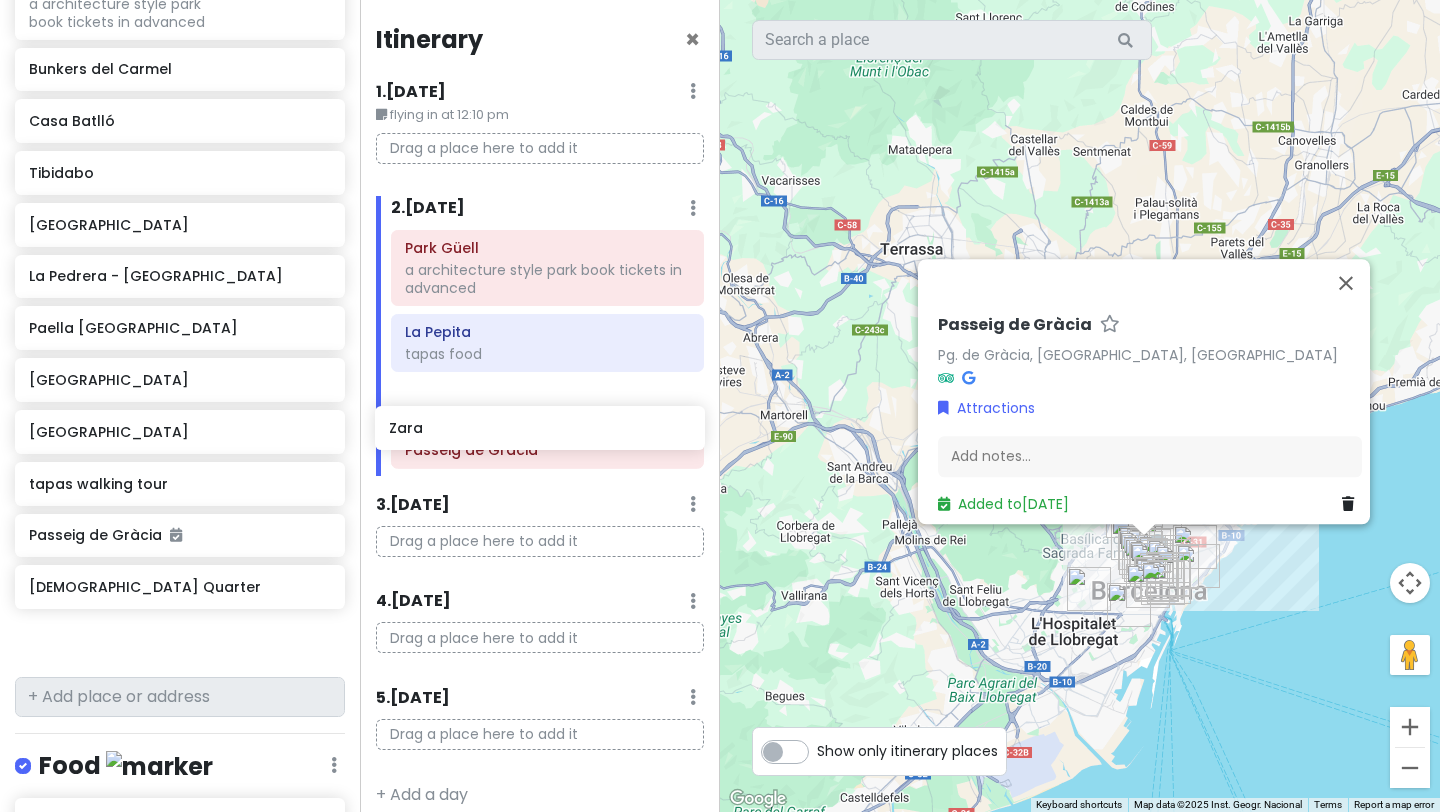 drag, startPoint x: 115, startPoint y: 243, endPoint x: 469, endPoint y: 431, distance: 400.82416 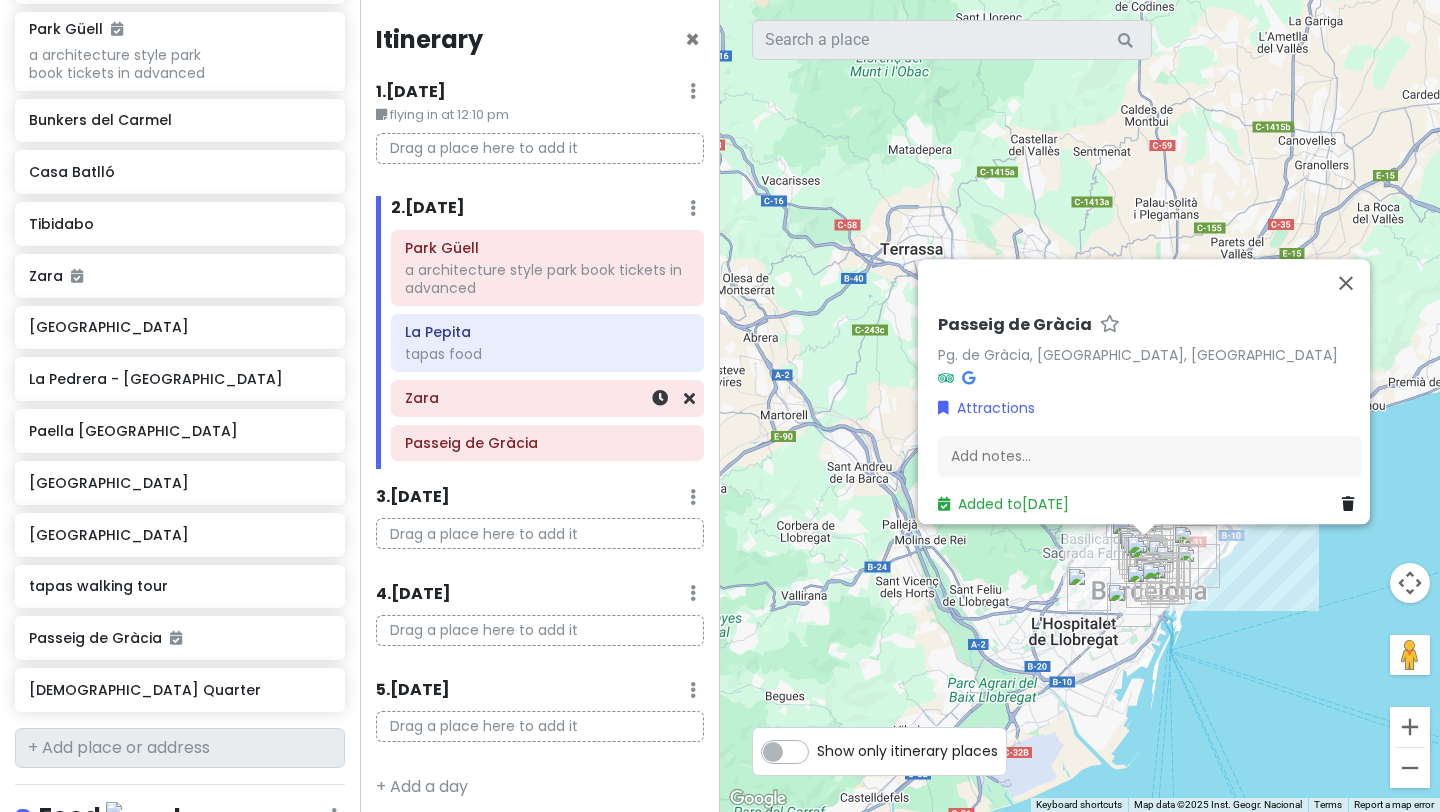 scroll, scrollTop: 616, scrollLeft: 0, axis: vertical 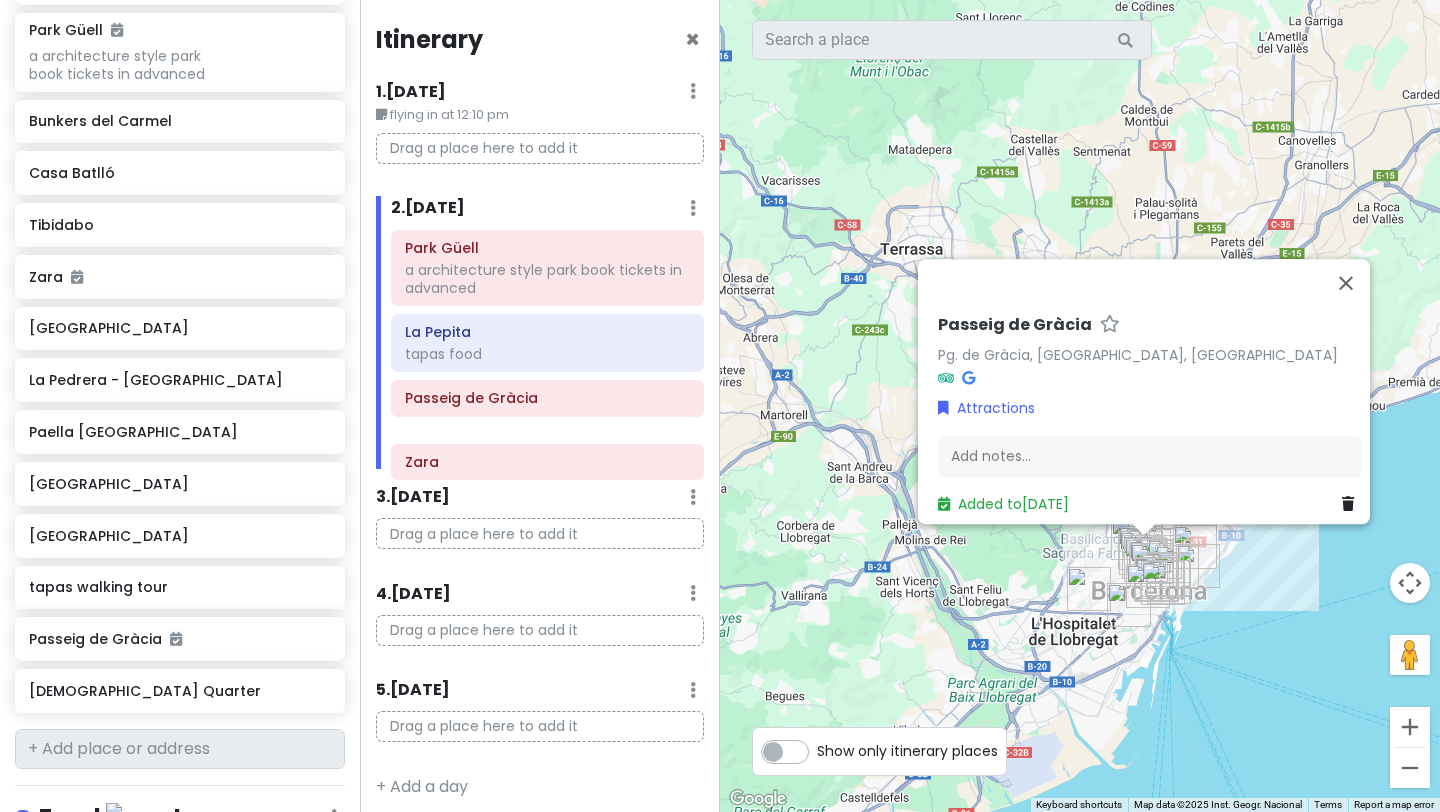 drag, startPoint x: 469, startPoint y: 399, endPoint x: 469, endPoint y: 459, distance: 60 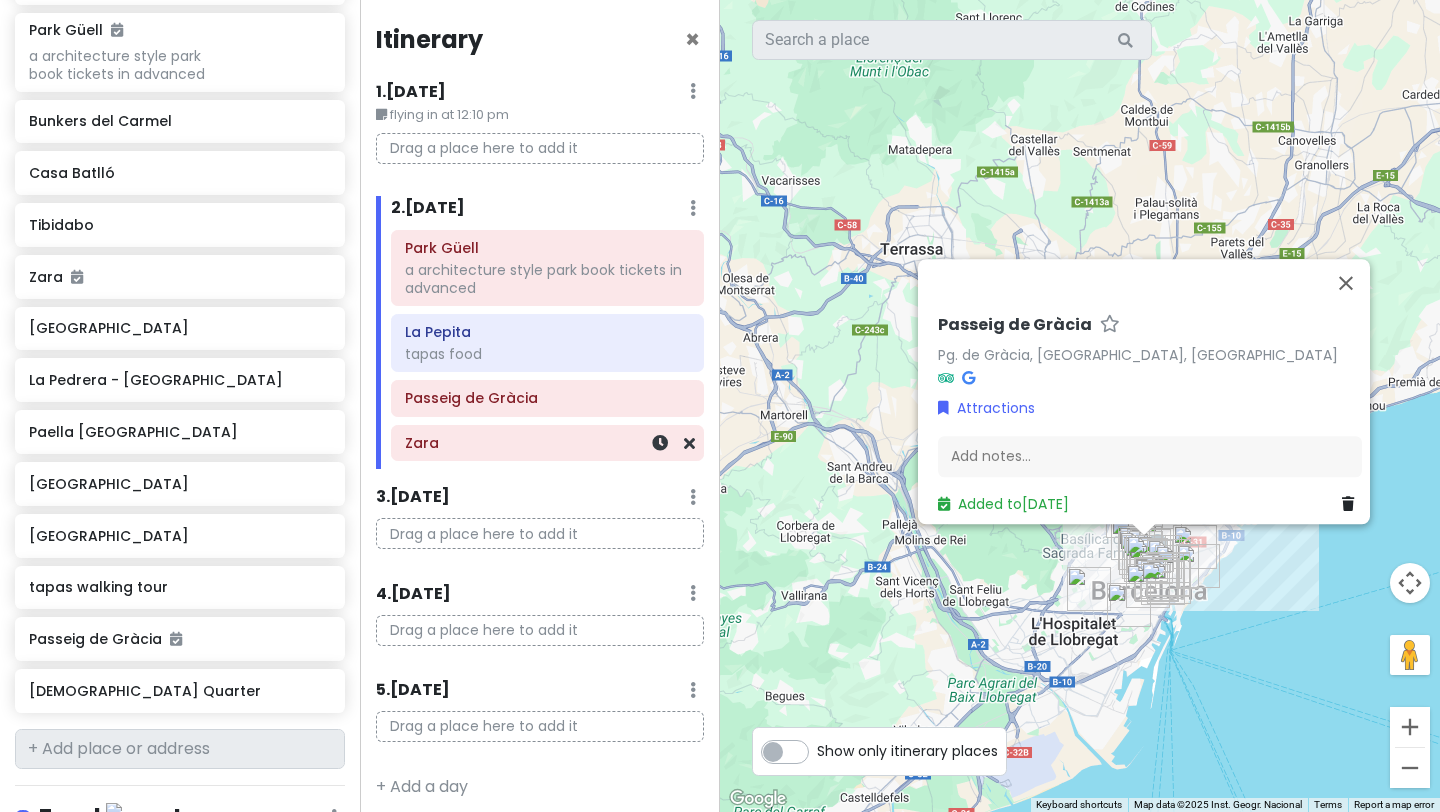 scroll, scrollTop: 11, scrollLeft: 0, axis: vertical 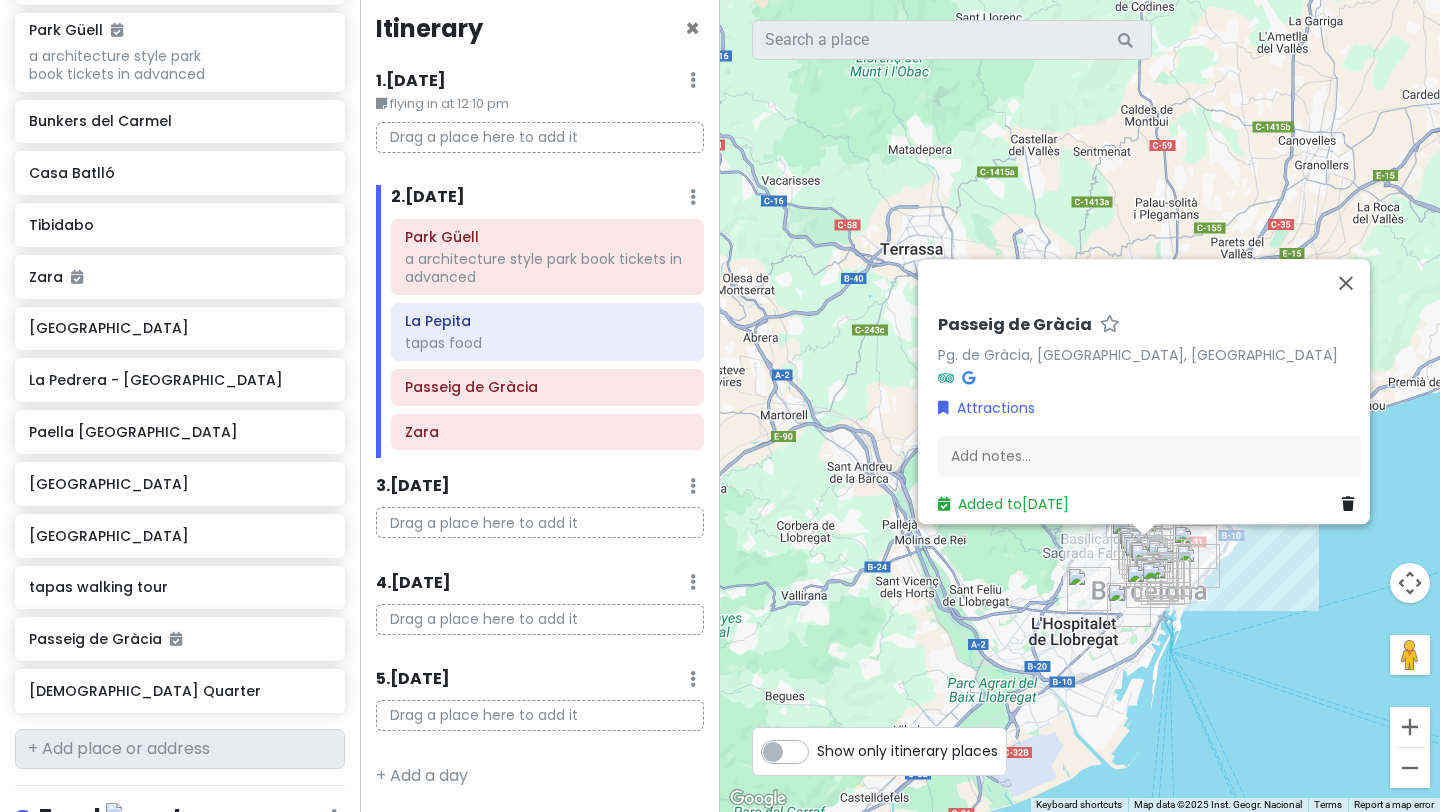 click on "3 .  [DATE] Add Day Notes Delete Day" at bounding box center (540, 491) 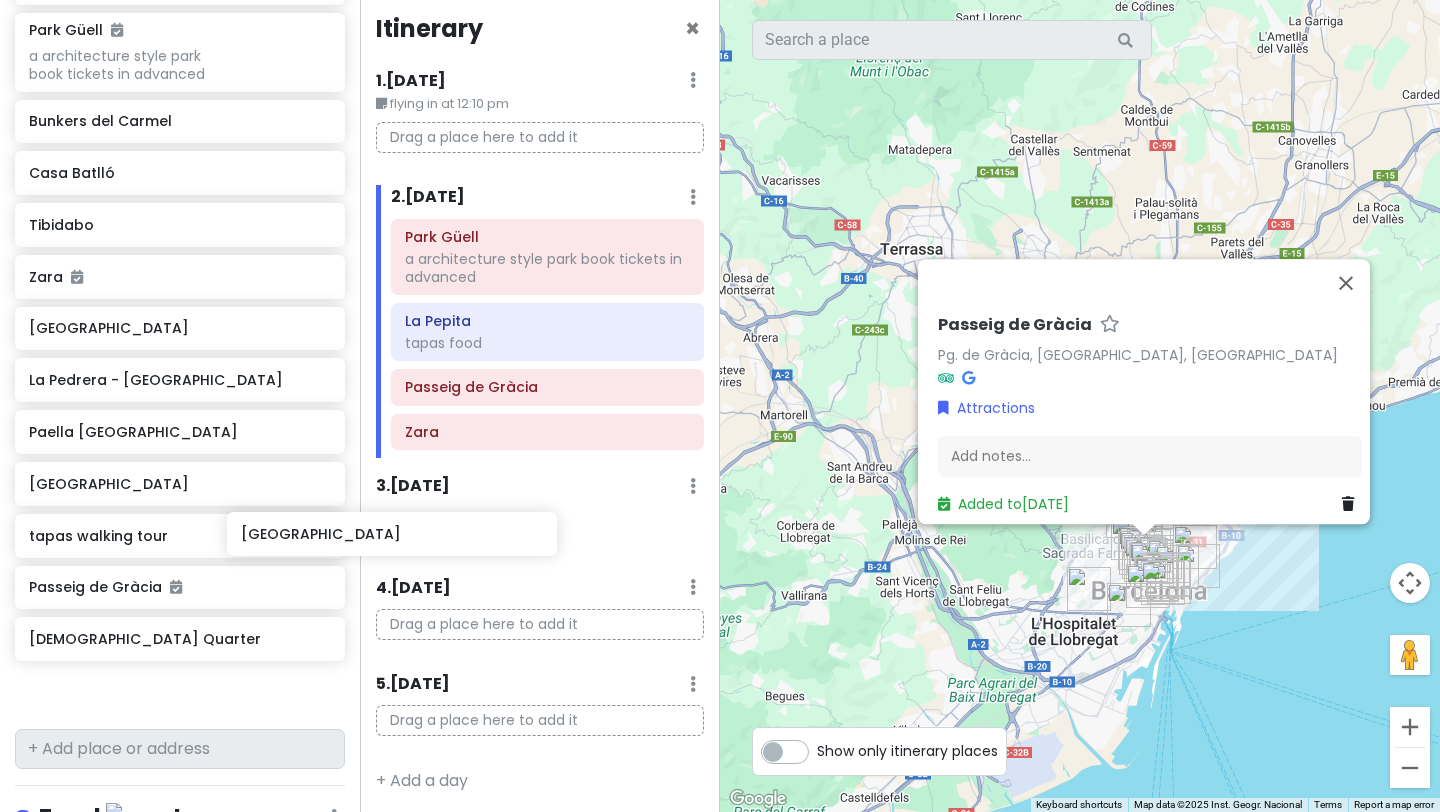 scroll, scrollTop: 0, scrollLeft: 0, axis: both 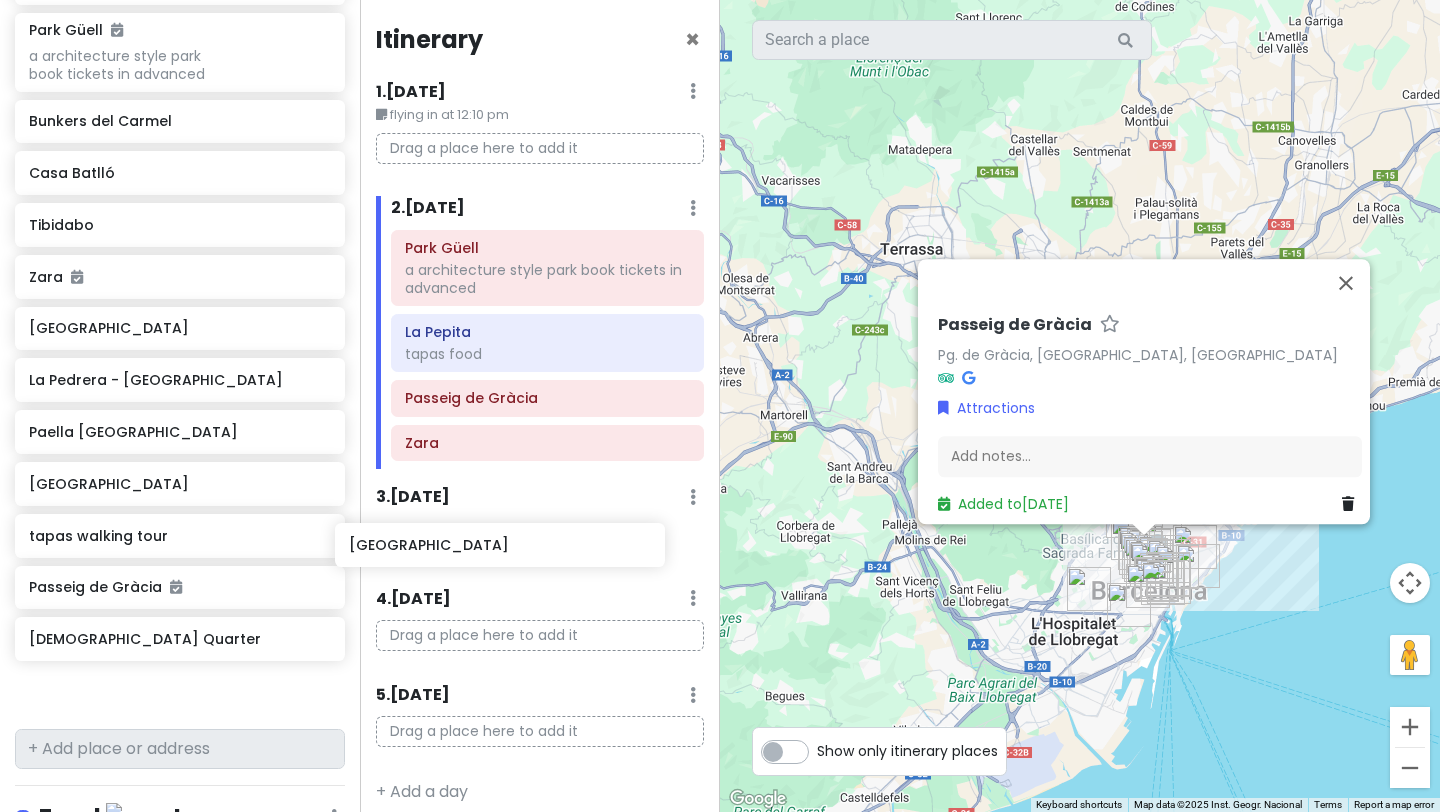 drag, startPoint x: 155, startPoint y: 483, endPoint x: 477, endPoint y: 546, distance: 328.10516 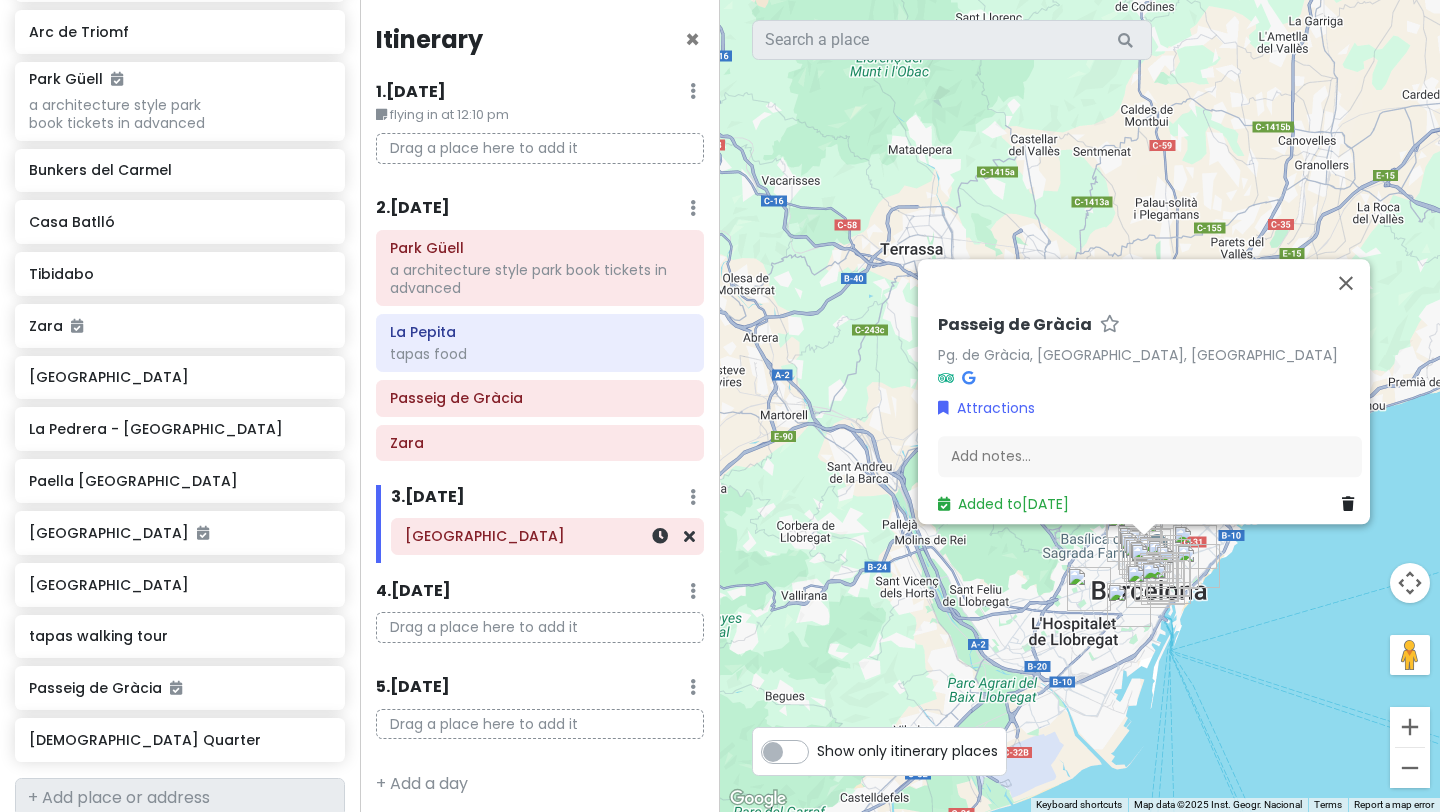 scroll, scrollTop: 564, scrollLeft: 0, axis: vertical 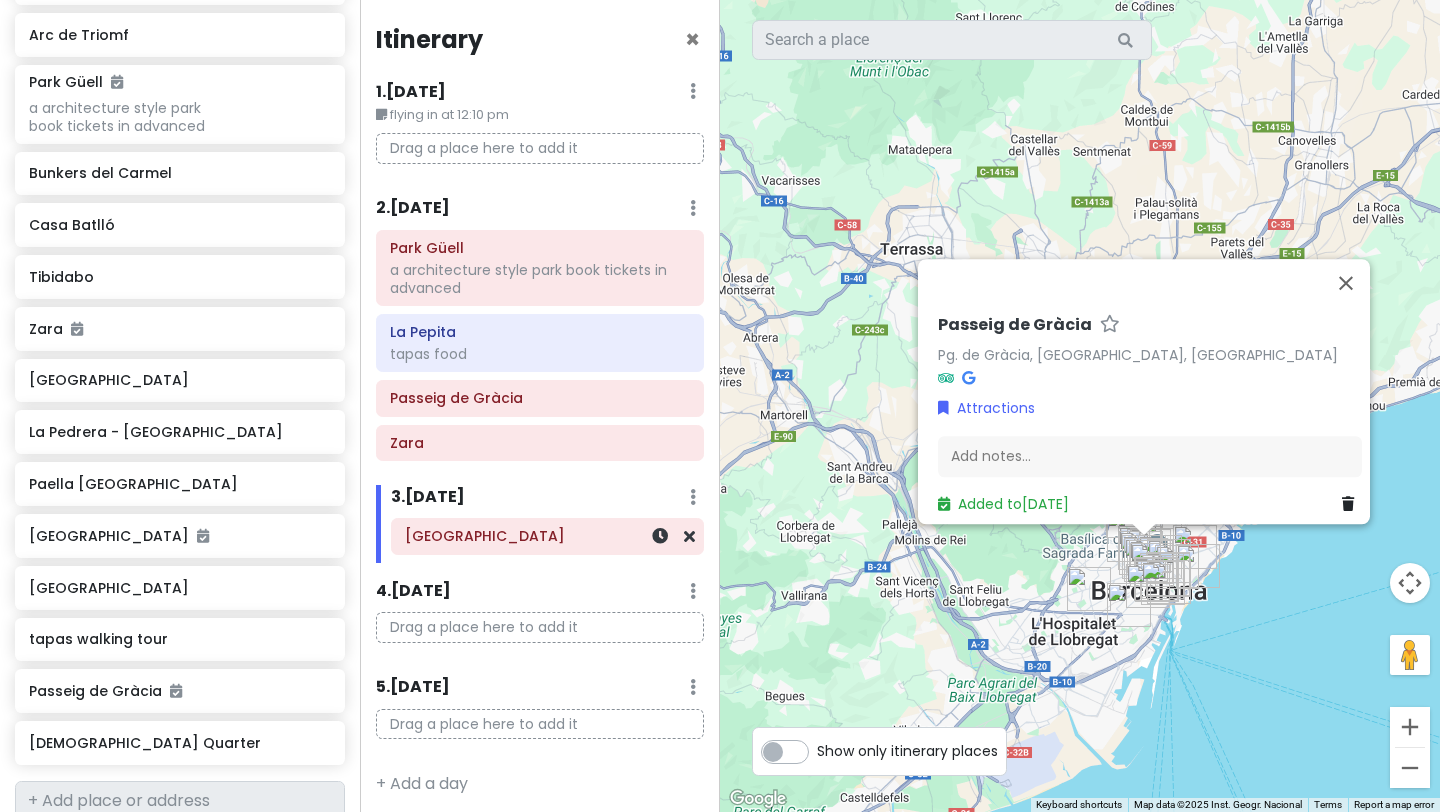 click on "[GEOGRAPHIC_DATA]" at bounding box center (547, 536) 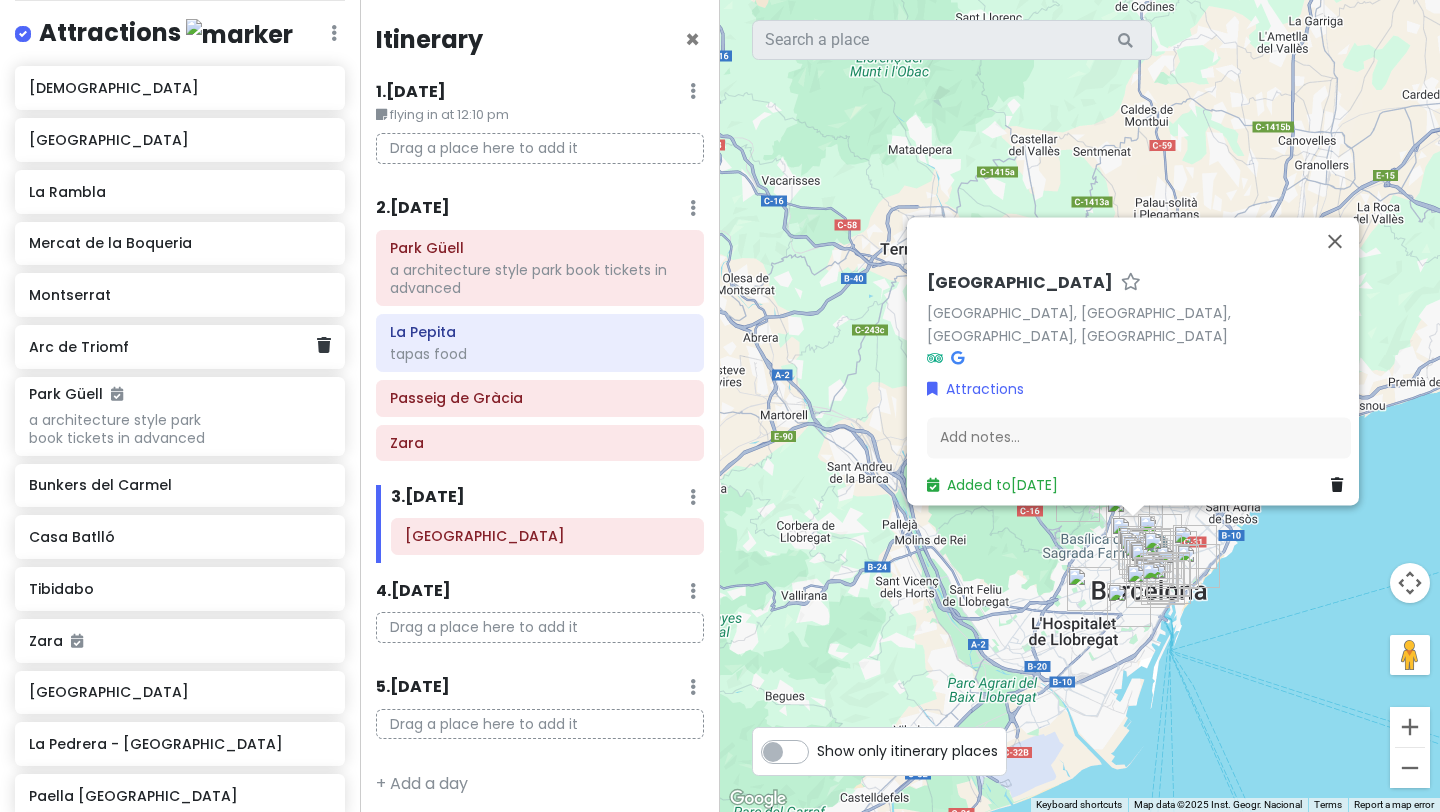 scroll, scrollTop: 0, scrollLeft: 0, axis: both 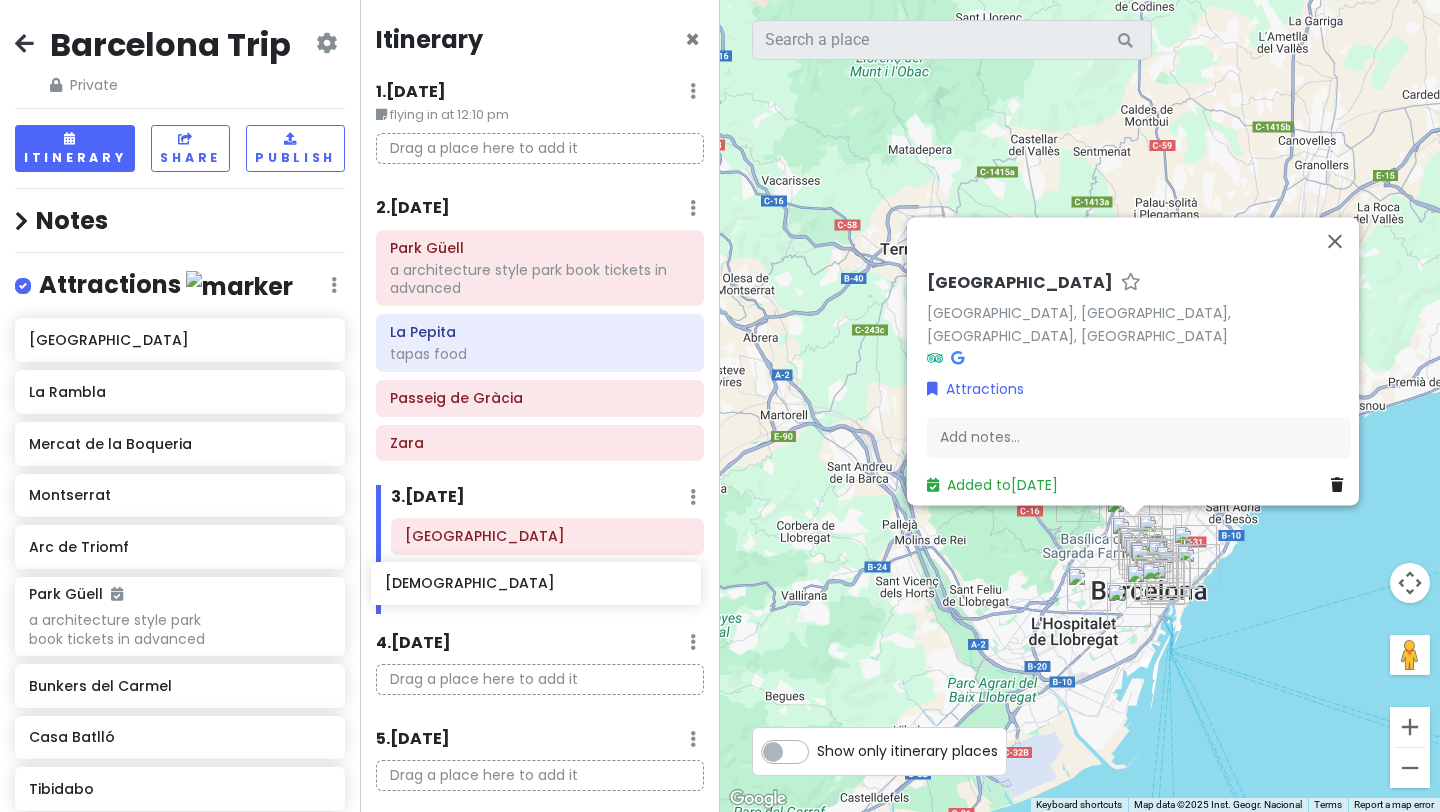 drag, startPoint x: 144, startPoint y: 344, endPoint x: 504, endPoint y: 587, distance: 434.33743 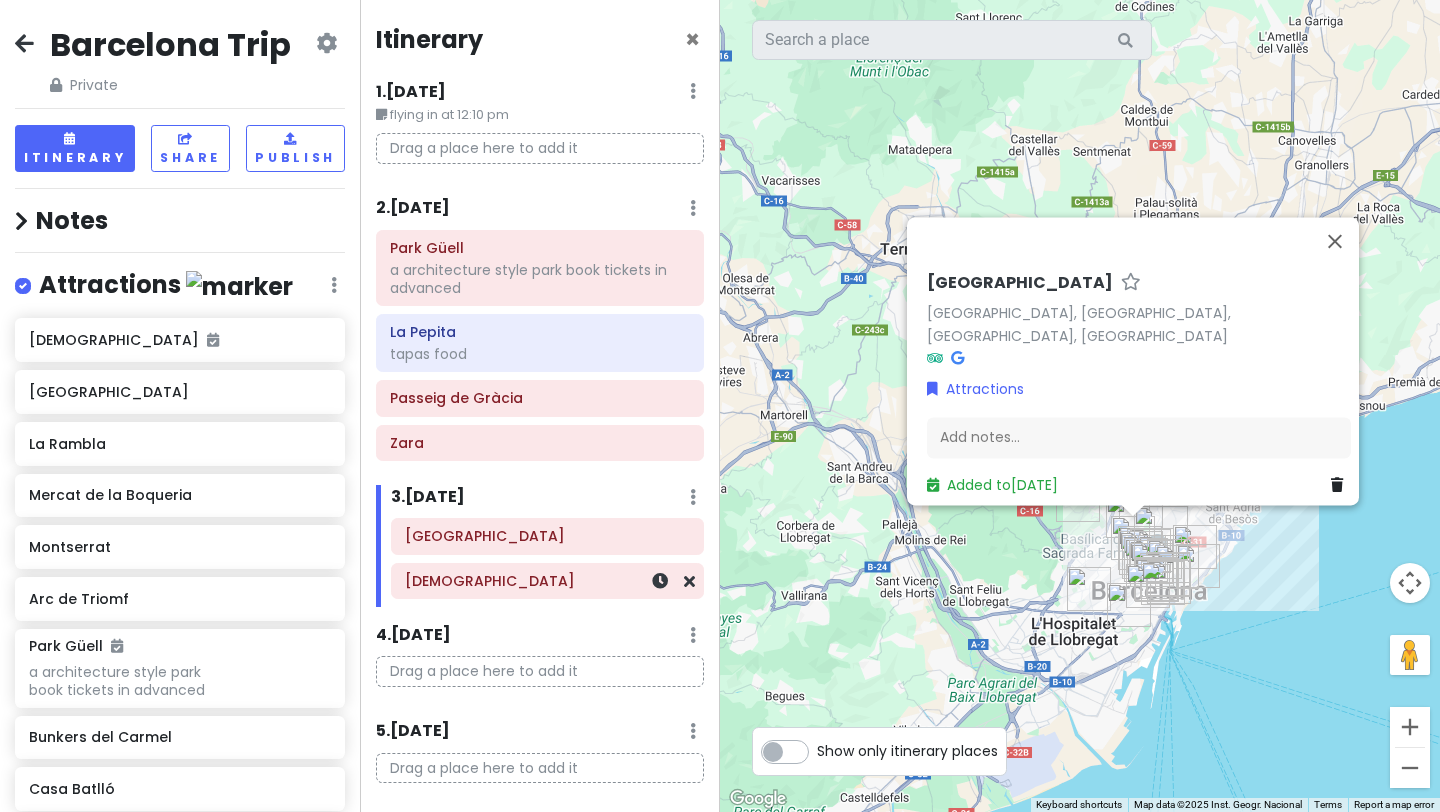 click on "[DEMOGRAPHIC_DATA]" at bounding box center [547, 581] 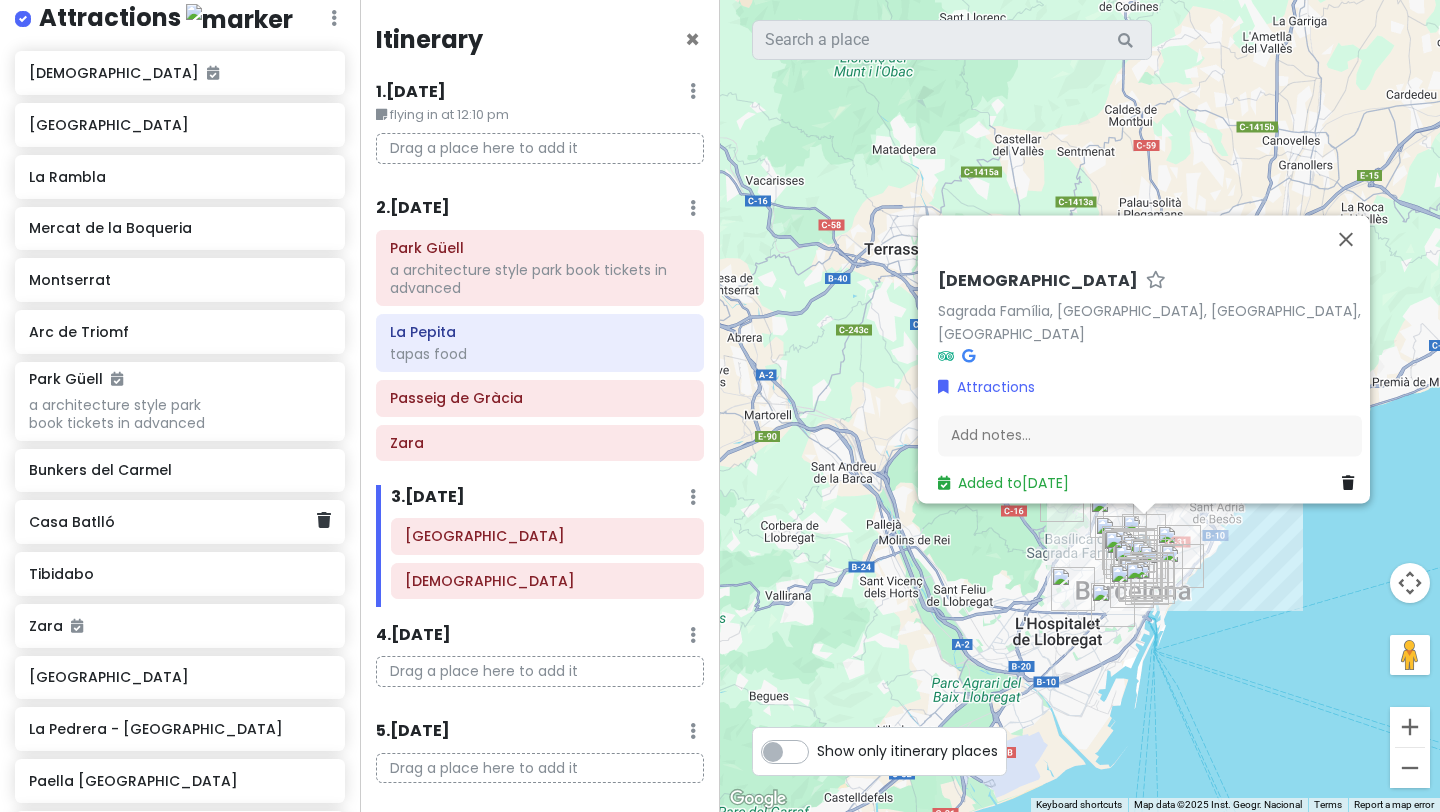 scroll, scrollTop: 305, scrollLeft: 0, axis: vertical 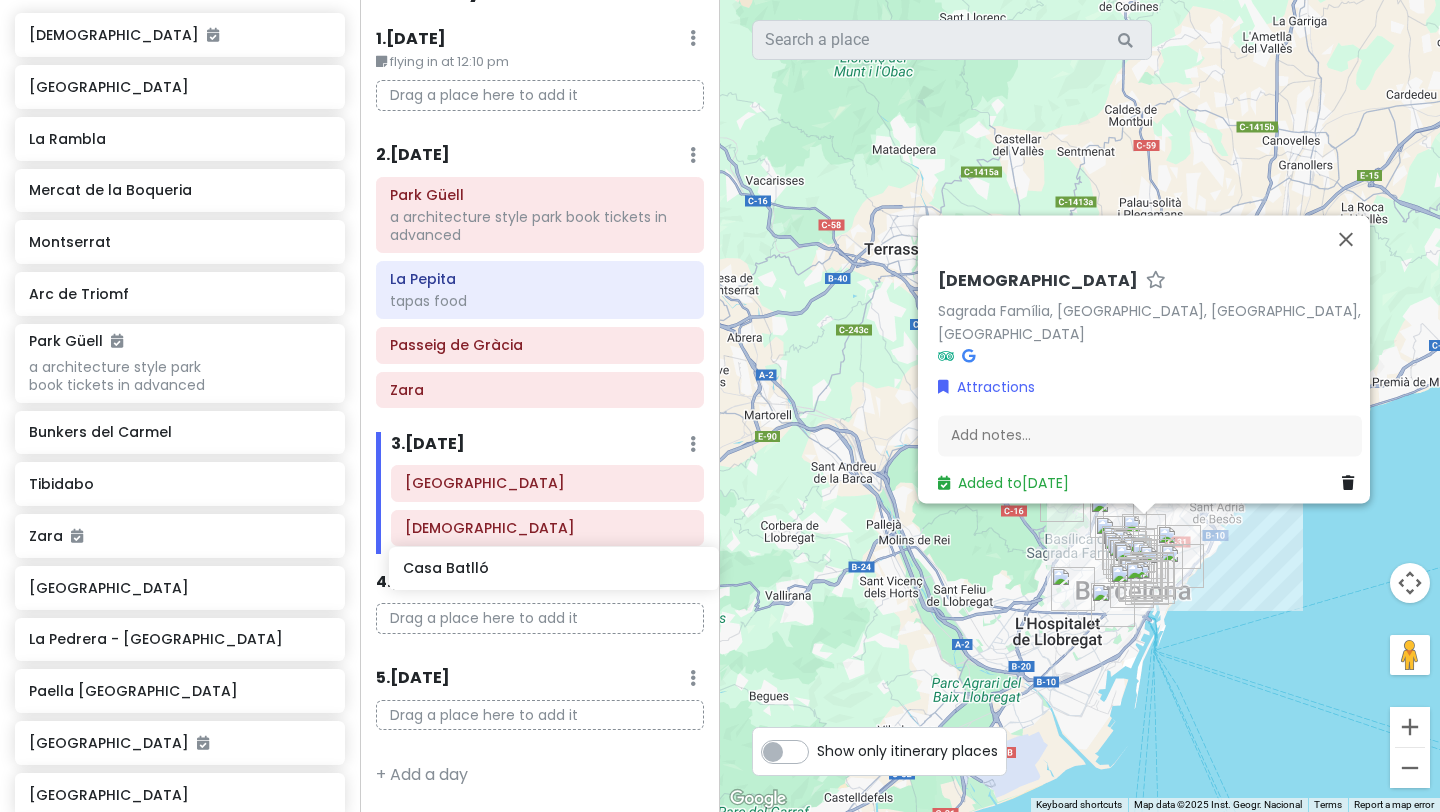 drag, startPoint x: 151, startPoint y: 485, endPoint x: 525, endPoint y: 571, distance: 383.76035 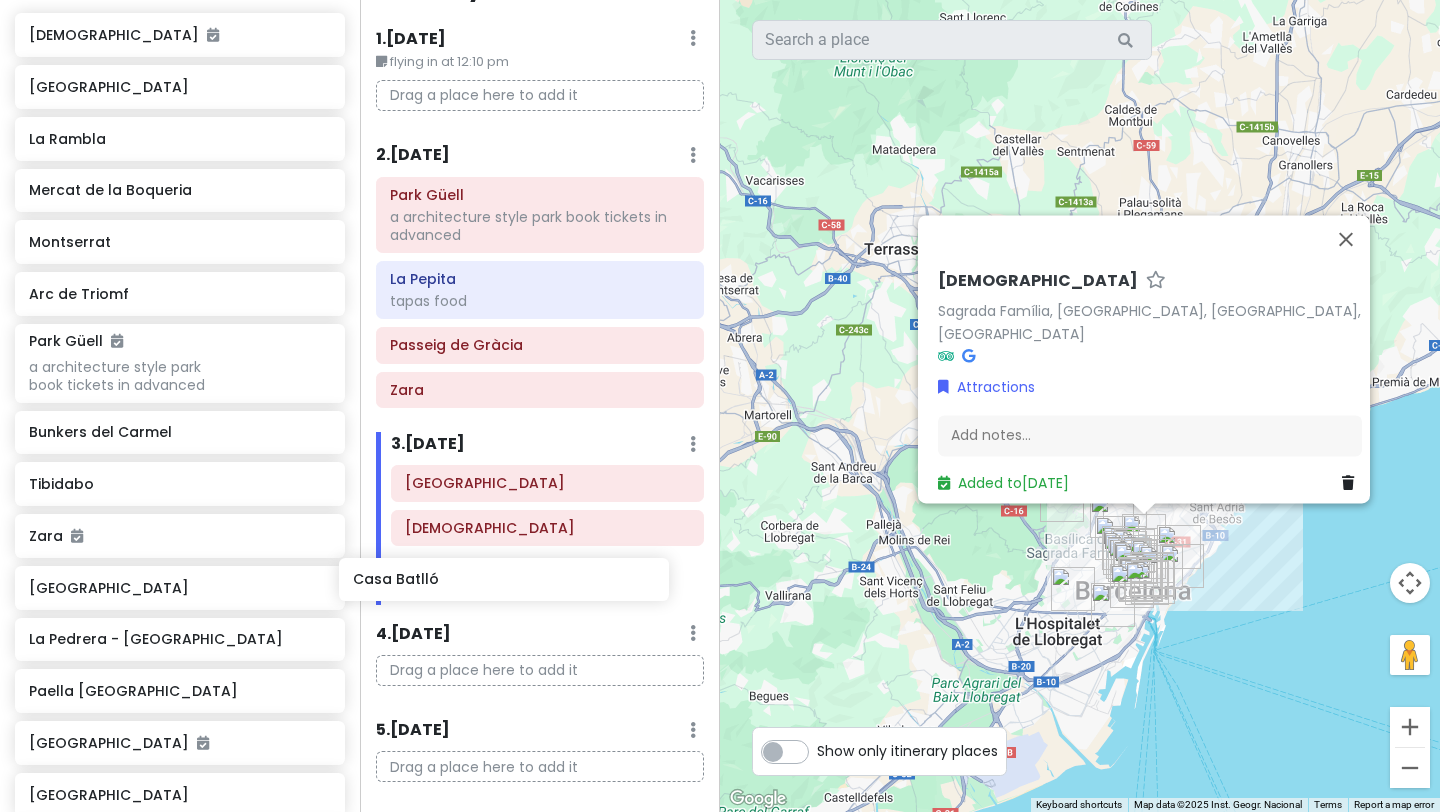 scroll, scrollTop: 56, scrollLeft: 0, axis: vertical 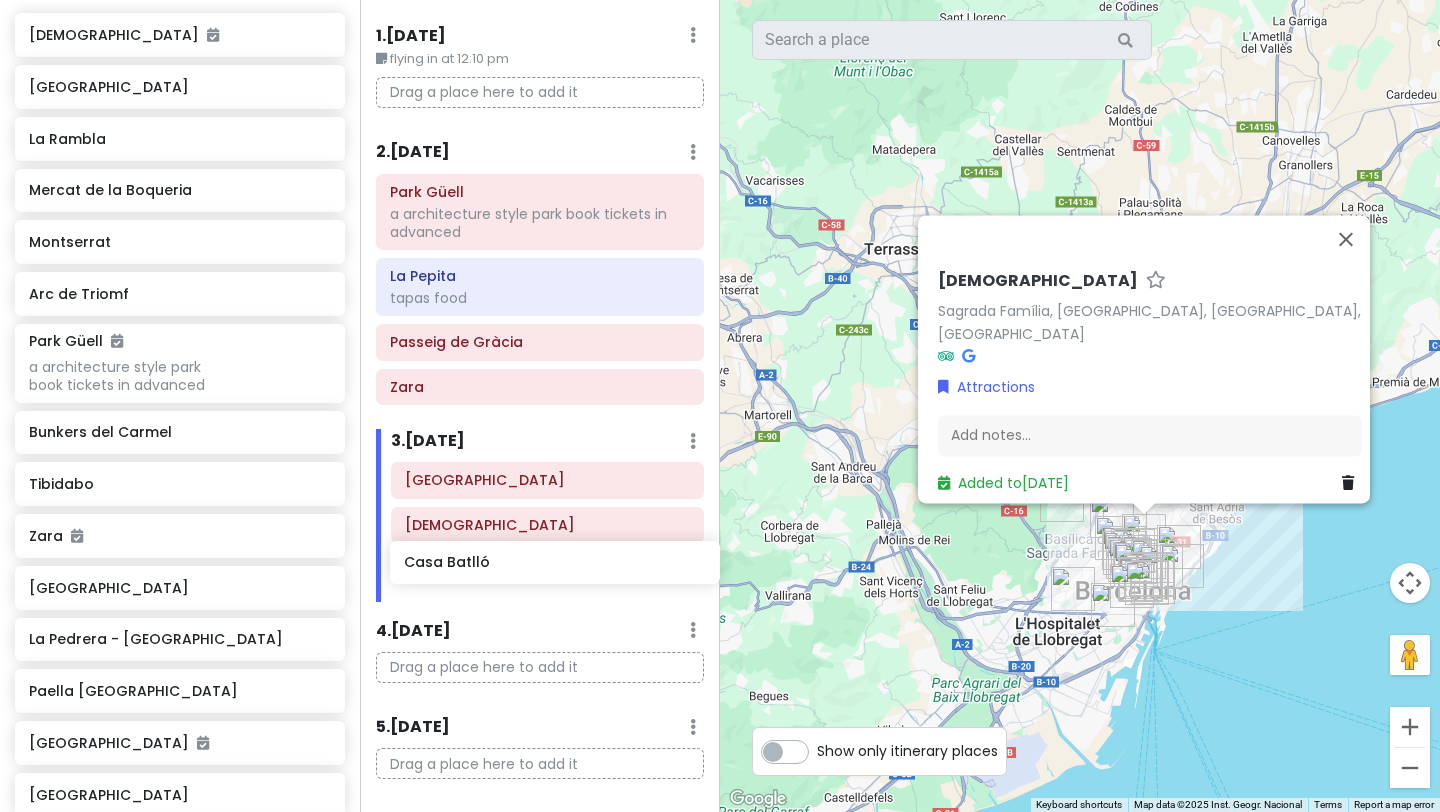 drag, startPoint x: 196, startPoint y: 477, endPoint x: 580, endPoint y: 559, distance: 392.65762 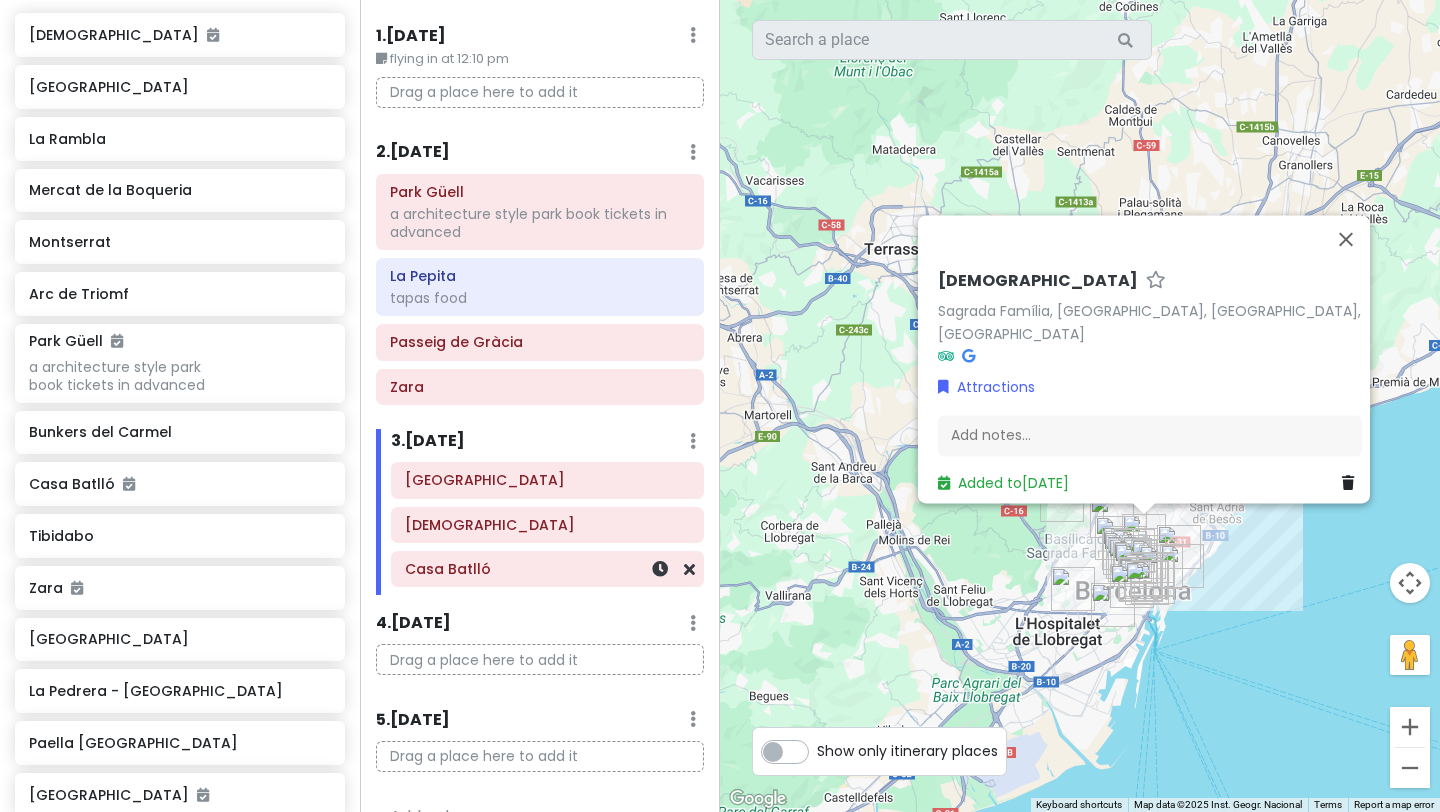 scroll, scrollTop: 56, scrollLeft: 0, axis: vertical 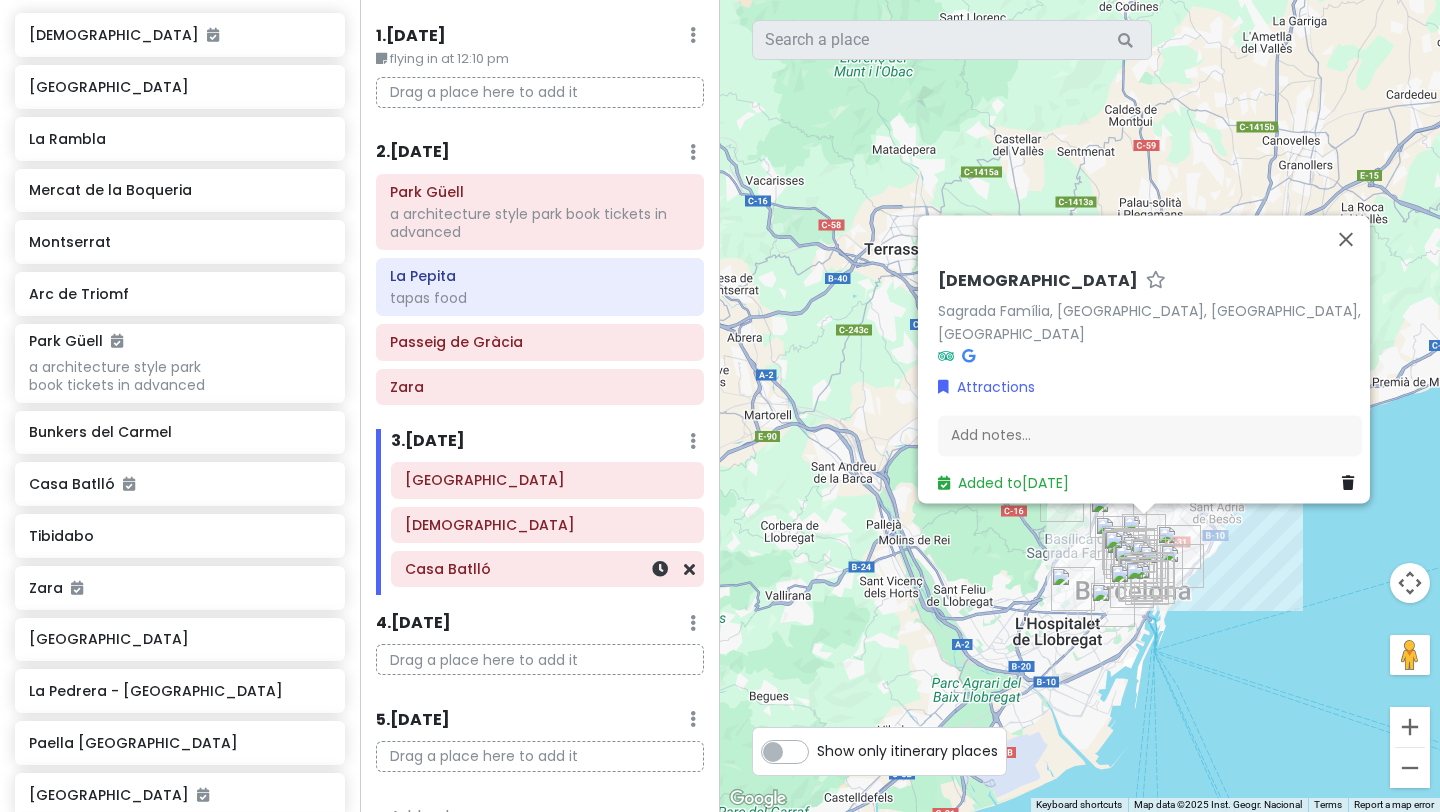 click on "Casa Batlló" at bounding box center (547, 569) 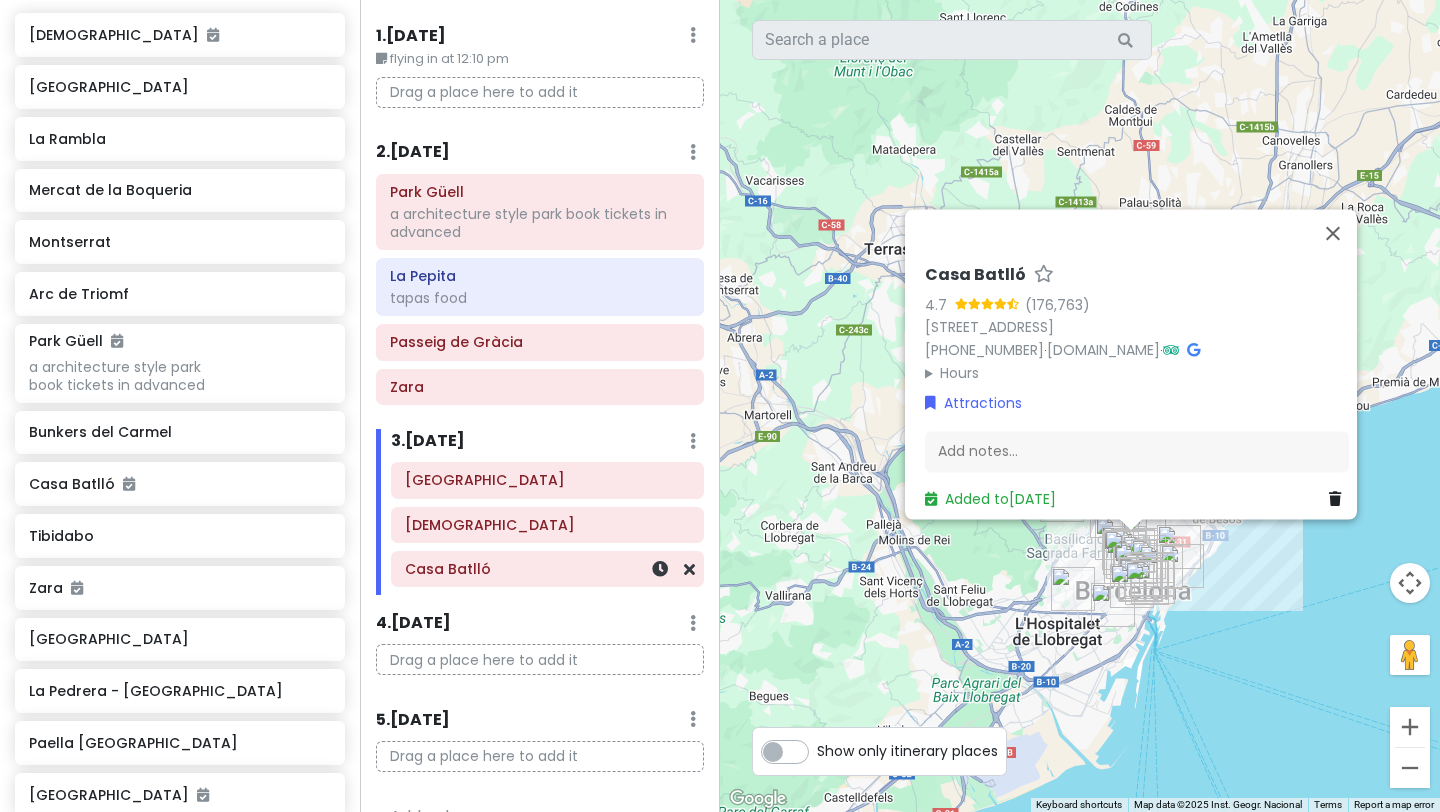 scroll, scrollTop: 97, scrollLeft: 0, axis: vertical 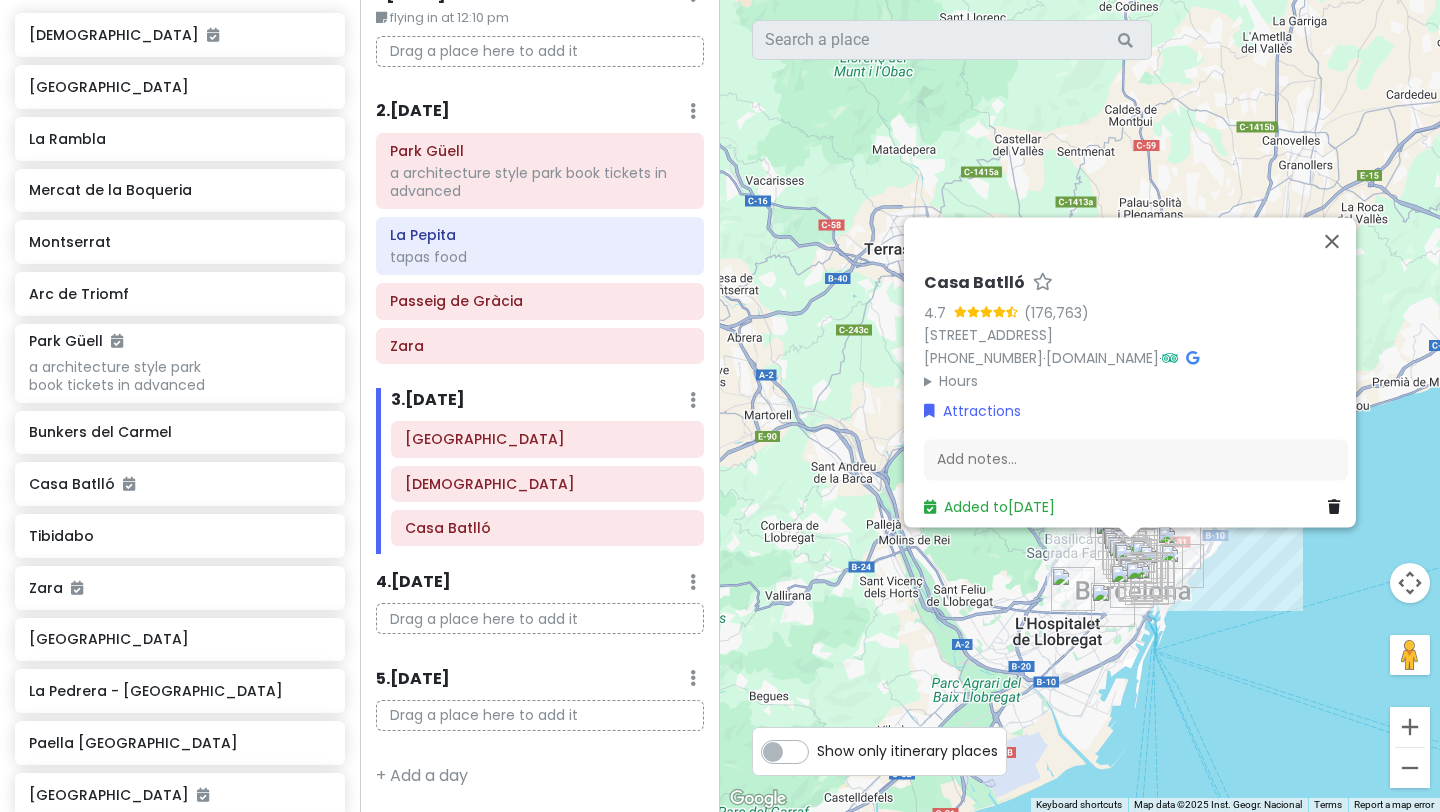 click on "Drag a place here to add it" at bounding box center (540, 618) 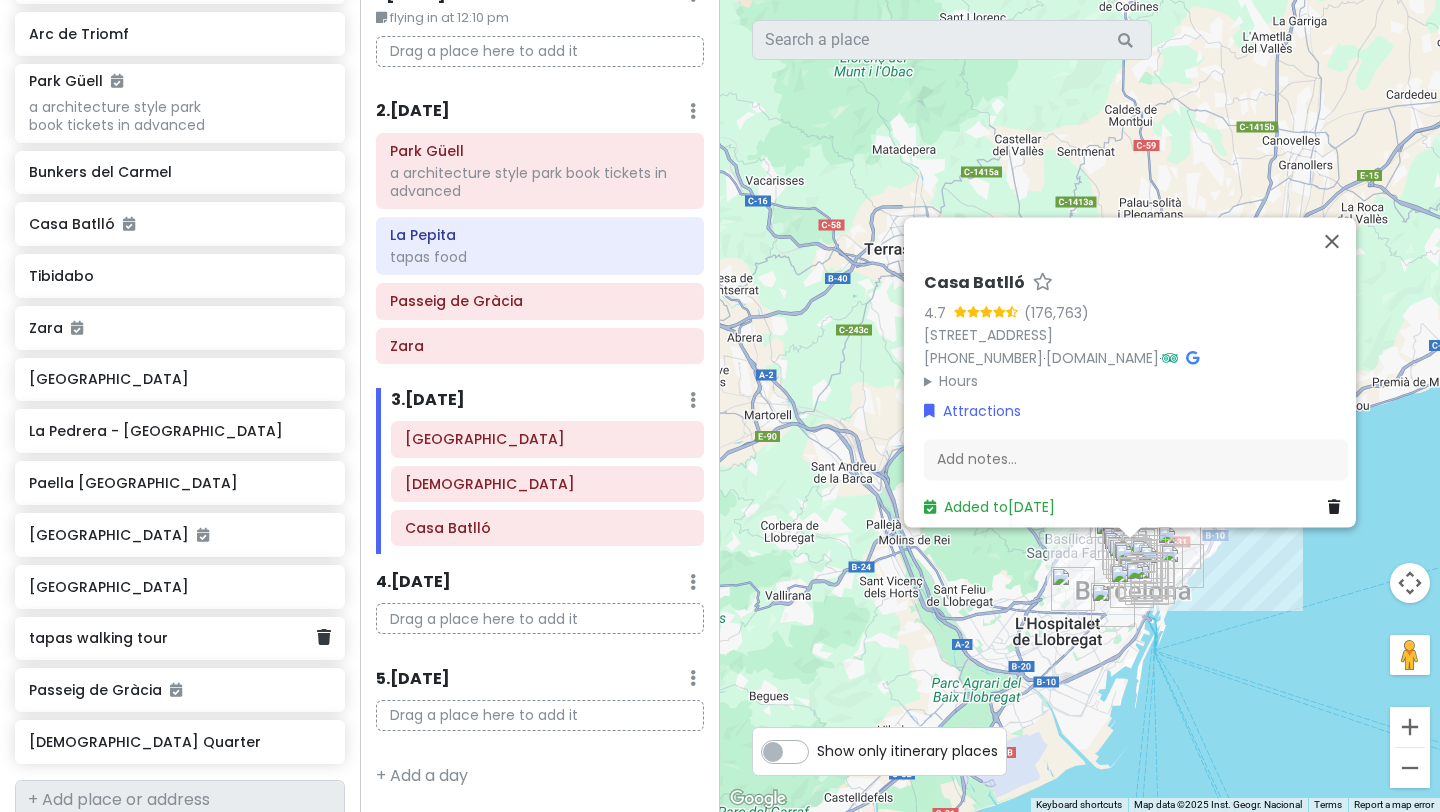 scroll, scrollTop: 570, scrollLeft: 0, axis: vertical 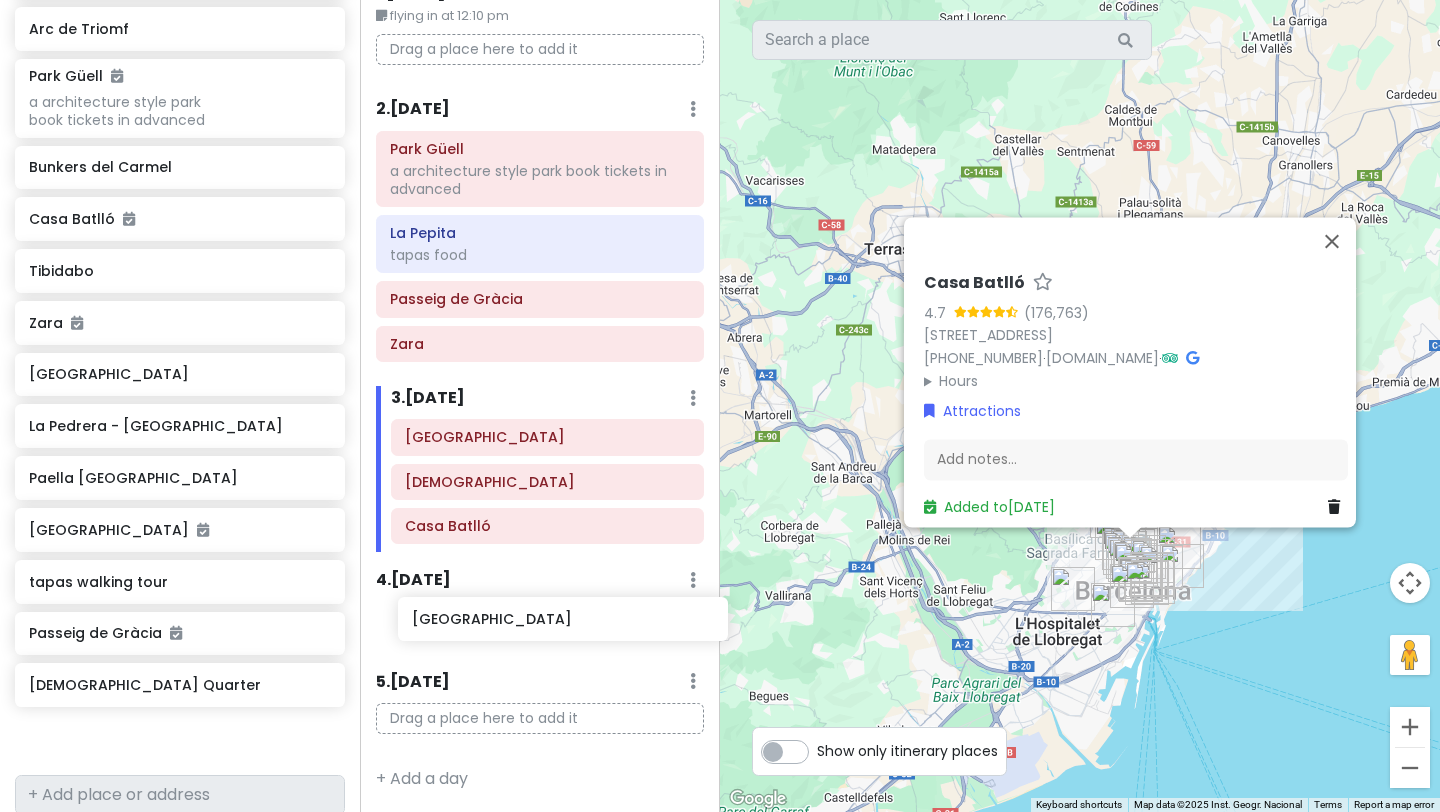 click on "Barcelona Trip Private Change Dates Make a Copy Delete Trip Go Pro ⚡️ Give Feedback 💡 Support Scout ☕️ Itinerary Share Publish Notes Add notes... Attractions   Edit Reorder Delete List Sagrada Família [GEOGRAPHIC_DATA] [GEOGRAPHIC_DATA] [GEOGRAPHIC_DATA] [GEOGRAPHIC_DATA] Güell a architecture style park
book tickets in advanced [GEOGRAPHIC_DATA] [GEOGRAPHIC_DATA] [GEOGRAPHIC_DATA] [GEOGRAPHIC_DATA] - [GEOGRAPHIC_DATA] [GEOGRAPHIC_DATA] [GEOGRAPHIC_DATA] [GEOGRAPHIC_DATA] [GEOGRAPHIC_DATA] [GEOGRAPHIC_DATA] tapas walking tour  Passeig de Gràcia Jewish Quarter Food   Edit Reorder Delete List Bodega Bonay [GEOGRAPHIC_DATA] tapas food El Tribut Bar Brutal El Nacional Barcelona Carmina [GEOGRAPHIC_DATA] Brunchies | Brunch & Specialty Coffee Can Dende Lato Los Caracoles Accommodations   Edit Reorder Delete List Find hotels on [DOMAIN_NAME] Carrer de [GEOGRAPHIC_DATA] + Add a section Itinerary × 1 .  [DATE] Edit Day Notes Delete Day   flying in at 12:10 pm Drag a place here to add it 2 .  [DATE] Add Day Notes Delete Day 3 4" at bounding box center [720, 406] 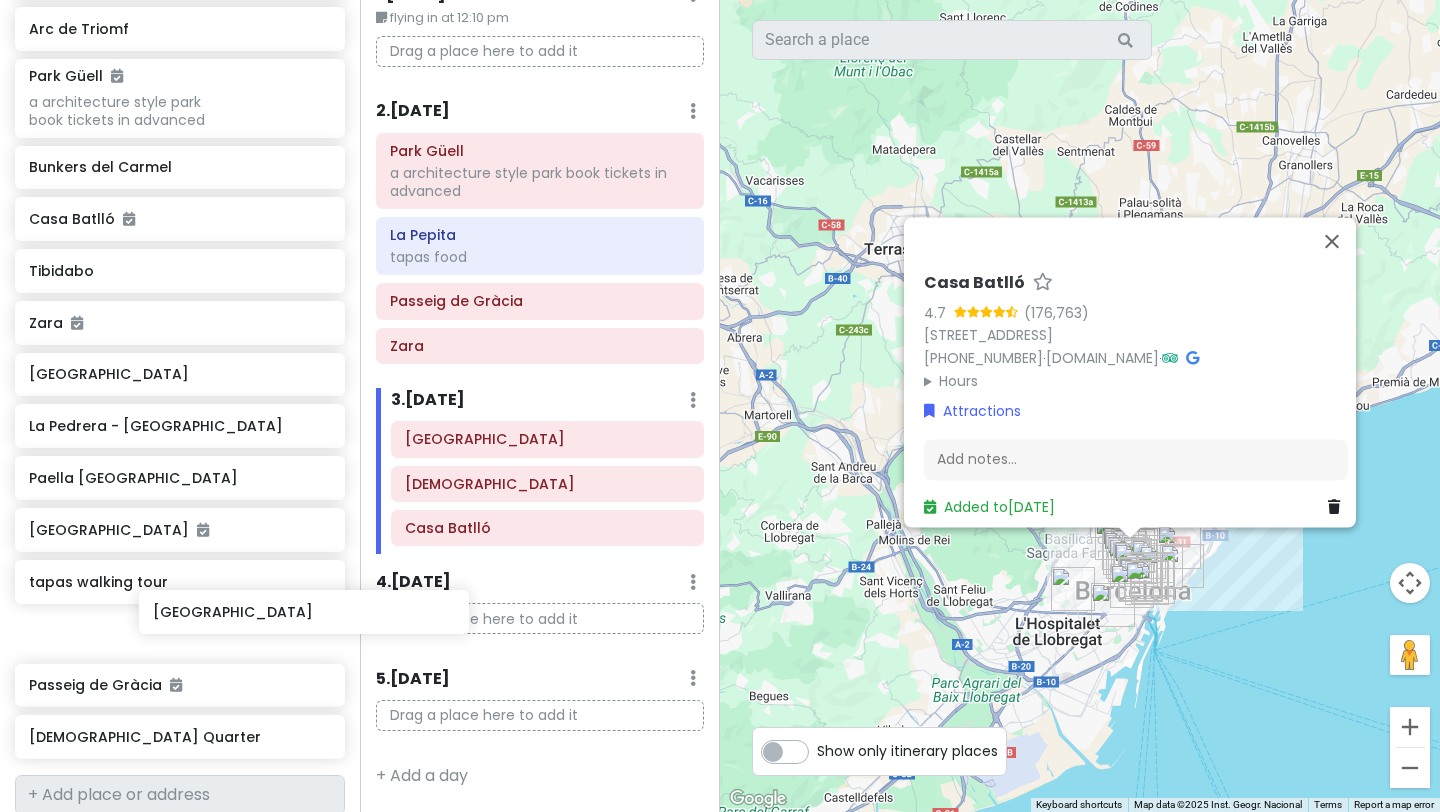 scroll, scrollTop: 574, scrollLeft: 0, axis: vertical 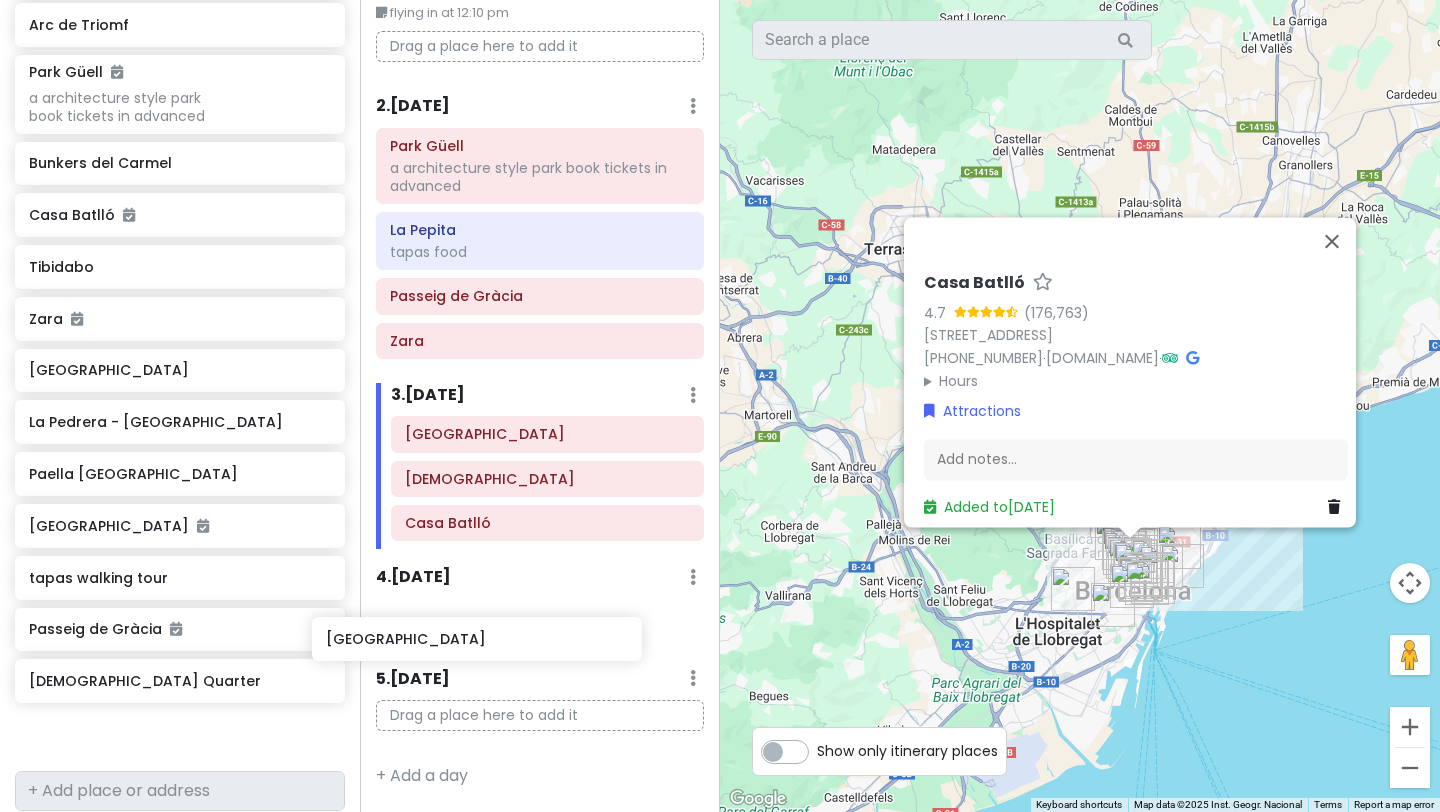 drag, startPoint x: 245, startPoint y: 587, endPoint x: 512, endPoint y: 626, distance: 269.83328 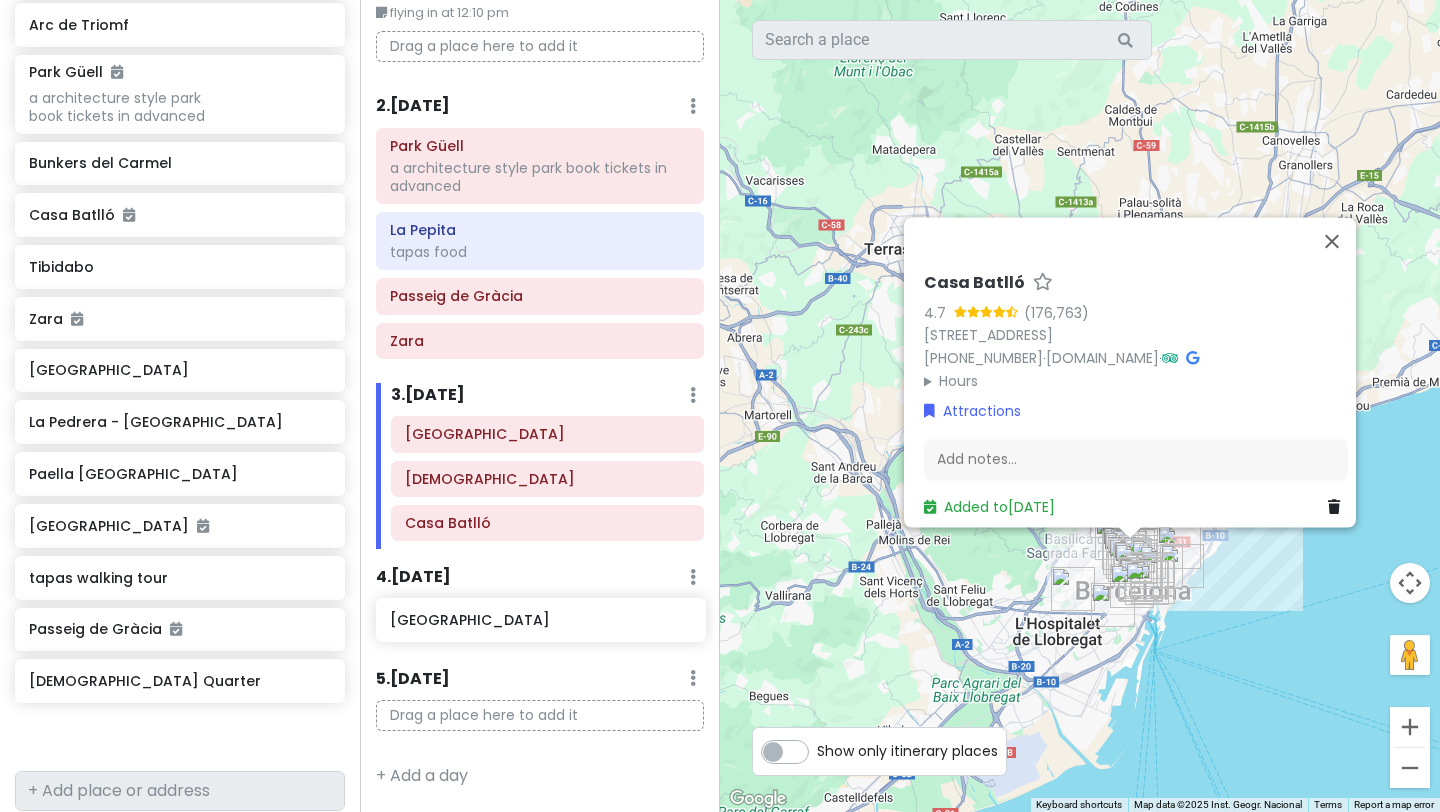 scroll, scrollTop: 95, scrollLeft: 0, axis: vertical 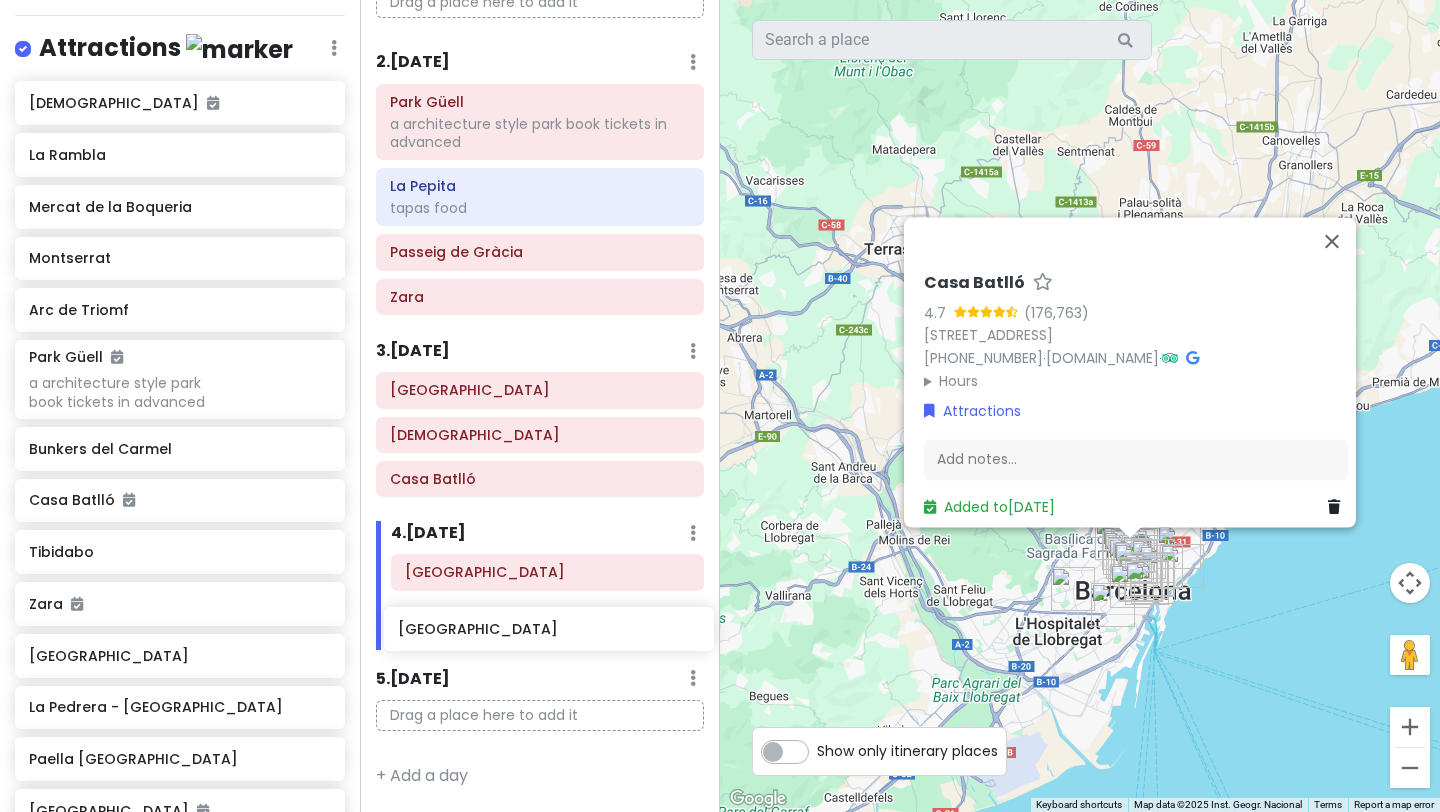 drag, startPoint x: 141, startPoint y: 146, endPoint x: 509, endPoint y: 620, distance: 600.0833 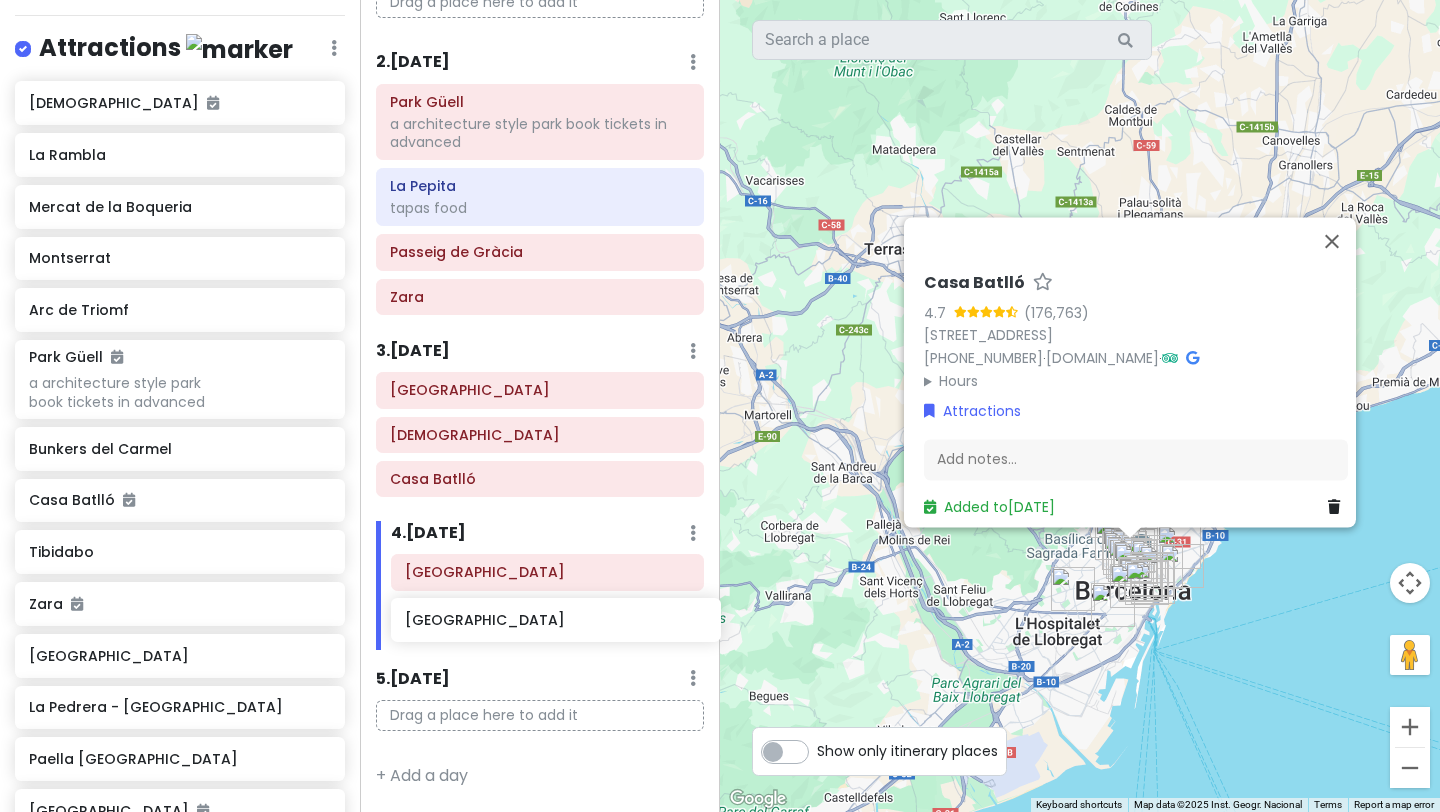 scroll, scrollTop: 139, scrollLeft: 0, axis: vertical 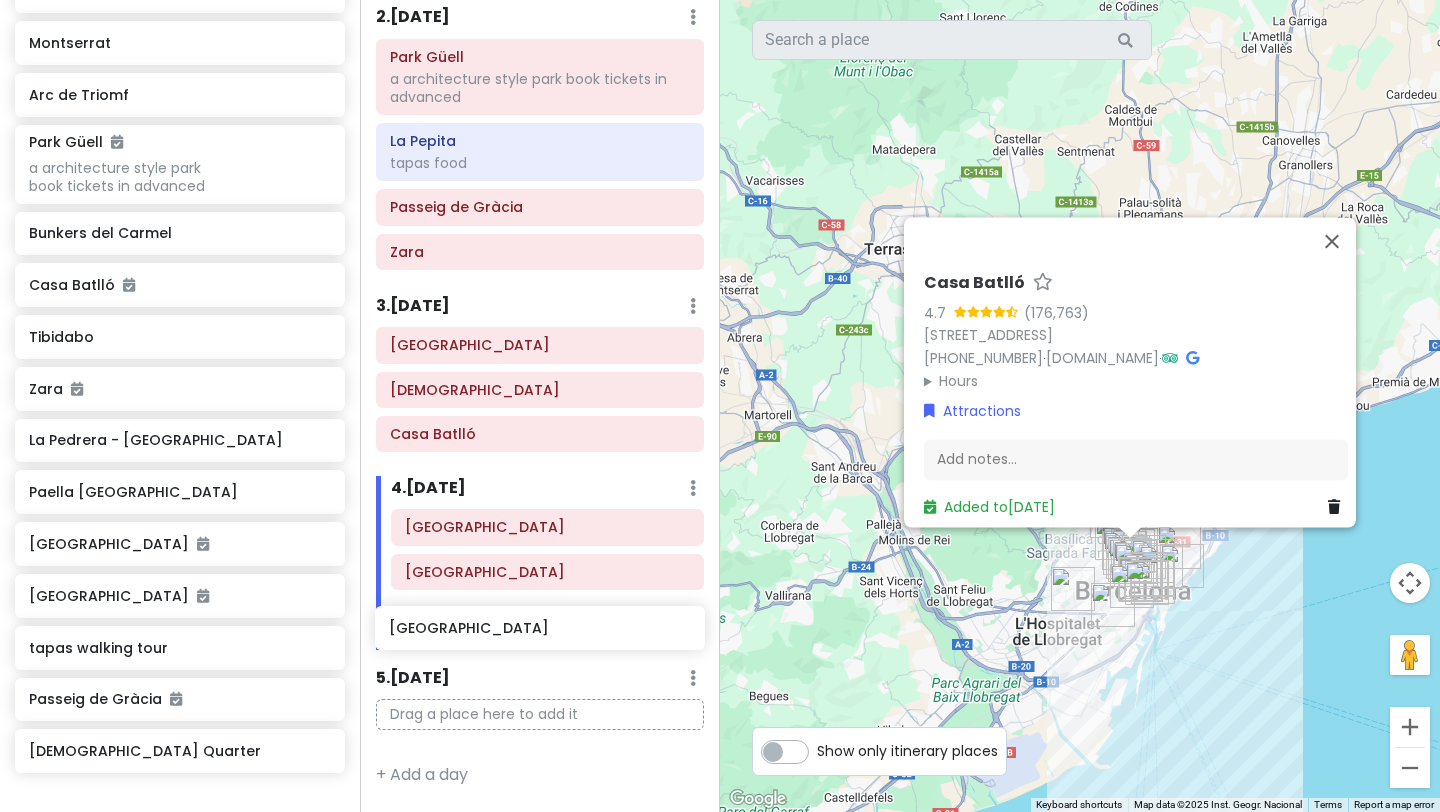 drag, startPoint x: 160, startPoint y: 437, endPoint x: 520, endPoint y: 626, distance: 406.59686 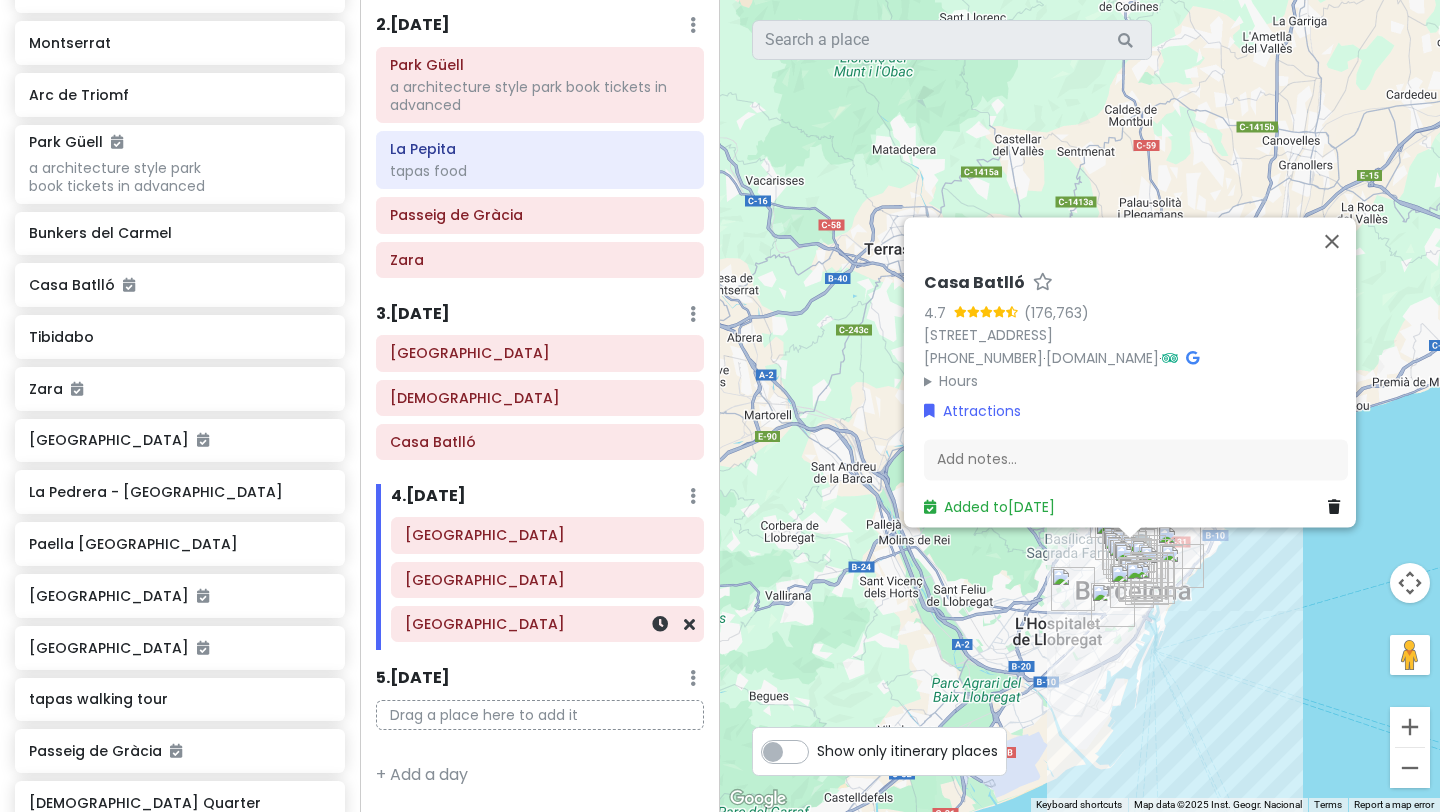 scroll, scrollTop: 183, scrollLeft: 0, axis: vertical 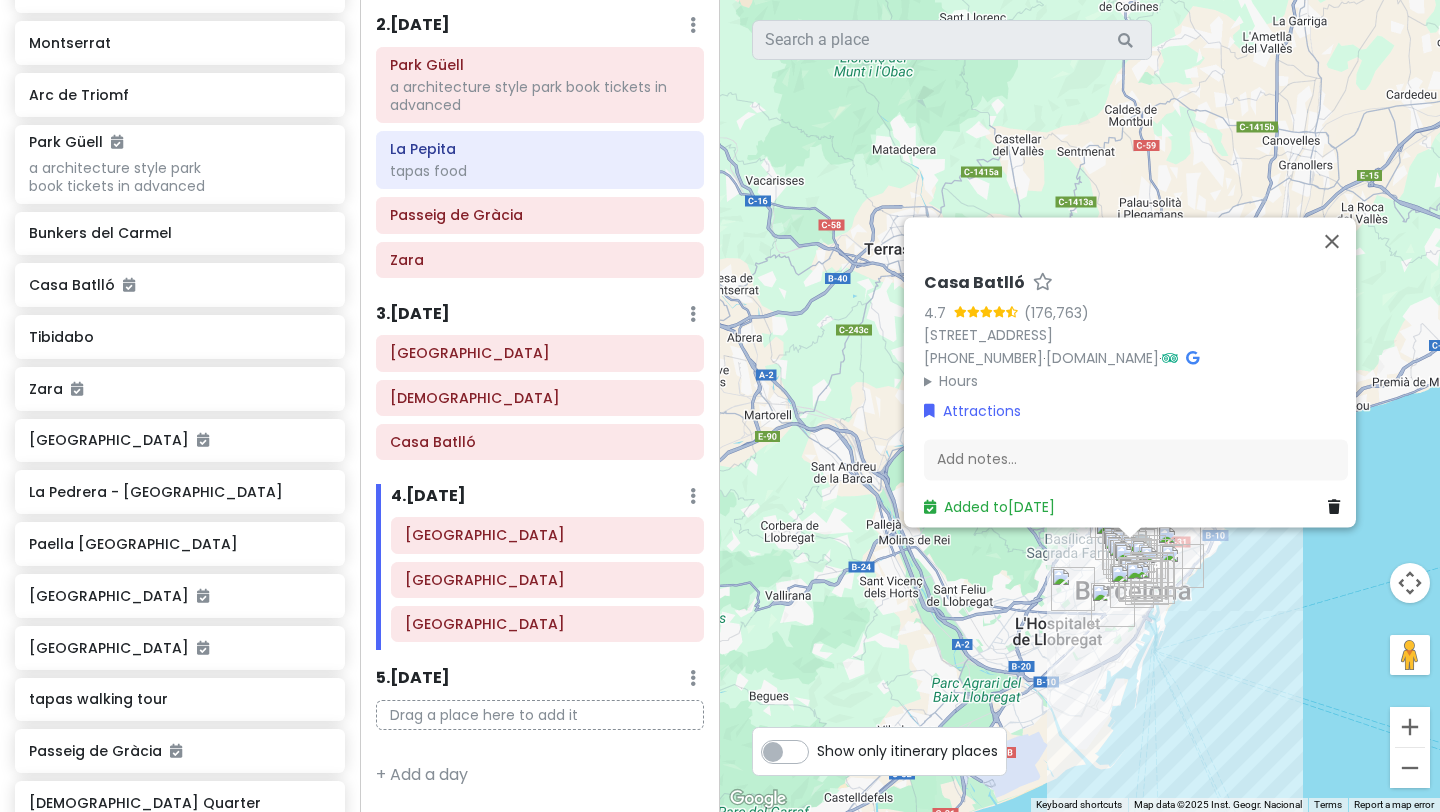 click on "Drag a place here to add it" at bounding box center [540, 715] 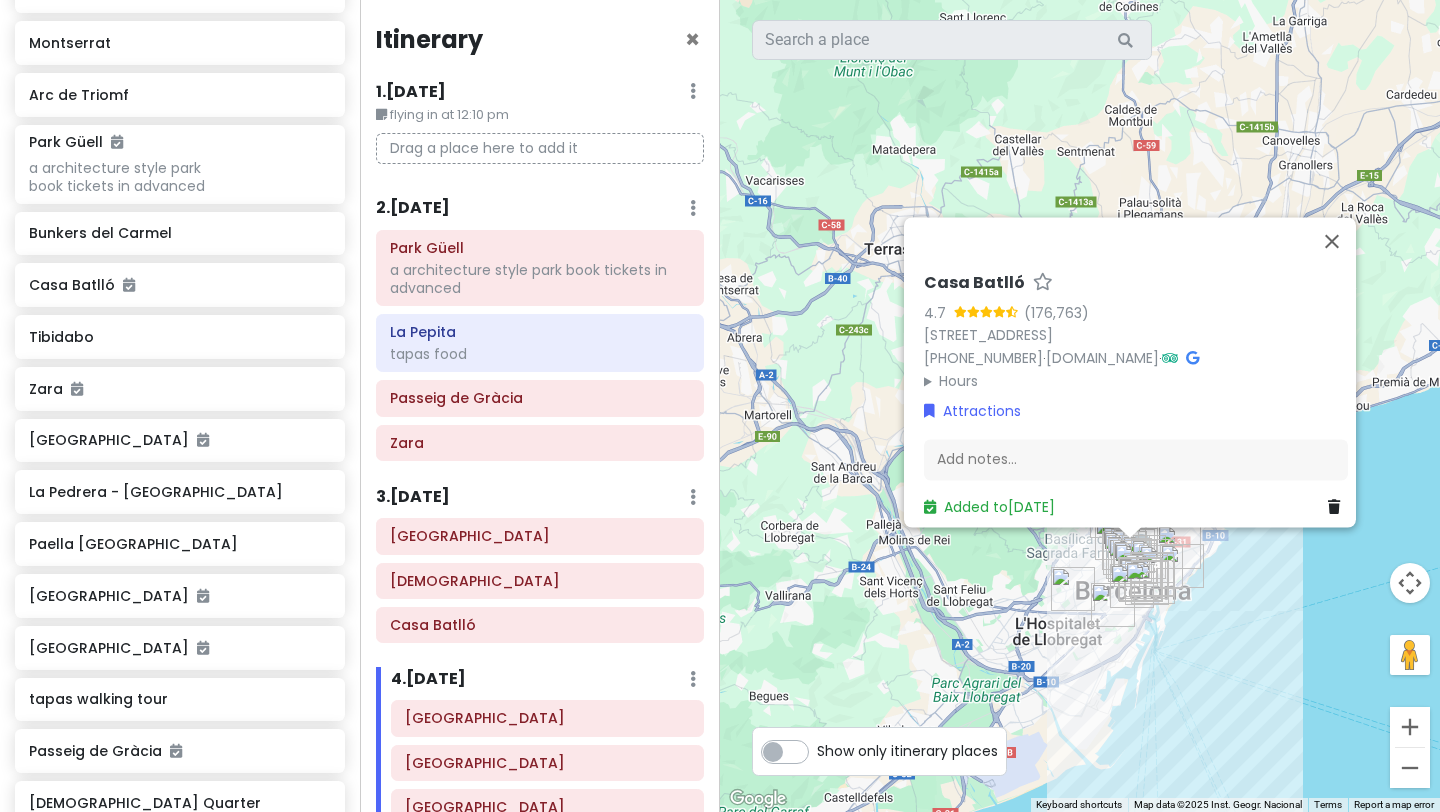 scroll, scrollTop: 183, scrollLeft: 0, axis: vertical 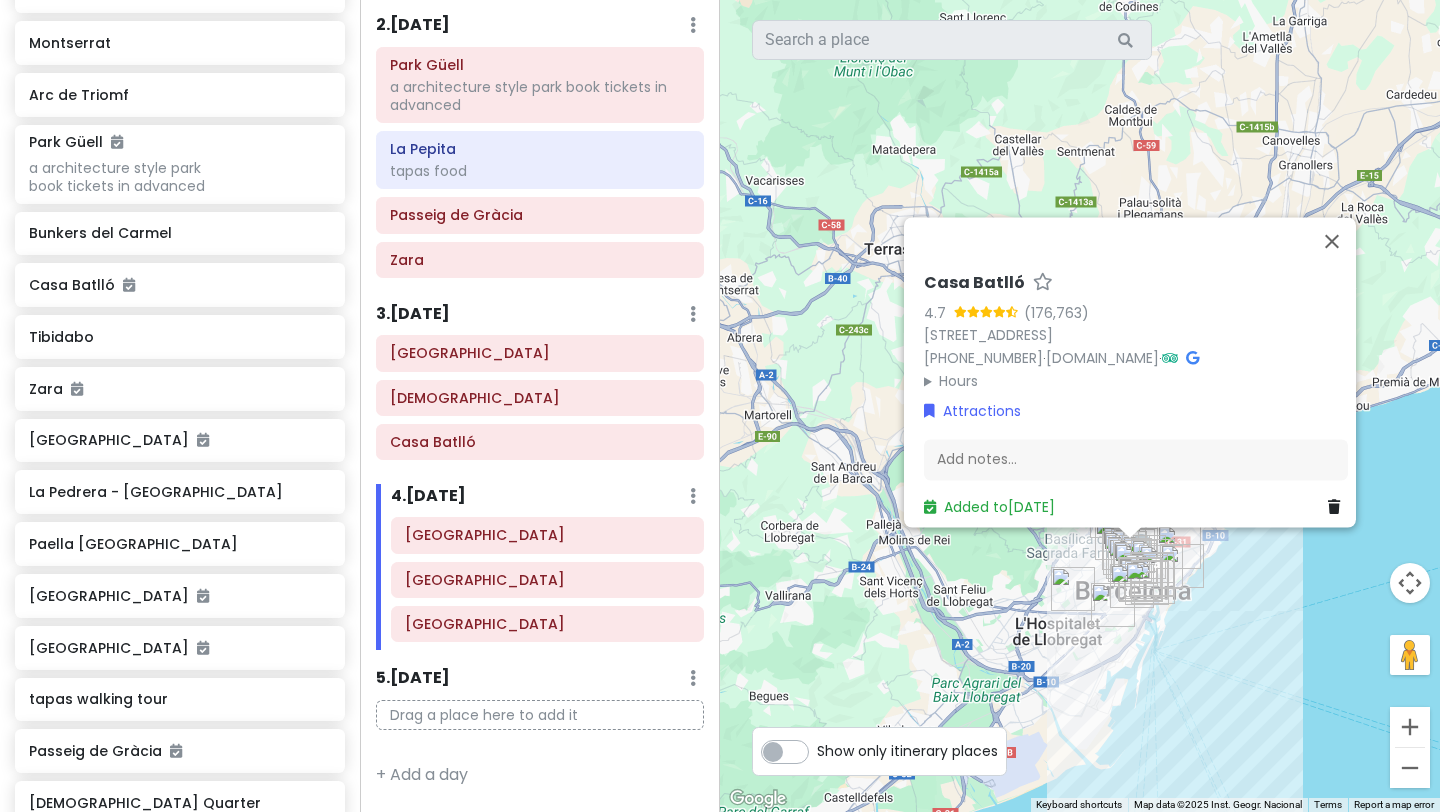 click on "[GEOGRAPHIC_DATA] 4.7        (176,763) Pg. de [STREET_ADDRESS] [PHONE_NUMBER]   ·   [DOMAIN_NAME]   ·   Hours [DATE]  8:30 AM – 10:30 PM [DATE]  8:30 AM – 10:30 PM [DATE]  8:30 AM – 10:30 PM [DATE]  8:30 AM – 10:30 PM [DATE]  8:30 AM – 10:30 PM [DATE]  8:30 AM – 10:30 PM [DATE]  8:30 AM – 10:30 PM Attractions Add notes... Added to  [DATE]" at bounding box center [1080, 406] 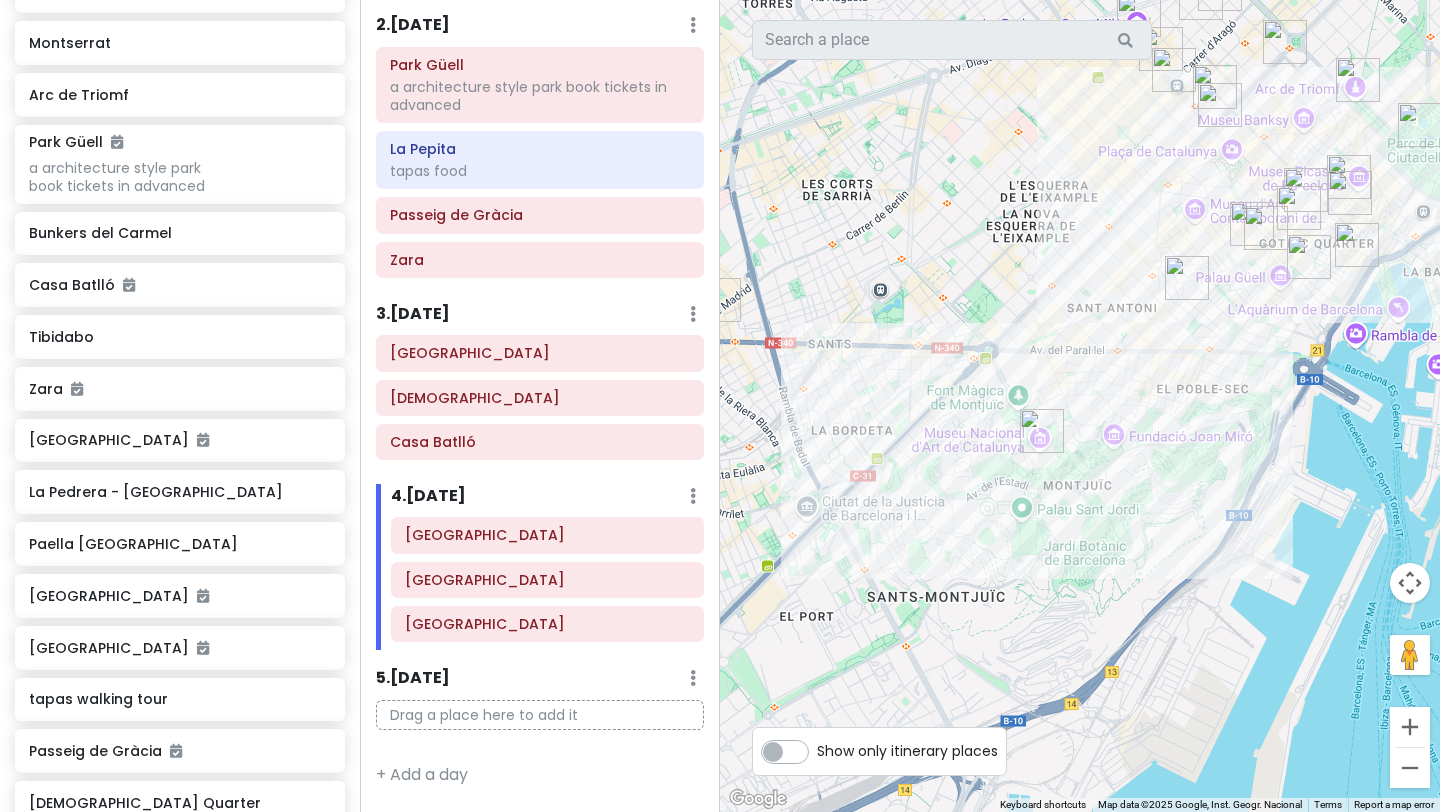 drag, startPoint x: 1084, startPoint y: 543, endPoint x: 1007, endPoint y: 569, distance: 81.27115 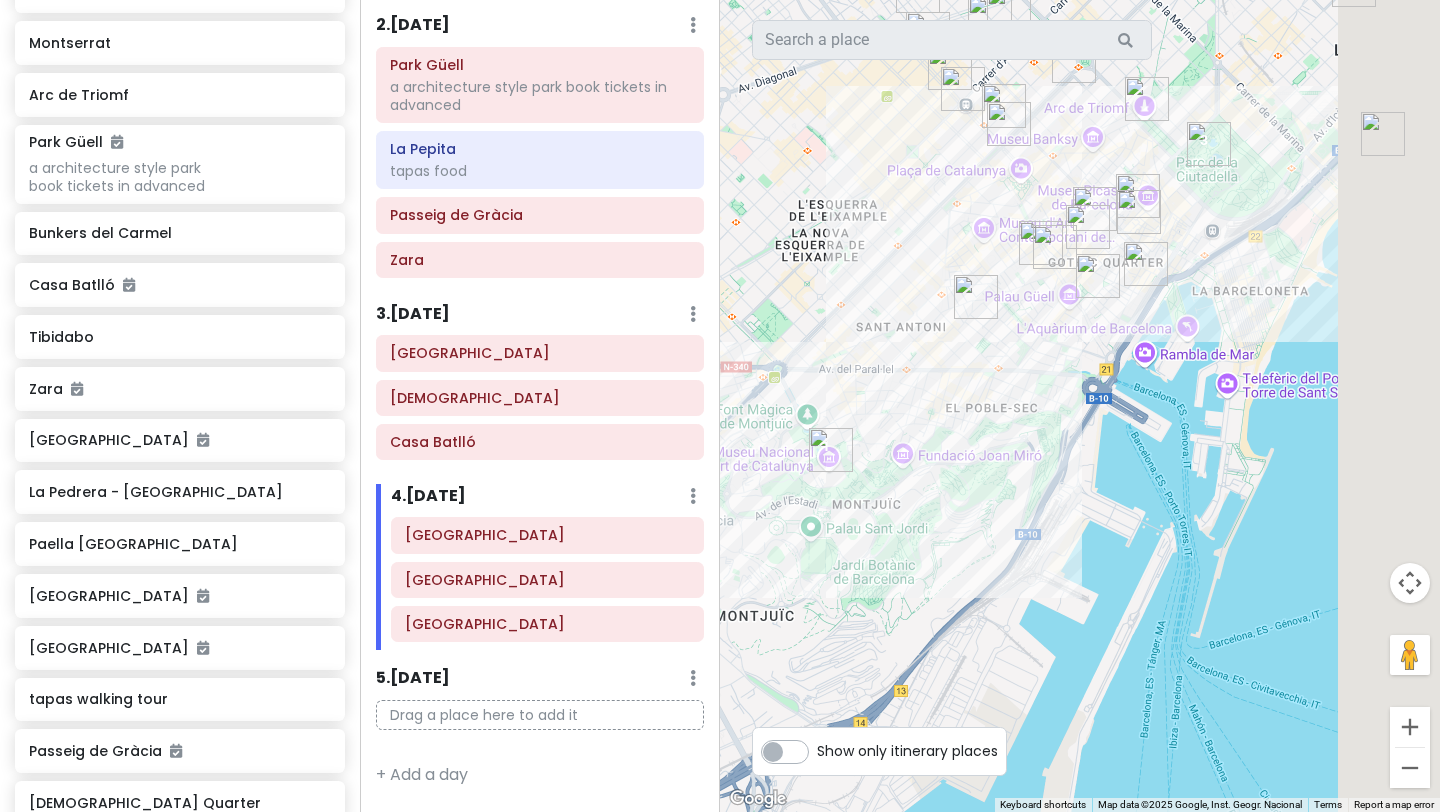 drag, startPoint x: 1005, startPoint y: 571, endPoint x: 651, endPoint y: 597, distance: 354.95352 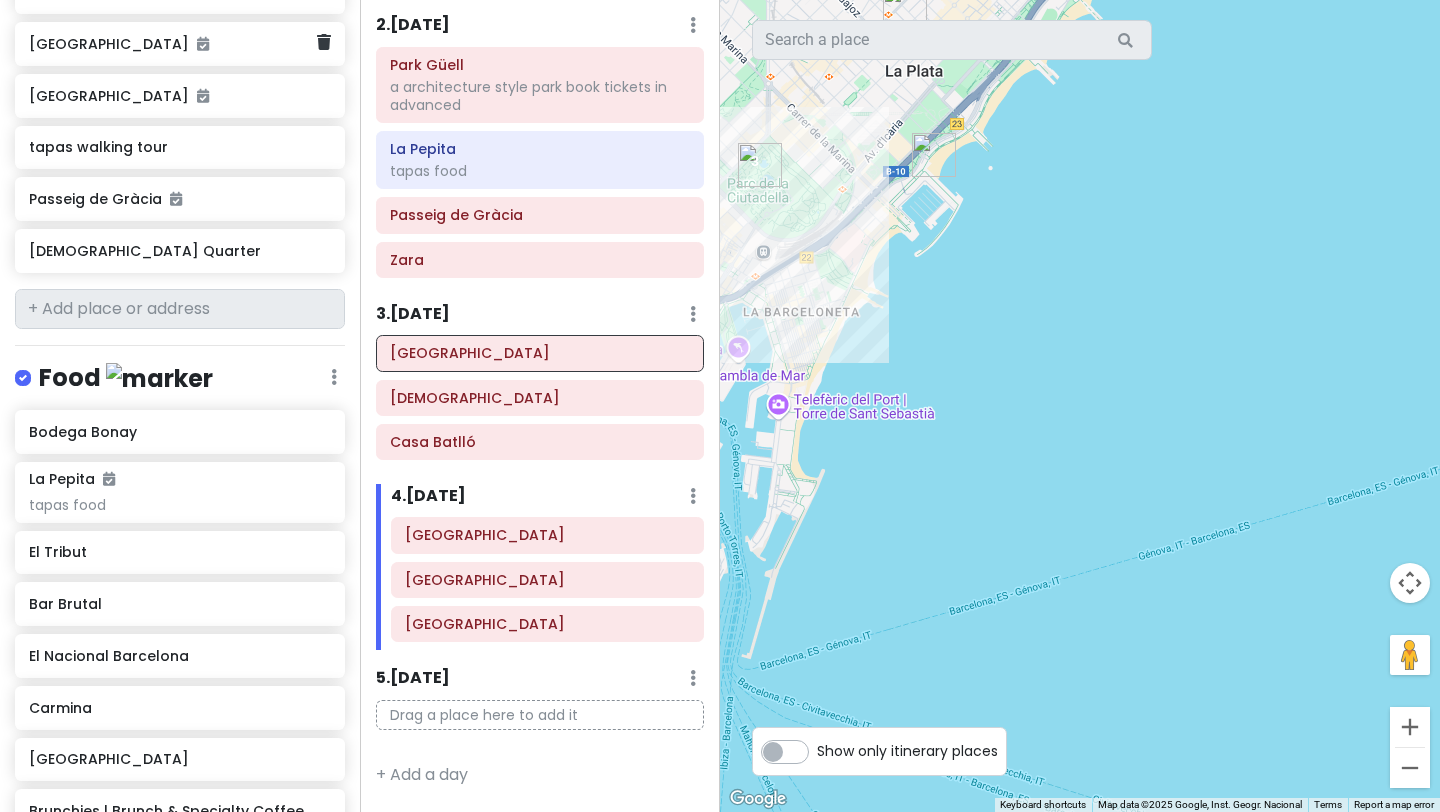 scroll, scrollTop: 1580, scrollLeft: 0, axis: vertical 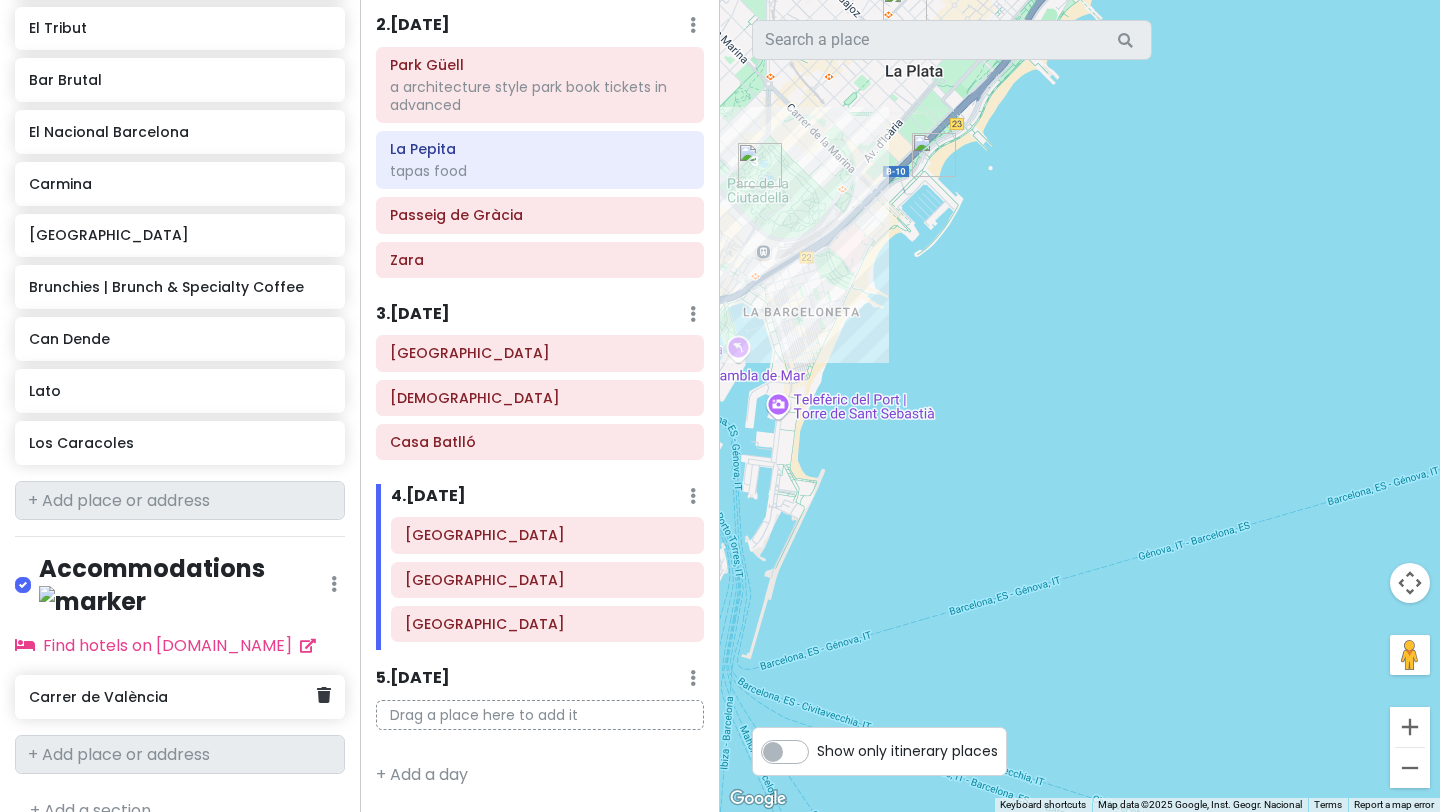 click on "Carrer de València" 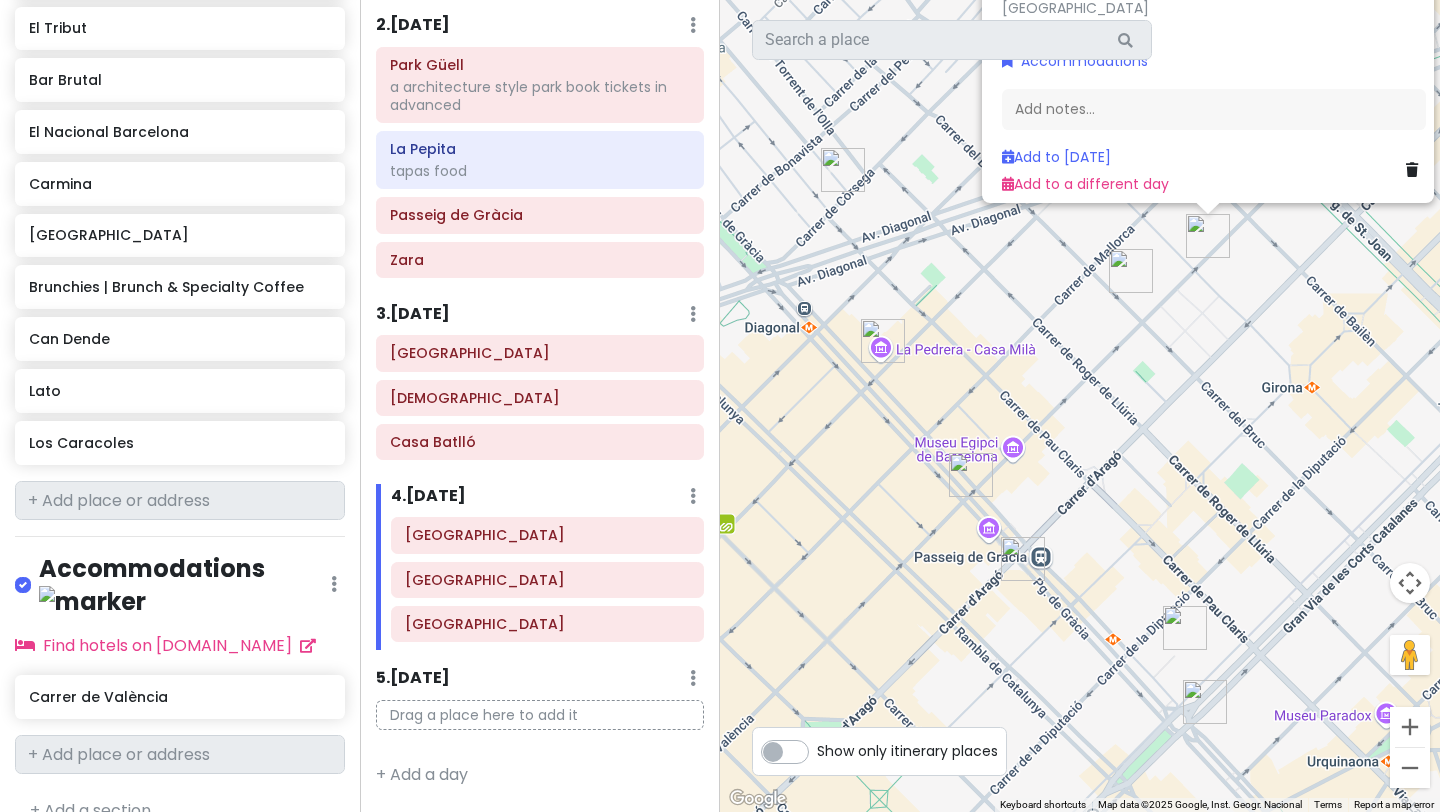drag, startPoint x: 1040, startPoint y: 448, endPoint x: 861, endPoint y: 601, distance: 235.47824 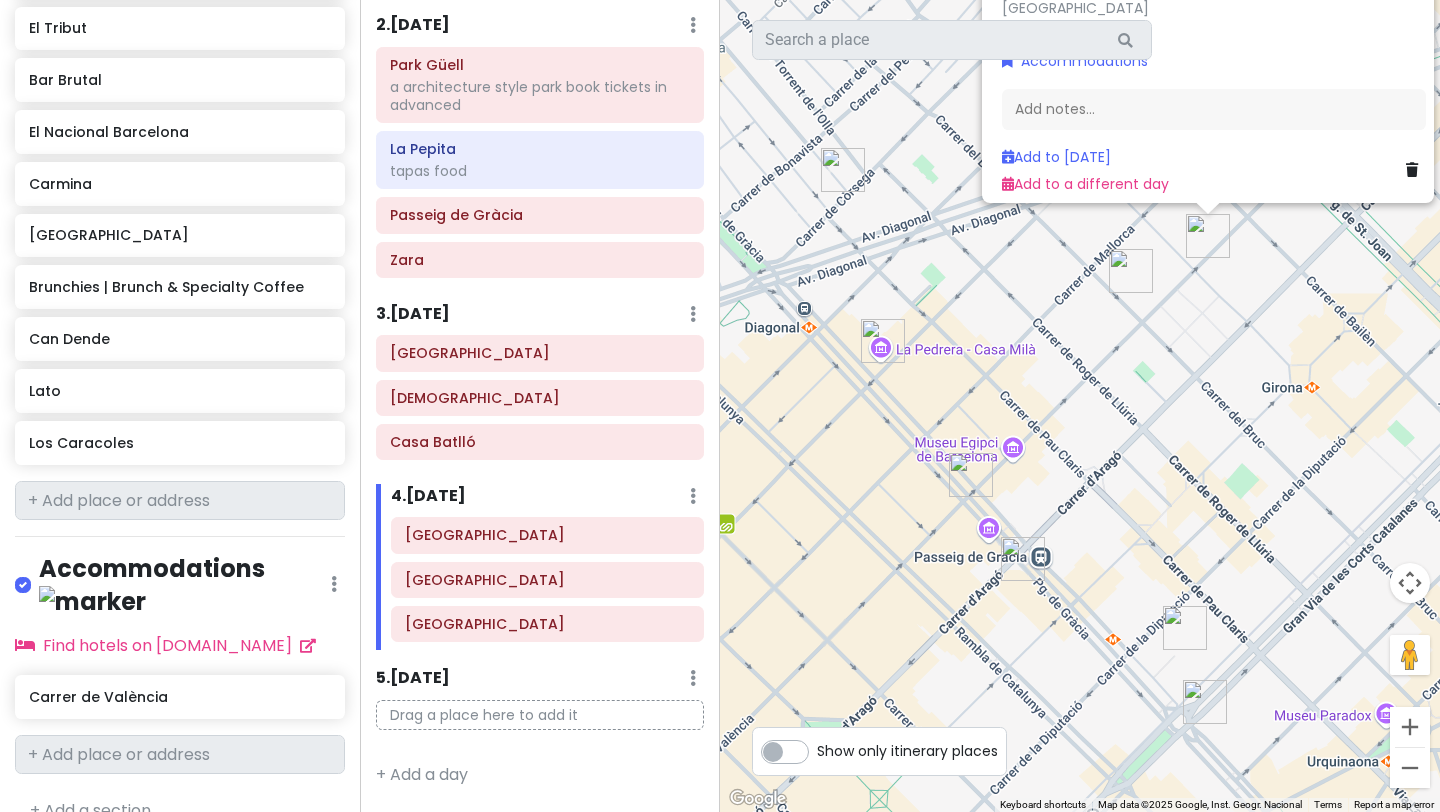 click on "Carrer de València Carrer de [GEOGRAPHIC_DATA], [GEOGRAPHIC_DATA], [GEOGRAPHIC_DATA] Accommodations Add notes...  Add to   [DATE]  Add to a different day" at bounding box center [1080, 406] 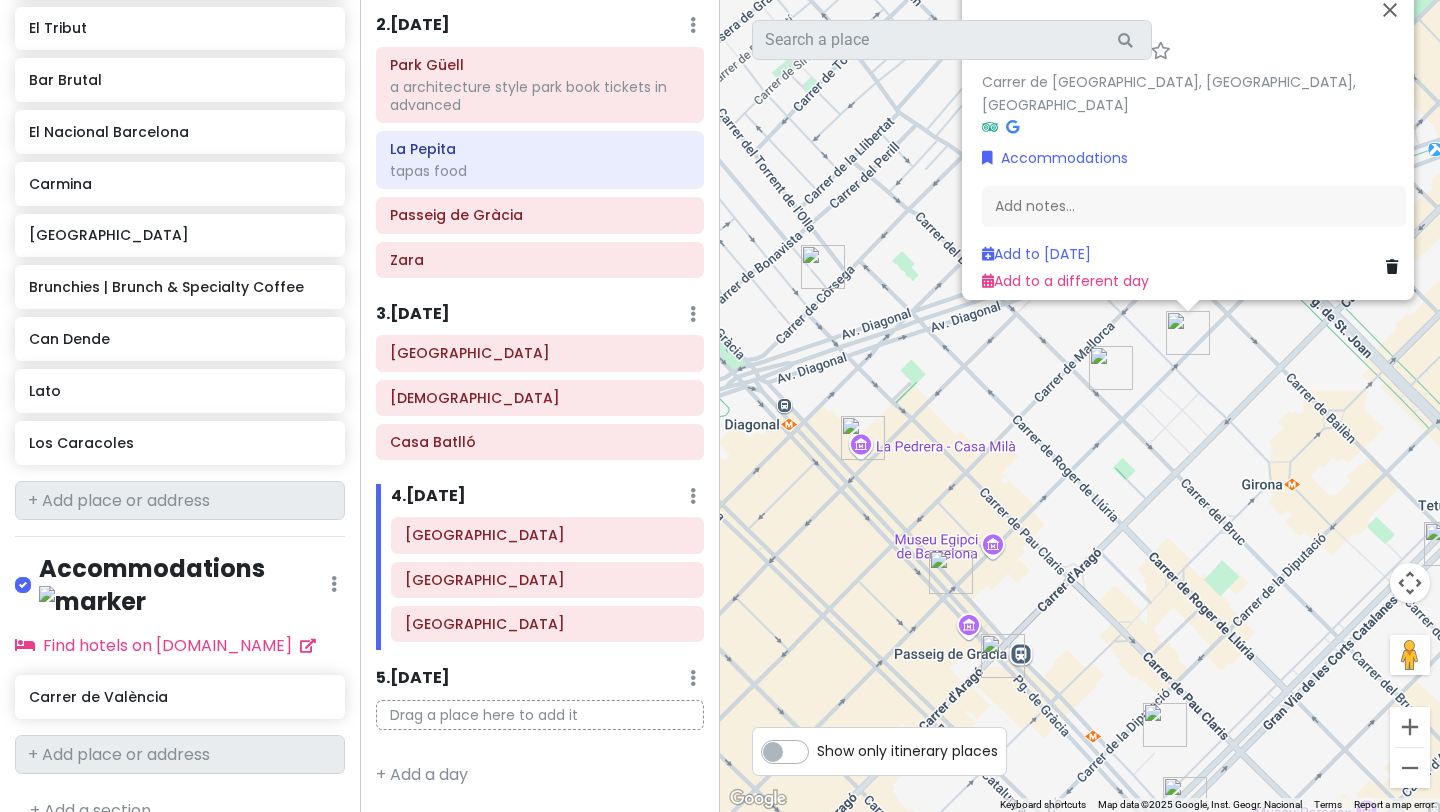 drag, startPoint x: 1090, startPoint y: 457, endPoint x: 1060, endPoint y: 531, distance: 79.84986 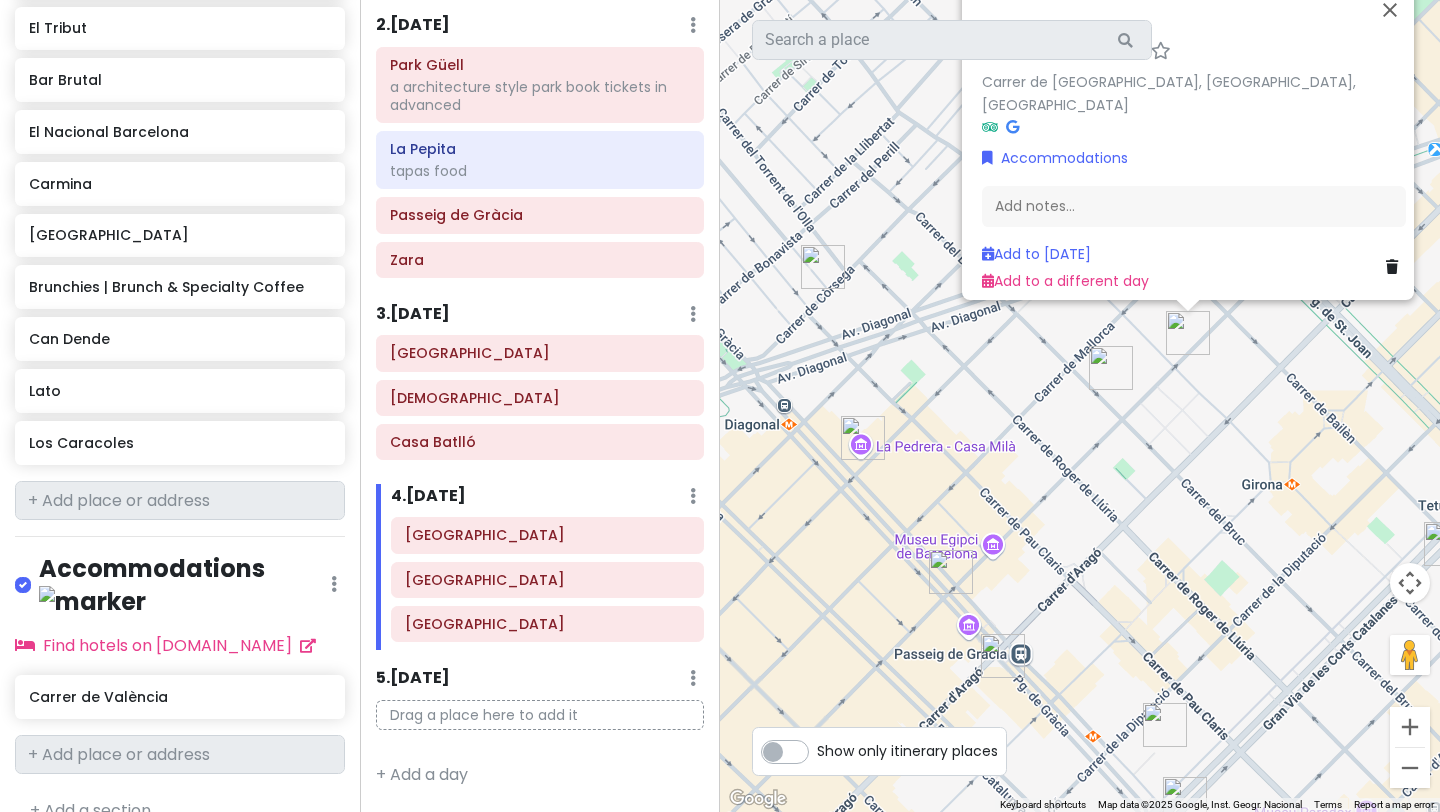 click on "Carrer de València Carrer de [GEOGRAPHIC_DATA], [GEOGRAPHIC_DATA], [GEOGRAPHIC_DATA] Accommodations Add notes...  Add to   [DATE]  Add to a different day" at bounding box center (1080, 406) 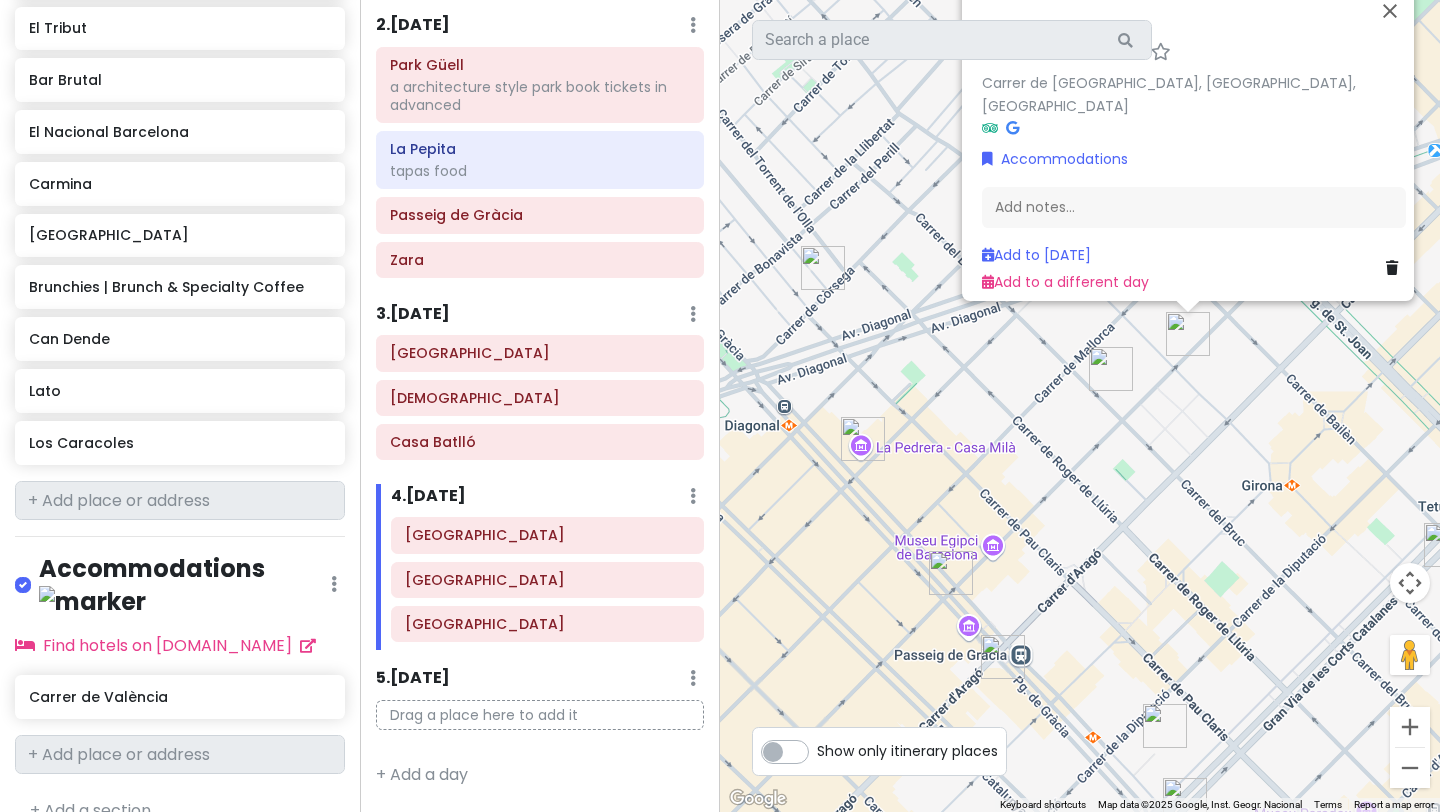 click at bounding box center (863, 439) 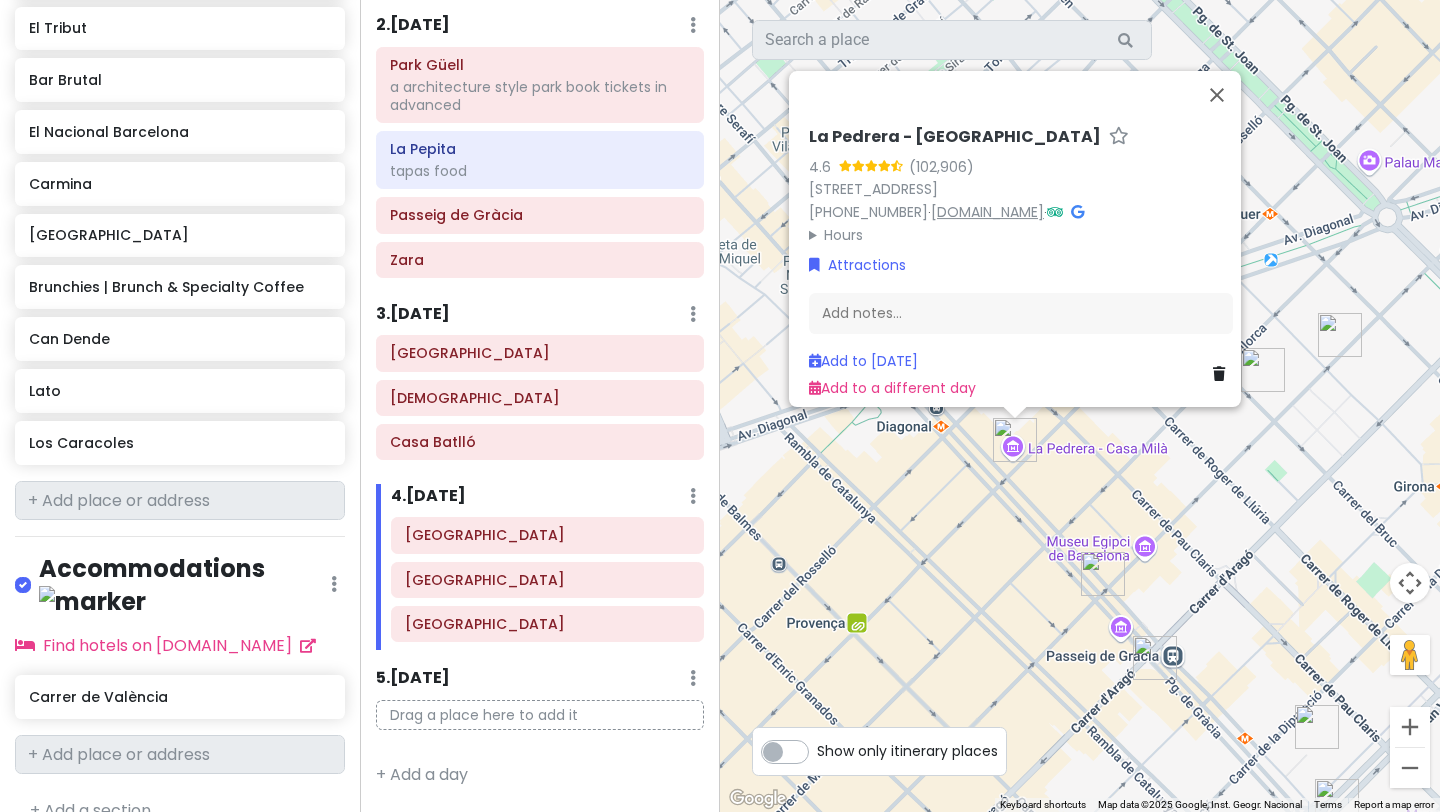 click on "[DOMAIN_NAME]" at bounding box center [987, 212] 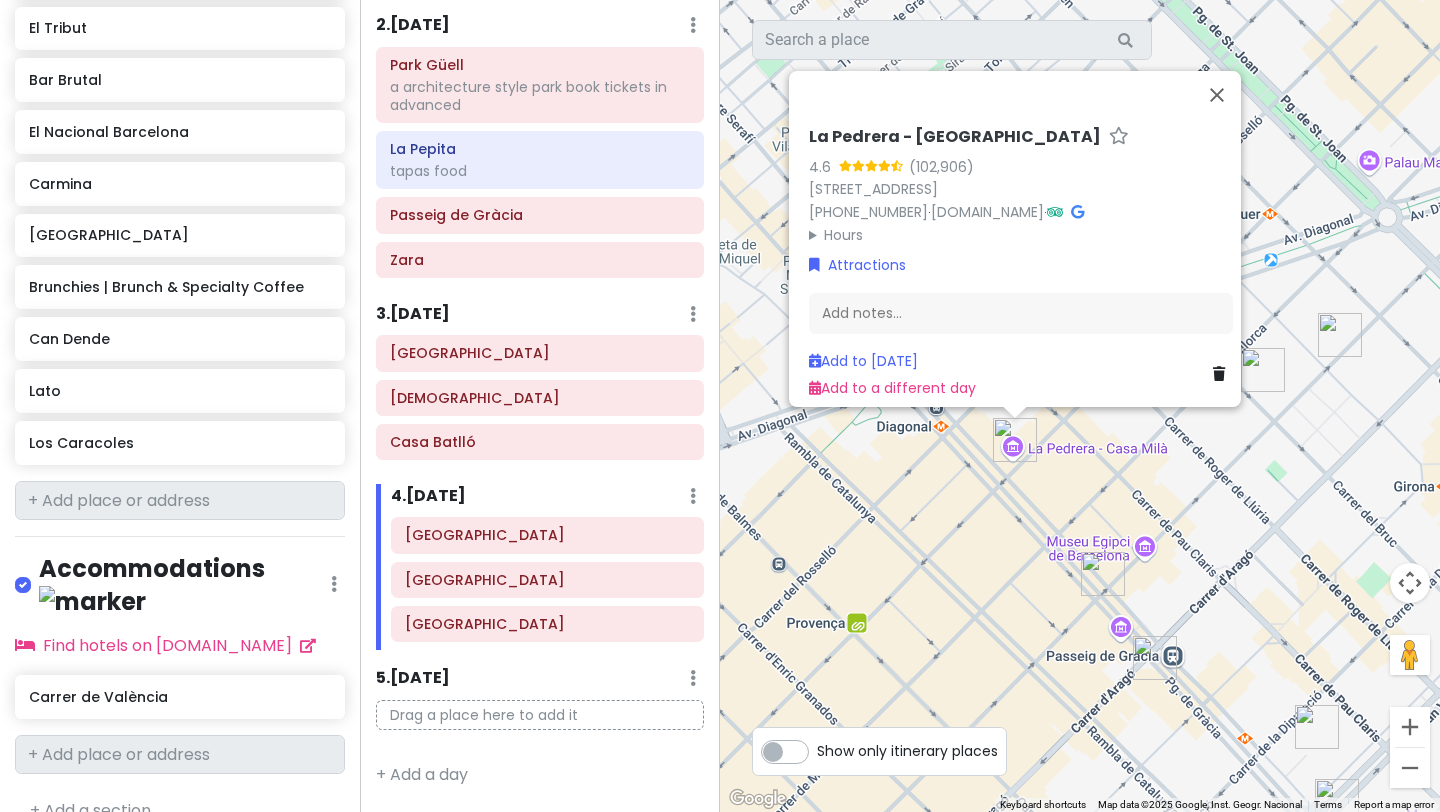 click on "[GEOGRAPHIC_DATA] - [GEOGRAPHIC_DATA] 4.6        (102,906) Pg. de [STREET_ADDRESS] [PHONE_NUMBER]   ·   [DOMAIN_NAME]   ·   Hours [DATE]  9:00 AM – 6:30 PM, 7:00 – 11:00 PM [DATE]  9:00 AM – 6:30 PM, 7:00 – 11:00 PM [DATE]  9:00 AM – 6:30 PM, 7:00 – 11:00 PM [DATE]  9:00 AM – 6:30 PM, 7:00 – 11:00 PM [DATE]  9:00 AM – 6:30 PM, 7:00 – 11:00 PM [DATE]  9:00 AM – 6:30 PM, 7:00 – 11:00 PM [DATE]  9:00 AM – 6:30 PM, 7:00 – 11:00 PM Attractions Add notes...  Add to   [DATE]  Add to a different day" at bounding box center [1080, 406] 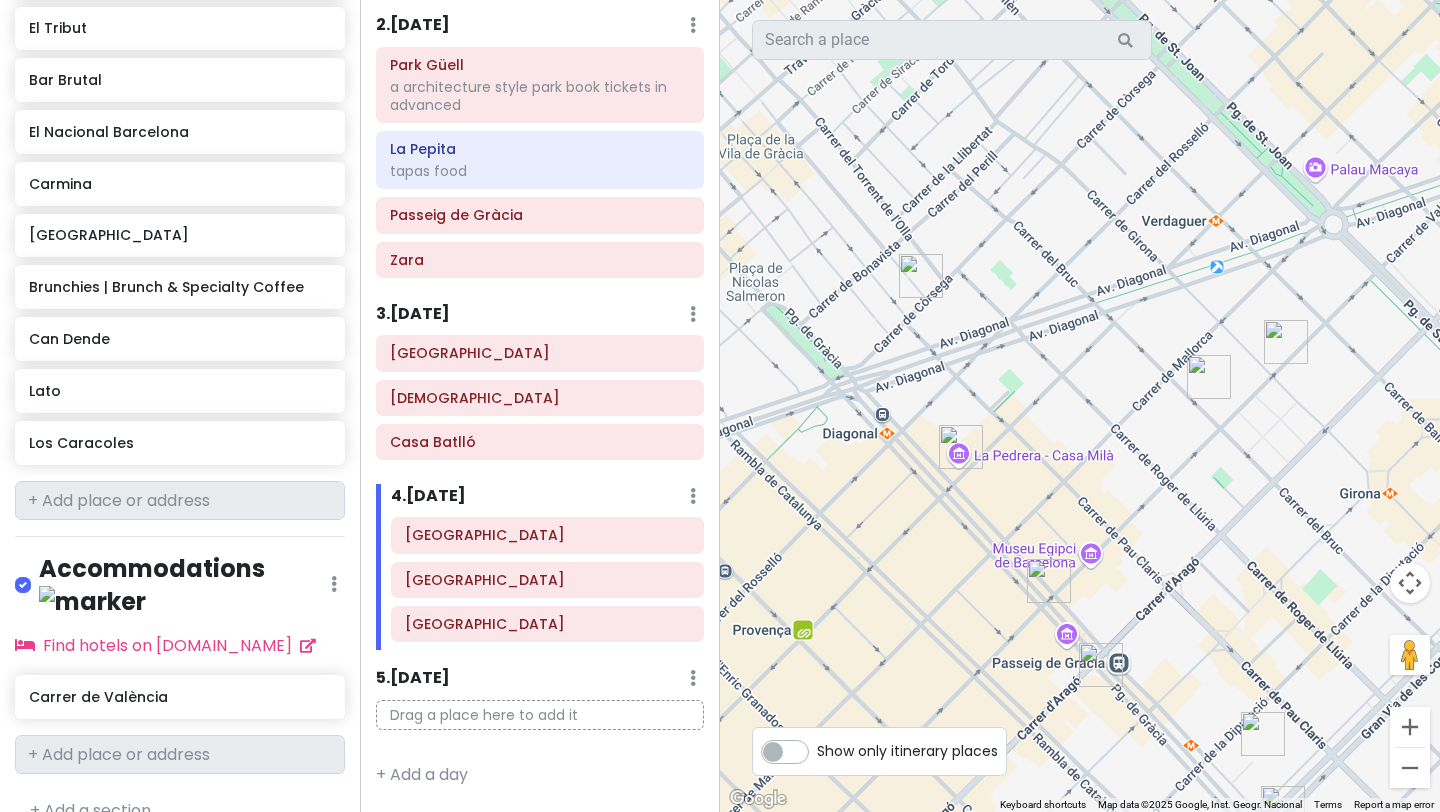 drag, startPoint x: 1358, startPoint y: 379, endPoint x: 1293, endPoint y: 393, distance: 66.4906 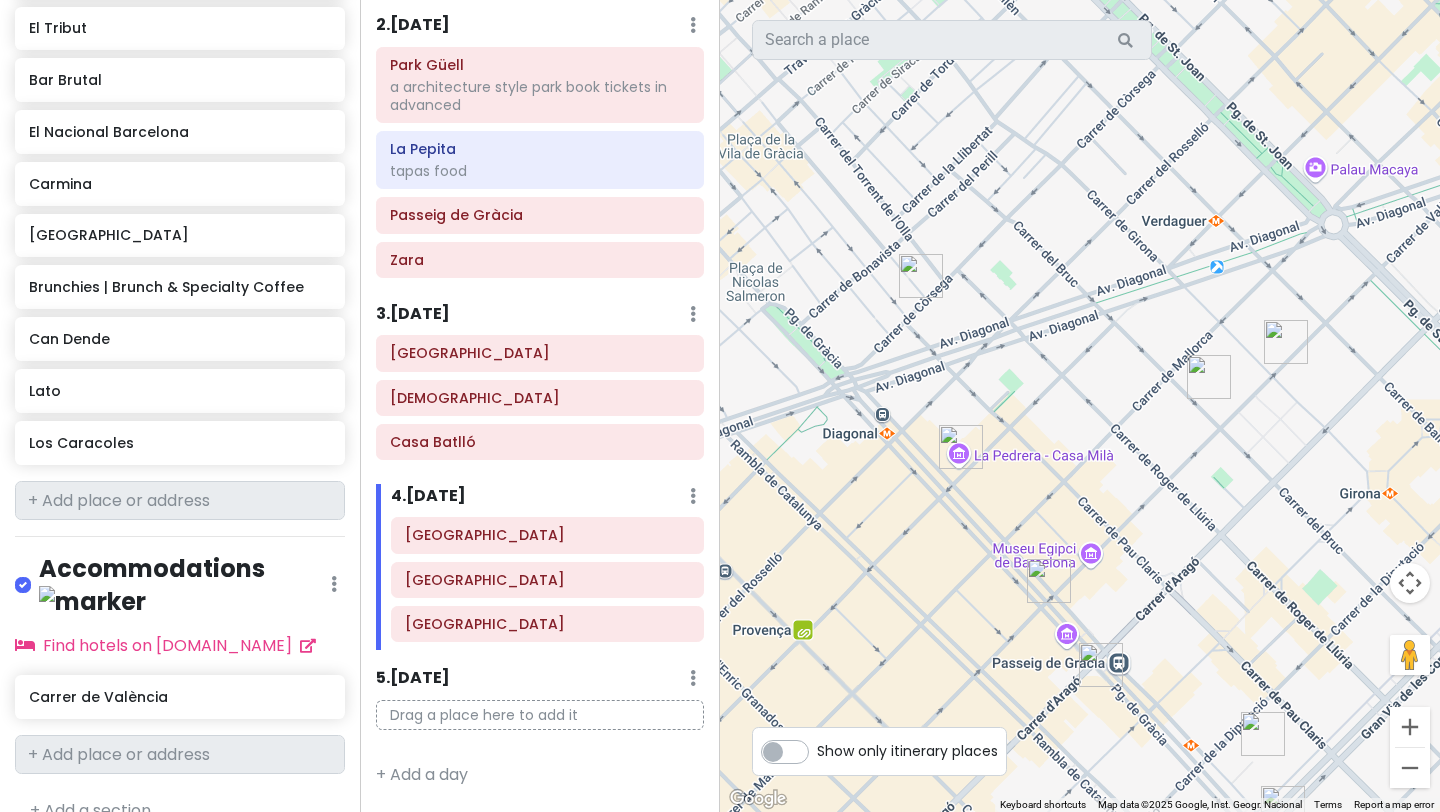 click at bounding box center [1080, 406] 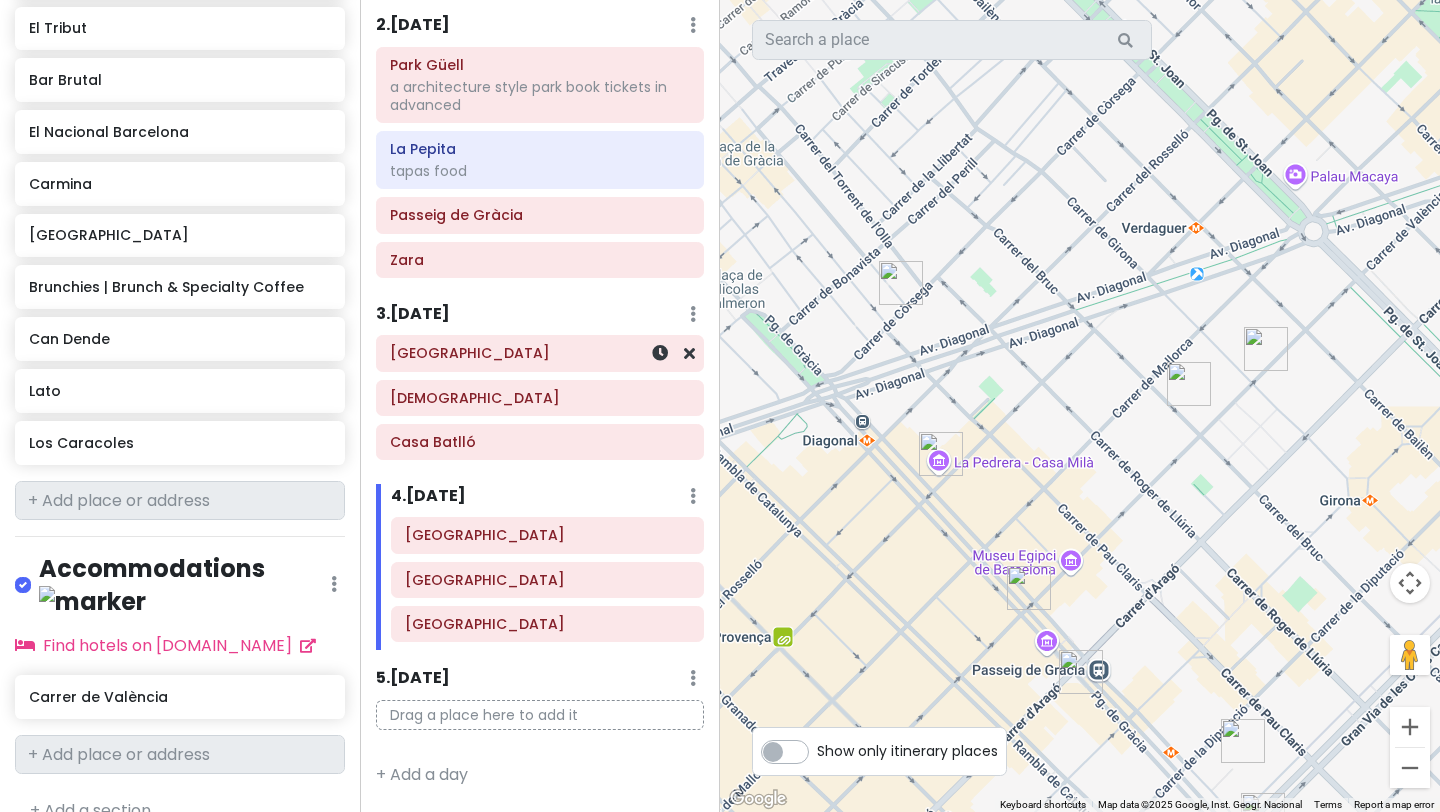 scroll, scrollTop: 0, scrollLeft: 0, axis: both 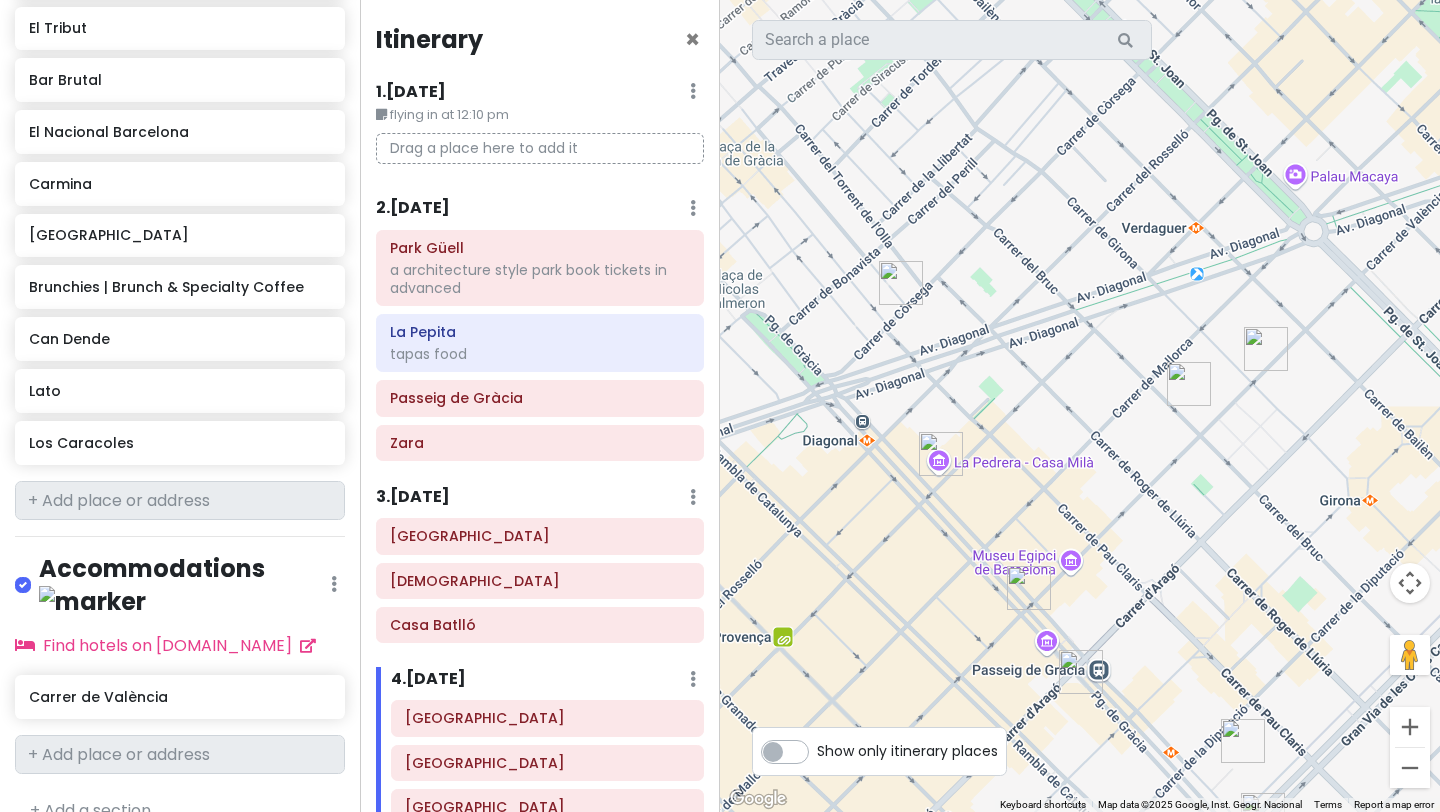 click at bounding box center (941, 454) 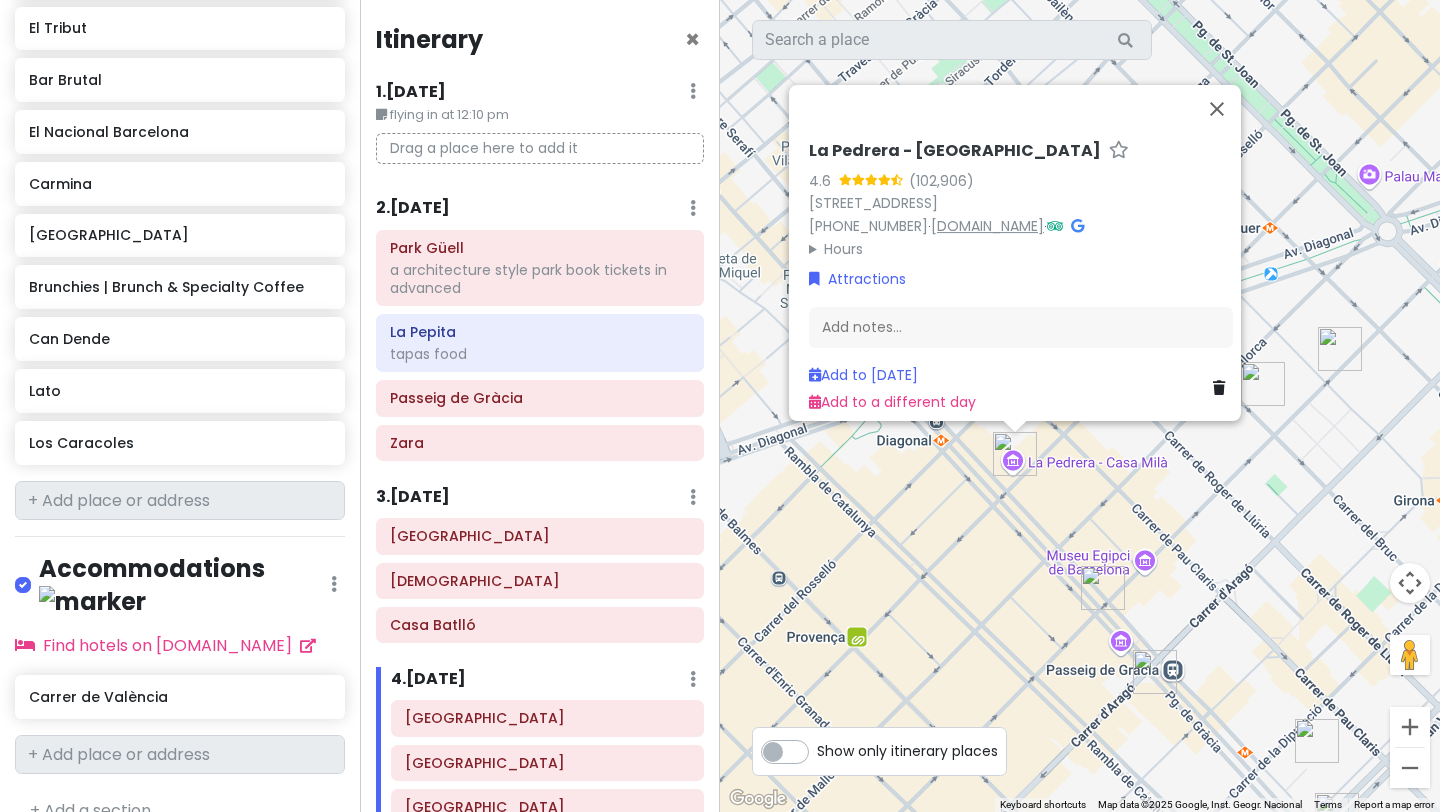 click on "[DOMAIN_NAME]" at bounding box center [987, 226] 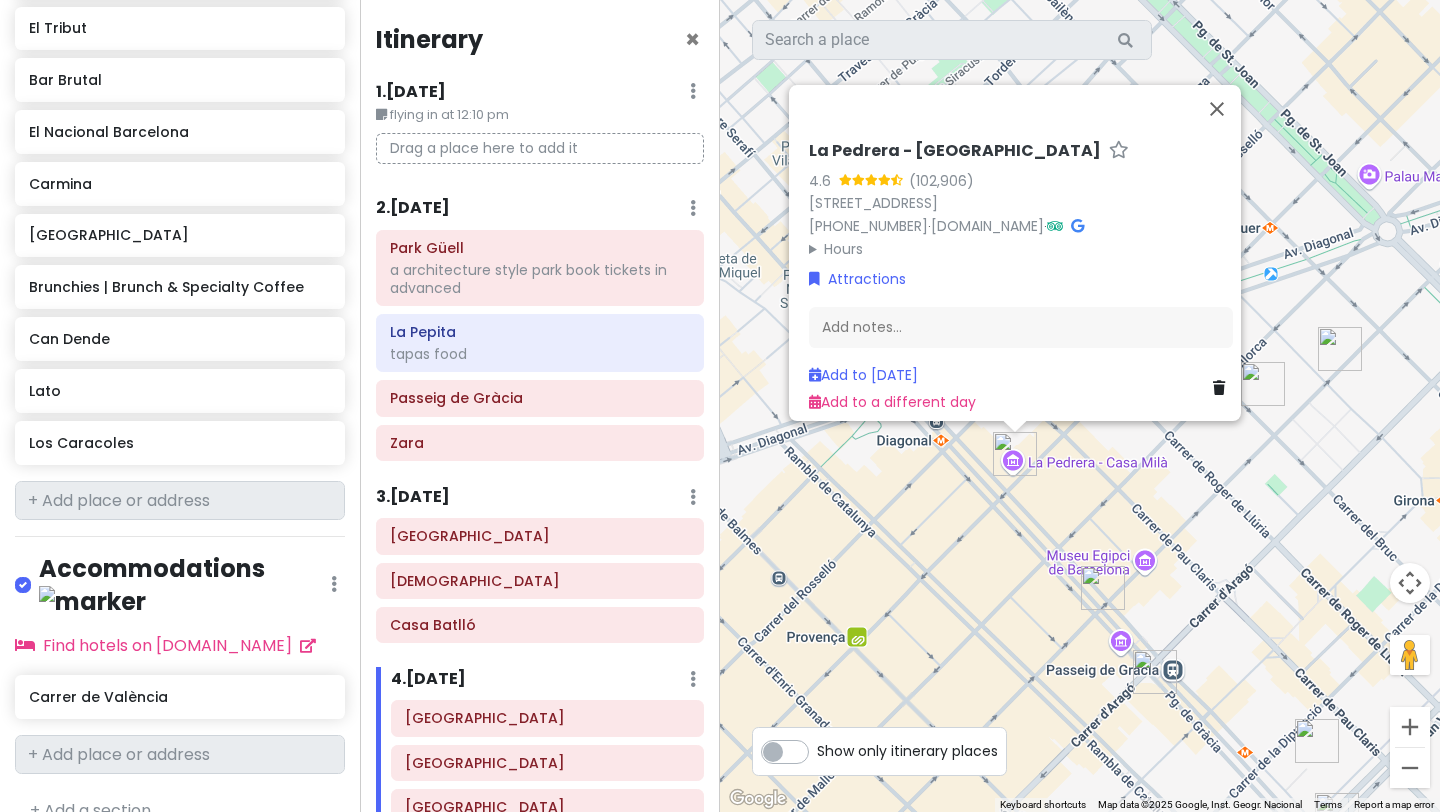 click at bounding box center (1103, 588) 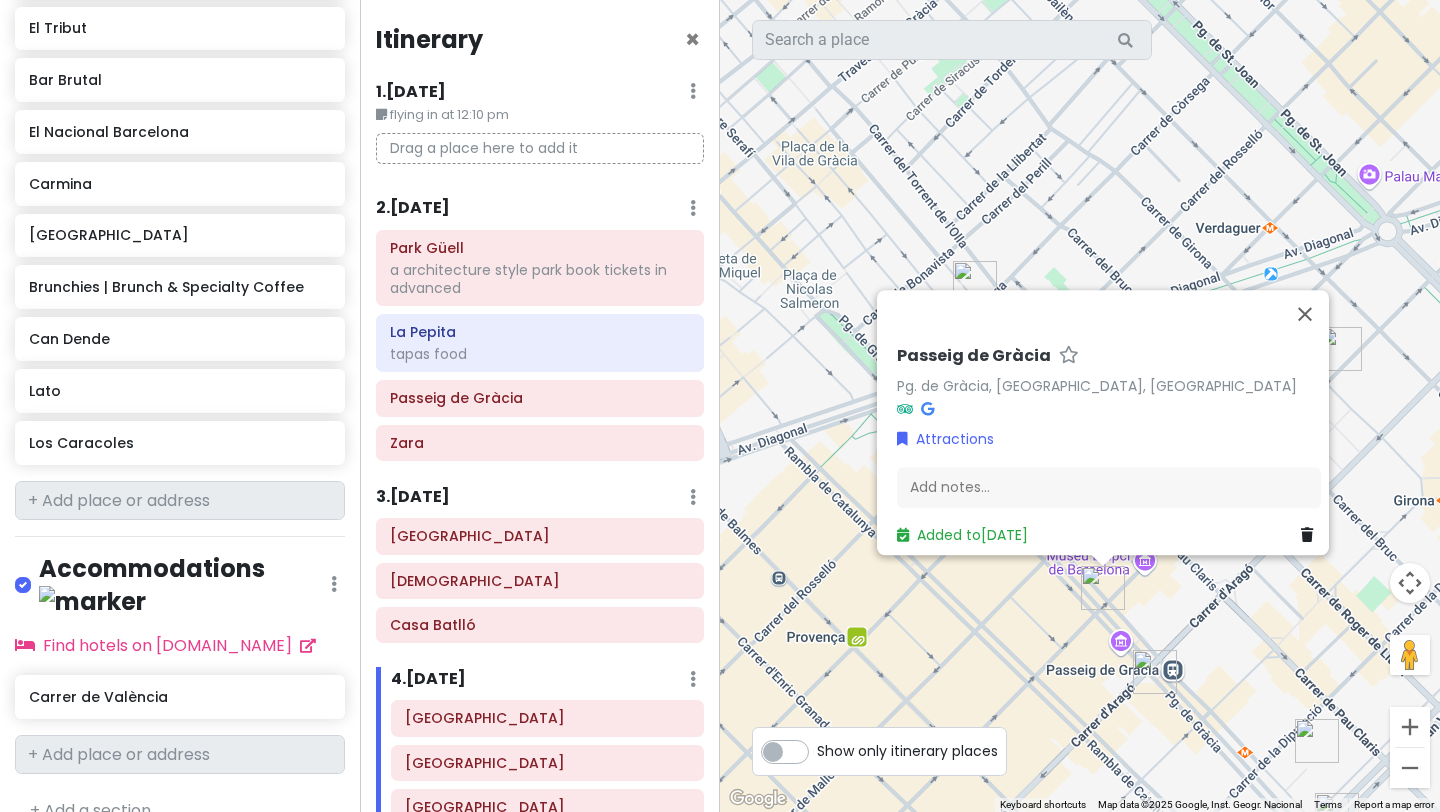 click at bounding box center [1155, 672] 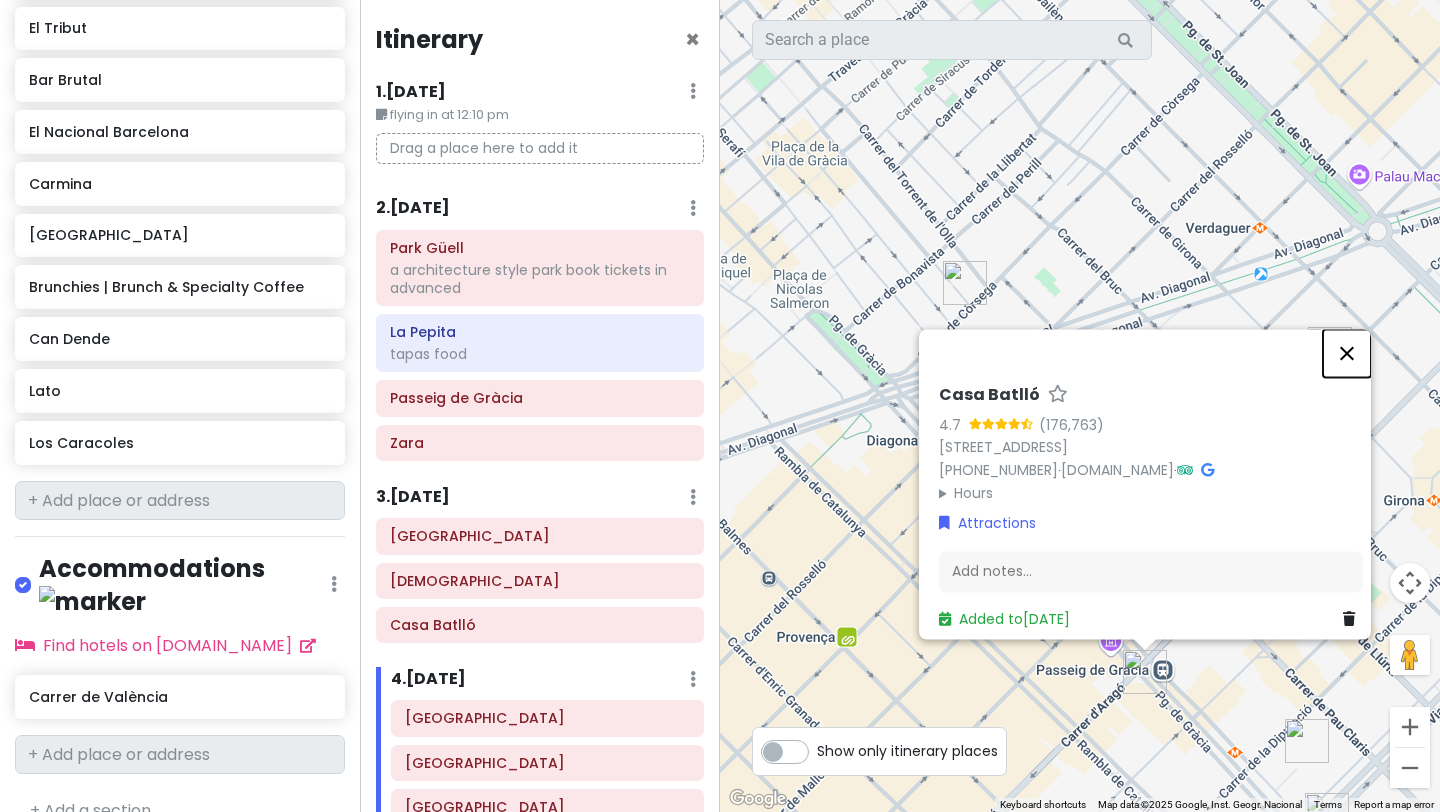 click at bounding box center (1347, 353) 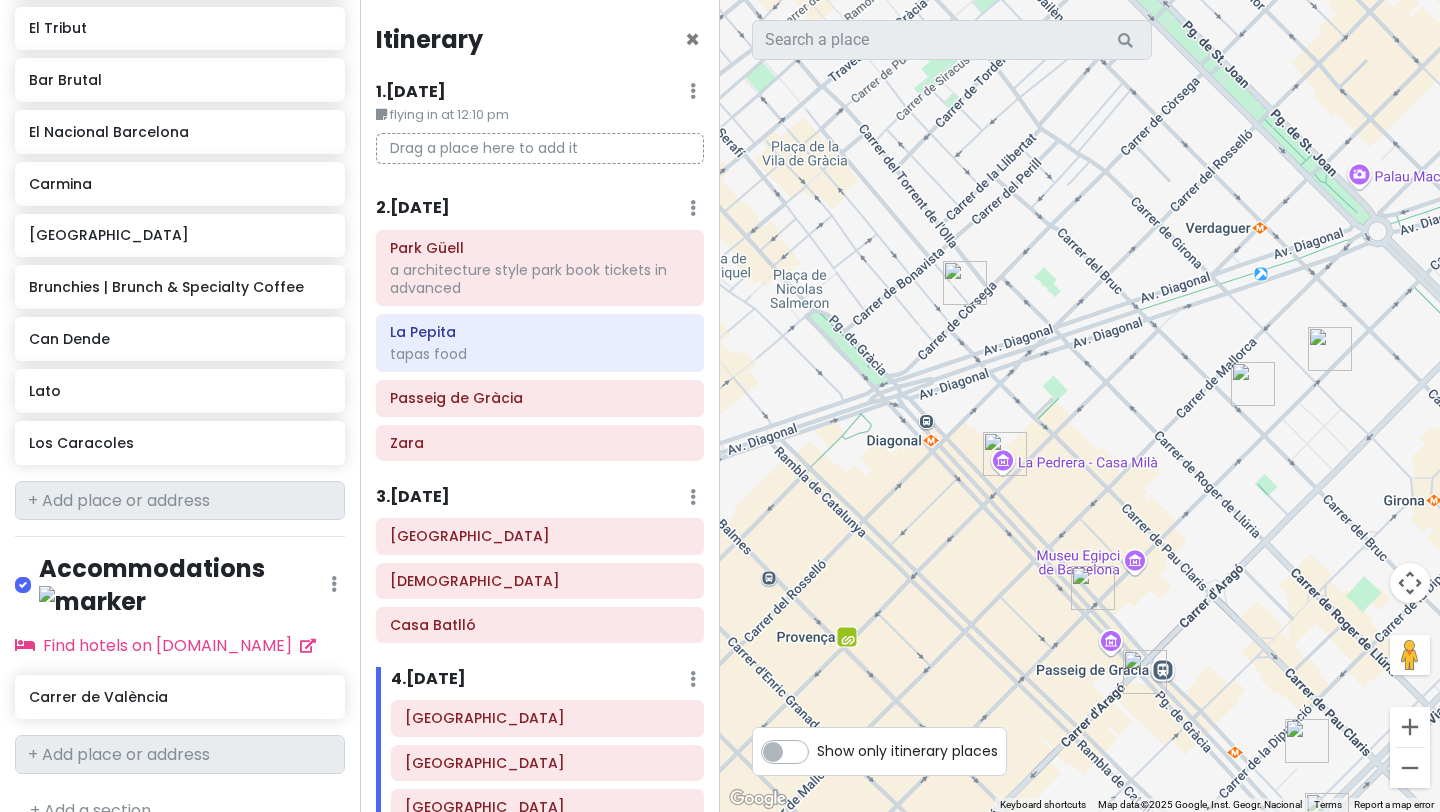 click at bounding box center [1093, 588] 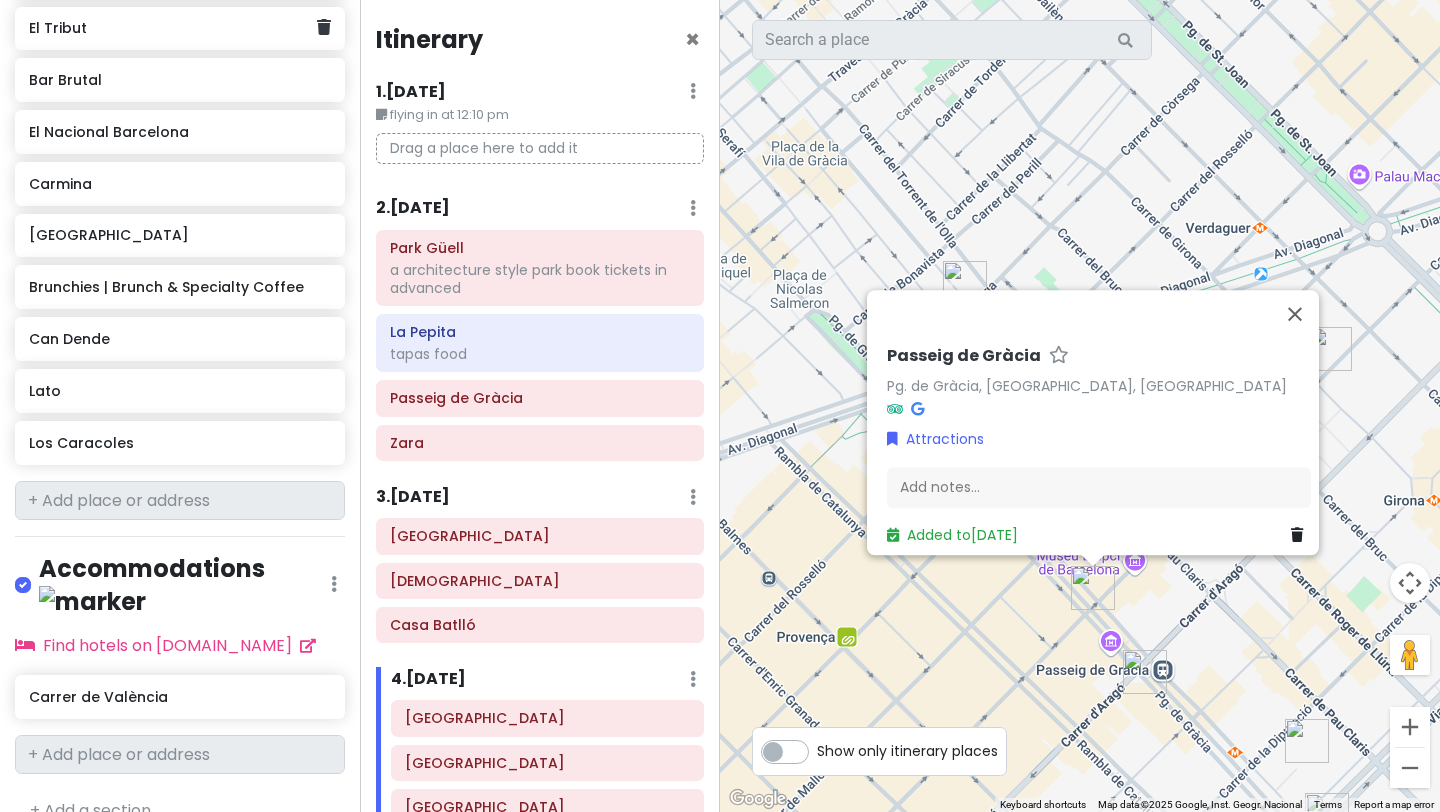 click on "El Tribut" at bounding box center (172, 28) 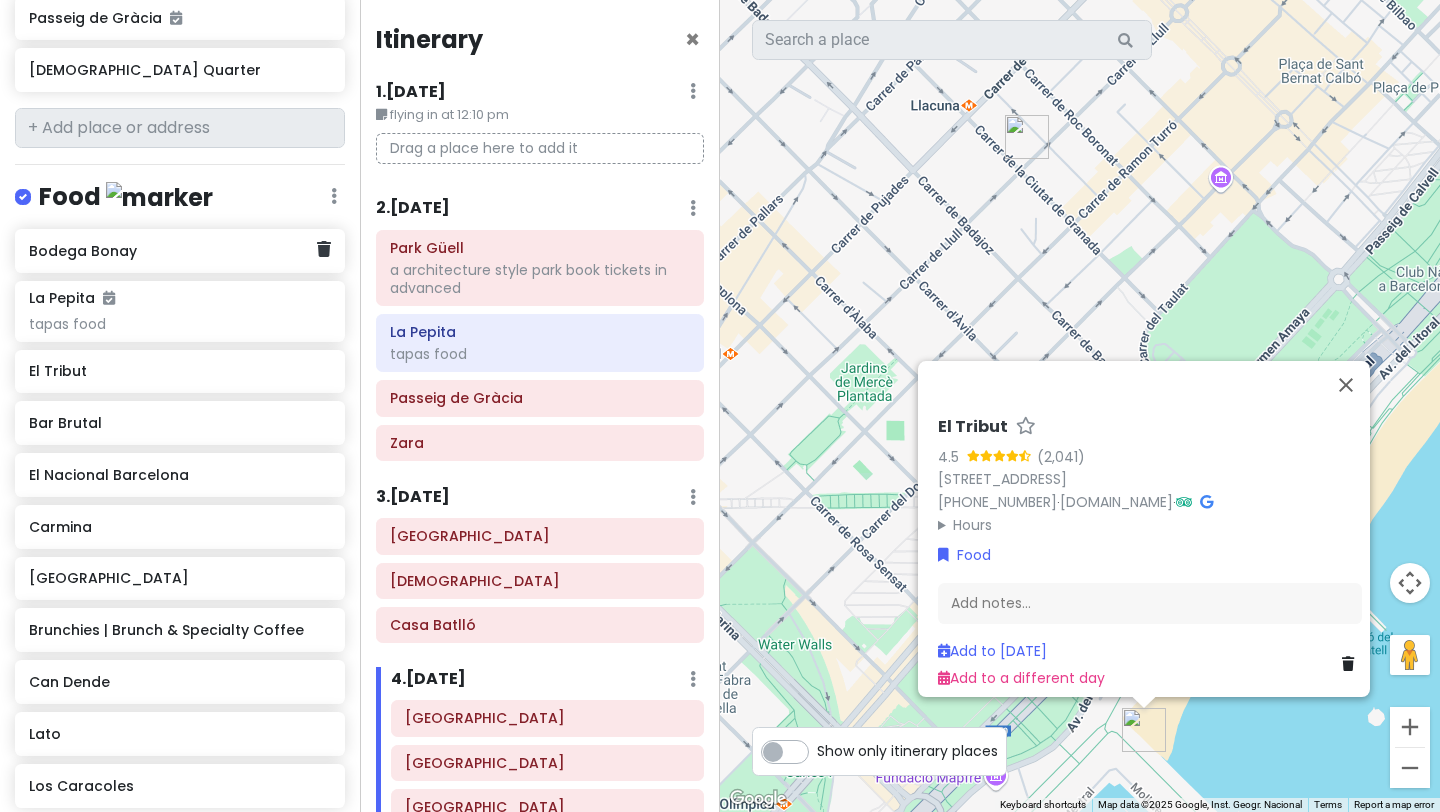 scroll, scrollTop: 1238, scrollLeft: 0, axis: vertical 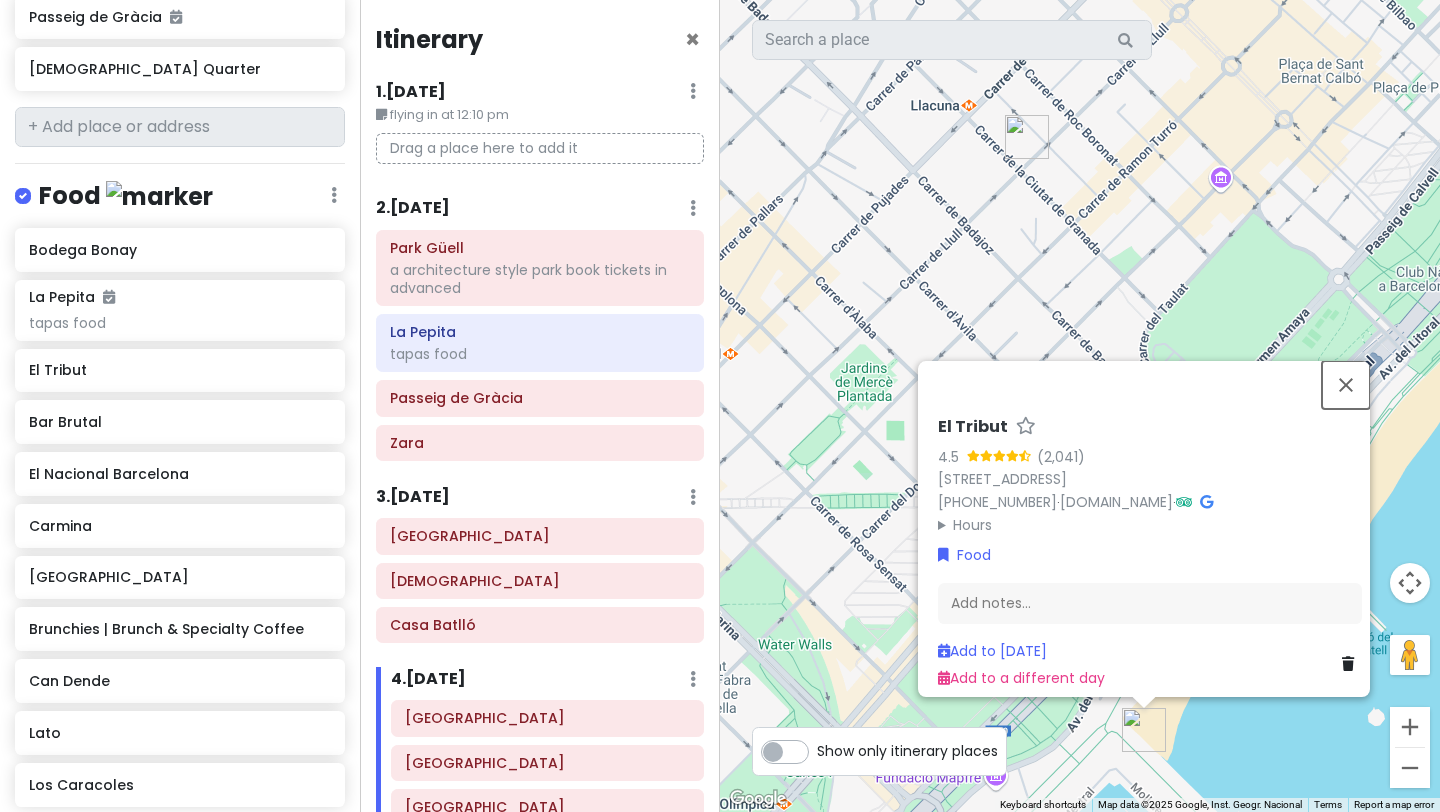 click at bounding box center [1346, 385] 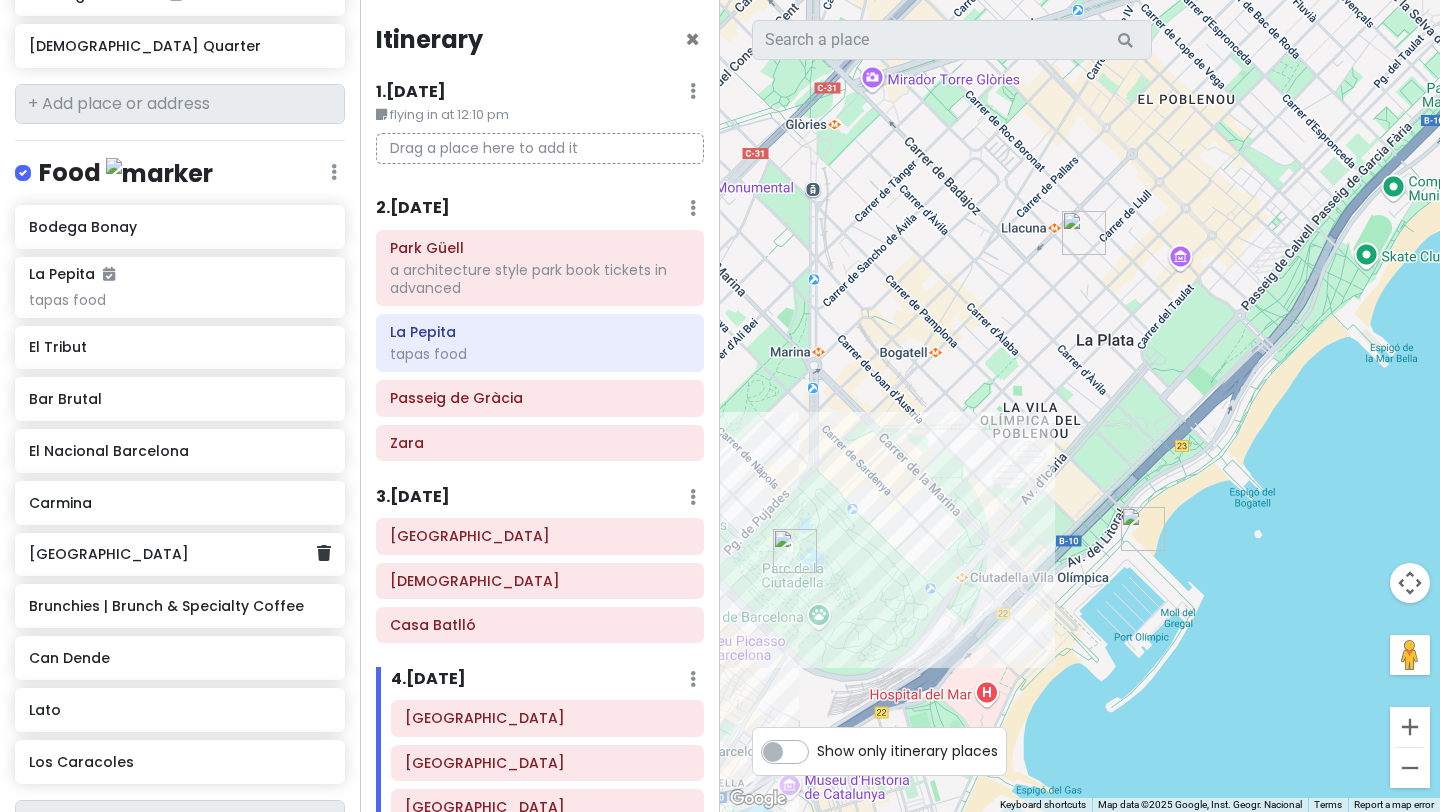 scroll, scrollTop: 1580, scrollLeft: 0, axis: vertical 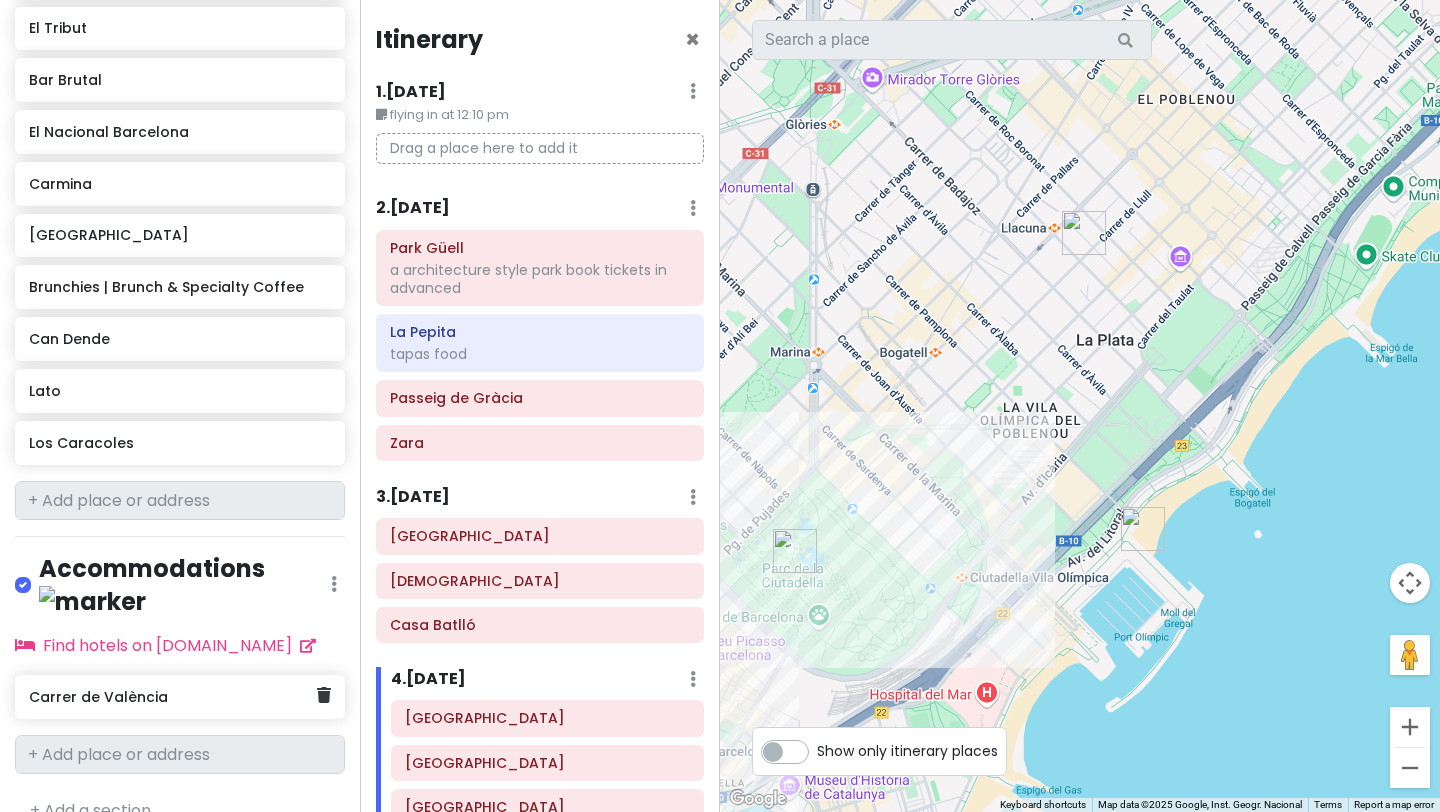 click on "Carrer de València" at bounding box center (172, 697) 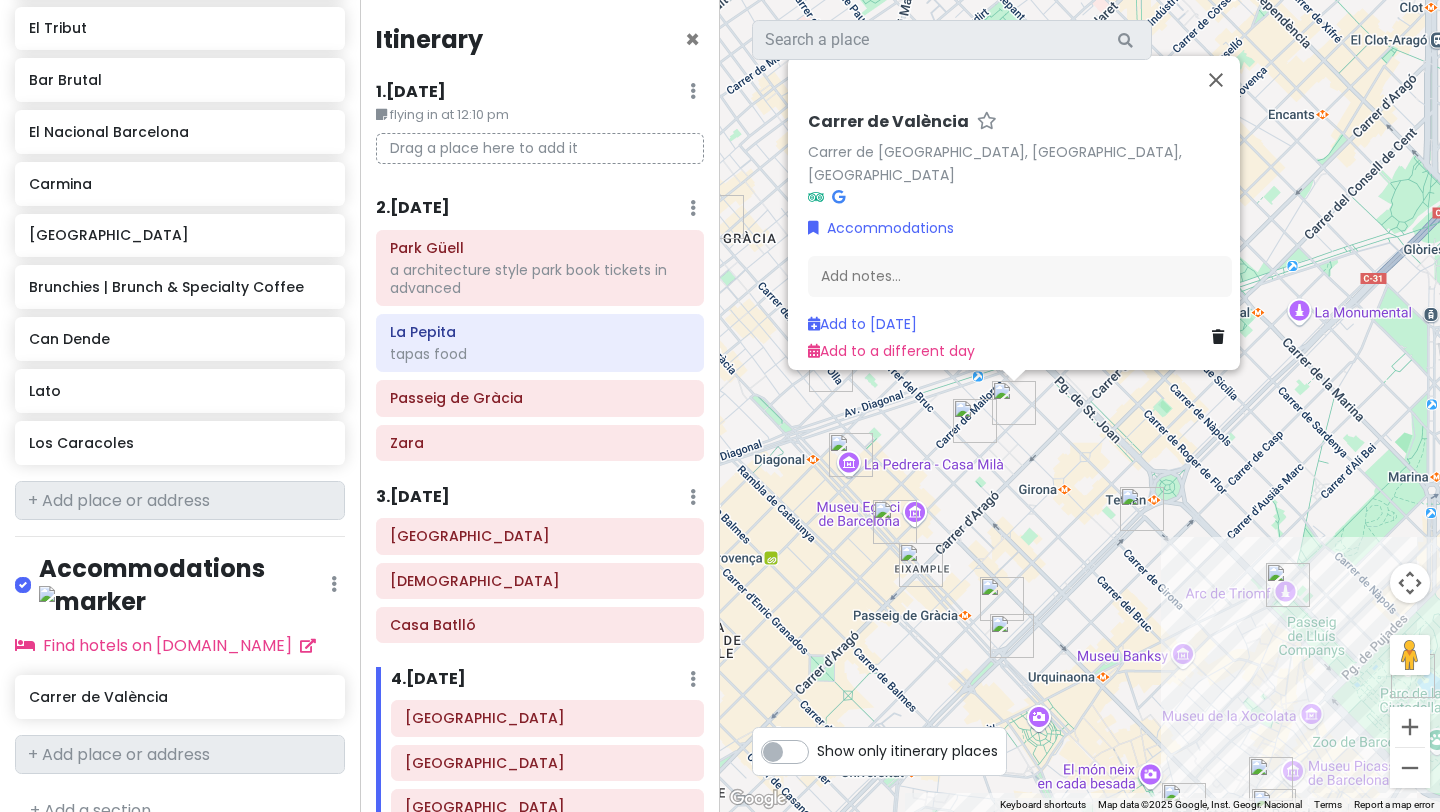 click at bounding box center (1012, 636) 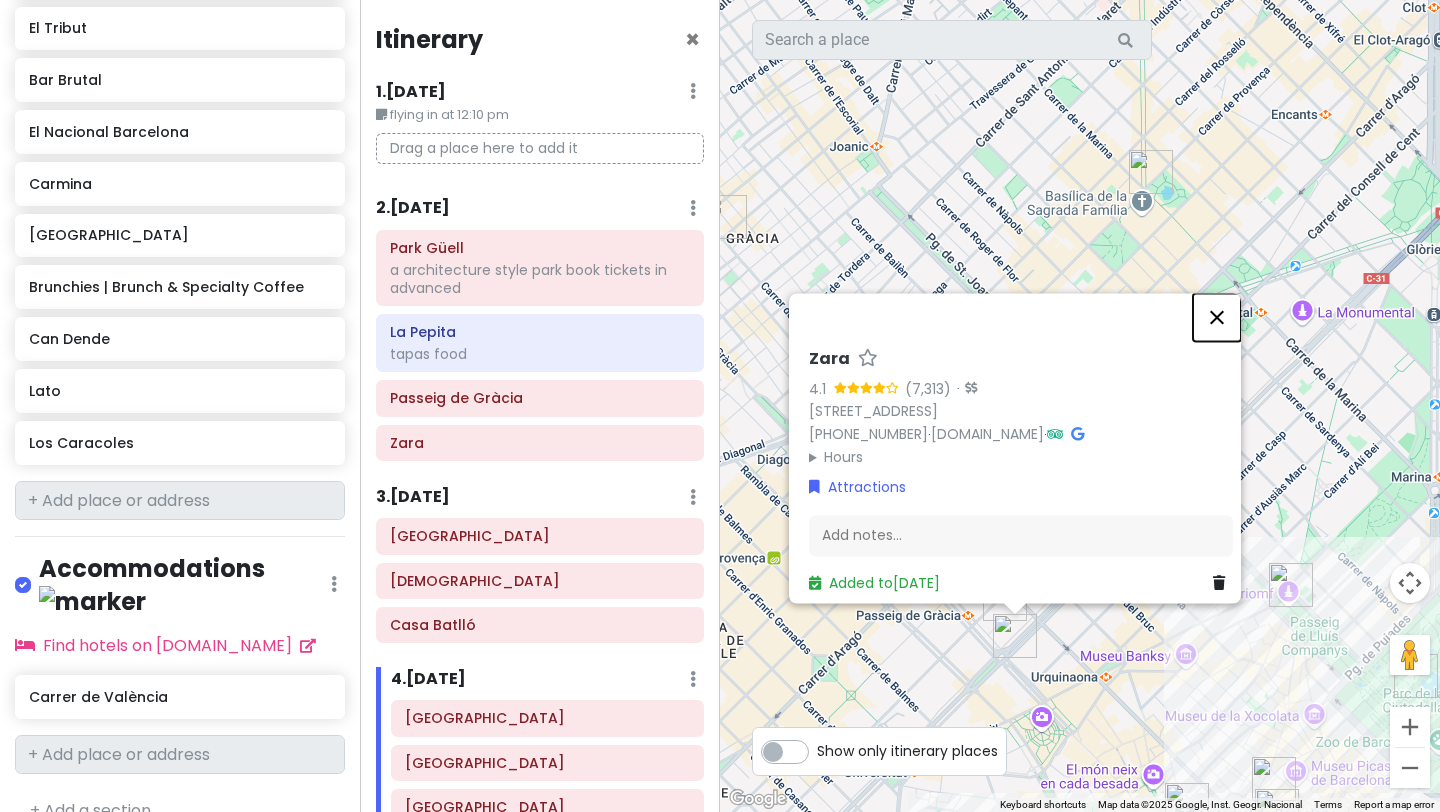 click at bounding box center [1217, 317] 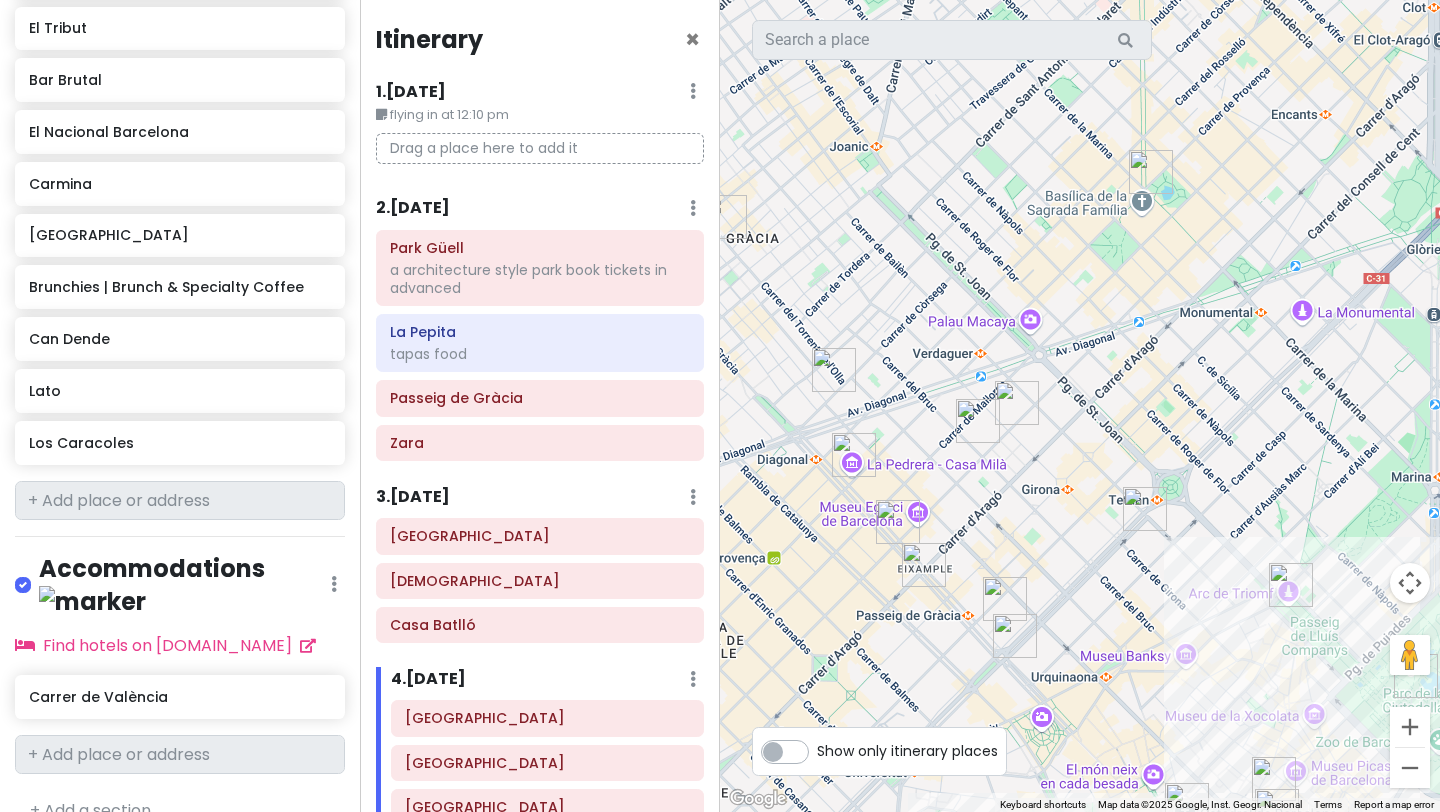 click at bounding box center [1151, 172] 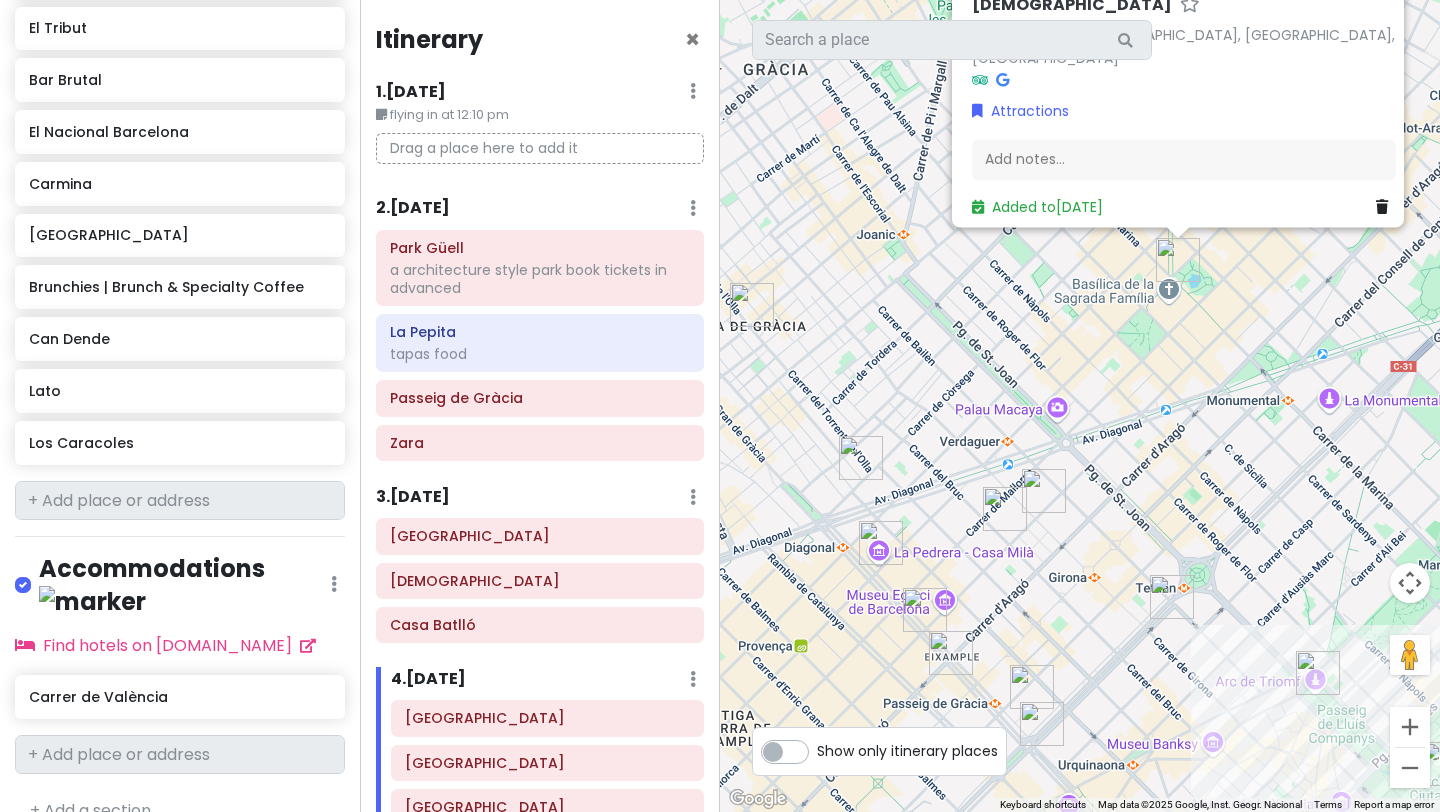 drag, startPoint x: 943, startPoint y: 630, endPoint x: 987, endPoint y: 492, distance: 144.84474 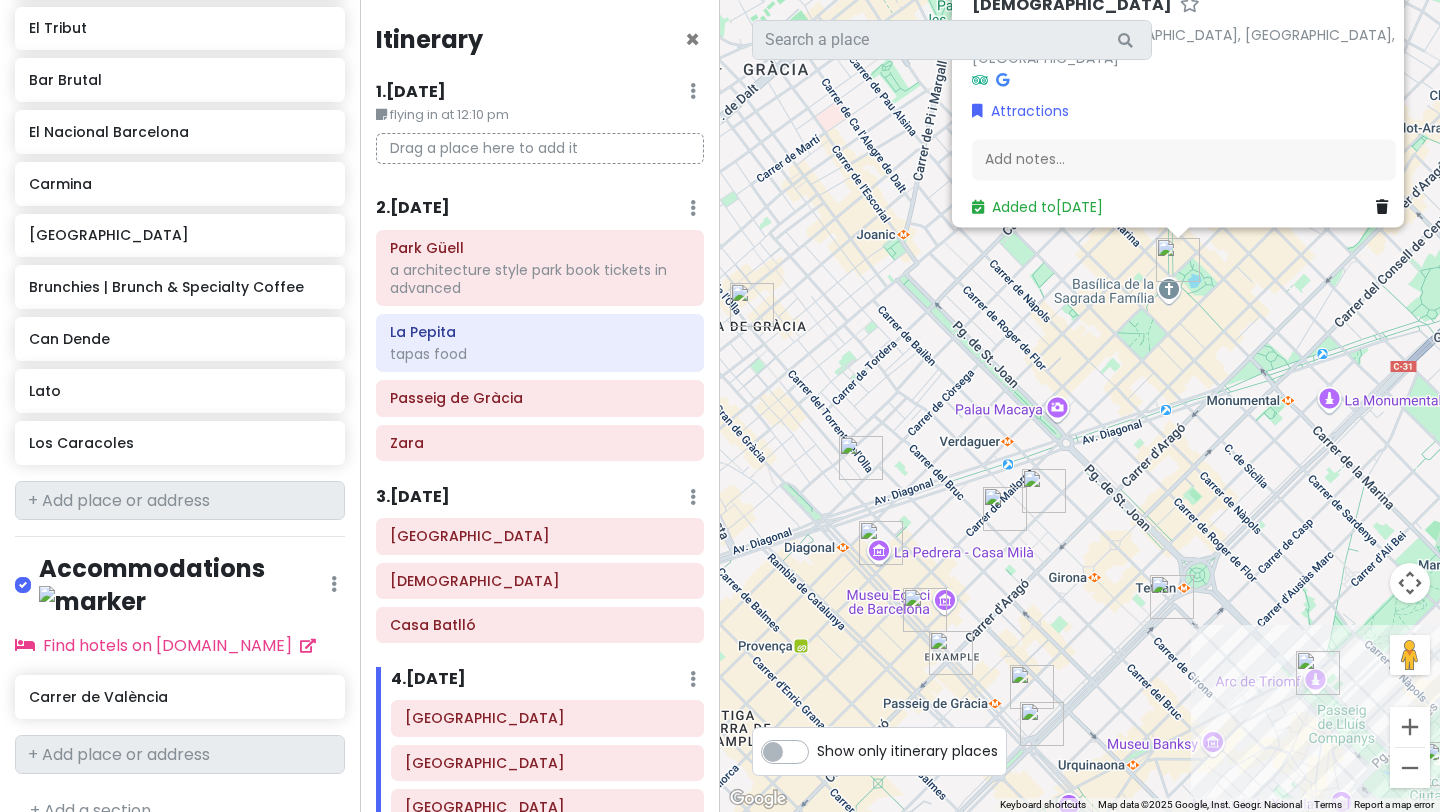 click on "Sagrada Família Sagrada Família, Eixample, [GEOGRAPHIC_DATA], [GEOGRAPHIC_DATA] Attractions Add notes... Added to  [DATE]" at bounding box center (1080, 406) 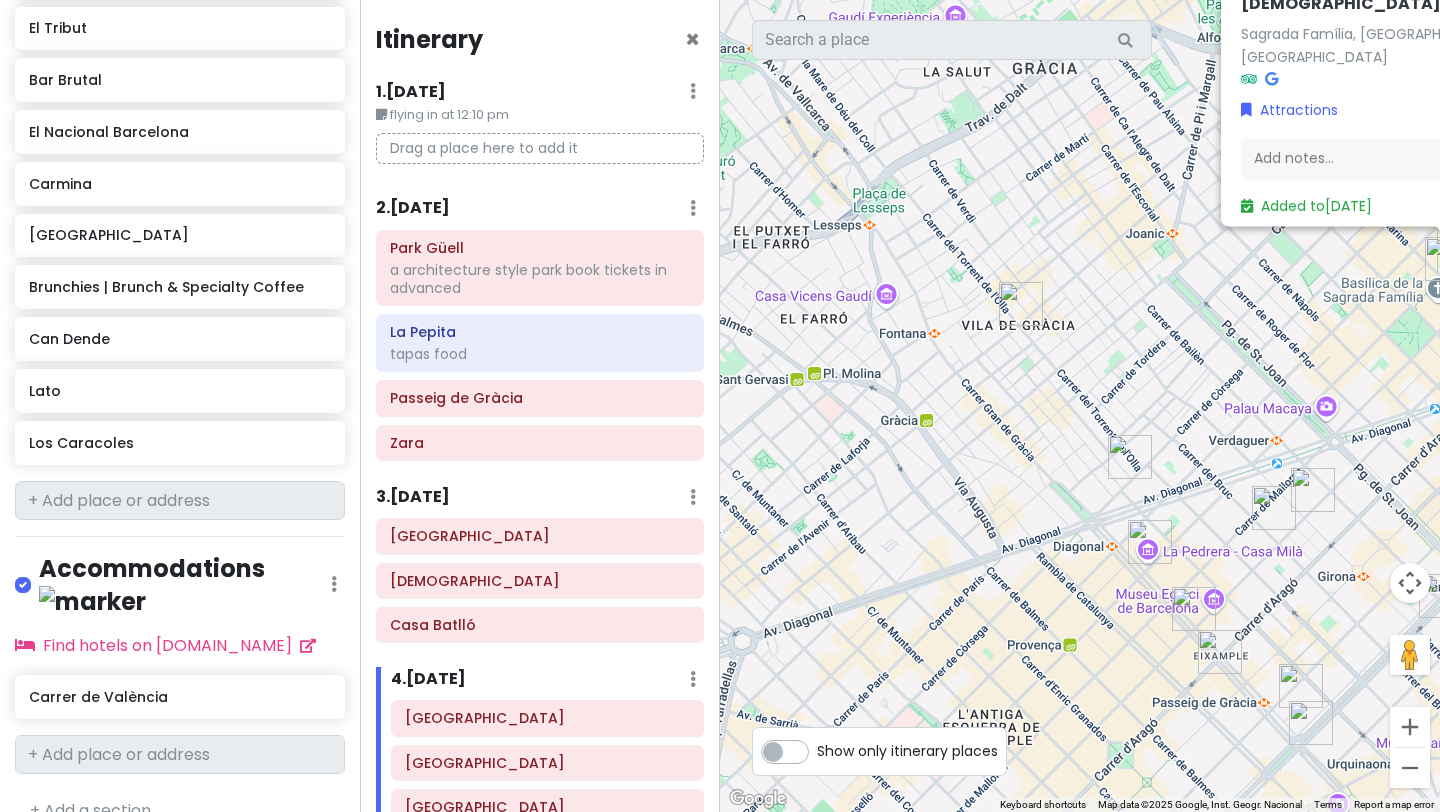 drag, startPoint x: 884, startPoint y: 542, endPoint x: 1152, endPoint y: 579, distance: 270.54205 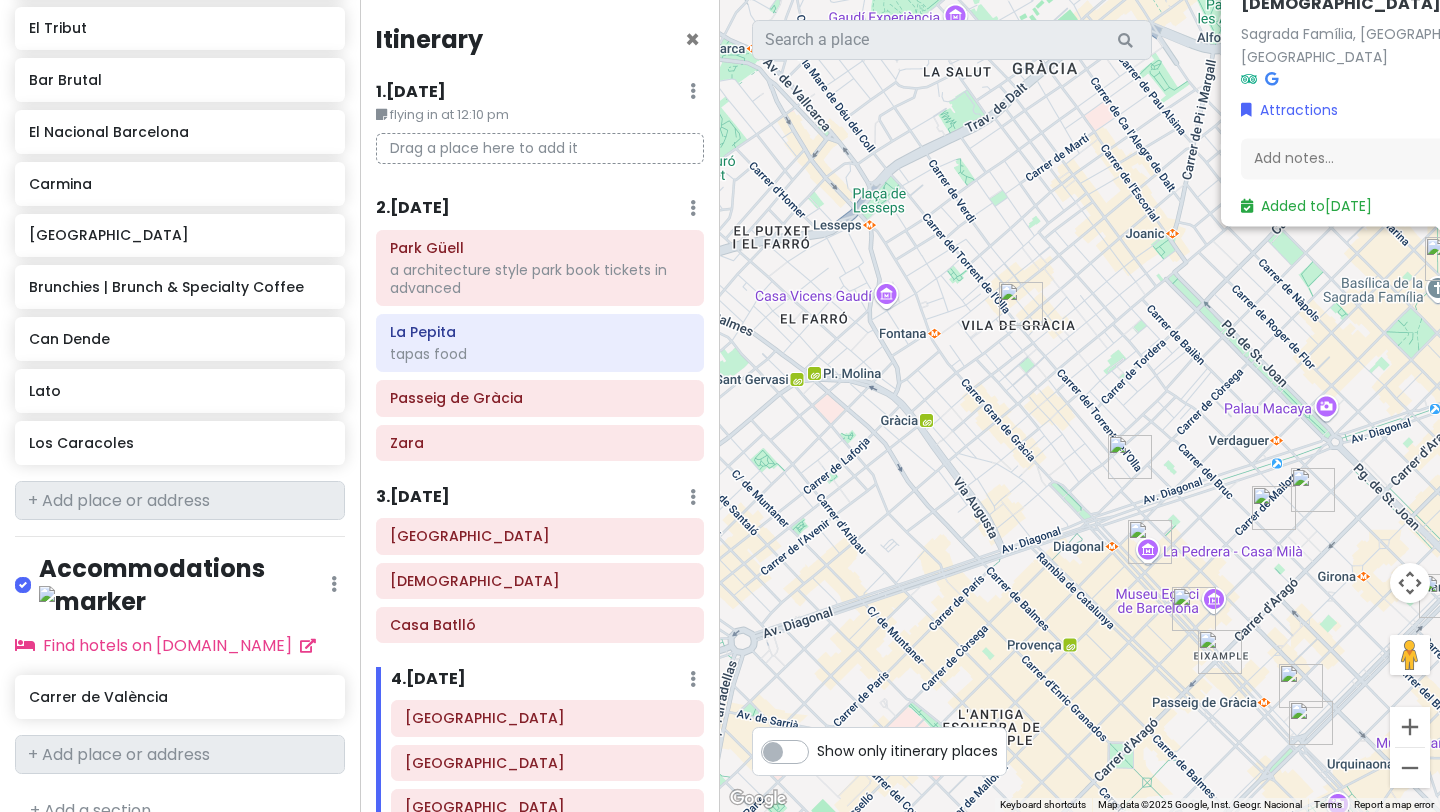 click on "Sagrada Família Sagrada Família, Eixample, [GEOGRAPHIC_DATA], [GEOGRAPHIC_DATA] Attractions Add notes... Added to  [DATE]" at bounding box center (1080, 406) 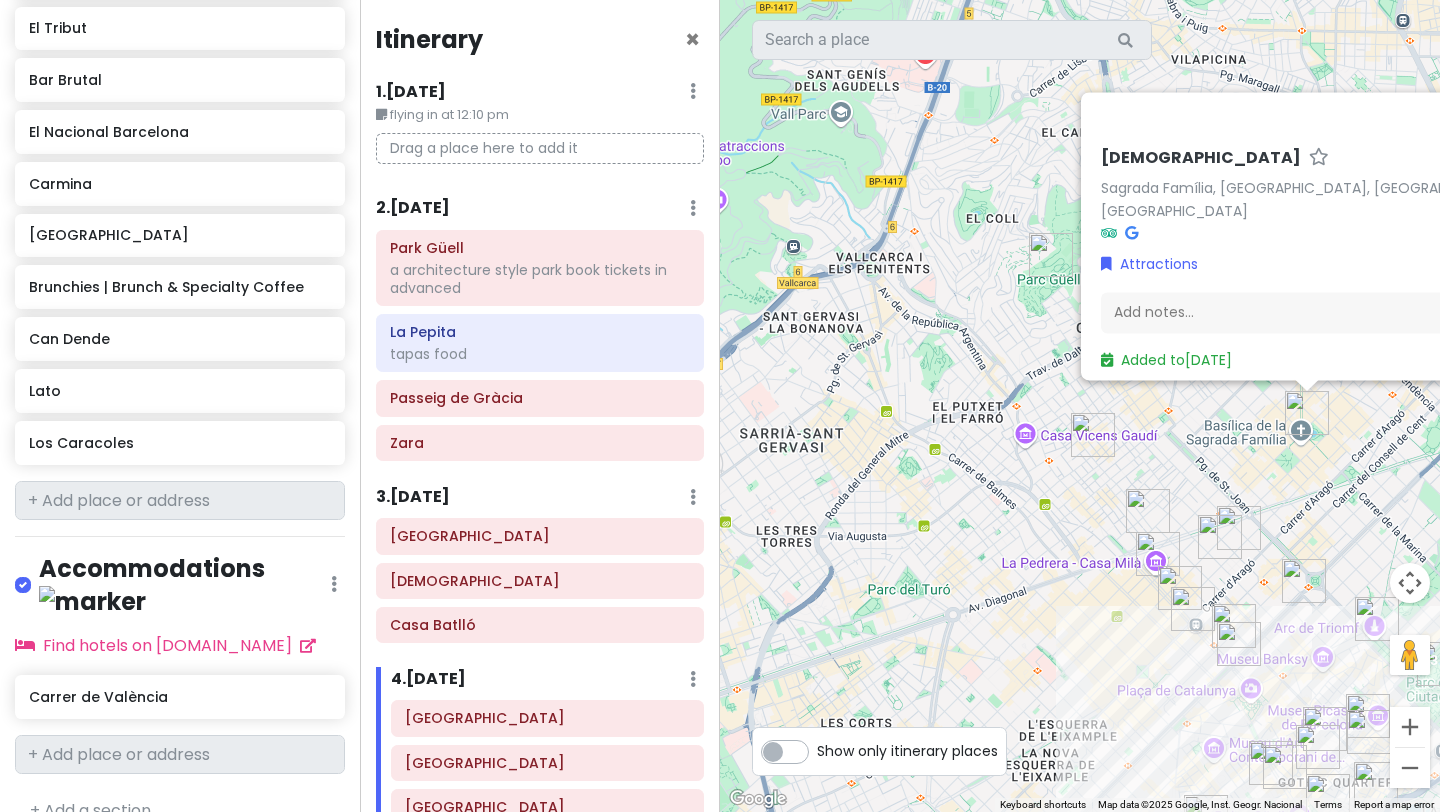 click on "Sagrada Família Sagrada Família, Eixample, [GEOGRAPHIC_DATA], [GEOGRAPHIC_DATA] Attractions Add notes... Added to  [DATE]" at bounding box center [1080, 406] 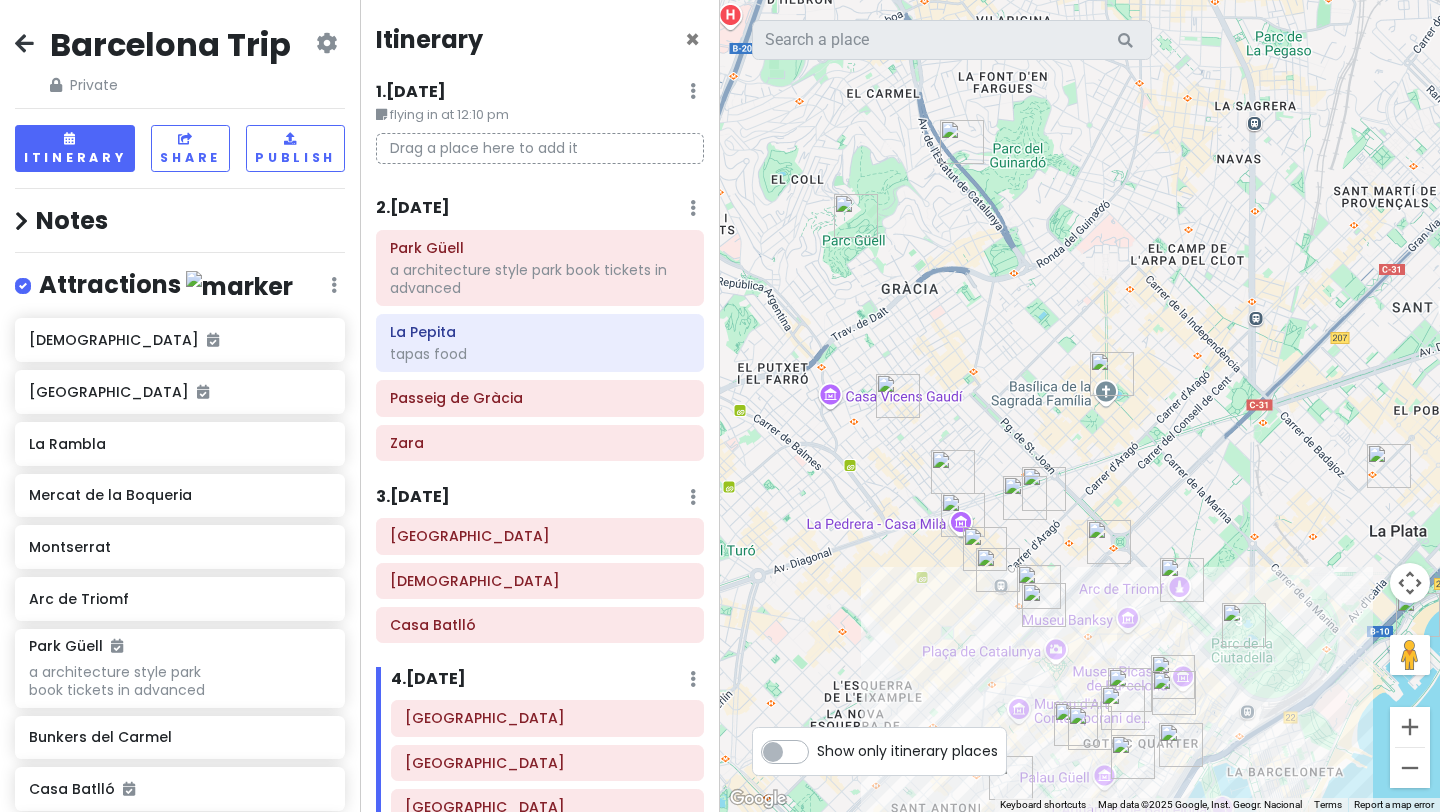 scroll, scrollTop: 19, scrollLeft: 0, axis: vertical 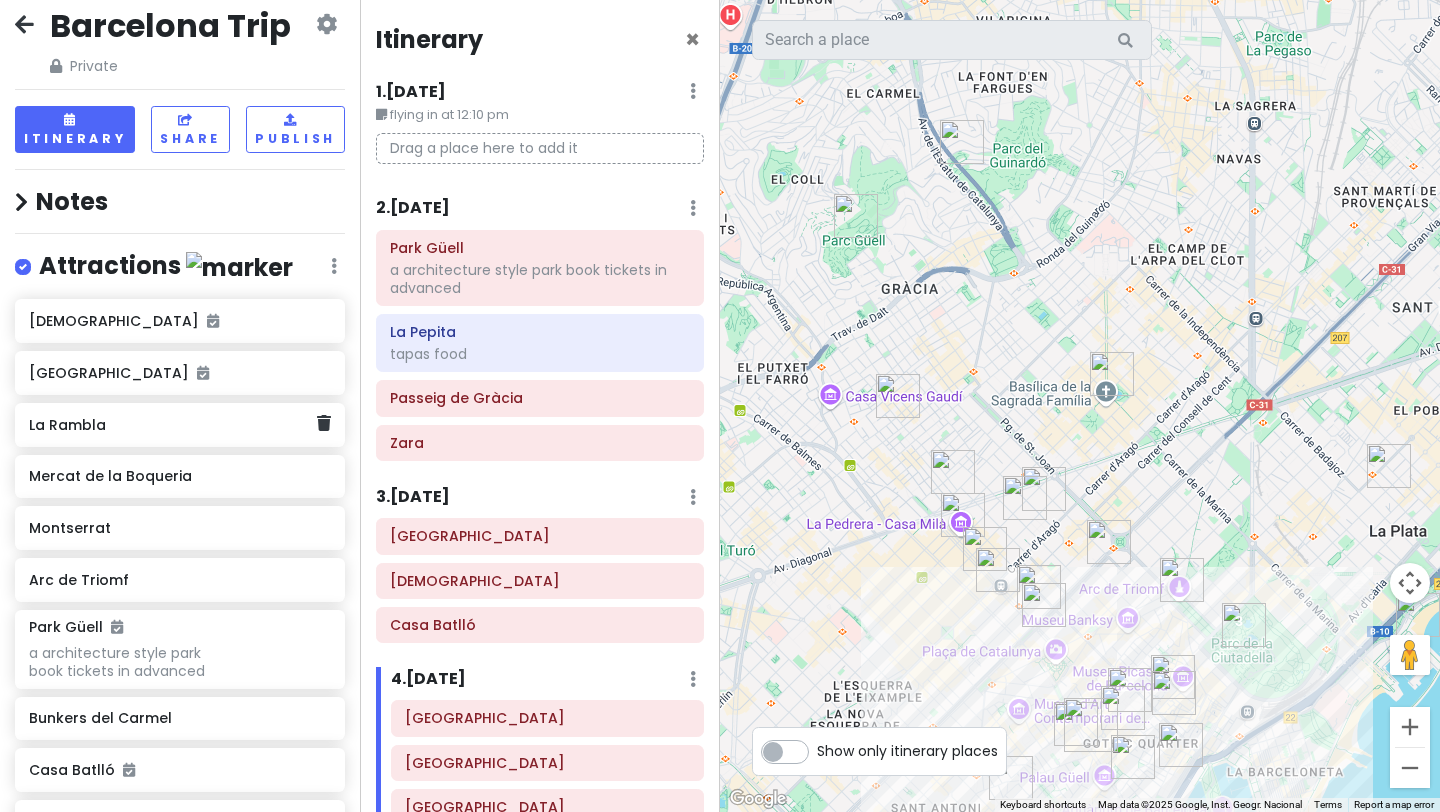 click on "La Rambla" at bounding box center [180, 425] 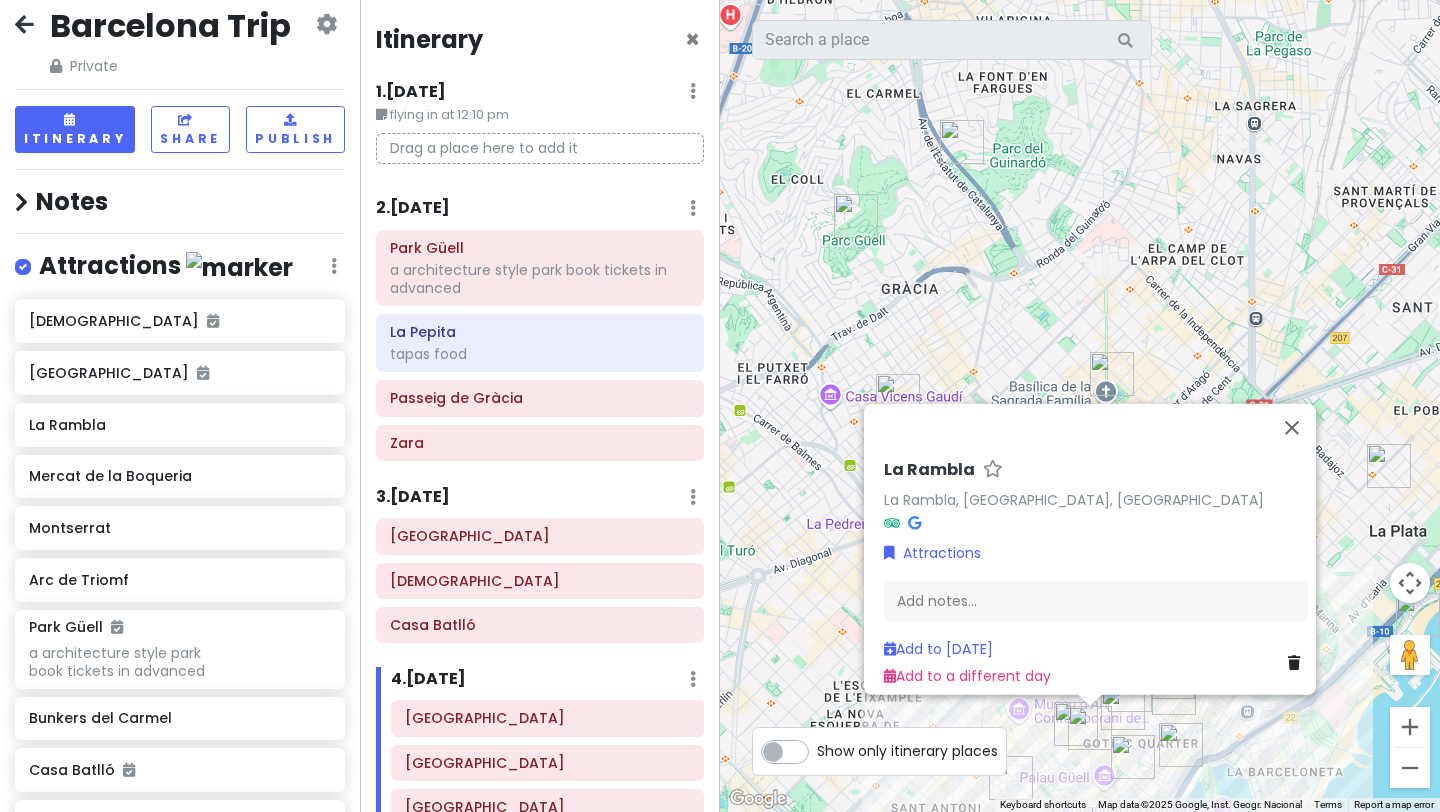 click on "La Rambla La Rambla, [GEOGRAPHIC_DATA], [GEOGRAPHIC_DATA] Attractions Add notes...  Add to   [DATE]  Add to a different day" at bounding box center (1080, 406) 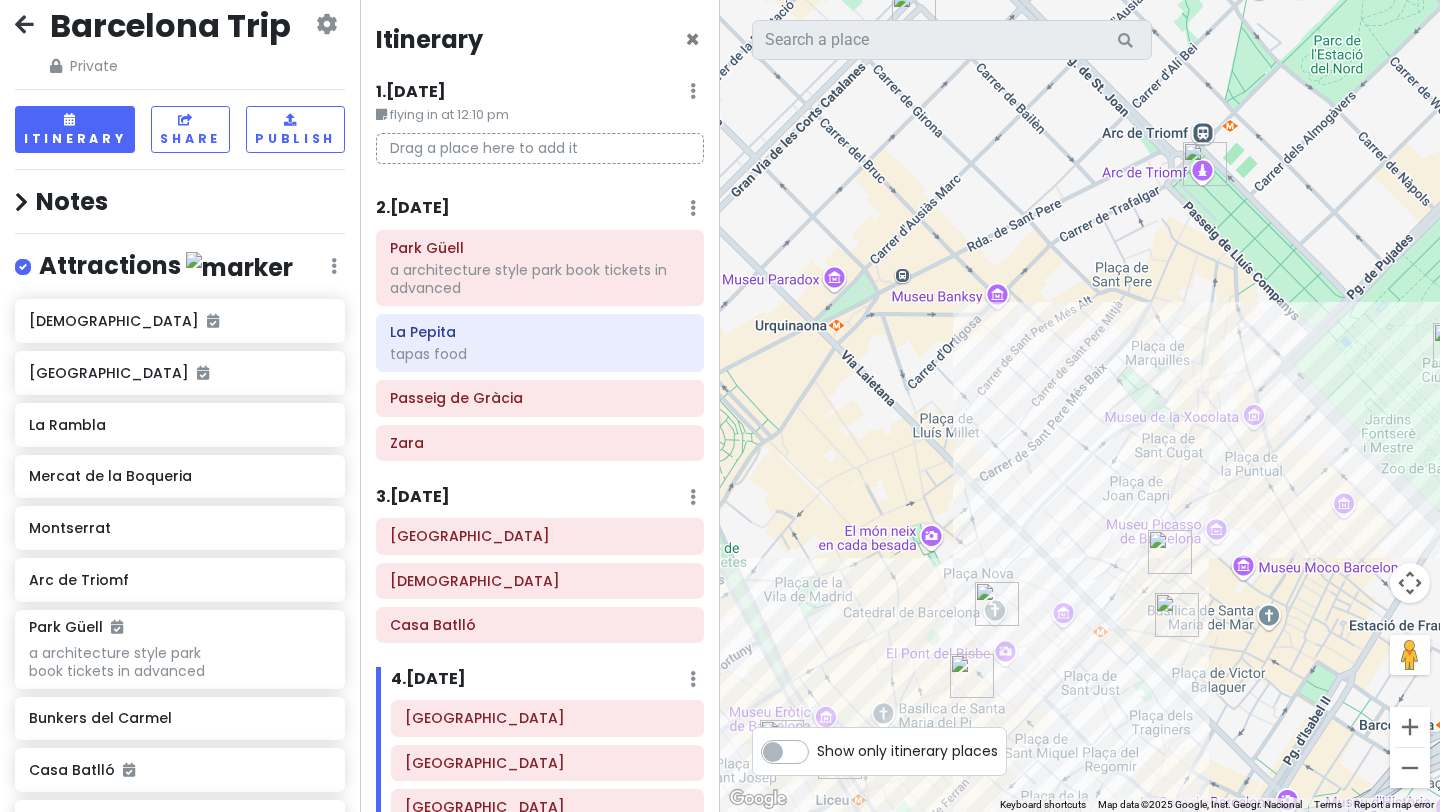 drag, startPoint x: 1157, startPoint y: 623, endPoint x: 1113, endPoint y: 268, distance: 357.71637 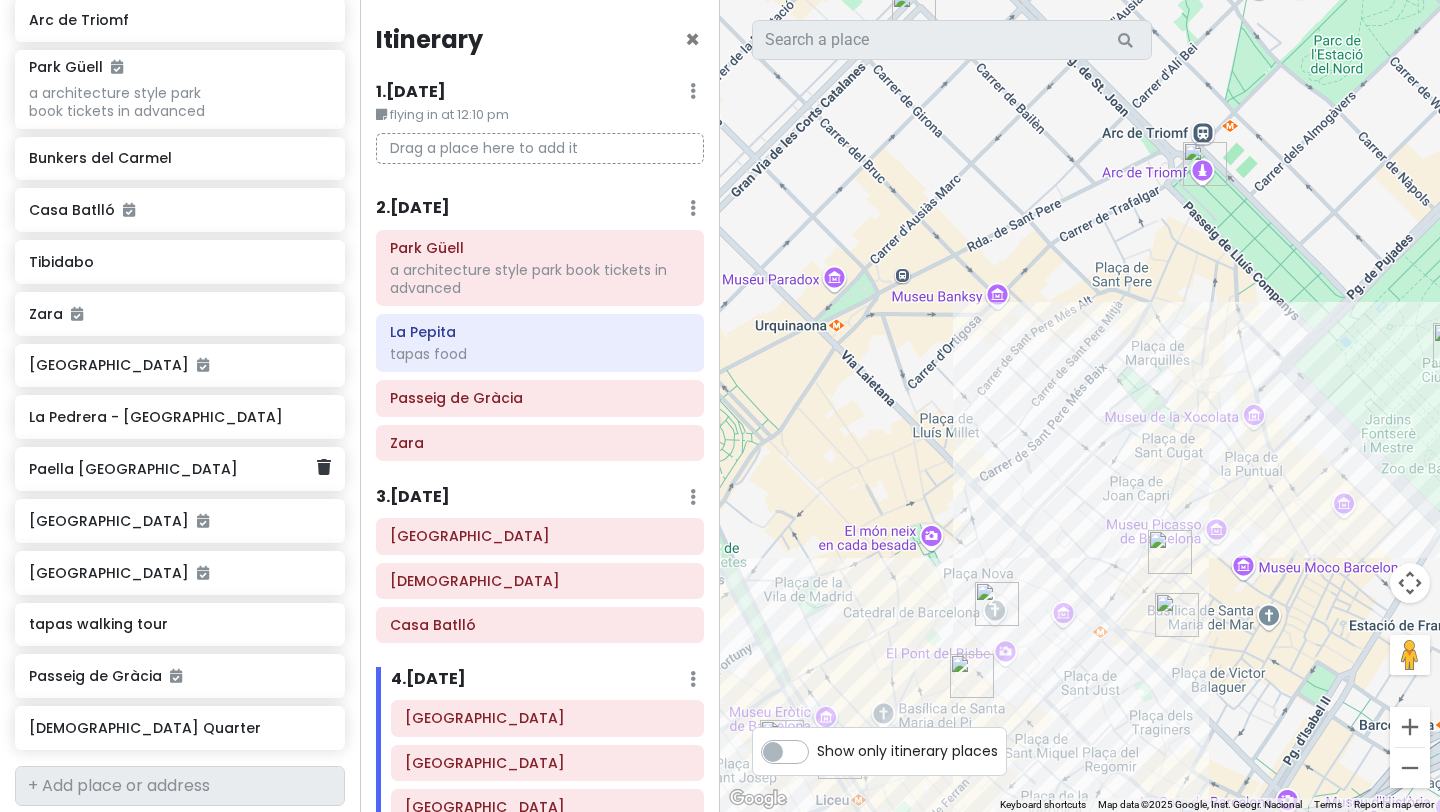 scroll, scrollTop: 588, scrollLeft: 0, axis: vertical 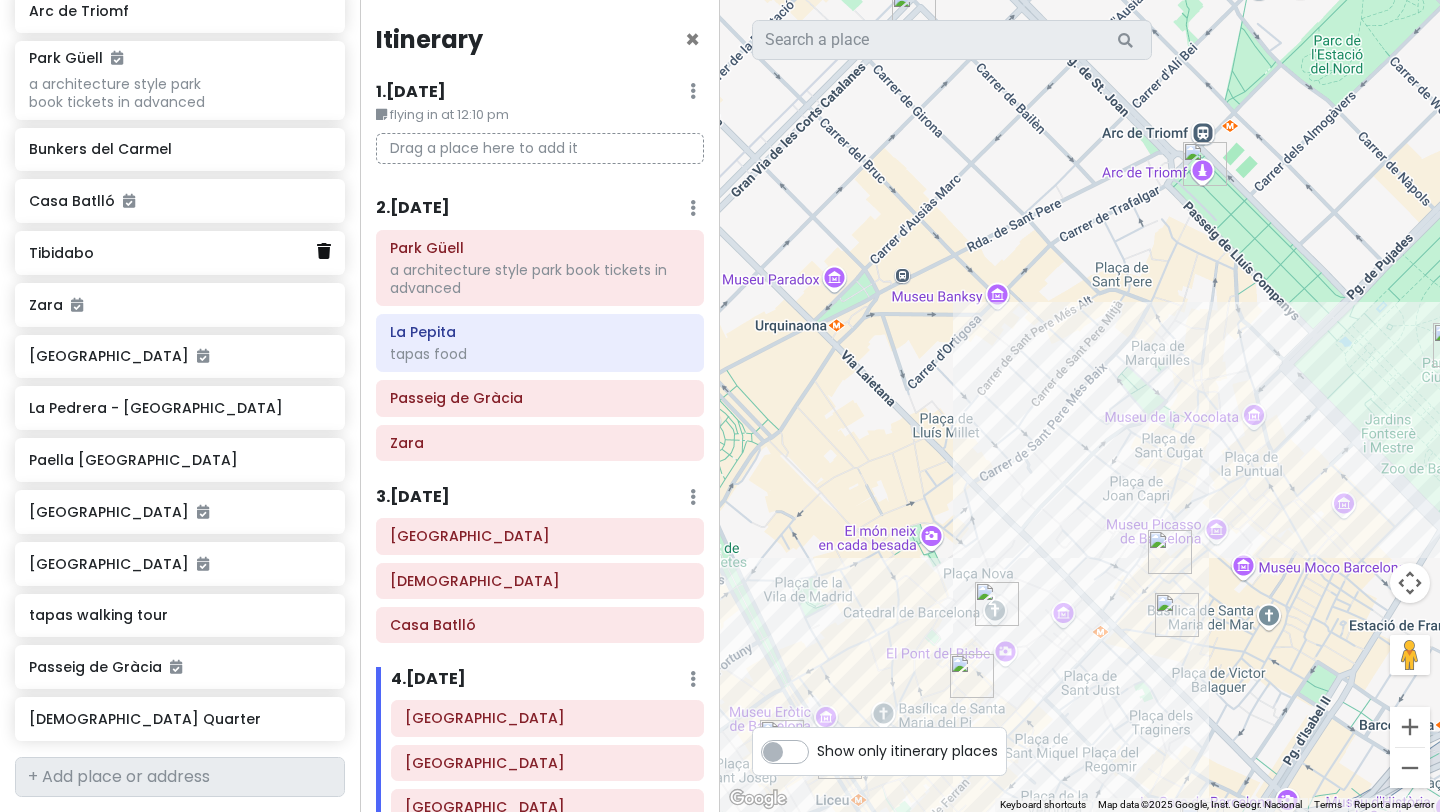 click 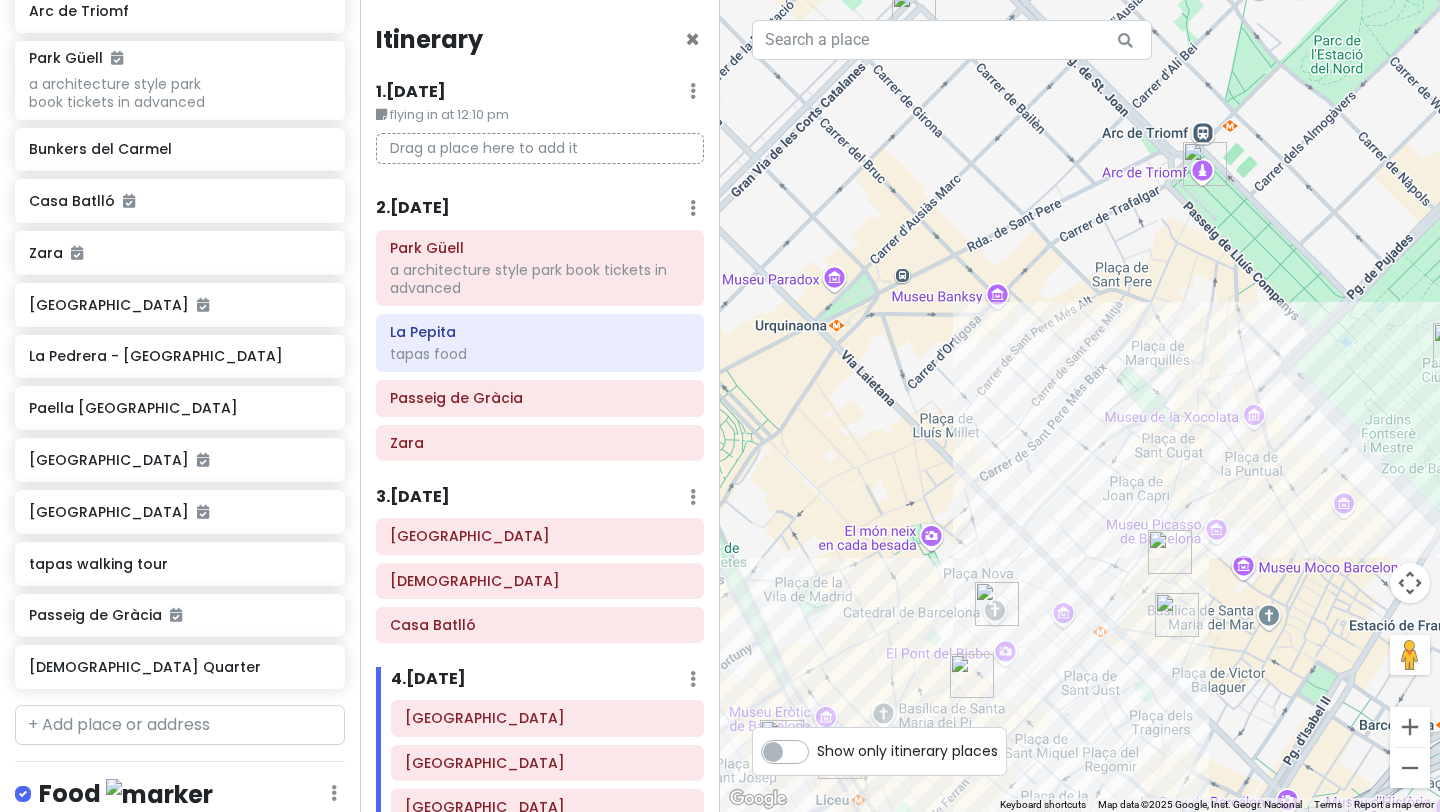 scroll, scrollTop: 536, scrollLeft: 0, axis: vertical 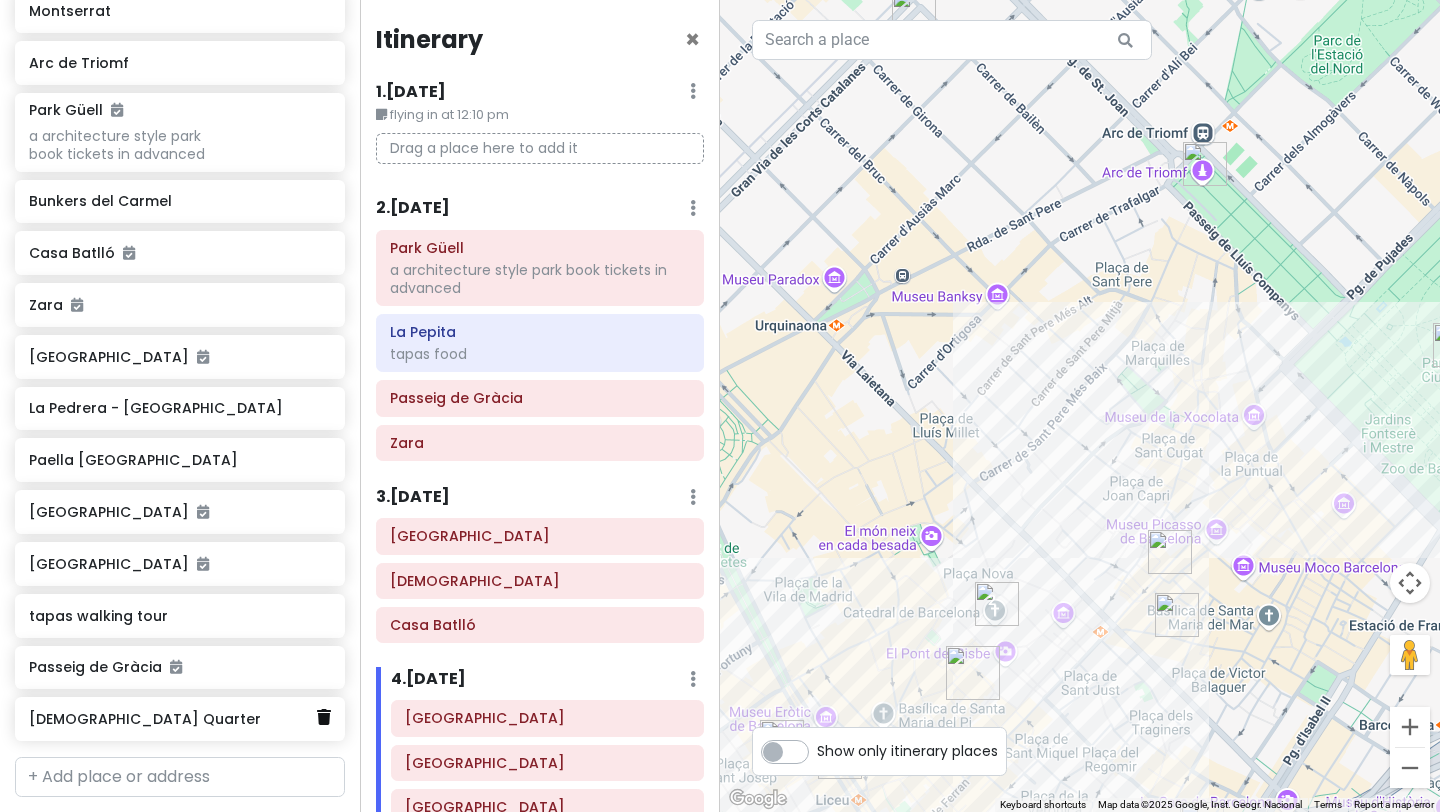 click at bounding box center (324, 717) 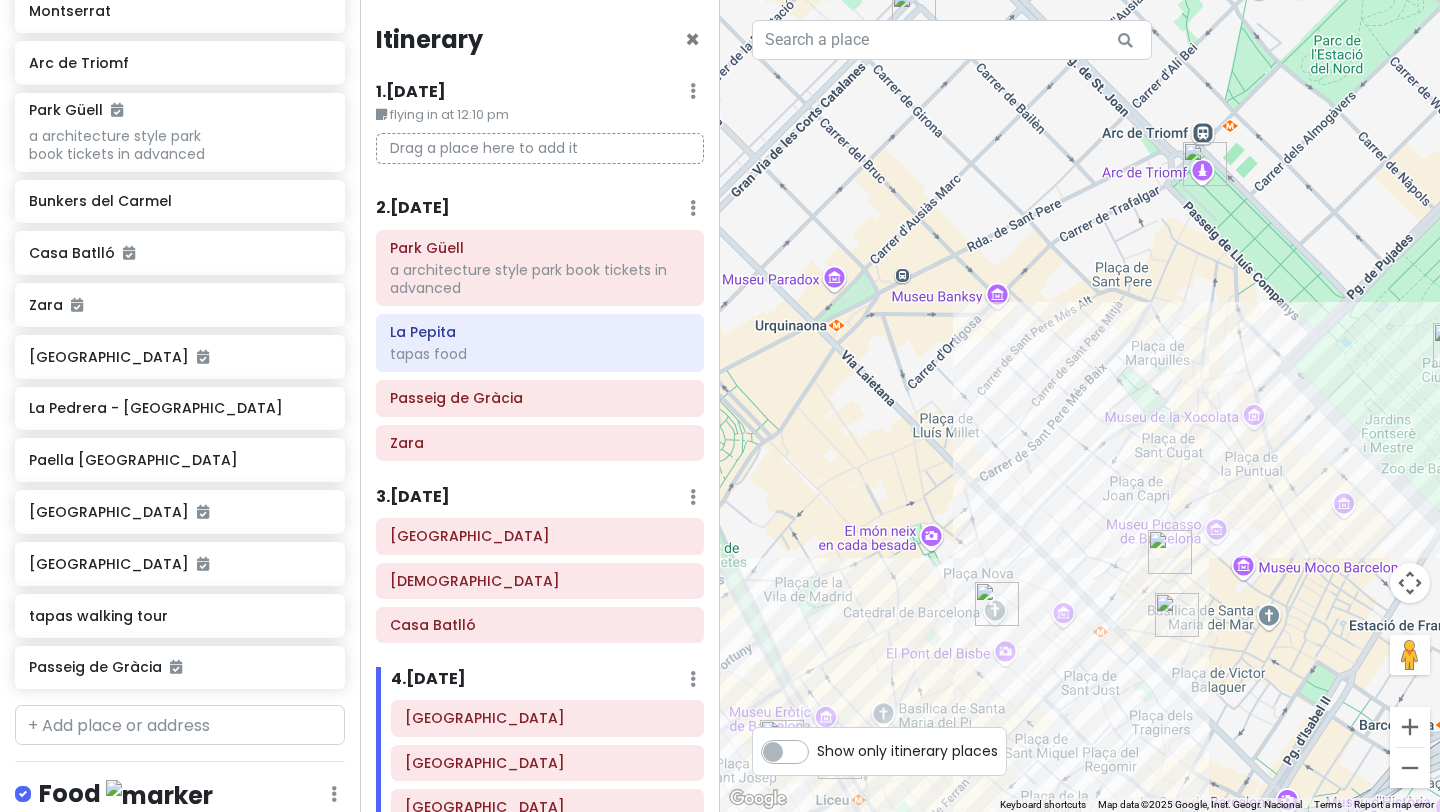 scroll, scrollTop: 484, scrollLeft: 0, axis: vertical 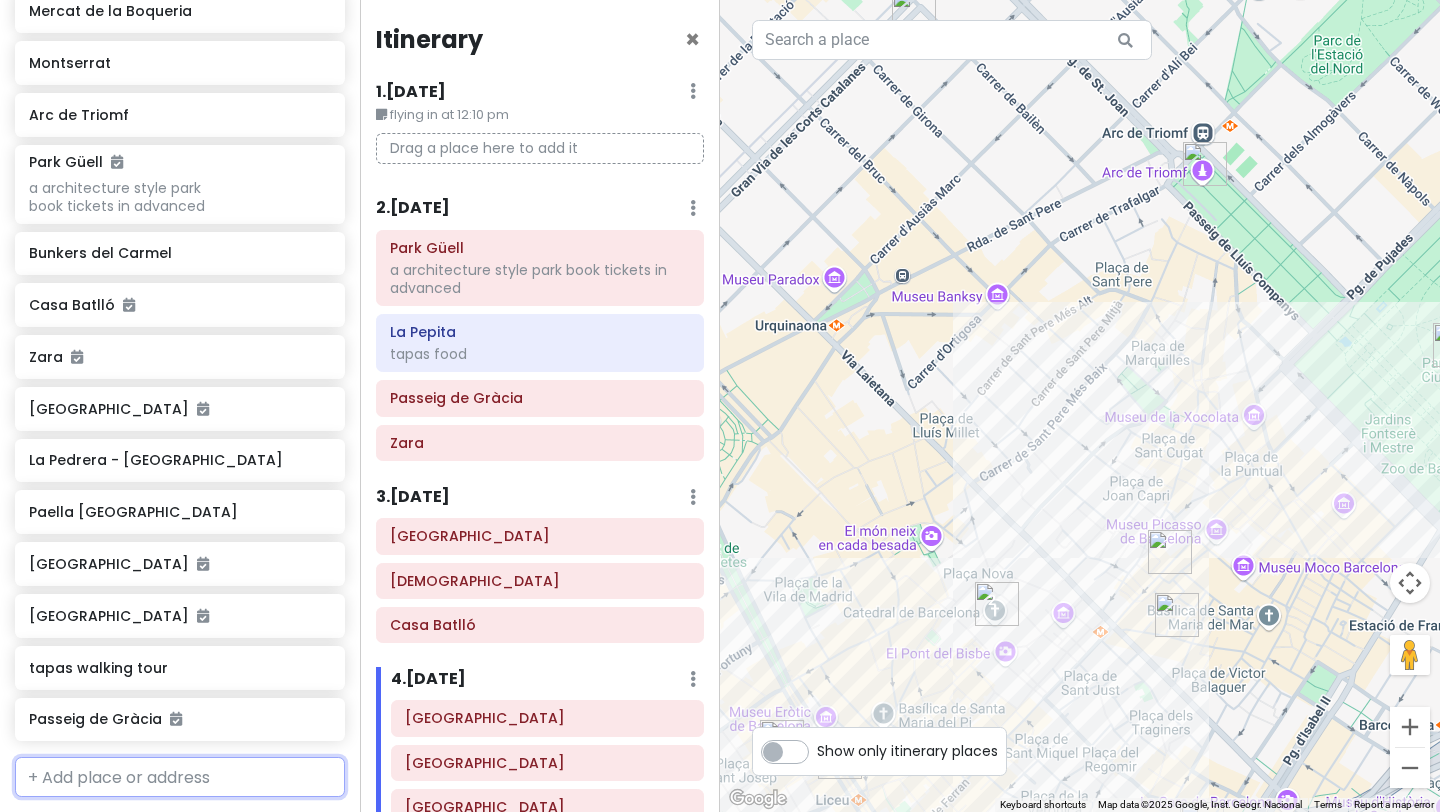 click at bounding box center [180, 777] 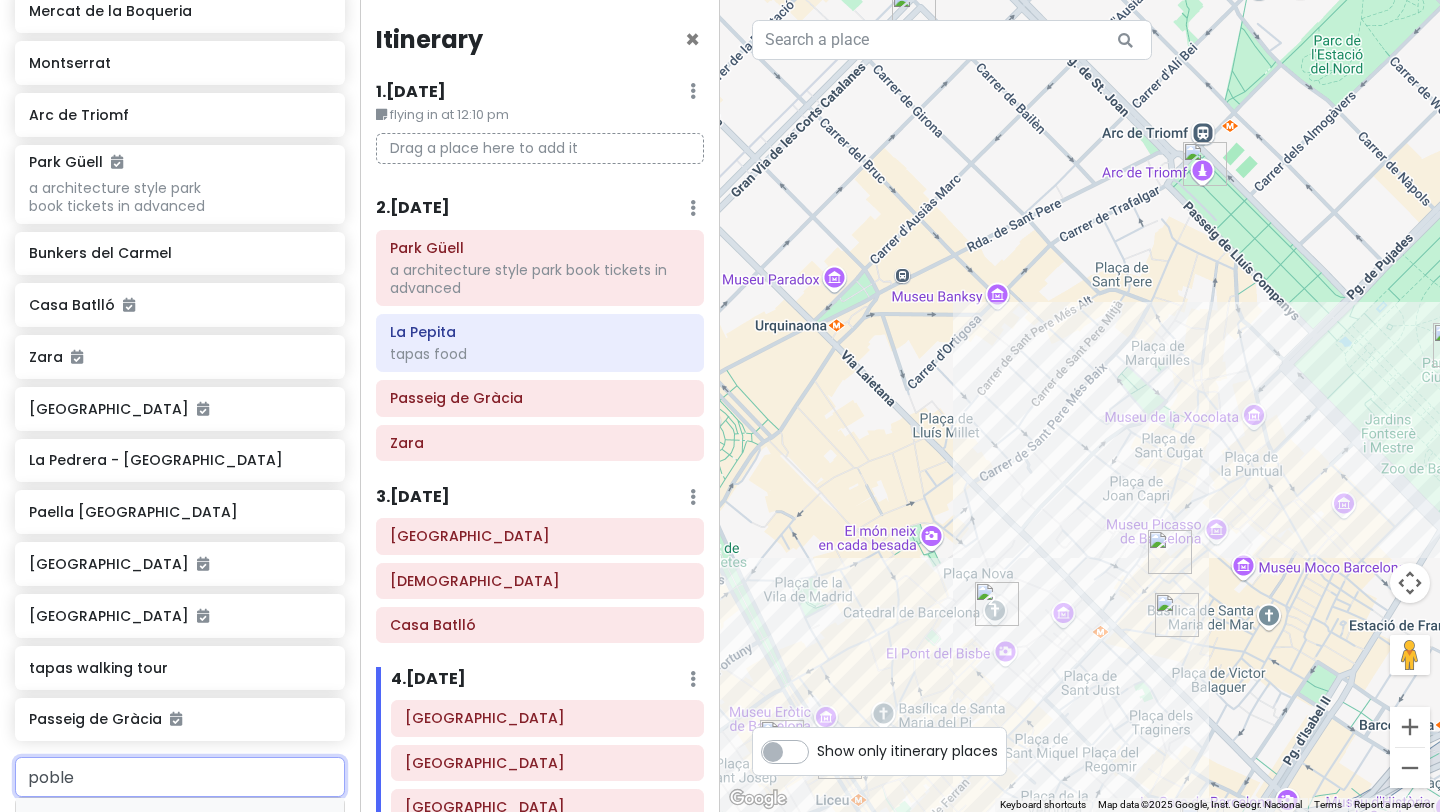 type on "poble" 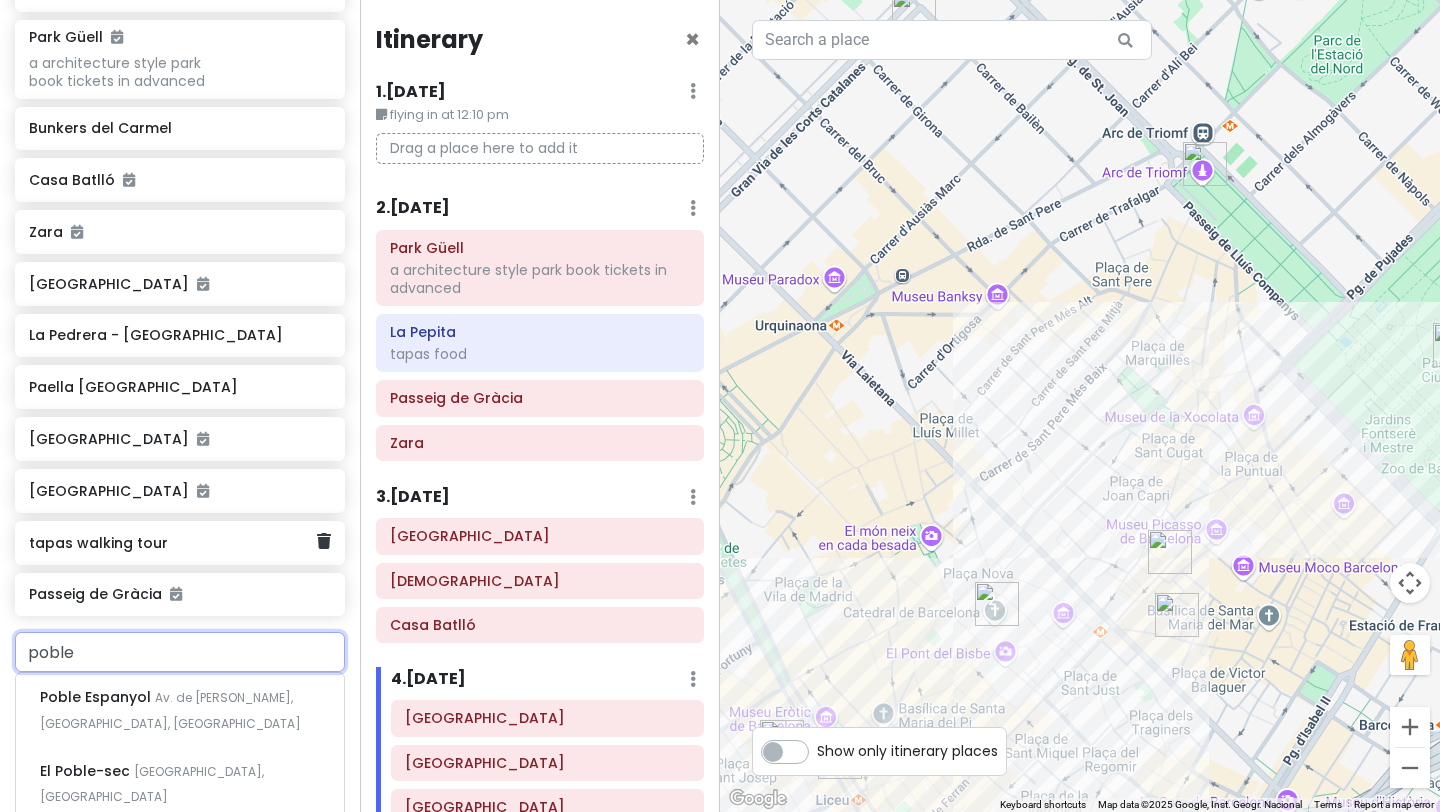 scroll, scrollTop: 611, scrollLeft: 0, axis: vertical 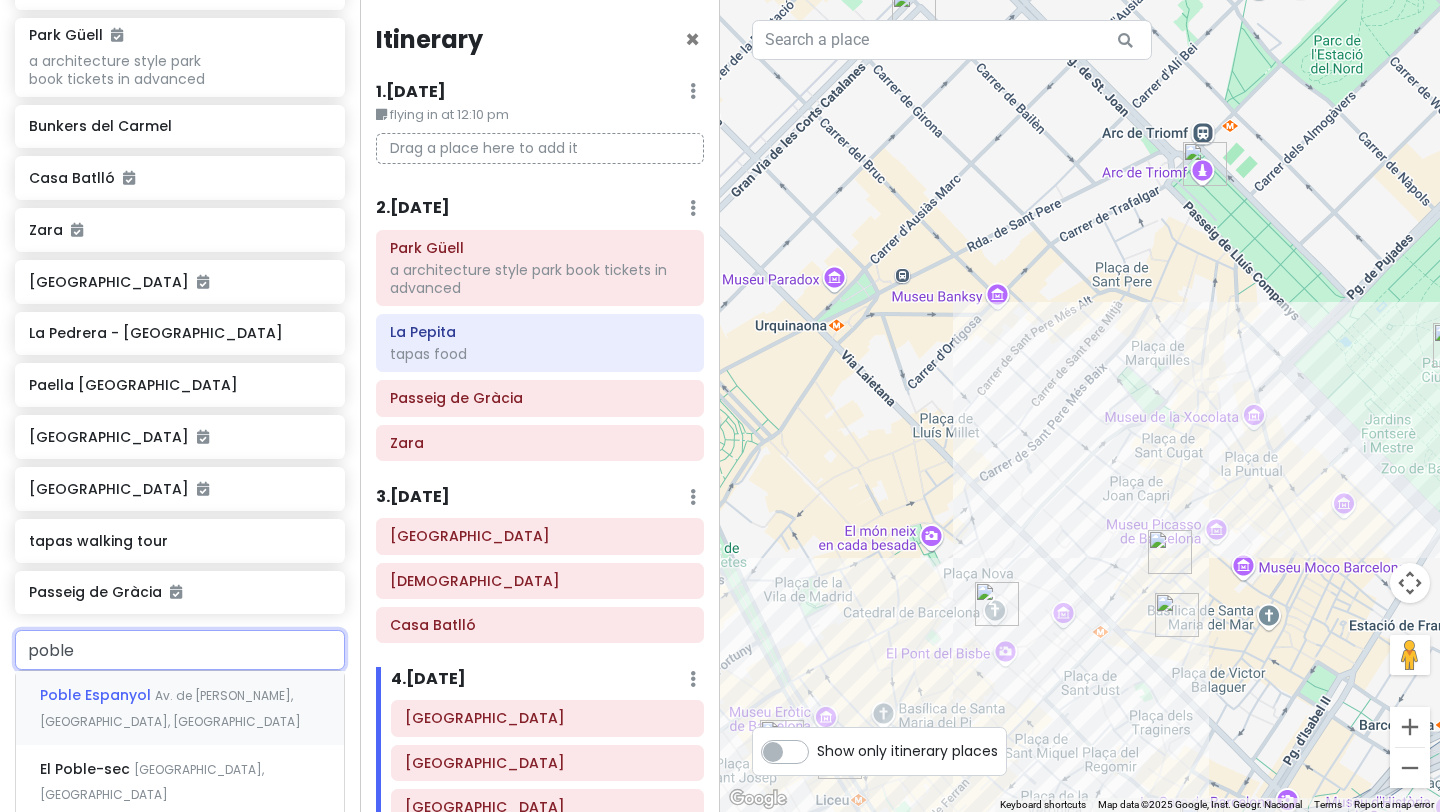 click on "Poble Espanyol" at bounding box center (97, 695) 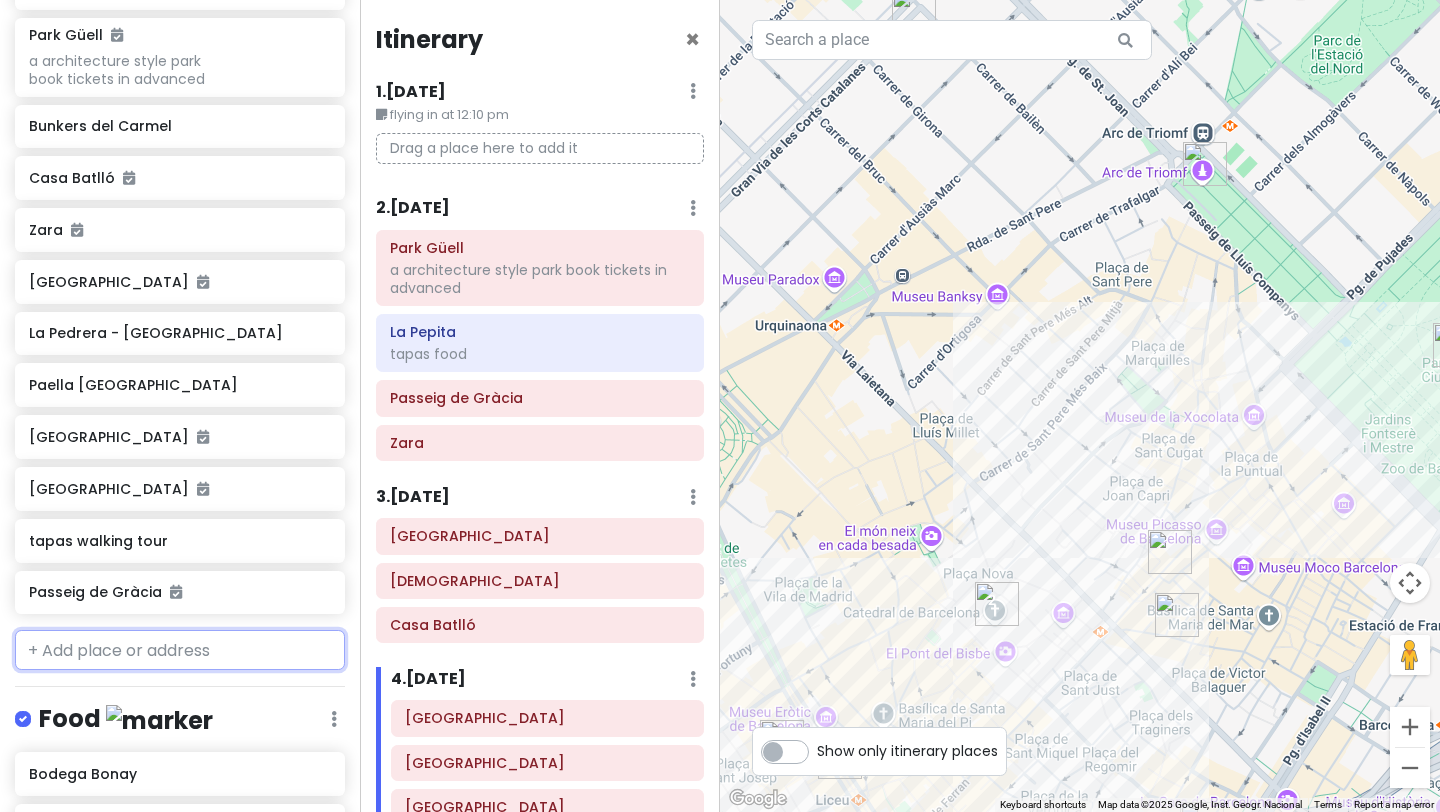 scroll, scrollTop: 663, scrollLeft: 0, axis: vertical 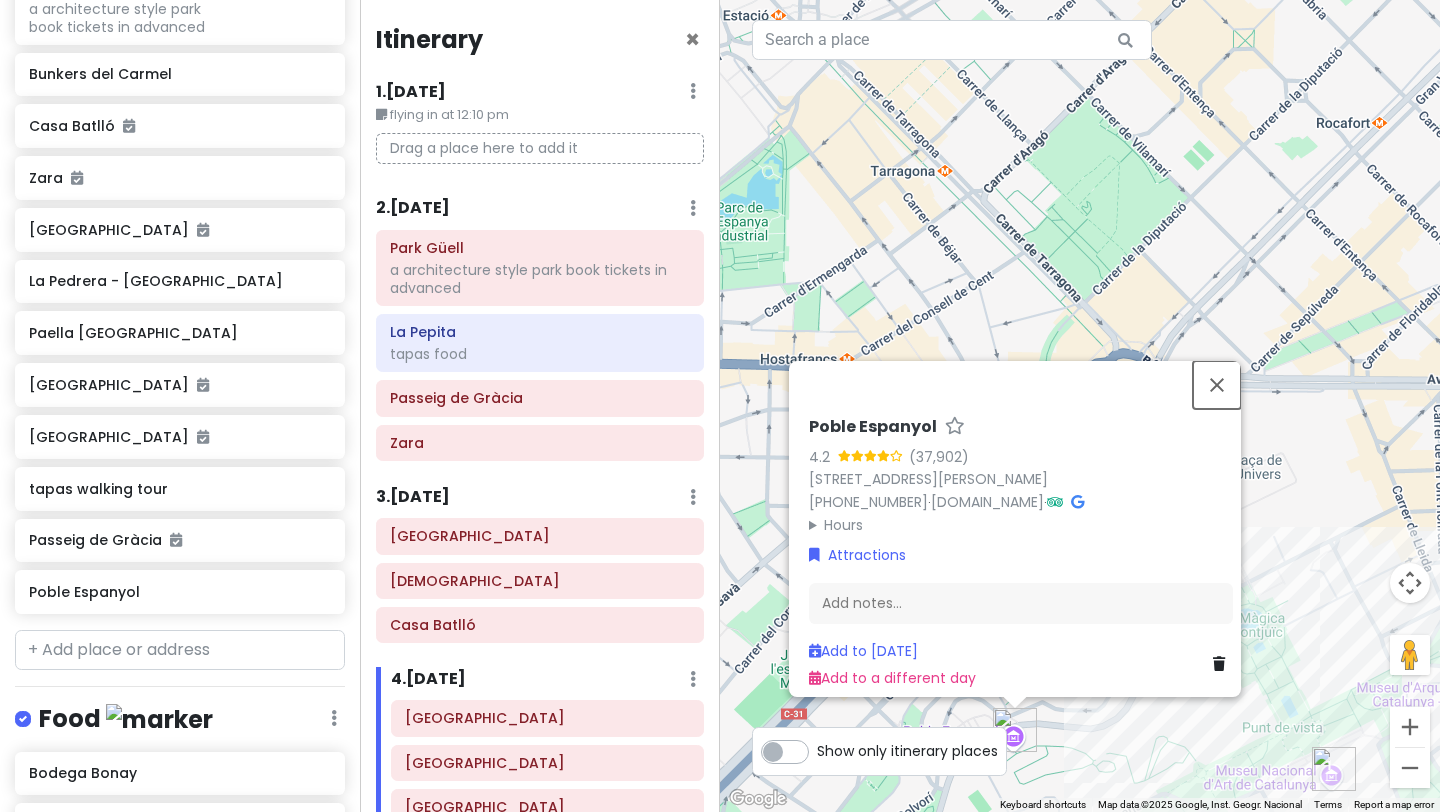 click at bounding box center (1217, 385) 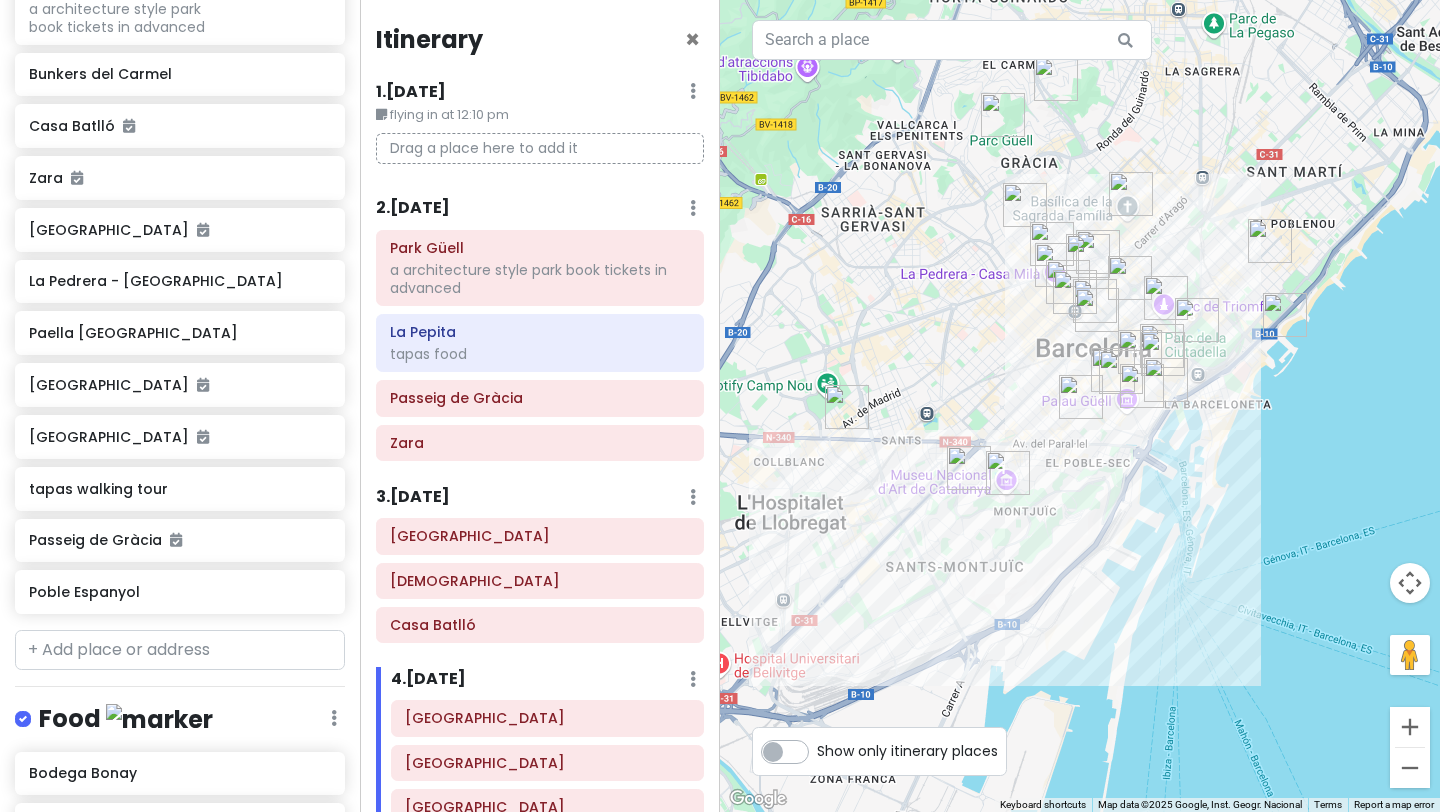drag, startPoint x: 1289, startPoint y: 250, endPoint x: 1051, endPoint y: 343, distance: 255.52495 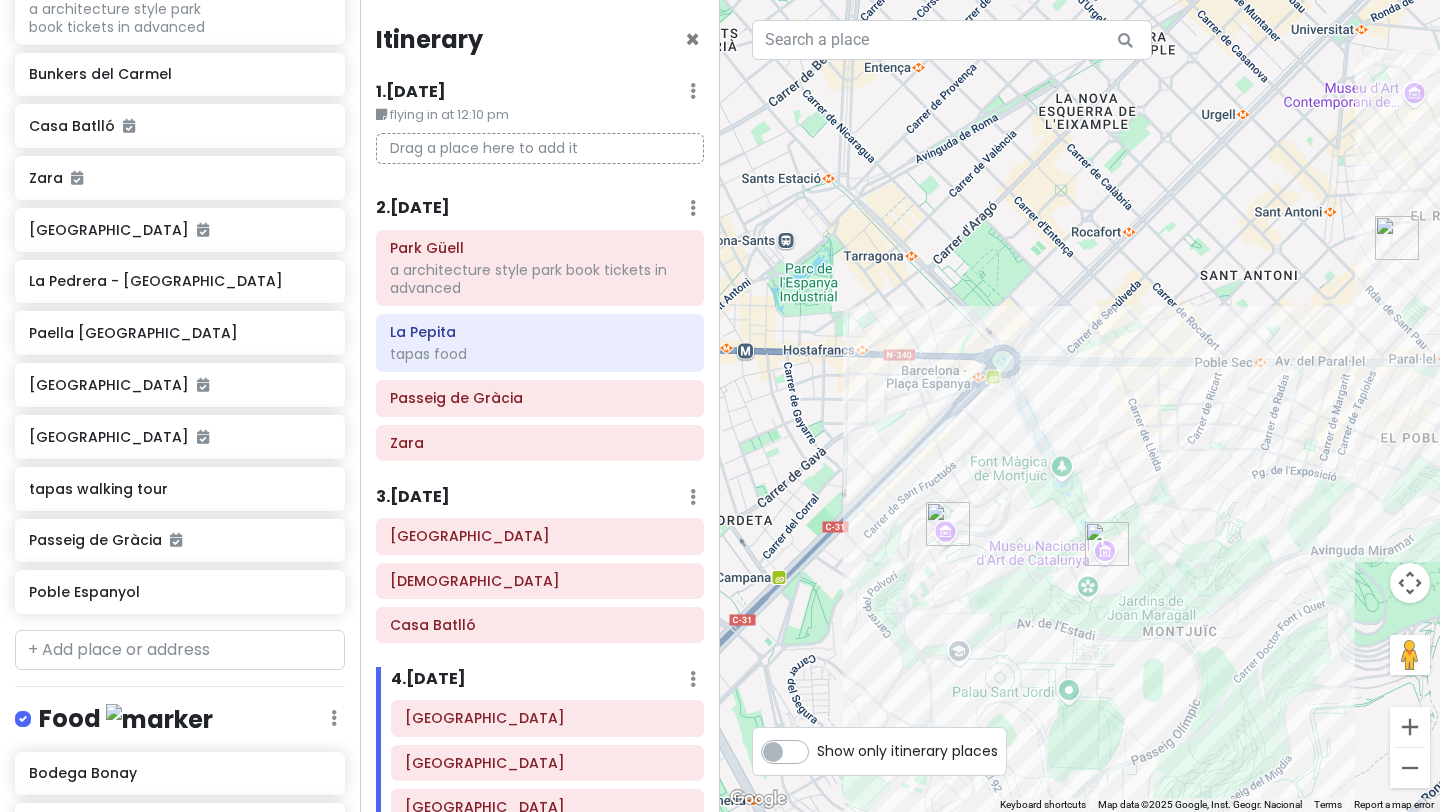 drag, startPoint x: 1288, startPoint y: 557, endPoint x: 965, endPoint y: 633, distance: 331.82074 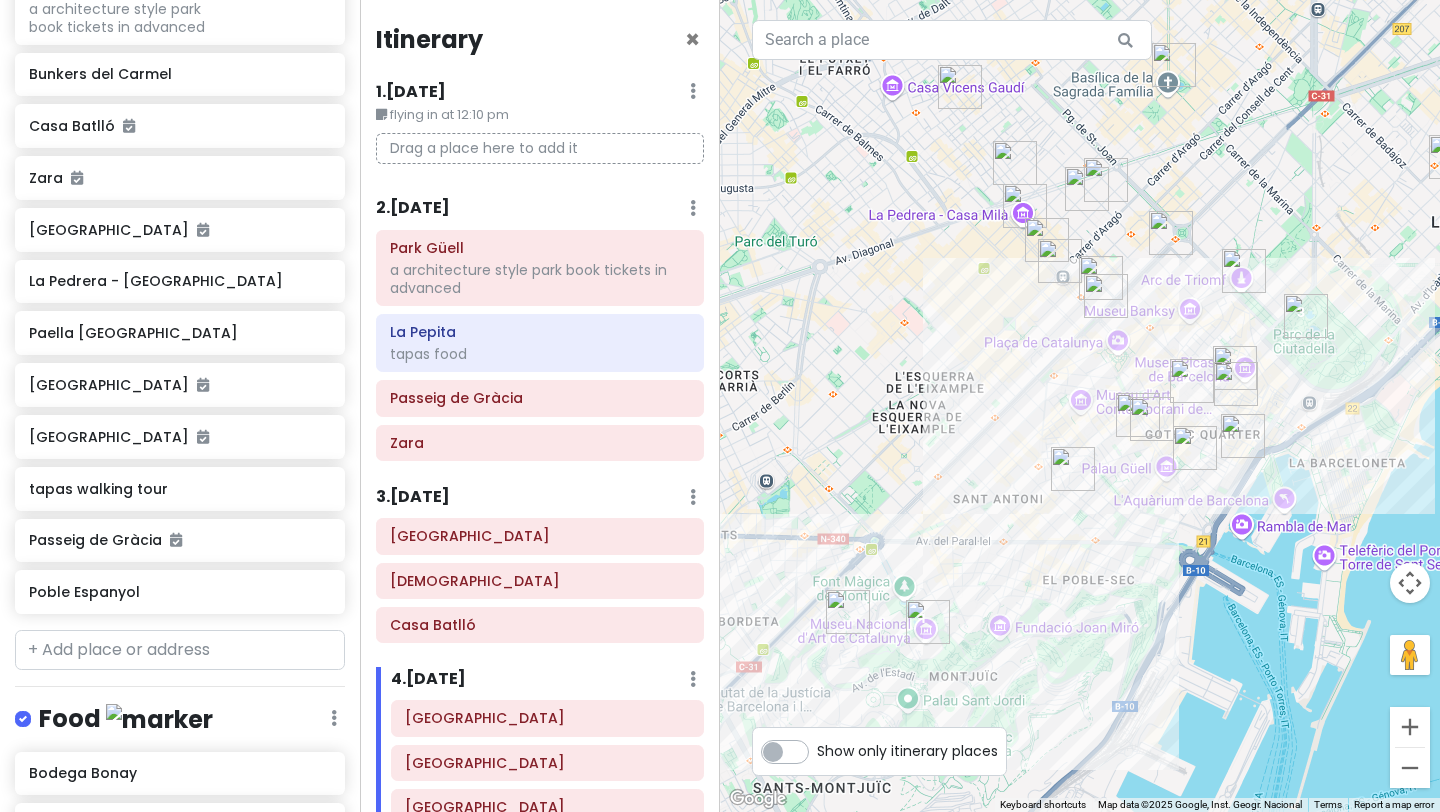 drag, startPoint x: 1032, startPoint y: 416, endPoint x: 1030, endPoint y: 446, distance: 30.066593 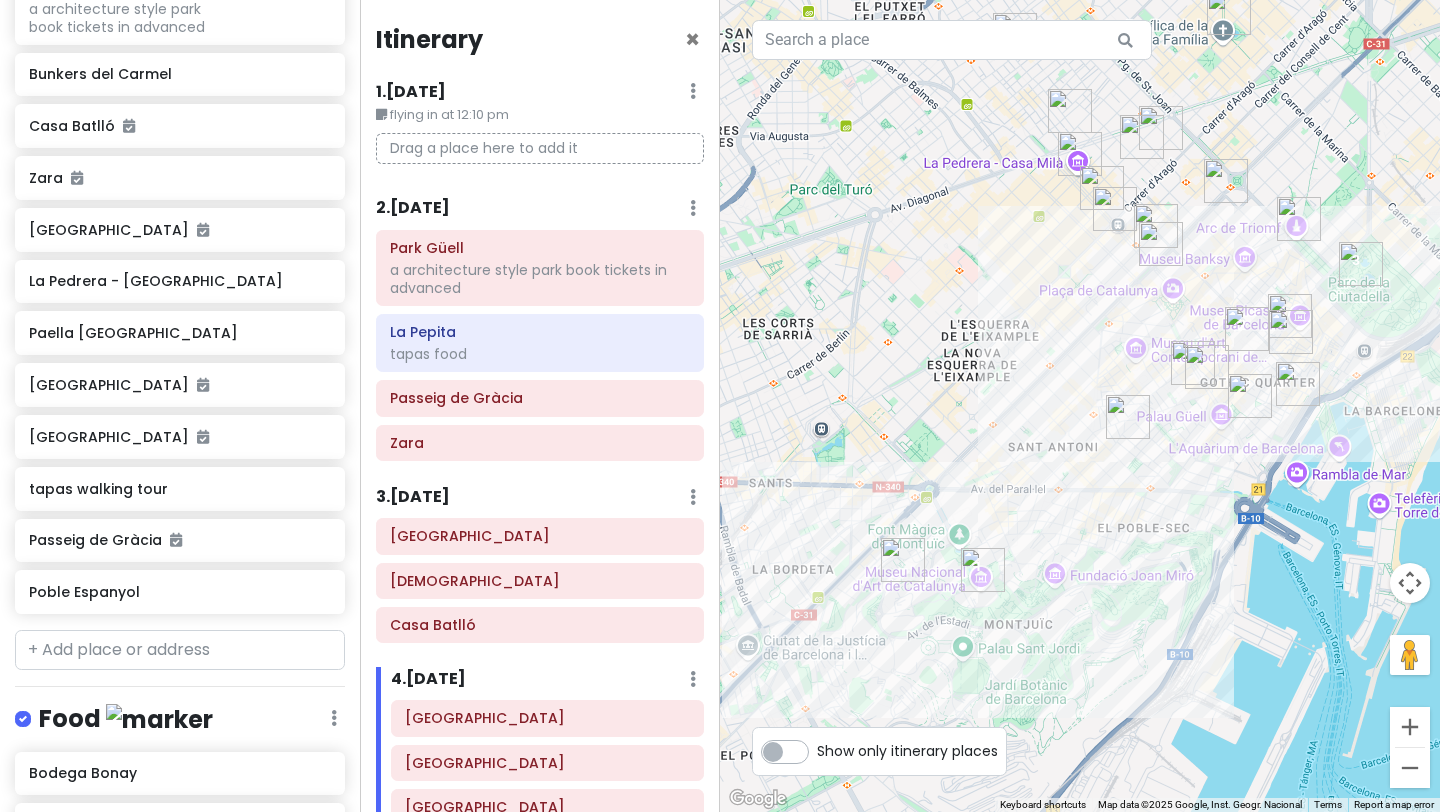 click at bounding box center (903, 560) 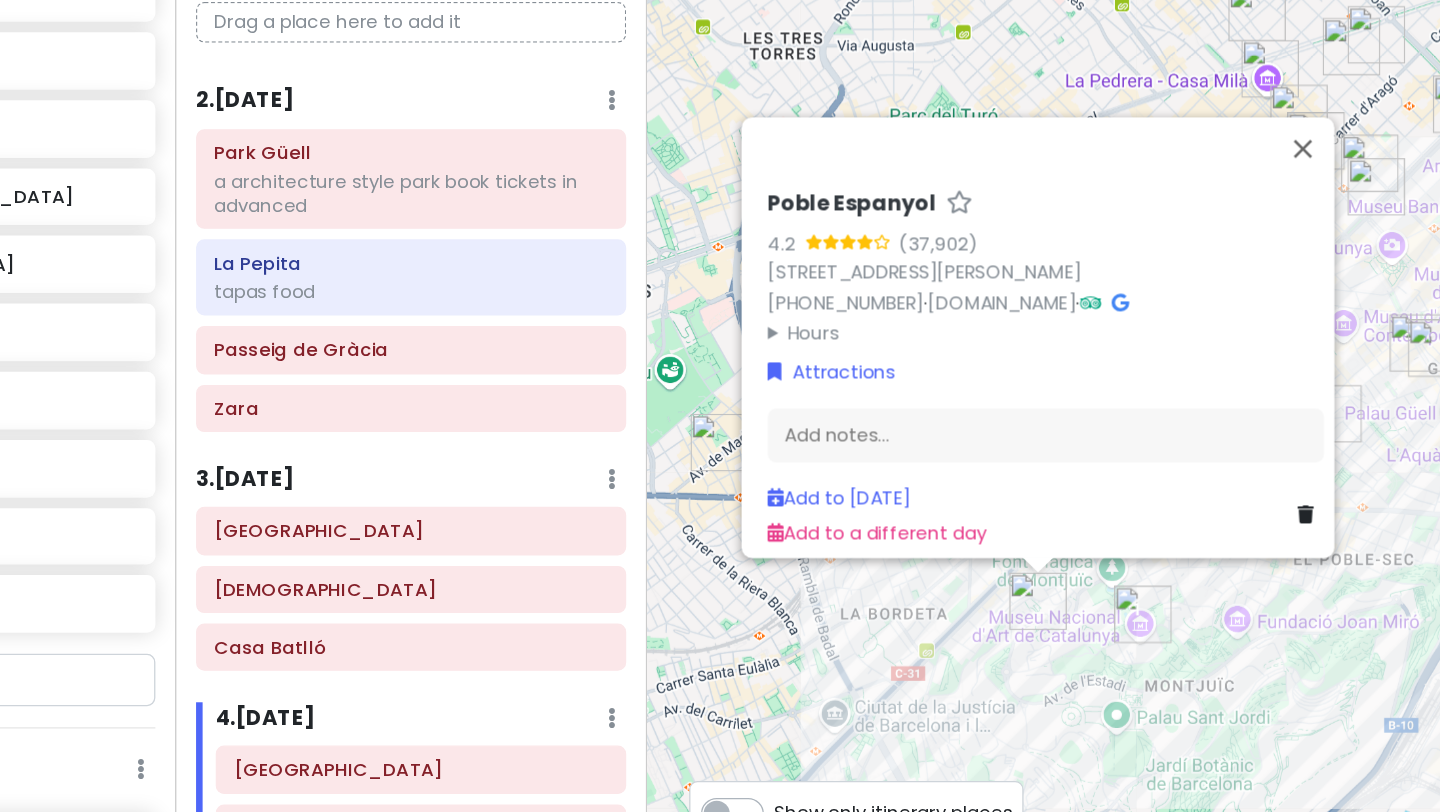 drag, startPoint x: 1078, startPoint y: 638, endPoint x: 1022, endPoint y: 587, distance: 75.74299 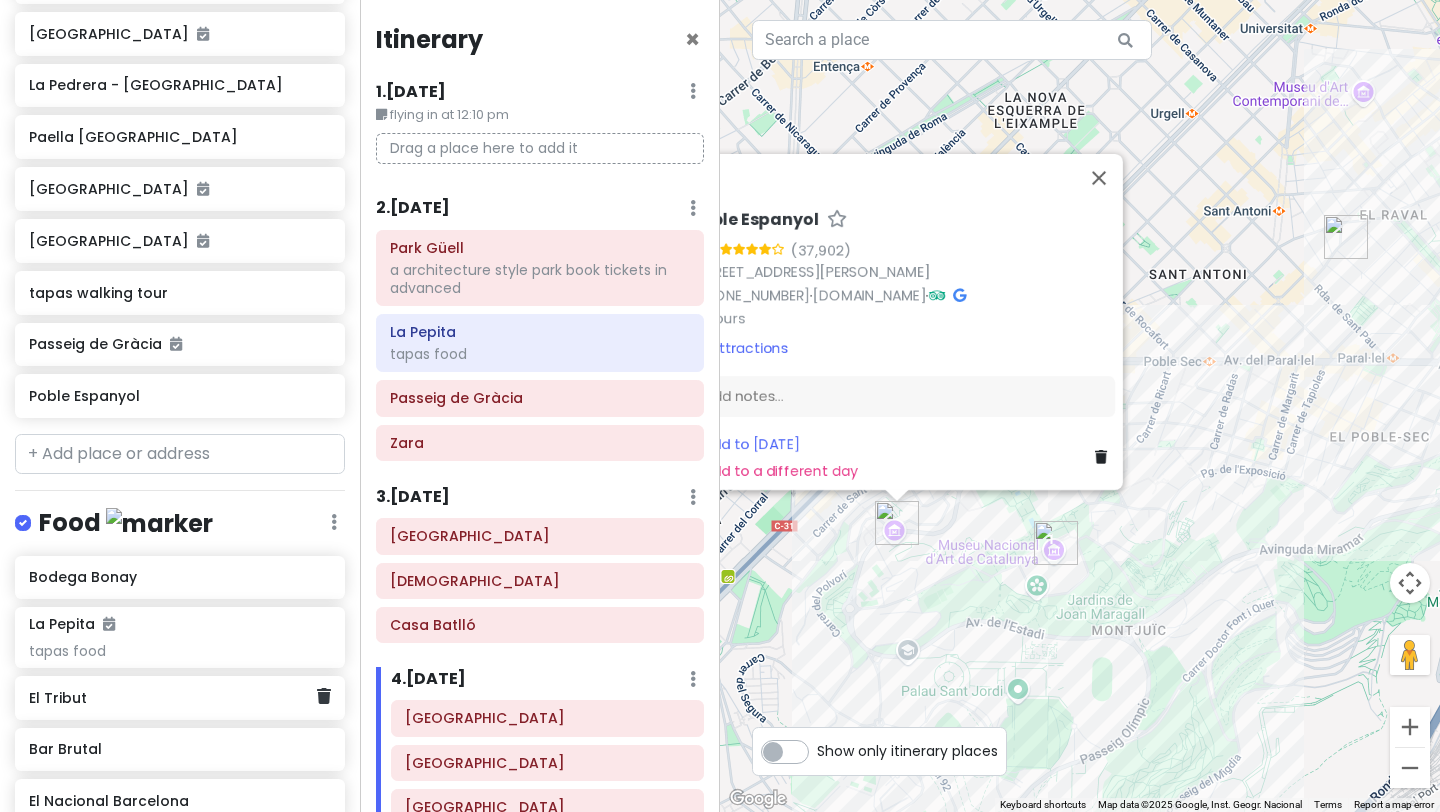 scroll, scrollTop: 853, scrollLeft: 0, axis: vertical 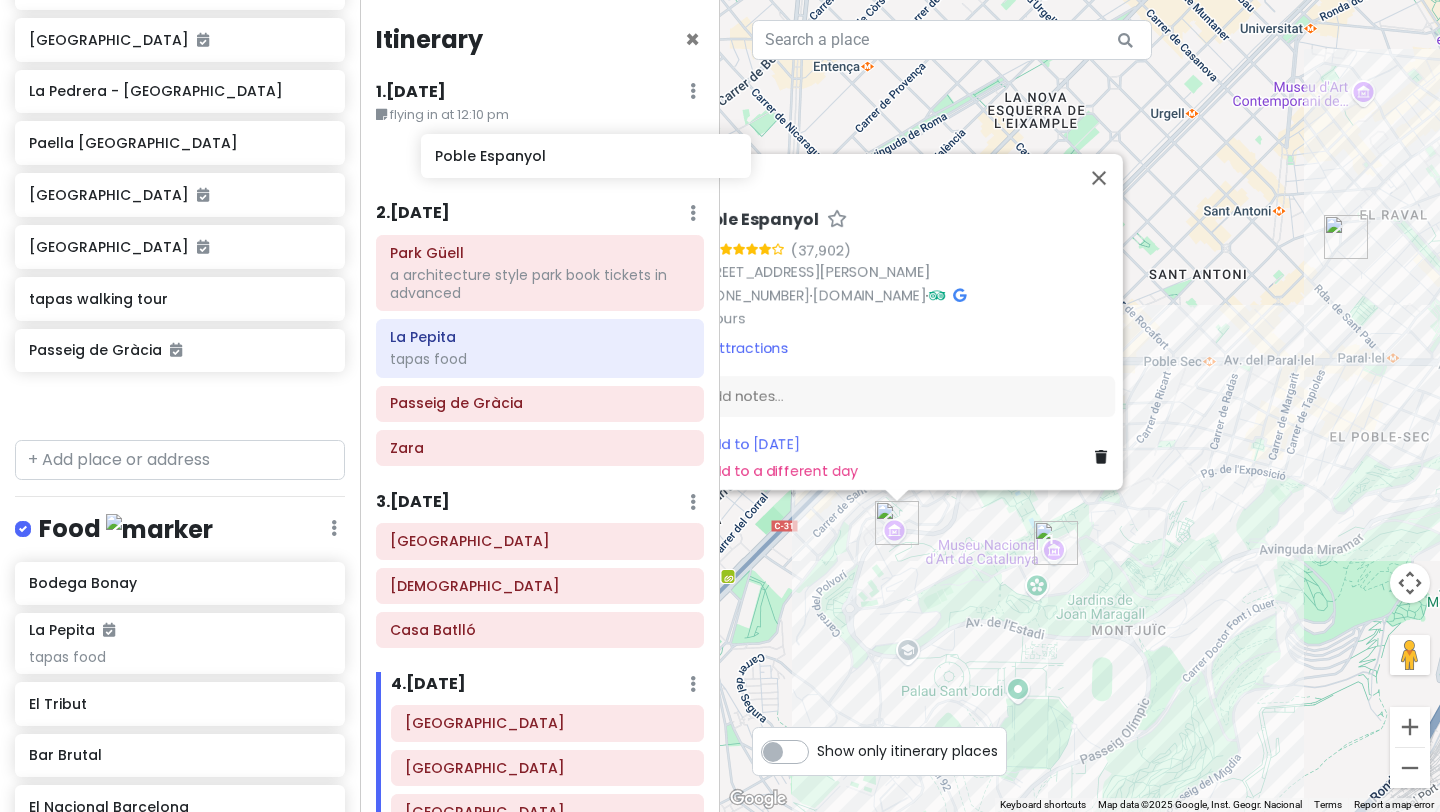 drag, startPoint x: 109, startPoint y: 407, endPoint x: 513, endPoint y: 165, distance: 470.93524 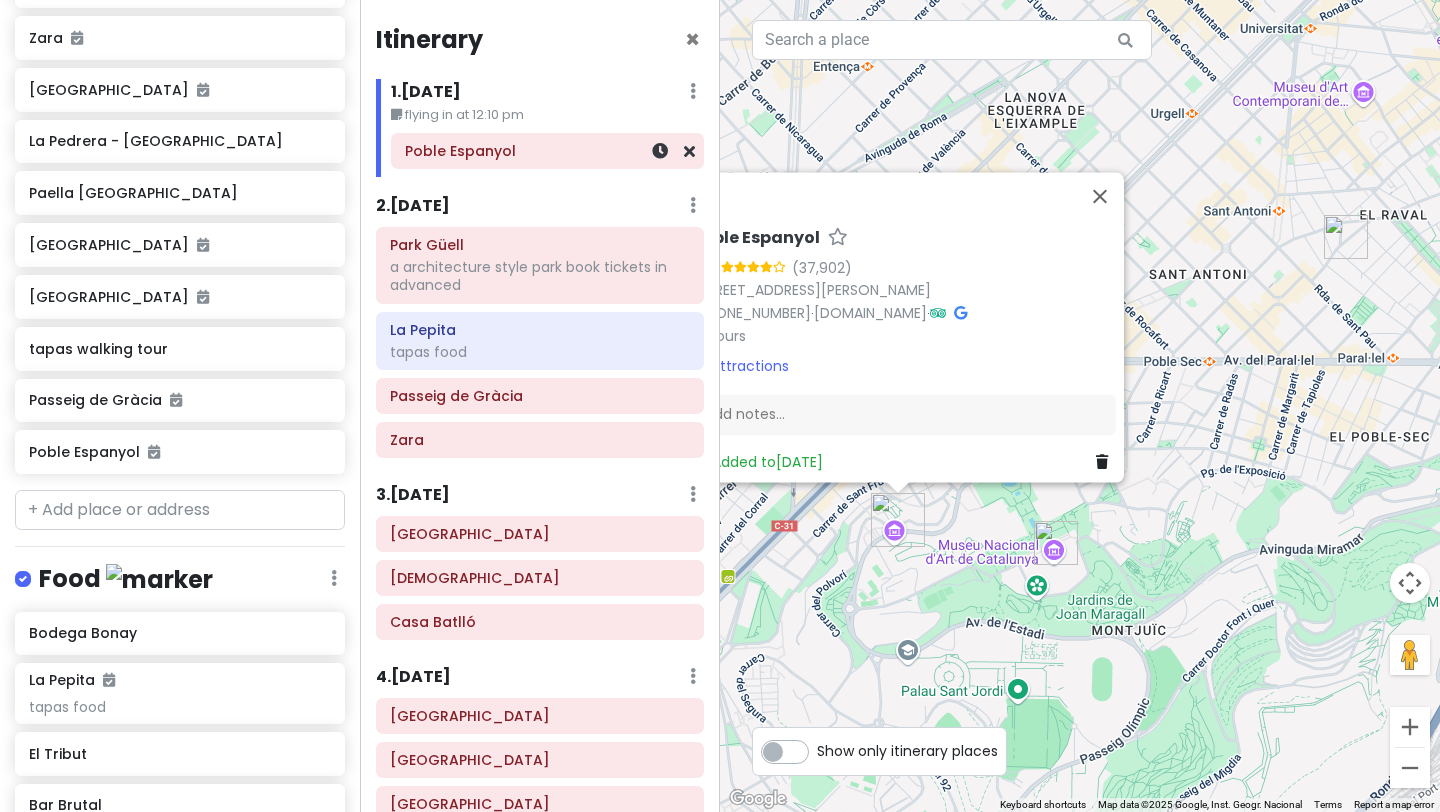 scroll, scrollTop: 801, scrollLeft: 0, axis: vertical 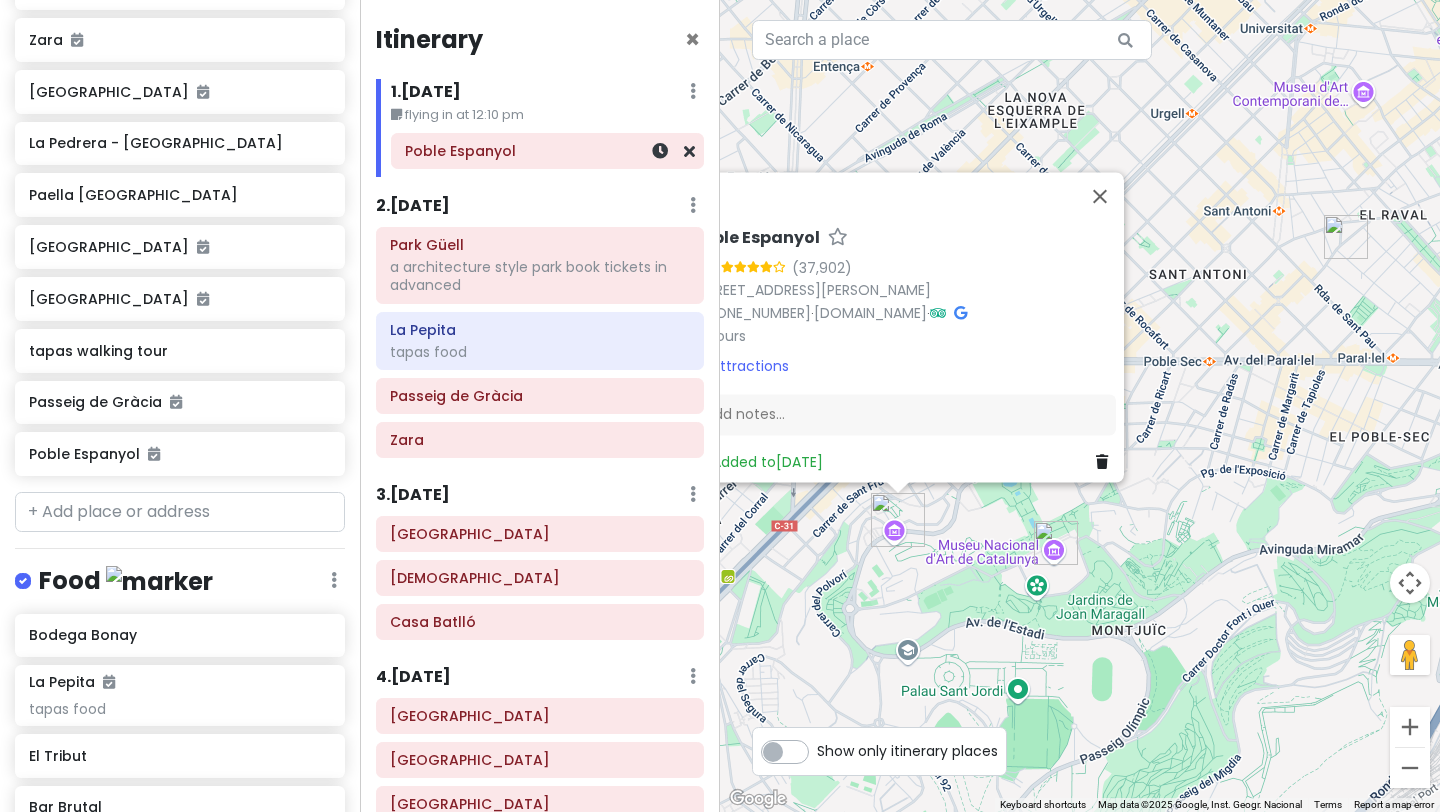 click on "Poble Espanyol" at bounding box center [547, 151] 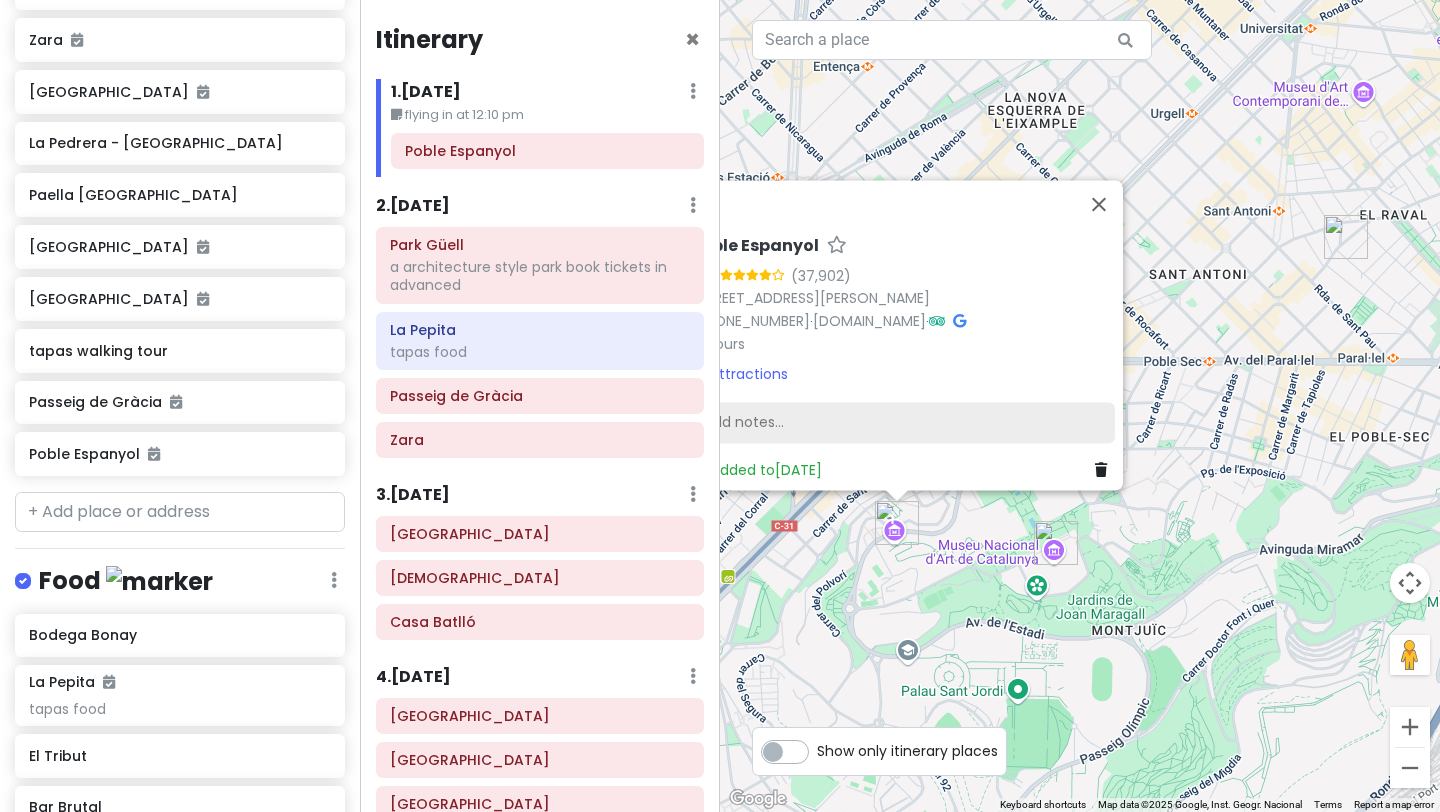 click on "Add notes..." at bounding box center [903, 423] 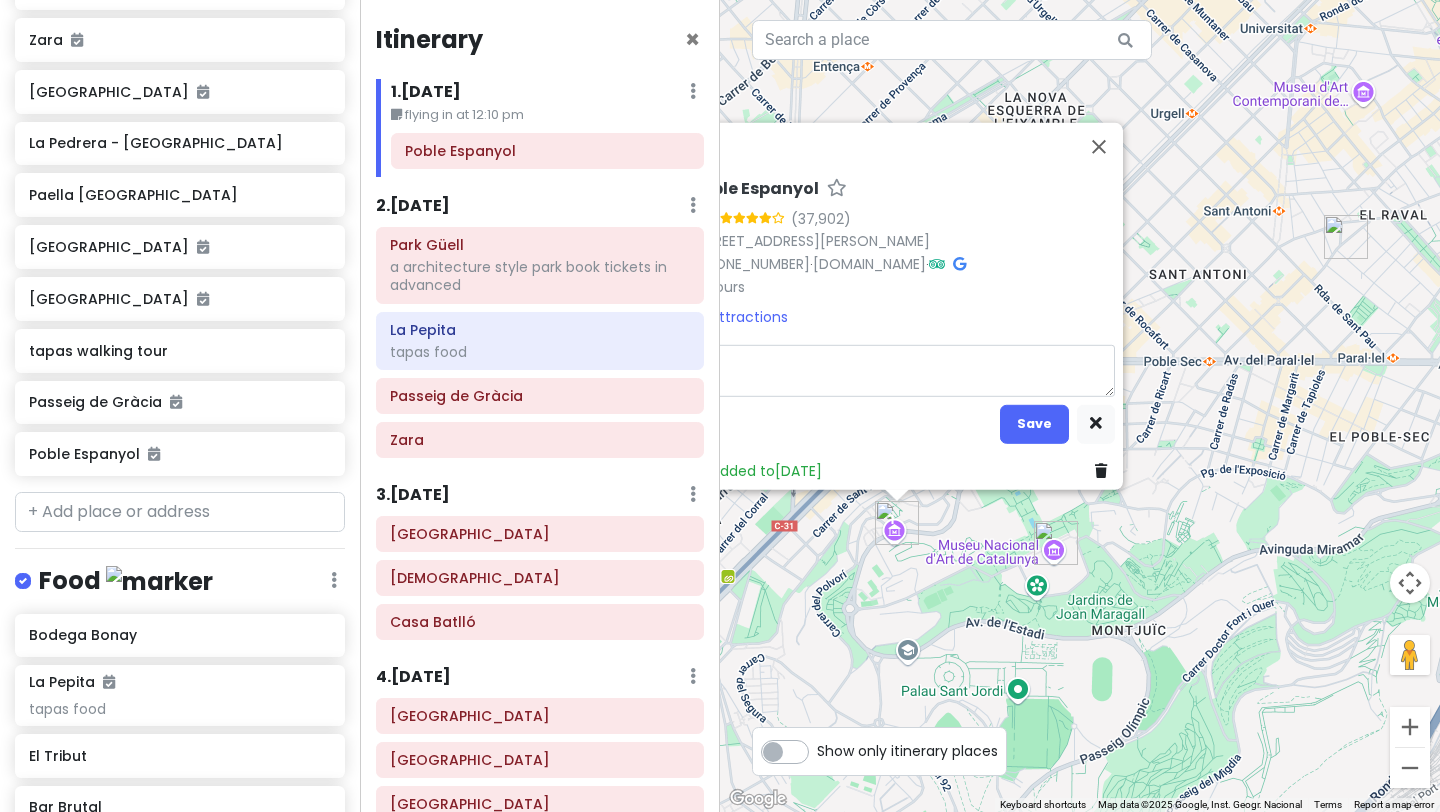 type on "x" 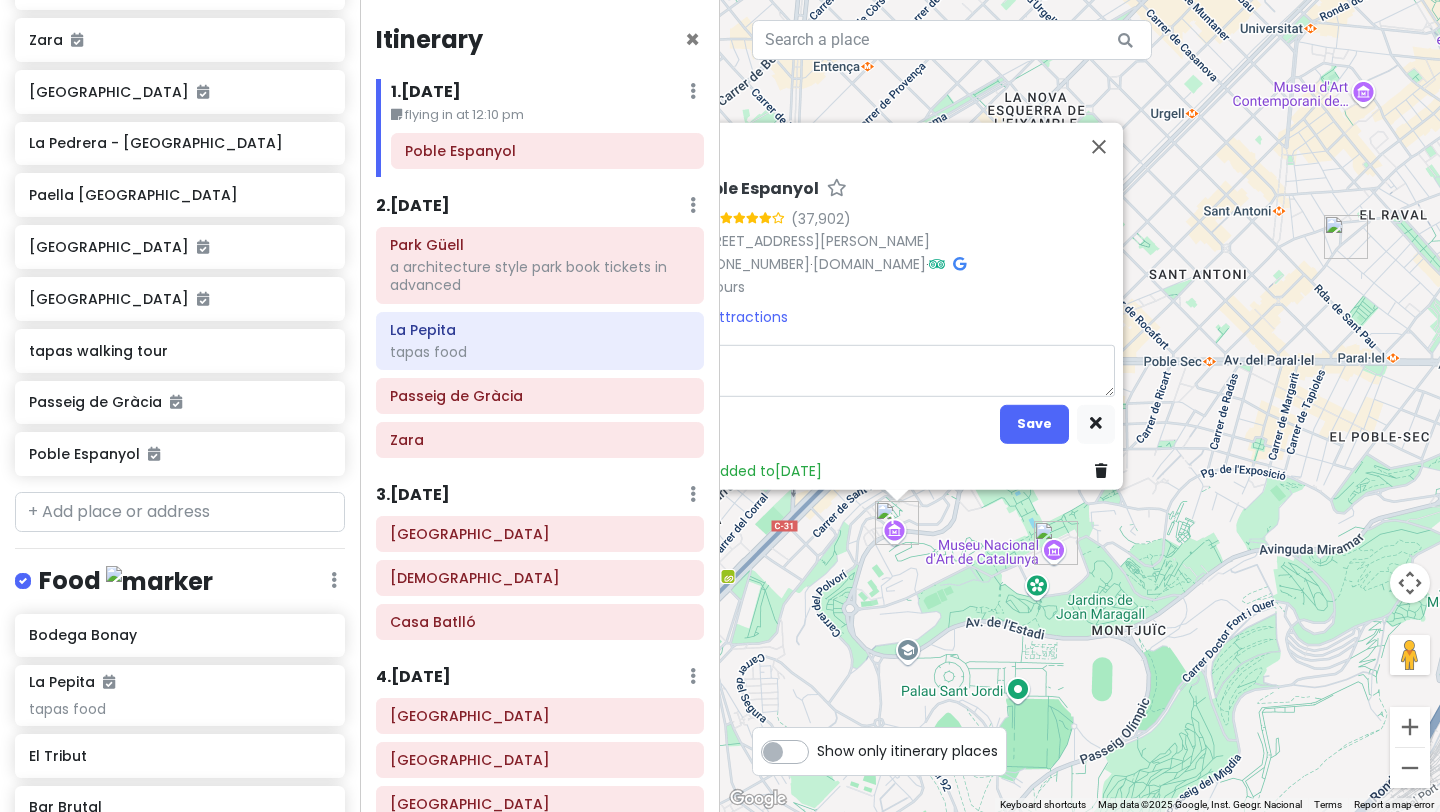 type on "x" 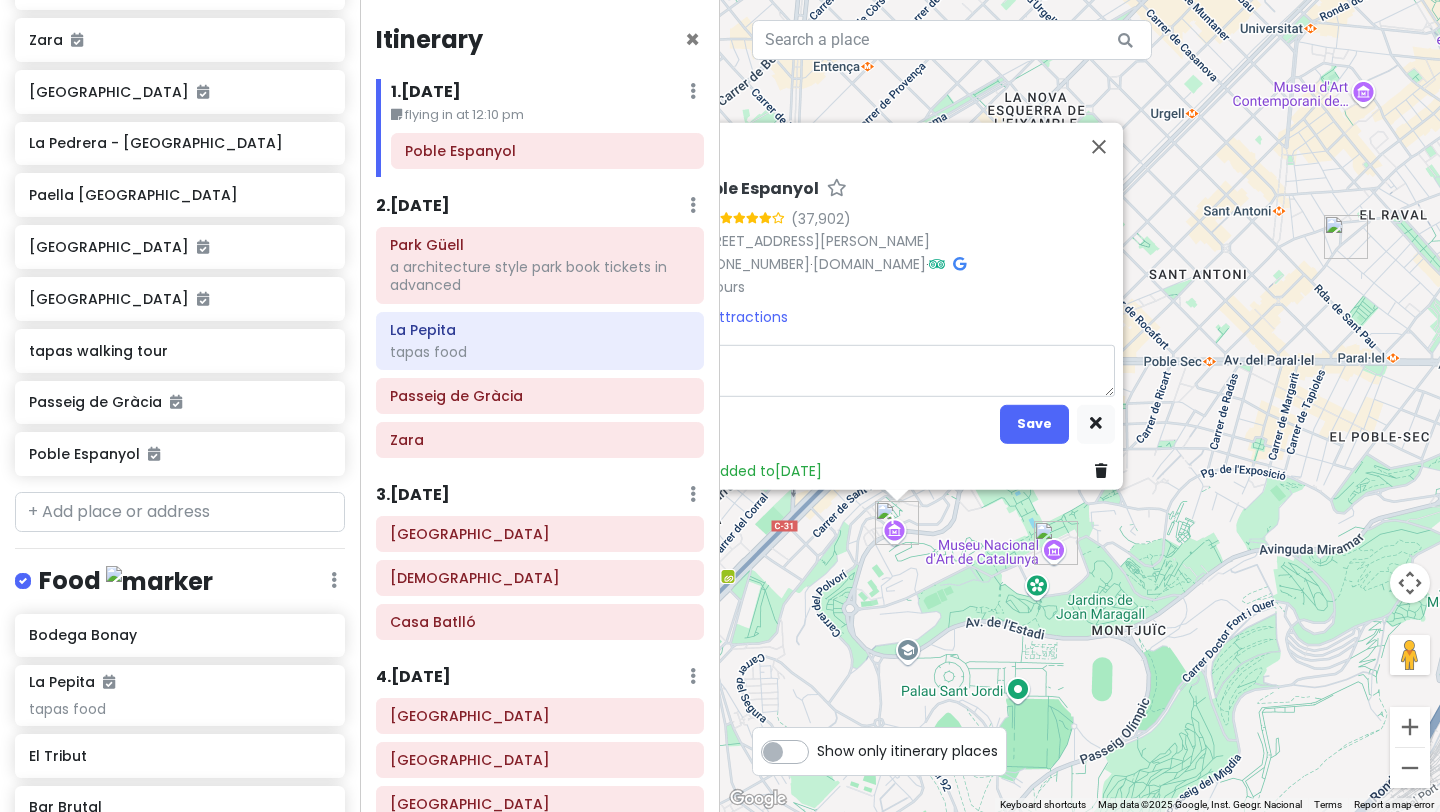 type on "x" 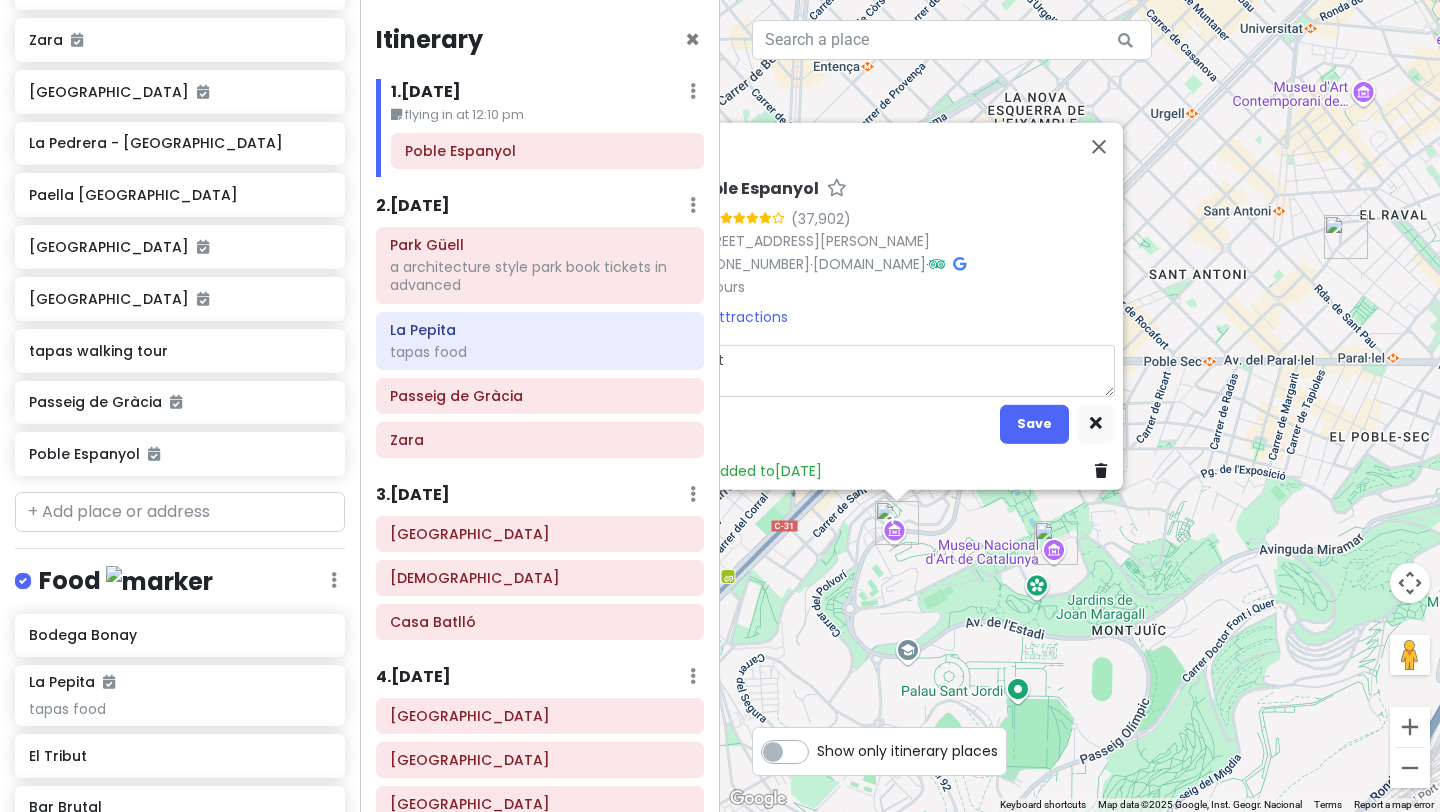 type on "x" 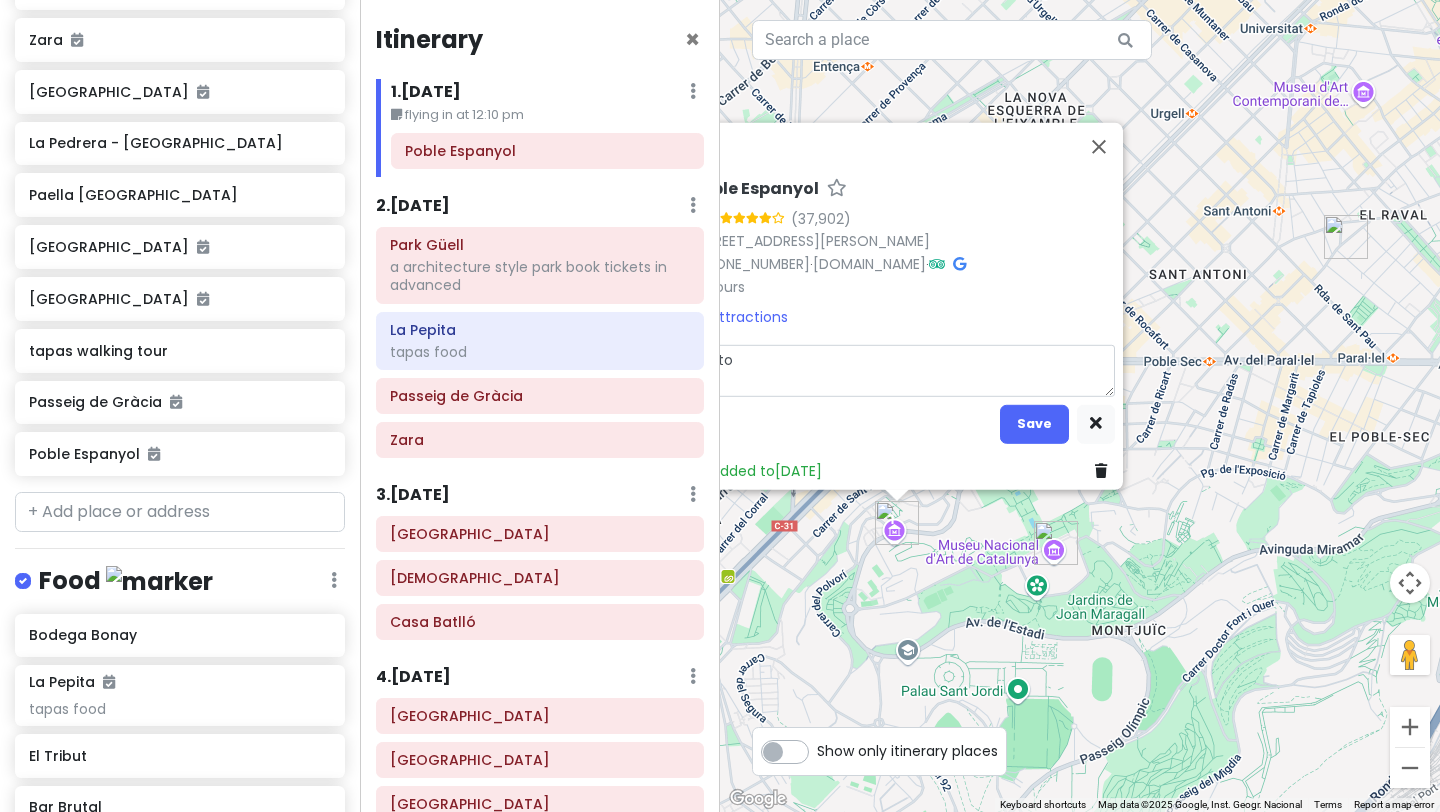 type on "x" 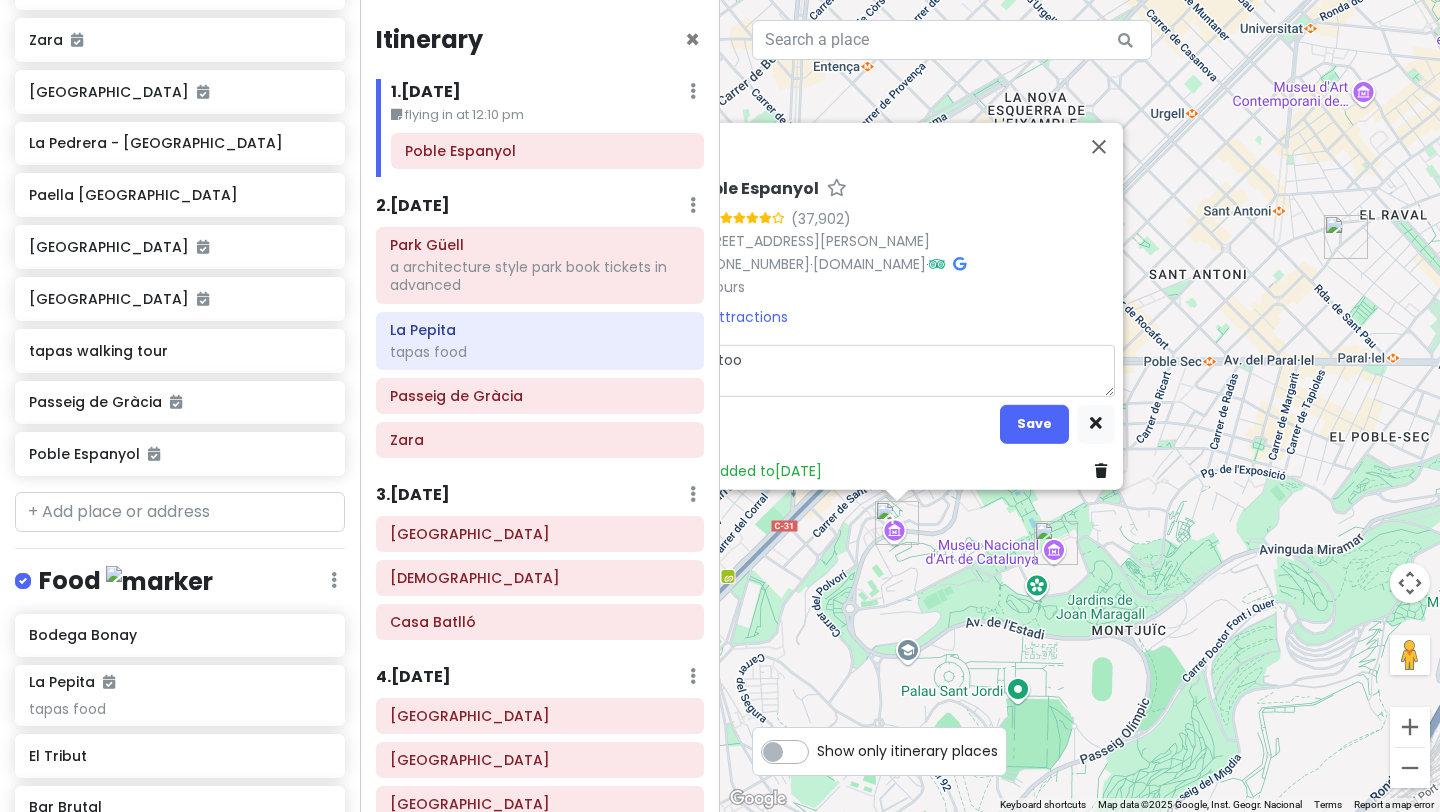 type on "x" 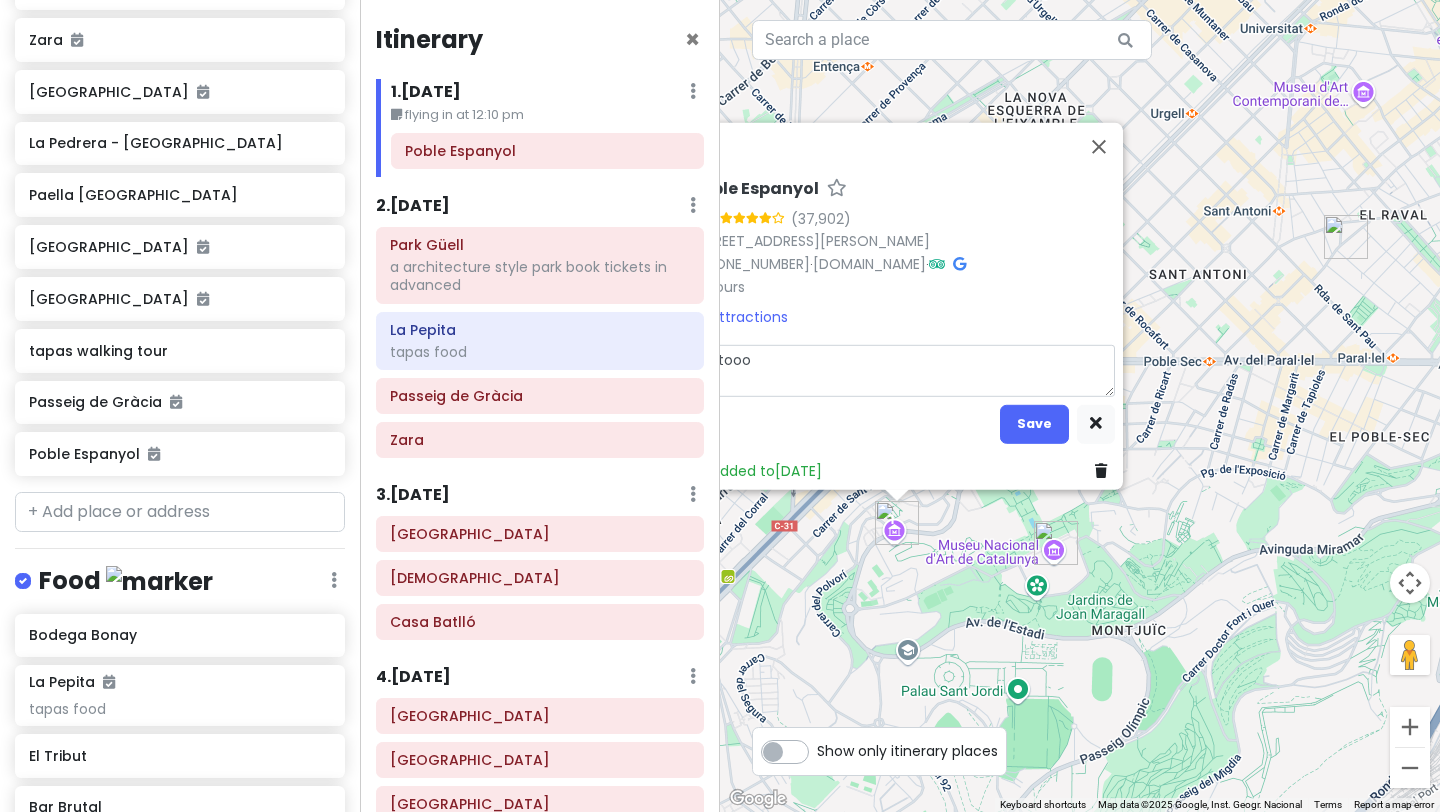 type on "x" 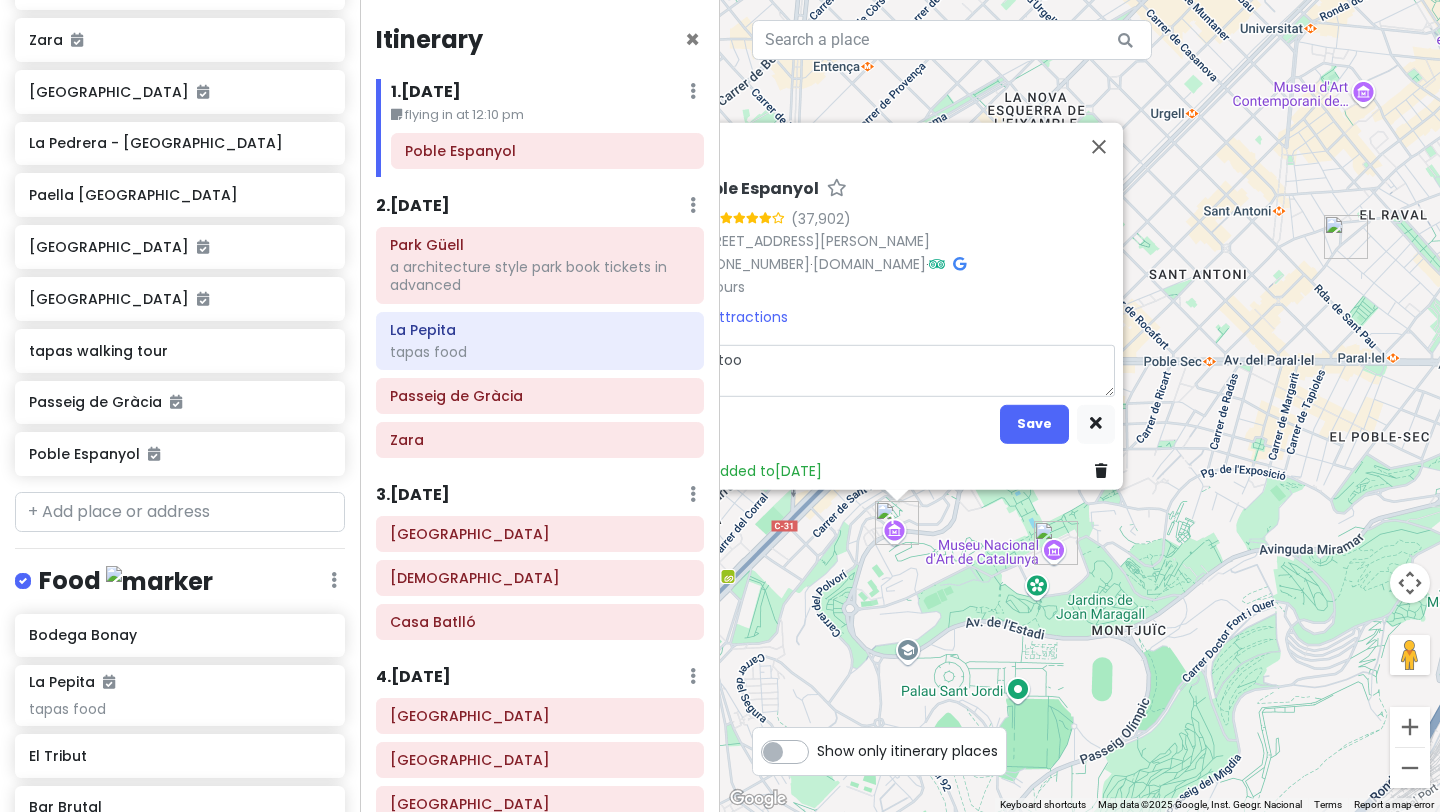 type on "x" 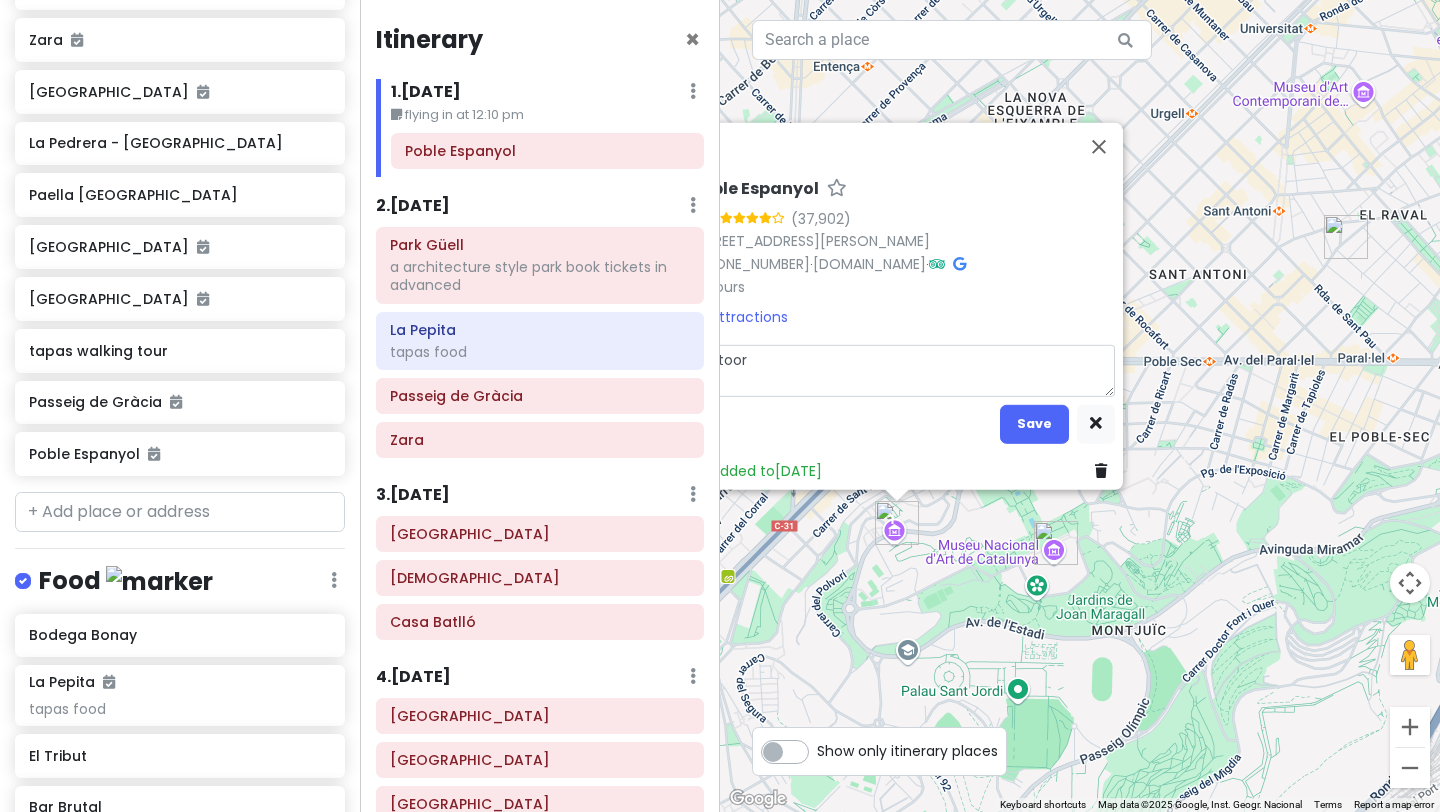 type on "x" 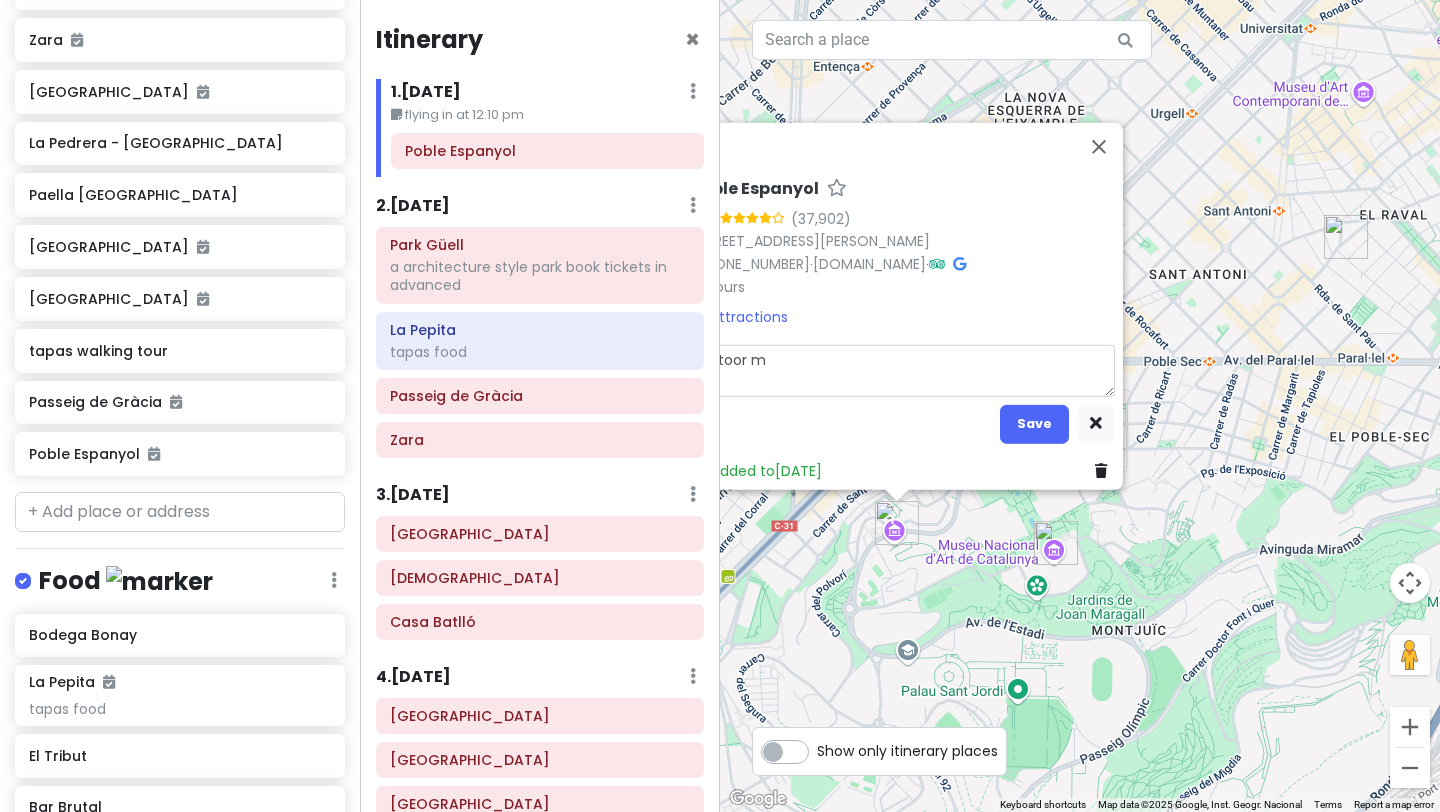 type on "x" 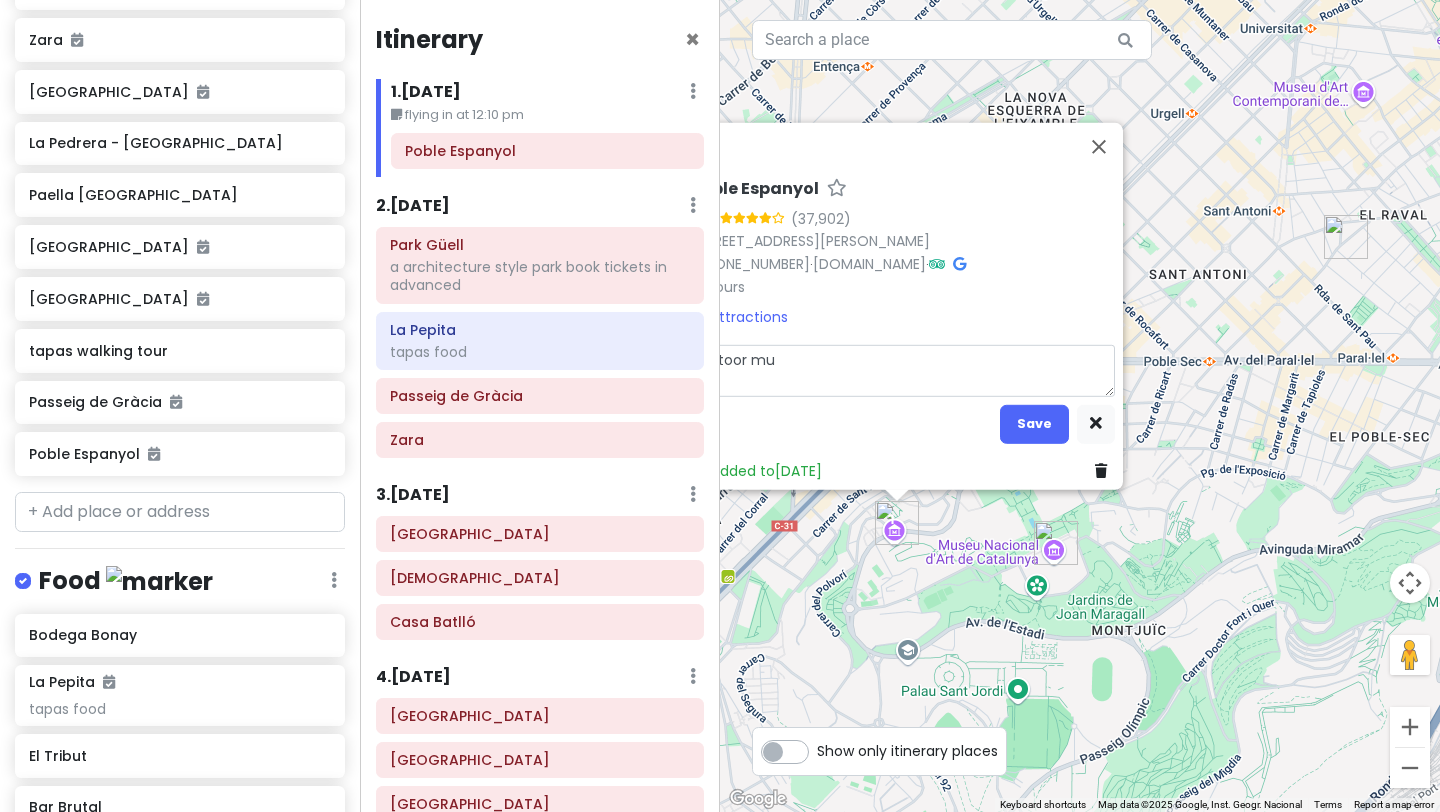 type on "x" 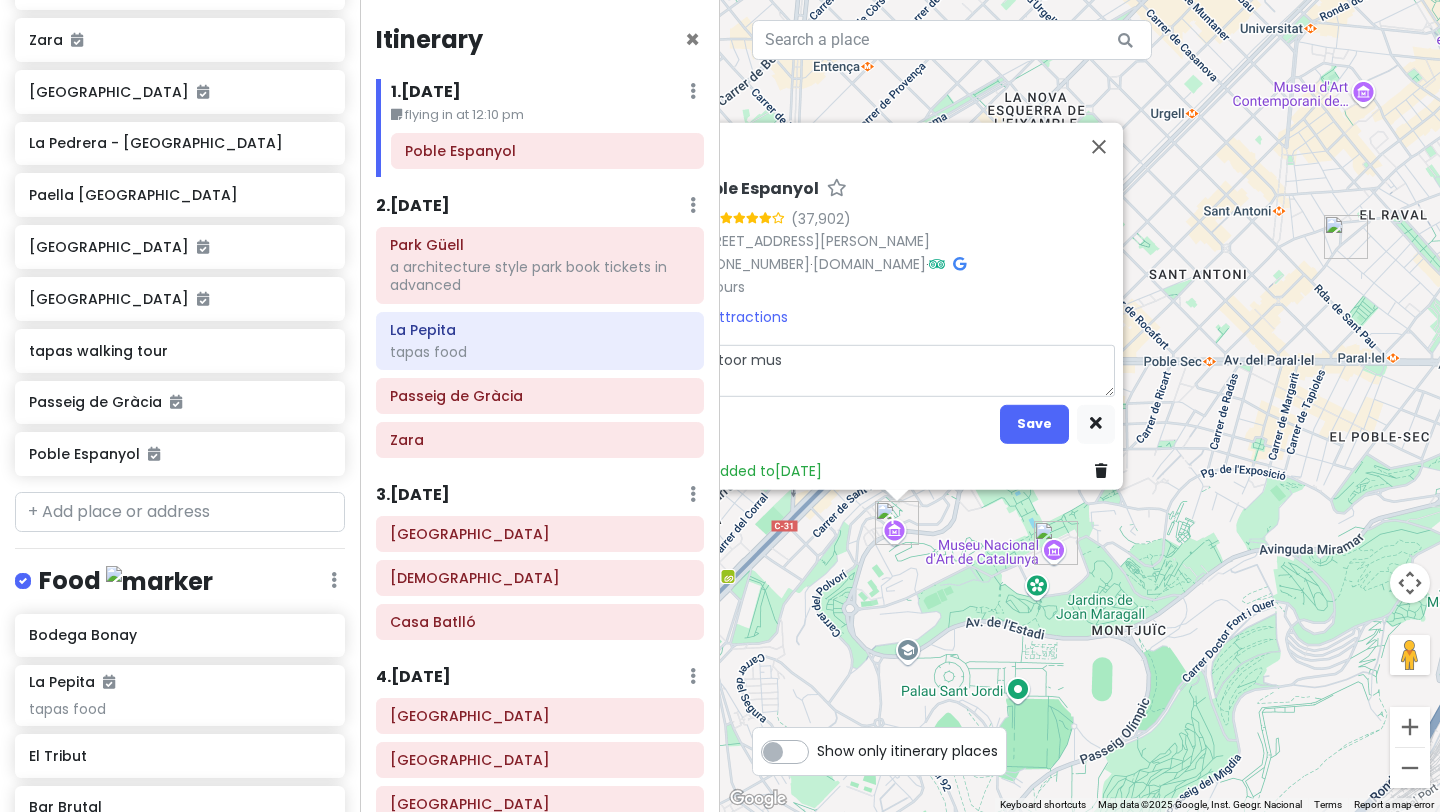 type on "x" 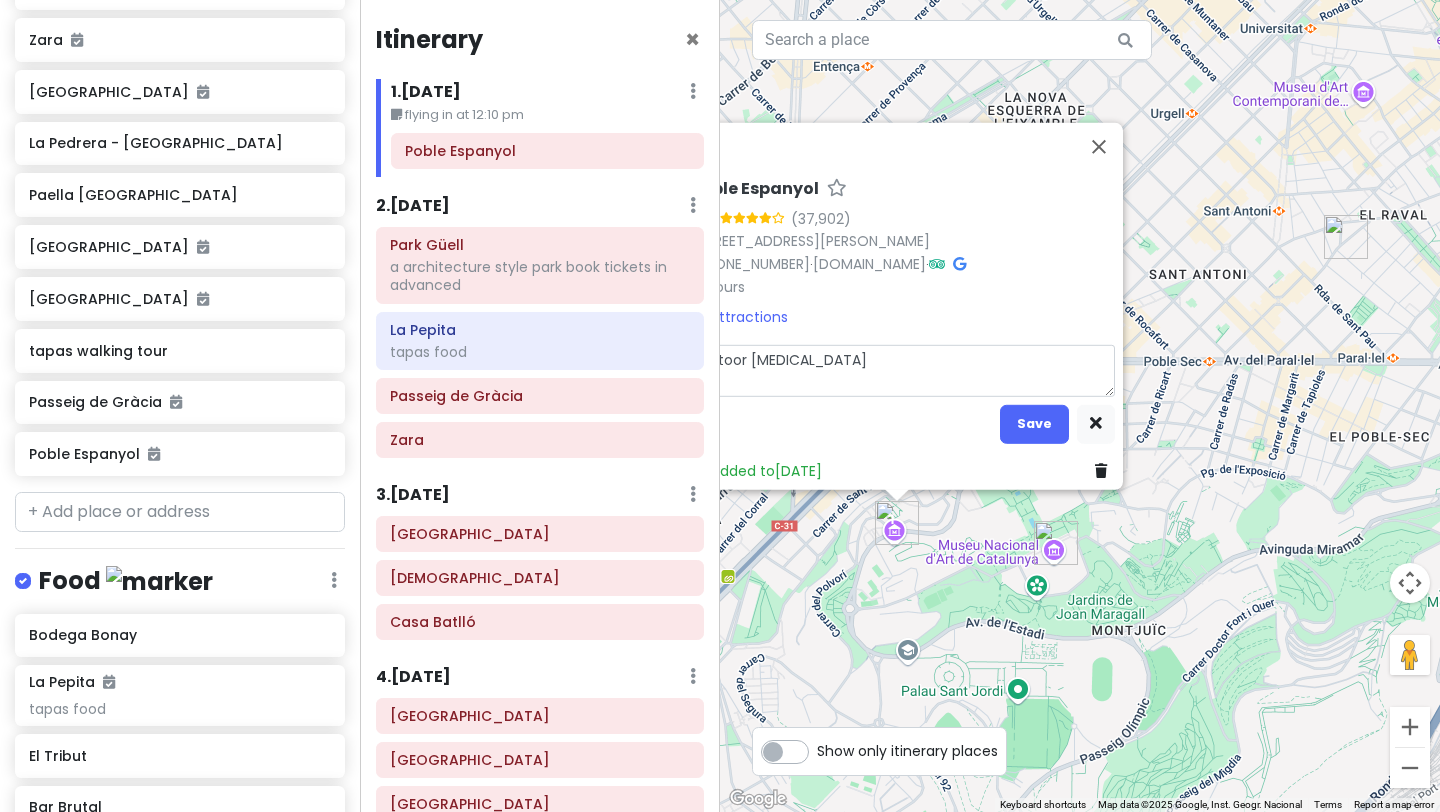 type on "x" 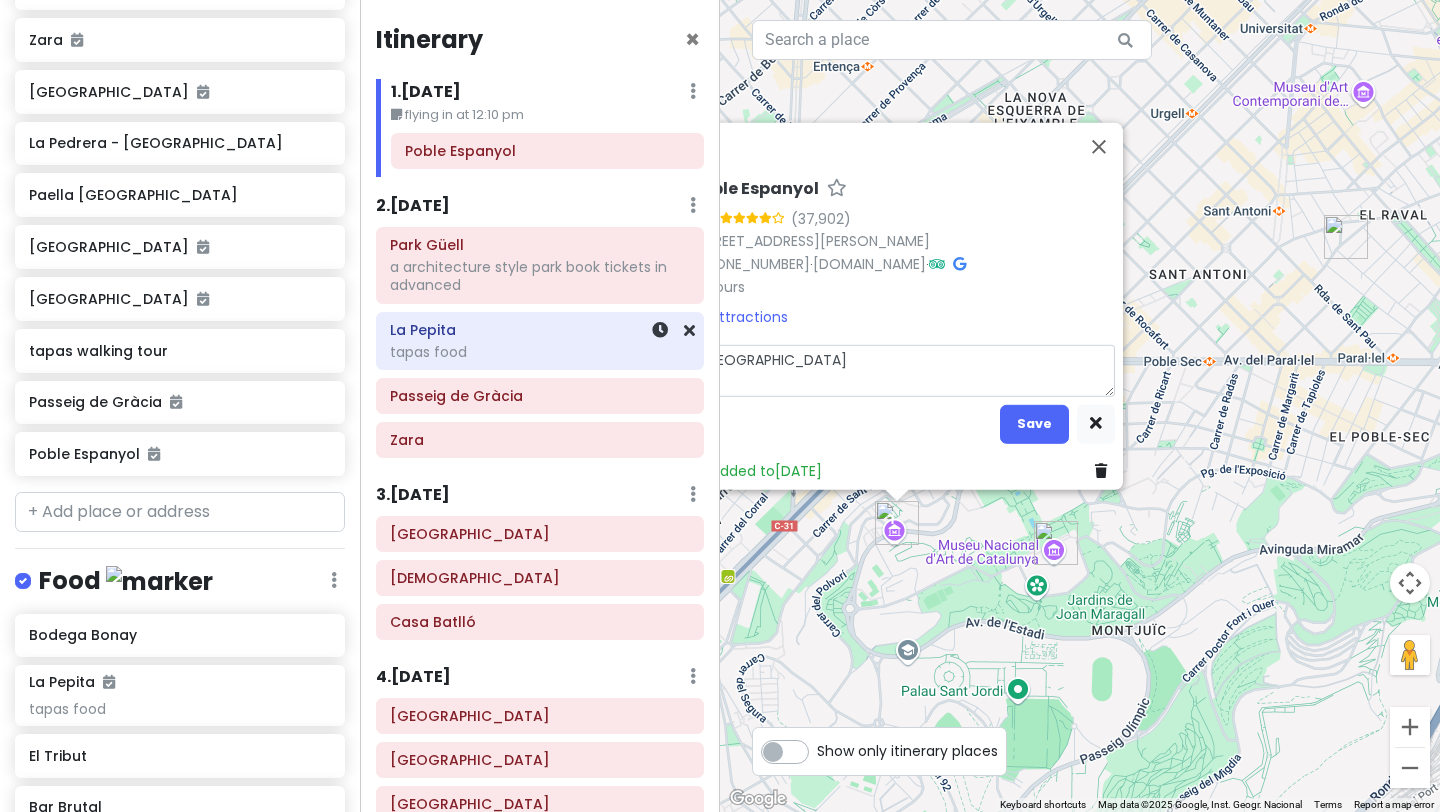 drag, startPoint x: 847, startPoint y: 365, endPoint x: 734, endPoint y: 326, distance: 119.54079 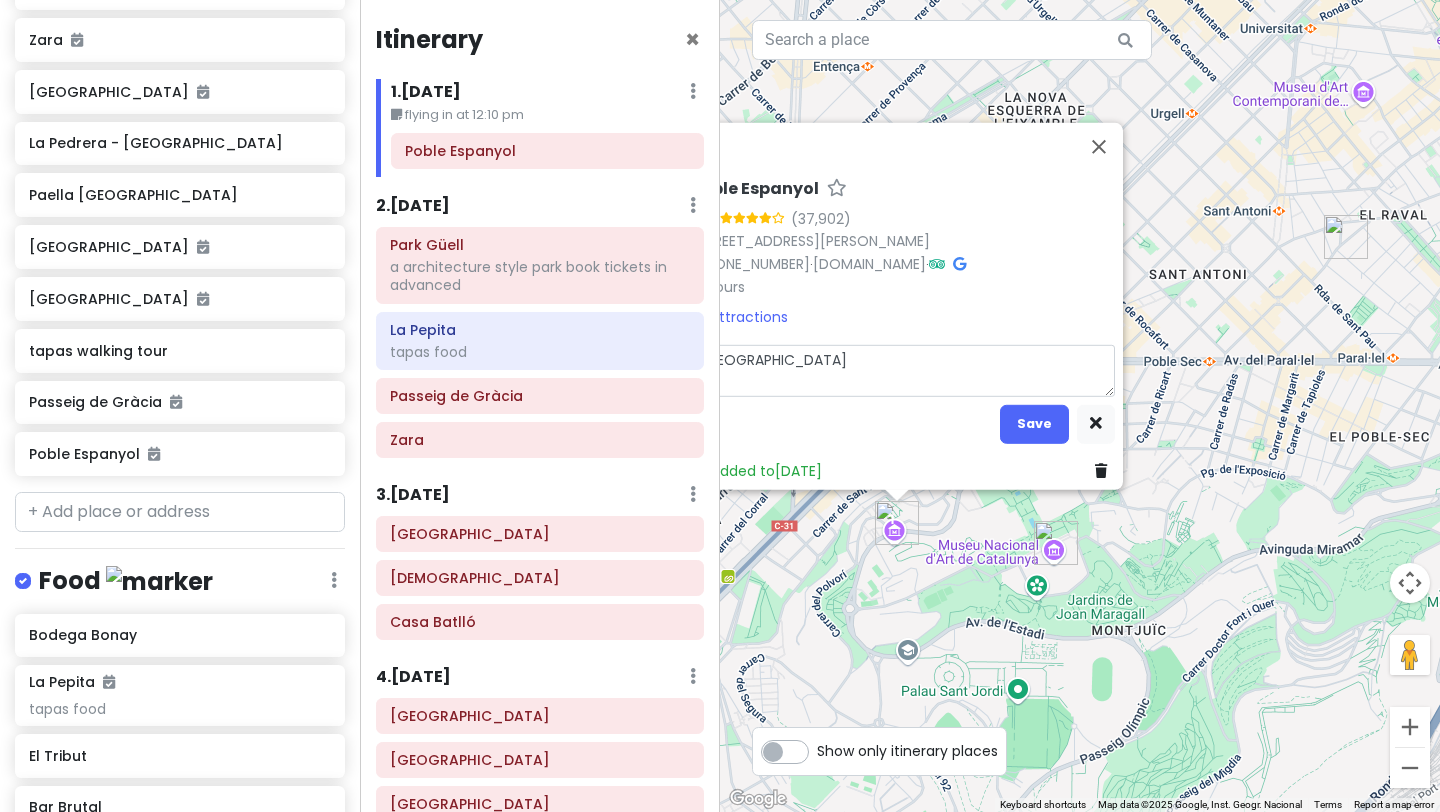 click on "[GEOGRAPHIC_DATA]" at bounding box center [903, 370] 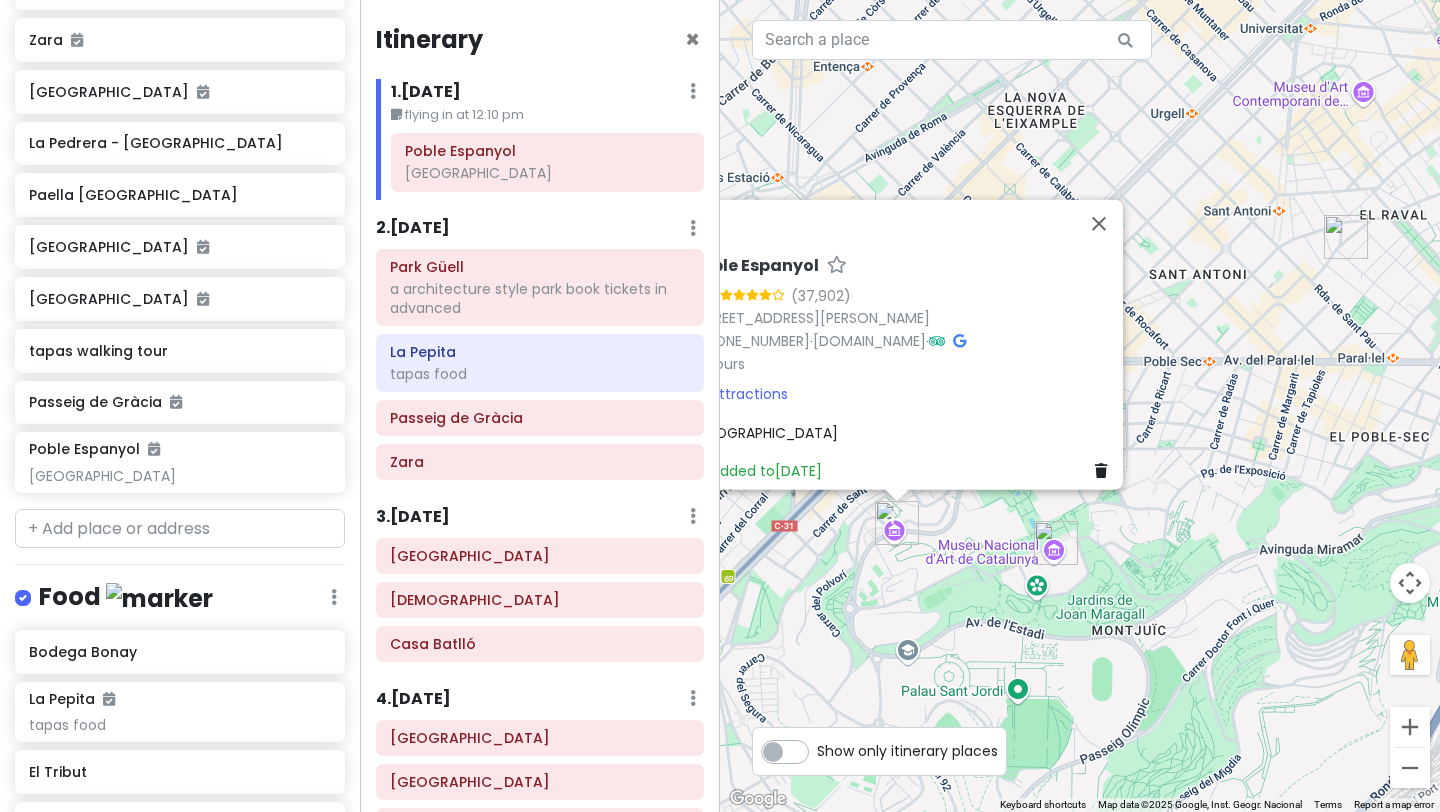 scroll, scrollTop: 817, scrollLeft: 0, axis: vertical 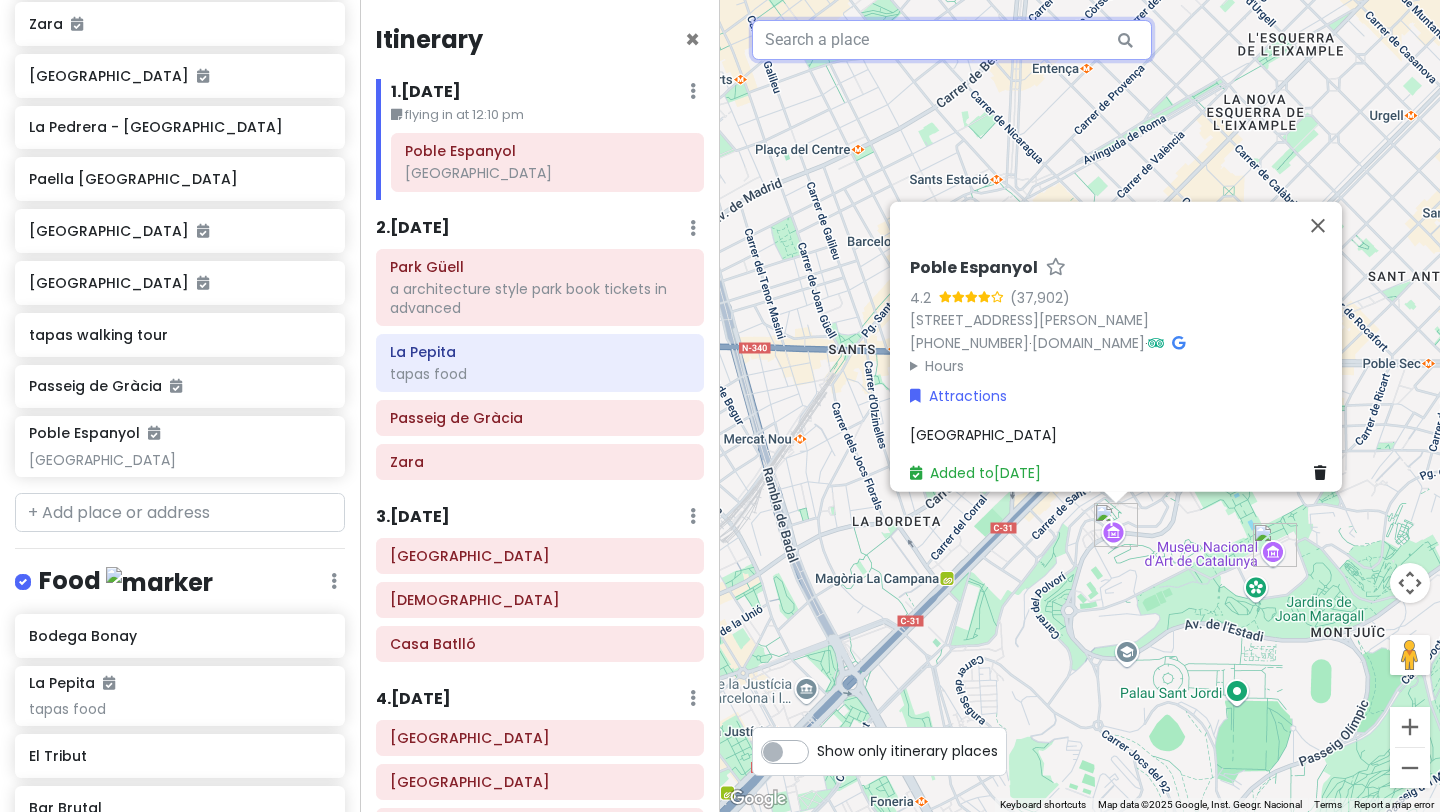 drag, startPoint x: 723, startPoint y: 65, endPoint x: 938, endPoint y: 67, distance: 215.00931 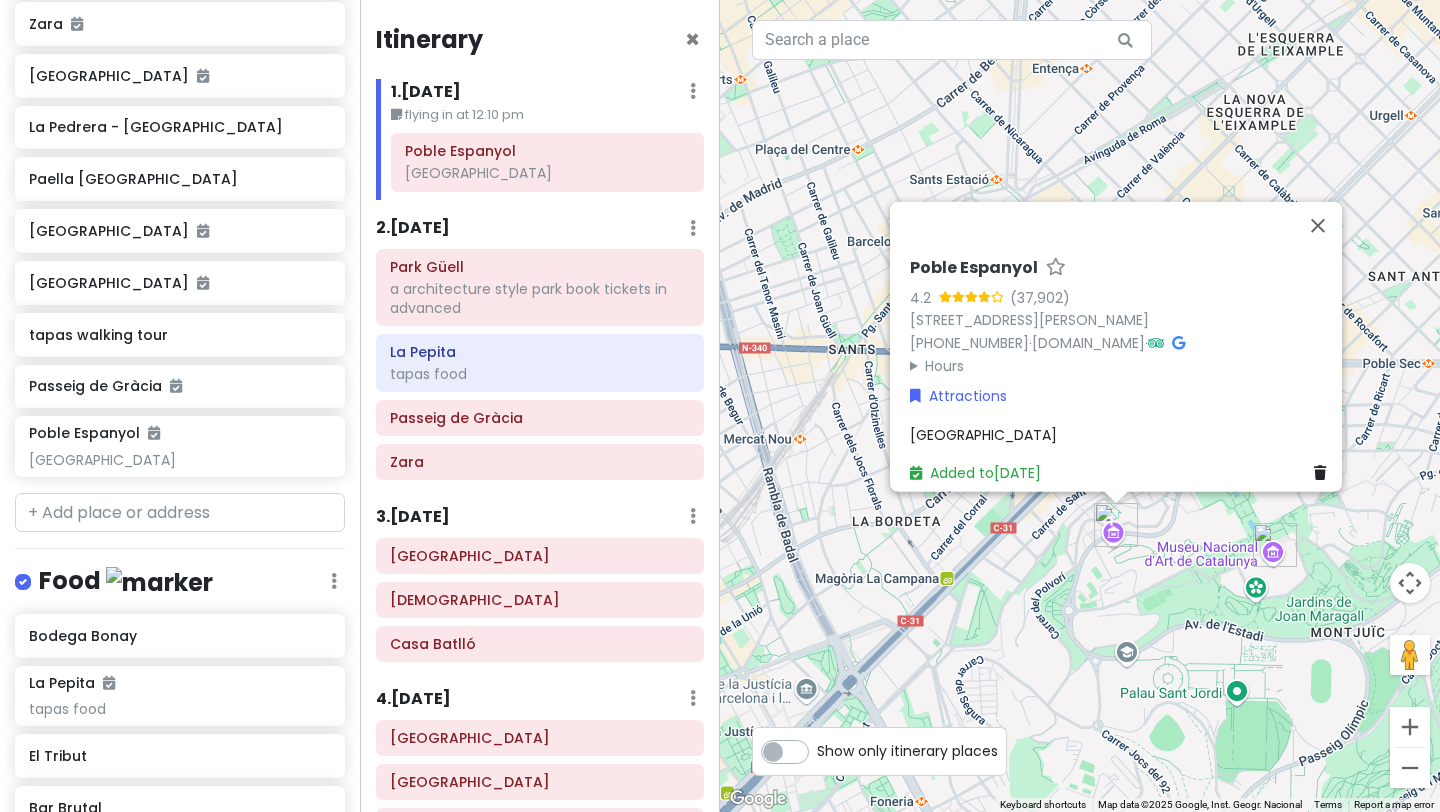 click on "Poble Espanyol 4.2        (37,902) [STREET_ADDRESS][PERSON_NAME] [PHONE_NUMBER]   ·   [DOMAIN_NAME]   ·   Hours [DATE]  10:00 AM – 8:00 PM [DATE]  10:00 AM – 12:00 AM [DATE]  10:00 AM – 12:00 AM [DATE]  10:00 AM – 12:00 AM [DATE]  10:00 AM – 12:00 AM [DATE]  10:00 AM – 12:00 AM [DATE]  10:00 AM – 12:00 AM Attractions outoor museum Added to  [DATE]" at bounding box center [1080, 406] 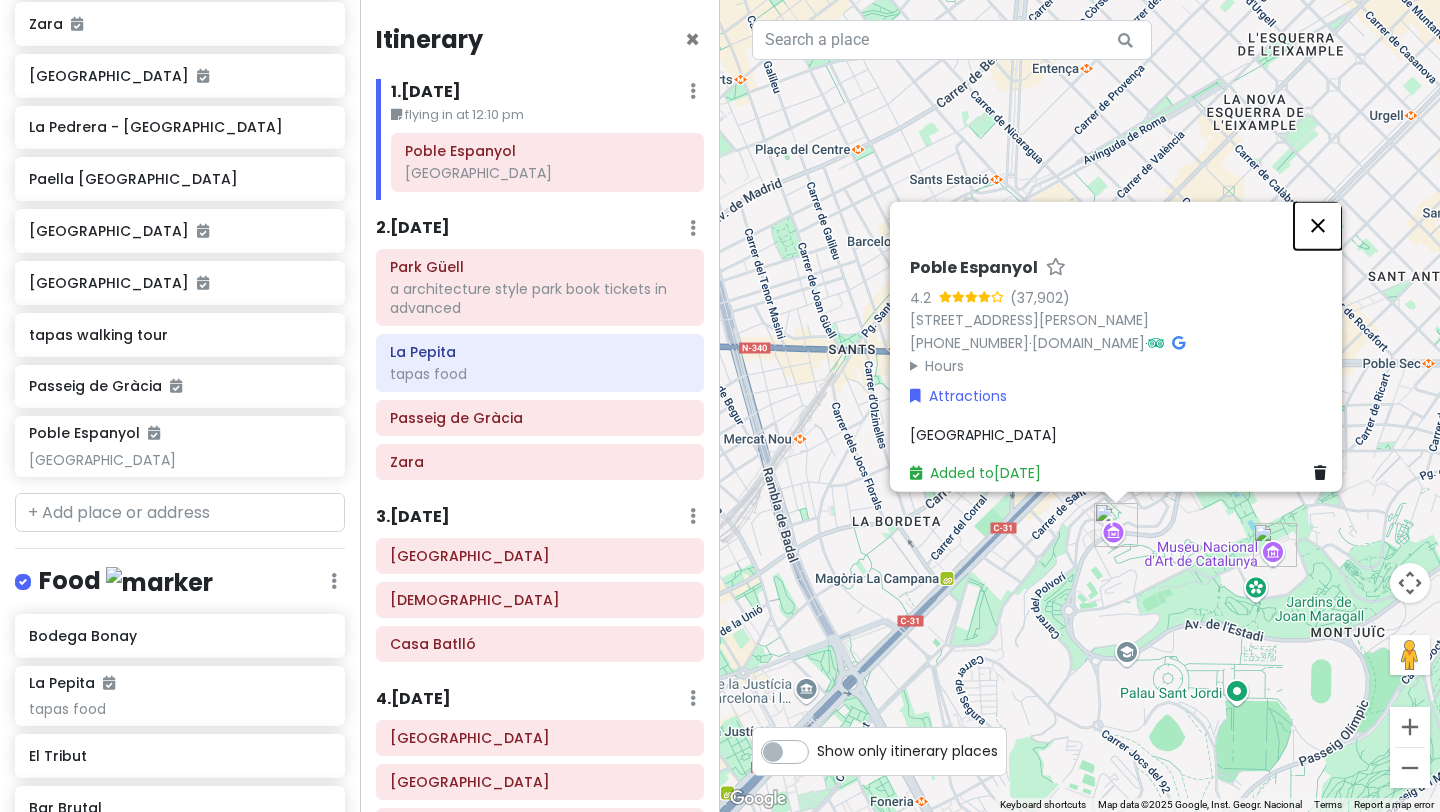 click at bounding box center [1318, 226] 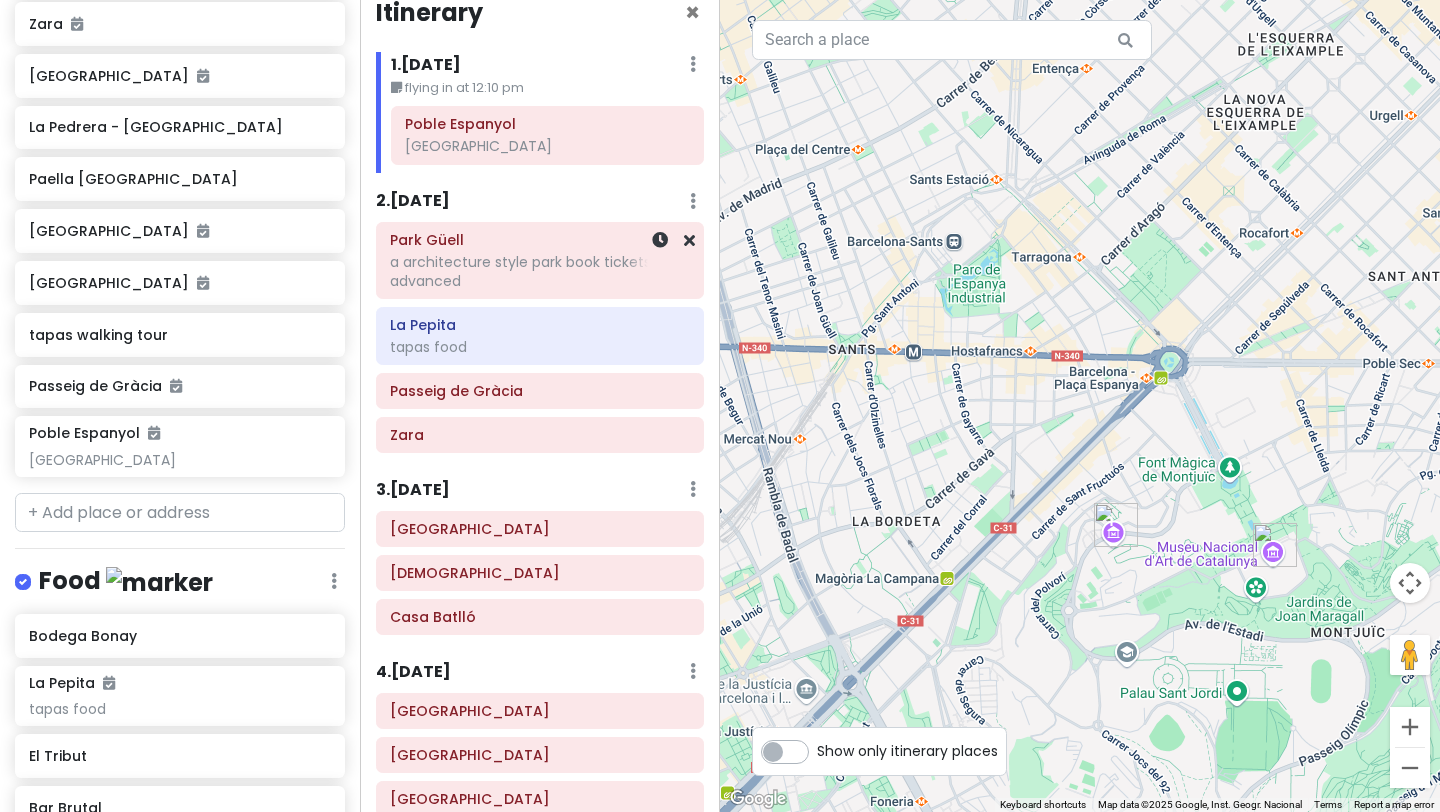 scroll, scrollTop: 30, scrollLeft: 0, axis: vertical 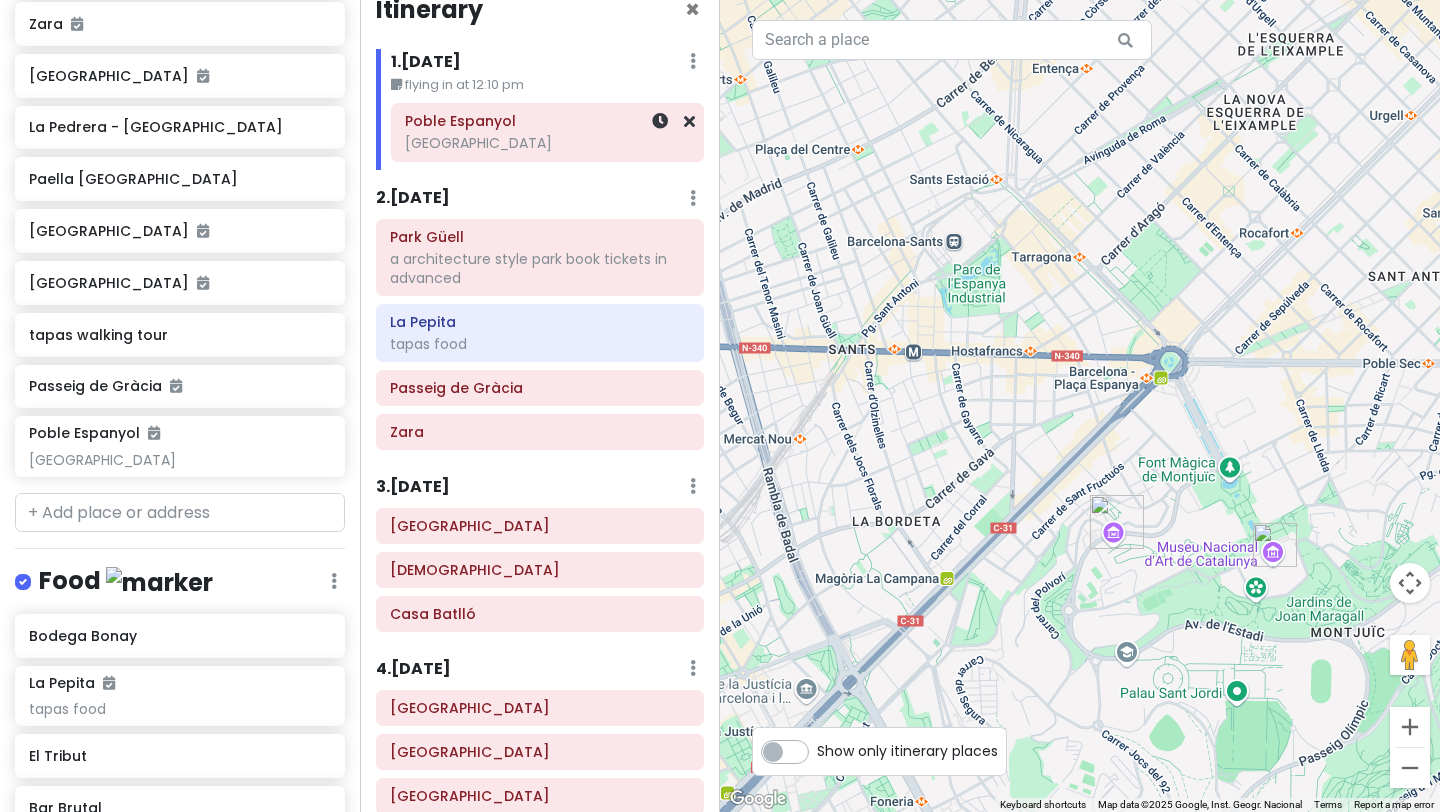click on "Poble Espanyol" at bounding box center [547, 121] 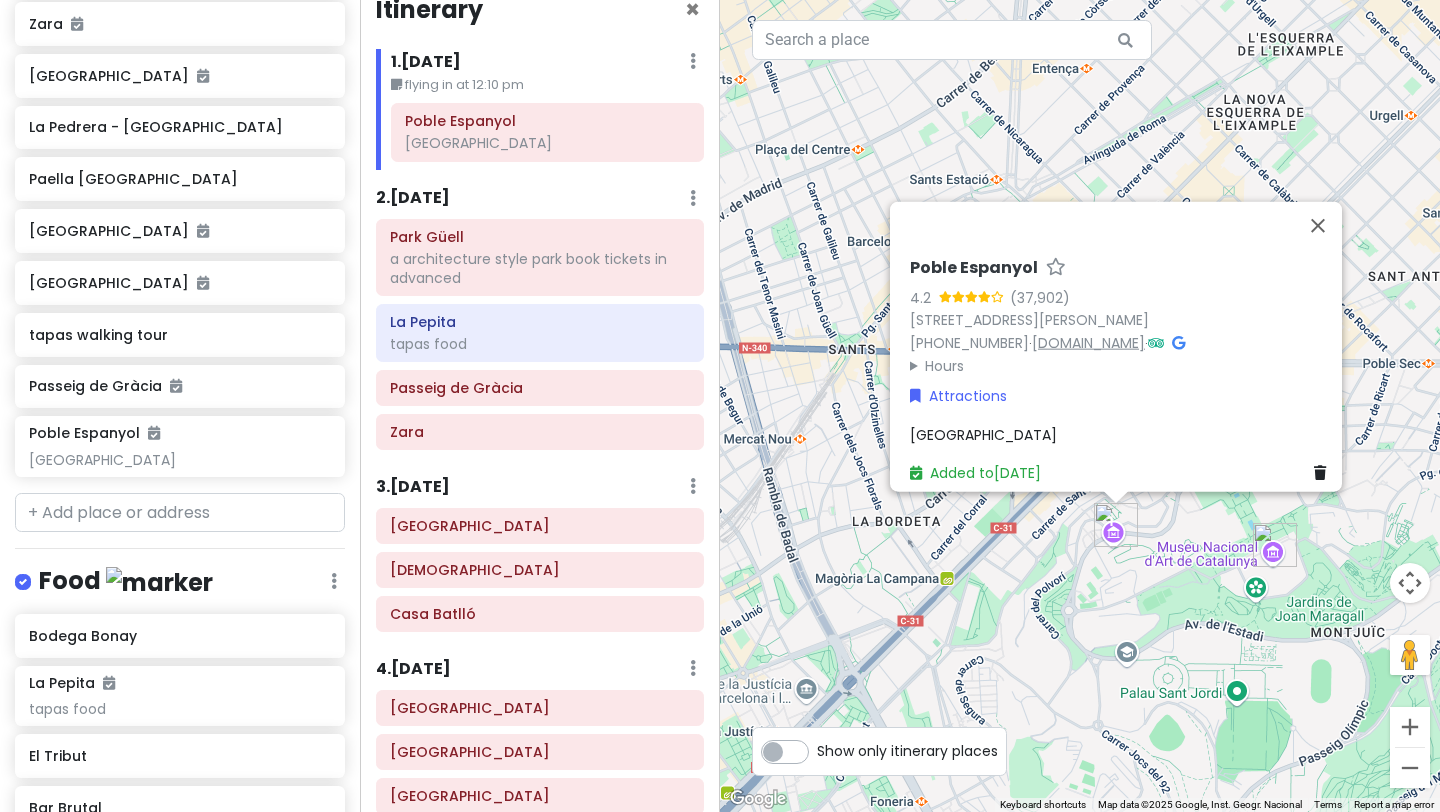 click on "[DOMAIN_NAME]" at bounding box center (1088, 343) 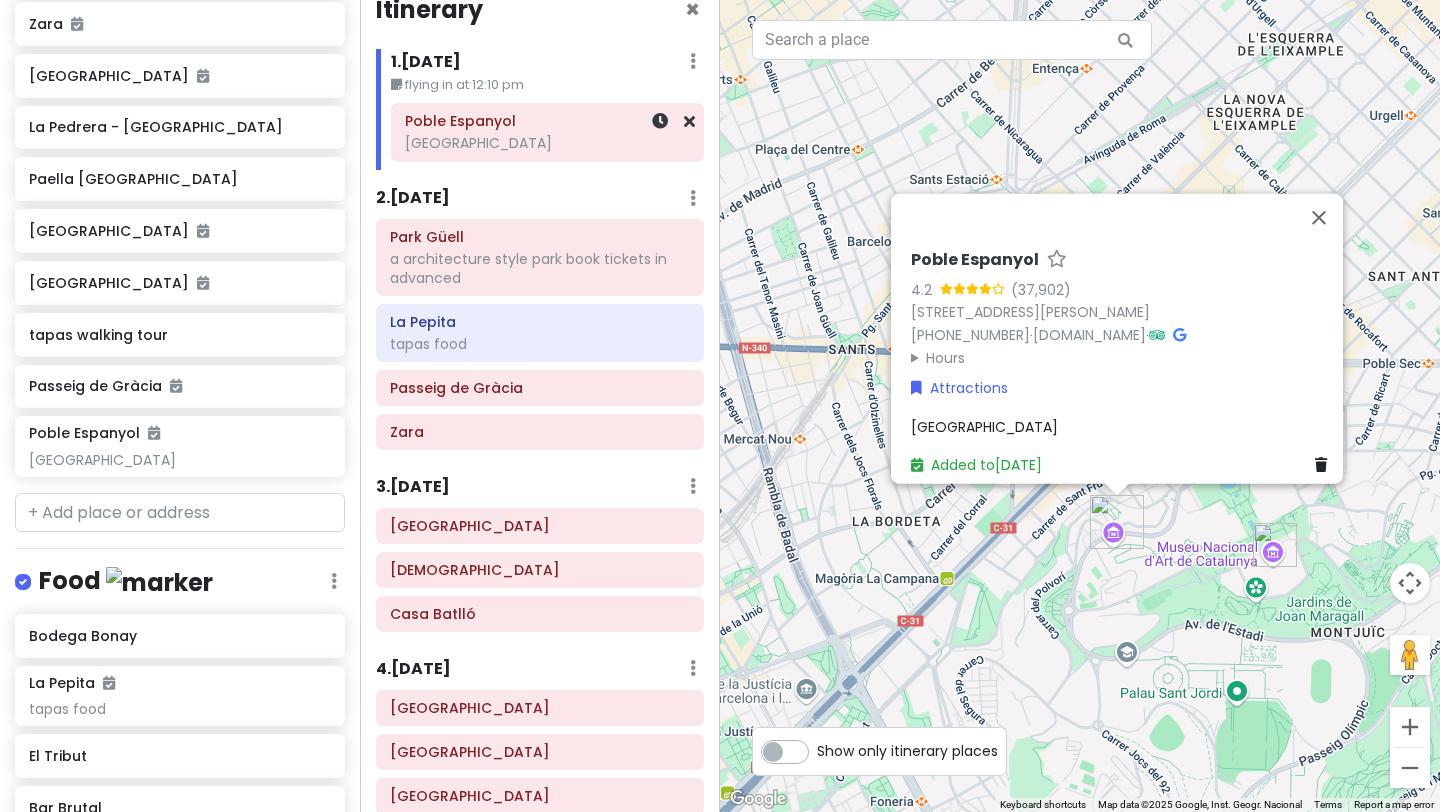 click on "[GEOGRAPHIC_DATA]" at bounding box center (547, 132) 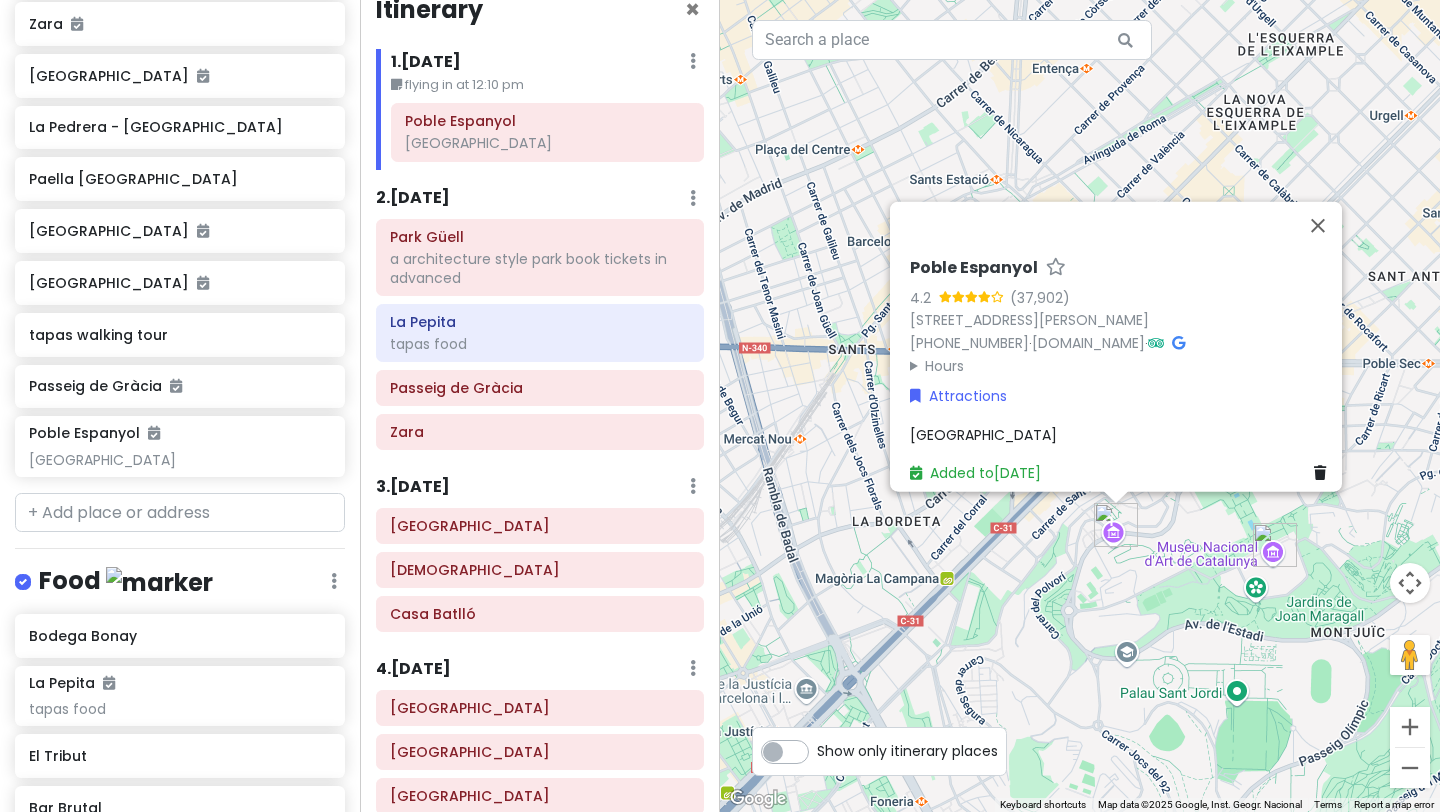 click on "Hours" at bounding box center [1122, 365] 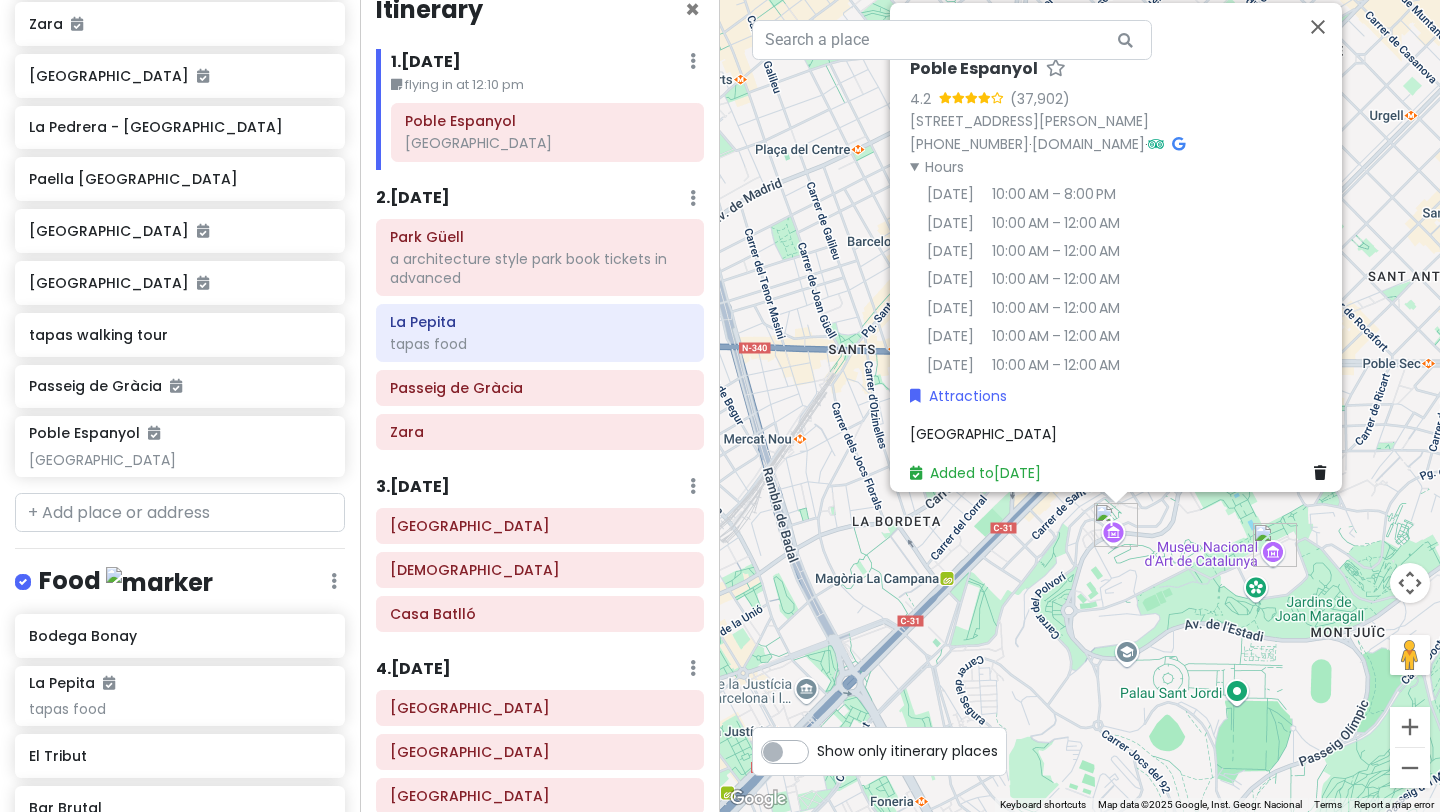 scroll, scrollTop: 0, scrollLeft: 0, axis: both 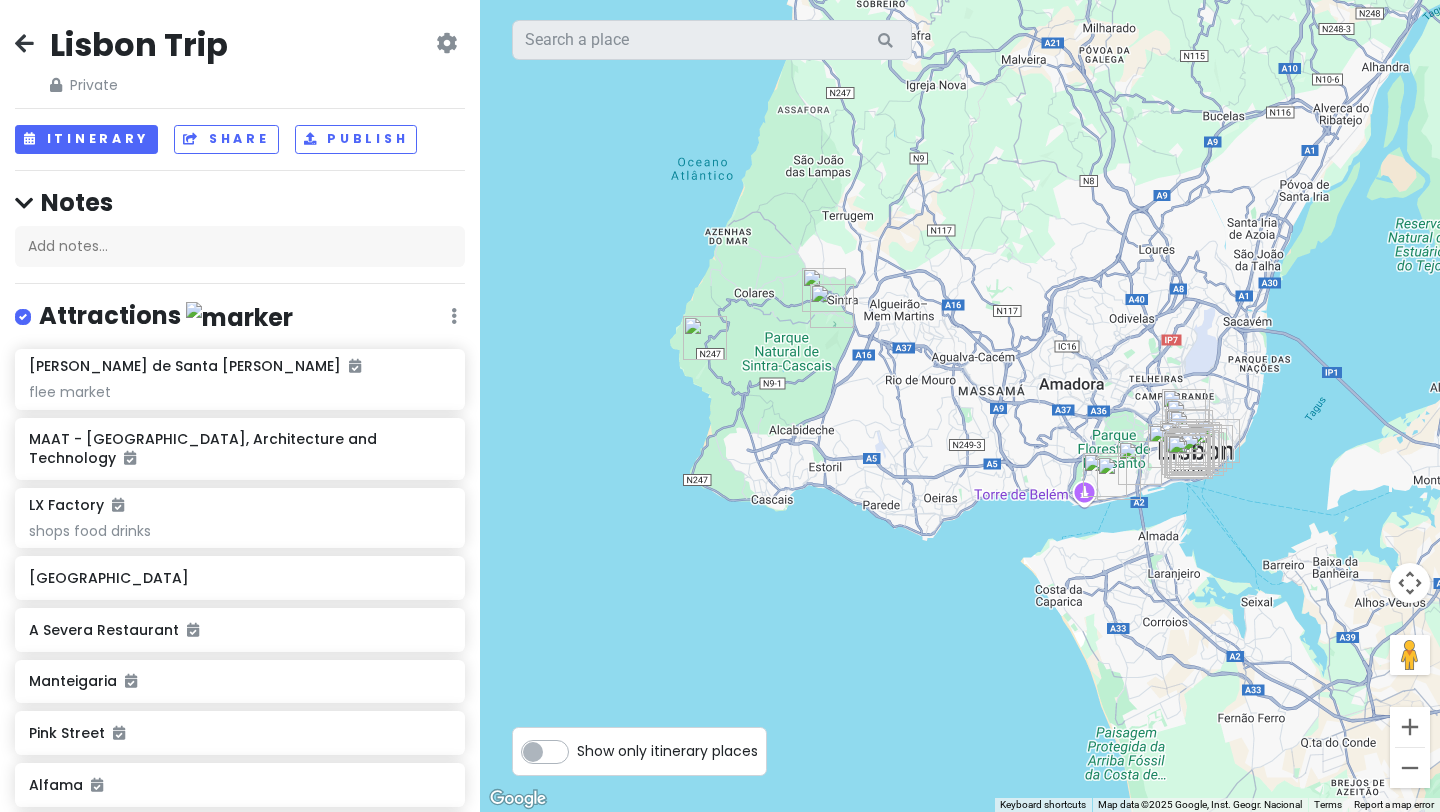 click on "Lisbon Trip Private Change Dates Make a Copy Delete Trip Go Pro ⚡️ Give Feedback 💡 Support Scout ☕️ Itinerary Share Publish Notes Add notes... Attractions   Edit Reorder Delete List Mercado de Santa Clara flee market MAAT - Museum of Art, Architecture and Technology LX Factory shops food drinks Arco da Rua Augusta A Severa Restaurant Manteigaria Pink Street Alfama NEXT MEMORY Perfume Atelier make your on perfume Quinta da Regaleira castle National Palace of Pena Rossio Square beach Food   Edit Reorder Delete List Javá SEEN Sky Bar Café Janis SO CUTE -brunch Manifest Lisbon brunch rec by locals Seagull Method cafe • Brunch rec by locals SO CUTE Fauna & Flora - Chiado Breakfast COMOBÅ brunch Hygge Kaffe bfast Kefi Greek Bistro greek food The Folks Sé - Specialty Coffee, Breakfast & Brunch recomended as a coffee place, also has breakfast Amaru - Peruvian Street Lab peruvian street food Time Out Market big market of food Moinho Dom Quixote Leonetta portugese style pasta EMPANAR - Empanadas Rocco" at bounding box center [240, 406] 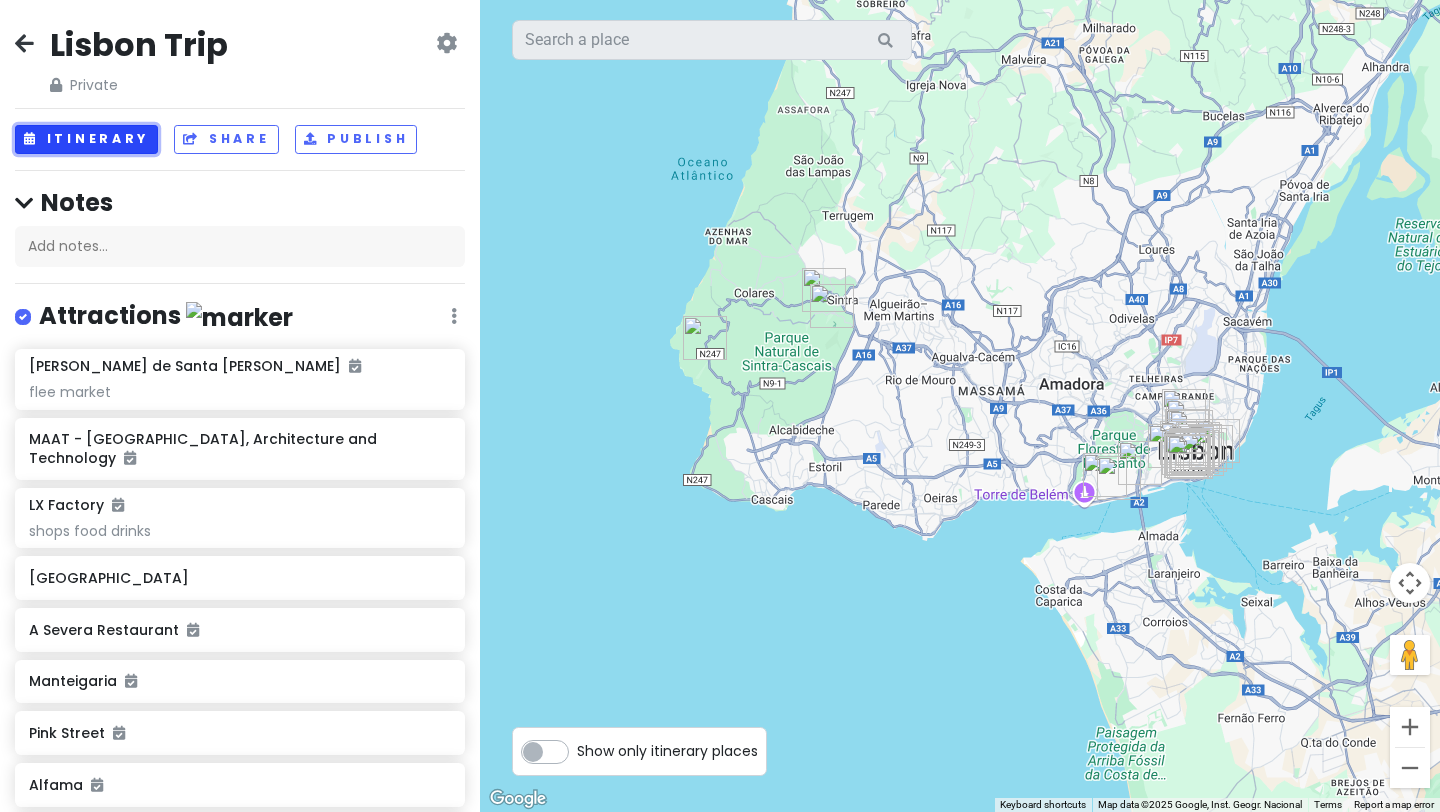 click on "Itinerary" at bounding box center [86, 139] 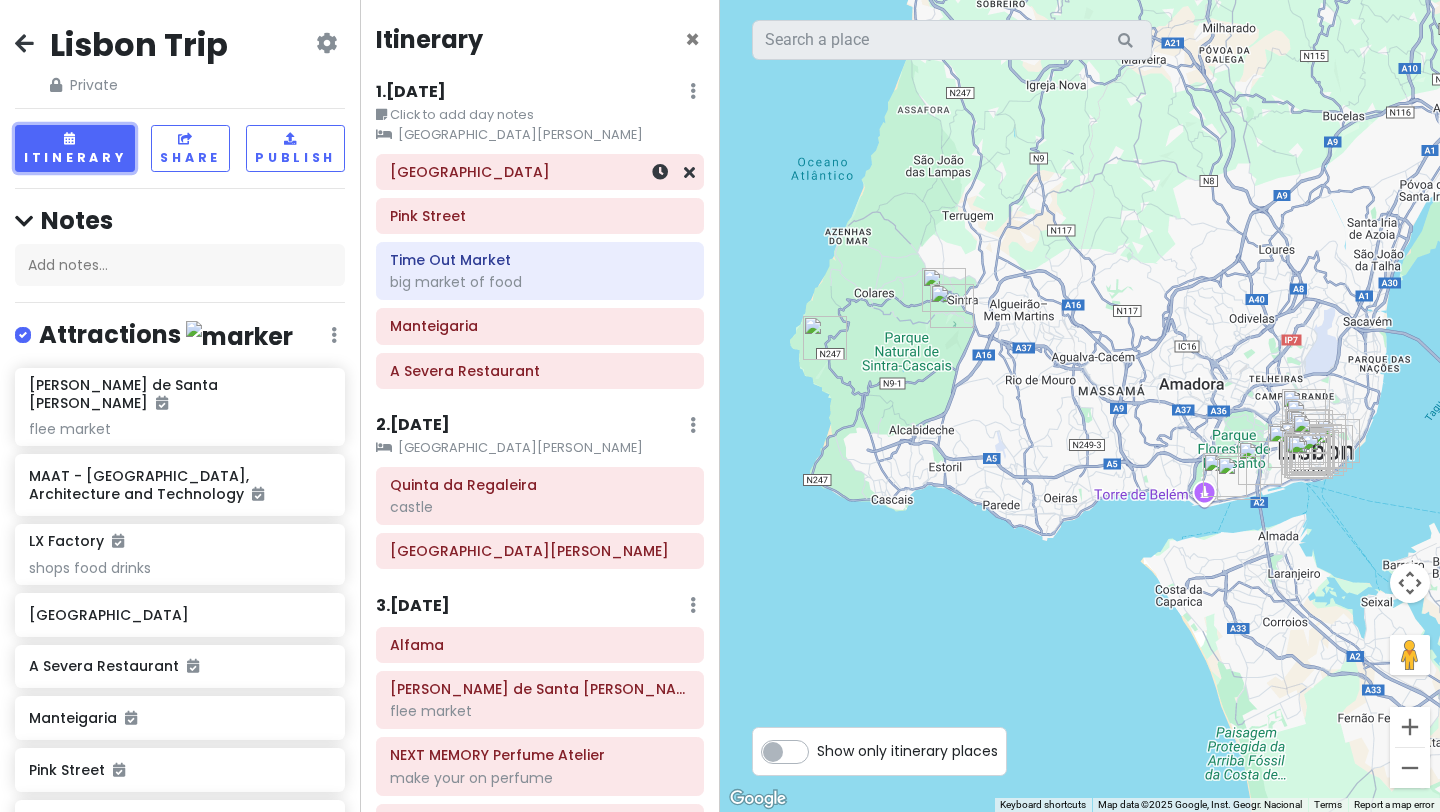 click on "Rossio Square" at bounding box center (540, 172) 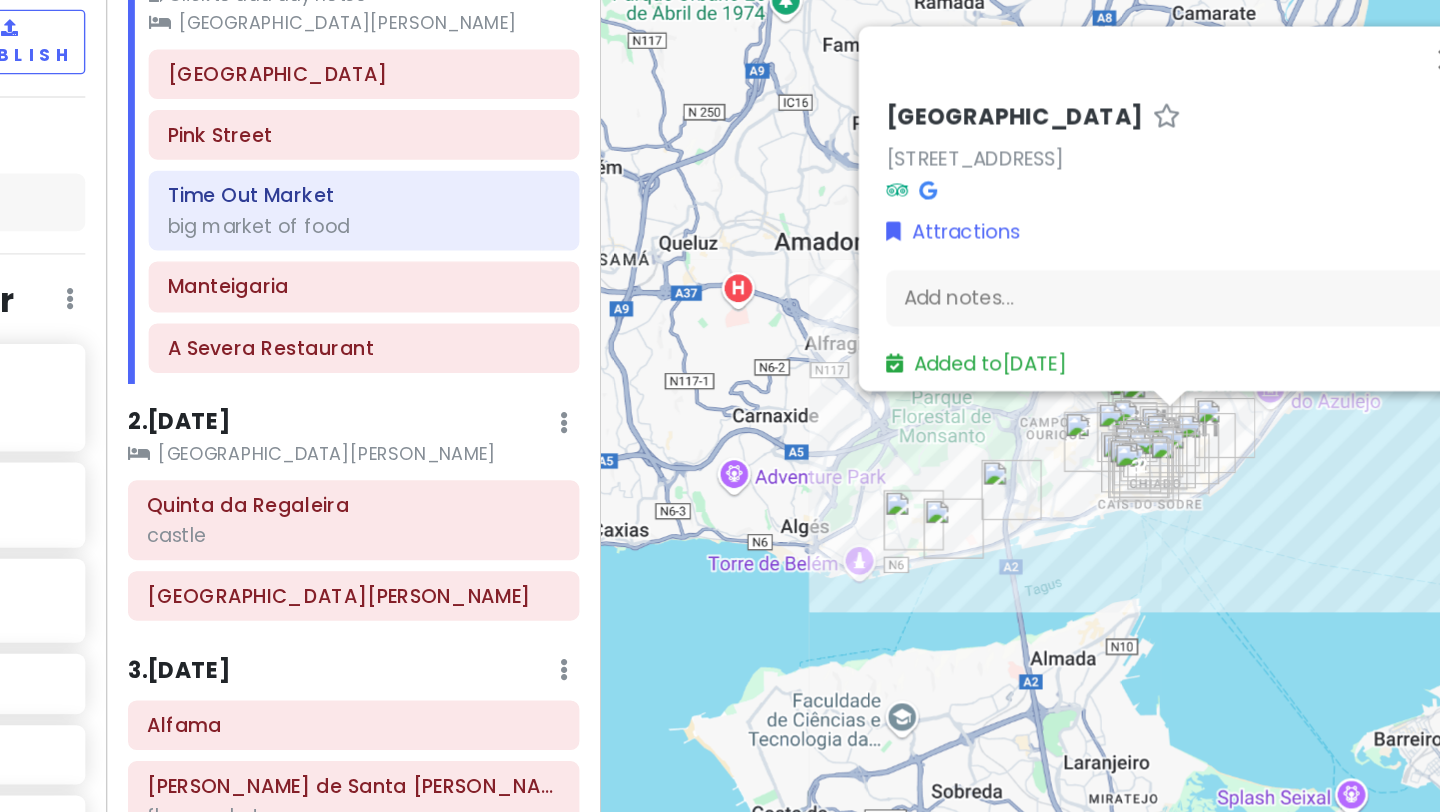 drag, startPoint x: 1132, startPoint y: 483, endPoint x: 1012, endPoint y: 434, distance: 129.61867 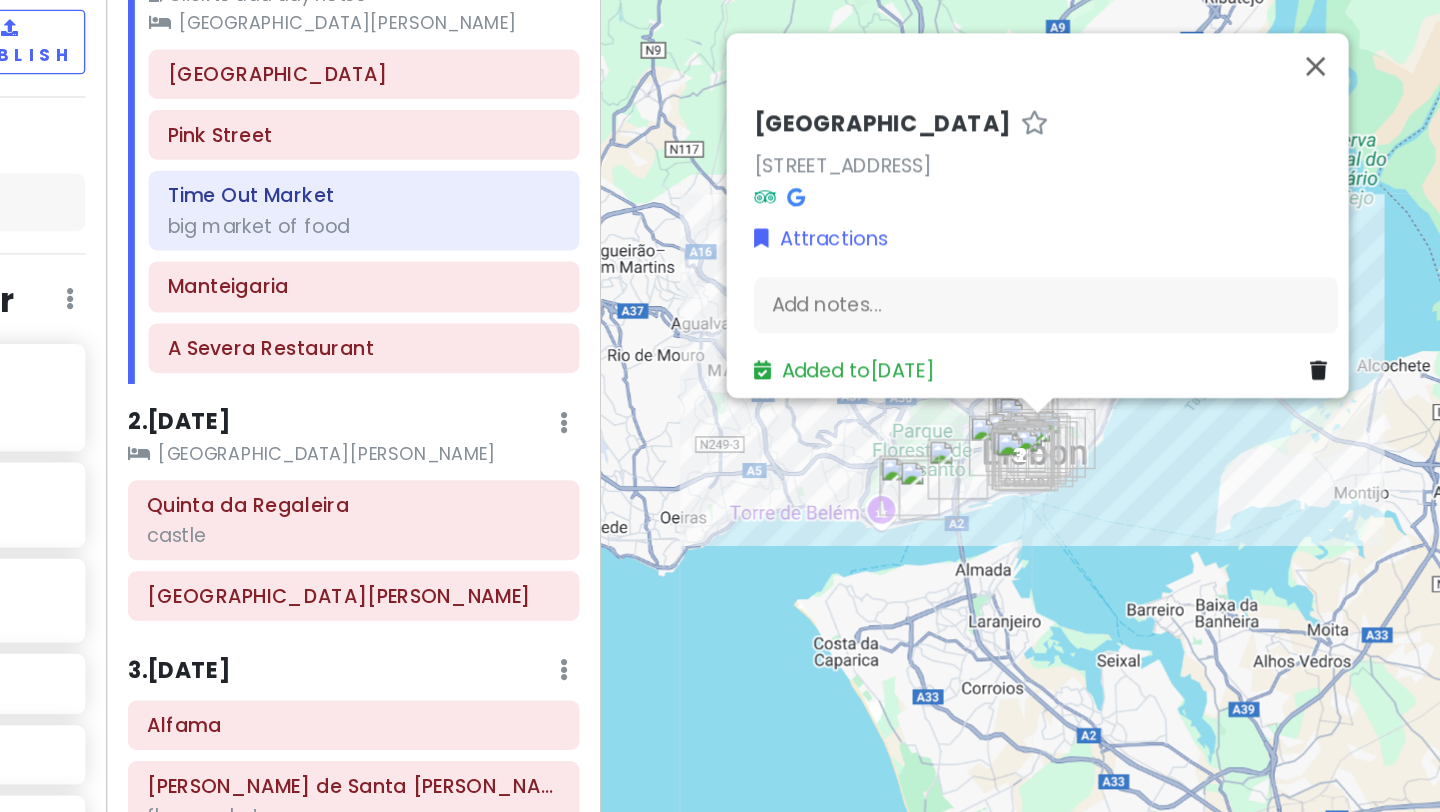 click on "Rossio Square Pink Street Time Out Market big market of food Manteigaria A Severa Restaurant" at bounding box center [547, 275] 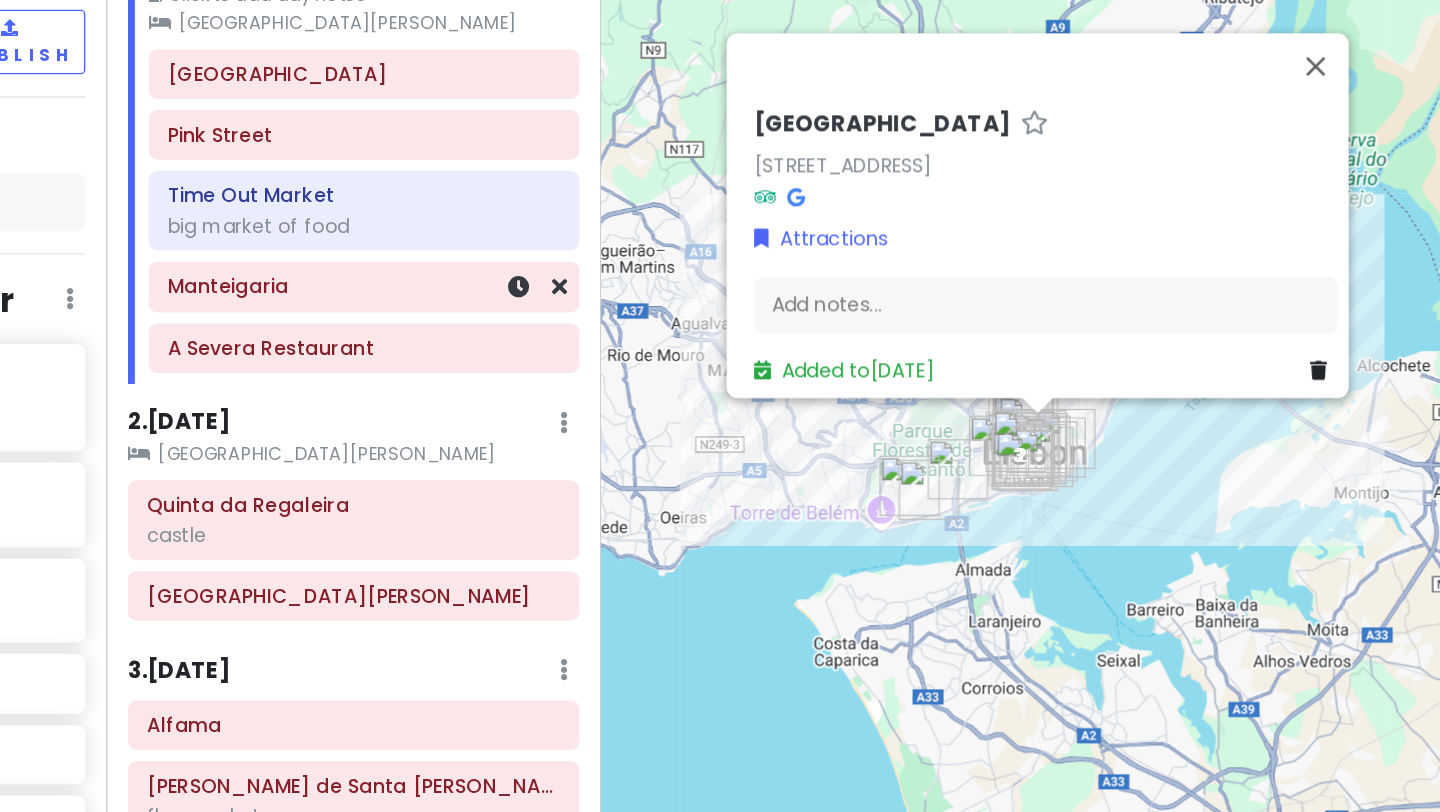 click on "Manteigaria" at bounding box center (547, 326) 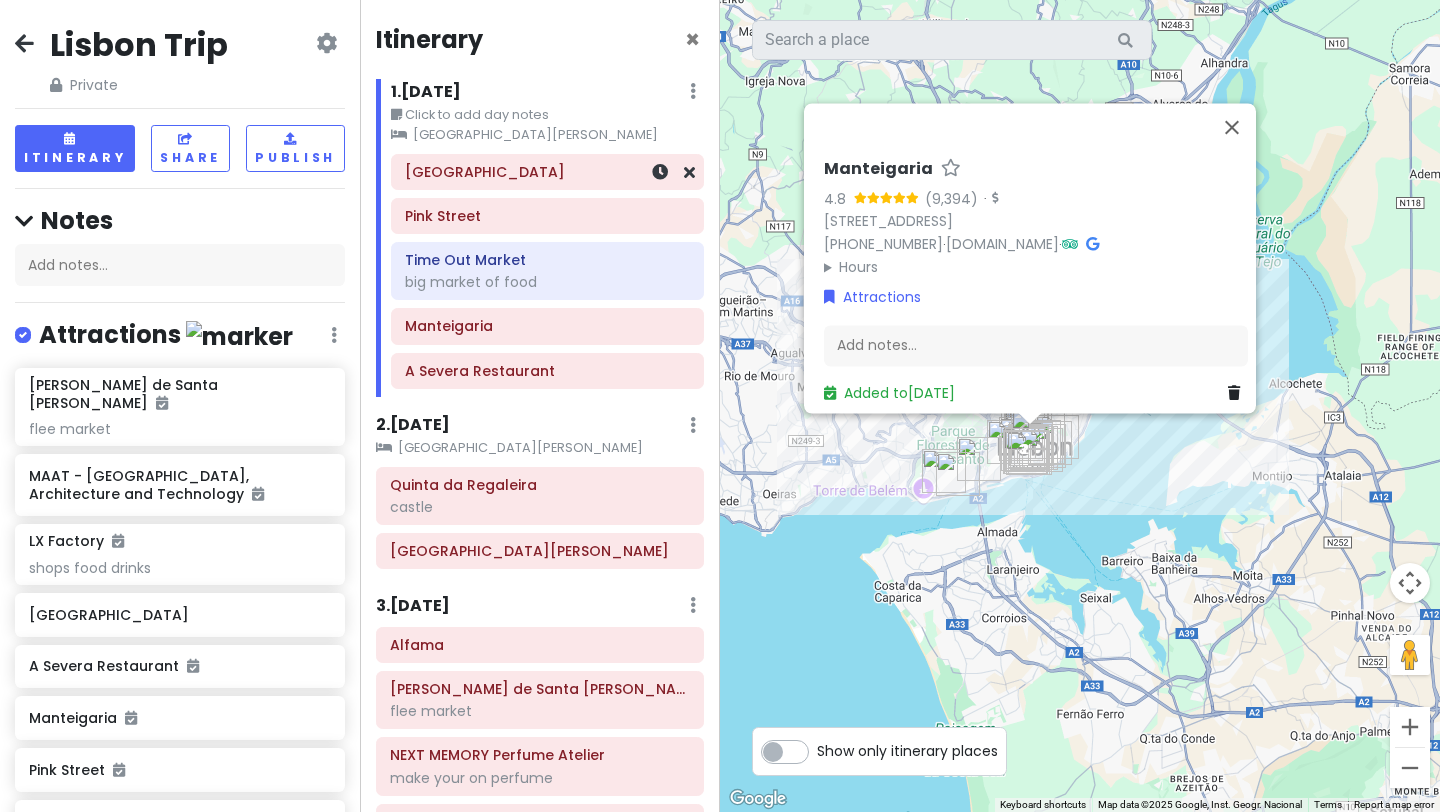 click on "Rossio Square" at bounding box center (547, 172) 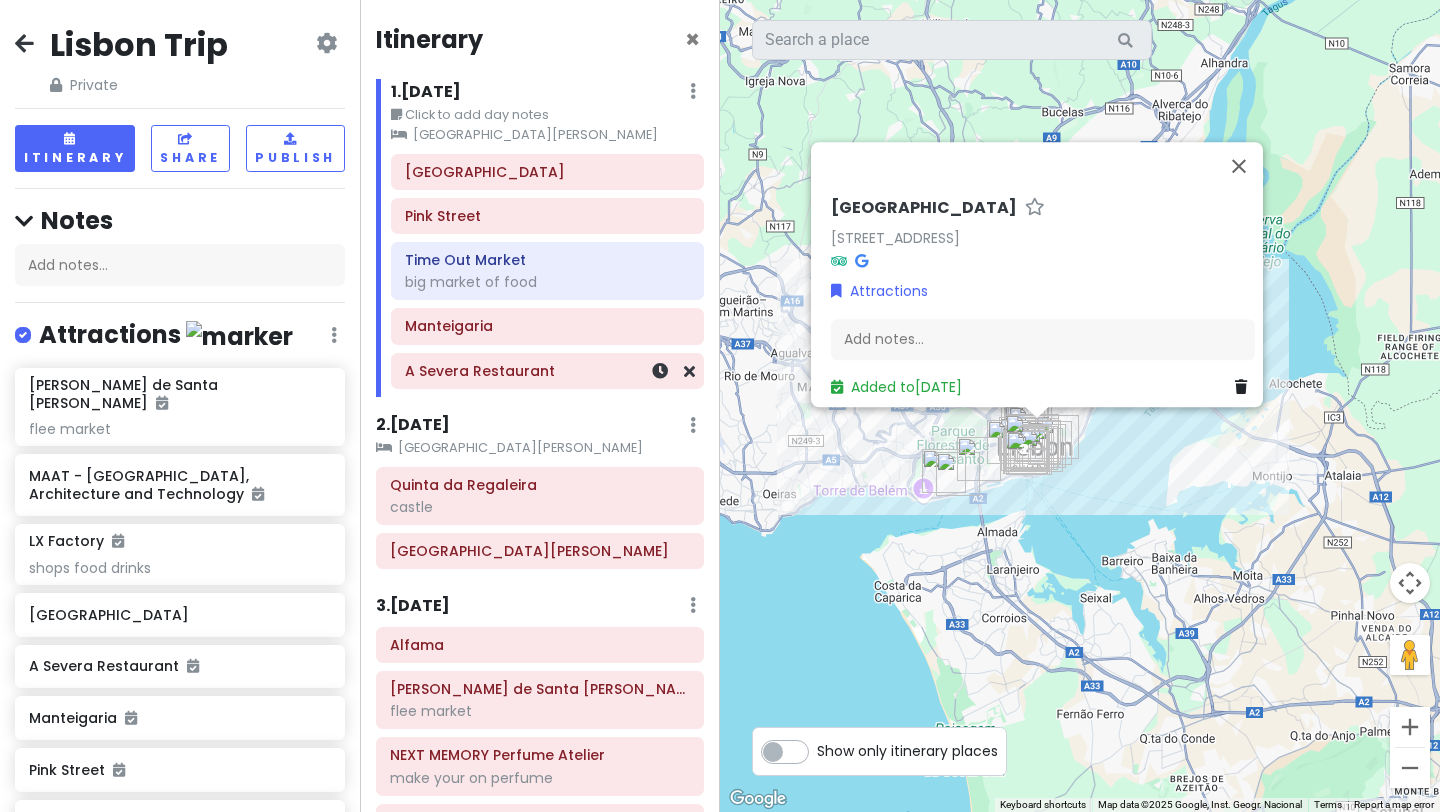 click on "A Severa Restaurant" at bounding box center (547, 371) 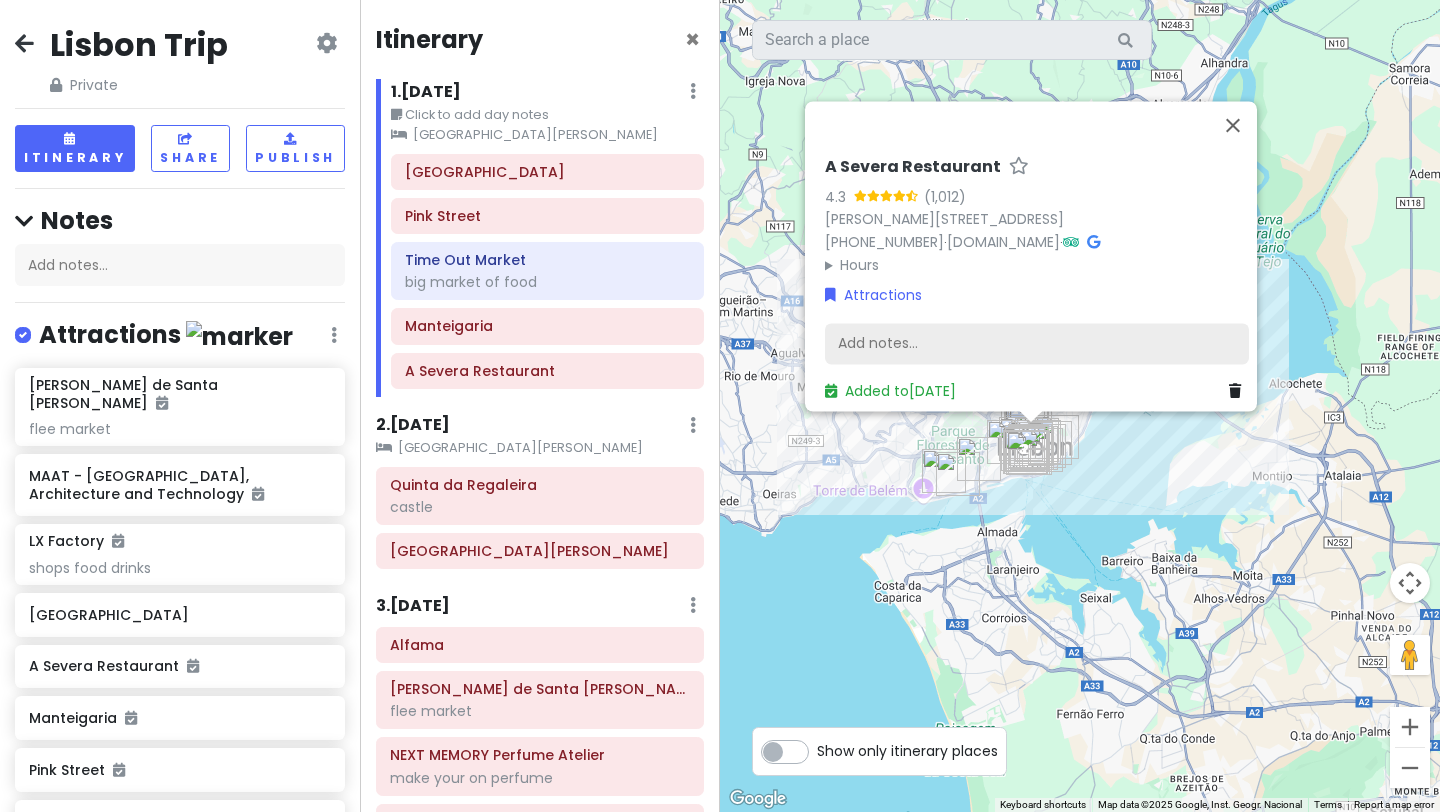 click on "Add notes..." at bounding box center [1037, 344] 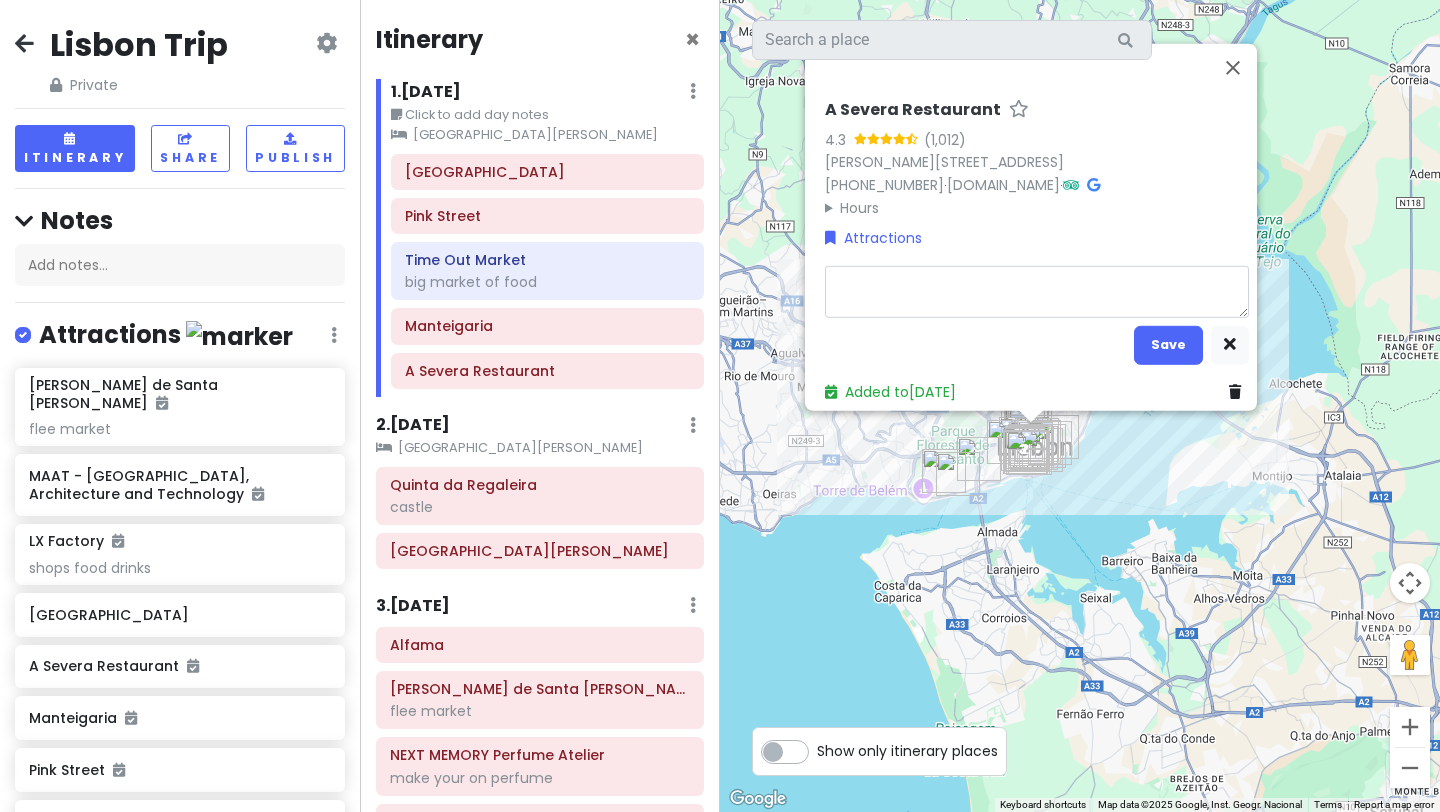 type on "x" 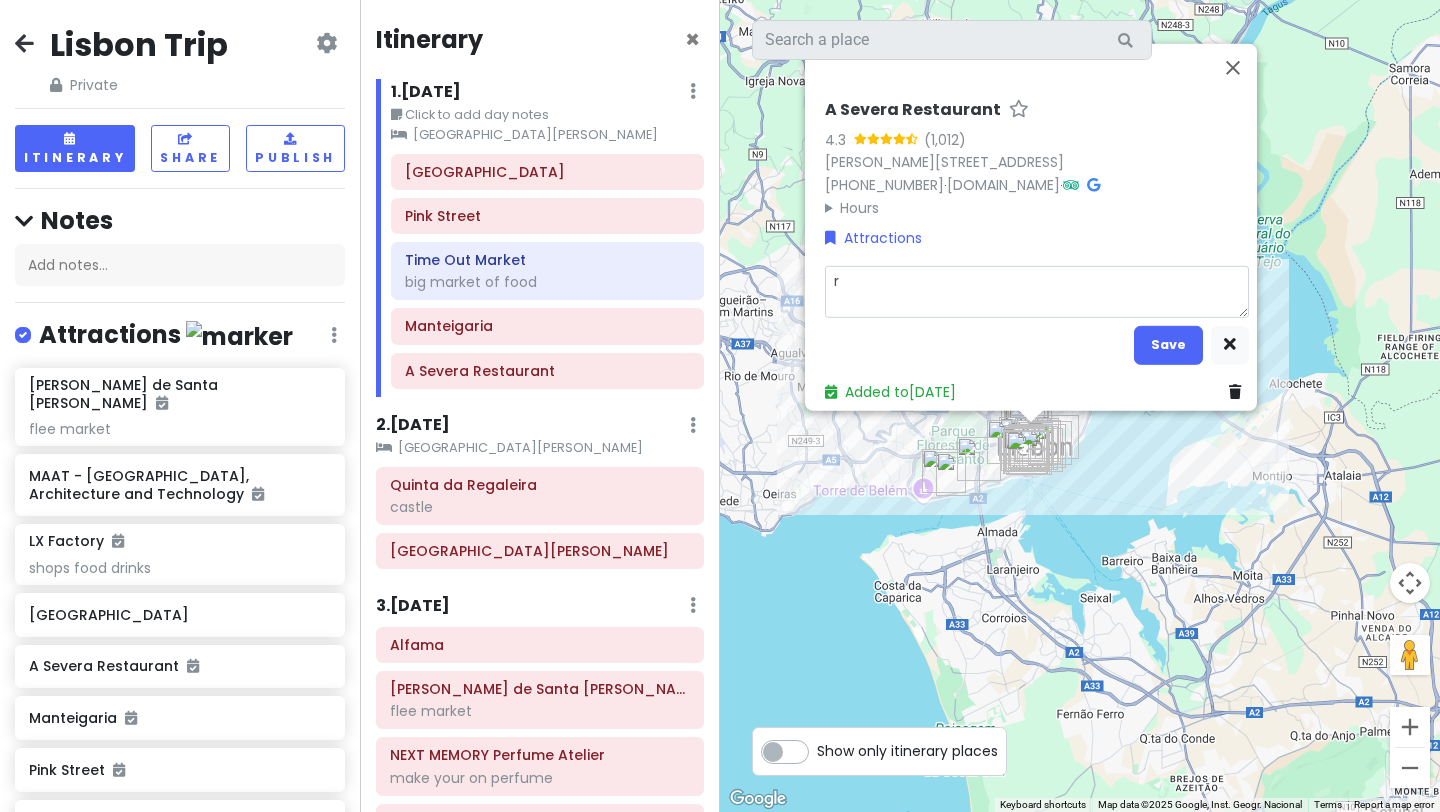 type on "x" 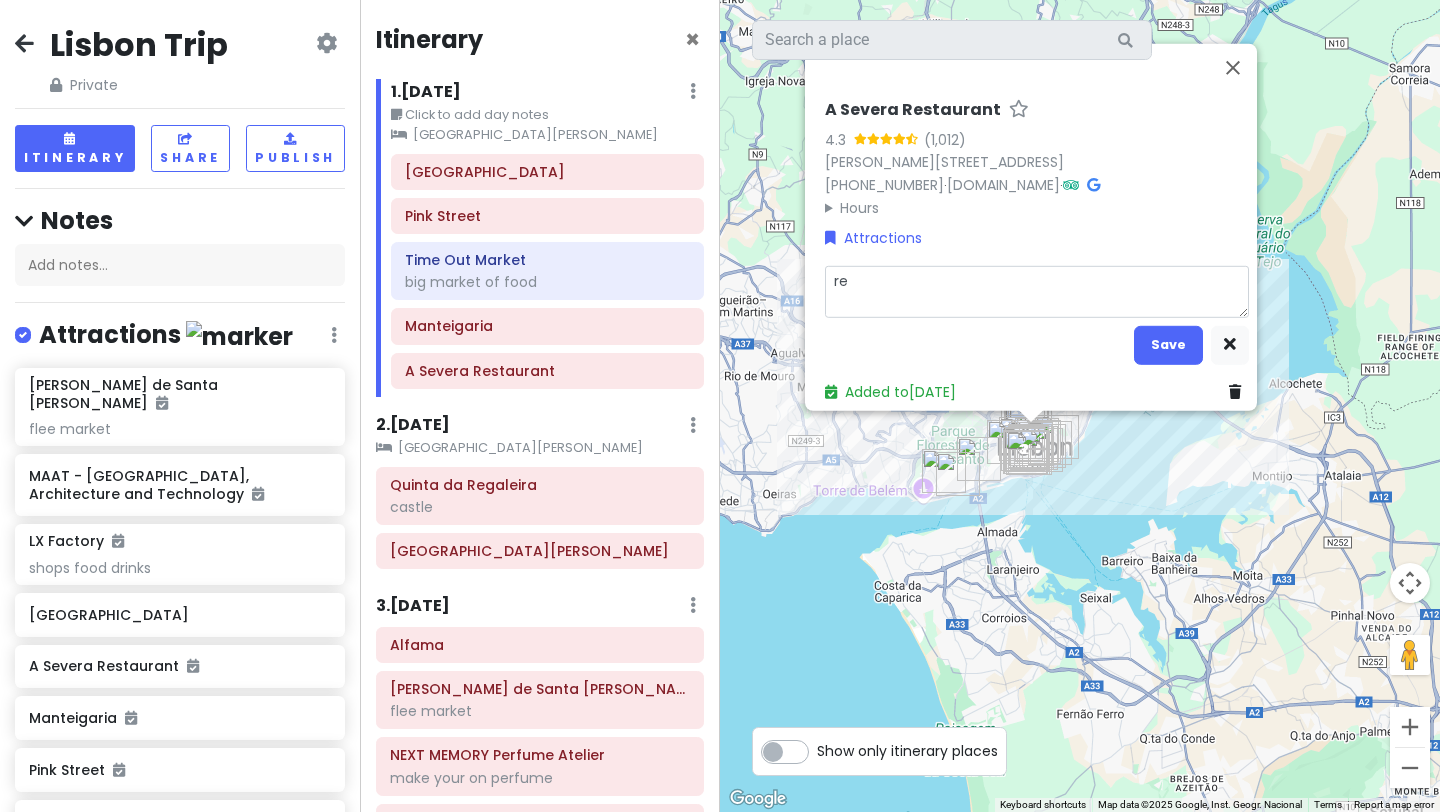 type on "x" 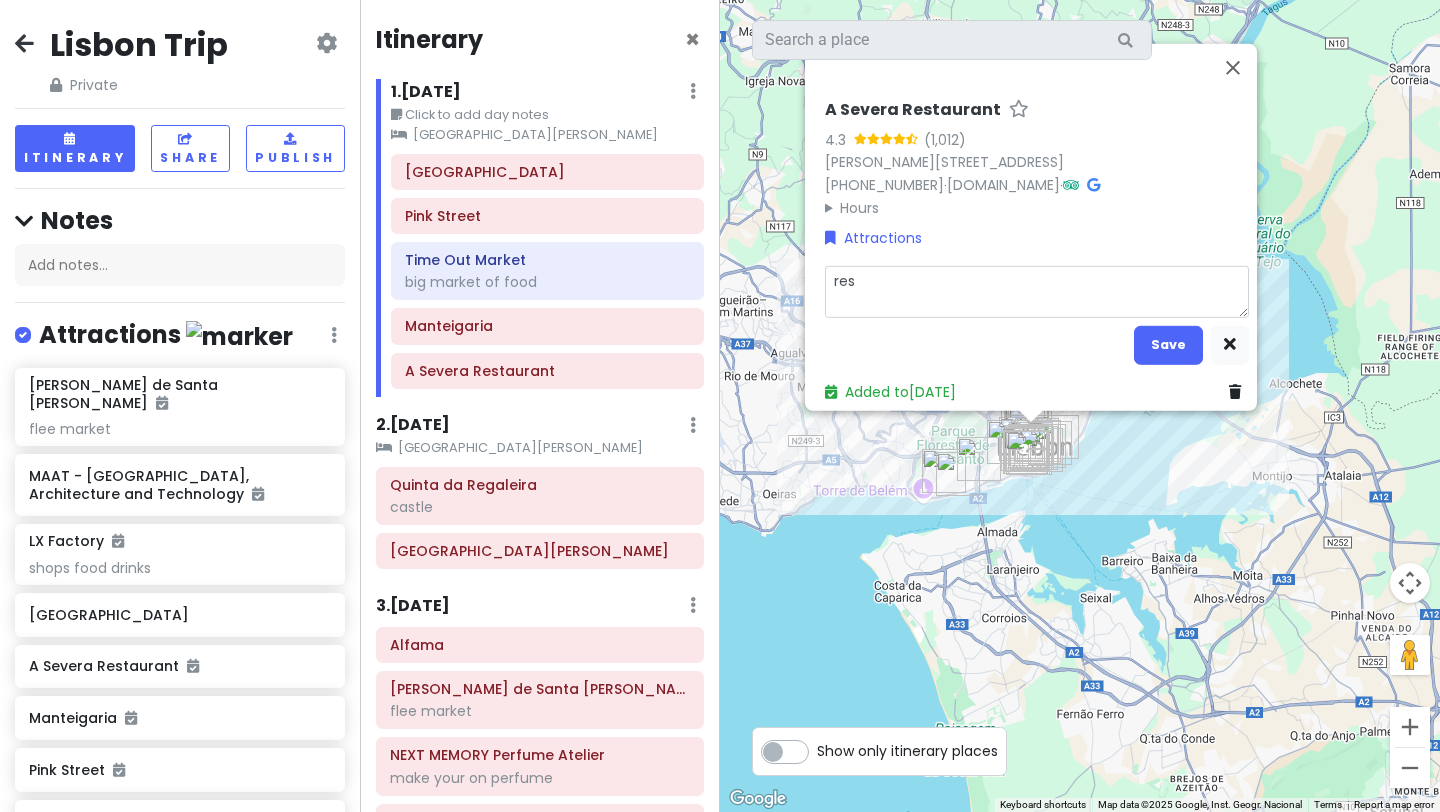 type on "x" 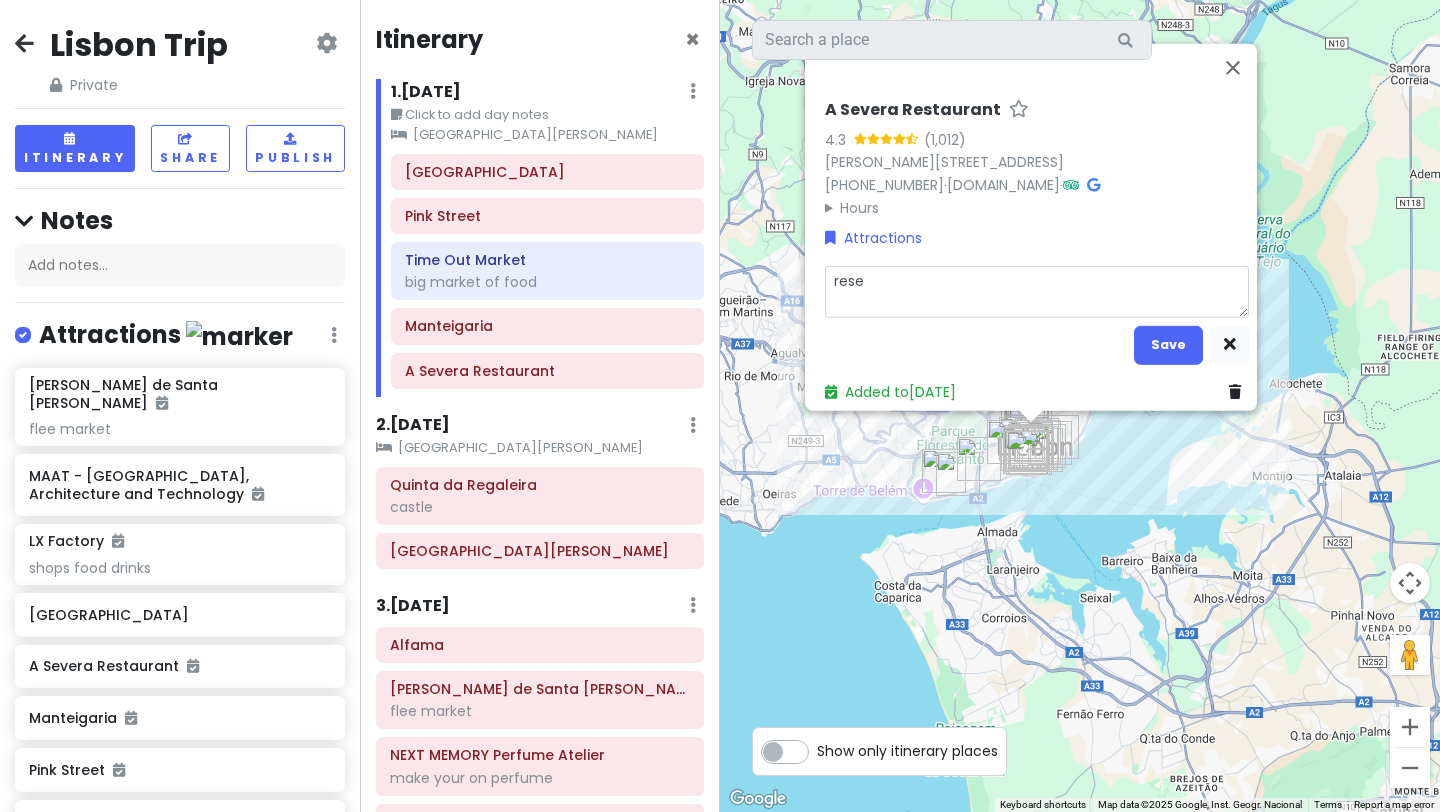 type on "x" 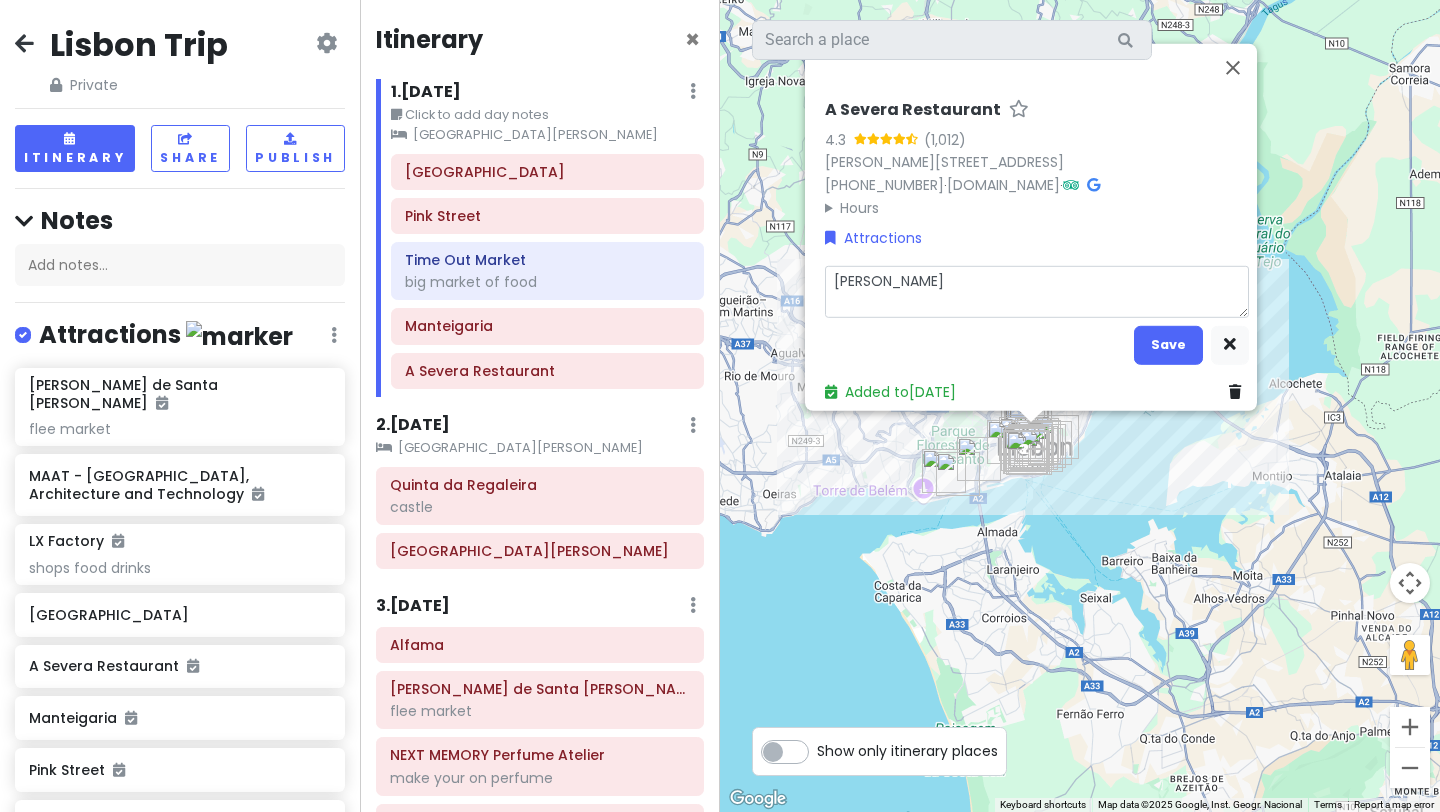 type on "x" 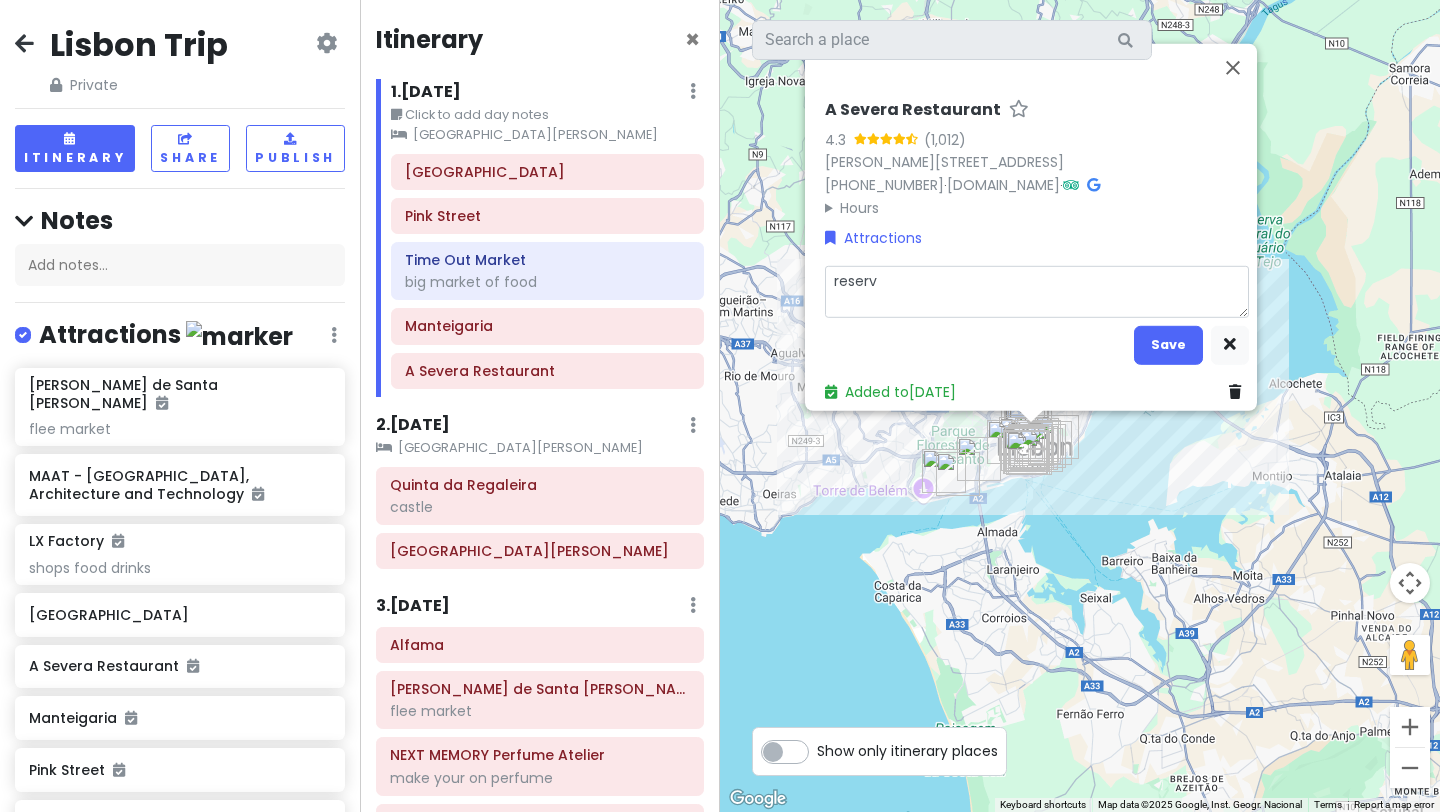 type on "x" 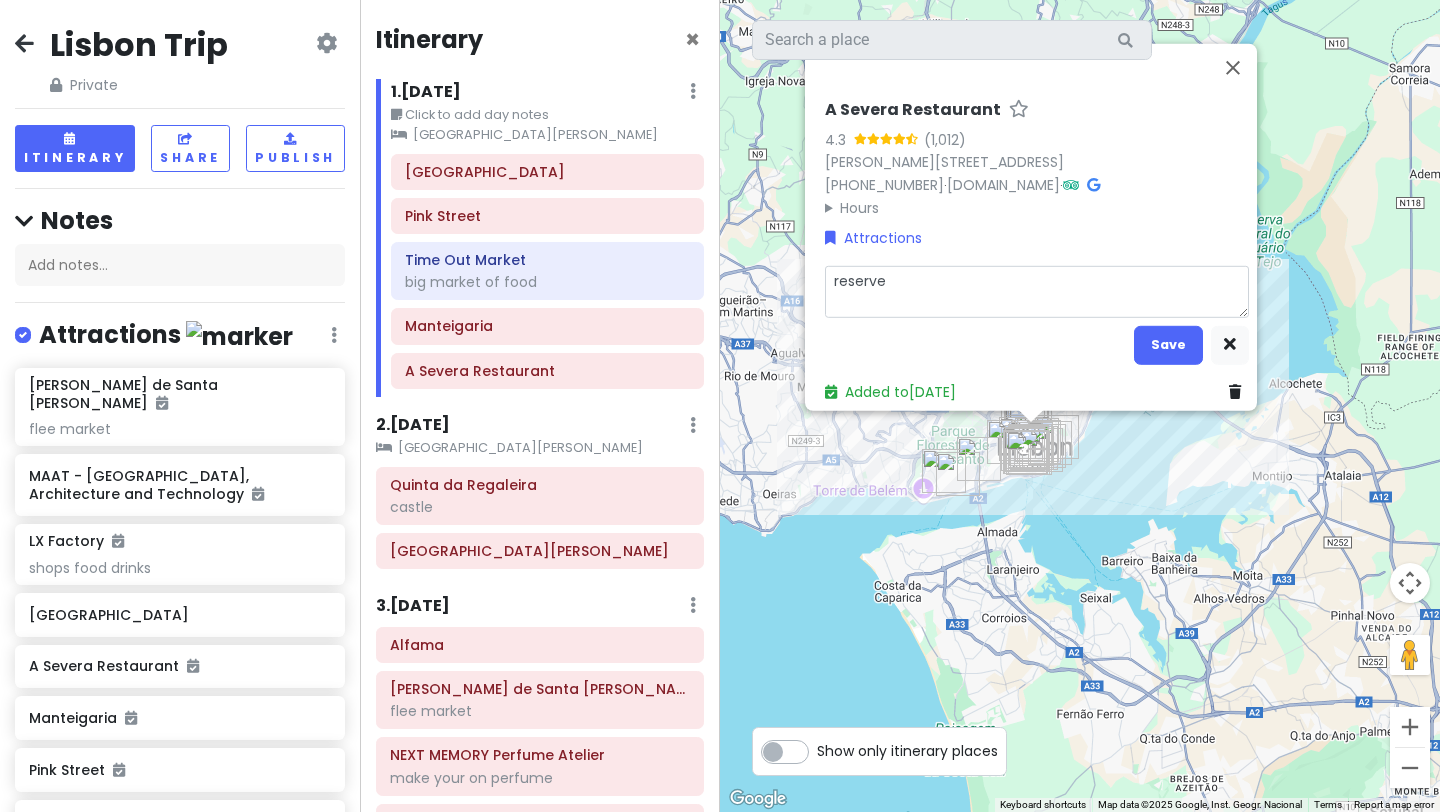 type on "x" 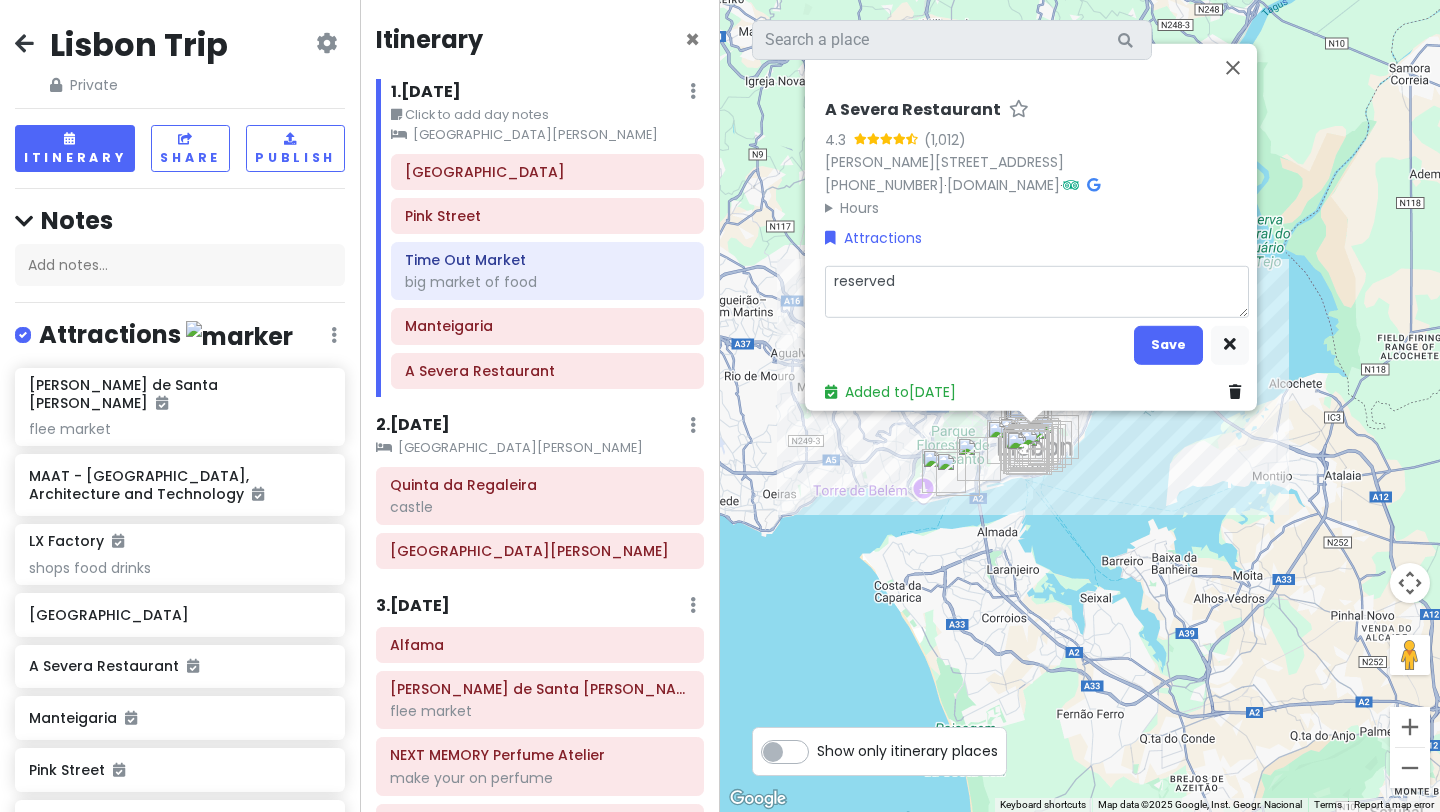 type on "x" 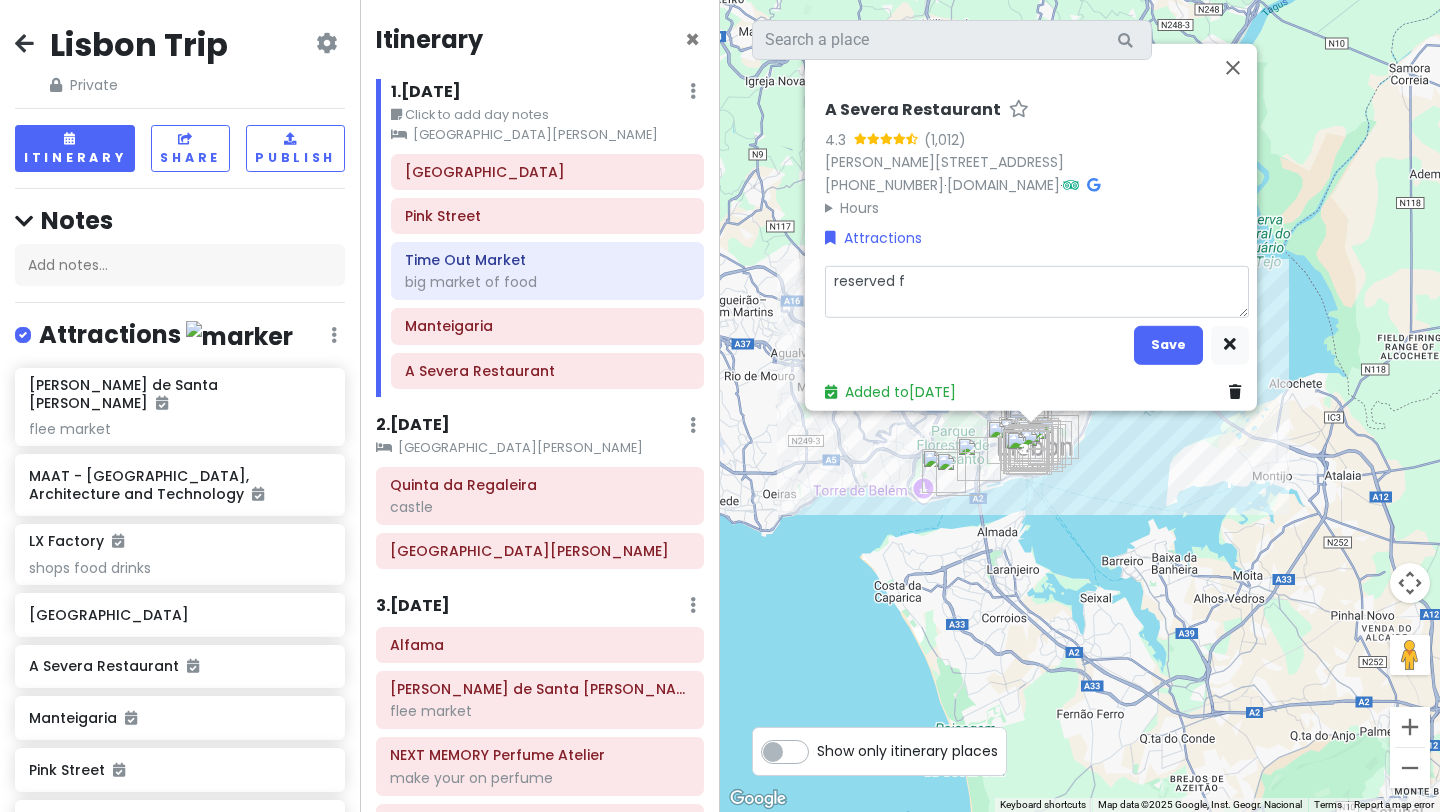 type on "x" 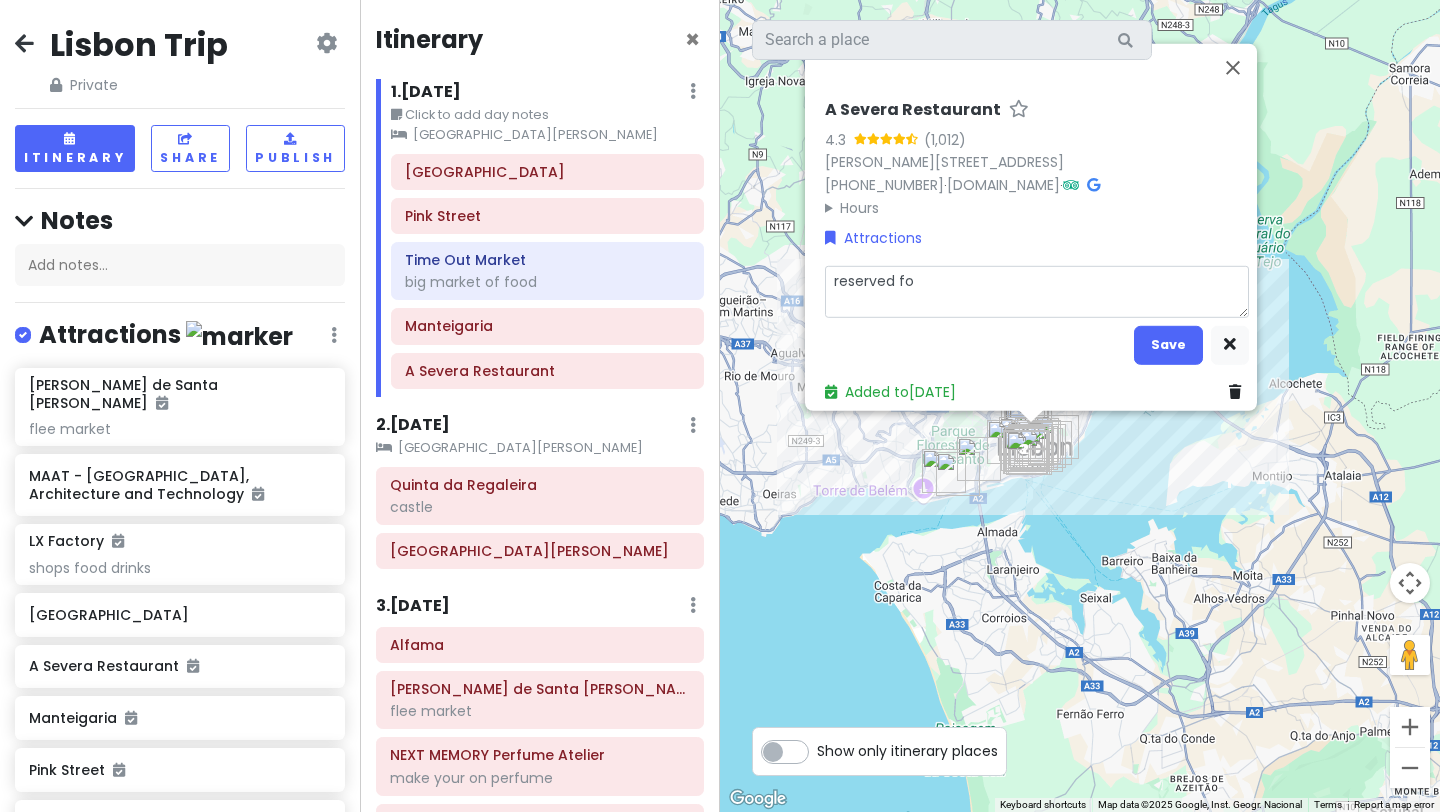 type on "x" 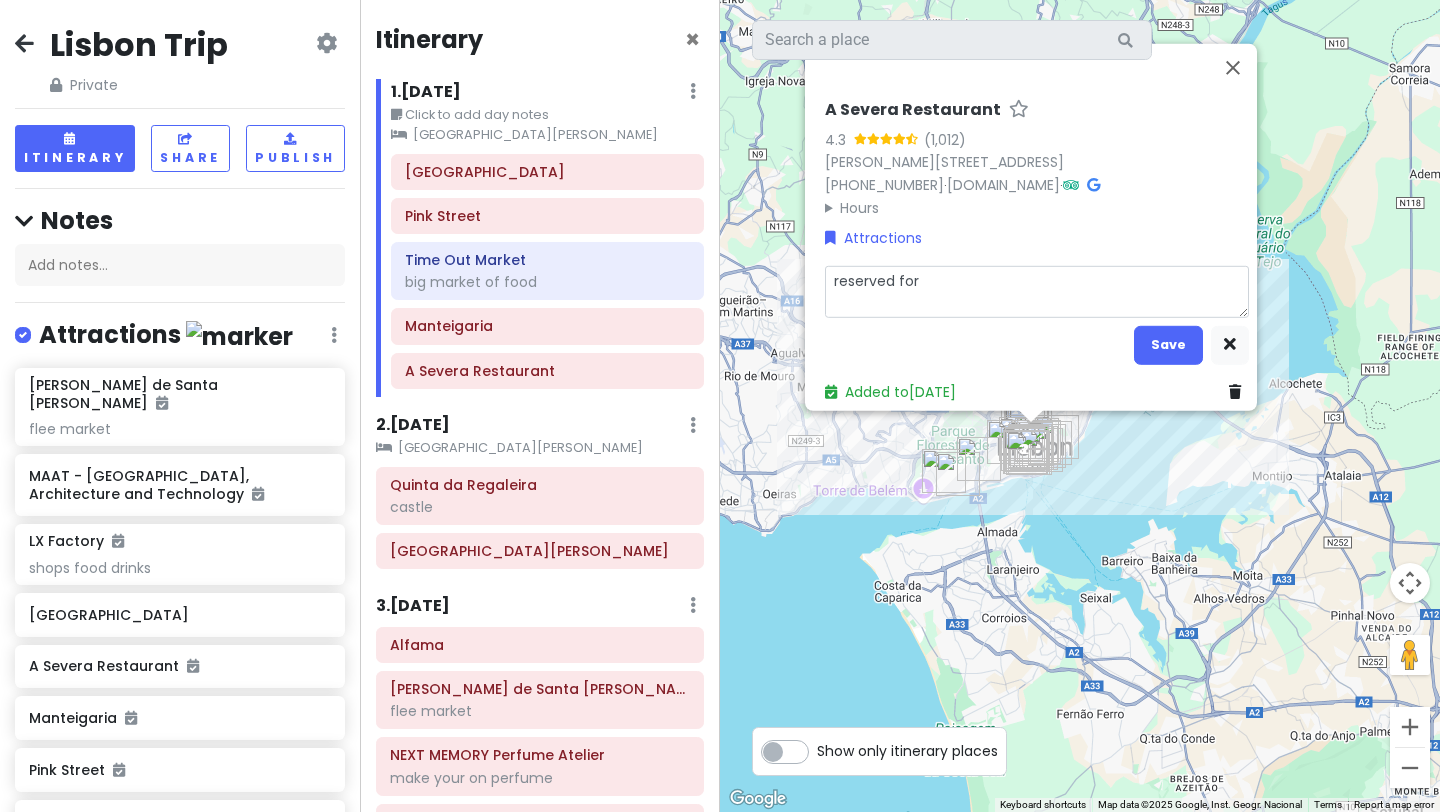 type on "x" 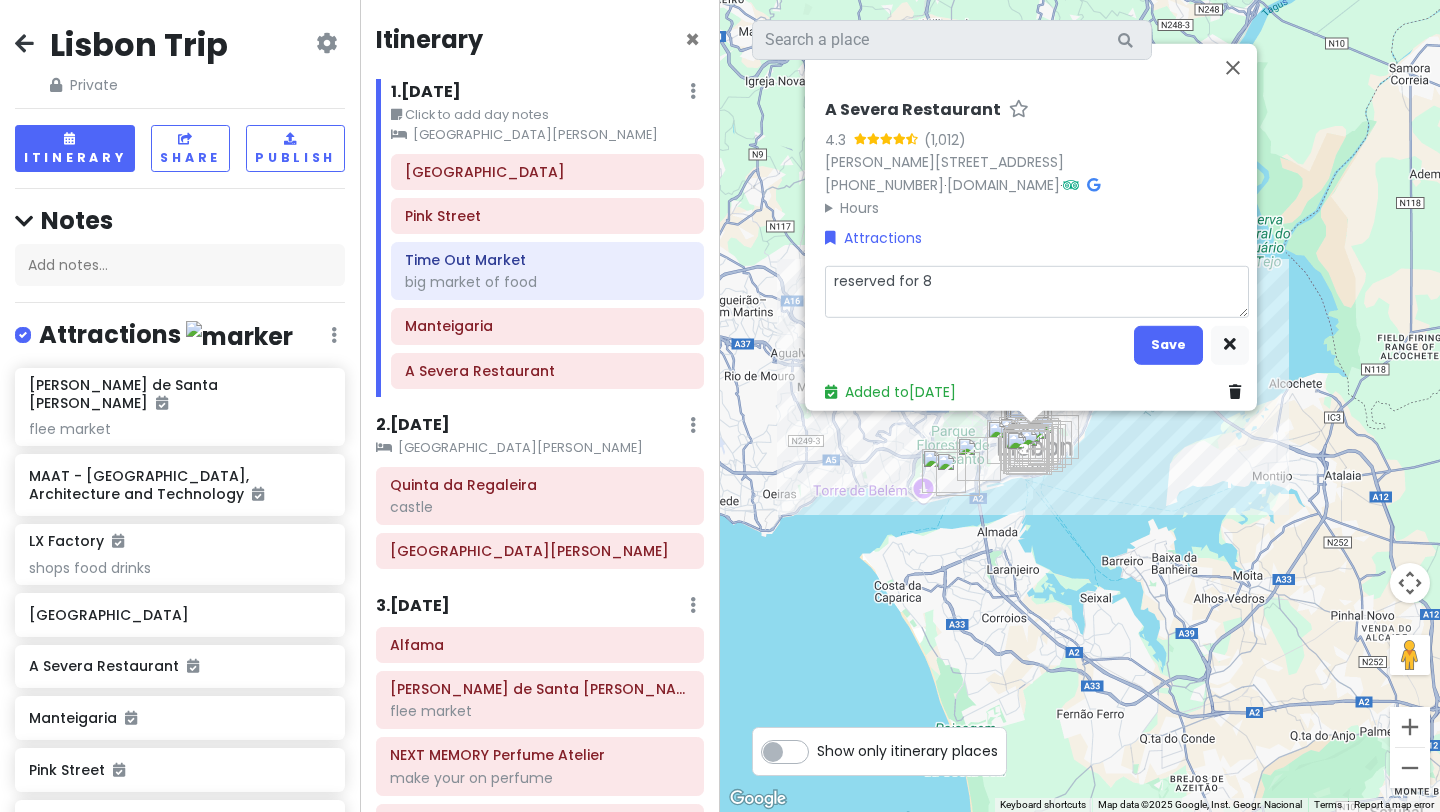 type on "x" 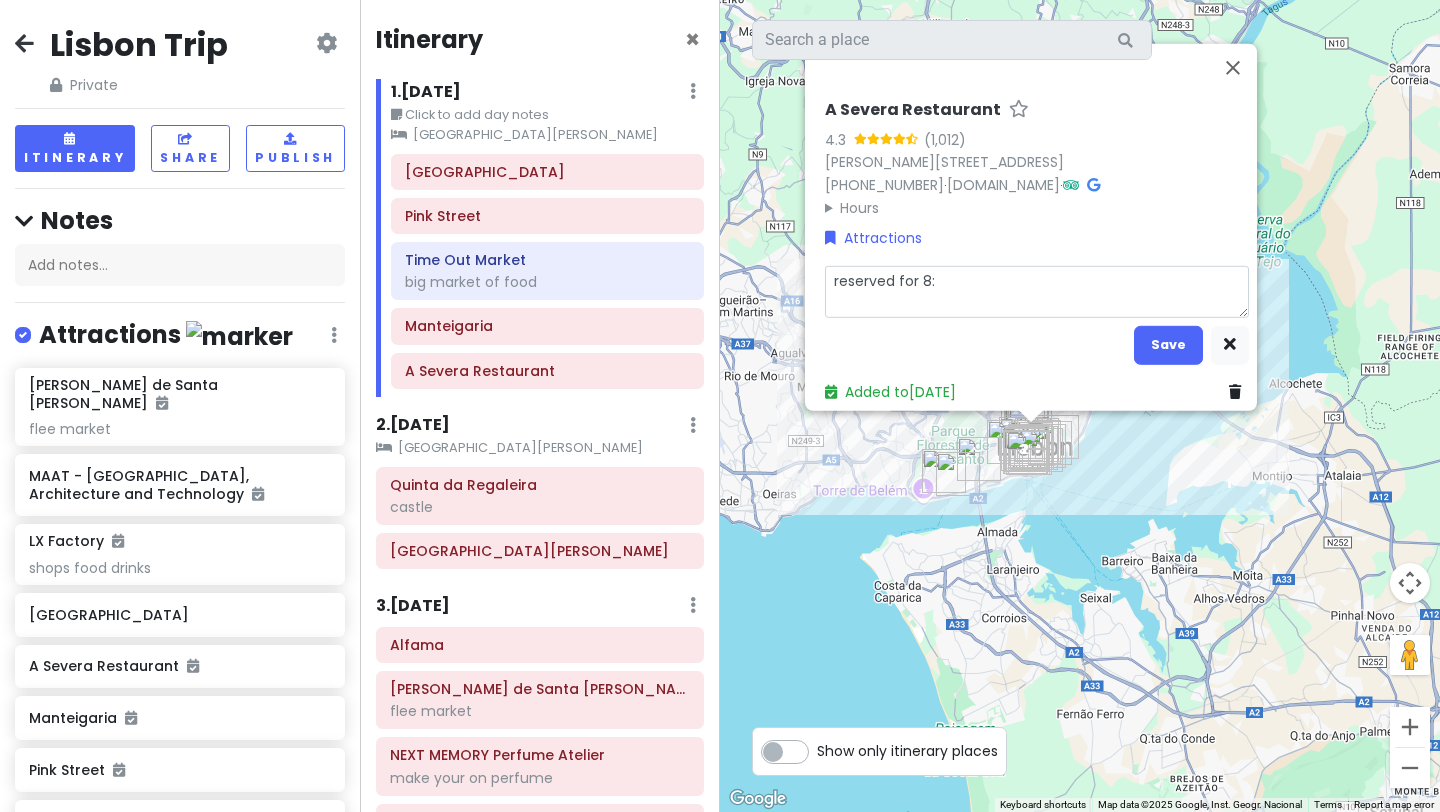 type on "x" 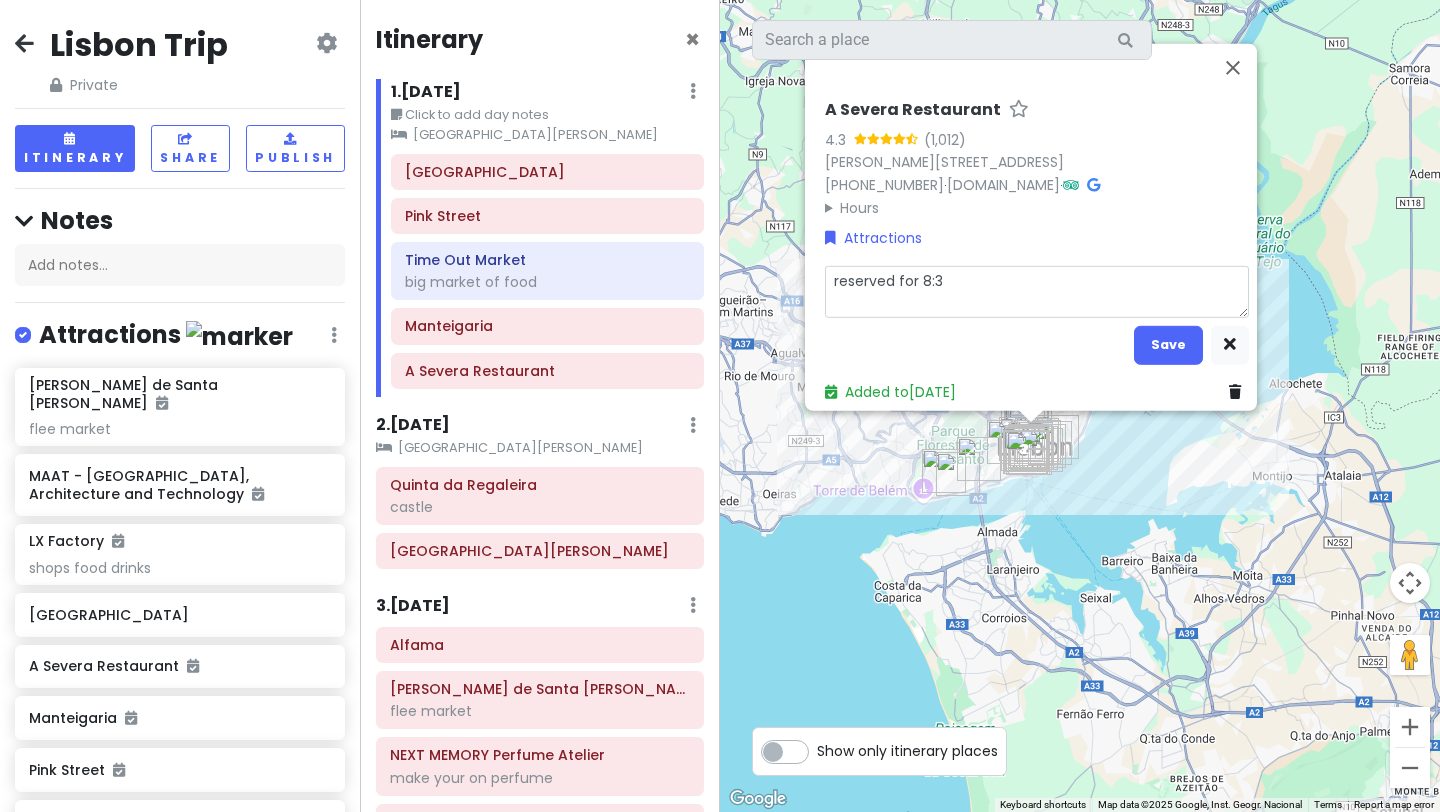 type on "x" 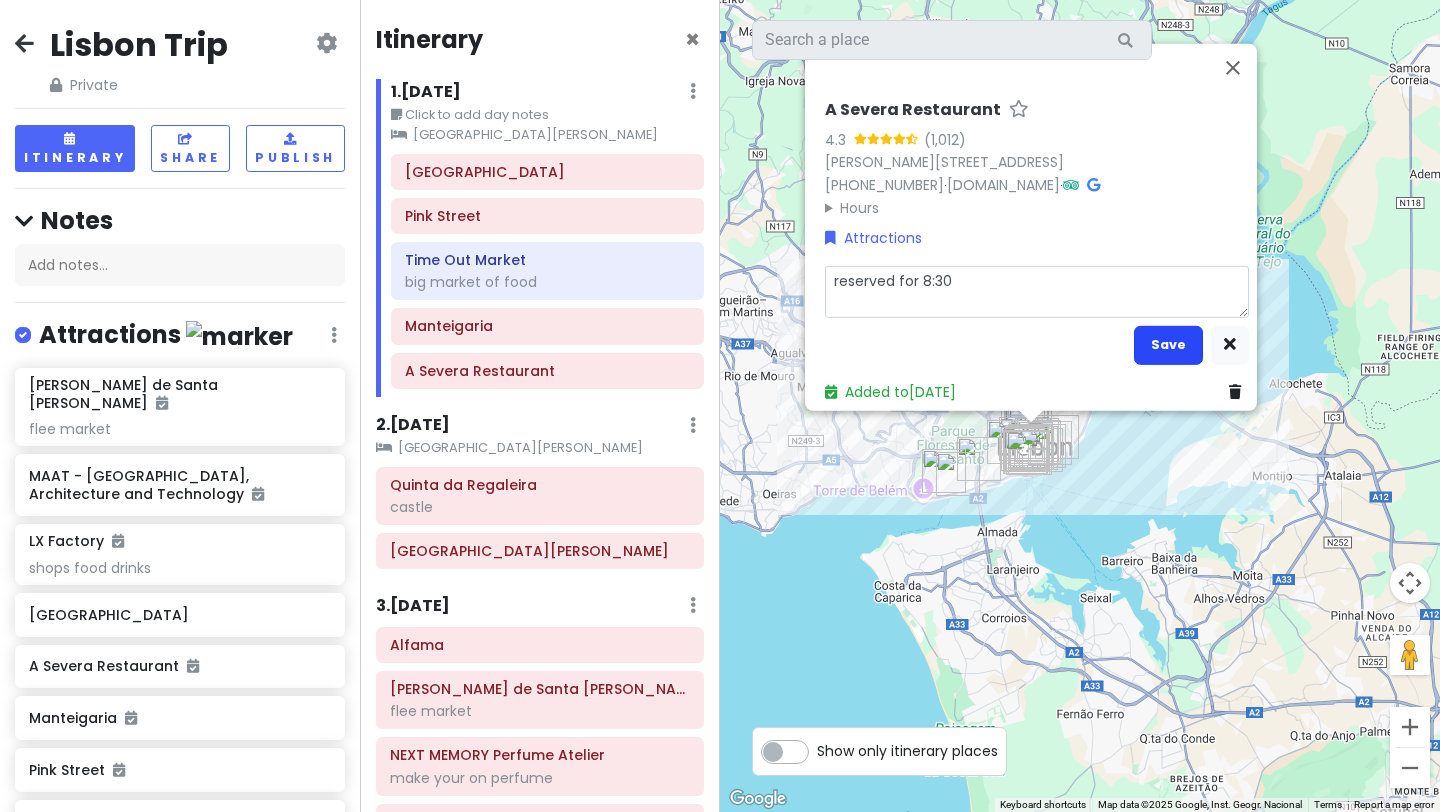 type on "reserved for 8:30" 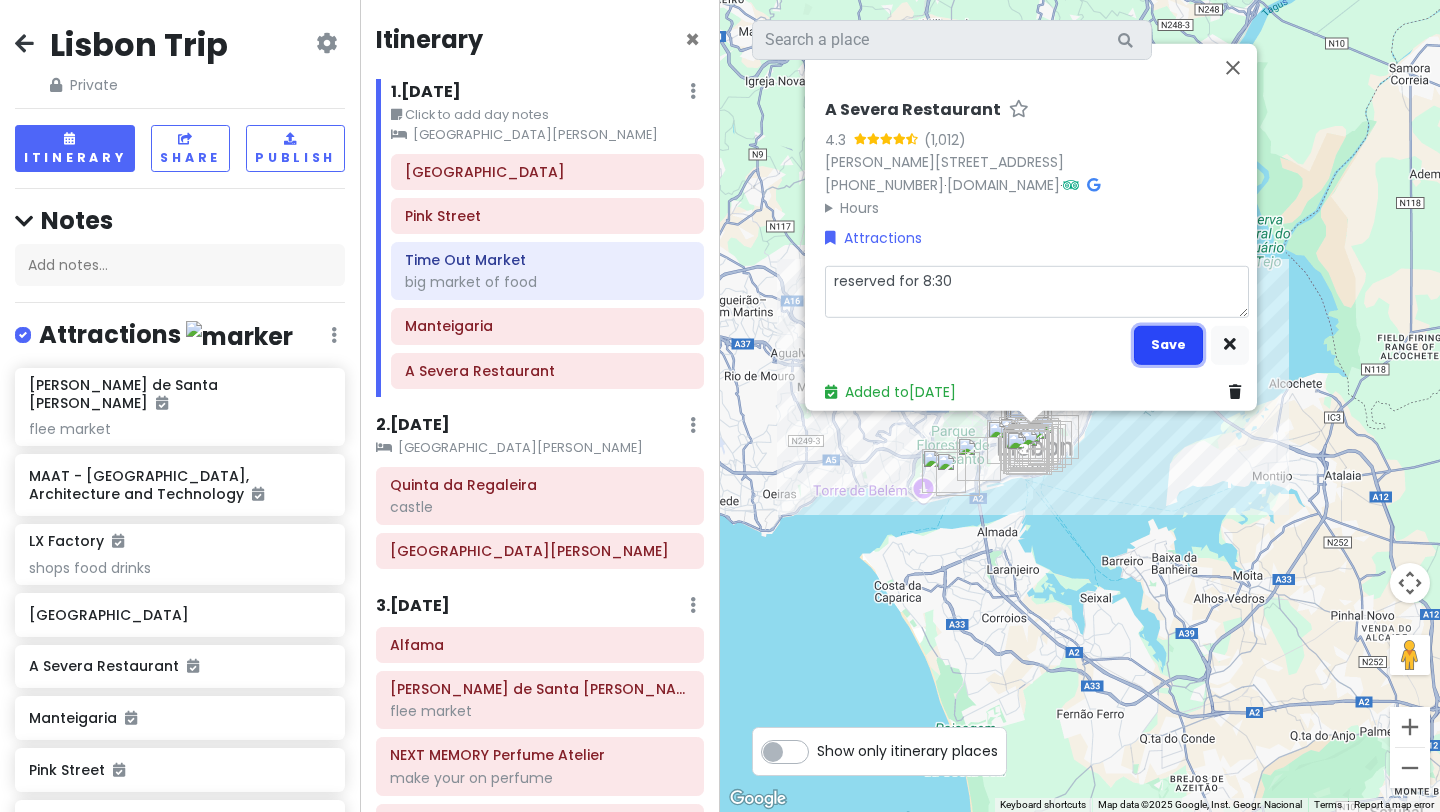 click on "Save" at bounding box center [1168, 344] 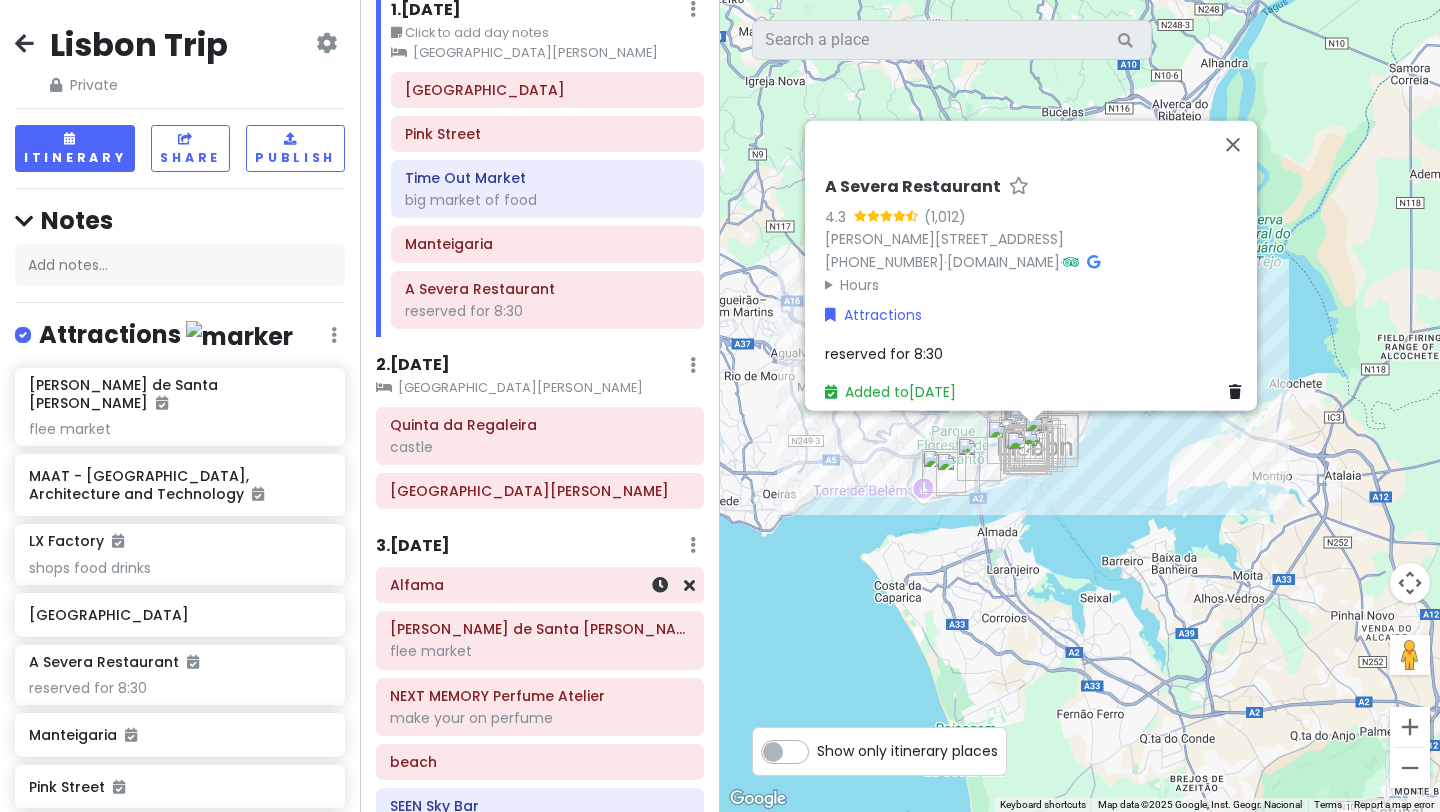 scroll, scrollTop: 69, scrollLeft: 0, axis: vertical 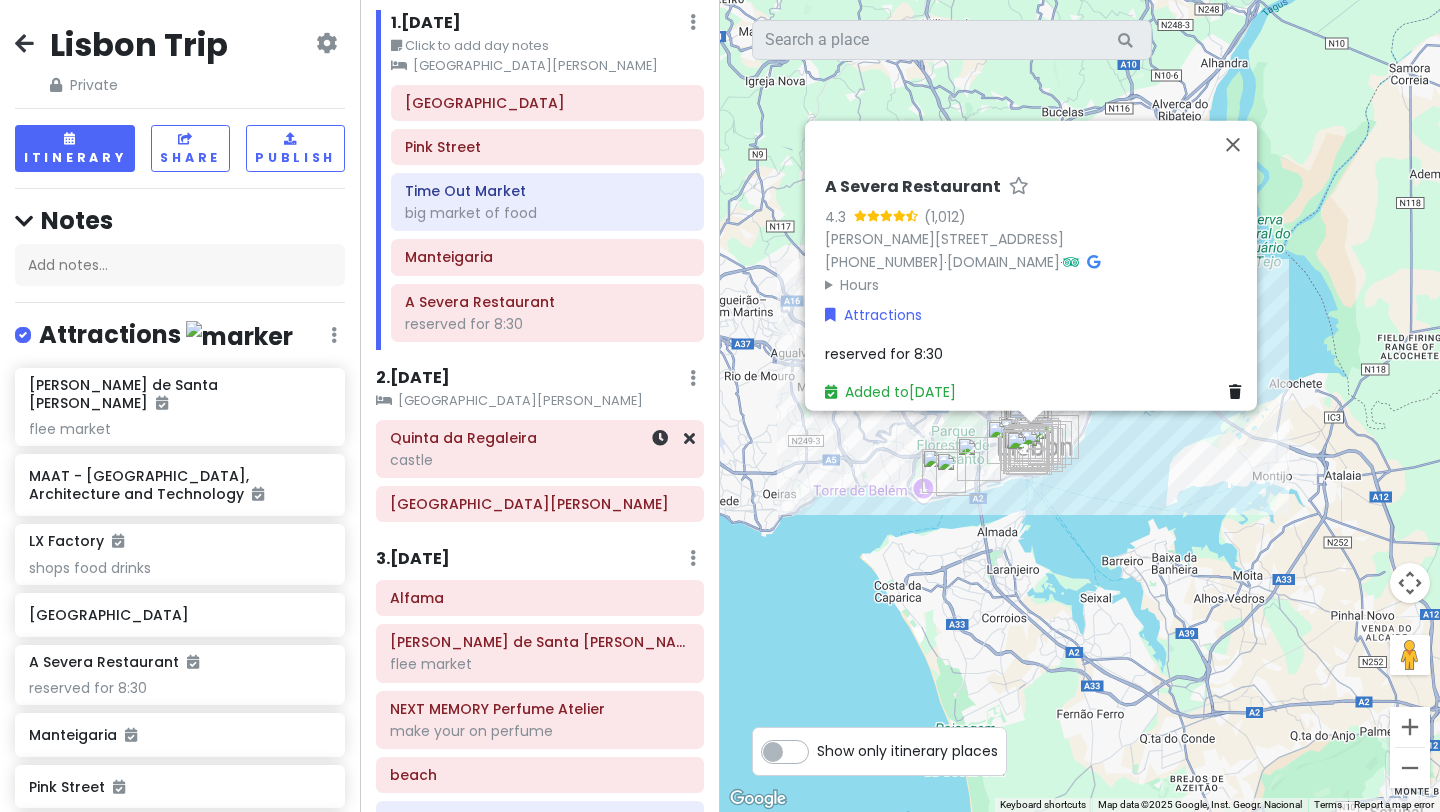 click on "Quinta da Regaleira castle" at bounding box center [540, 449] 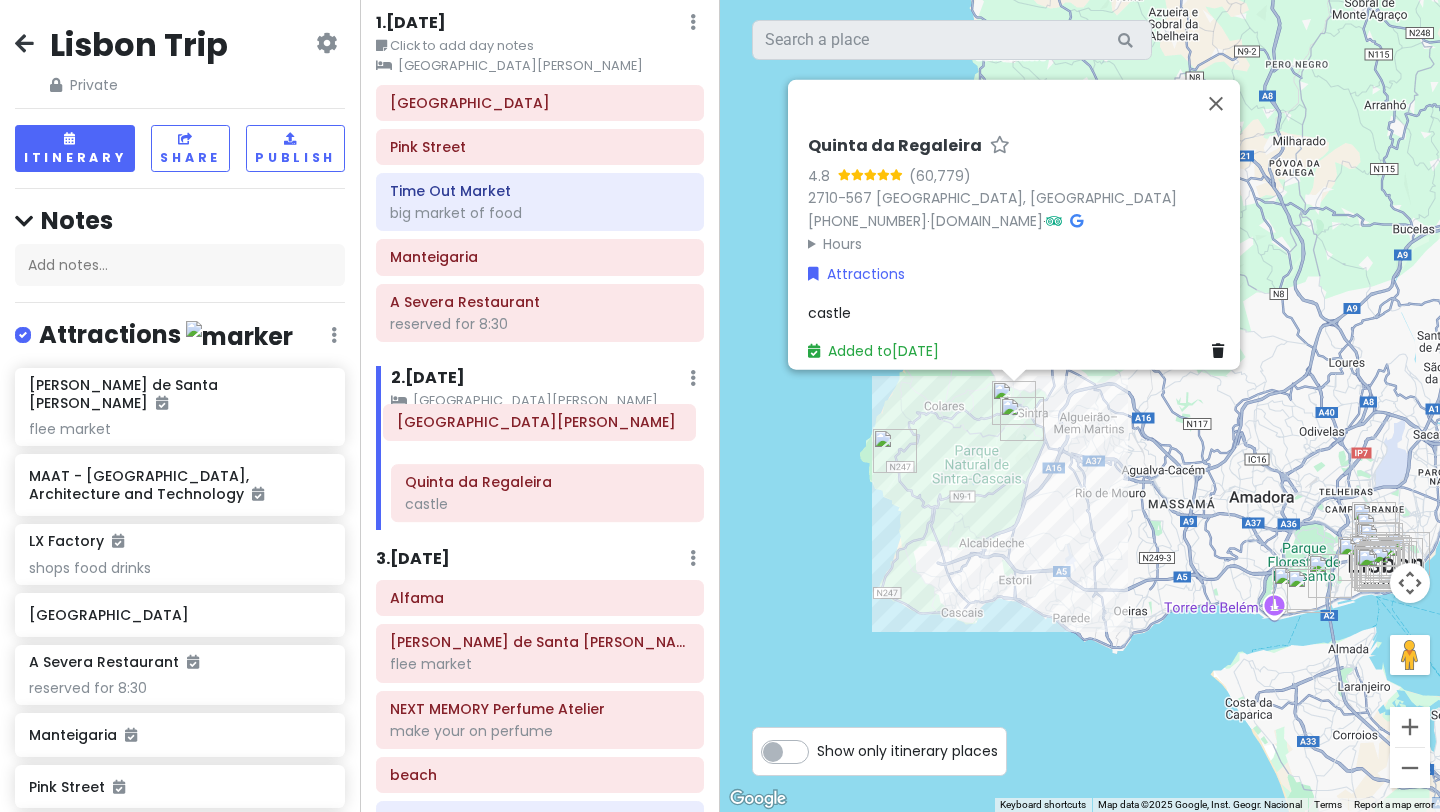 drag, startPoint x: 511, startPoint y: 516, endPoint x: 502, endPoint y: 425, distance: 91.44397 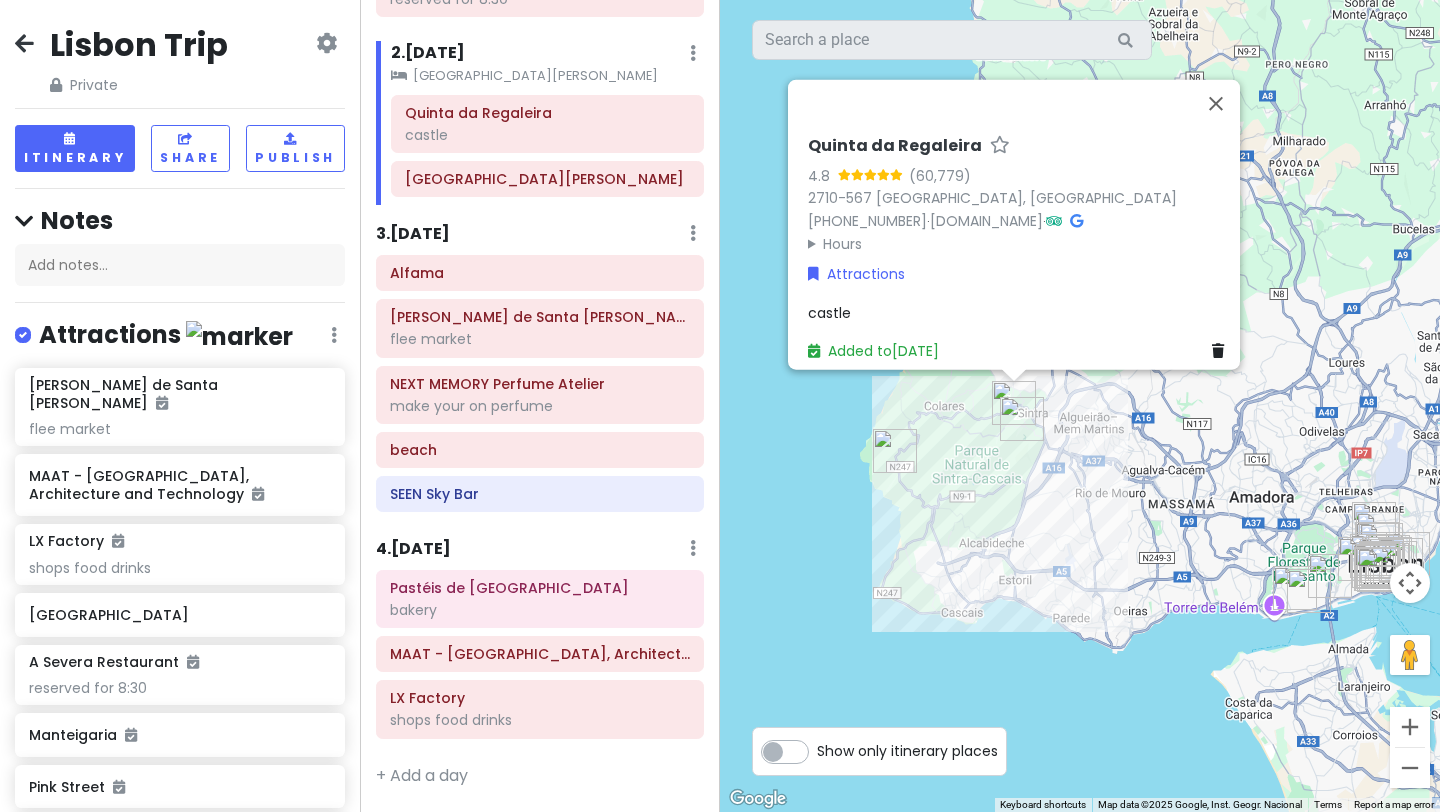 scroll, scrollTop: 367, scrollLeft: 0, axis: vertical 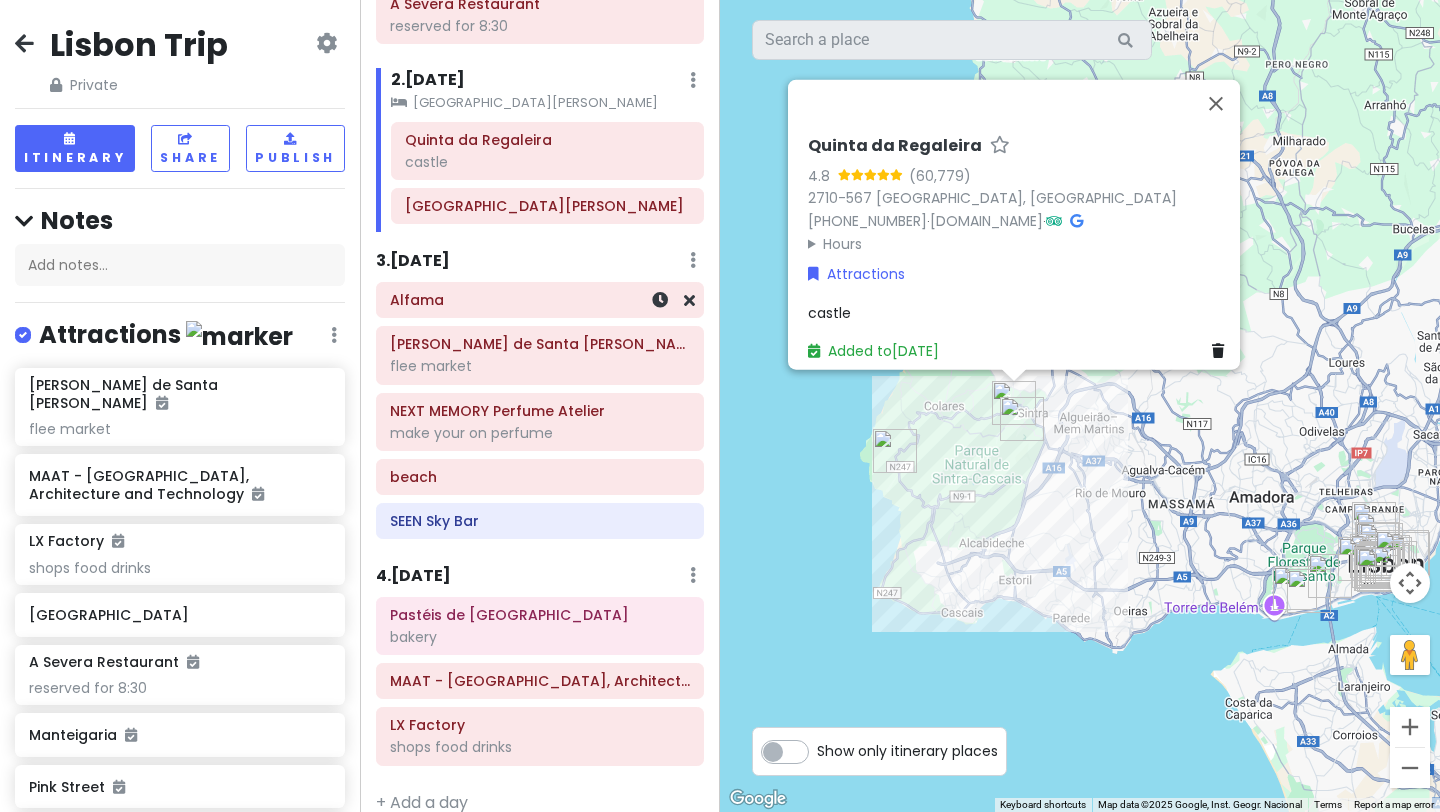 click on "Alfama" at bounding box center (540, 300) 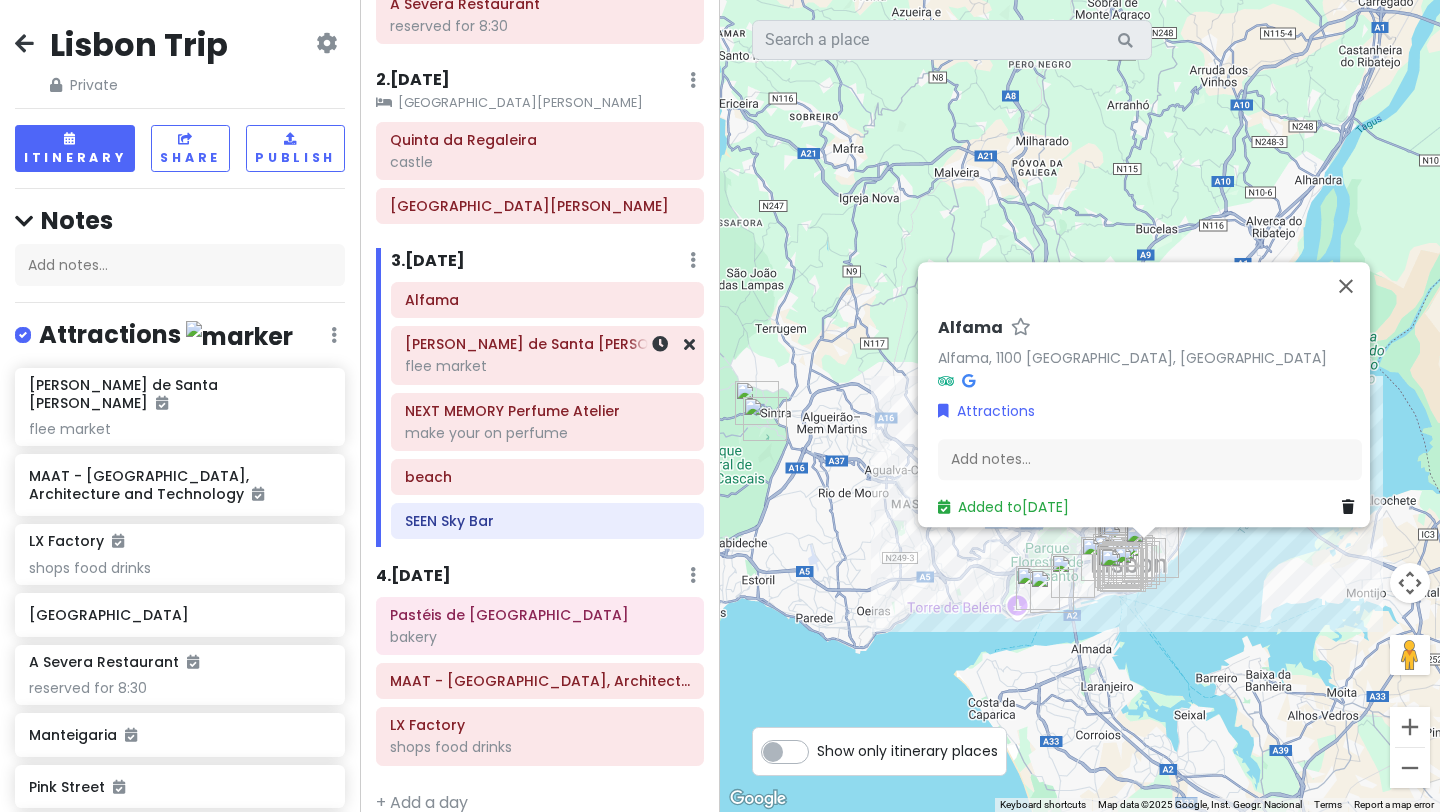 click on "flee market" at bounding box center [540, 26] 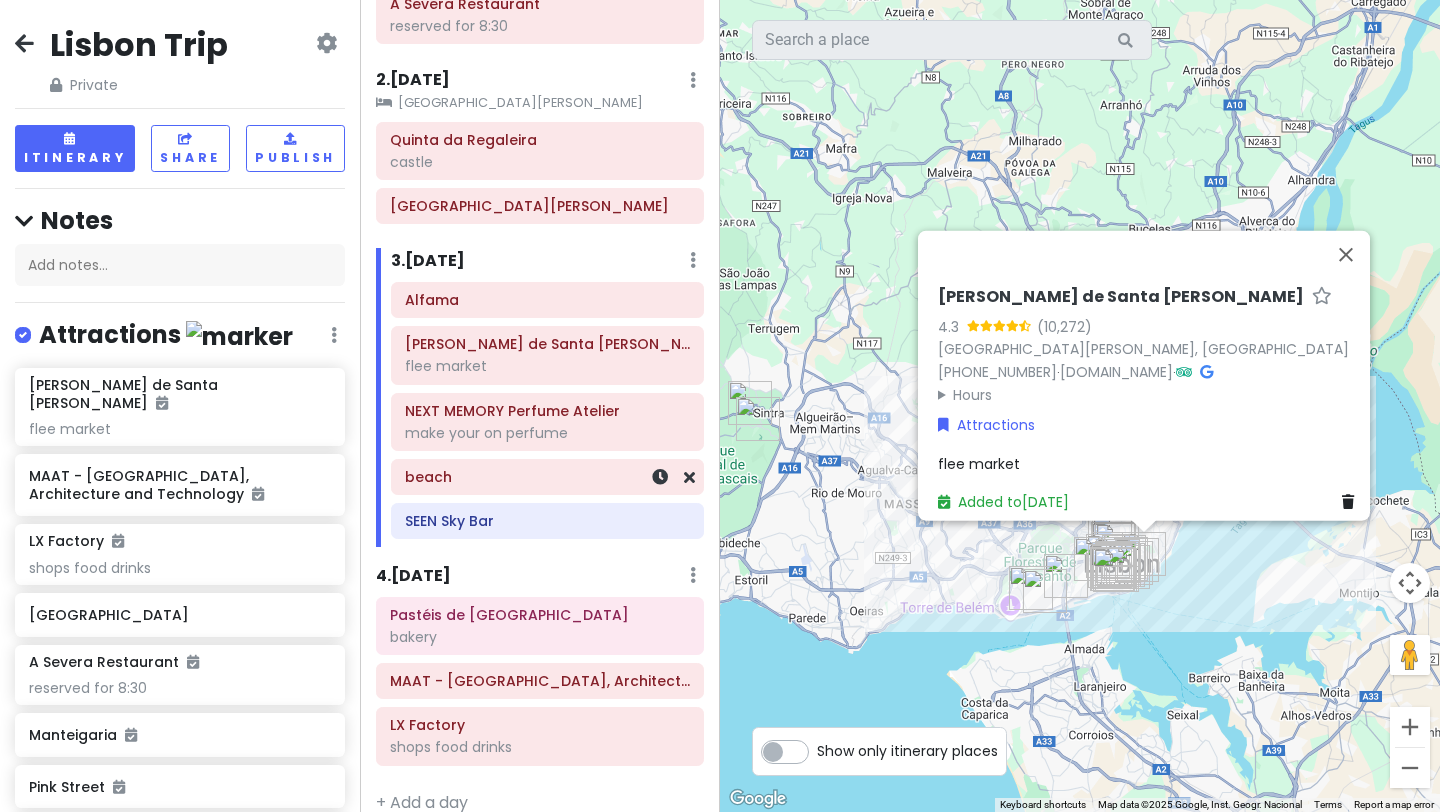 click on "beach" at bounding box center [547, 477] 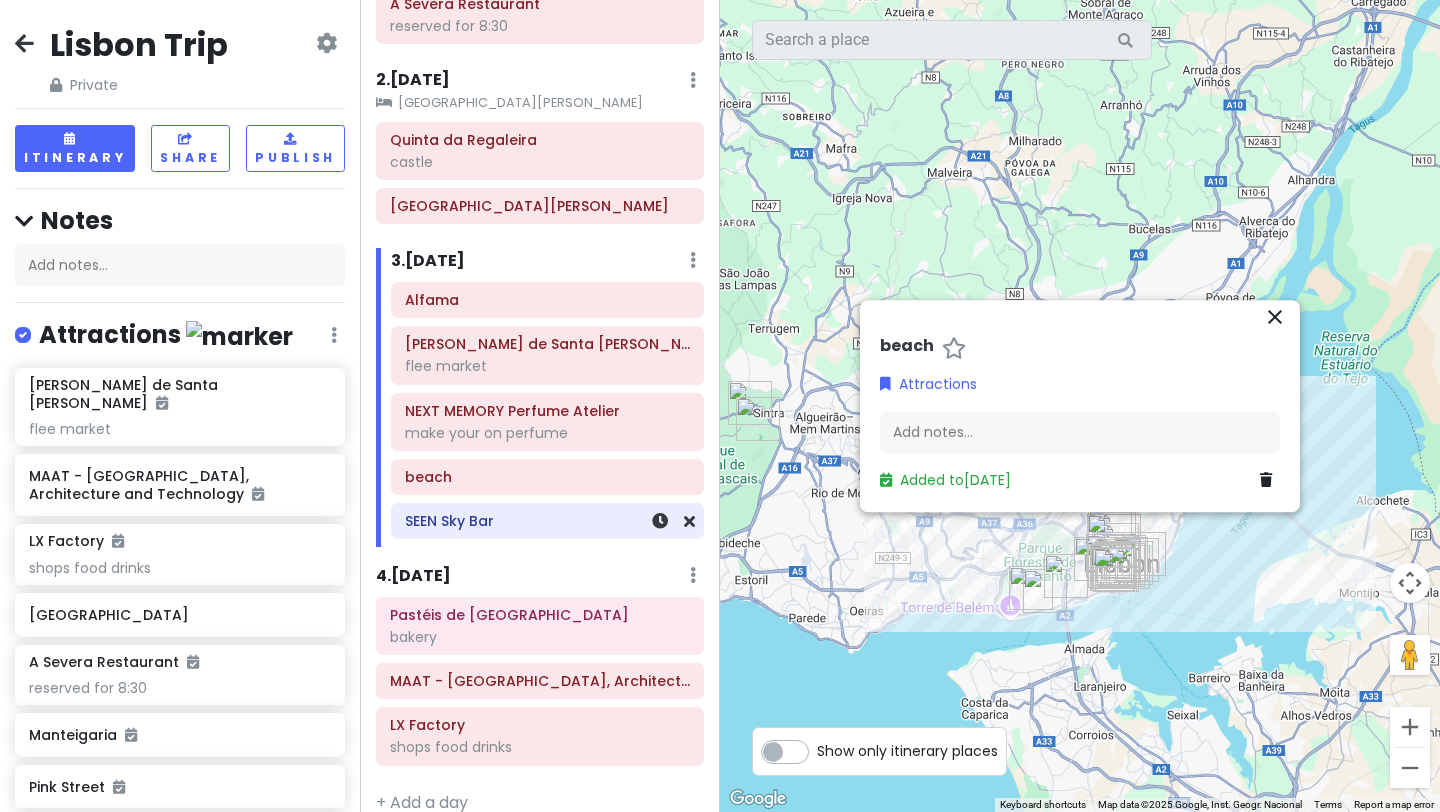 click on "SEEN Sky Bar" at bounding box center [547, 521] 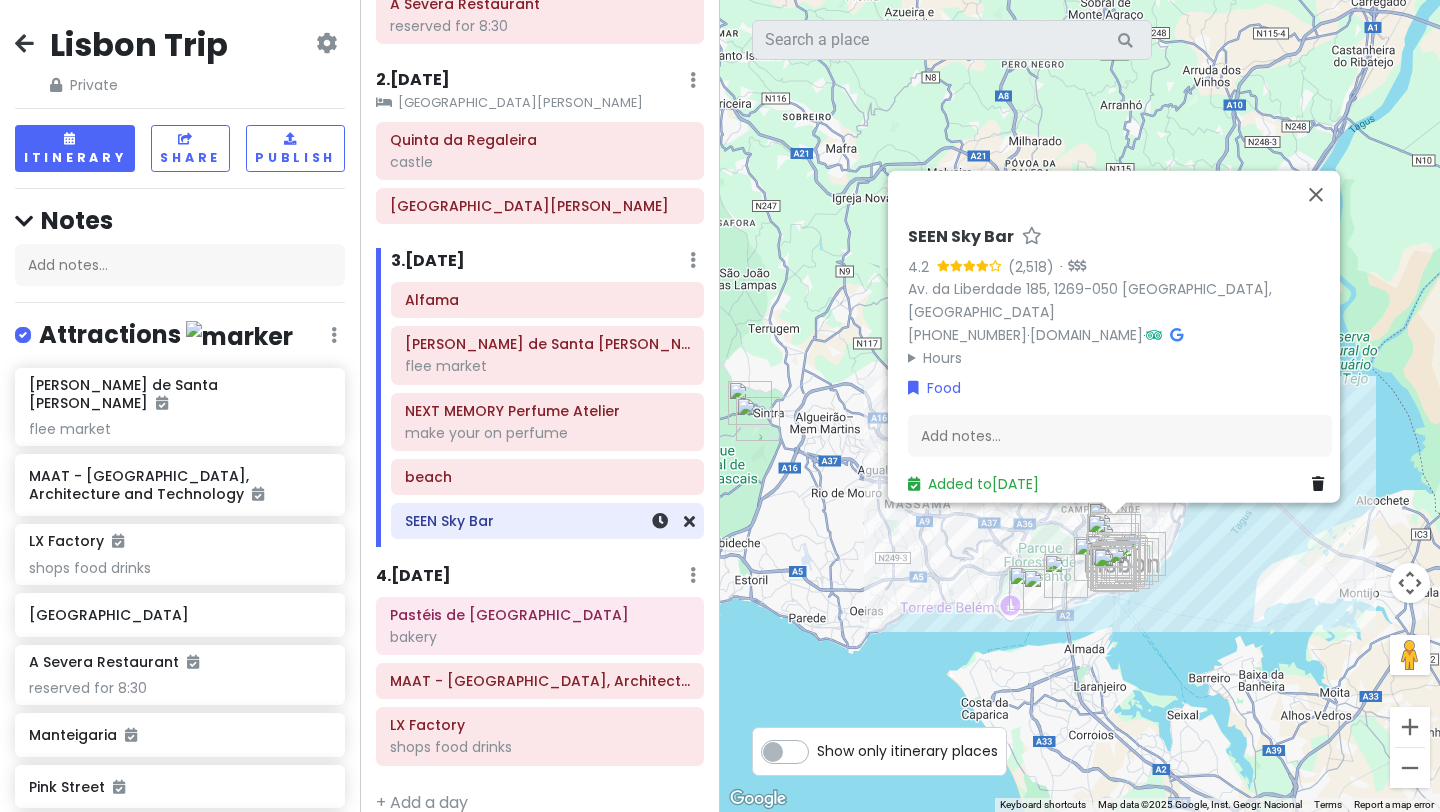 scroll, scrollTop: 394, scrollLeft: 0, axis: vertical 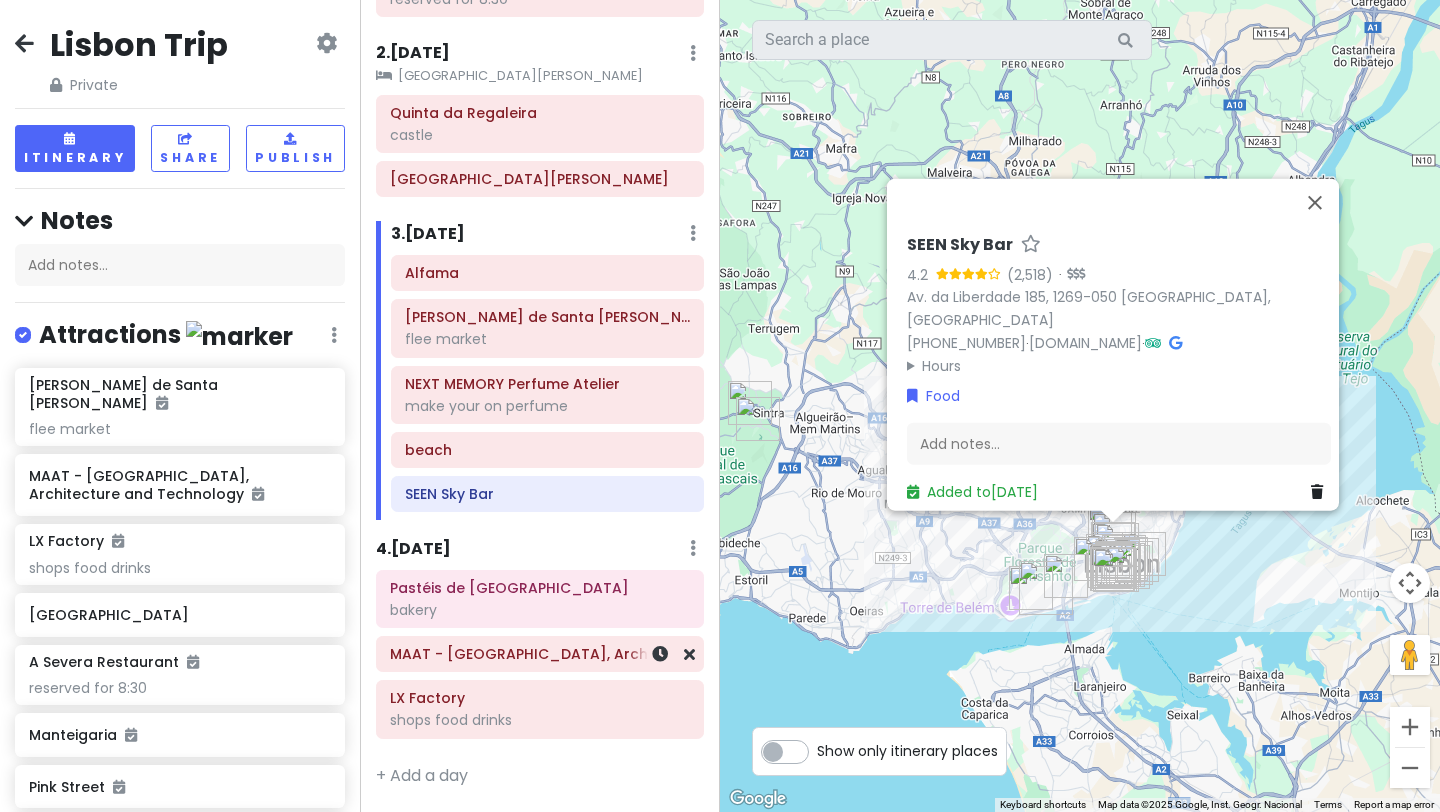 click on "MAAT - Museum of Art, Architecture and Technology" at bounding box center [540, 654] 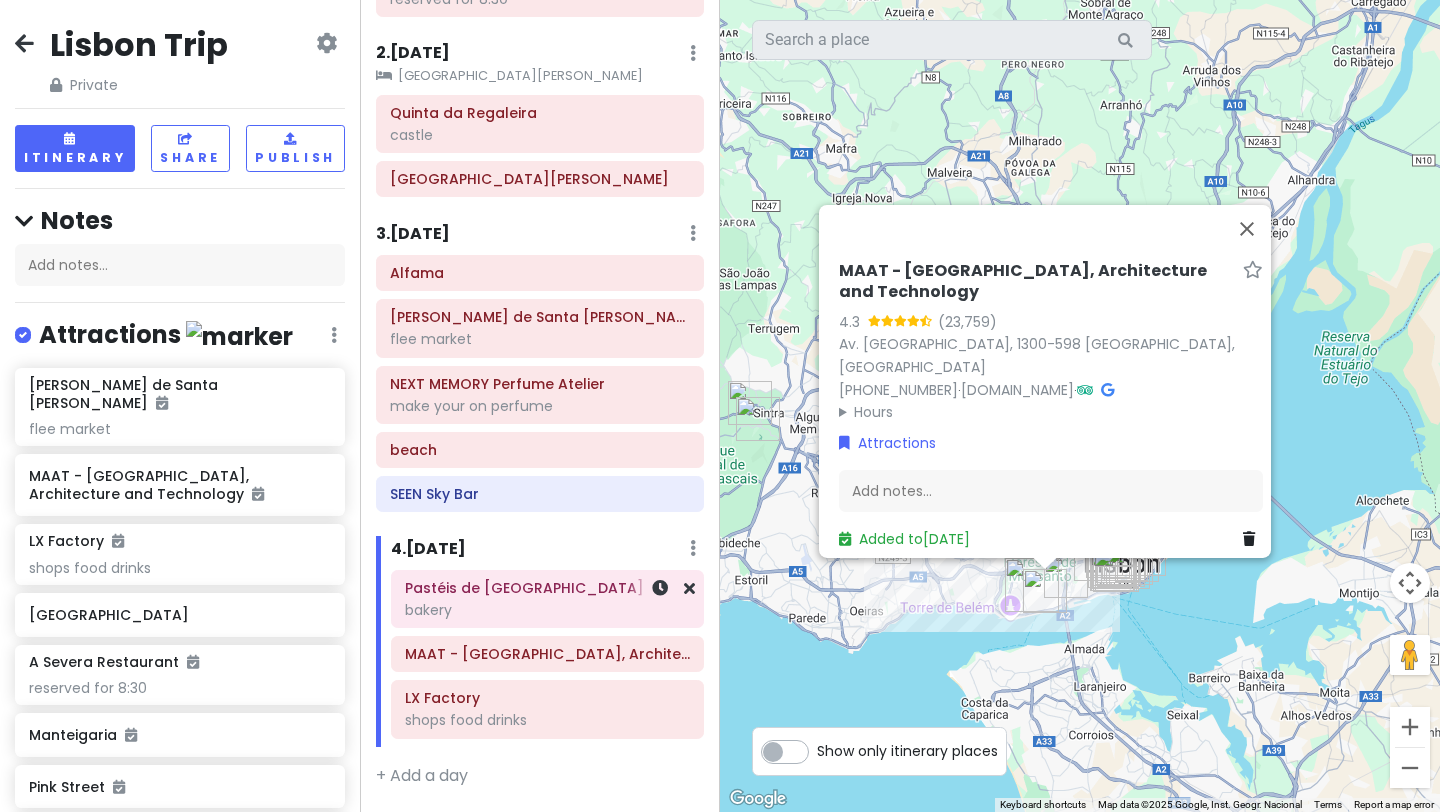 click on "bakery" at bounding box center [547, 610] 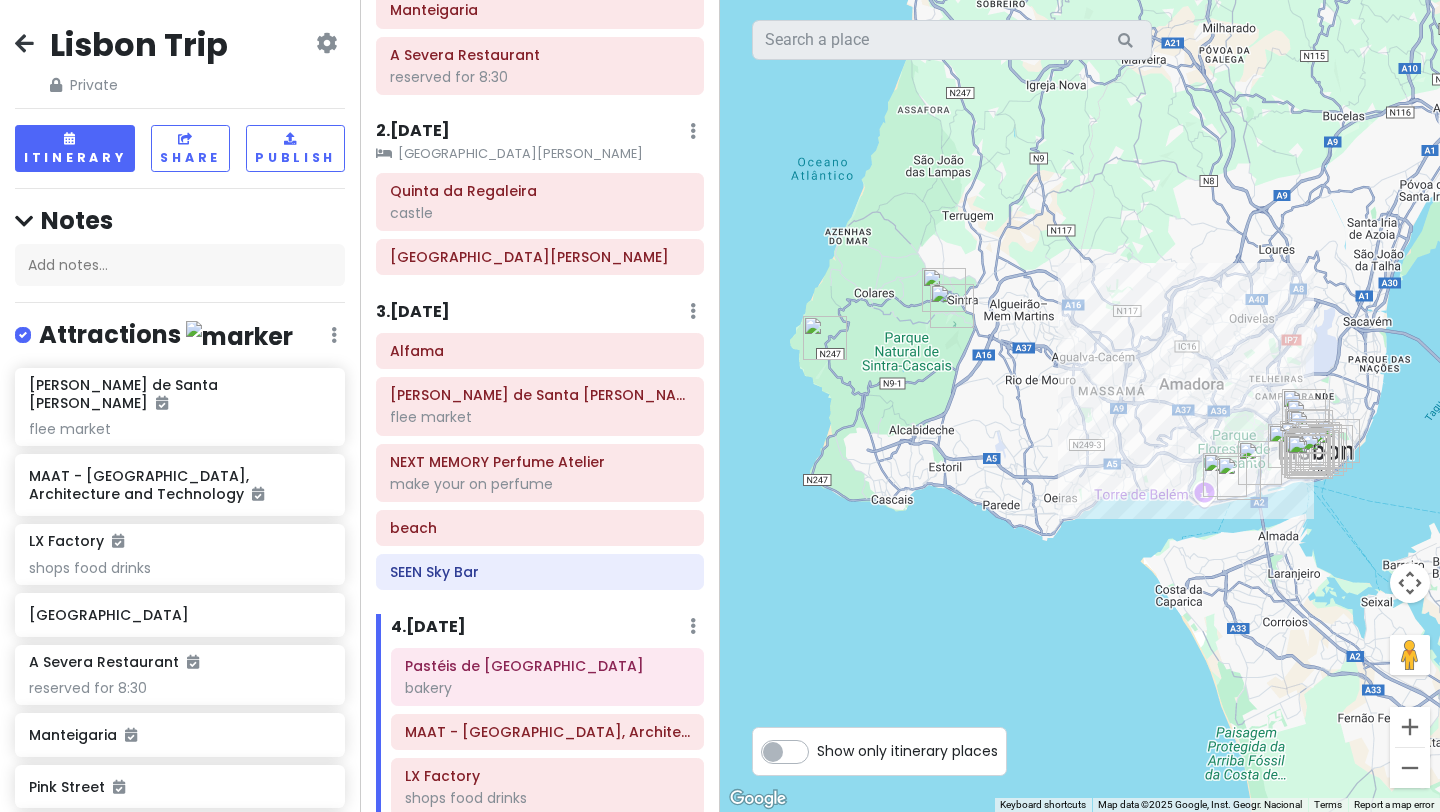 scroll, scrollTop: 394, scrollLeft: 0, axis: vertical 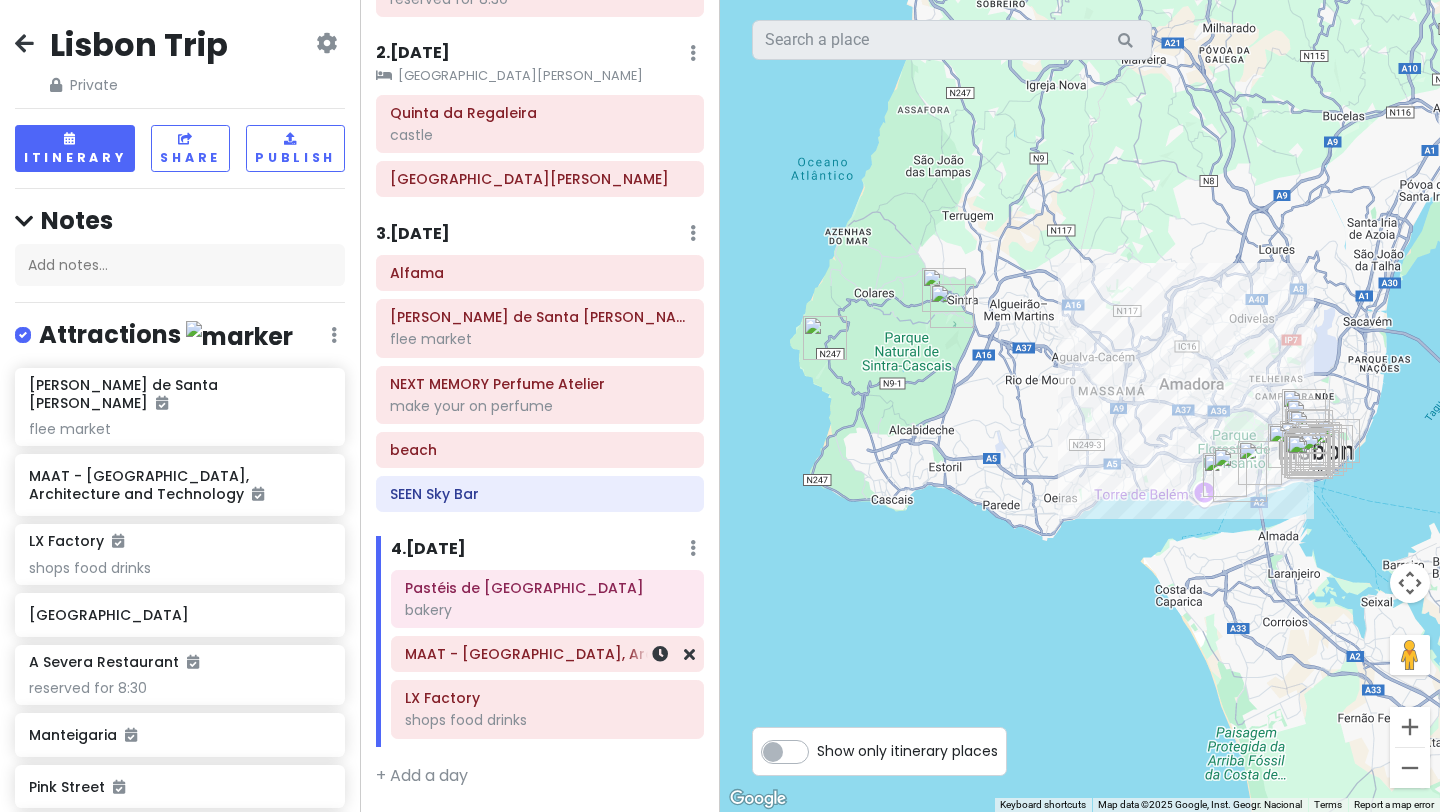 click on "MAAT - Museum of Art, Architecture and Technology" at bounding box center [547, 654] 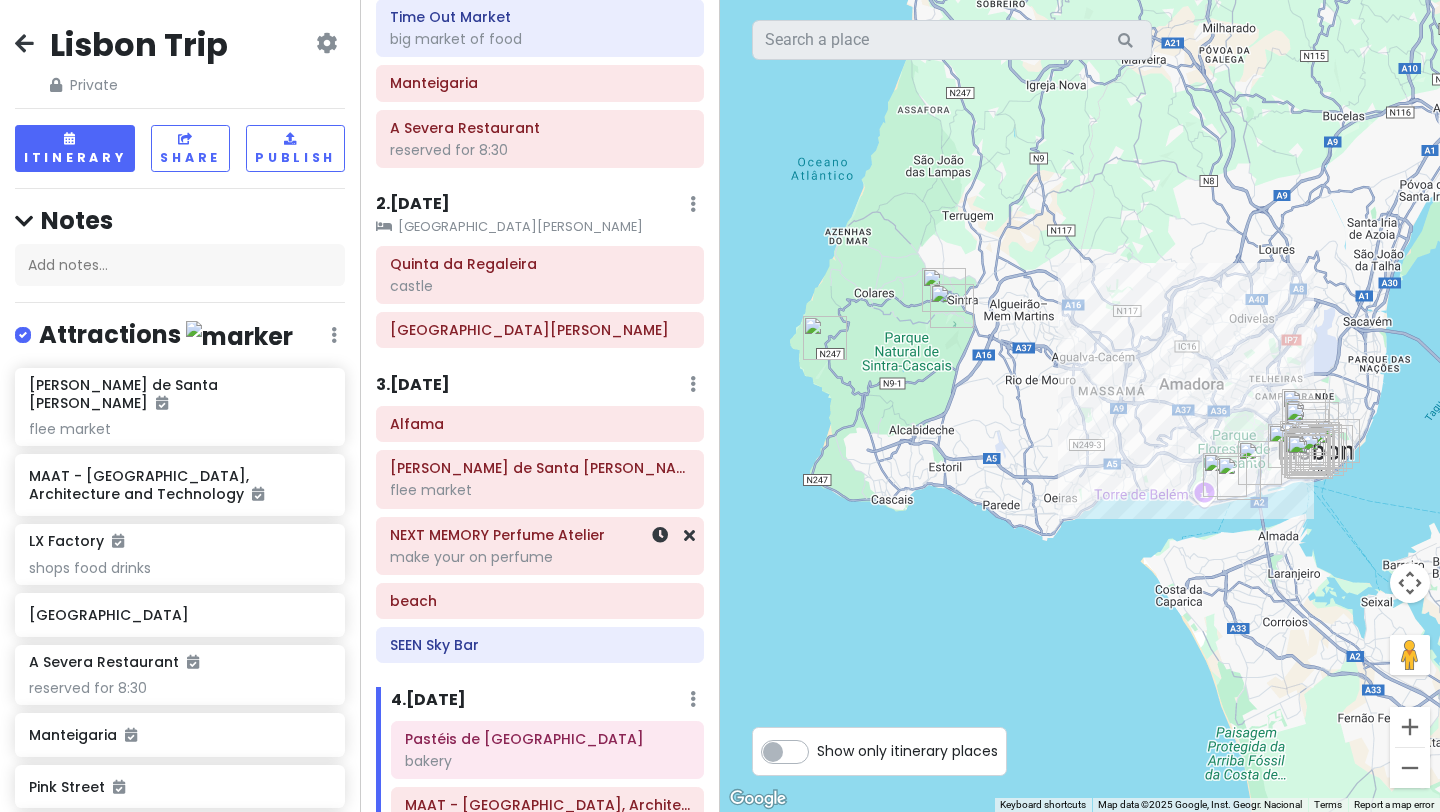 scroll, scrollTop: 394, scrollLeft: 0, axis: vertical 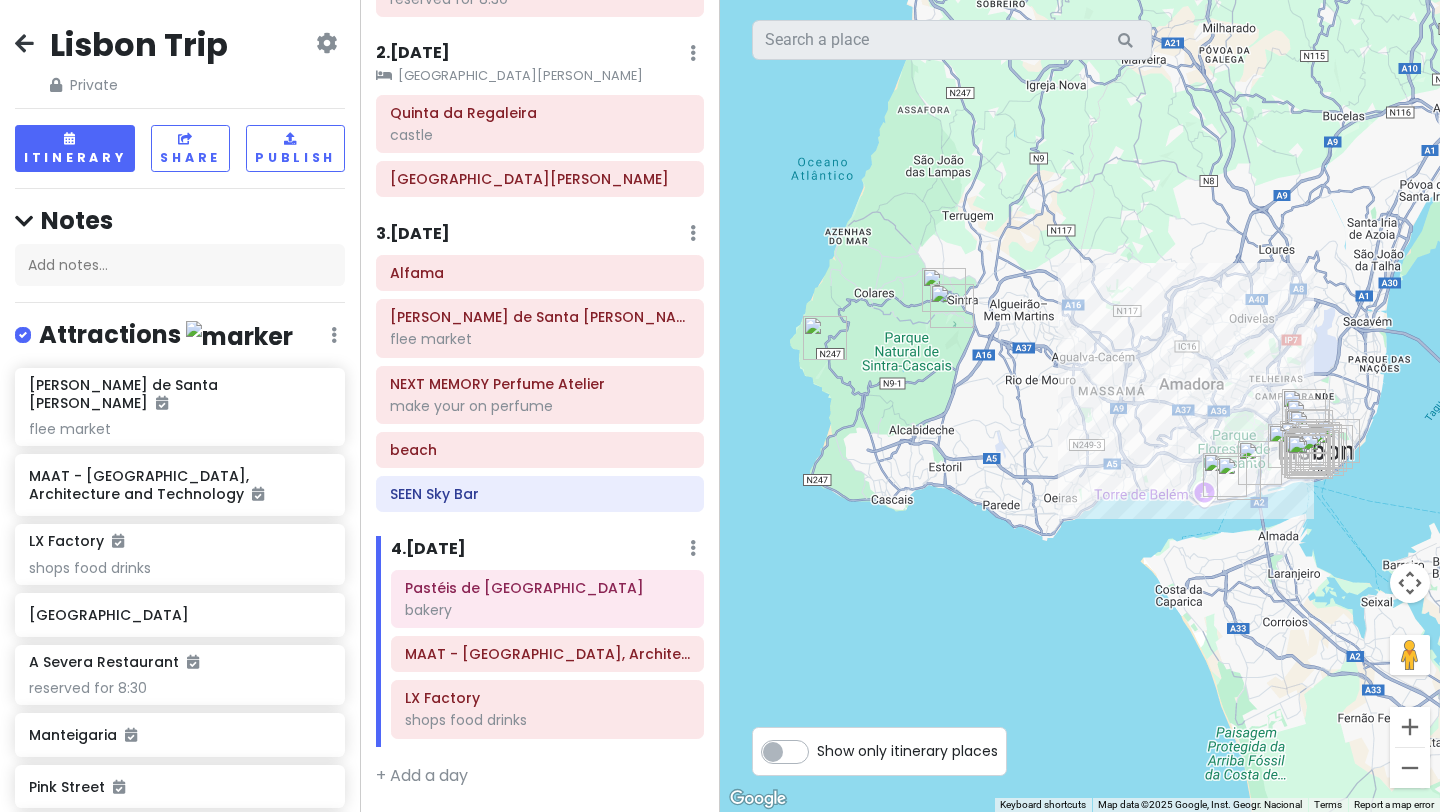 click on "Pastéis de Belém bakery MAAT - Museum of Art, Architecture and Technology LX Factory shops food drinks" 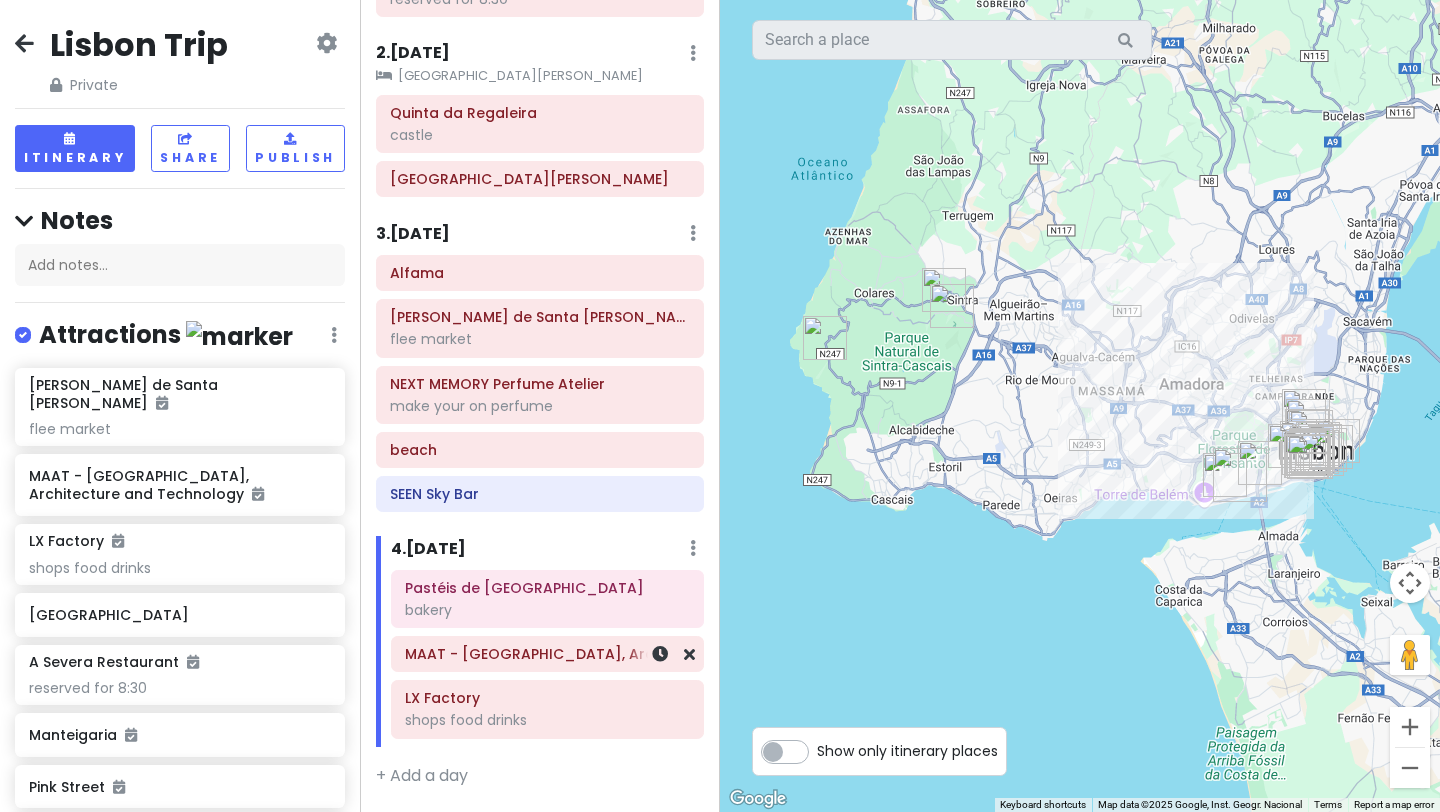 click on "MAAT - Museum of Art, Architecture and Technology" at bounding box center [547, 654] 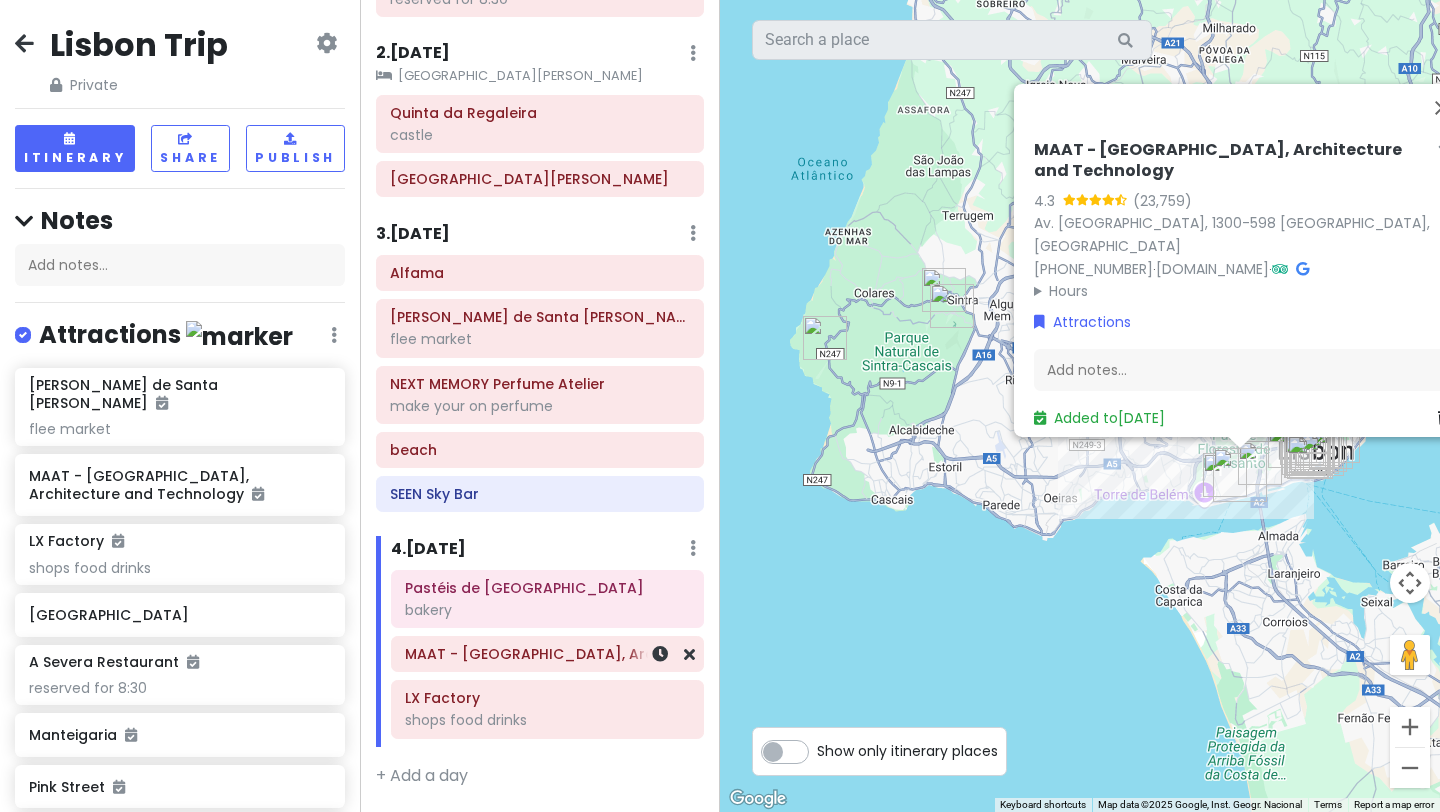 click on "MAAT - Museum of Art, Architecture and Technology" at bounding box center (547, 654) 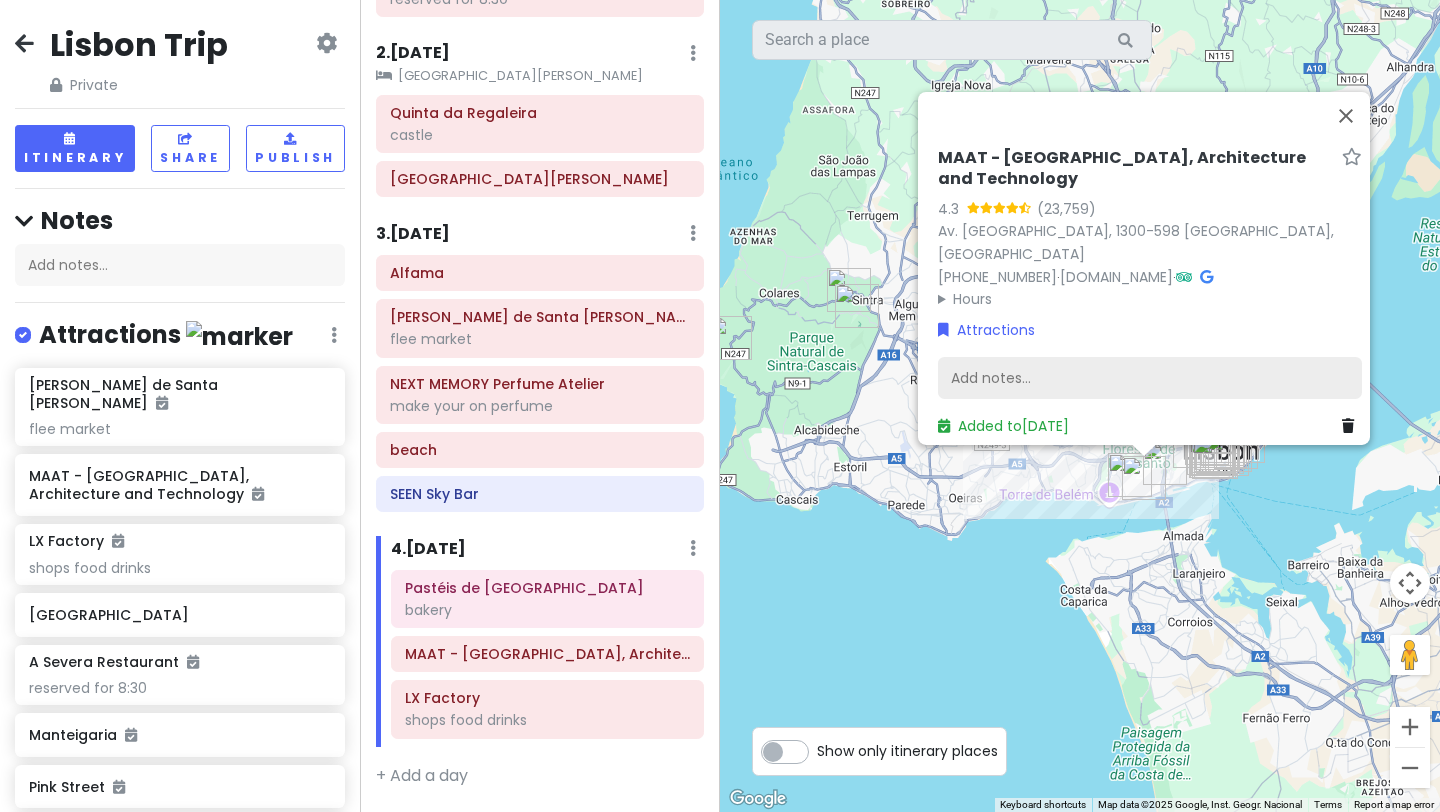 click on "Add notes..." at bounding box center (1150, 378) 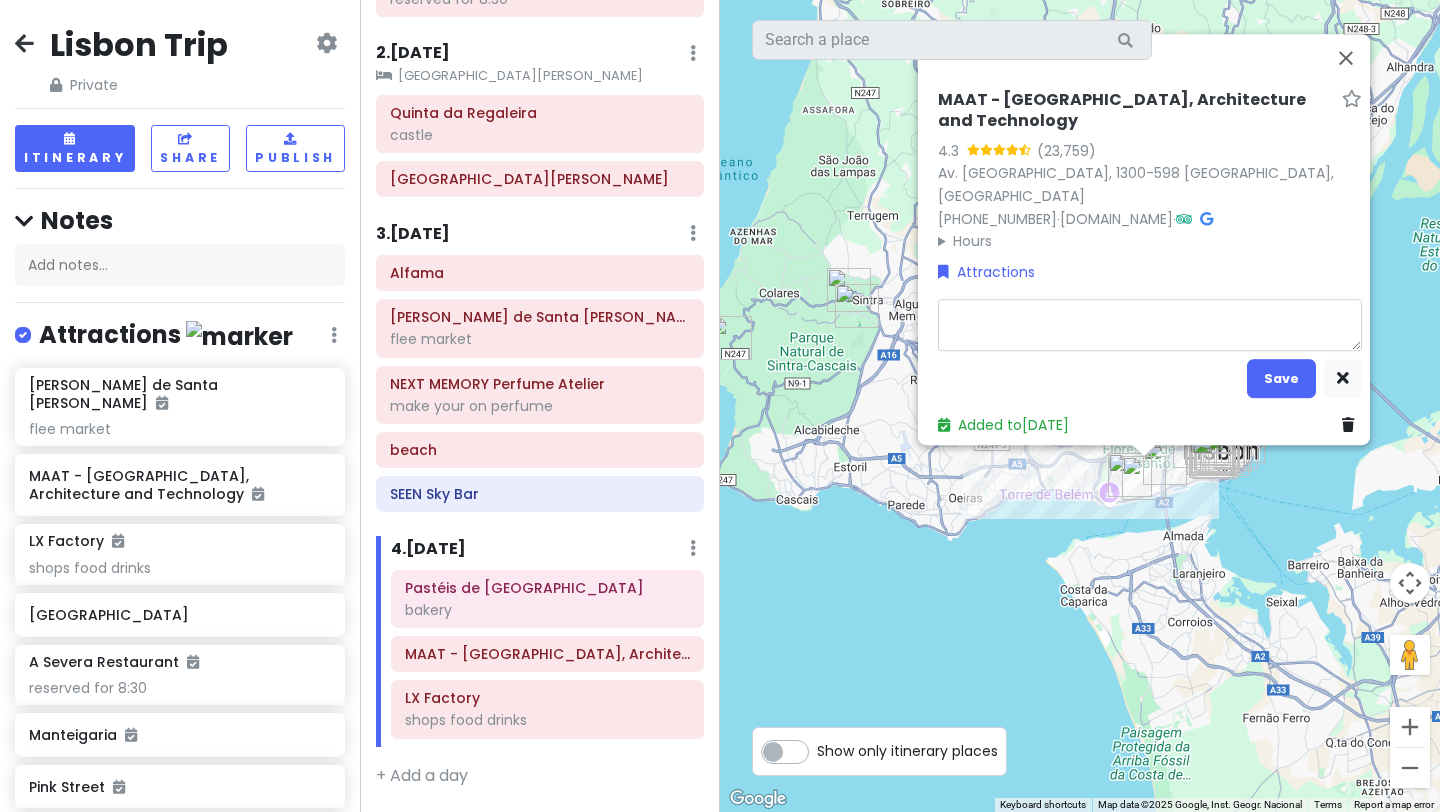 type on "x" 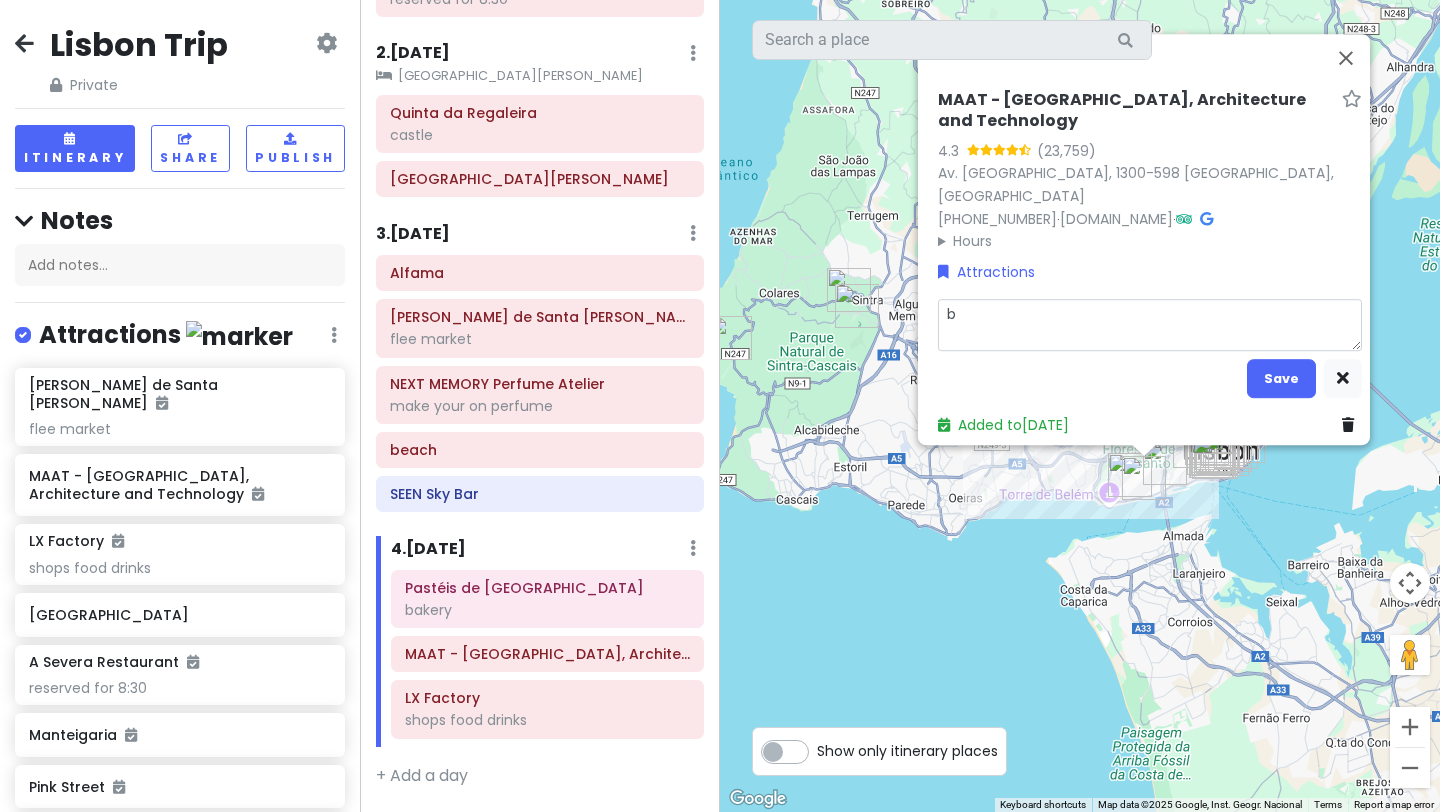 type on "x" 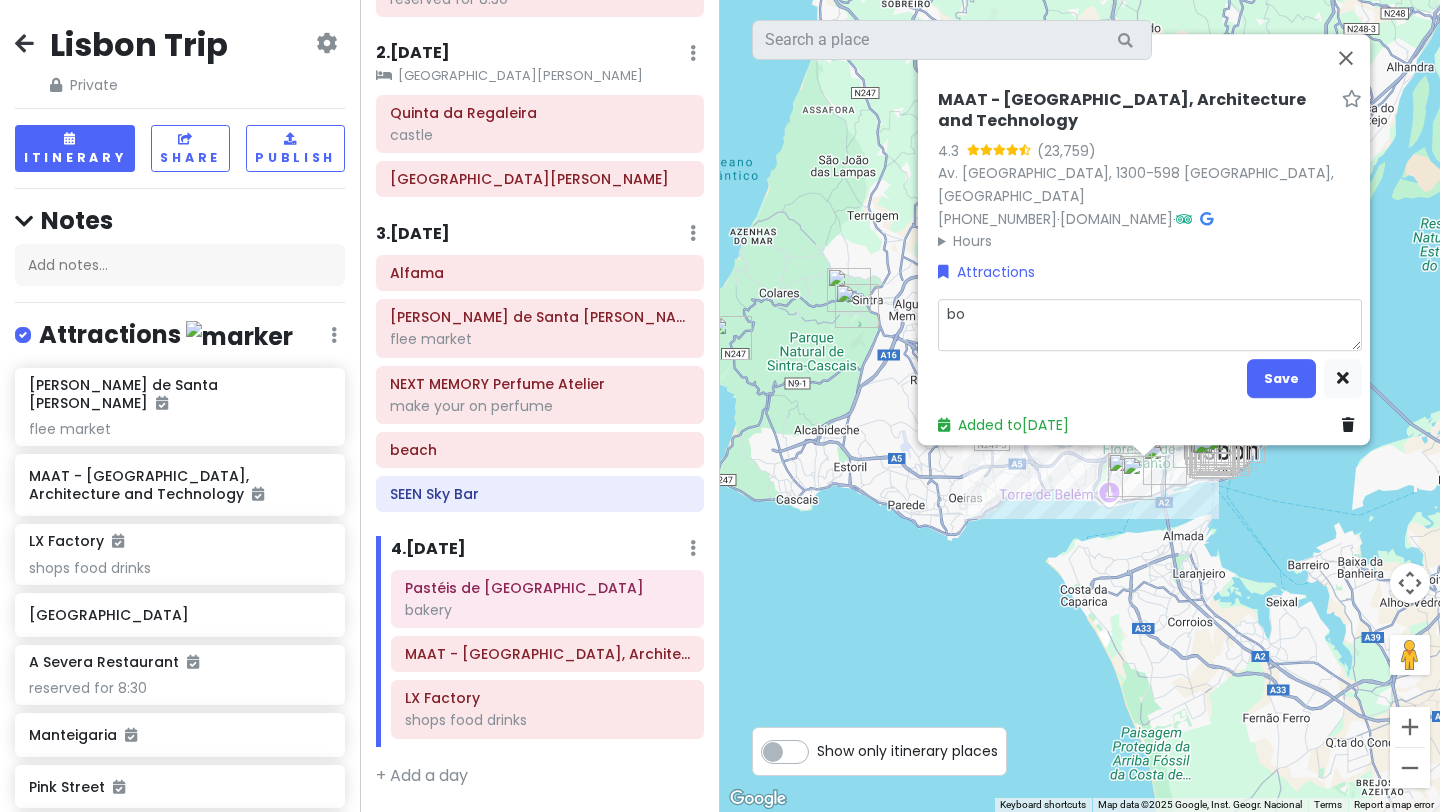 type on "x" 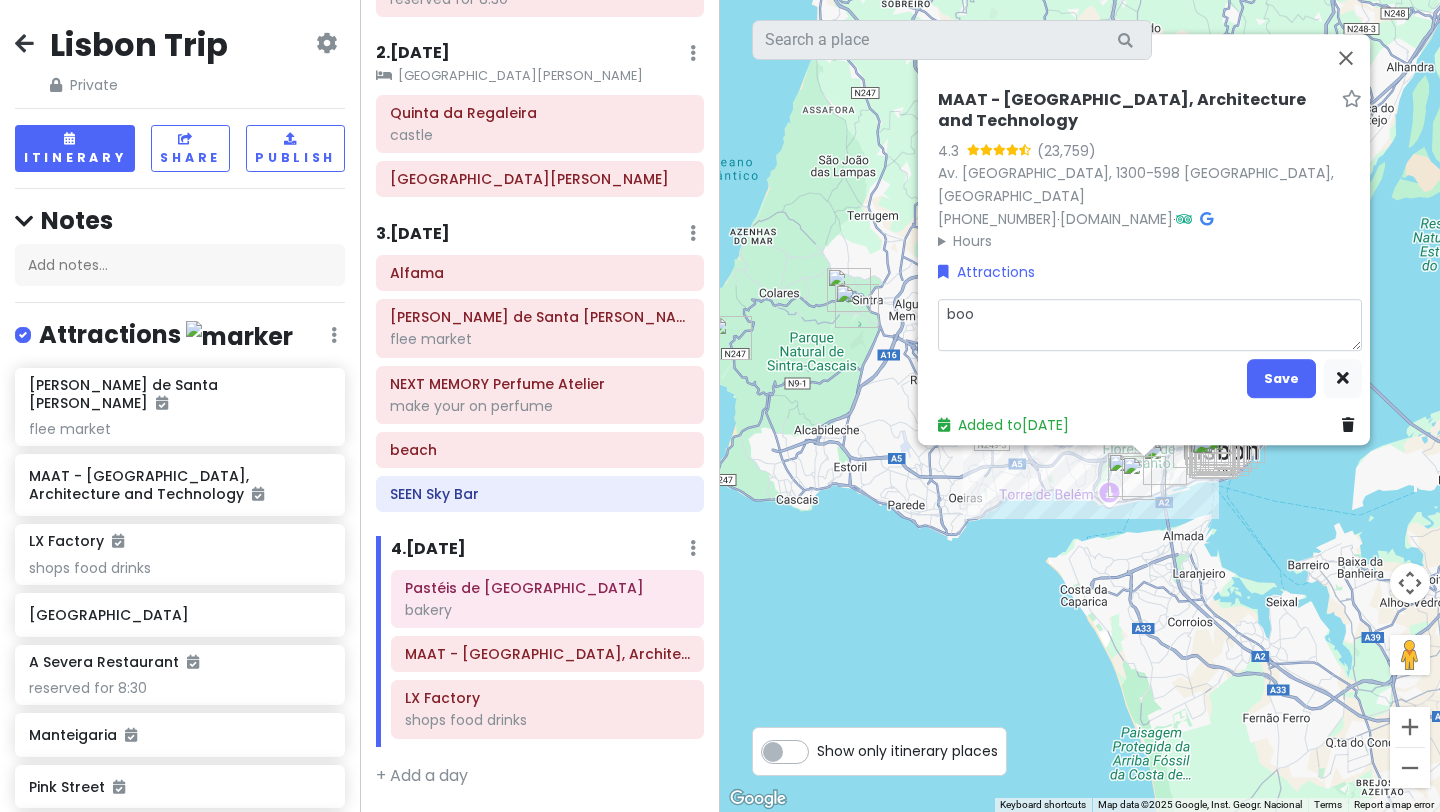 type on "x" 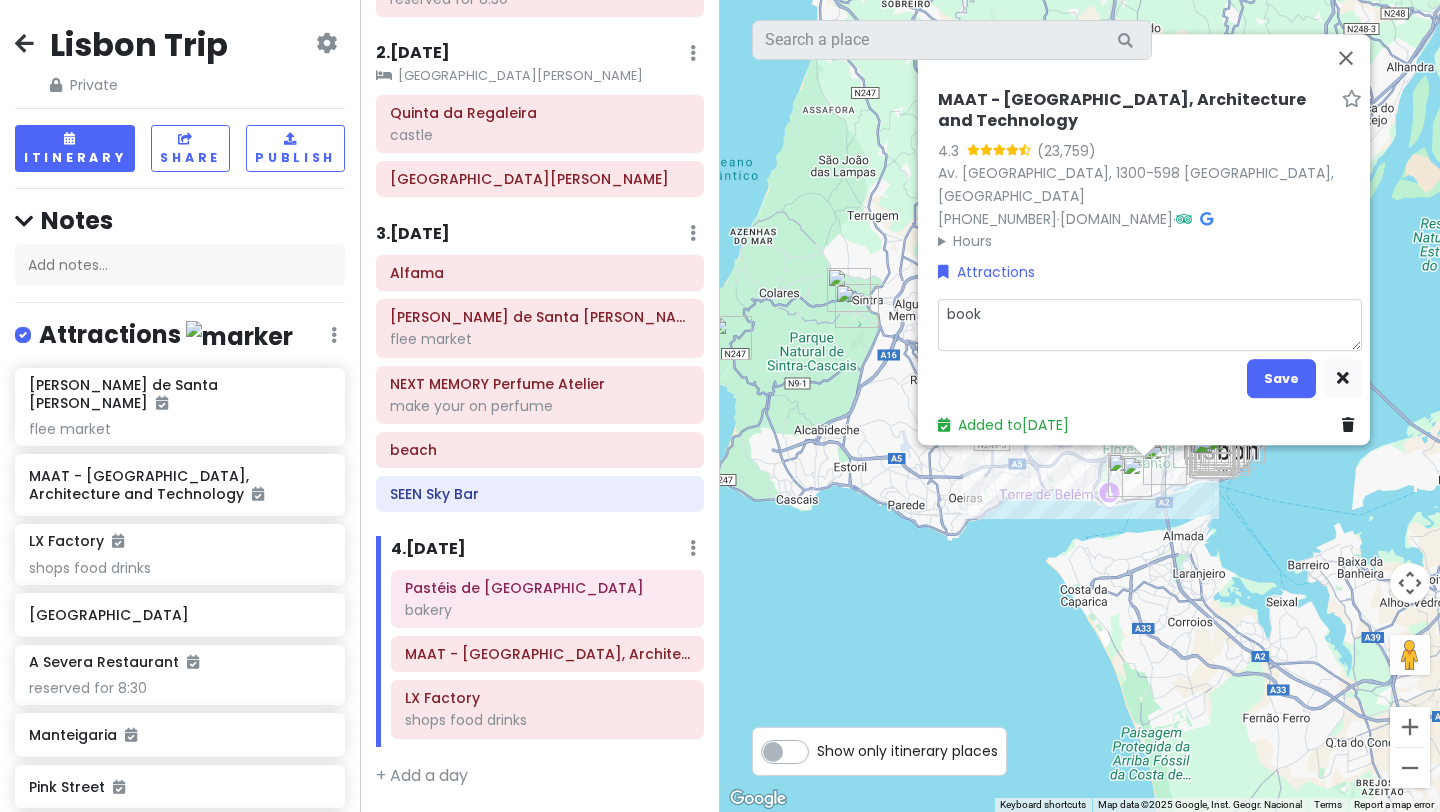 type on "x" 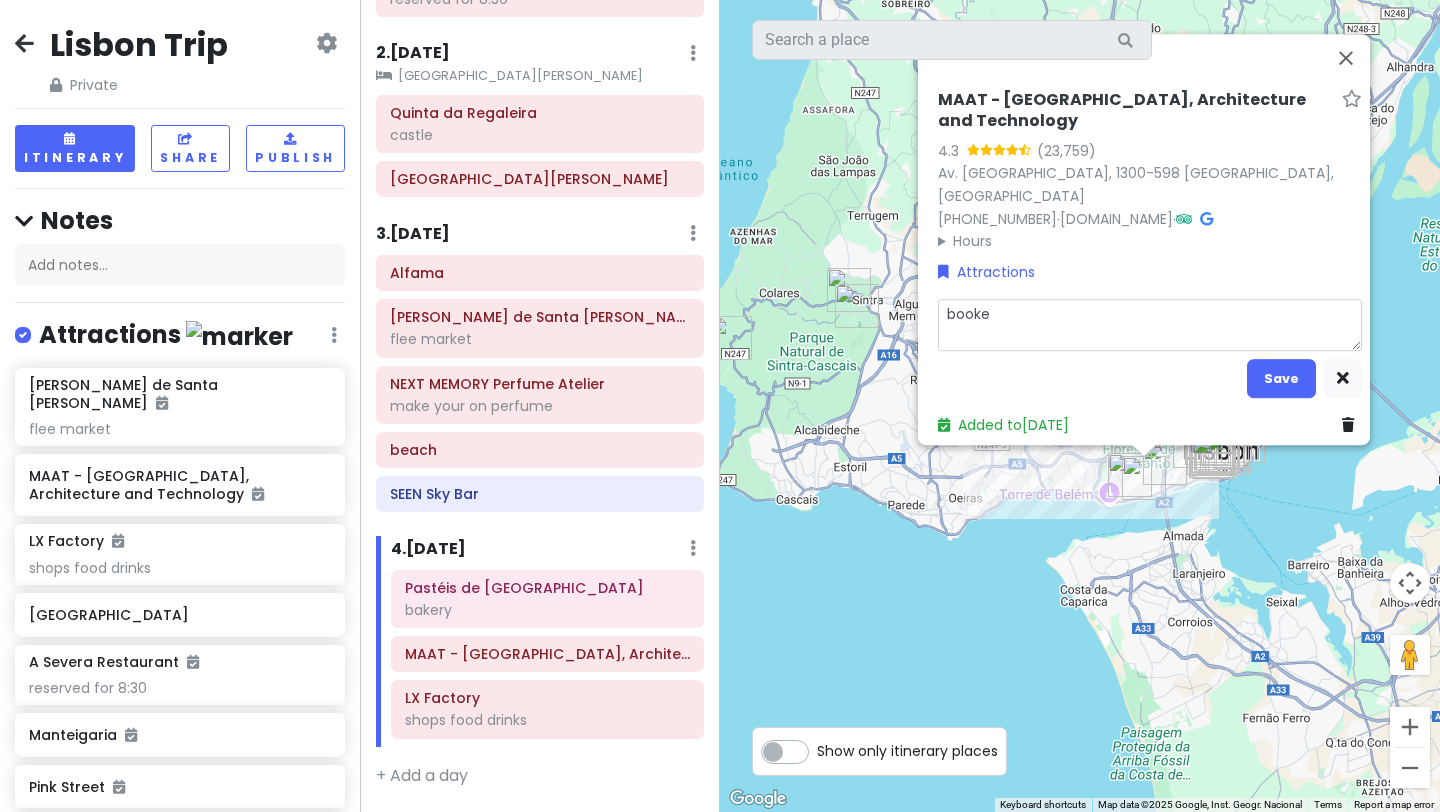 type on "x" 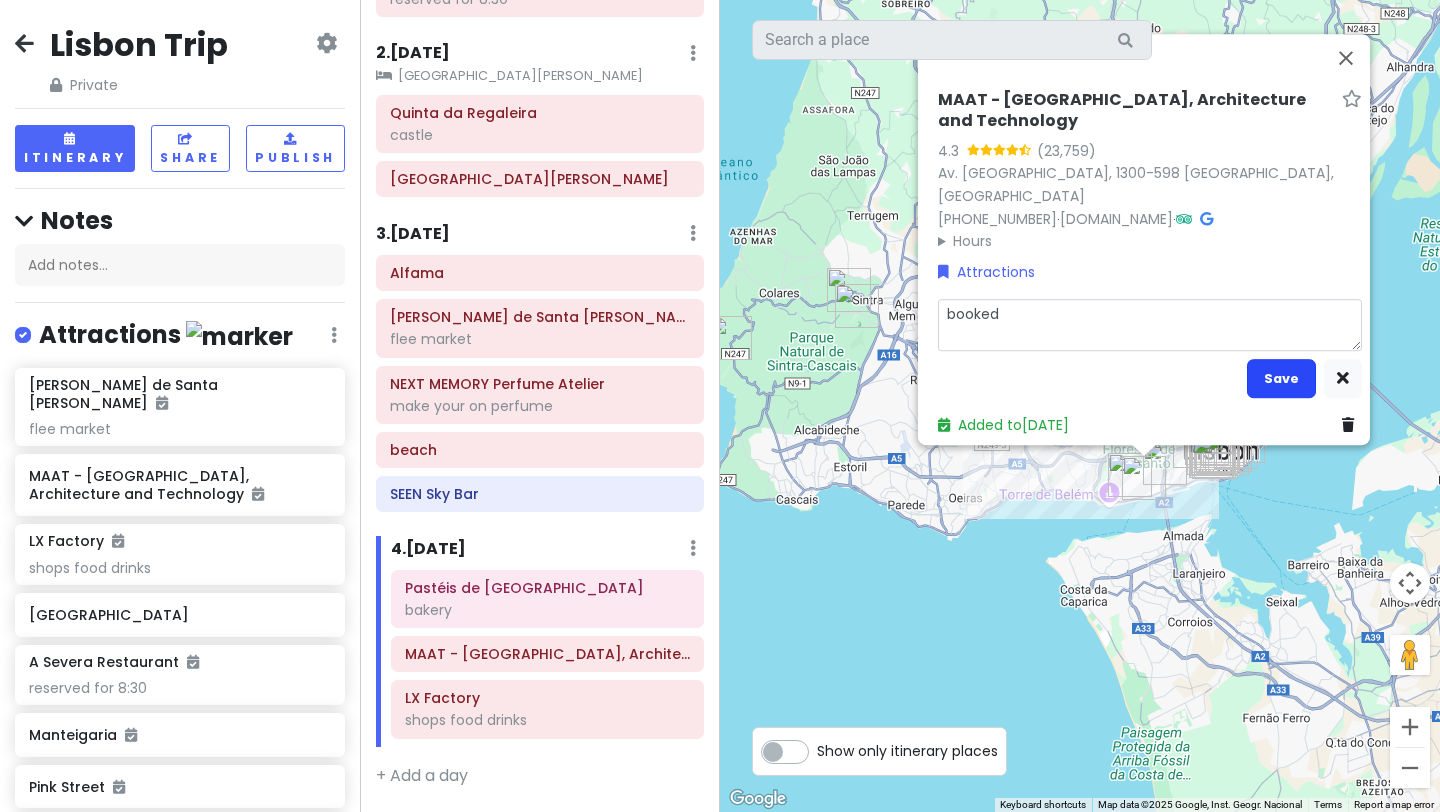 type on "booked" 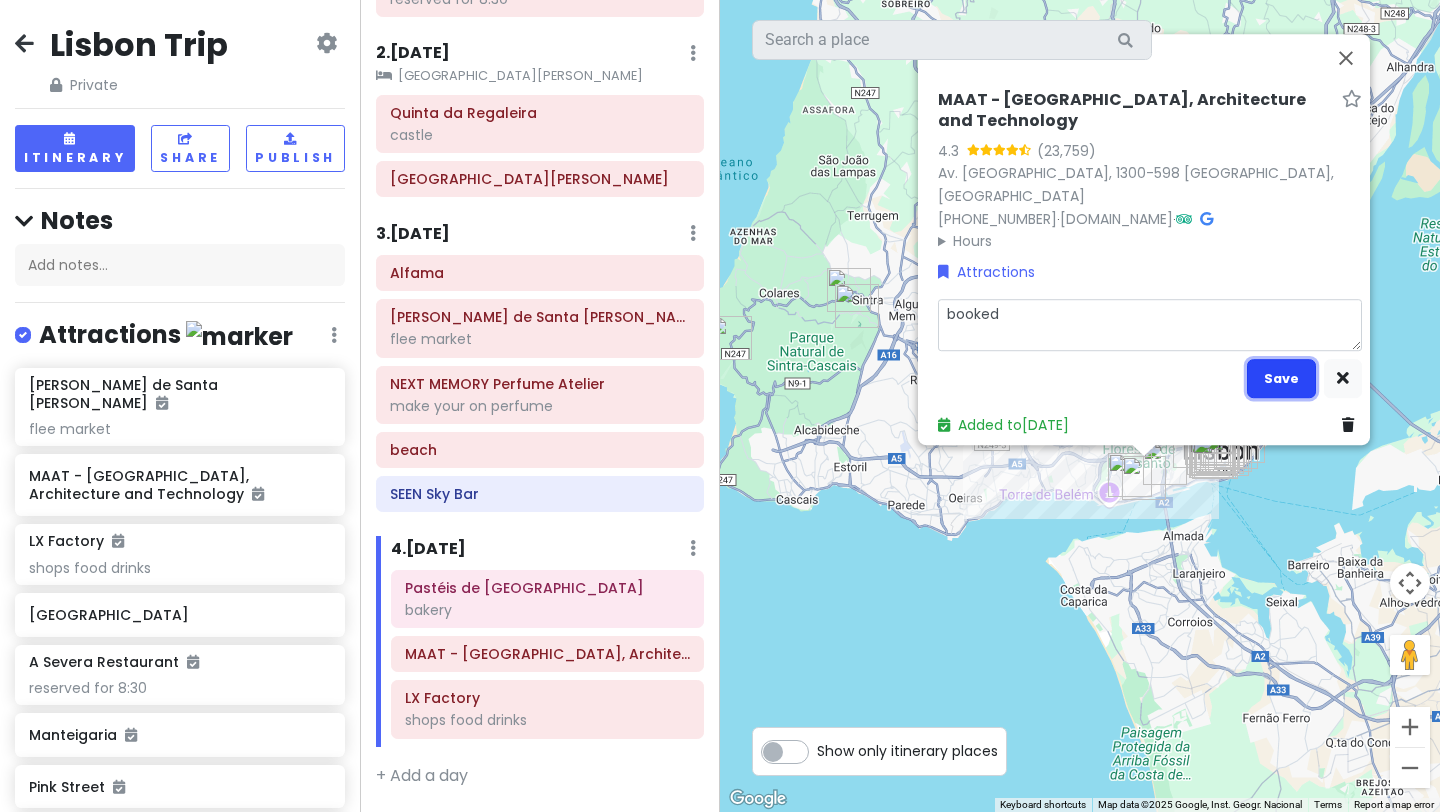 click on "Save" at bounding box center [1281, 378] 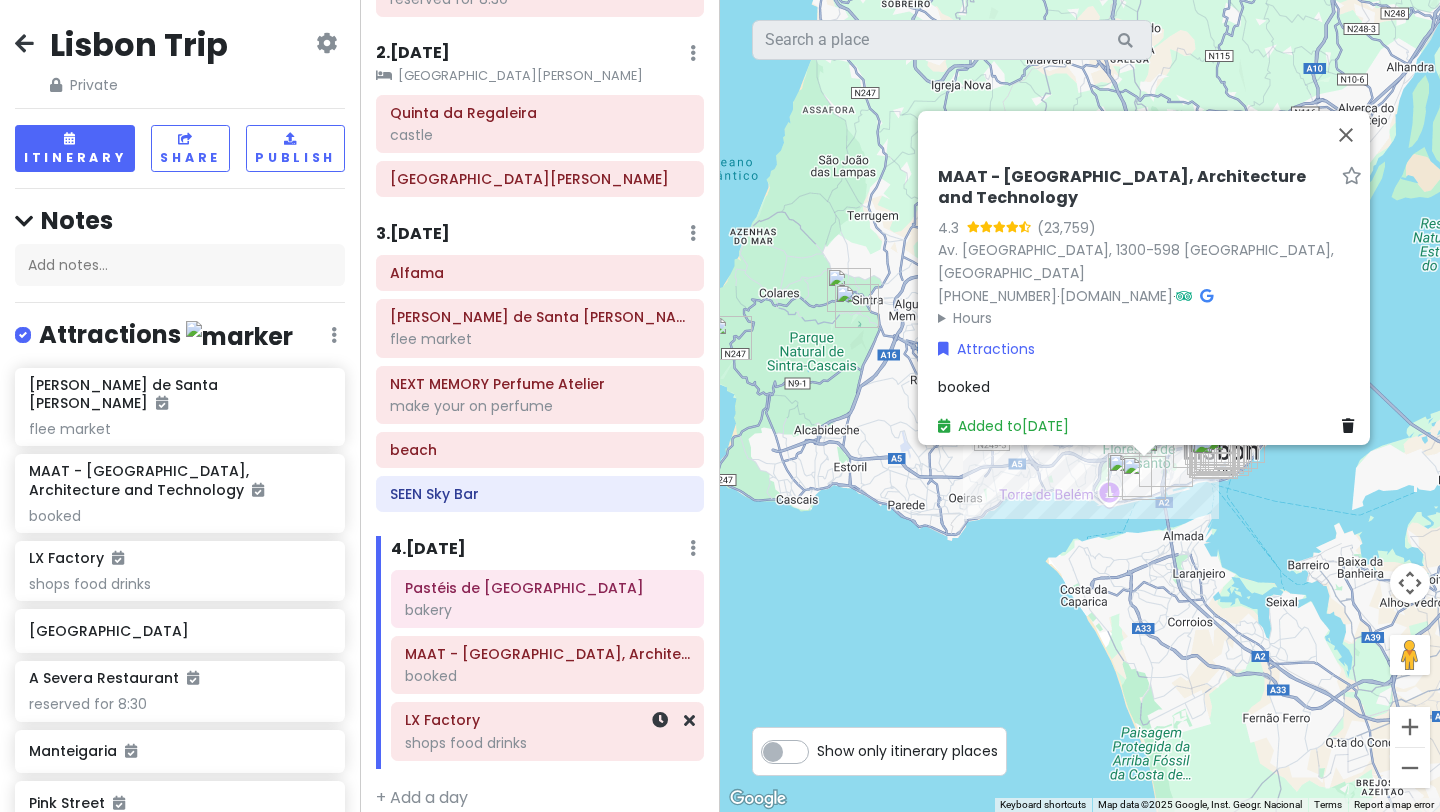 click on "shops food drinks" at bounding box center (540, -1) 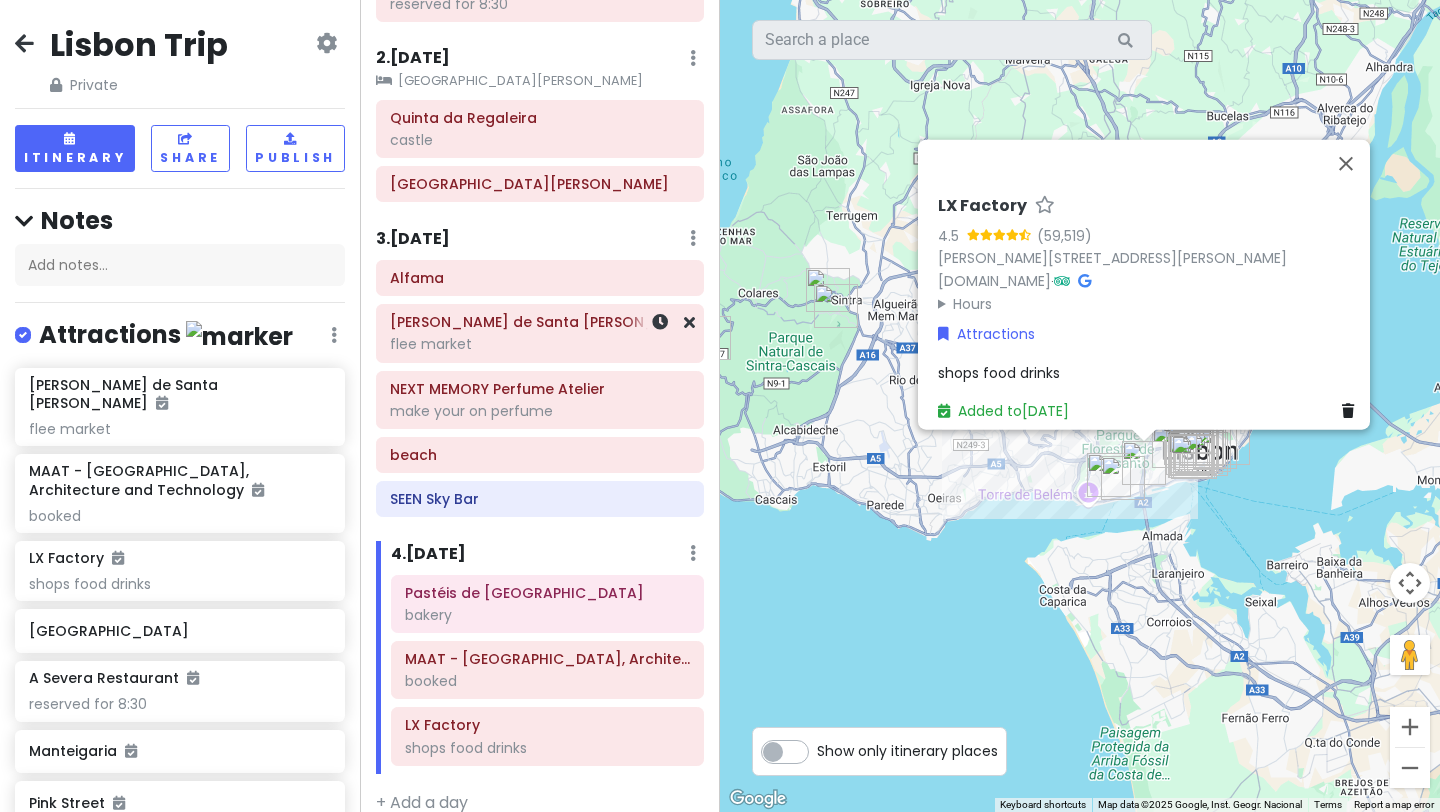 scroll, scrollTop: 417, scrollLeft: 0, axis: vertical 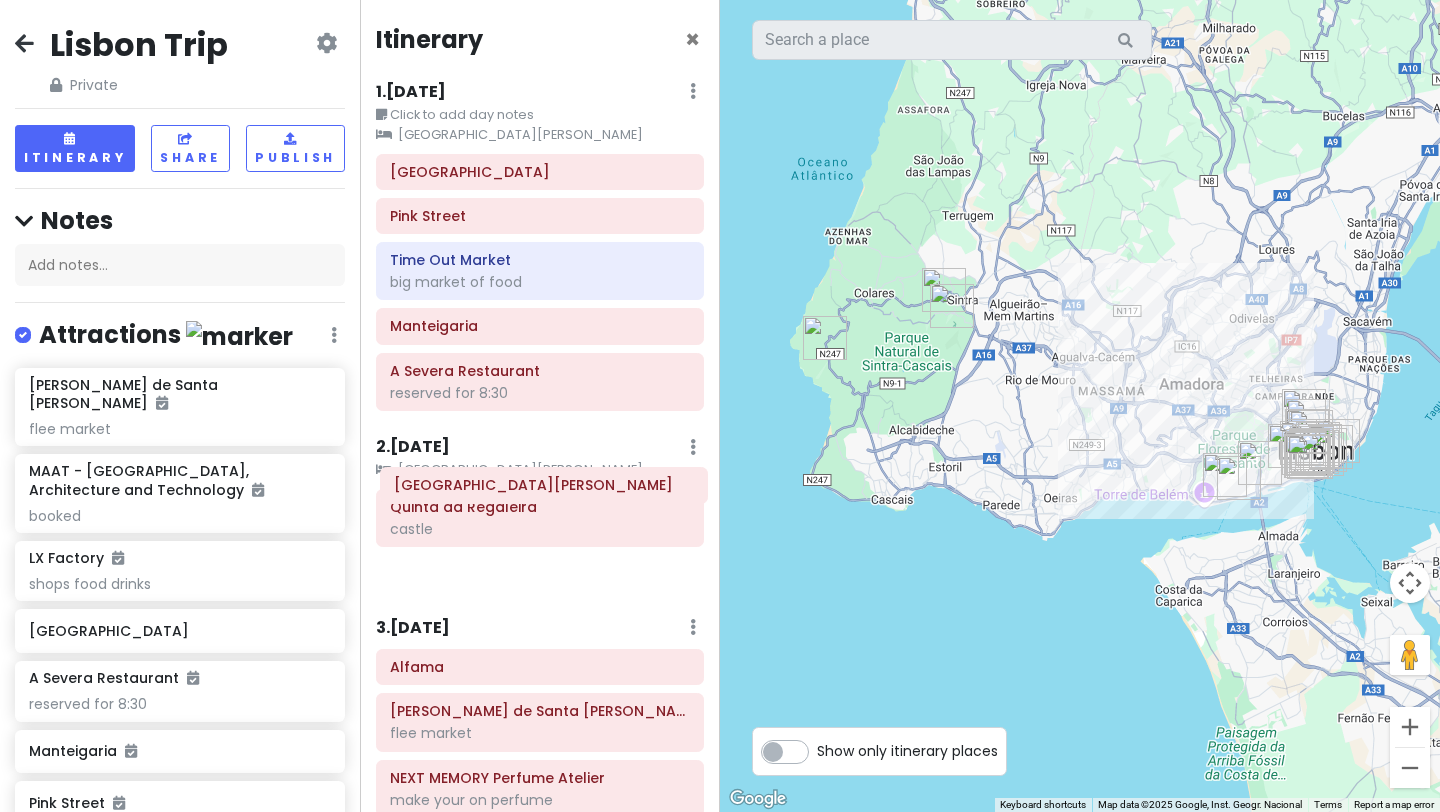 drag, startPoint x: 513, startPoint y: 577, endPoint x: 517, endPoint y: 491, distance: 86.09297 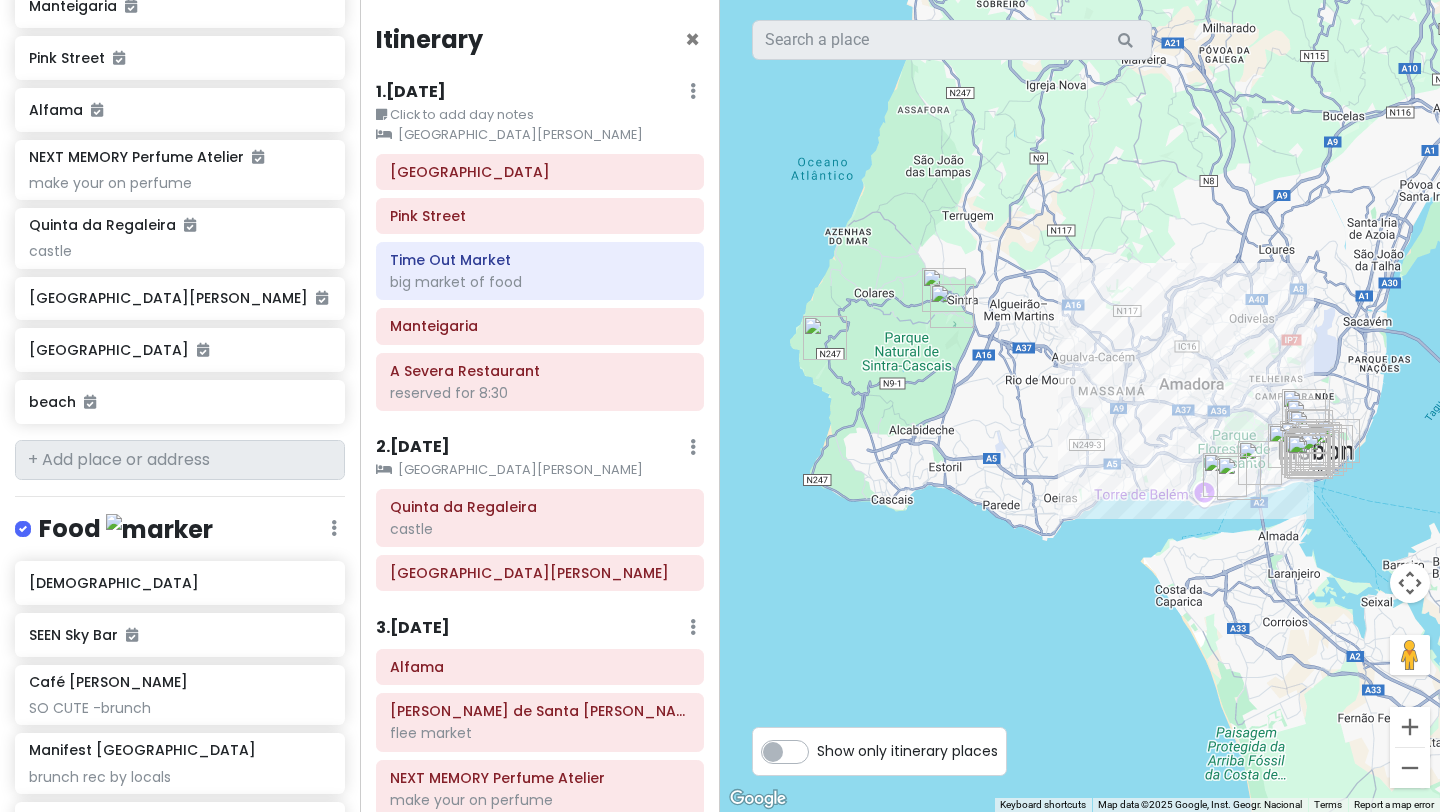 scroll, scrollTop: 744, scrollLeft: 0, axis: vertical 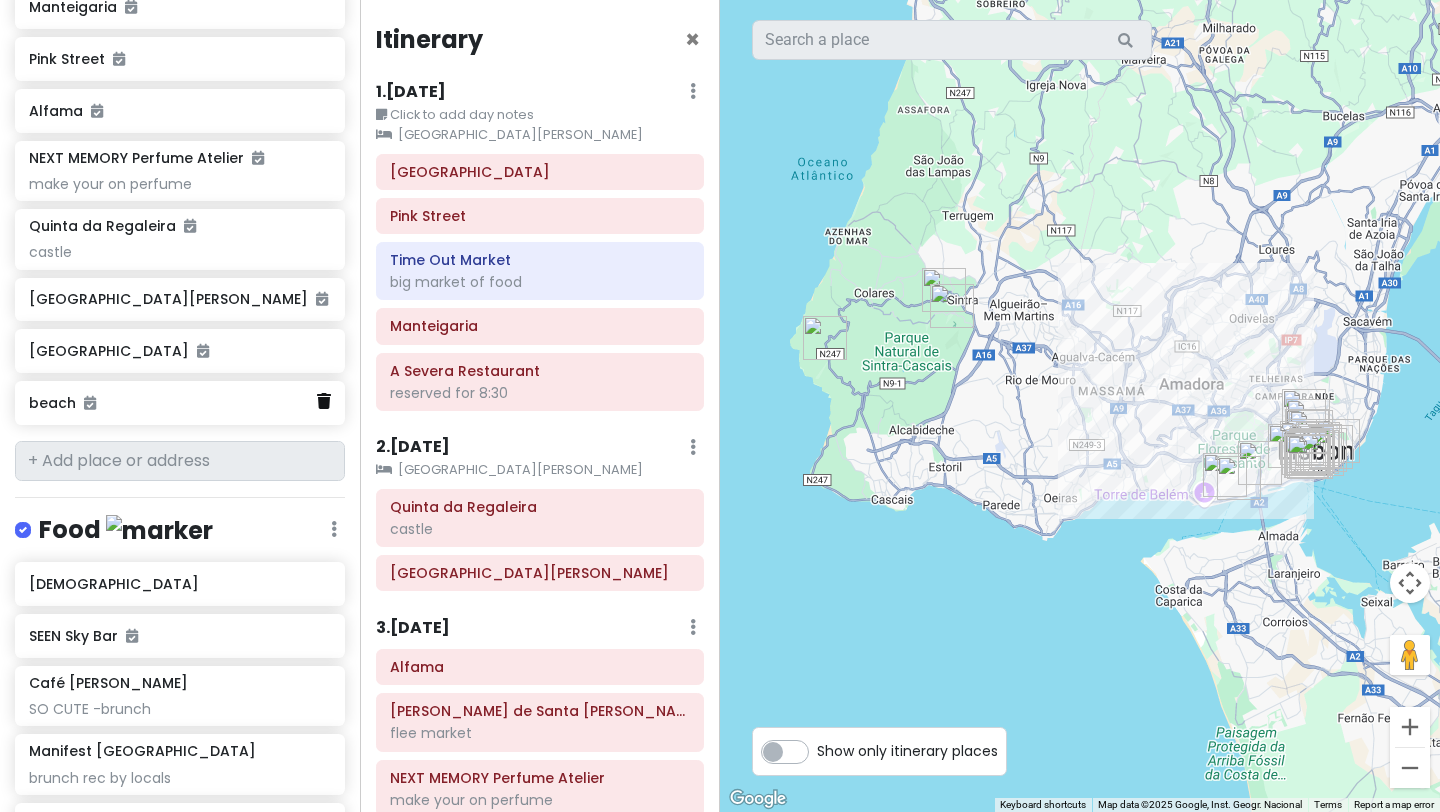 click at bounding box center [324, 401] 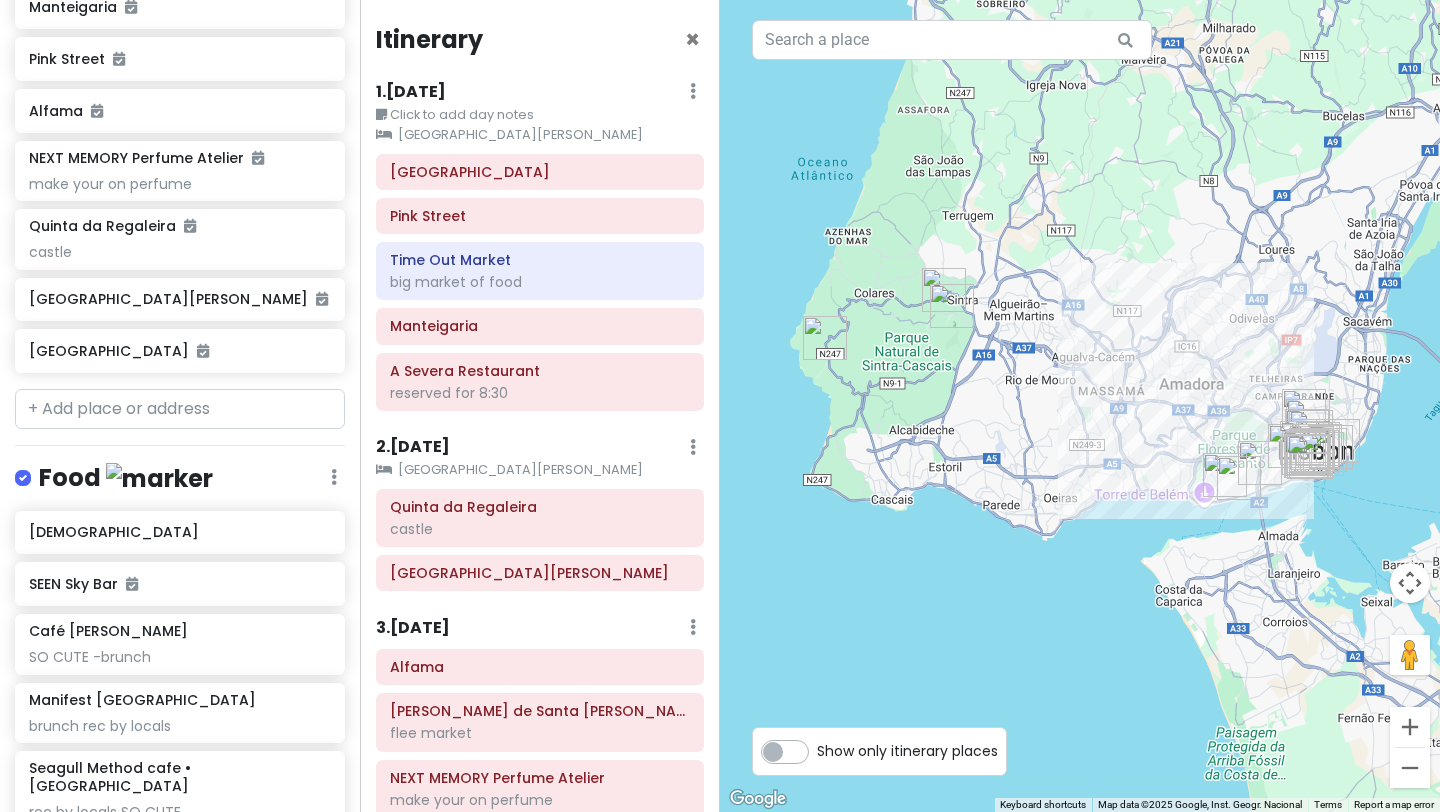 scroll, scrollTop: 692, scrollLeft: 0, axis: vertical 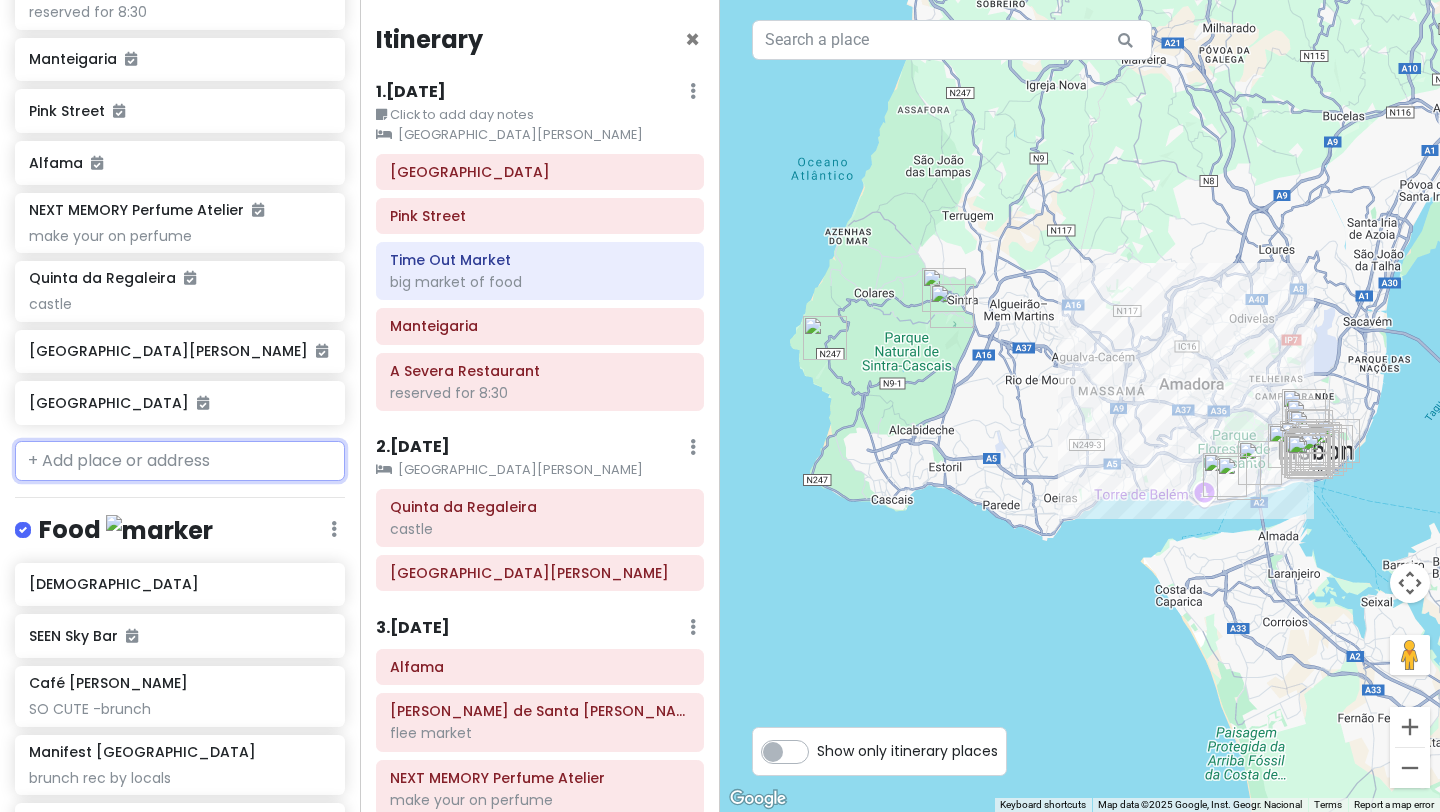 click at bounding box center [180, 461] 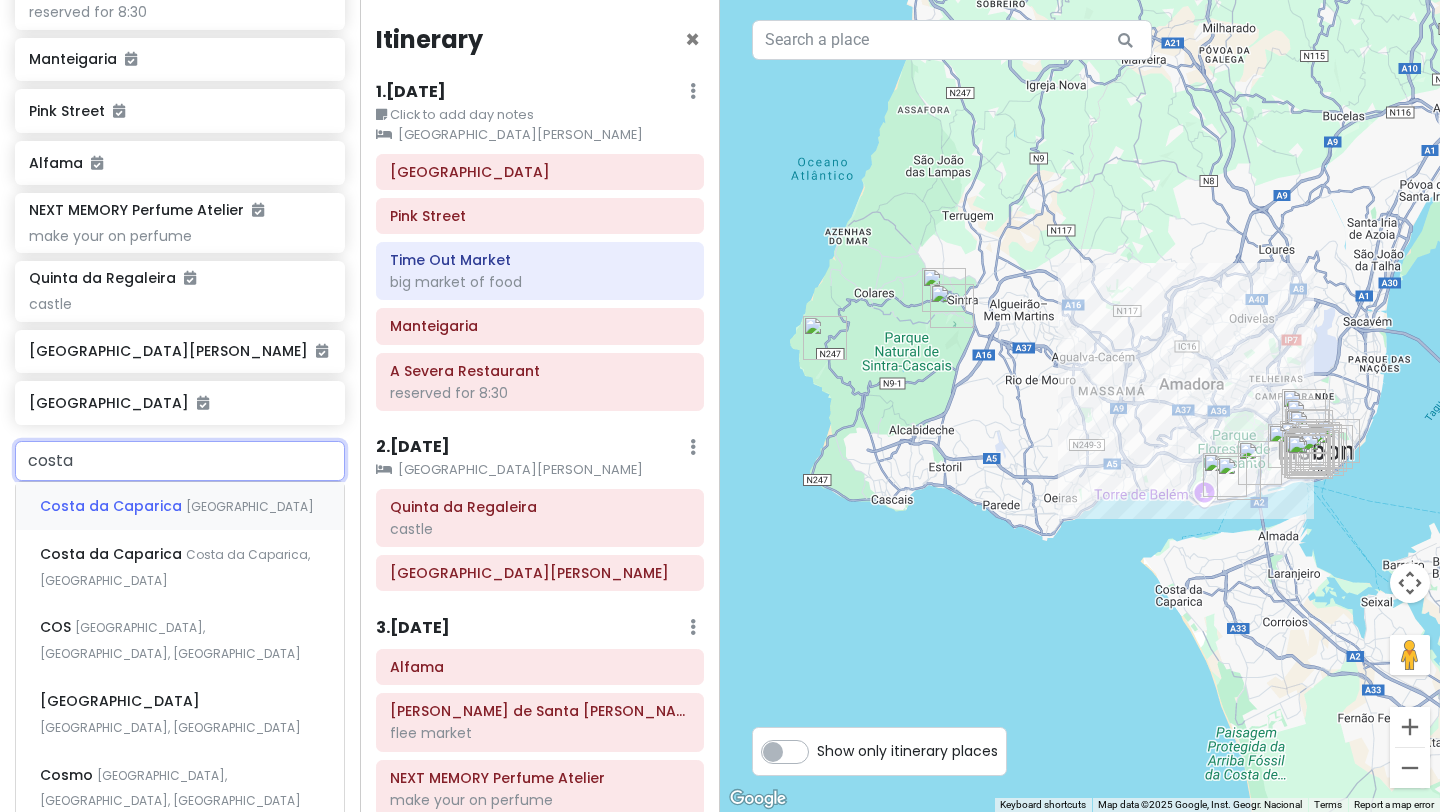 type on "costa" 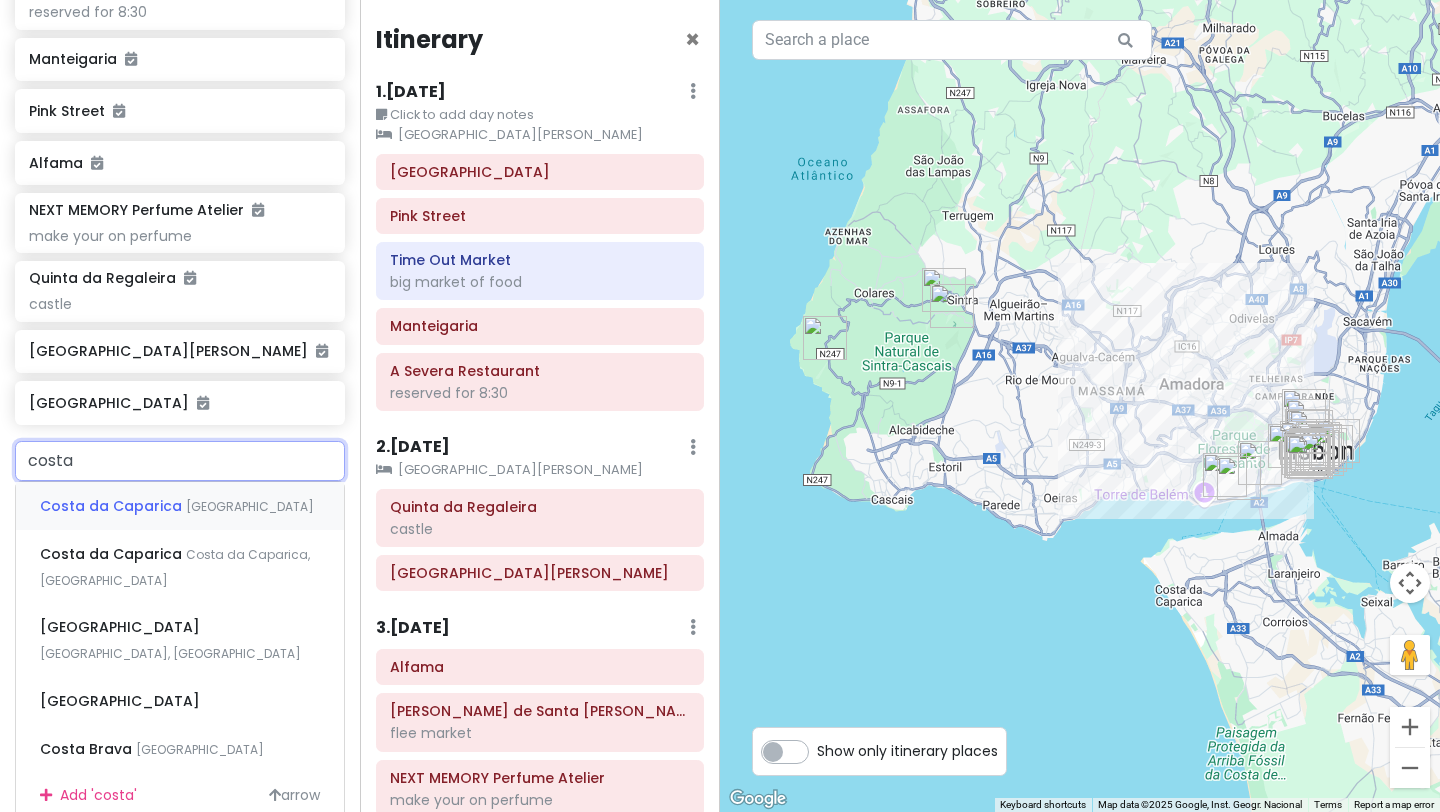 click on "Costa da Caparica" at bounding box center (113, 506) 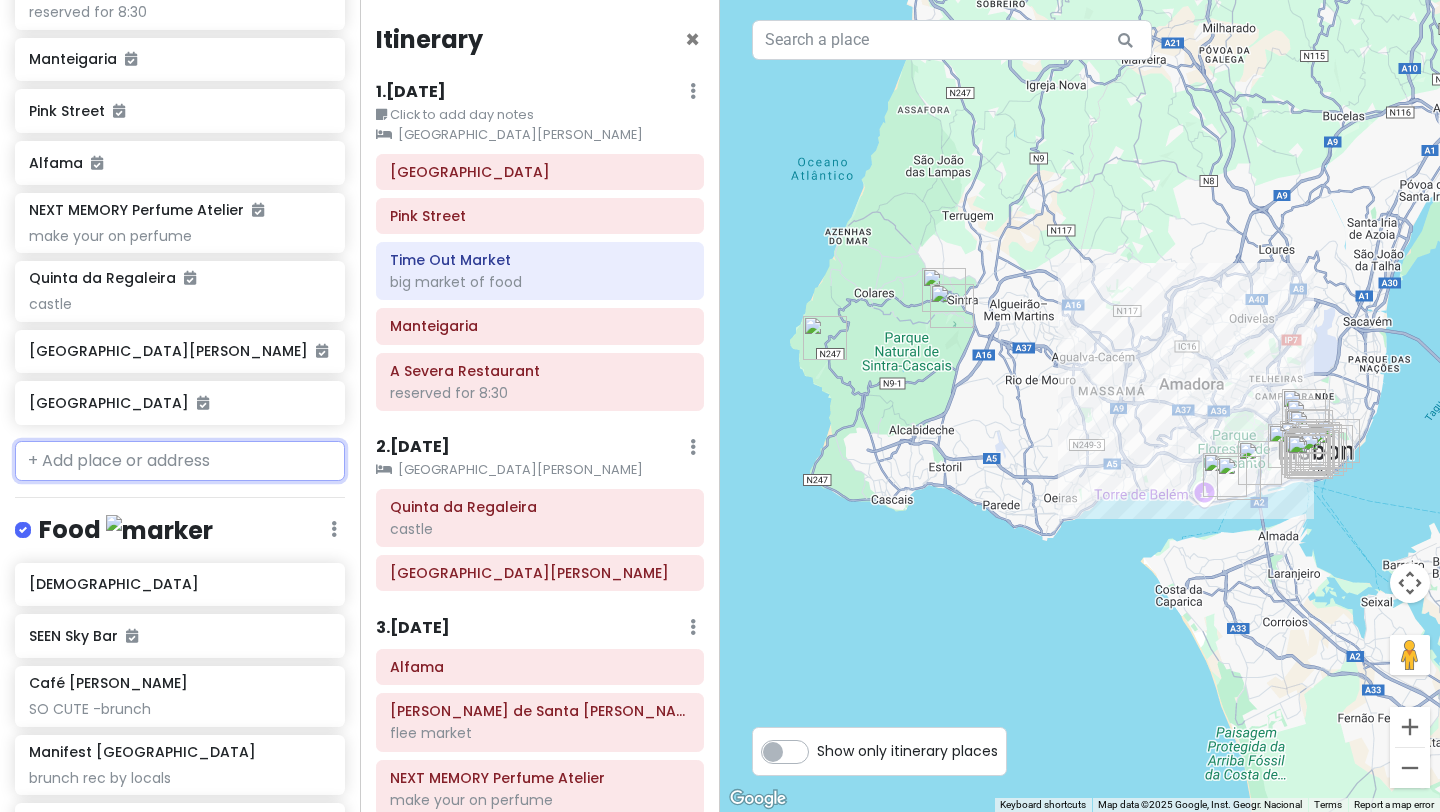 scroll, scrollTop: 744, scrollLeft: 0, axis: vertical 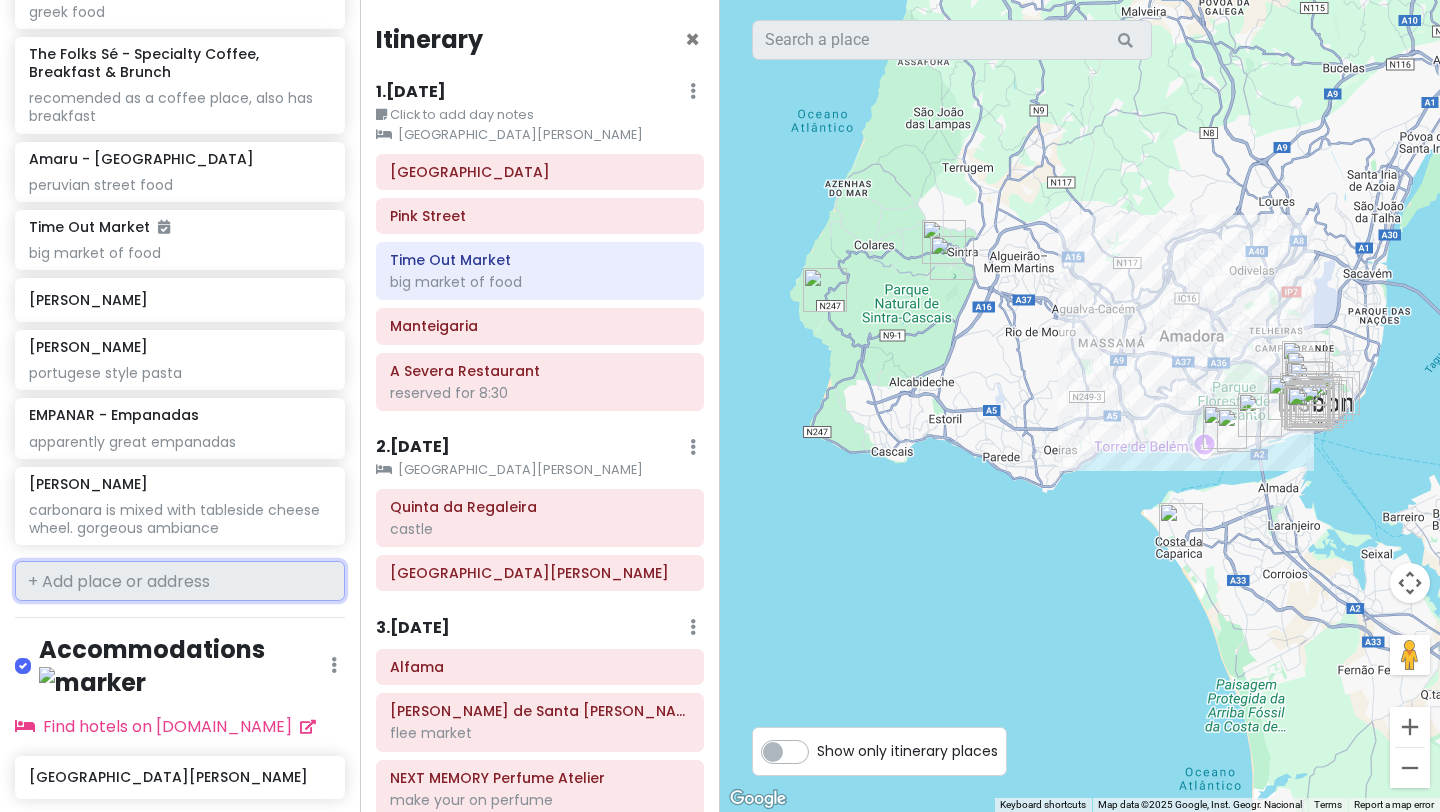 click at bounding box center [180, 581] 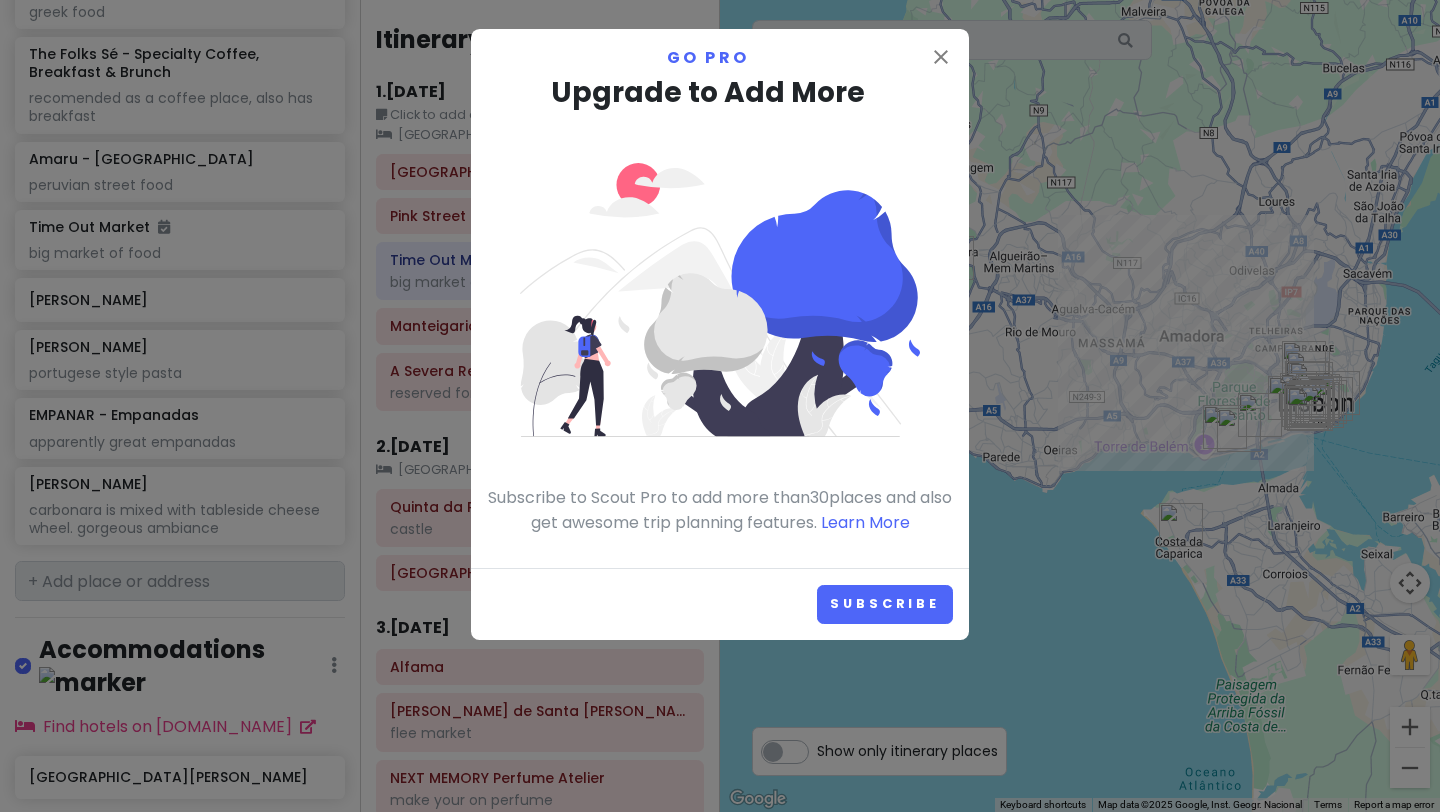 click on "close Go Pro Upgrade to Add More Subscribe to Scout Pro to add more than  30  places and also get awesome trip planning features.   Learn More" at bounding box center [720, 298] 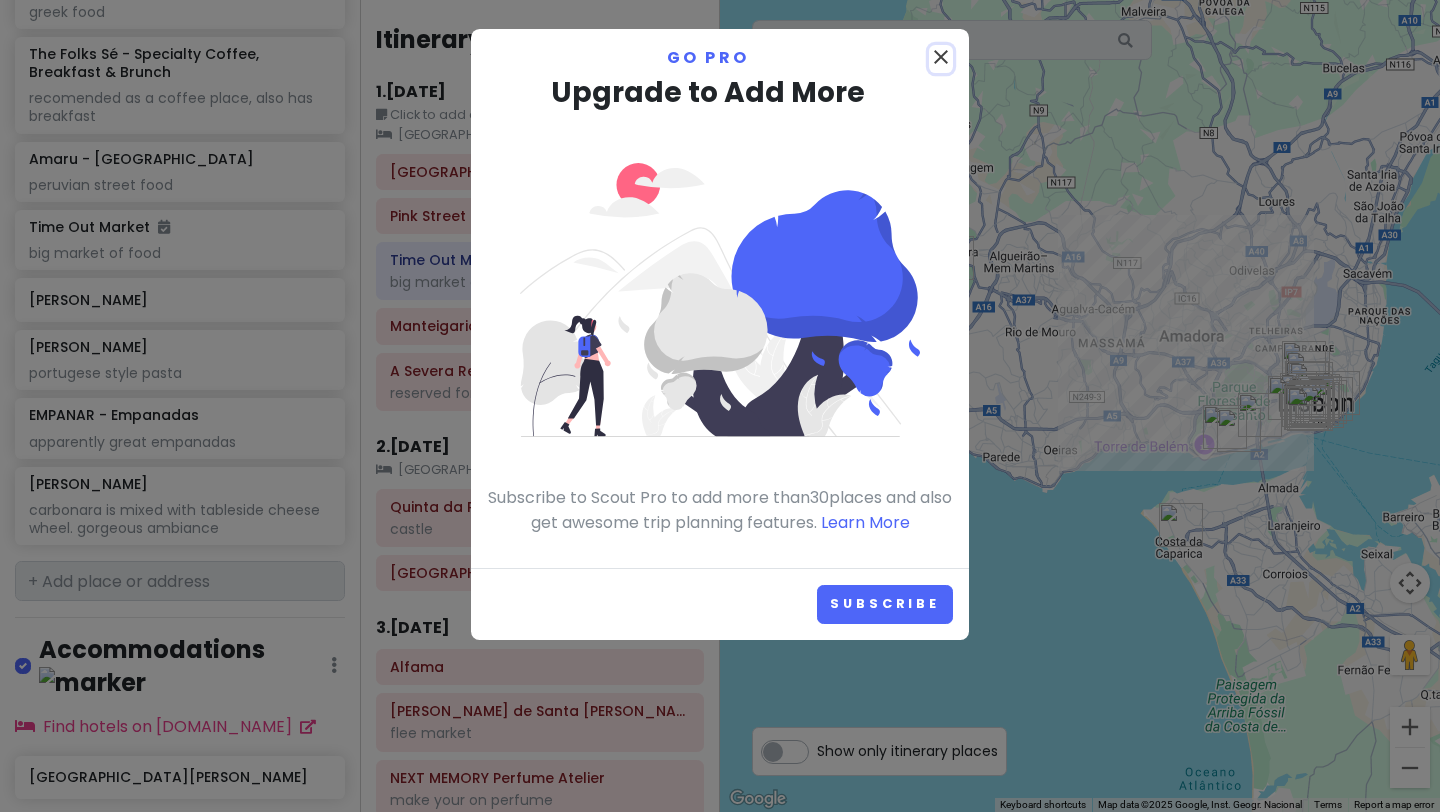 click on "close" at bounding box center (941, 57) 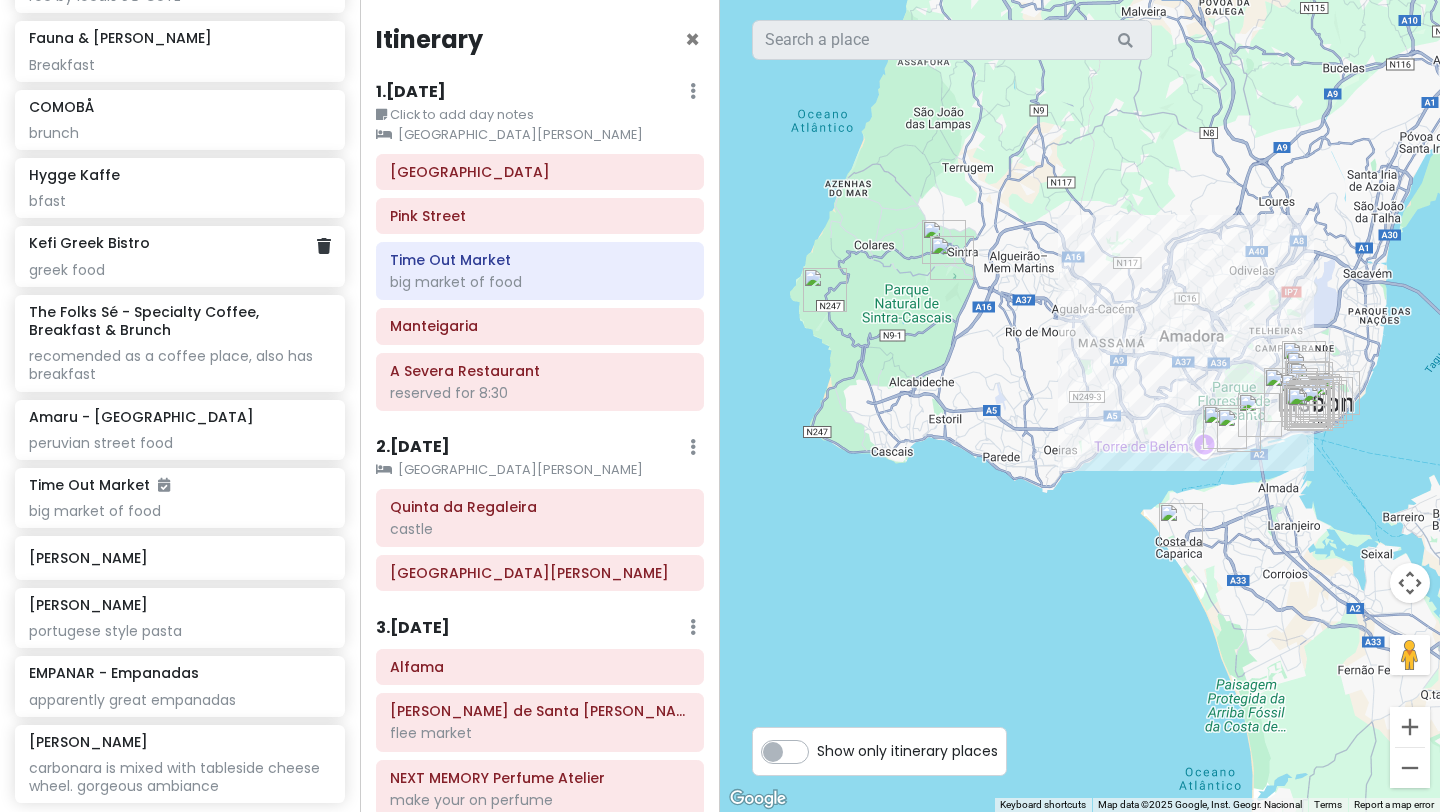 scroll, scrollTop: 1833, scrollLeft: 0, axis: vertical 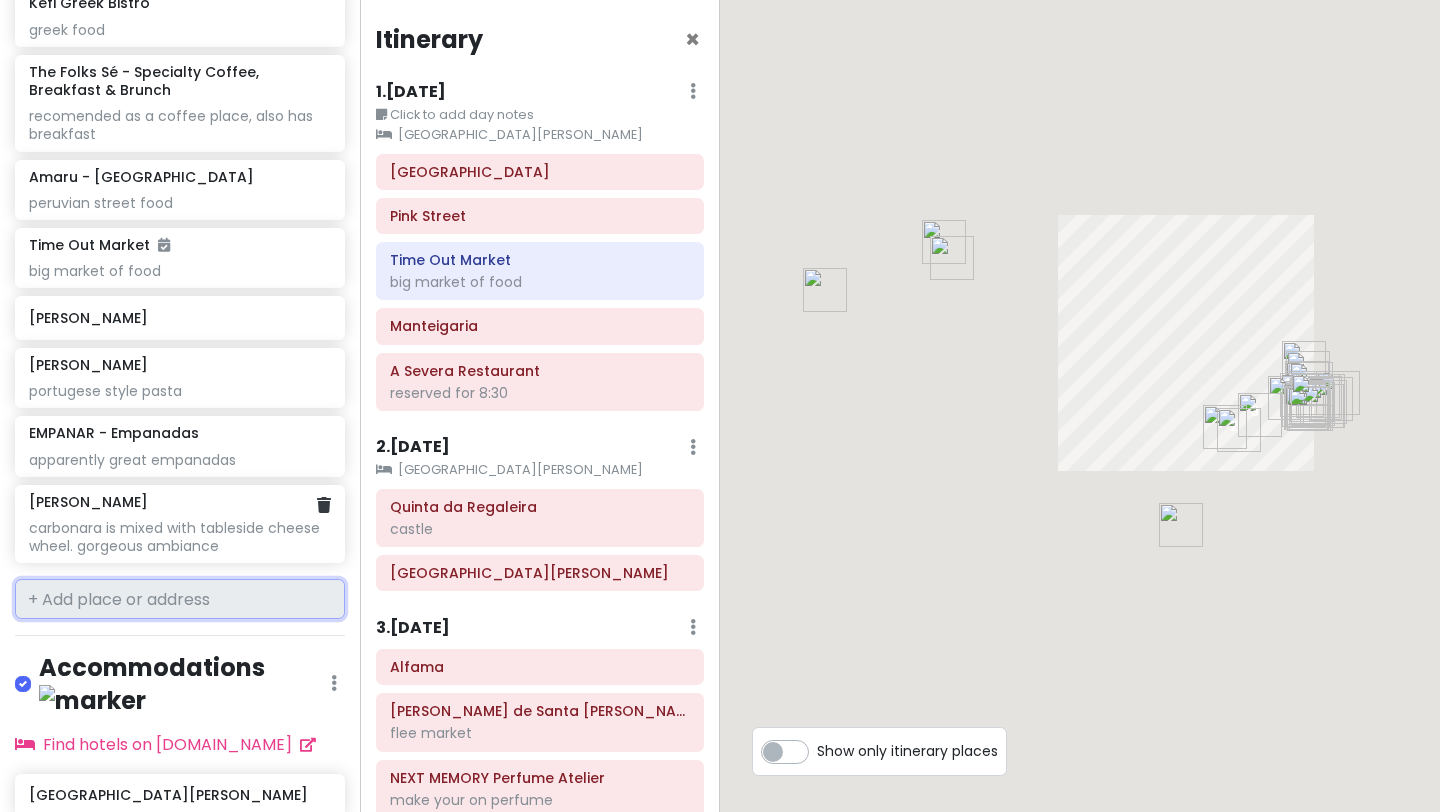 click on "Lisbon Trip Private Change Dates Make a Copy Delete Trip Go Pro ⚡️ Give Feedback 💡 Support Scout ☕️ Itinerary Share Publish Notes Add notes... Attractions   Edit Reorder Delete List Mercado de Santa Clara flee market MAAT - Museum of Art, Architecture and Technology booked LX Factory shops food drinks Arco da Rua Augusta A Severa Restaurant reserved for 8:30 Manteigaria Pink Street Alfama NEXT MEMORY Perfume Atelier make your on perfume Quinta da Regaleira castle National Palace of Pena Rossio Square Costa da Caparica Food   Edit Reorder Delete List Javá SEEN Sky Bar Café Janis SO CUTE -brunch Manifest Lisbon brunch rec by locals Seagull Method cafe • Brunch rec by locals SO CUTE Fauna & Flora - Chiado Breakfast COMOBÅ brunch Hygge Kaffe bfast Kefi Greek Bistro greek food The Folks Sé - Specialty Coffee, Breakfast & Brunch recomended as a coffee place, also has breakfast Amaru - Peruvian Street Lab peruvian street food Time Out Market big market of food Moinho Dom Quixote Leonetta Rocco     1" at bounding box center (720, 406) 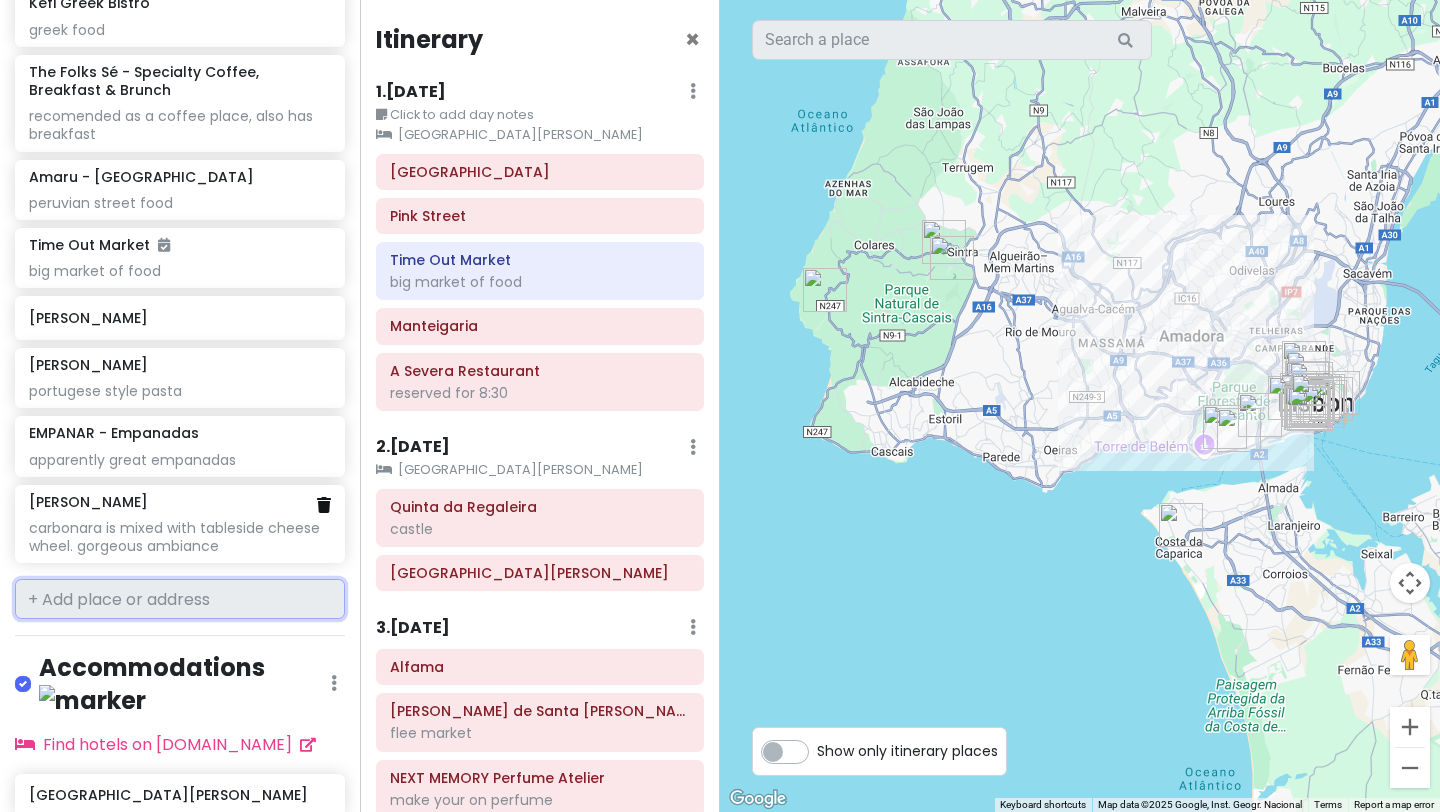 scroll, scrollTop: 1863, scrollLeft: 0, axis: vertical 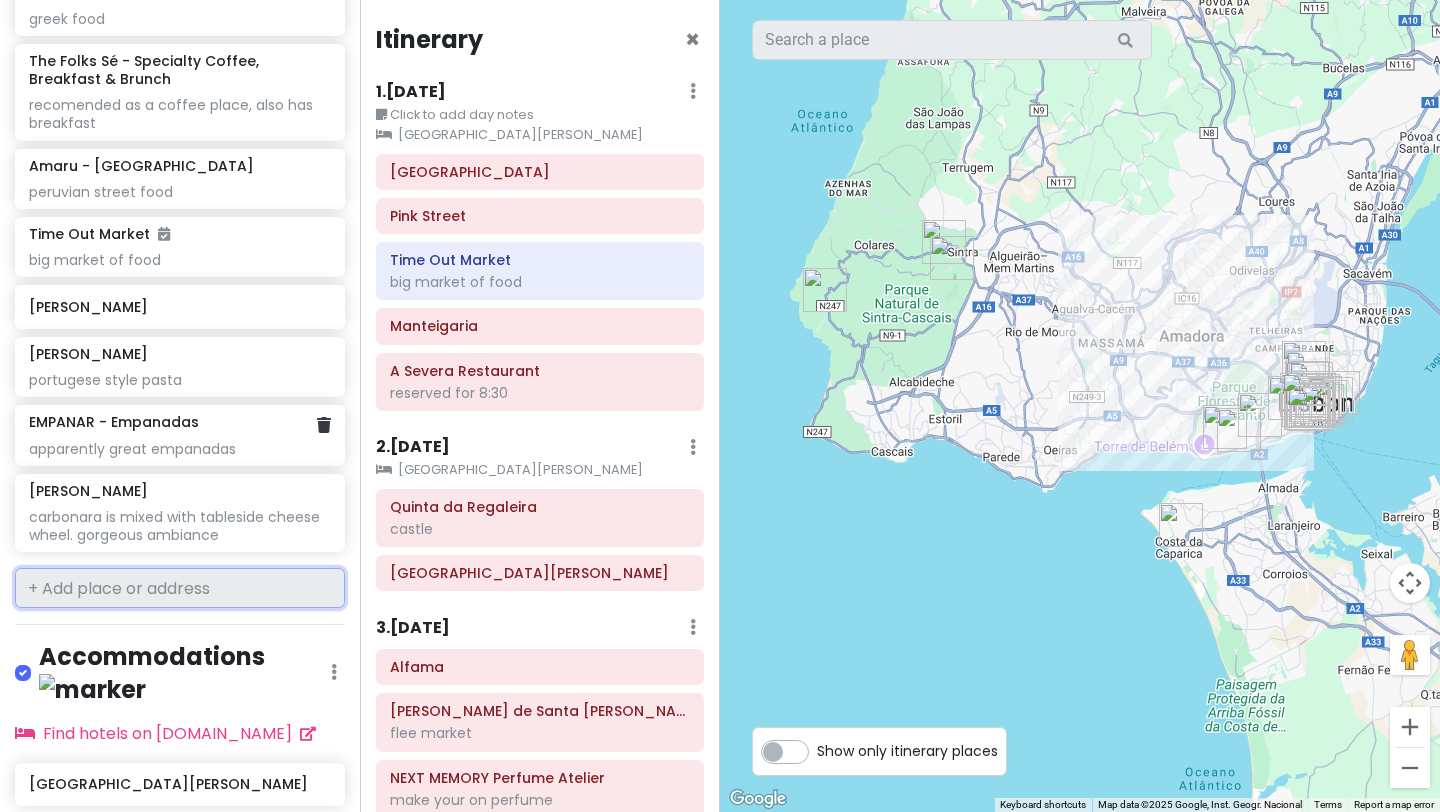 click on "EMPANAR - Empanadas" at bounding box center [179, 422] 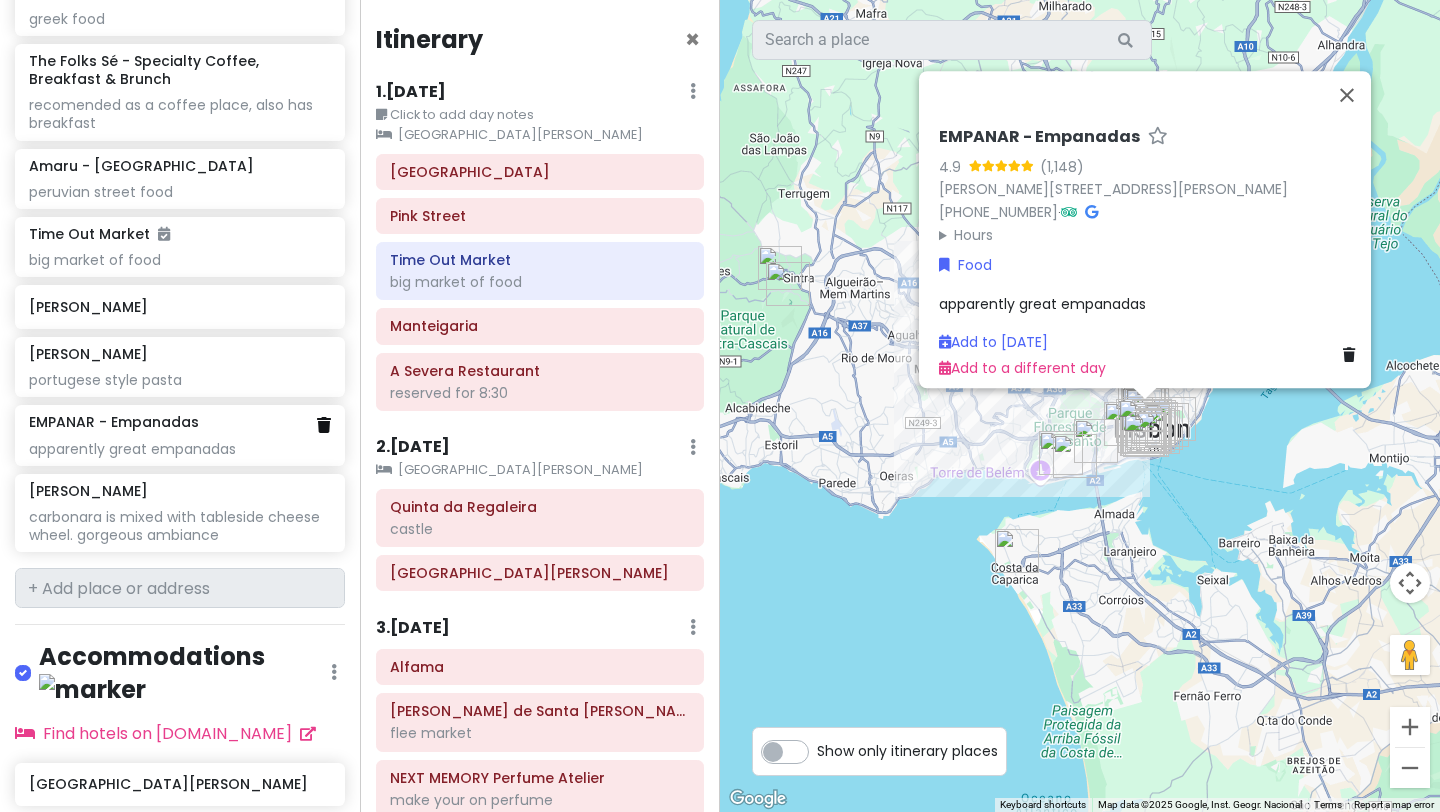 click at bounding box center [324, 425] 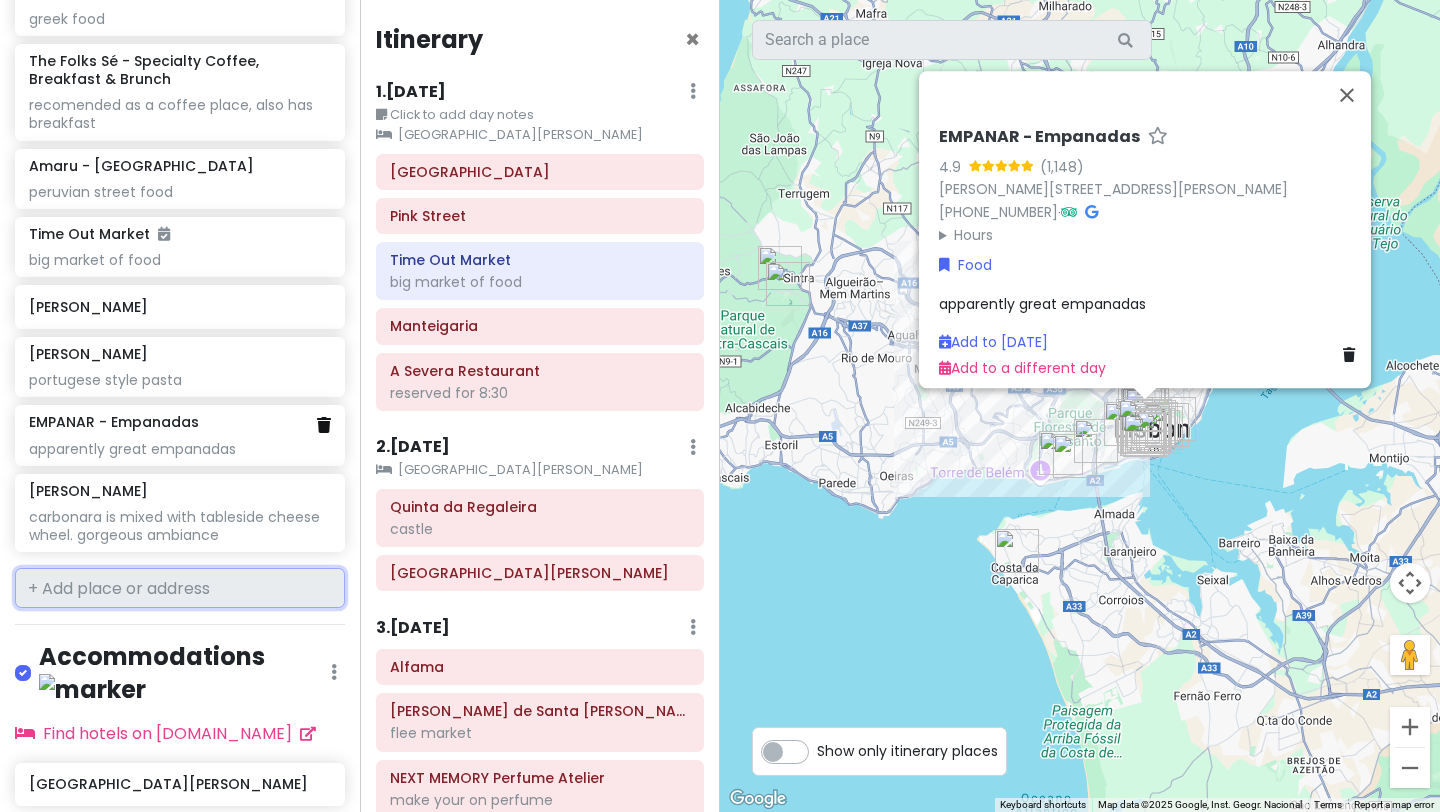 scroll, scrollTop: 1794, scrollLeft: 0, axis: vertical 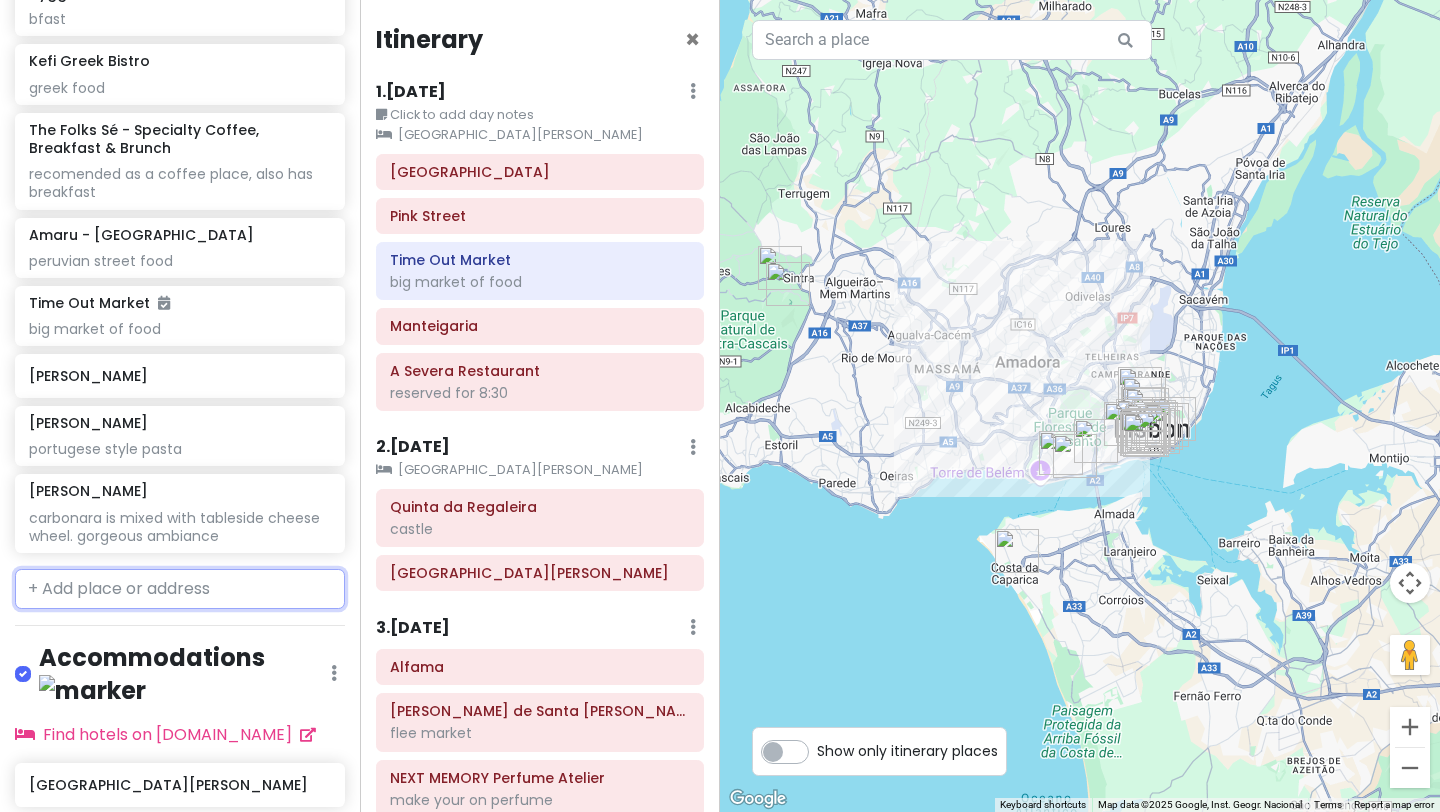 click at bounding box center [180, 589] 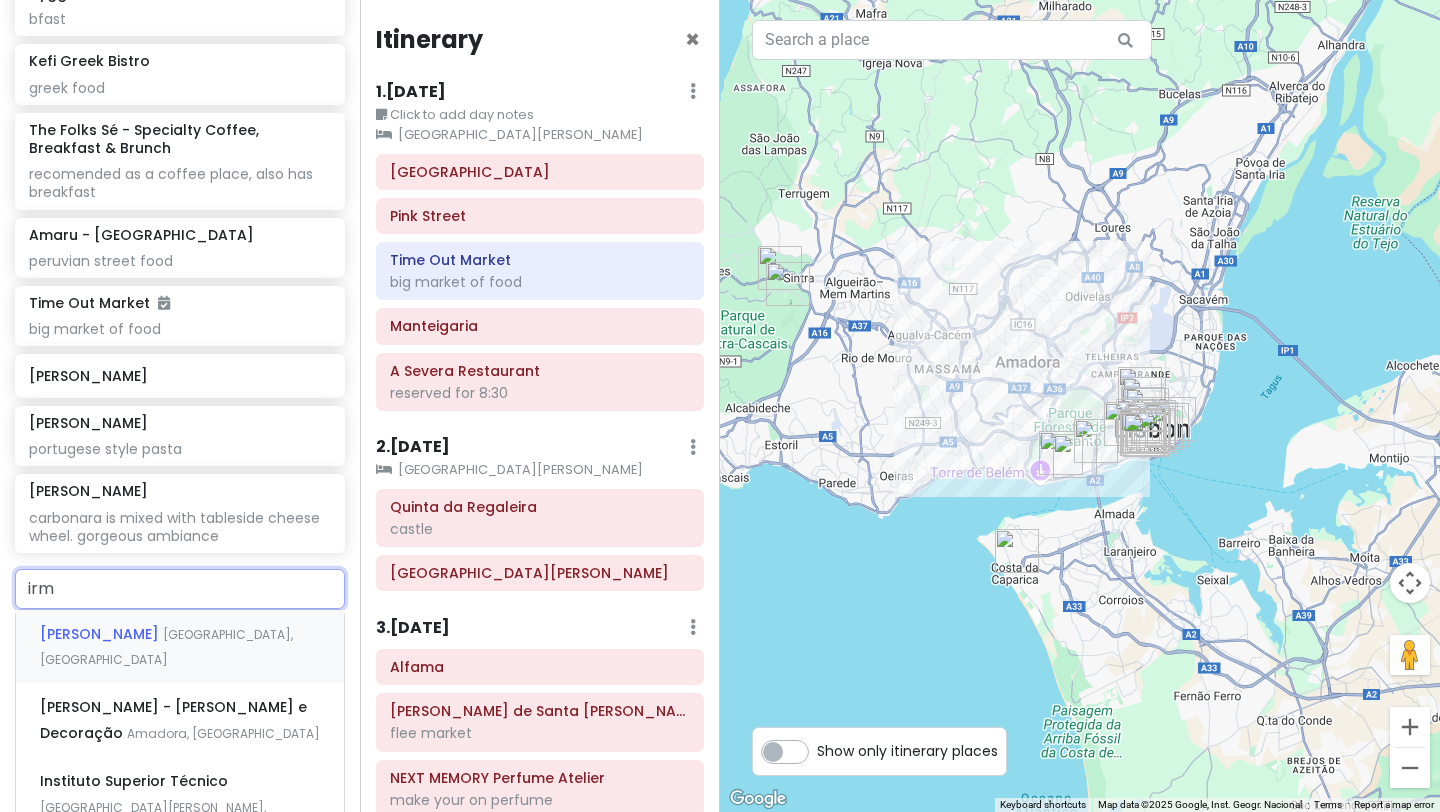 type on "irma" 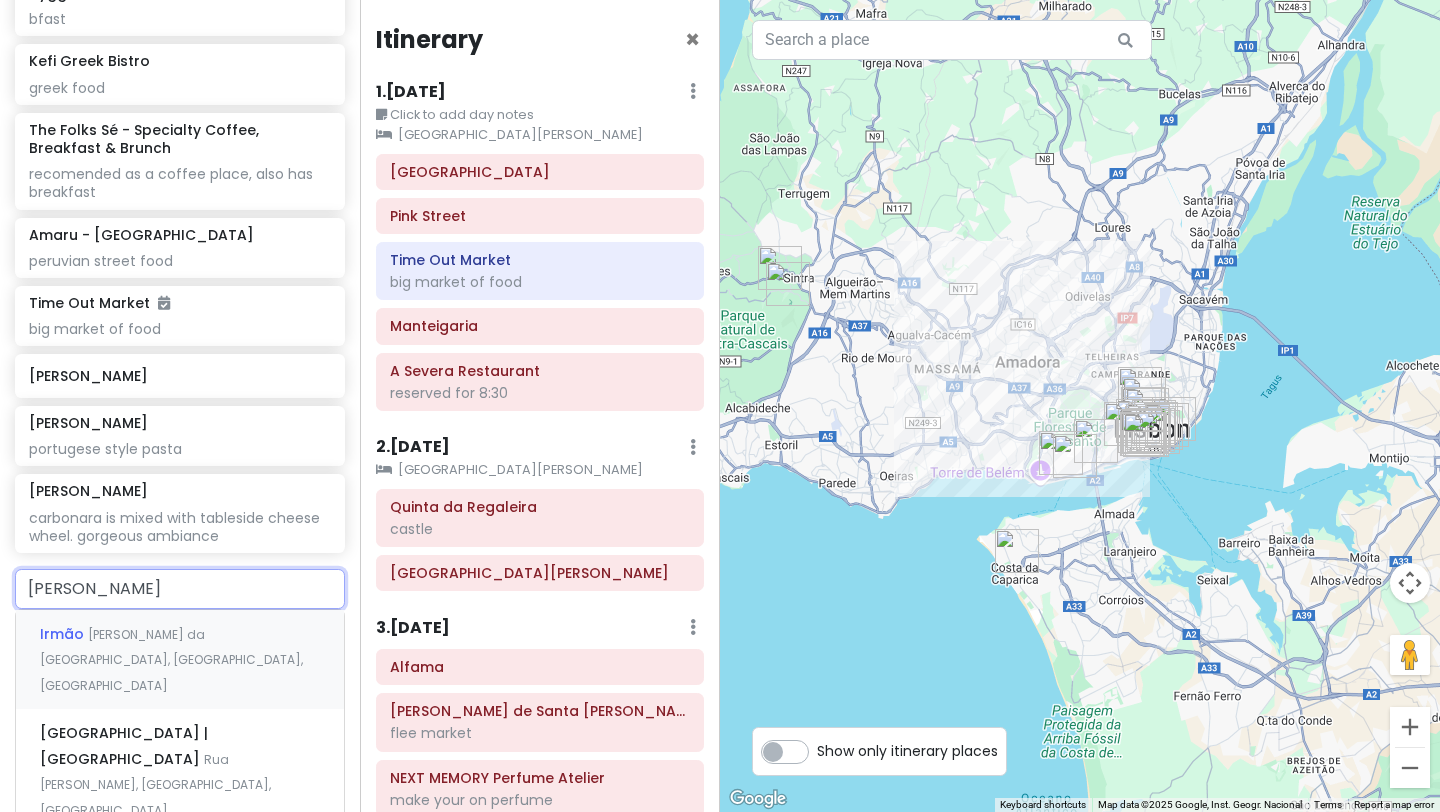 click on "Irmão   Estrada da Praia do Castelo, Costa da Caparica, Portugal" at bounding box center [180, 659] 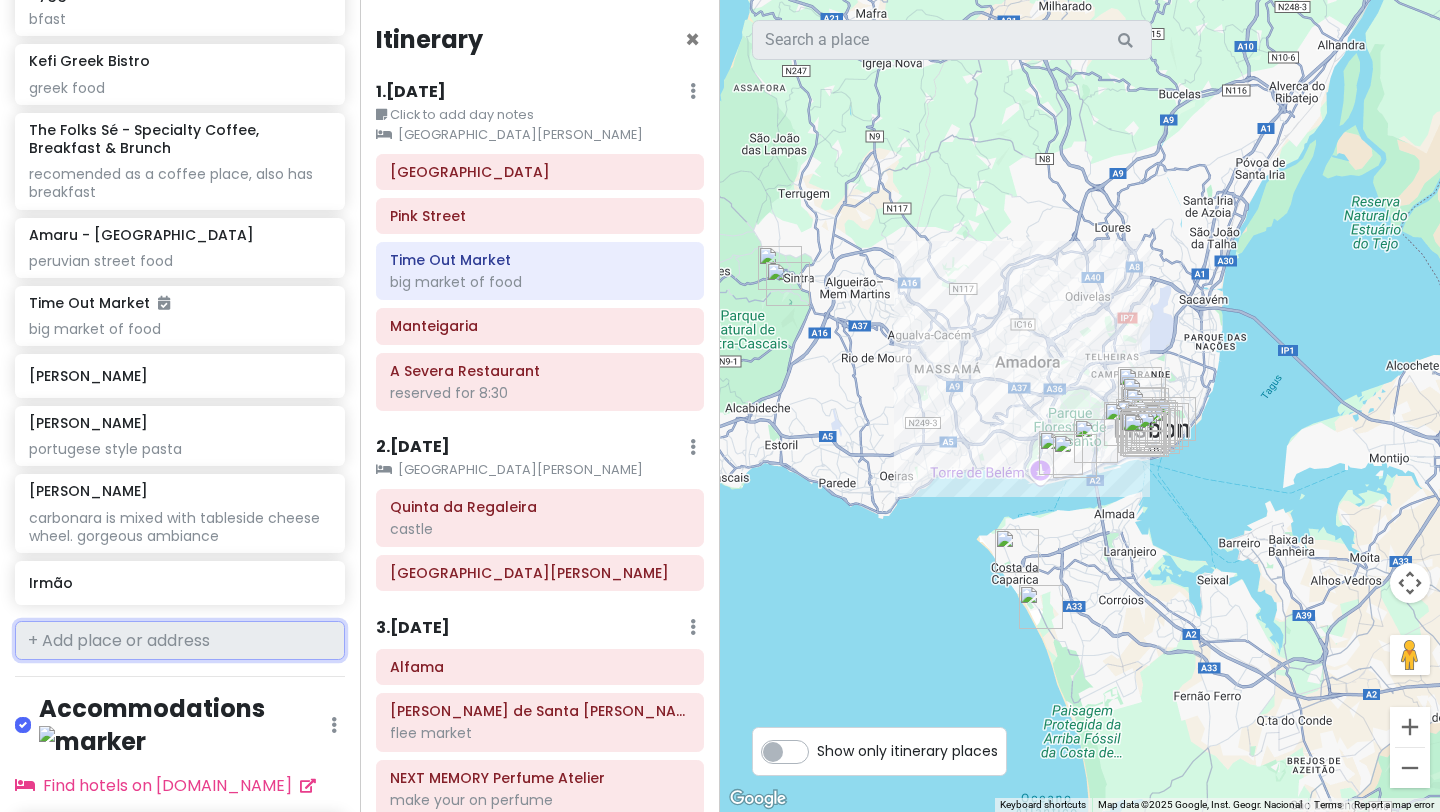 scroll, scrollTop: 1846, scrollLeft: 0, axis: vertical 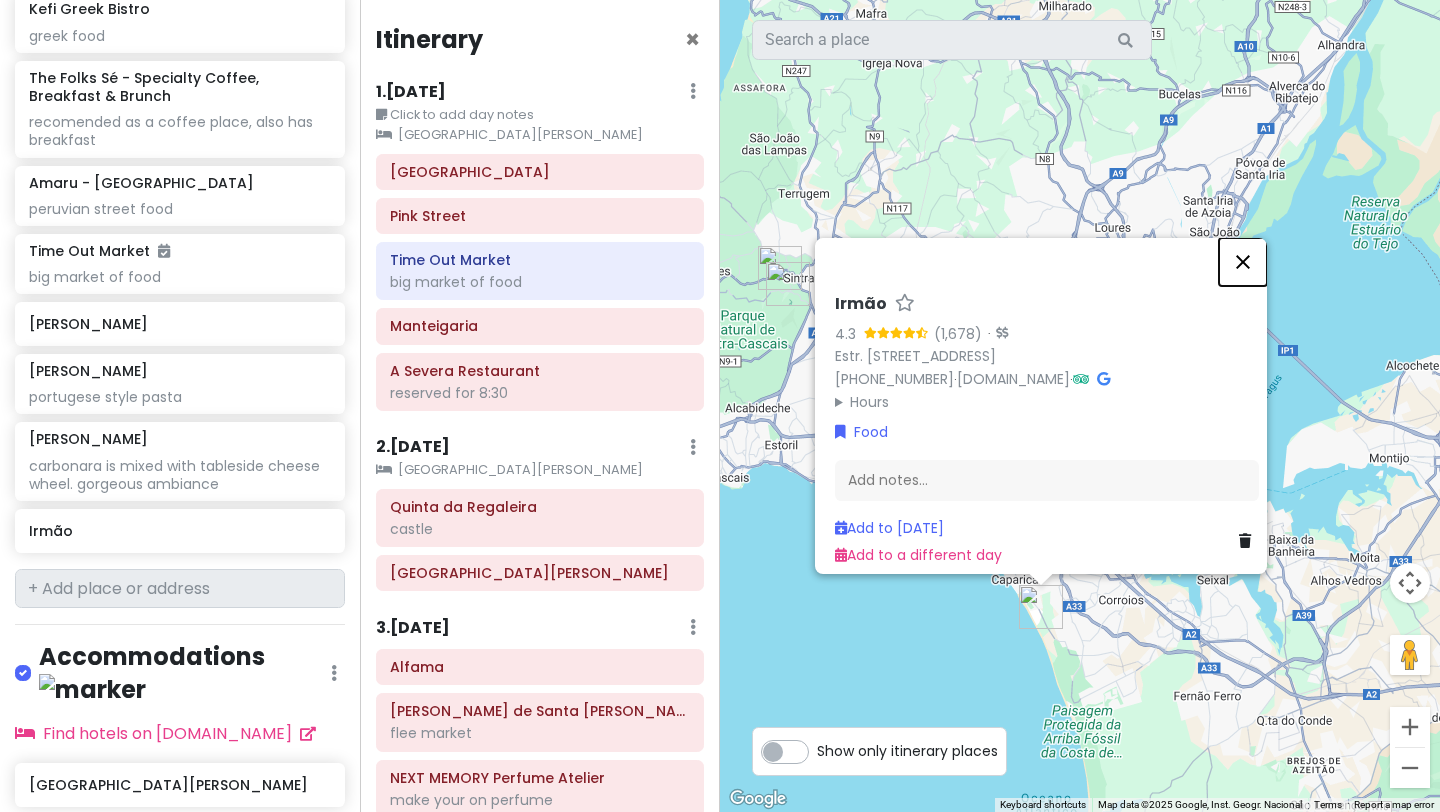click at bounding box center (1243, 262) 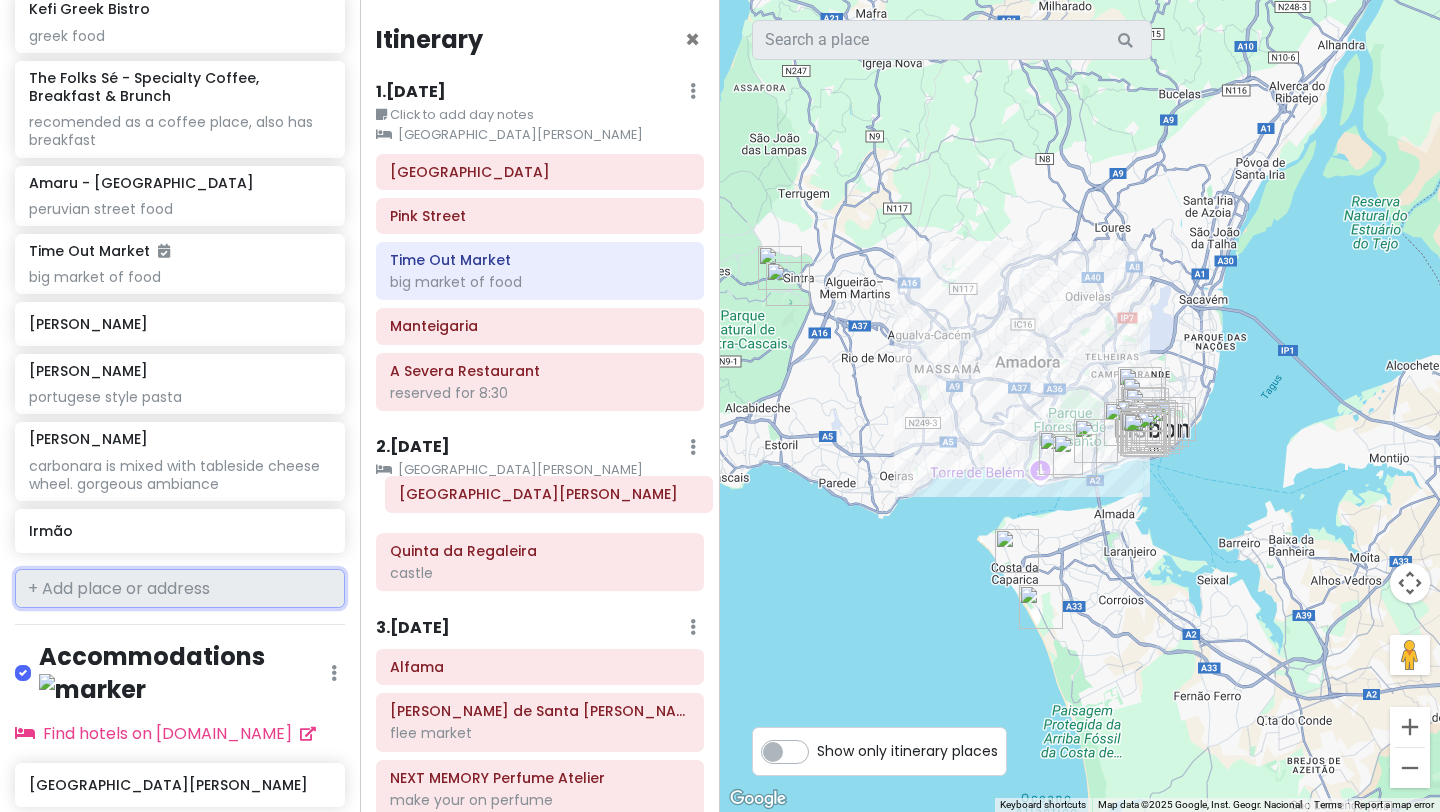 drag, startPoint x: 465, startPoint y: 586, endPoint x: 474, endPoint y: 507, distance: 79.51101 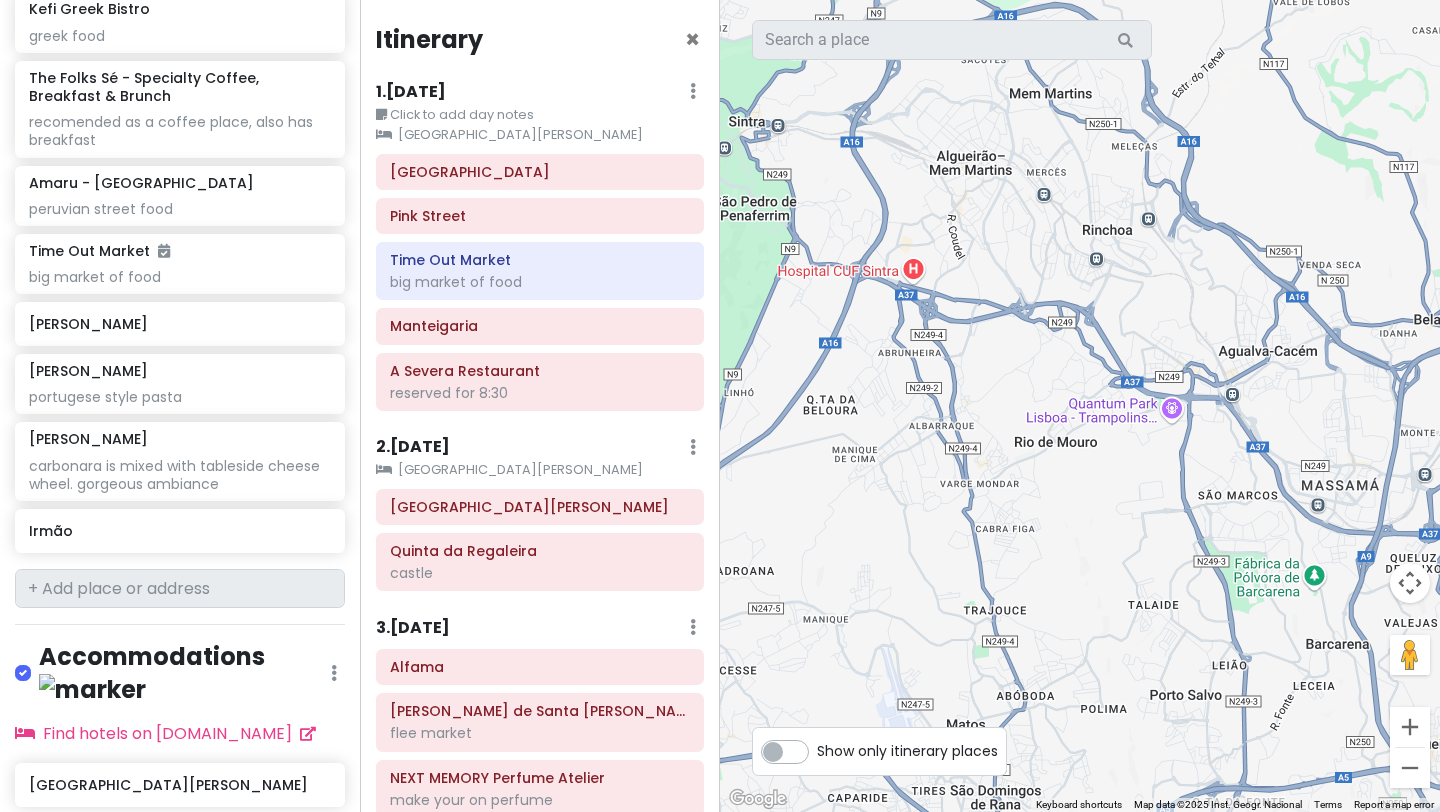 drag, startPoint x: 978, startPoint y: 334, endPoint x: 1439, endPoint y: 546, distance: 507.4101 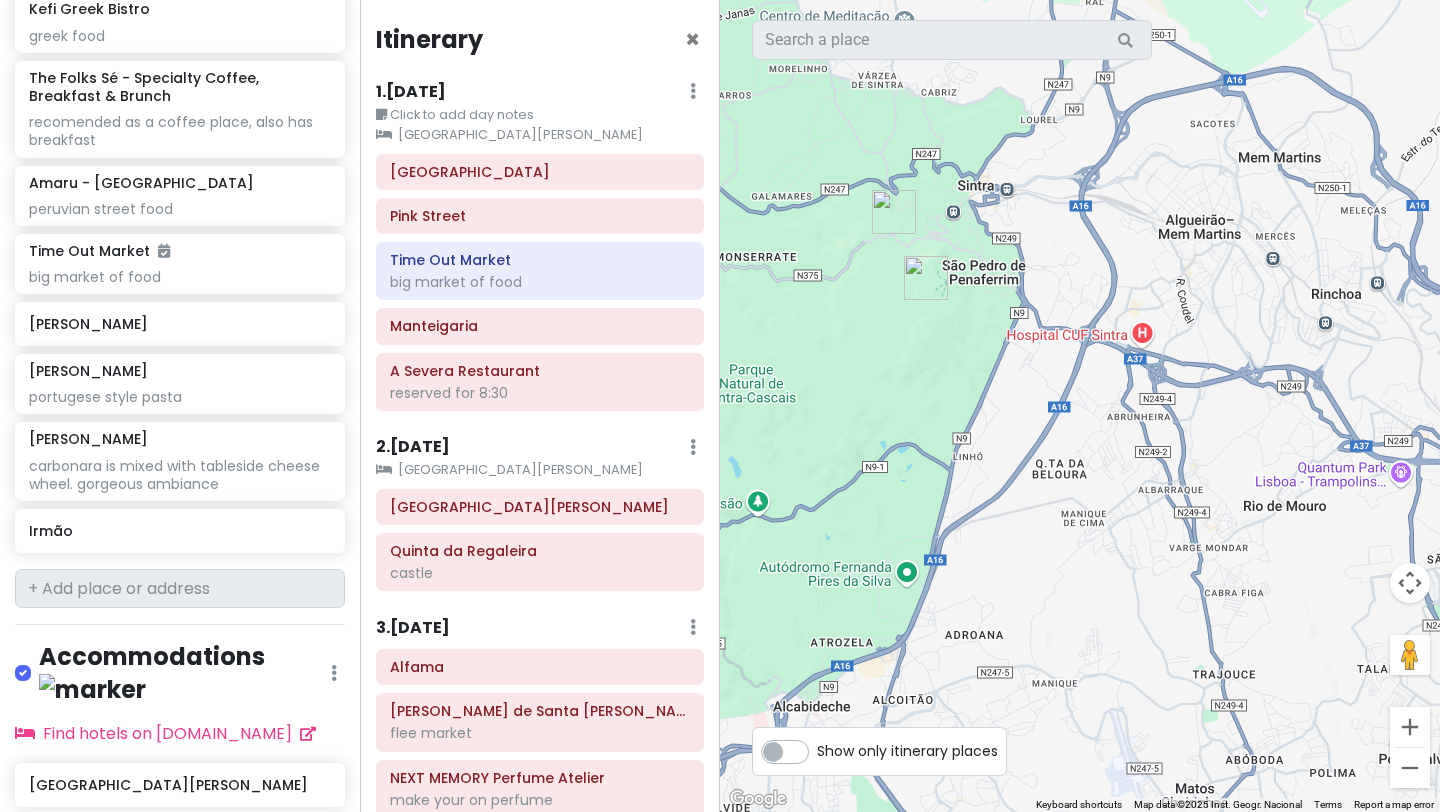 drag, startPoint x: 1211, startPoint y: 565, endPoint x: 1439, endPoint y: 629, distance: 236.81216 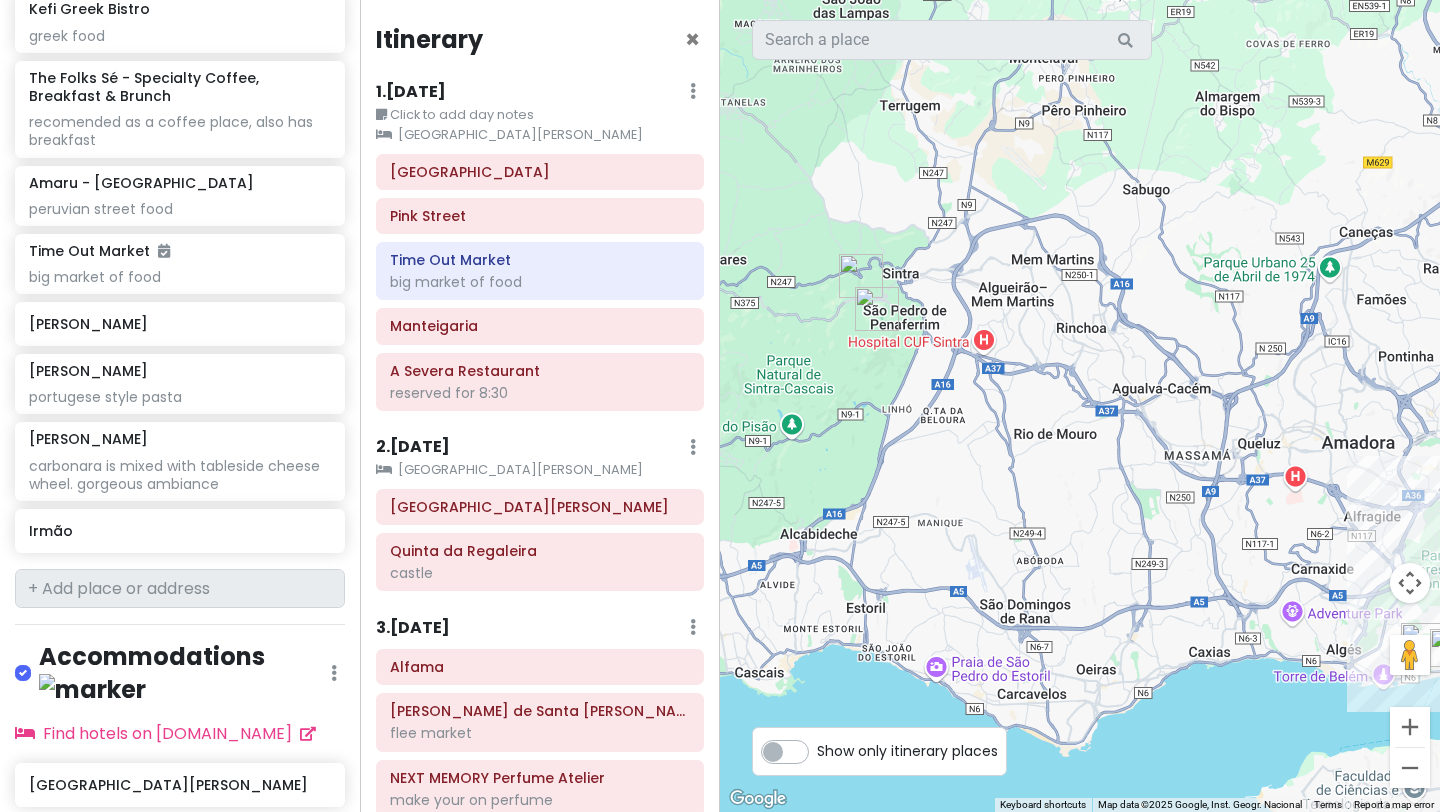 drag, startPoint x: 1380, startPoint y: 481, endPoint x: 1096, endPoint y: 399, distance: 295.60107 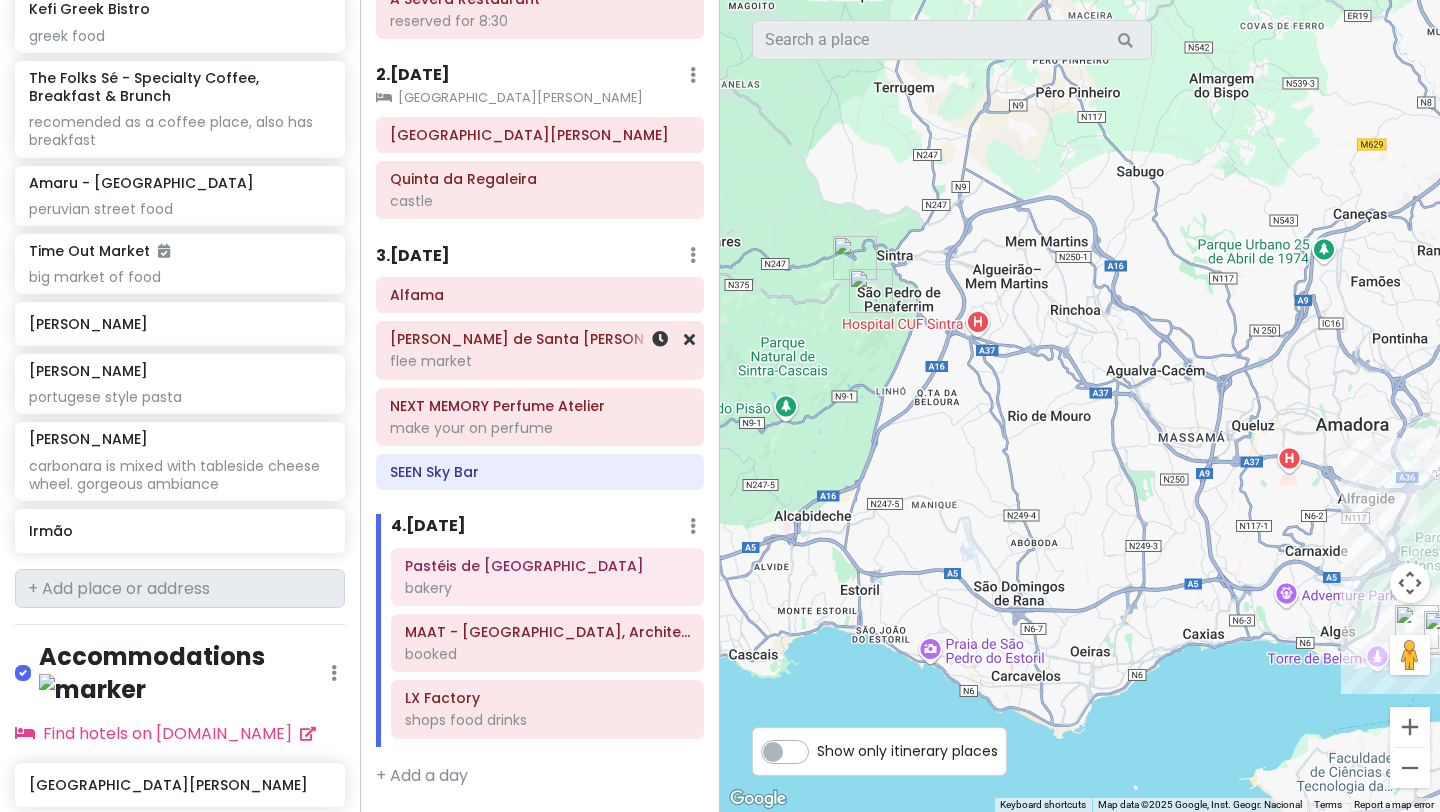 scroll, scrollTop: 300, scrollLeft: 0, axis: vertical 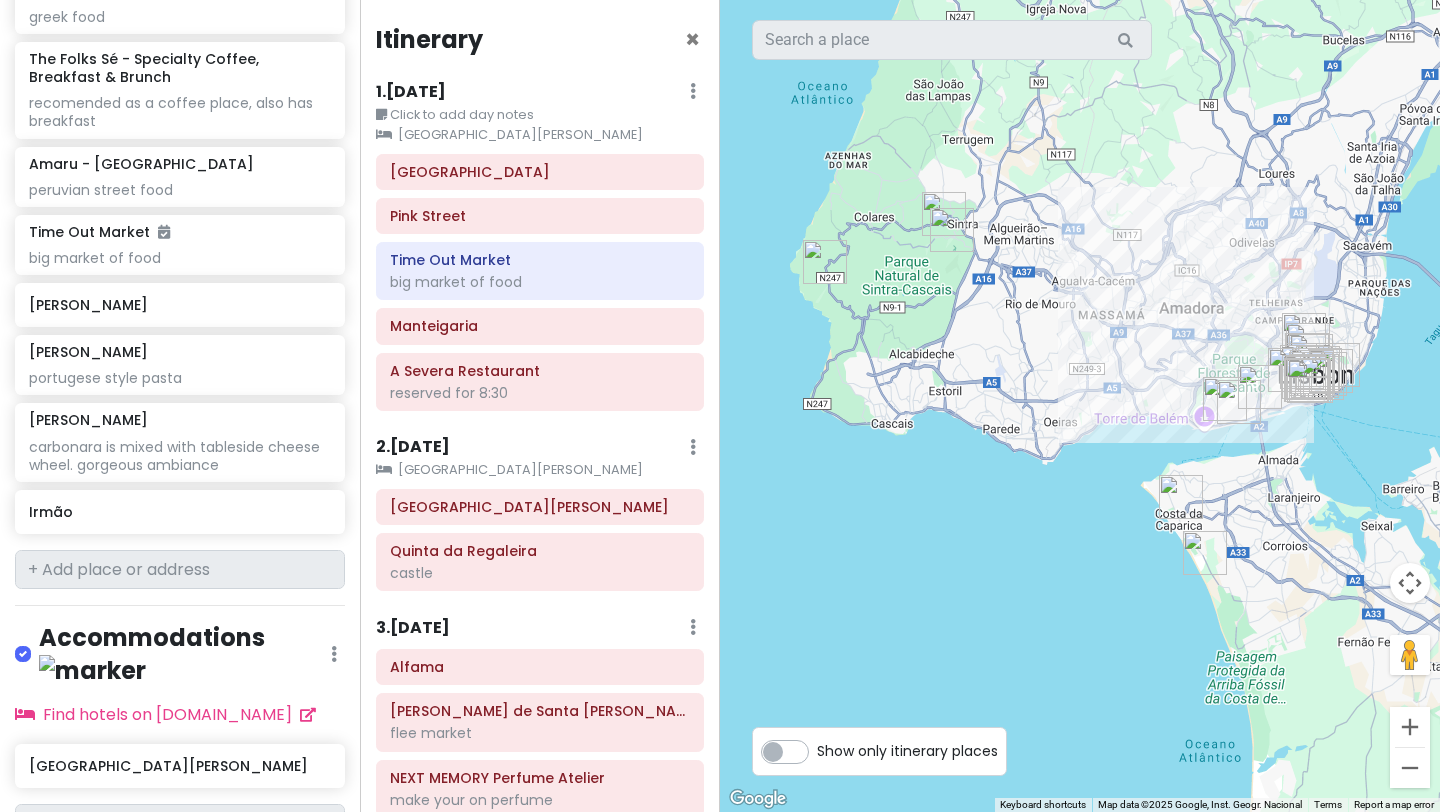 click at bounding box center (1181, 497) 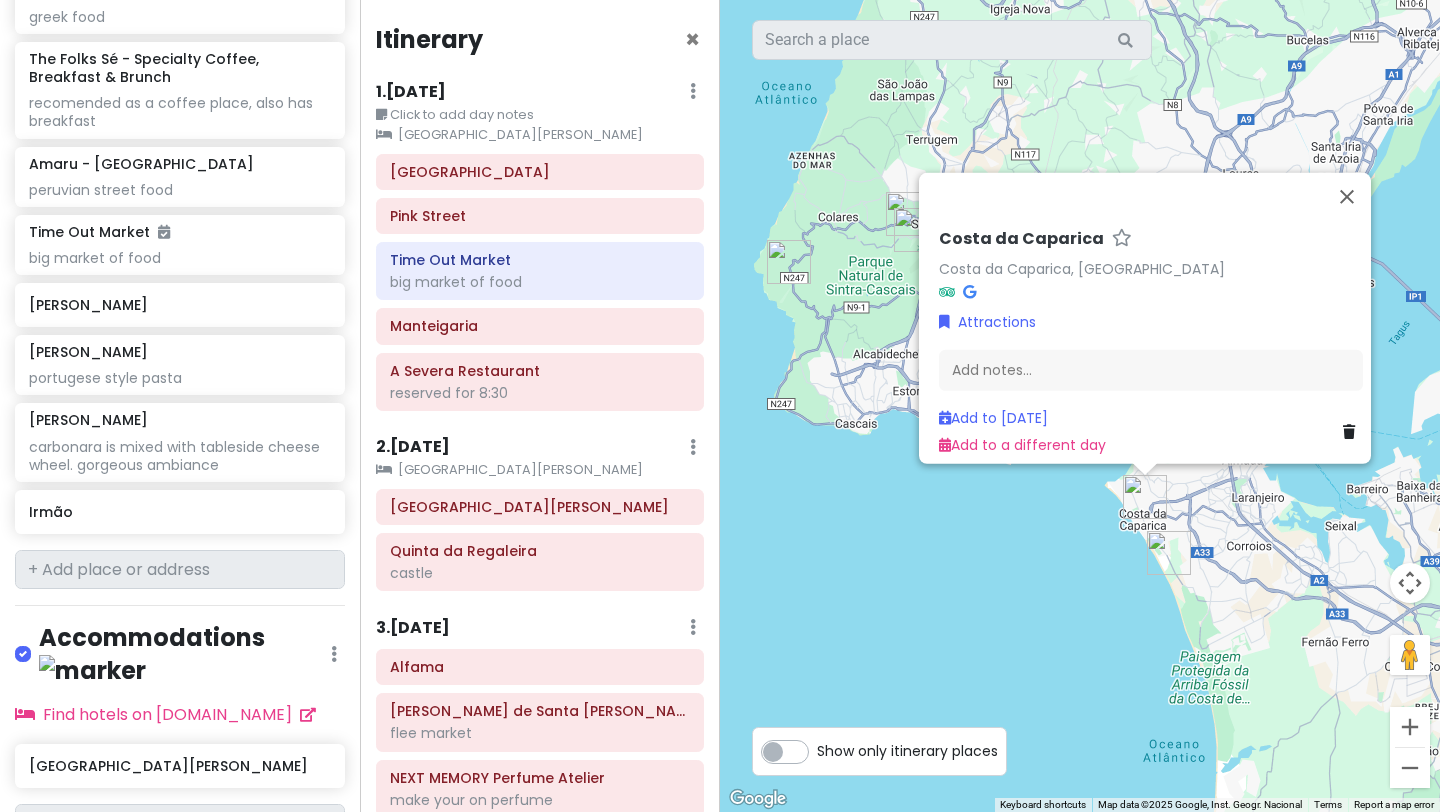 click on "Costa da Caparica Costa da Caparica, Portugal Attractions Add notes...  Add to   Sun 8/10  Add to a different day" at bounding box center (1080, 406) 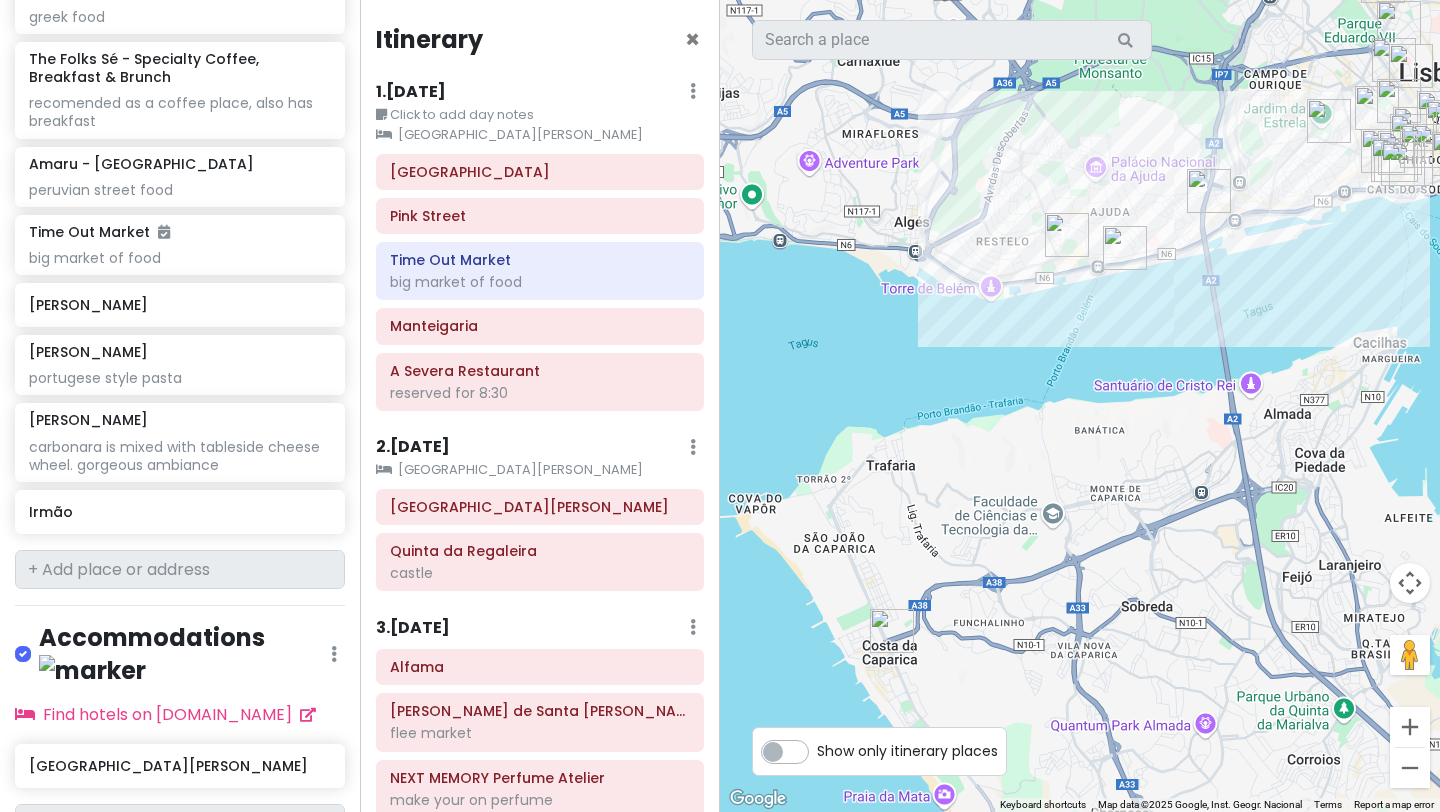 drag, startPoint x: 1238, startPoint y: 483, endPoint x: 1314, endPoint y: 503, distance: 78.58753 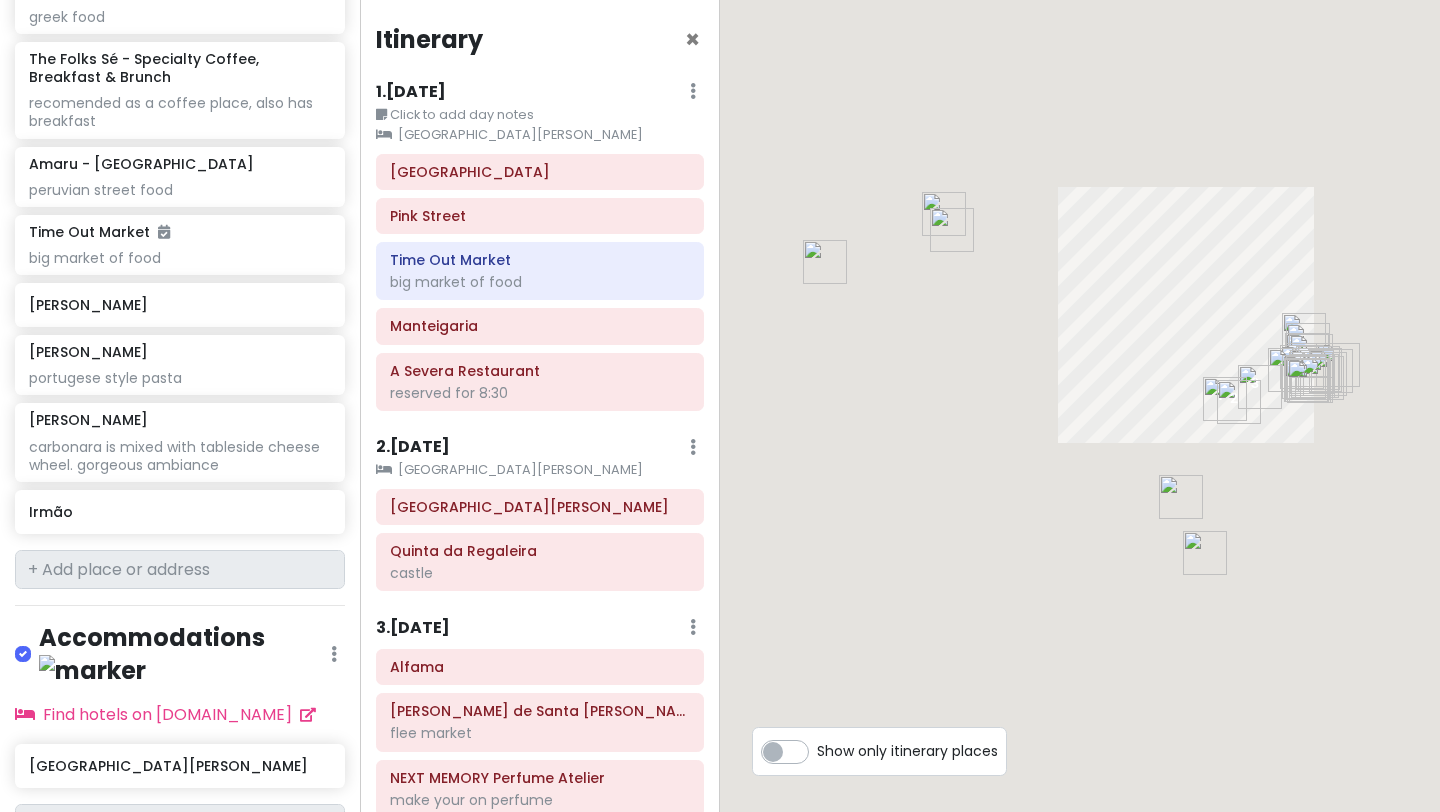 scroll, scrollTop: 1883, scrollLeft: 0, axis: vertical 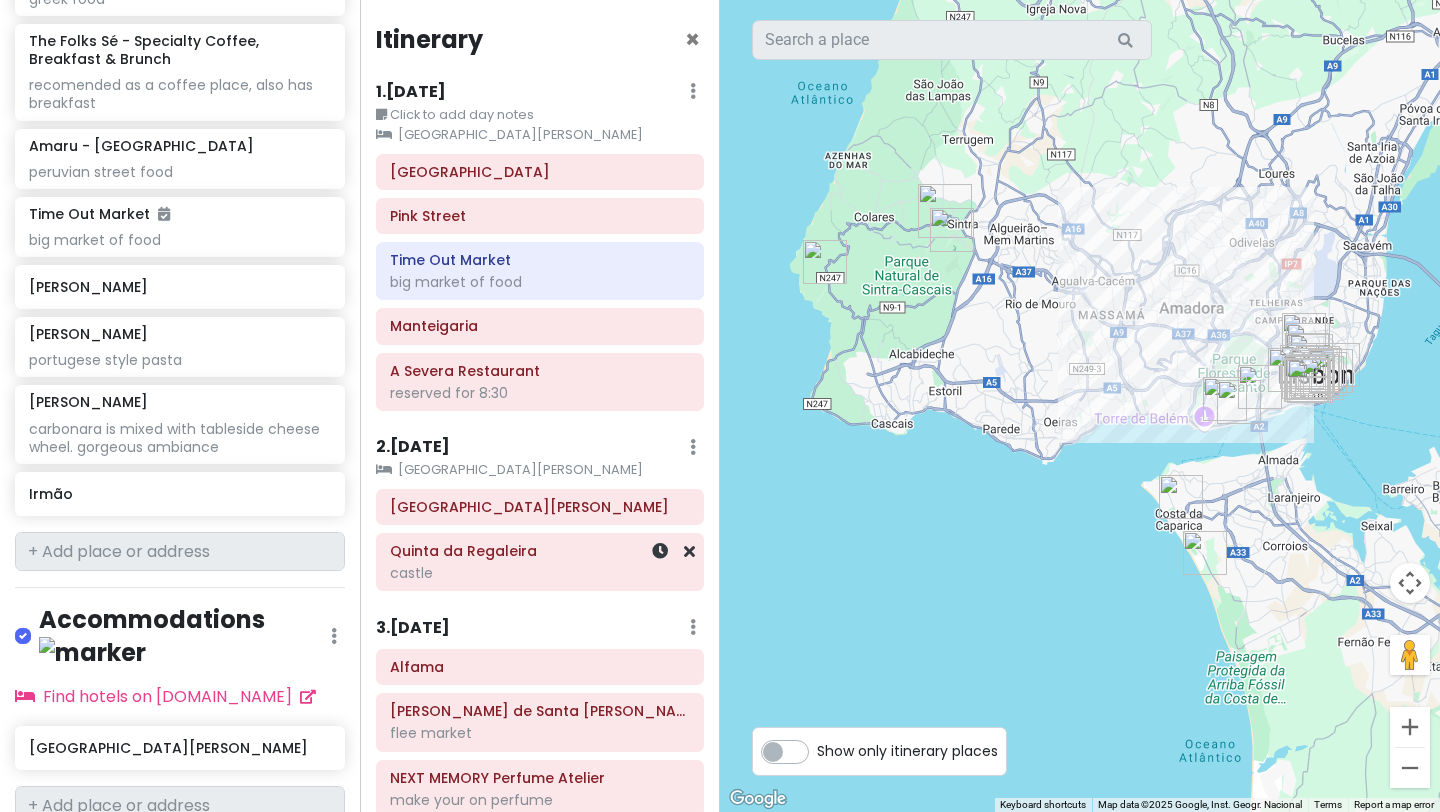 click on "Quinta da Regaleira castle" at bounding box center [540, 562] 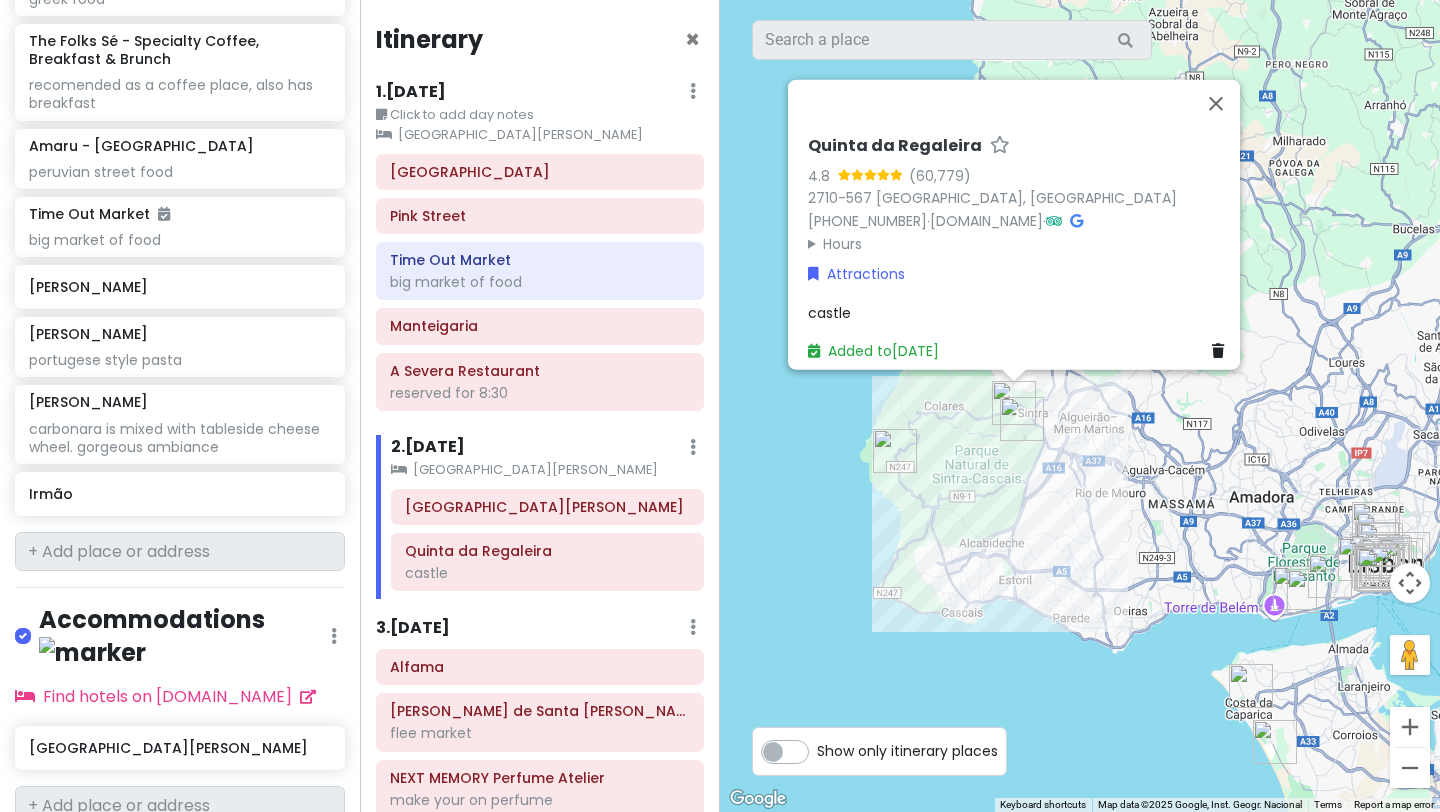 click on "Quinta da Regaleira 4.8        (60,779) 2710-567 Sintra, Portugal +351 21 910 6650   ·   www.regaleira.pt   ·   Hours Monday  10:00 AM – 5:30 PM Tuesday  10:00 AM – 5:30 PM Wednesday  10:00 AM – 5:30 PM Thursday  10:00 AM – 5:30 PM Friday  10:00 AM – 5:30 PM Saturday  10:00 AM – 5:30 PM Sunday  10:00 AM – 5:30 PM Attractions castle Added to  Fri 8/8" at bounding box center (1080, 406) 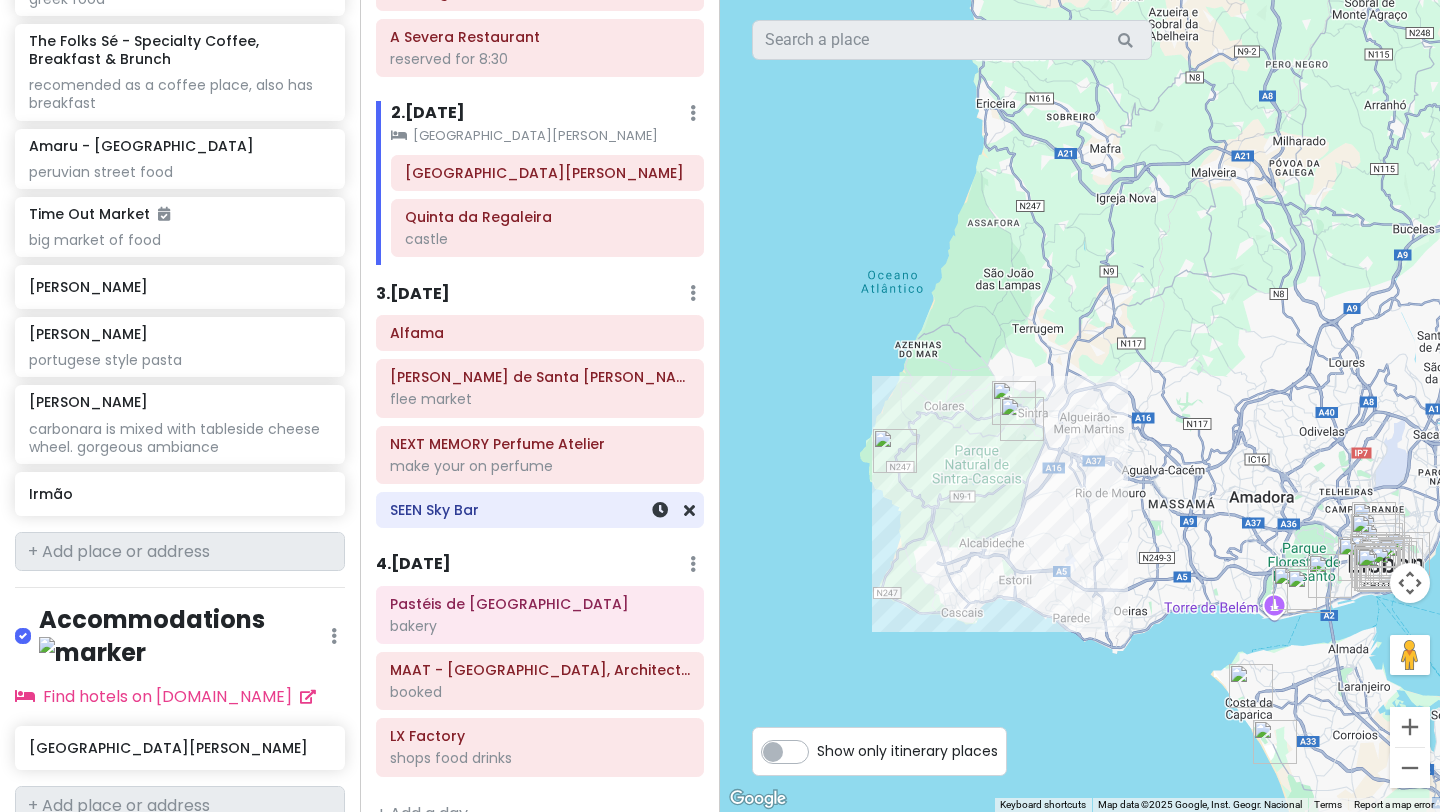 scroll, scrollTop: 372, scrollLeft: 0, axis: vertical 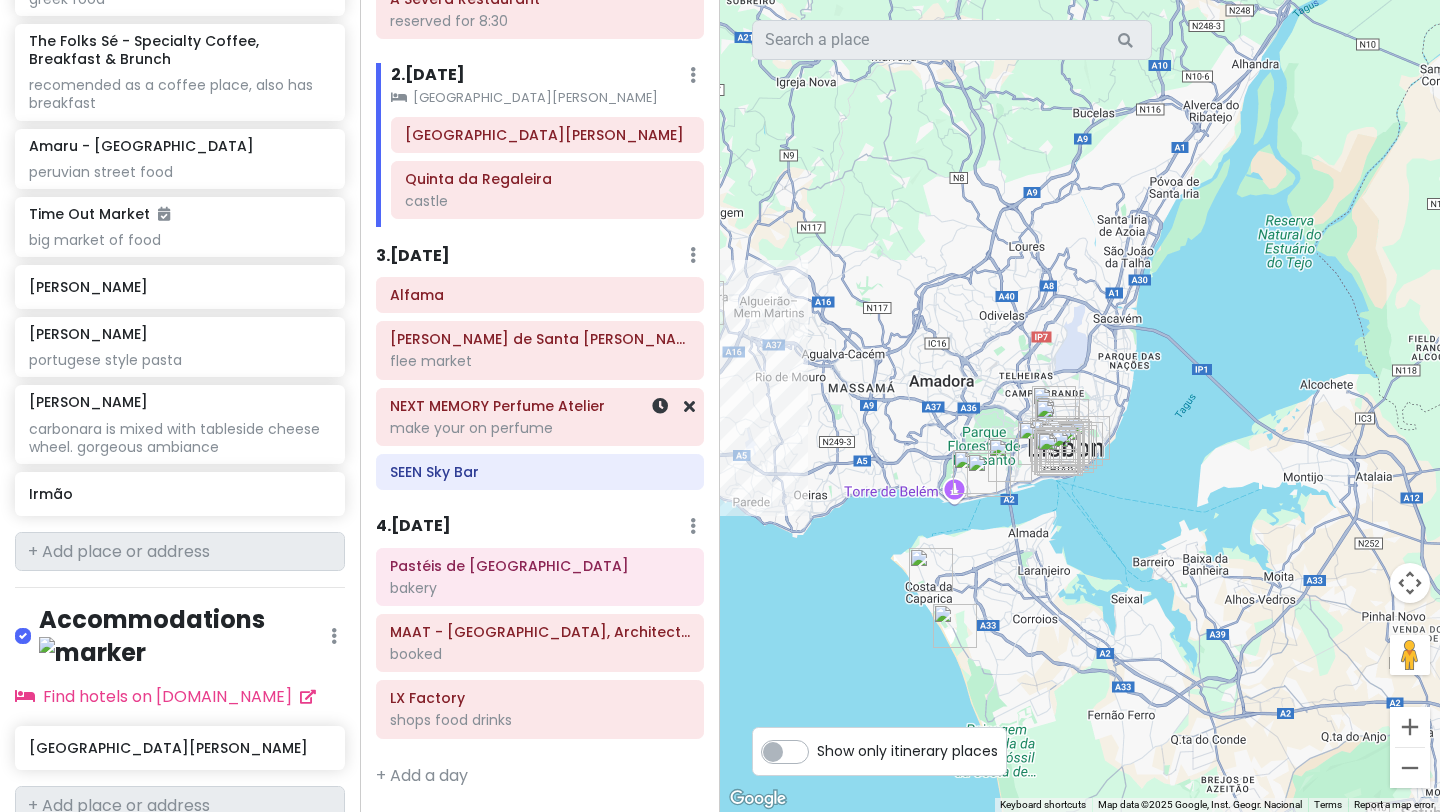 drag, startPoint x: 939, startPoint y: 533, endPoint x: 592, endPoint y: 397, distance: 372.69962 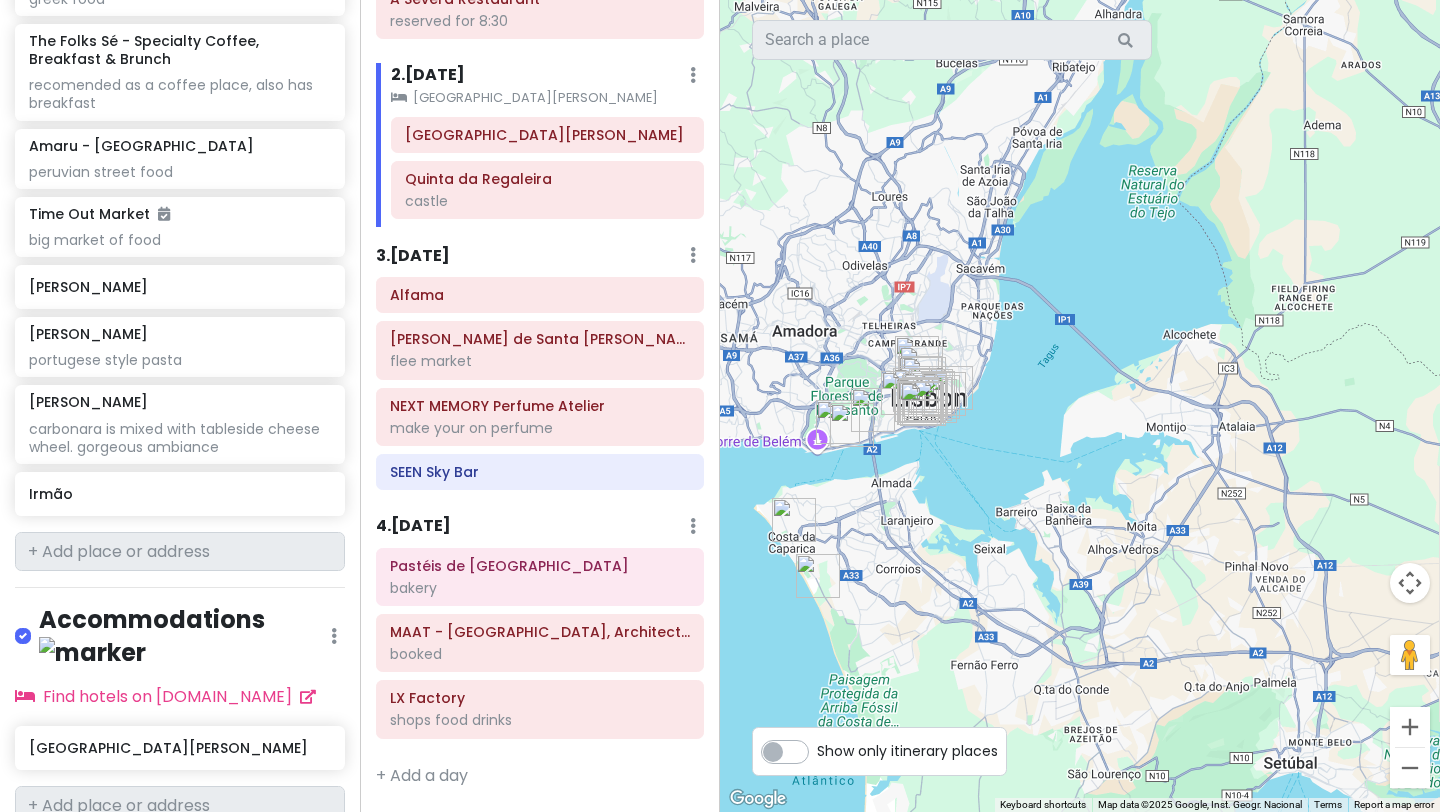drag, startPoint x: 850, startPoint y: 459, endPoint x: 828, endPoint y: 442, distance: 27.802877 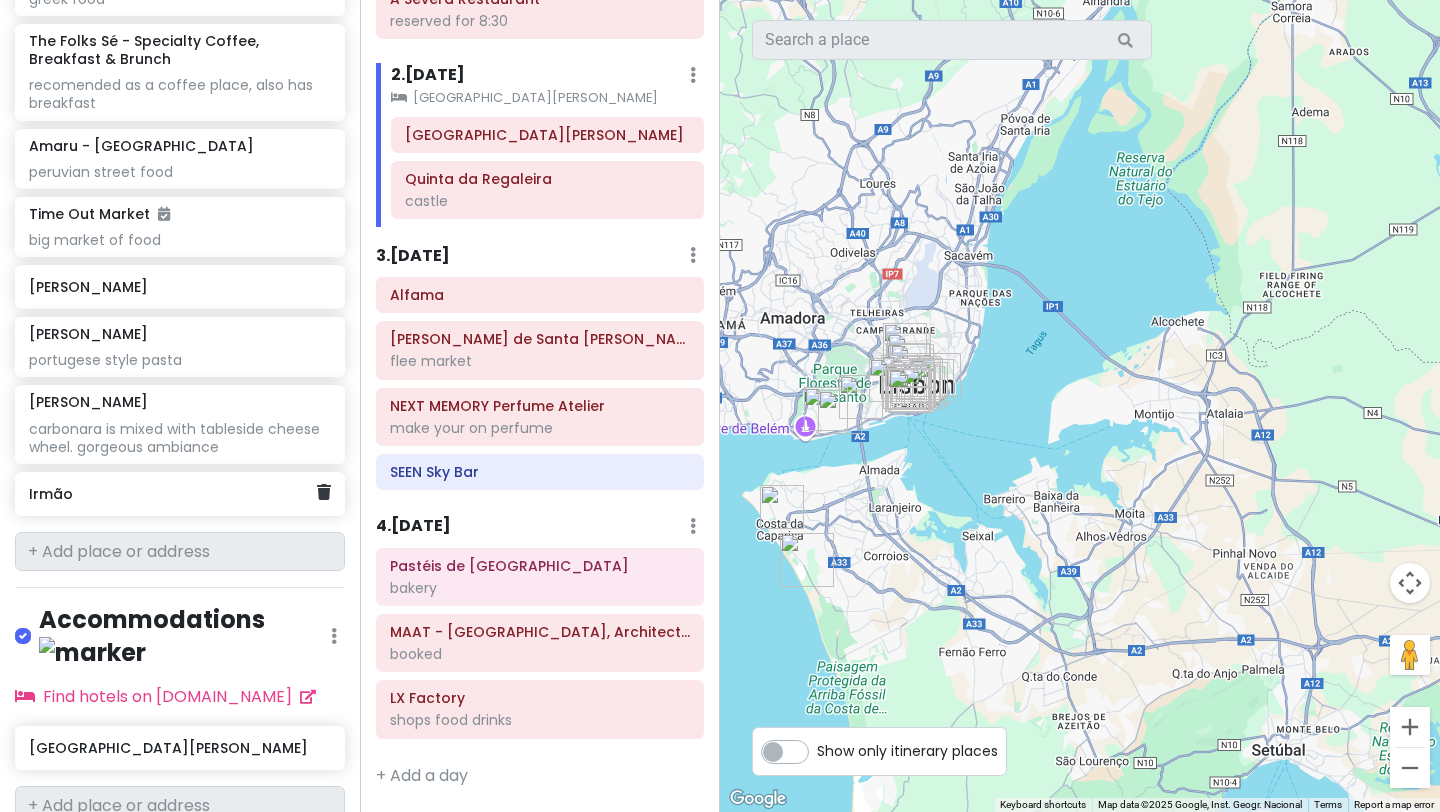 click on "Irmão" 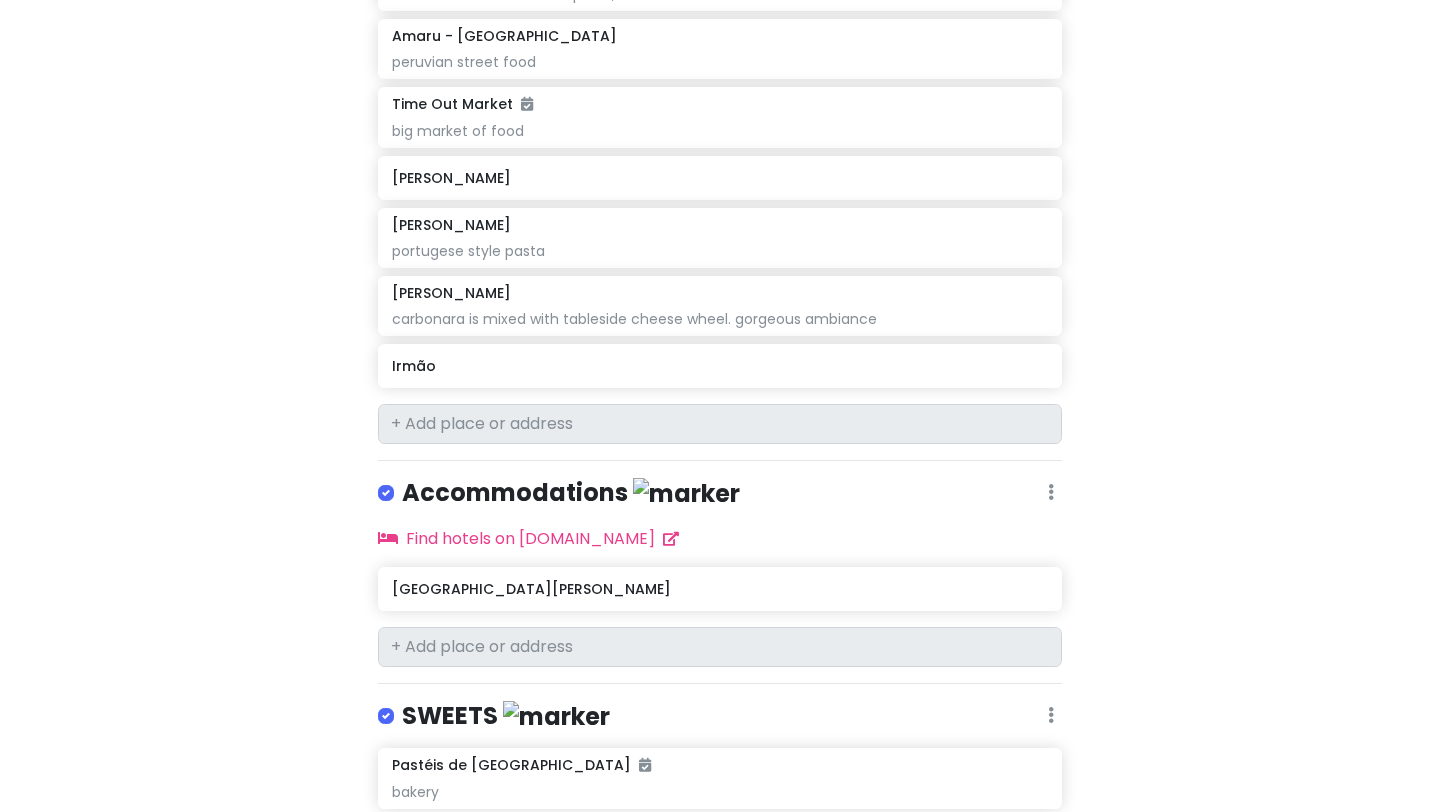 scroll, scrollTop: 1902, scrollLeft: 0, axis: vertical 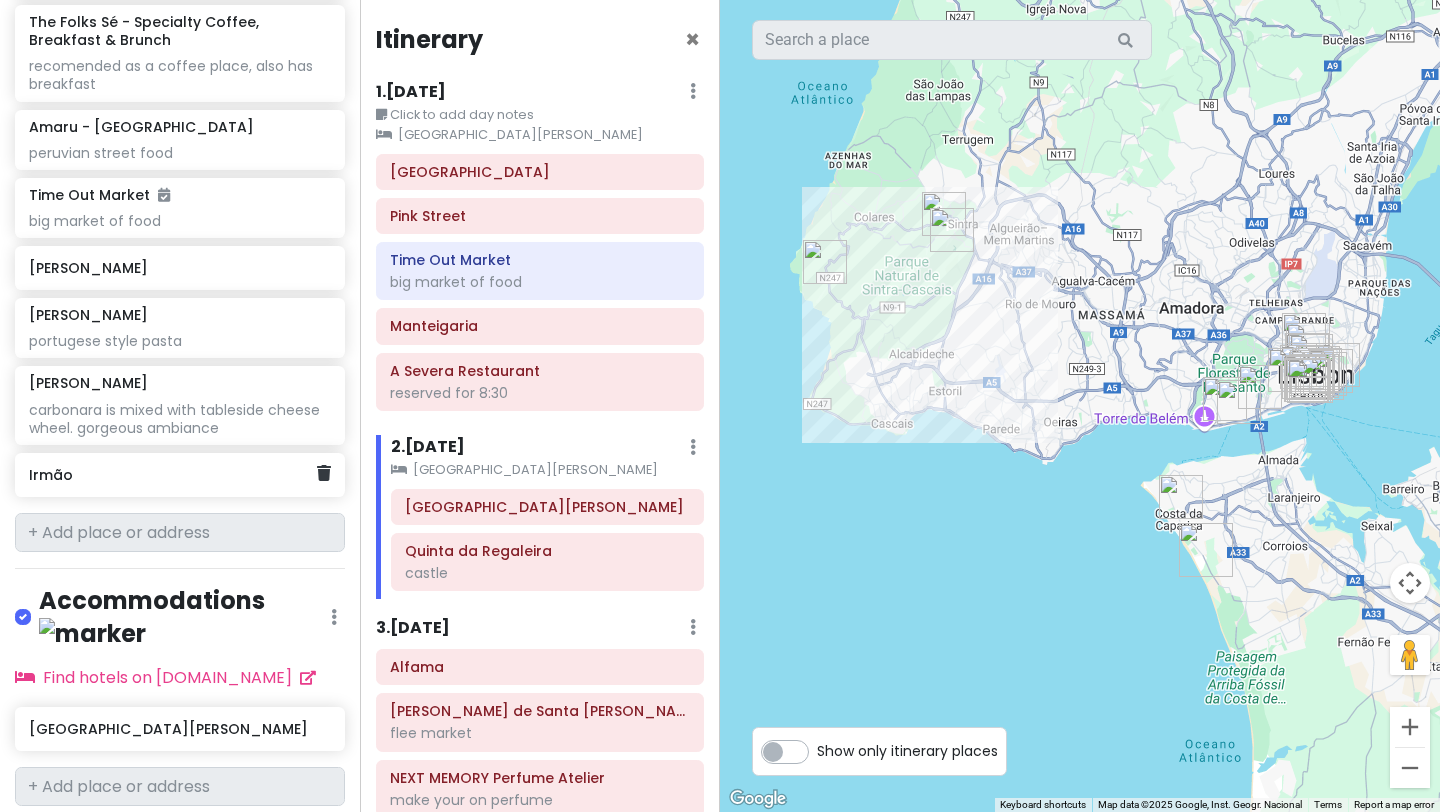 click on "Irmão" at bounding box center [172, 475] 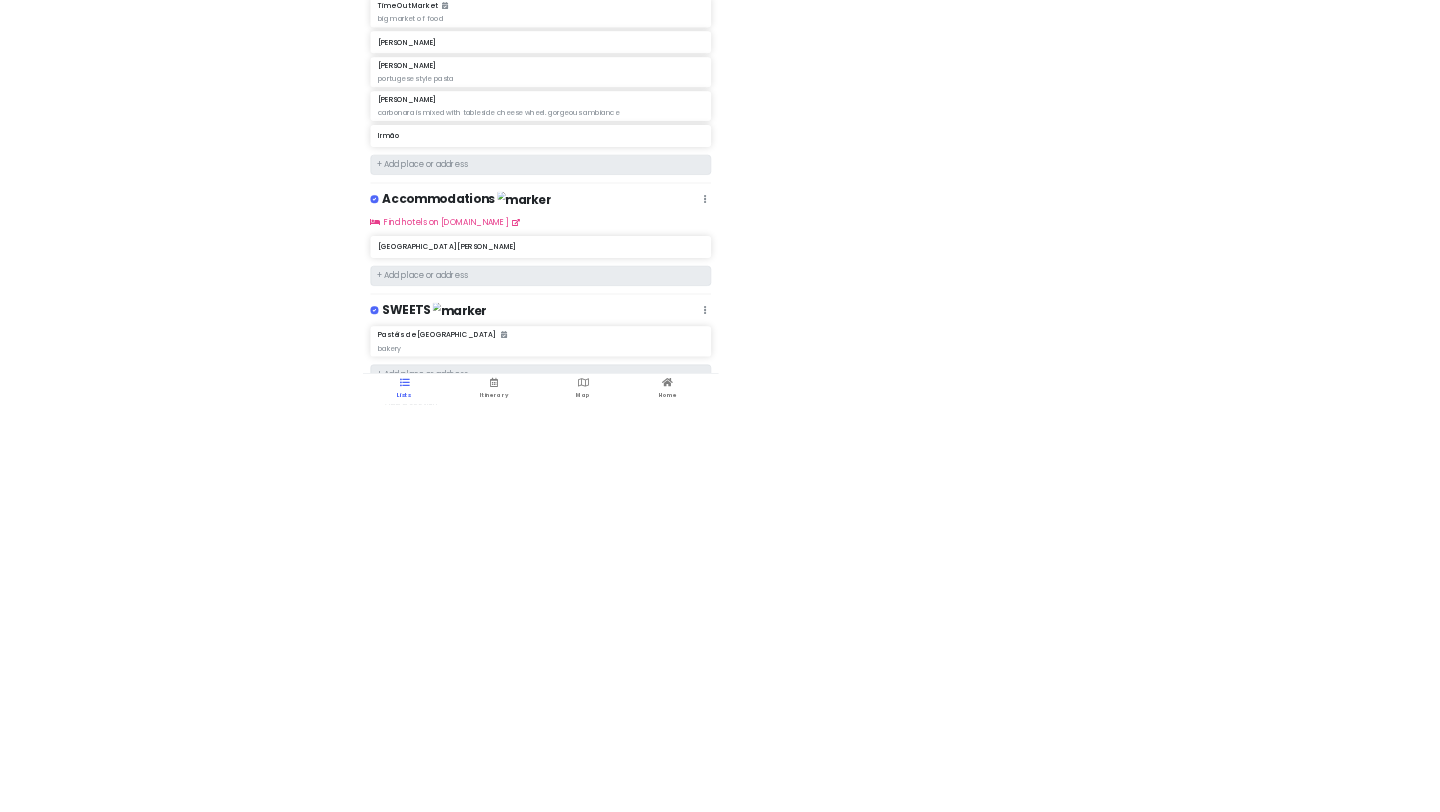 scroll, scrollTop: 1994, scrollLeft: 0, axis: vertical 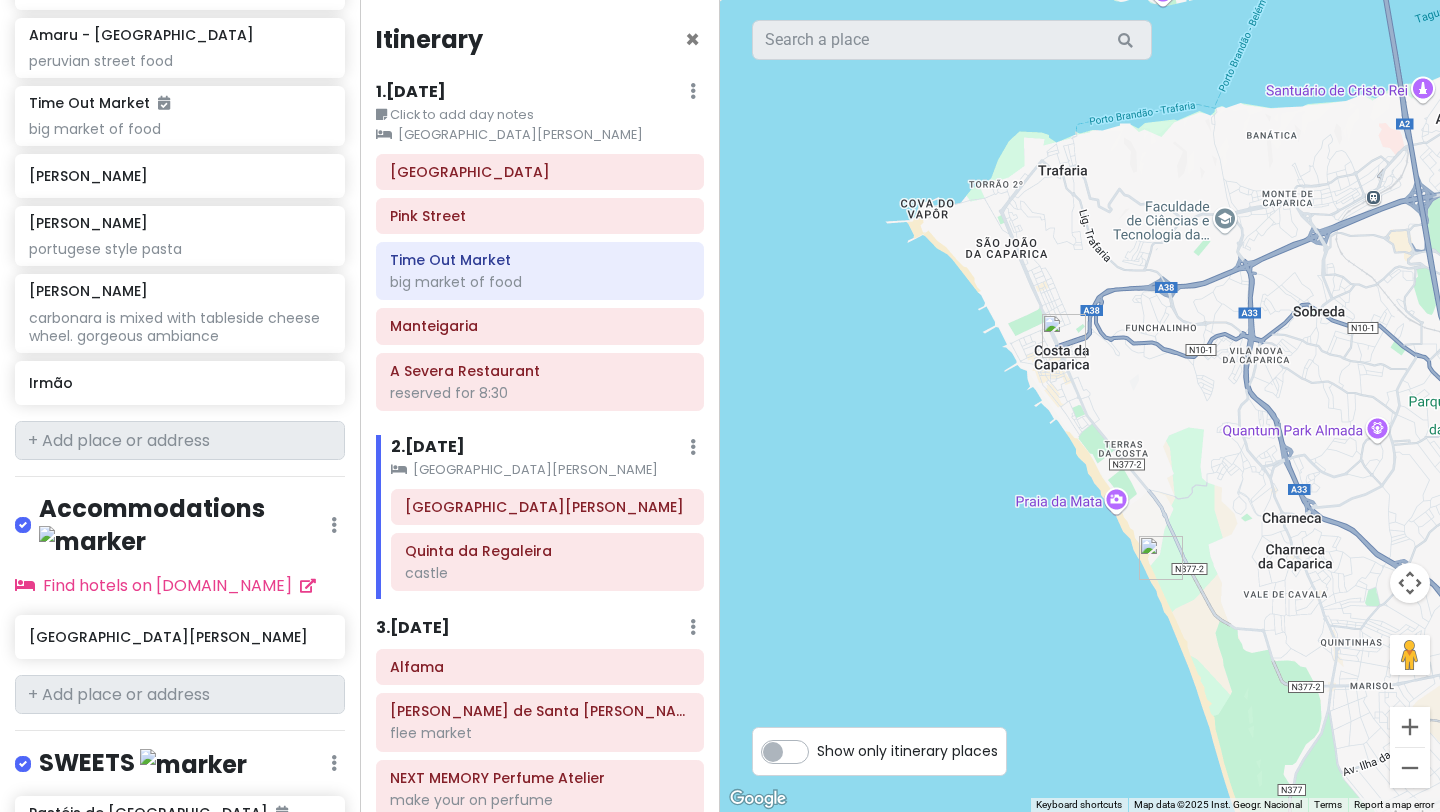 drag, startPoint x: 1249, startPoint y: 509, endPoint x: 1208, endPoint y: 464, distance: 60.876926 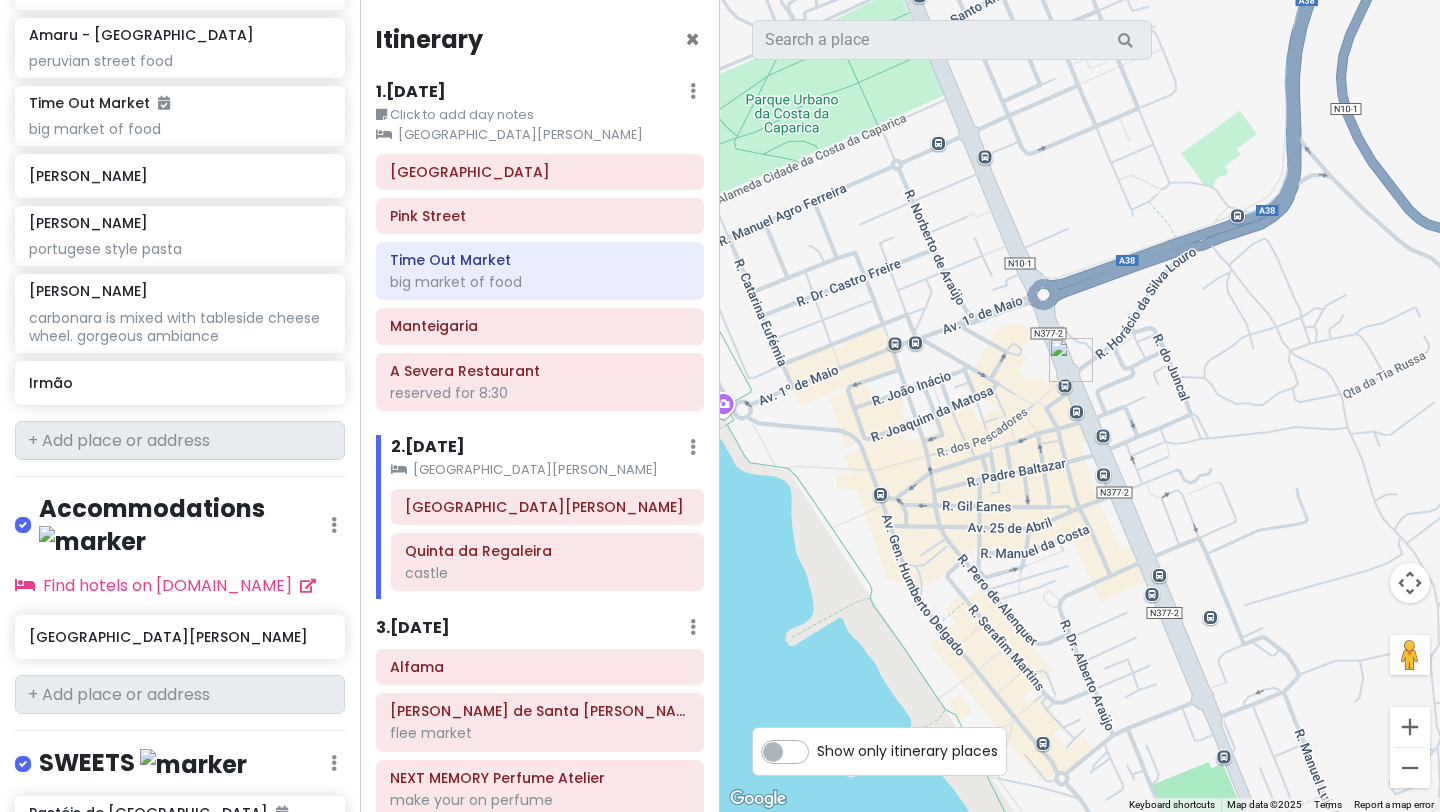 click at bounding box center (1071, 360) 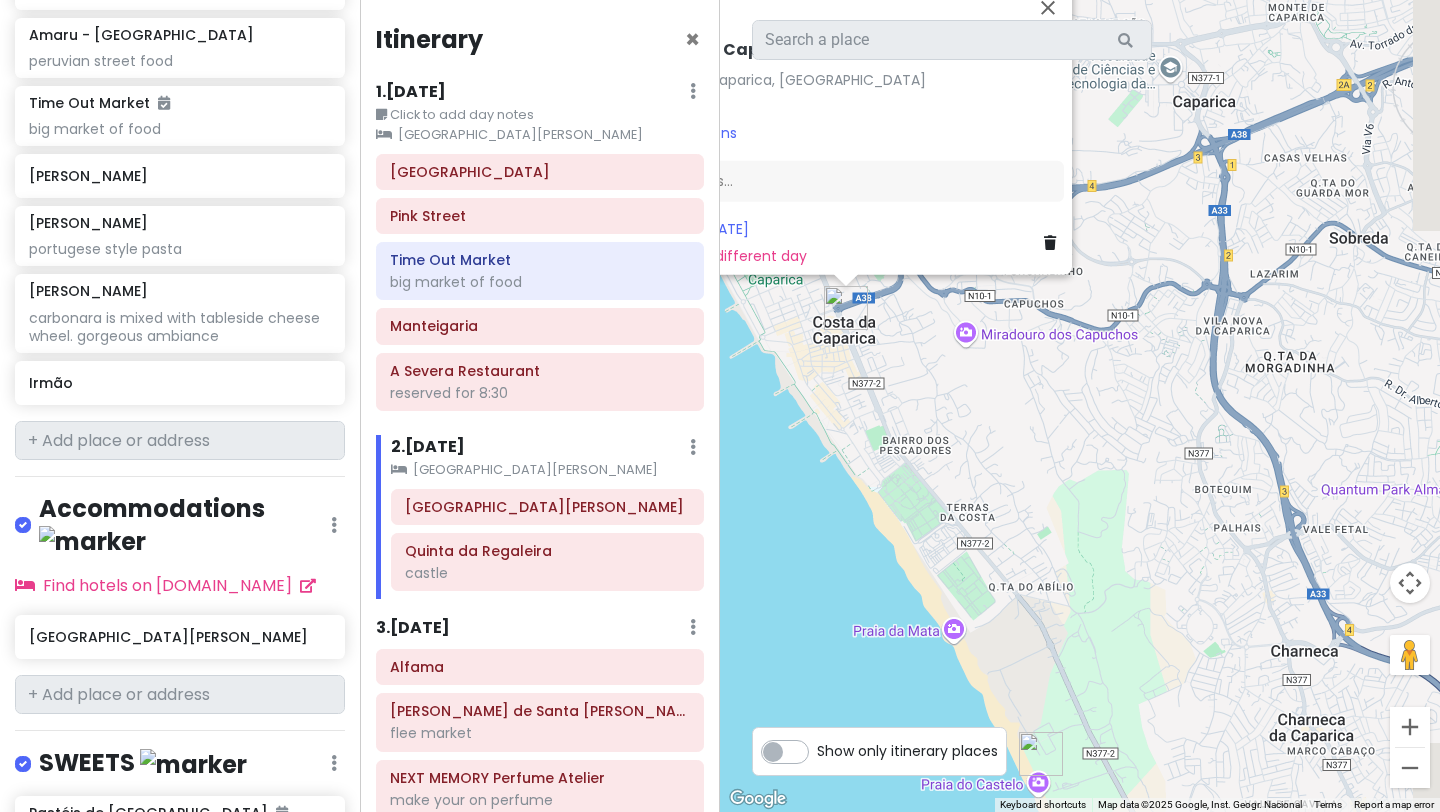 drag, startPoint x: 1151, startPoint y: 637, endPoint x: 891, endPoint y: 272, distance: 448.135 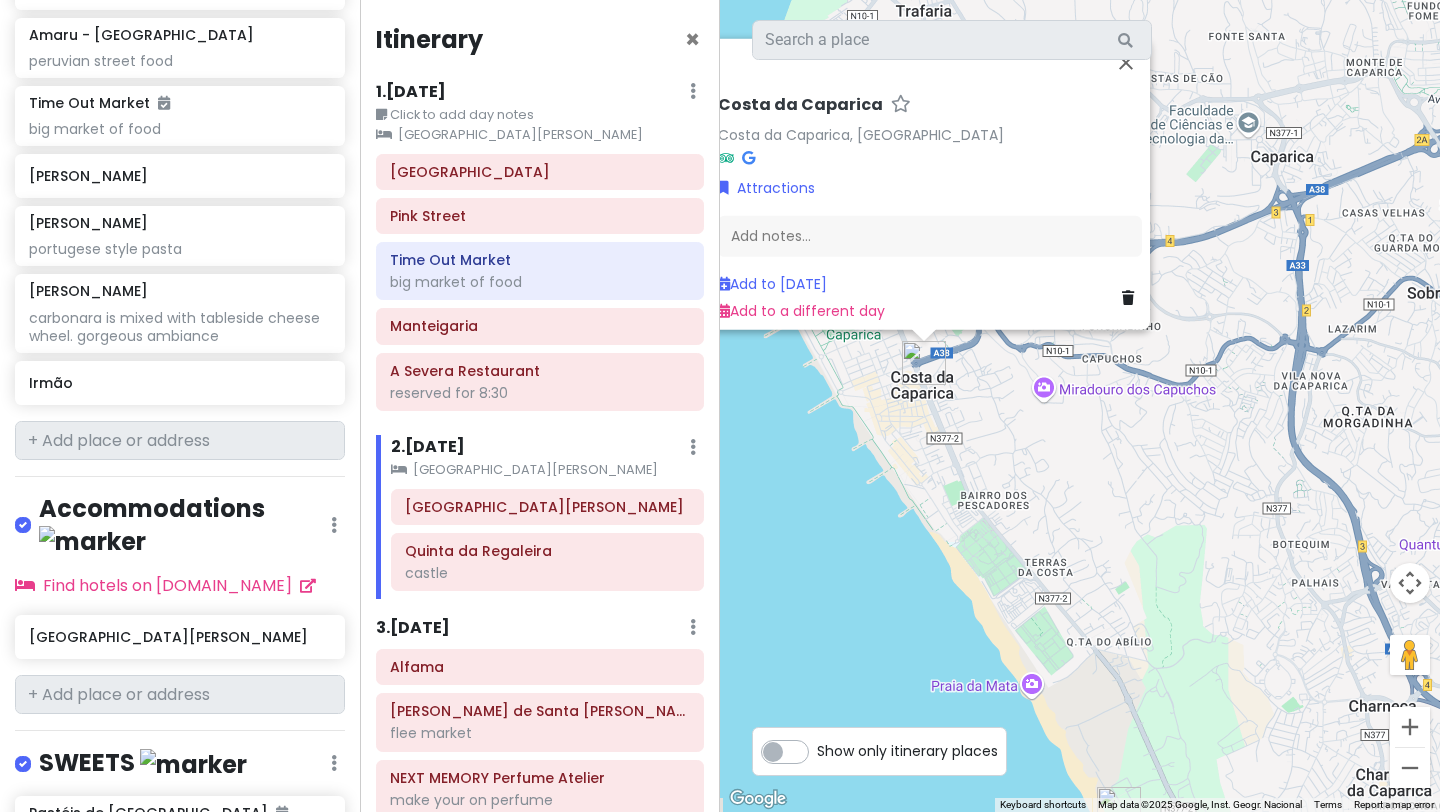 drag, startPoint x: 1026, startPoint y: 444, endPoint x: 1100, endPoint y: 671, distance: 238.7572 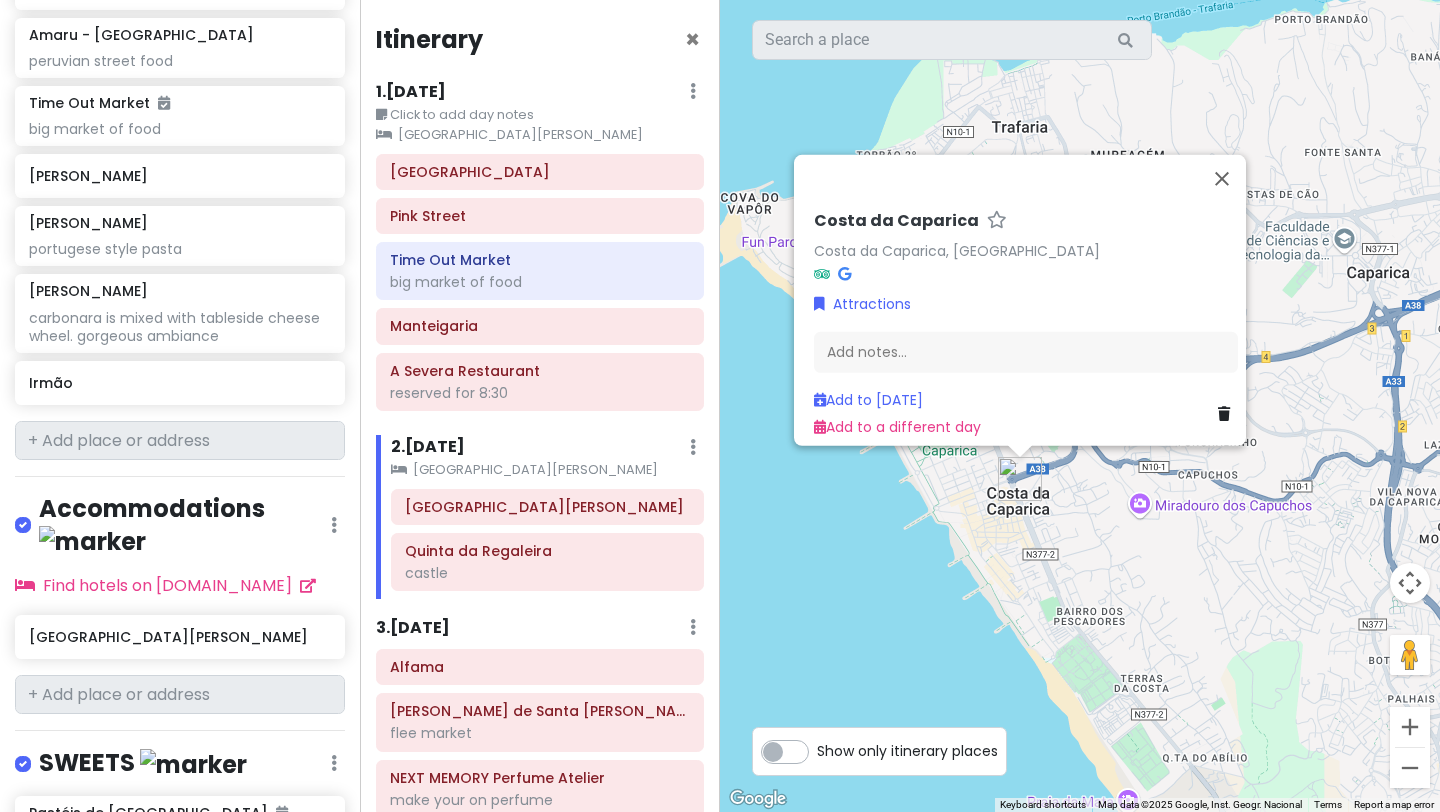 drag, startPoint x: 1040, startPoint y: 540, endPoint x: 1122, endPoint y: 630, distance: 121.75385 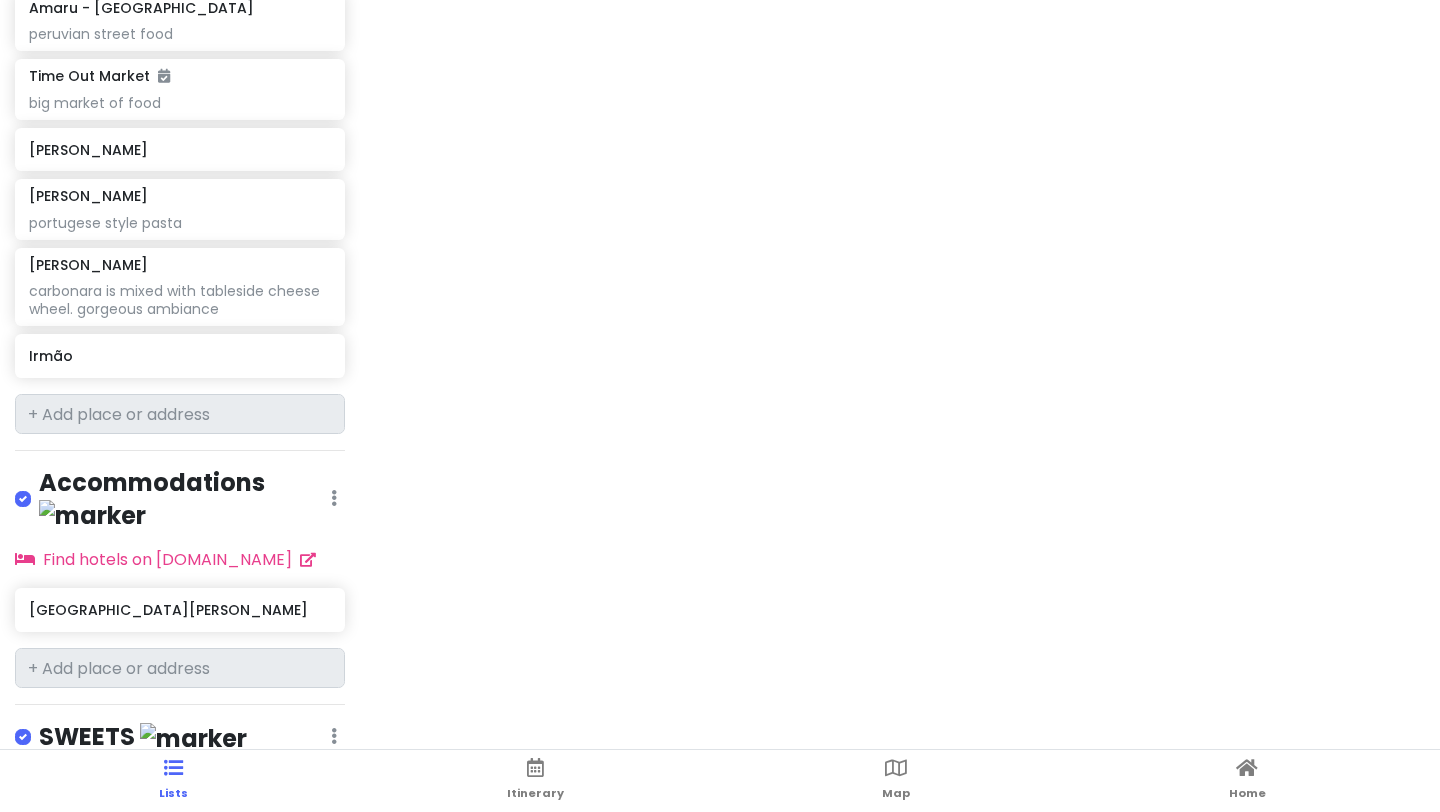 scroll, scrollTop: 2021, scrollLeft: 0, axis: vertical 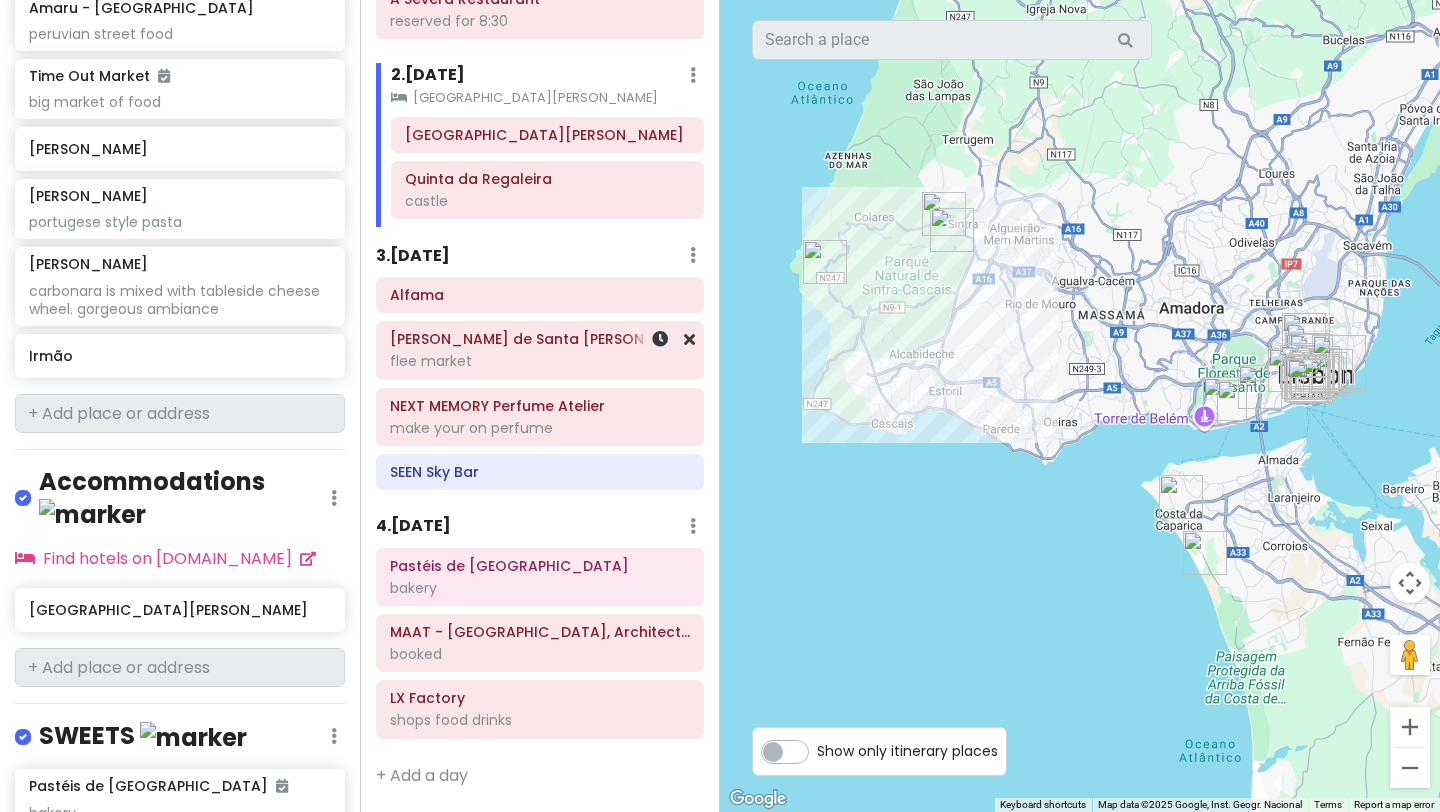 click on "flee market" at bounding box center (540, 21) 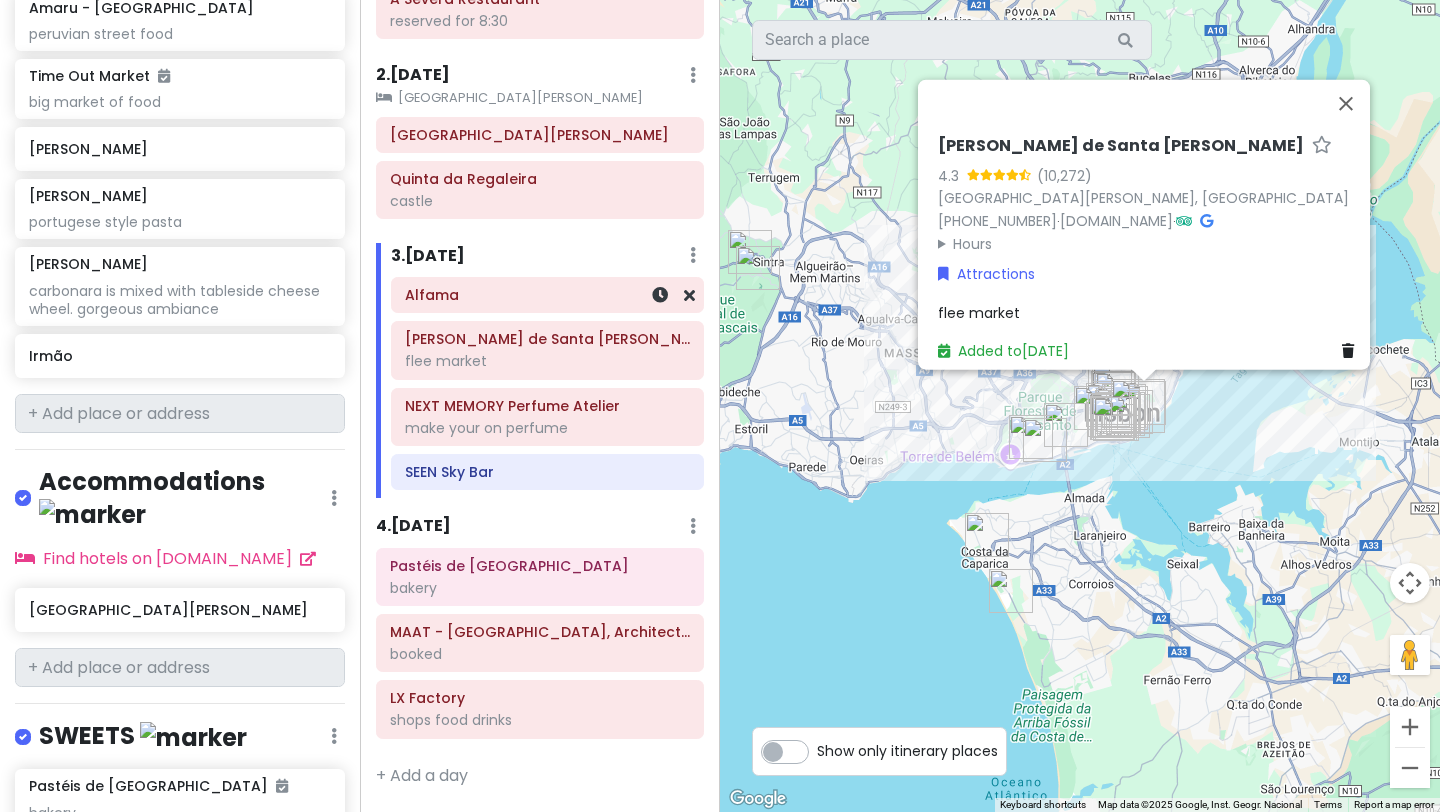 click on "Alfama" at bounding box center [547, 295] 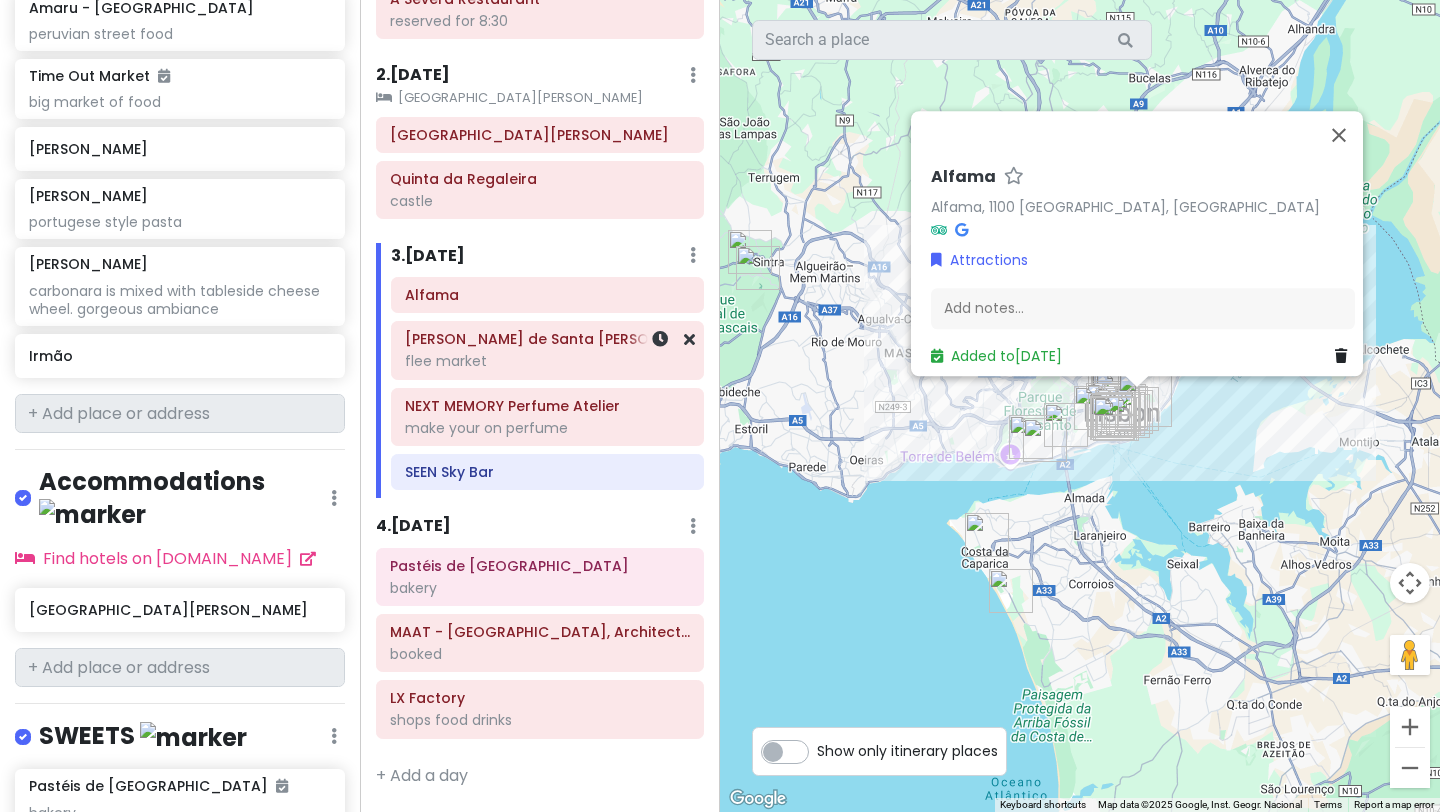 click on "Mercado de Santa Clara" at bounding box center (547, 339) 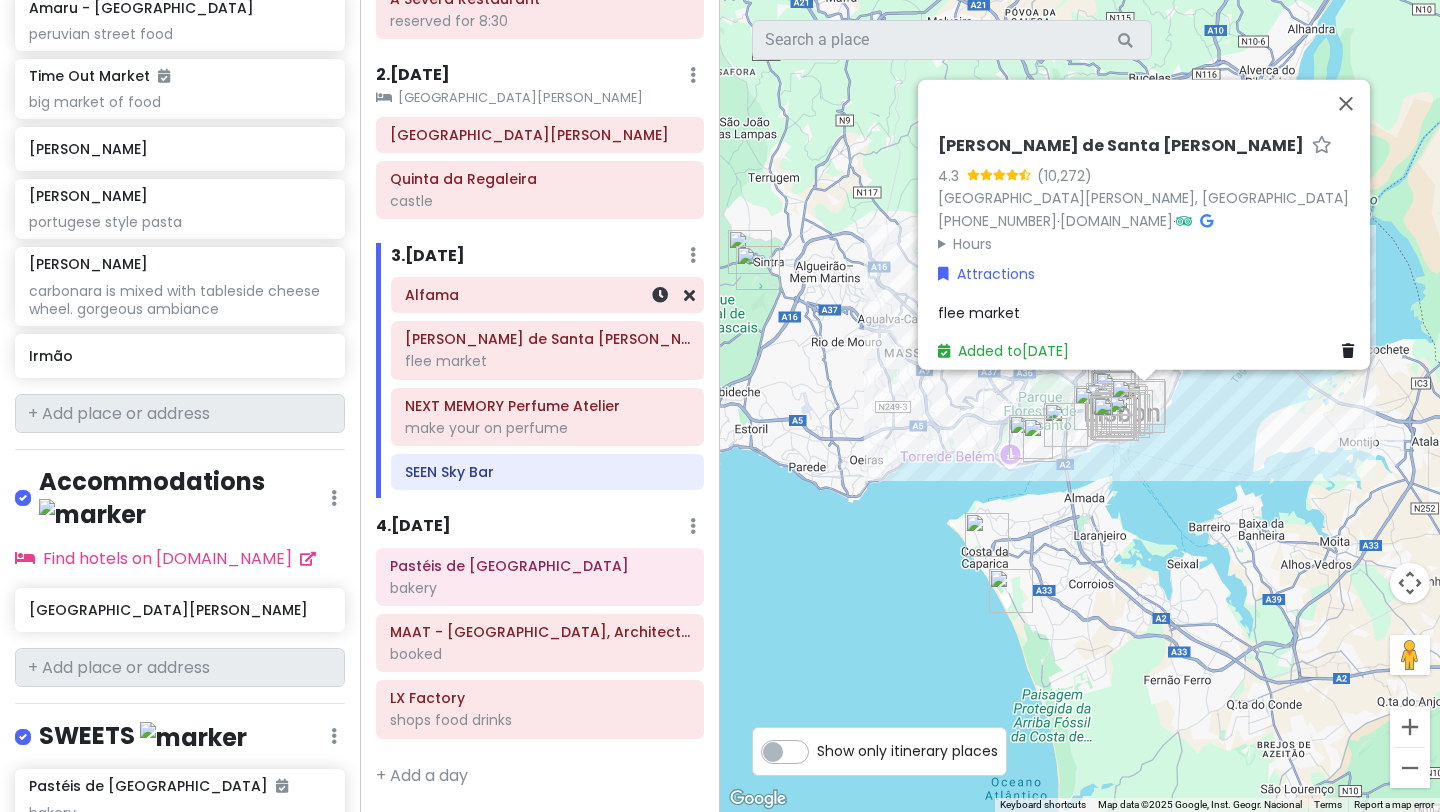 click on "Alfama" at bounding box center [547, 295] 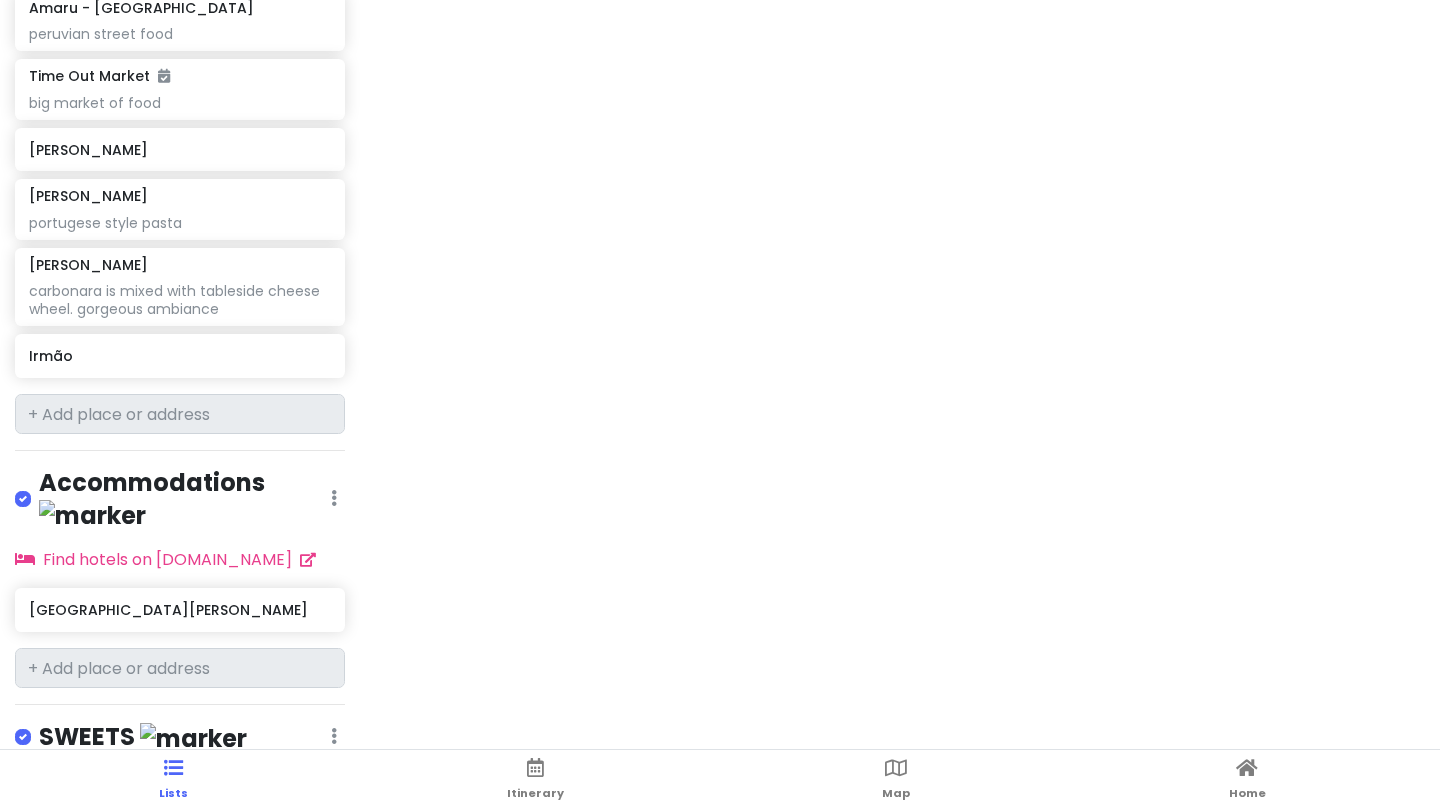 scroll, scrollTop: 2021, scrollLeft: 0, axis: vertical 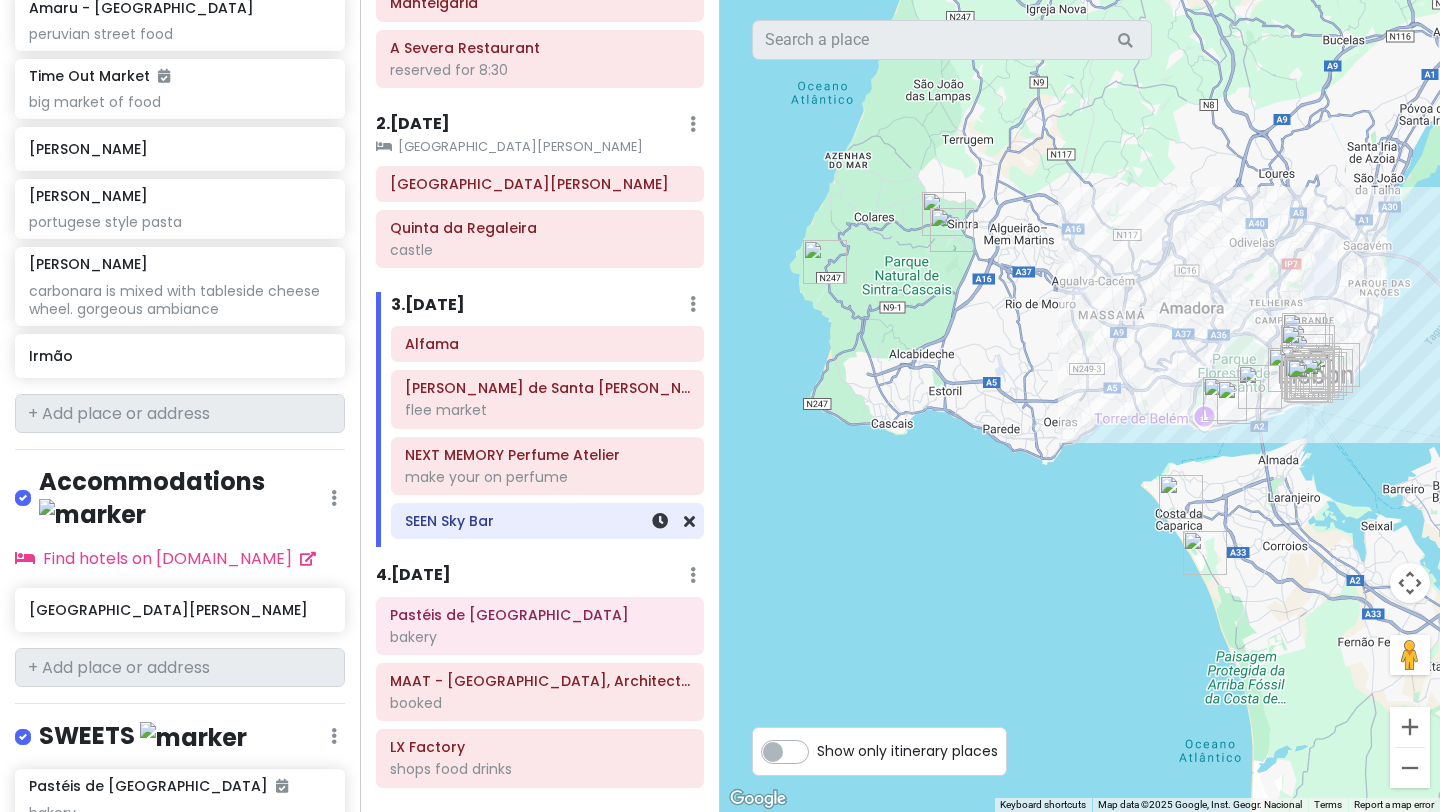 click on "SEEN Sky Bar" at bounding box center [547, 521] 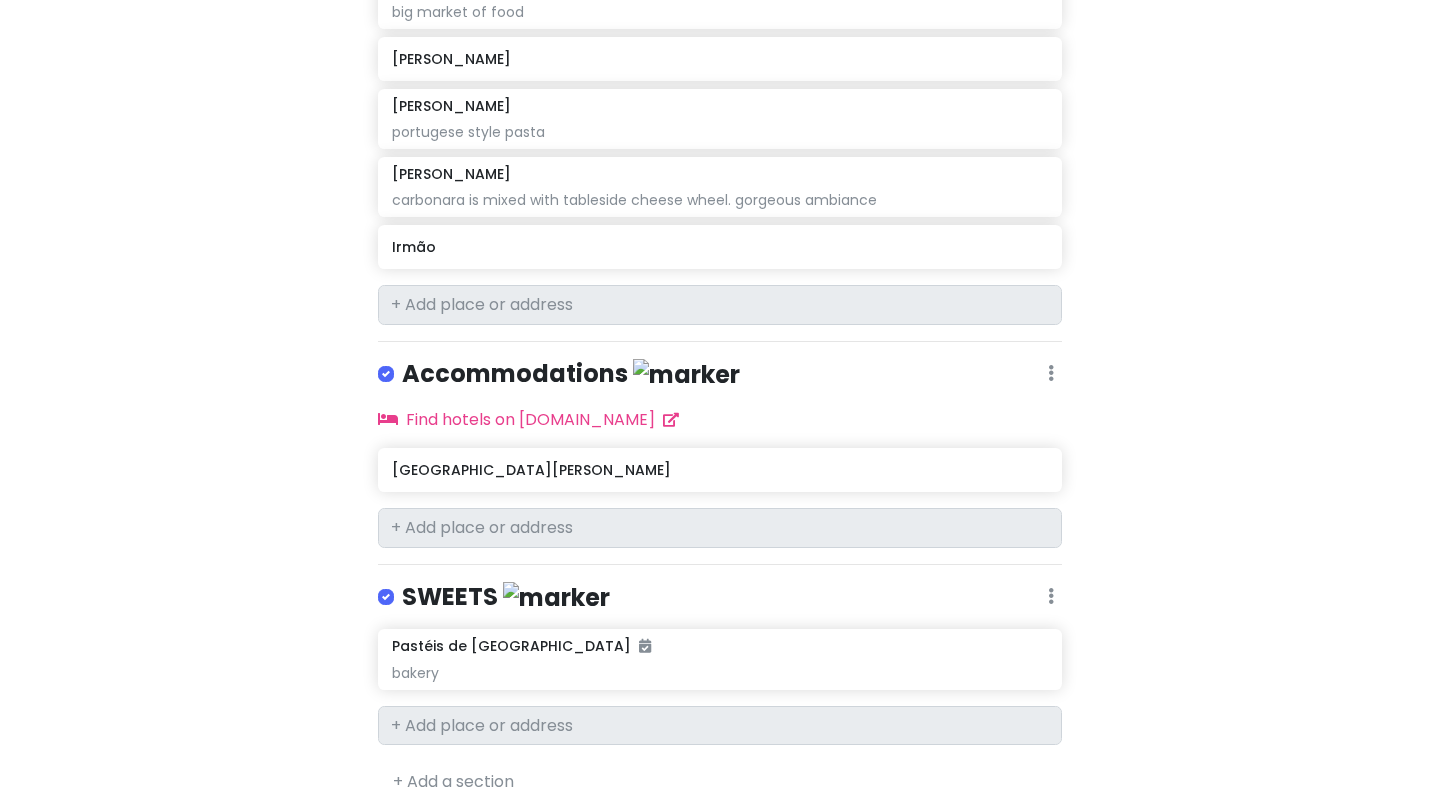 scroll, scrollTop: 2021, scrollLeft: 0, axis: vertical 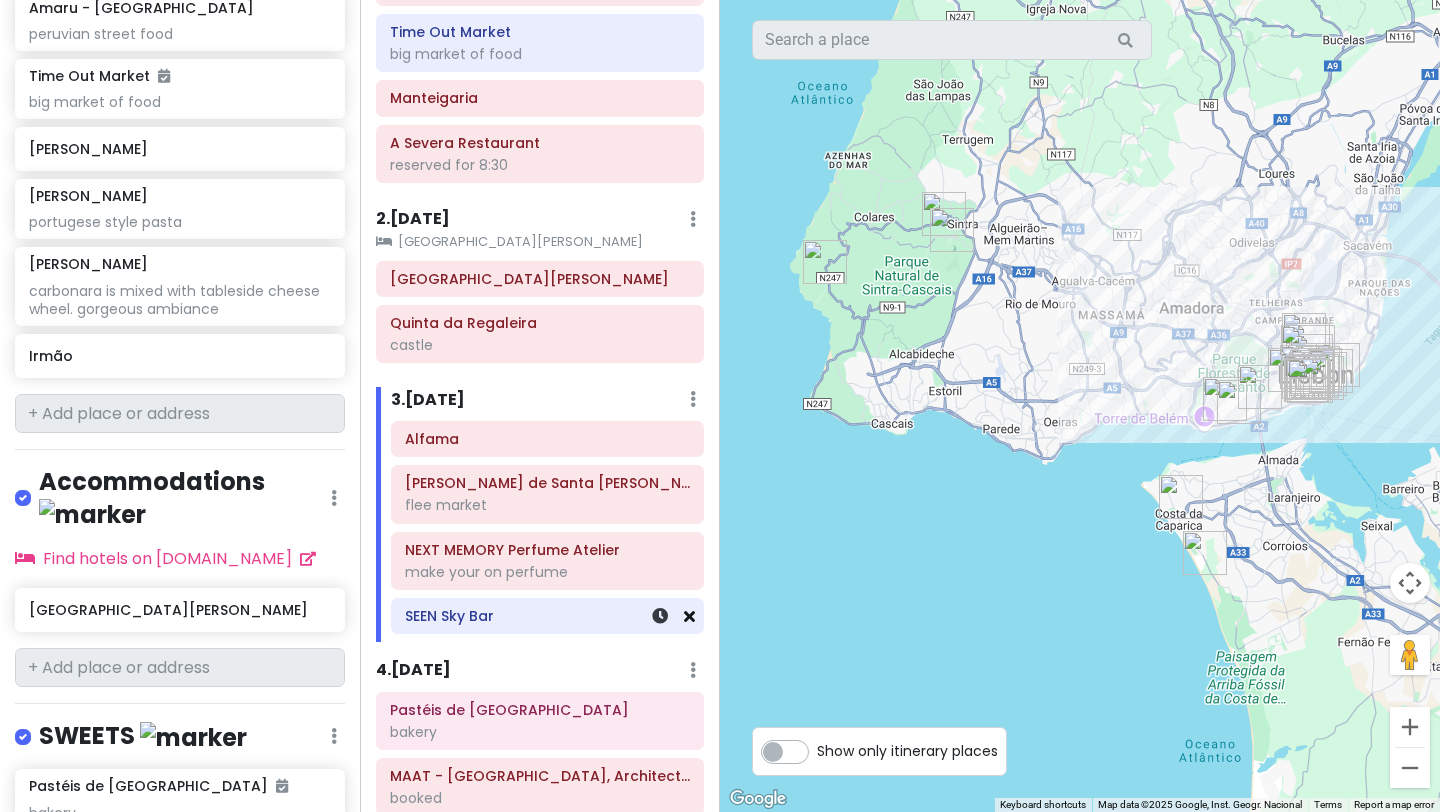click at bounding box center (689, 616) 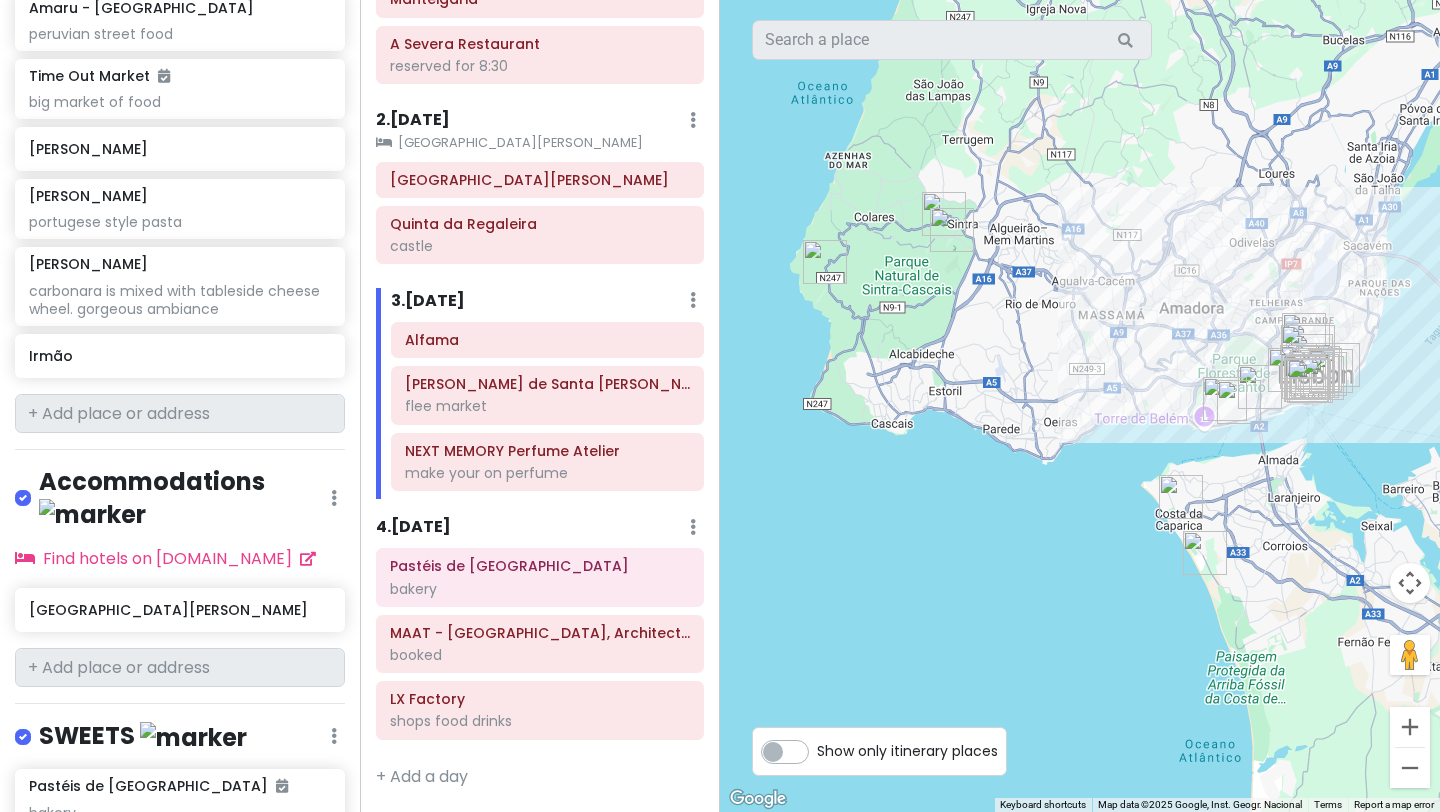 scroll, scrollTop: 328, scrollLeft: 0, axis: vertical 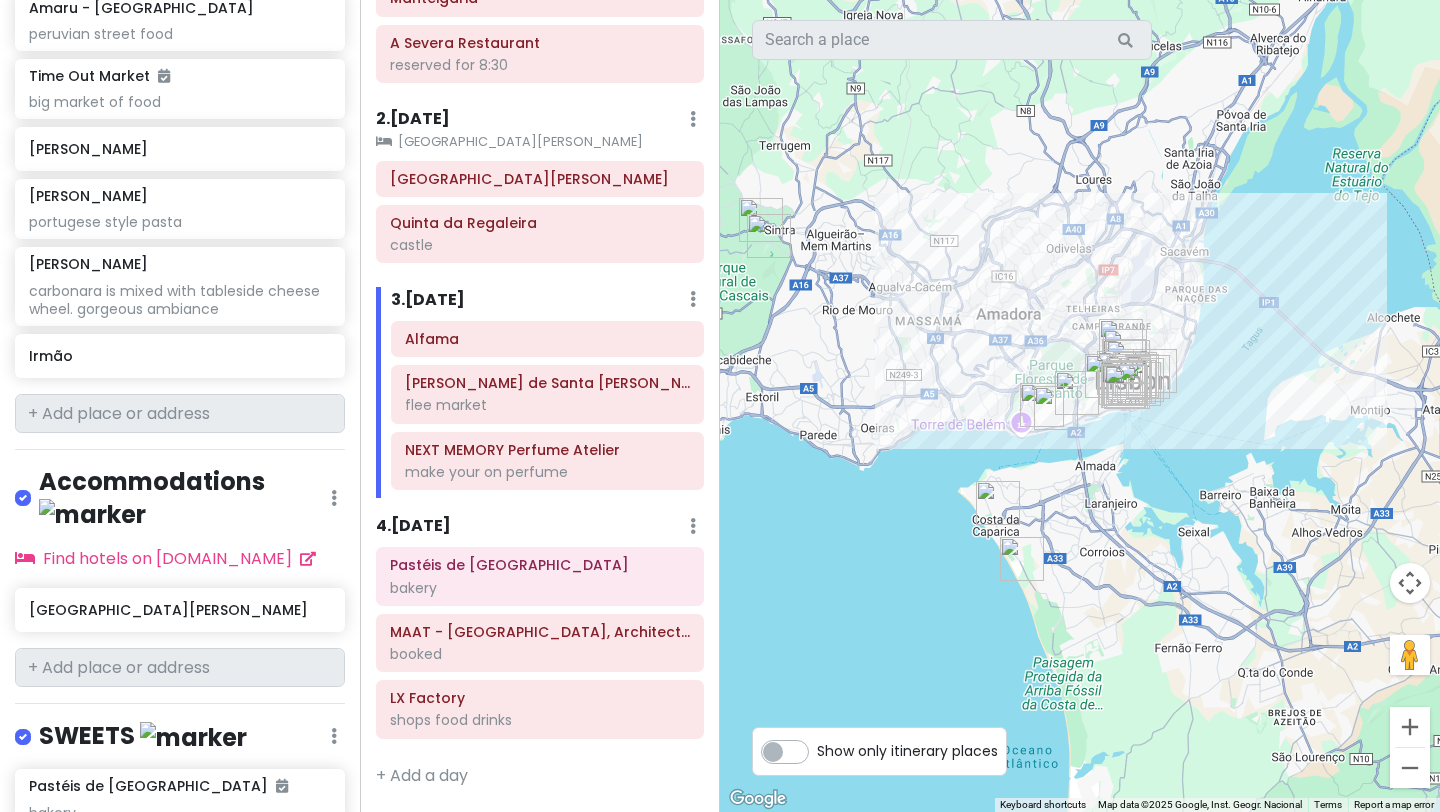 drag, startPoint x: 1268, startPoint y: 412, endPoint x: 993, endPoint y: 436, distance: 276.0453 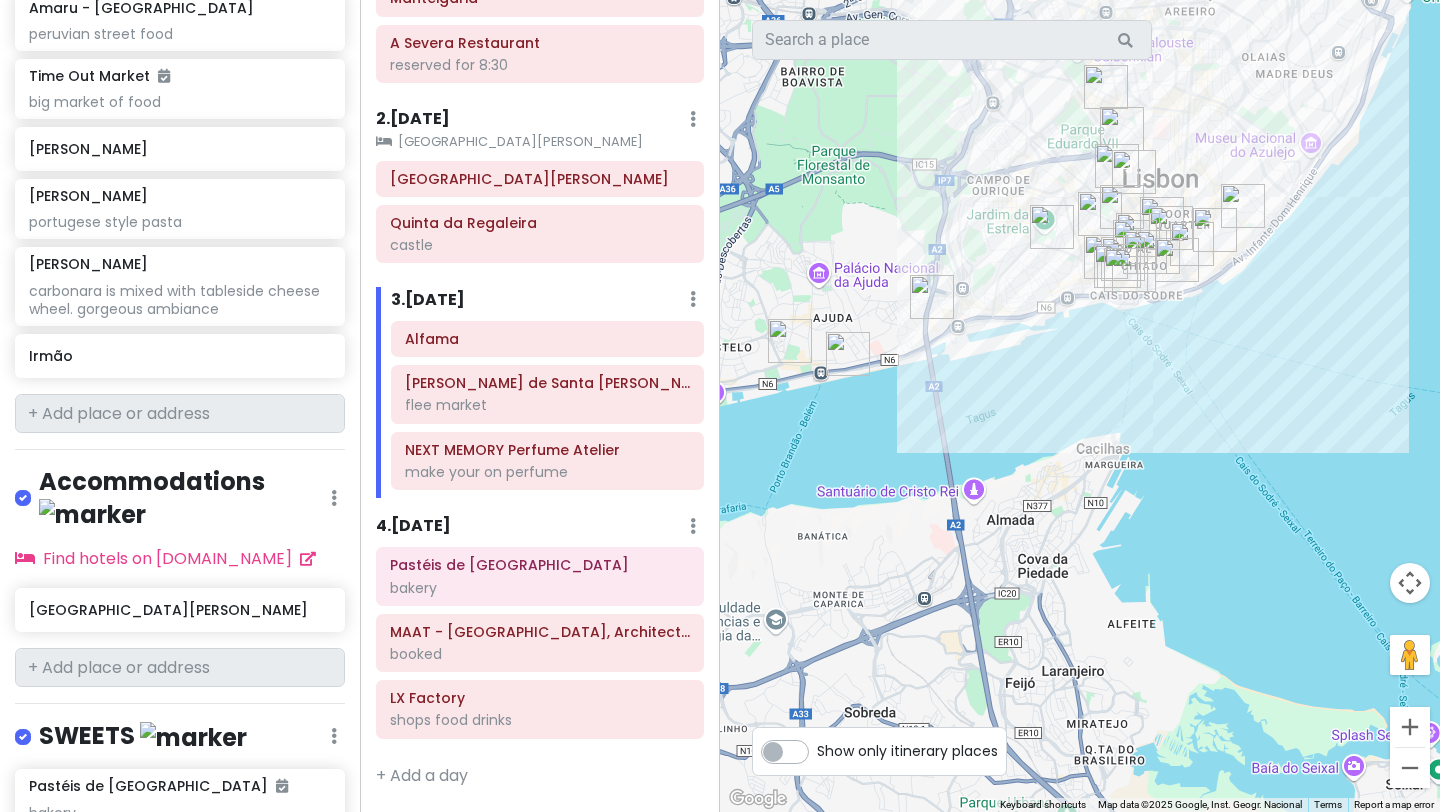 drag, startPoint x: 1091, startPoint y: 381, endPoint x: 1374, endPoint y: 110, distance: 391.82904 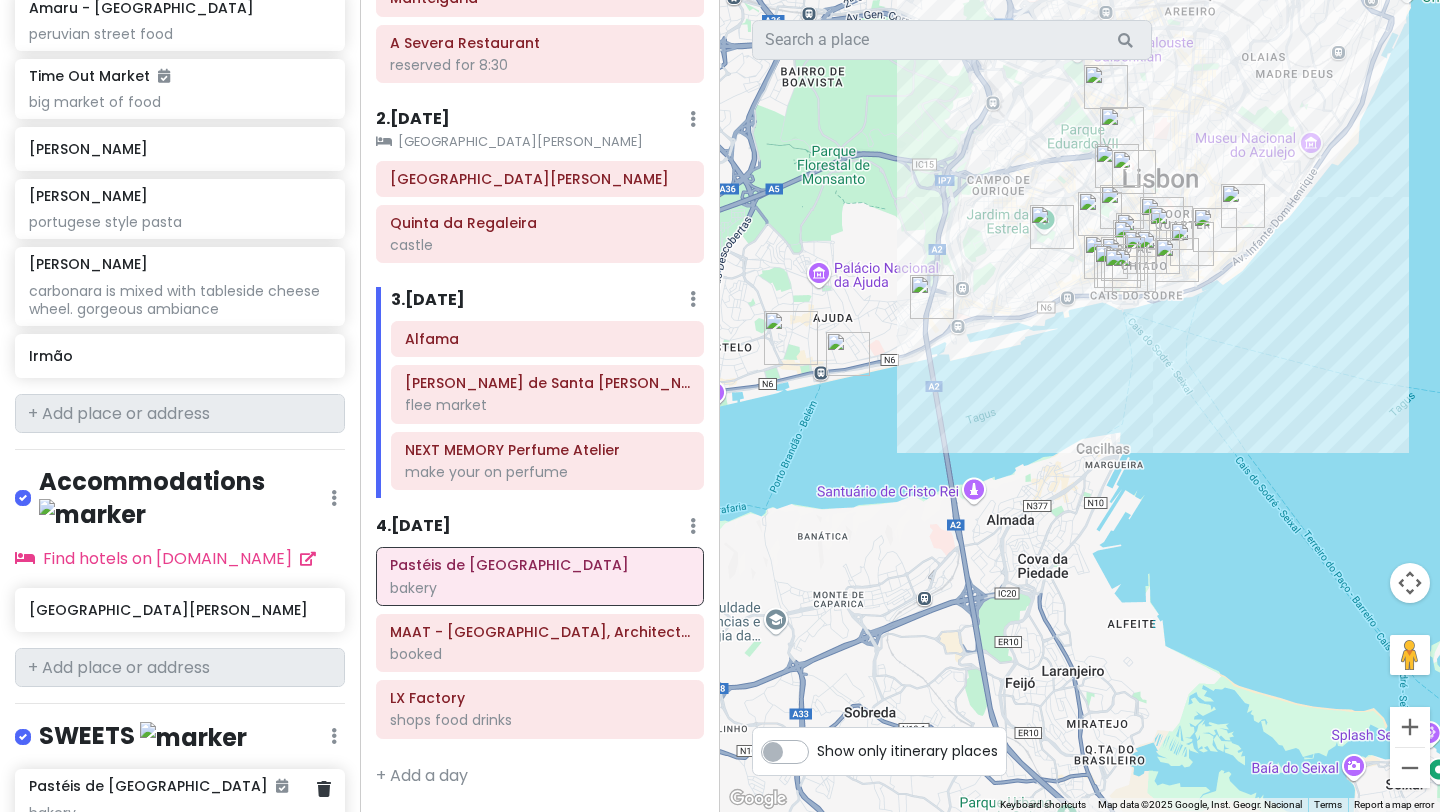 scroll, scrollTop: 2028, scrollLeft: 0, axis: vertical 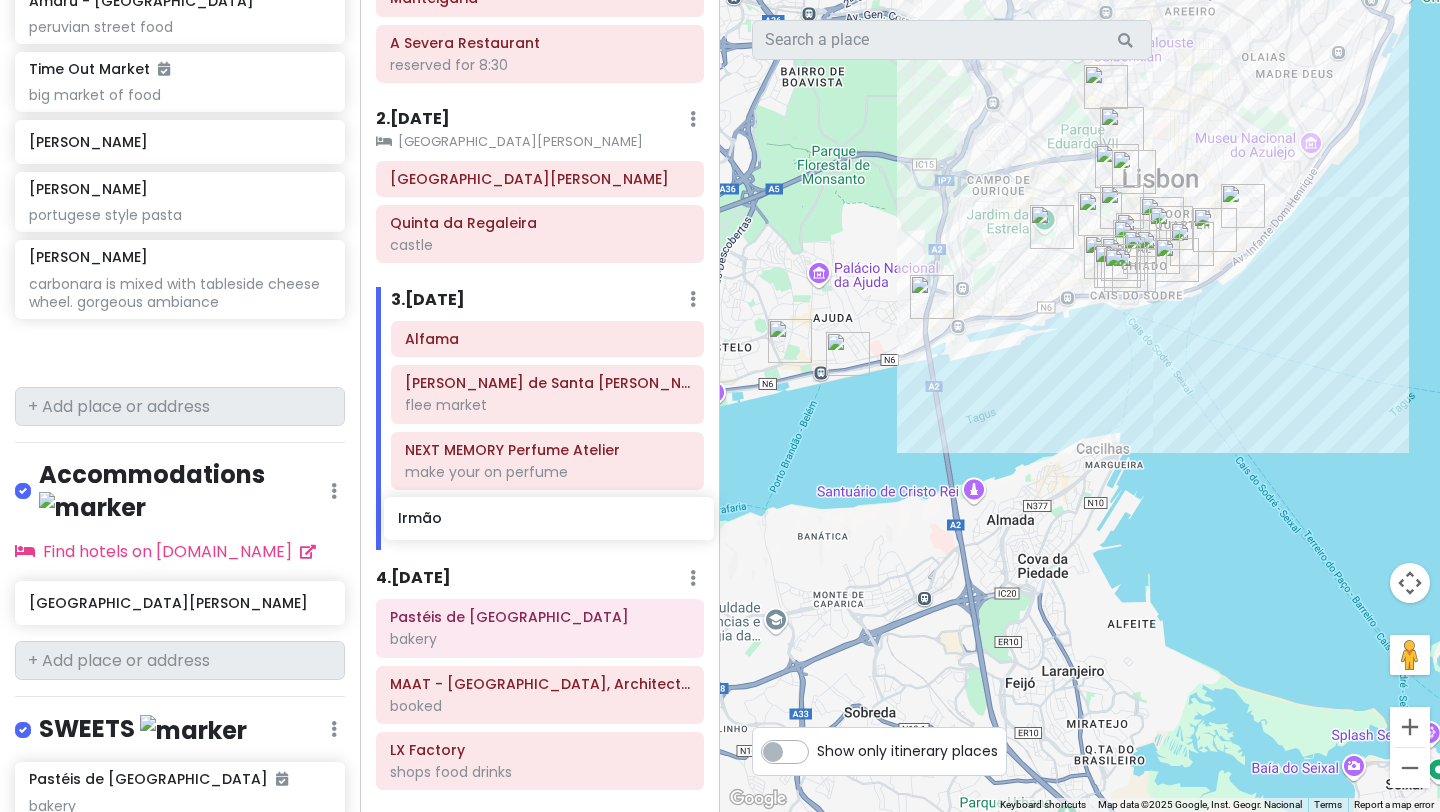 drag, startPoint x: 105, startPoint y: 298, endPoint x: 474, endPoint y: 507, distance: 424.07782 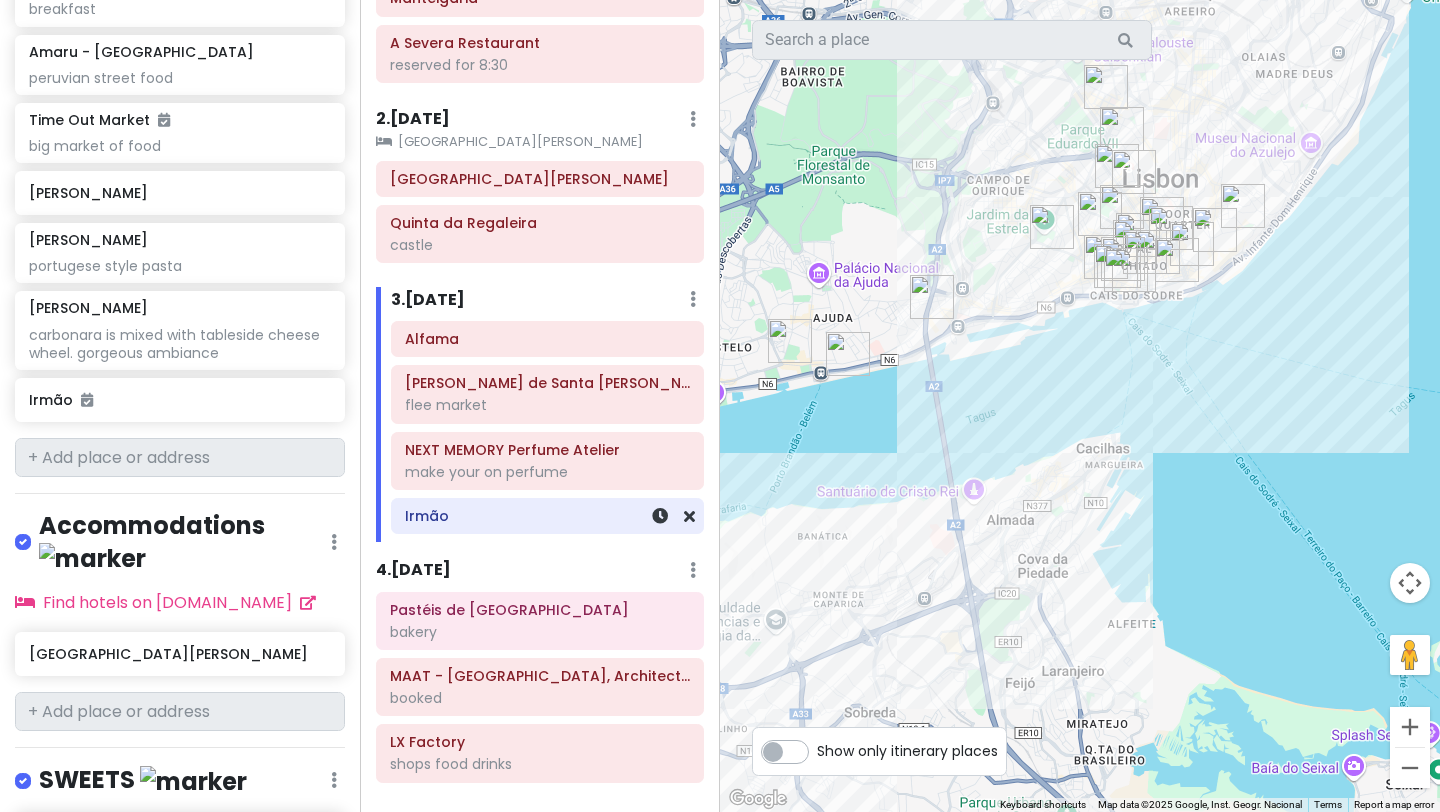 scroll, scrollTop: 1976, scrollLeft: 0, axis: vertical 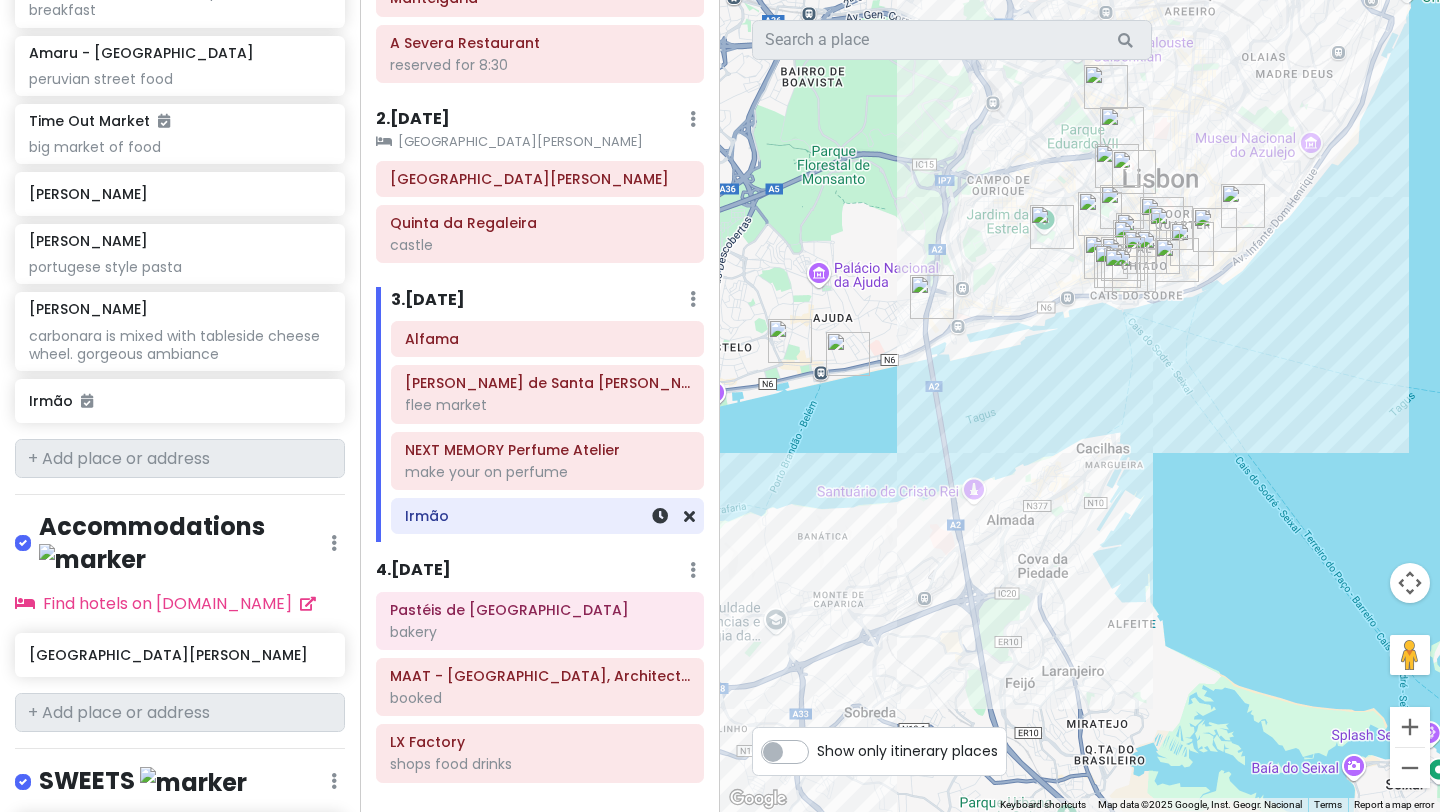 click on "Irmão" at bounding box center [547, 516] 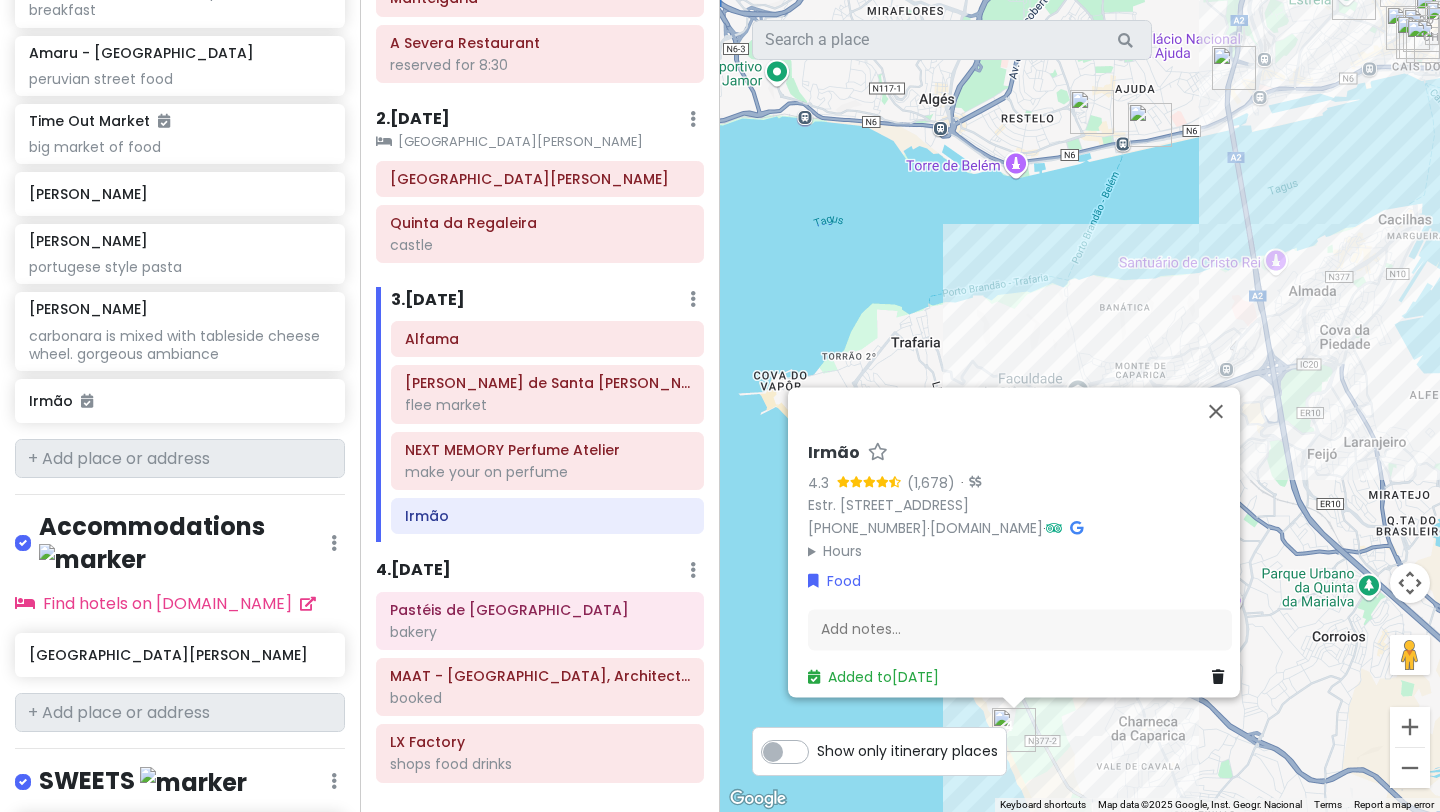 click on "Irmão 4.3        (1,678)    ·    Estr. da Praia do Castelo, 2825-308 Costa da Caparica, Portugal +351 932 616 151   ·   www.praia-irmao.com   ·   Hours Monday  12:00 – 11:00 PM Tuesday  12:00 – 11:00 PM Wednesday  12:00 – 11:00 PM Thursday  12:00 – 11:00 PM Friday  12:00 PM – 1:00 AM Saturday  12:00 PM – 1:00 AM Sunday  12:00 PM – 1:00 AM Food Add notes... Added to  Sat 8/9" at bounding box center [1020, 566] 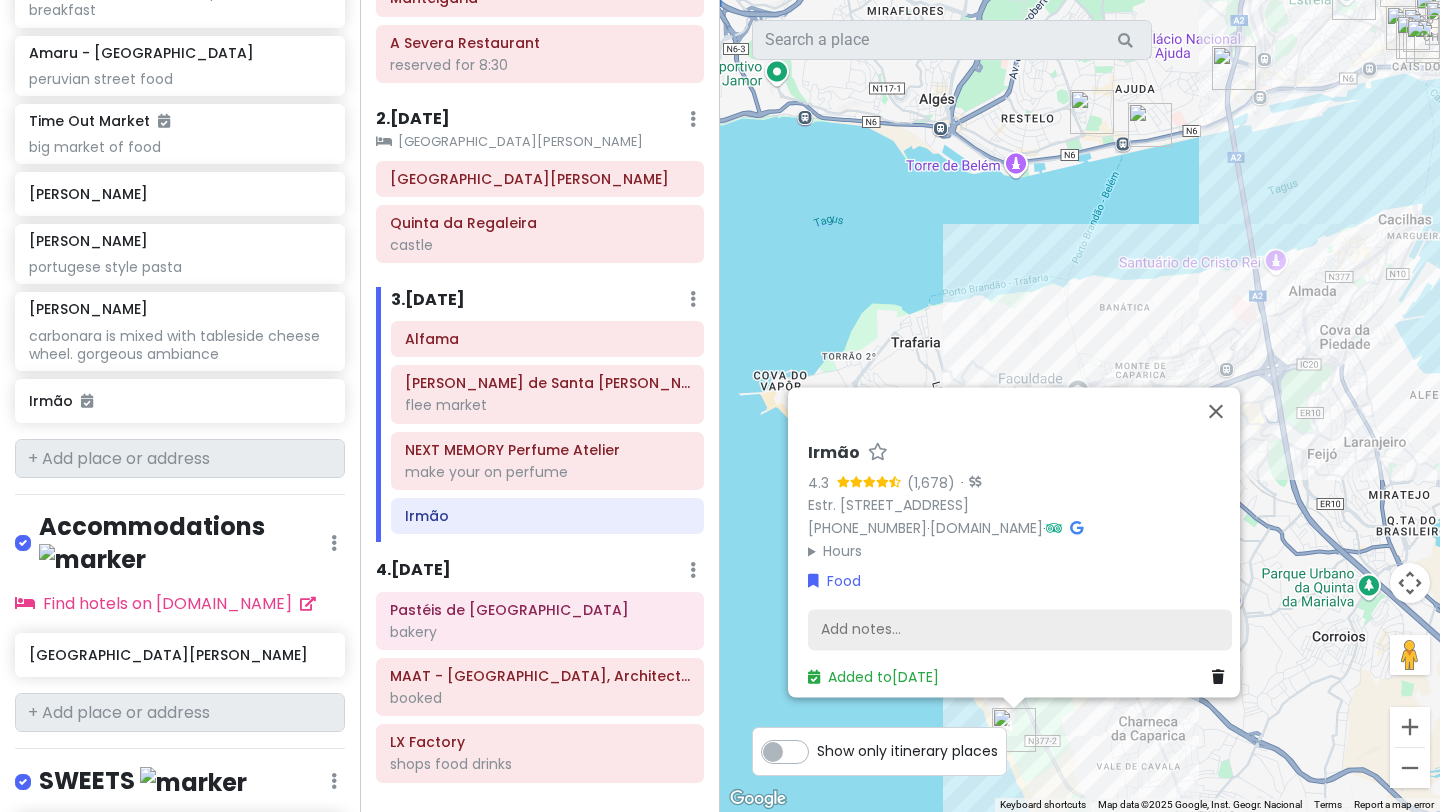 click on "Add notes..." at bounding box center (1020, 630) 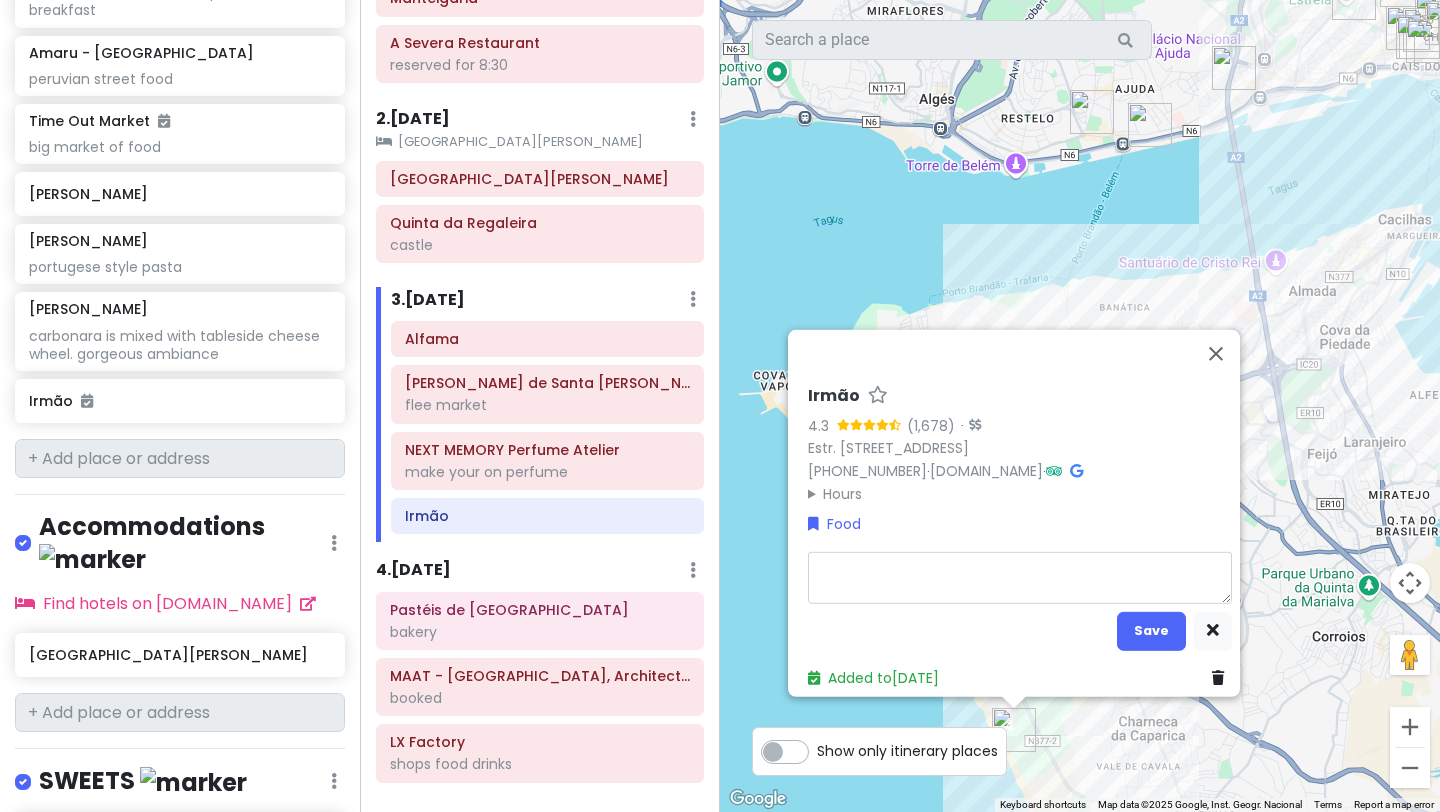 type on "x" 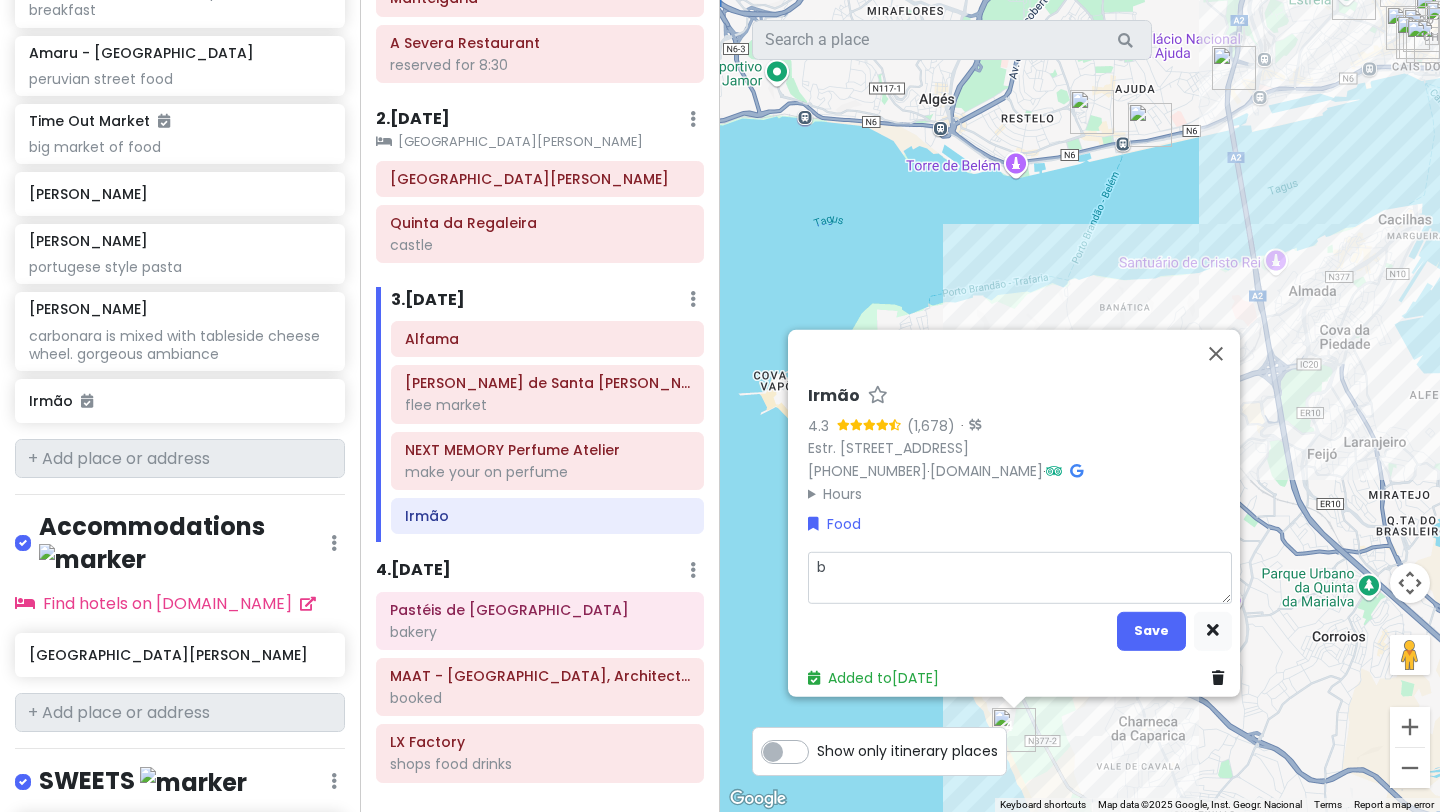 type on "x" 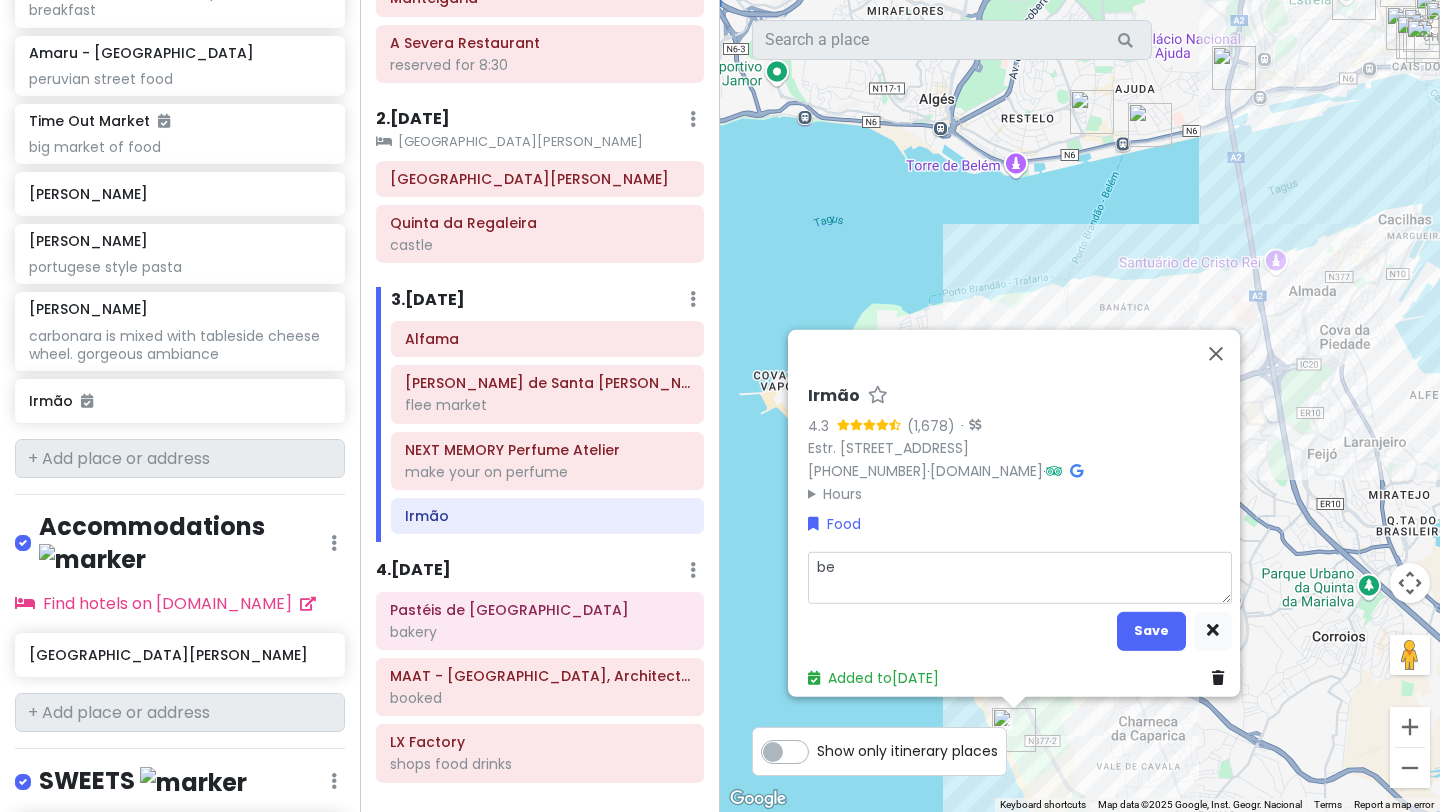 type on "x" 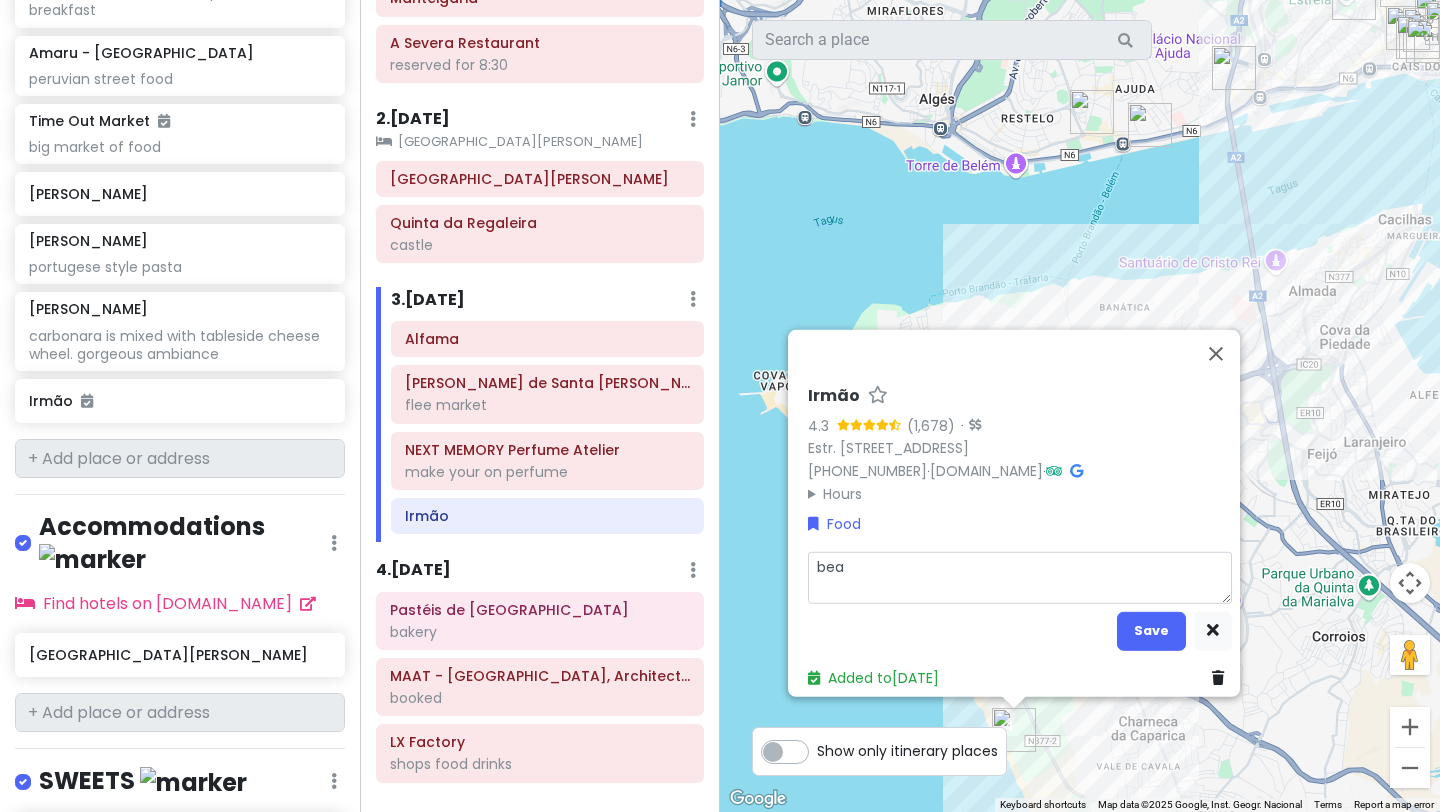 type on "x" 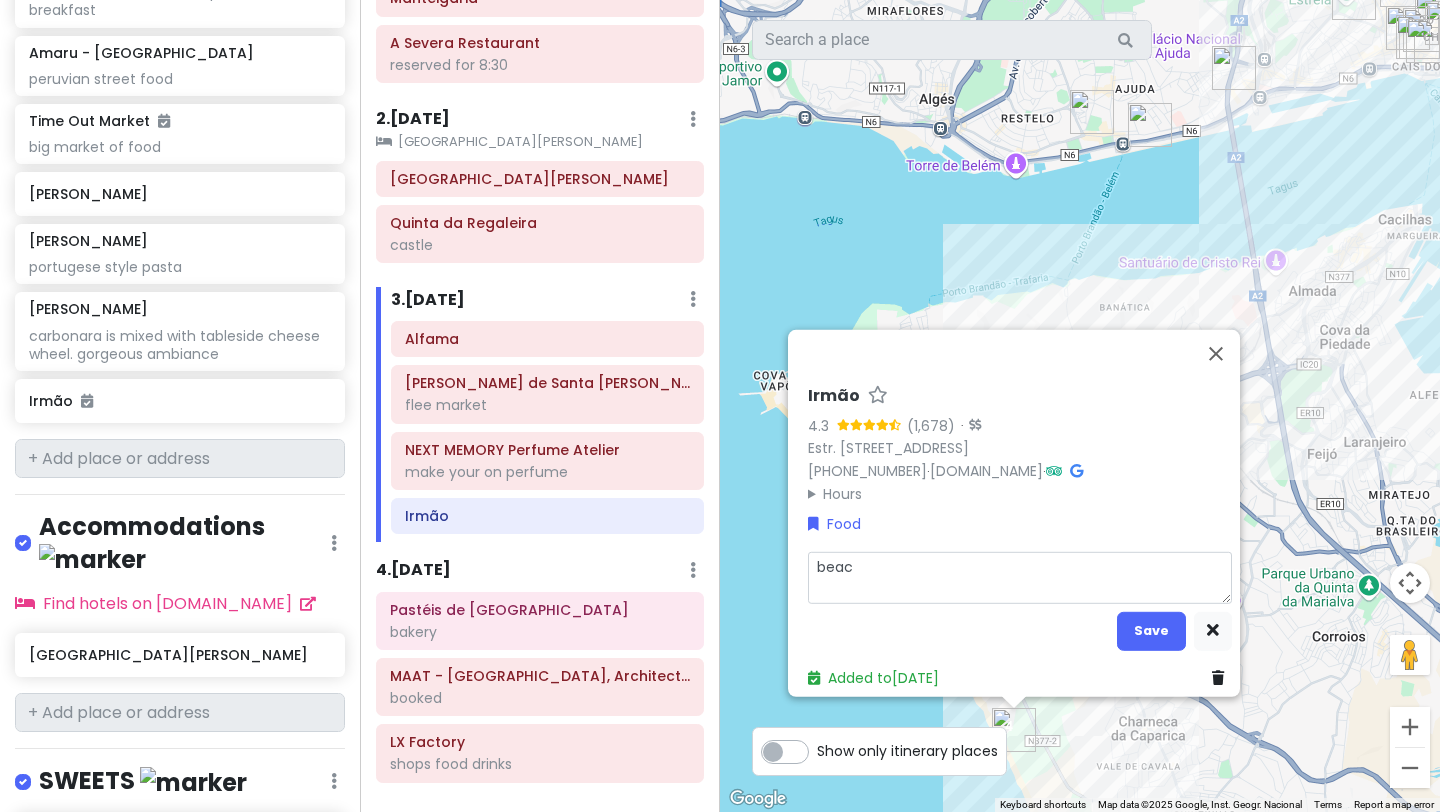 type on "x" 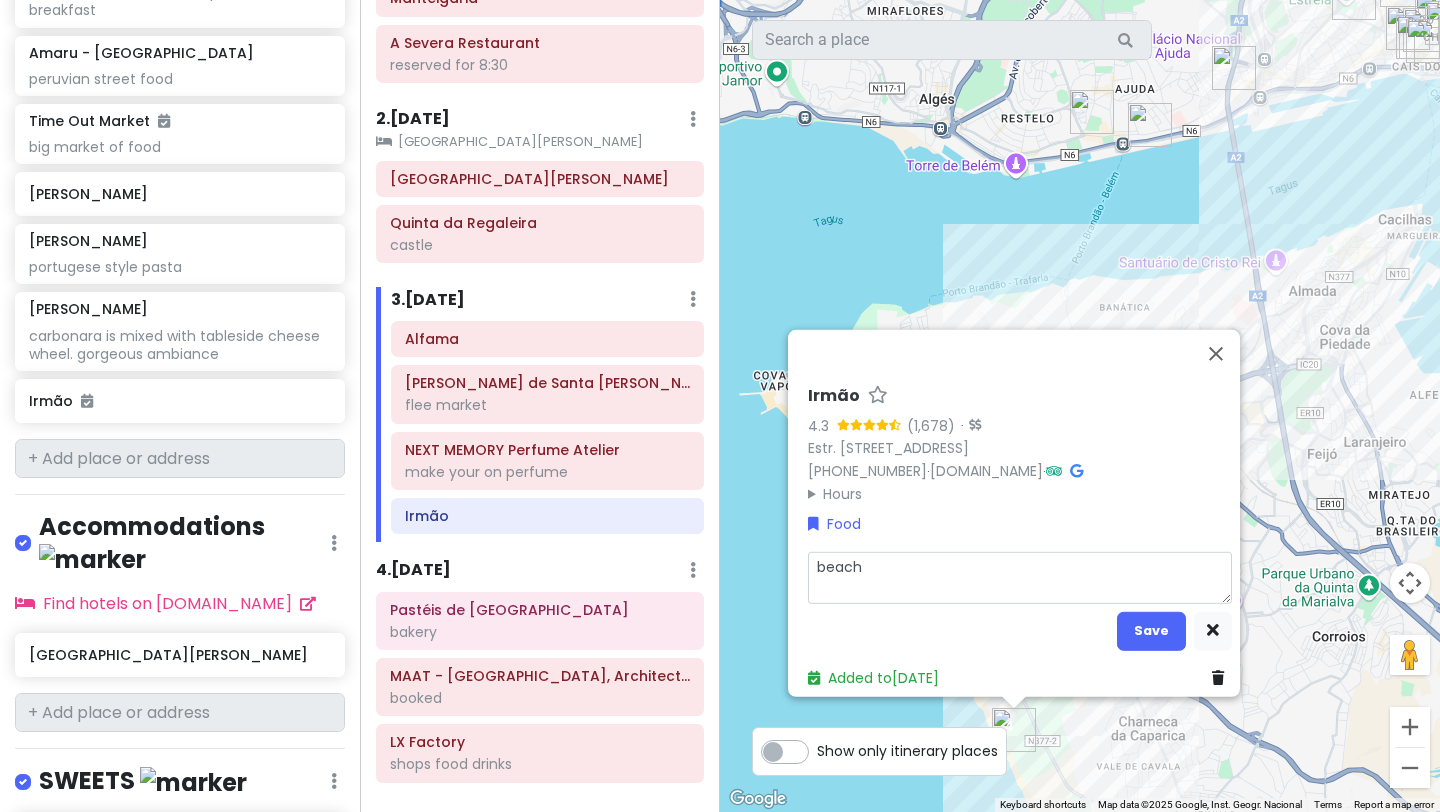 type on "beach" 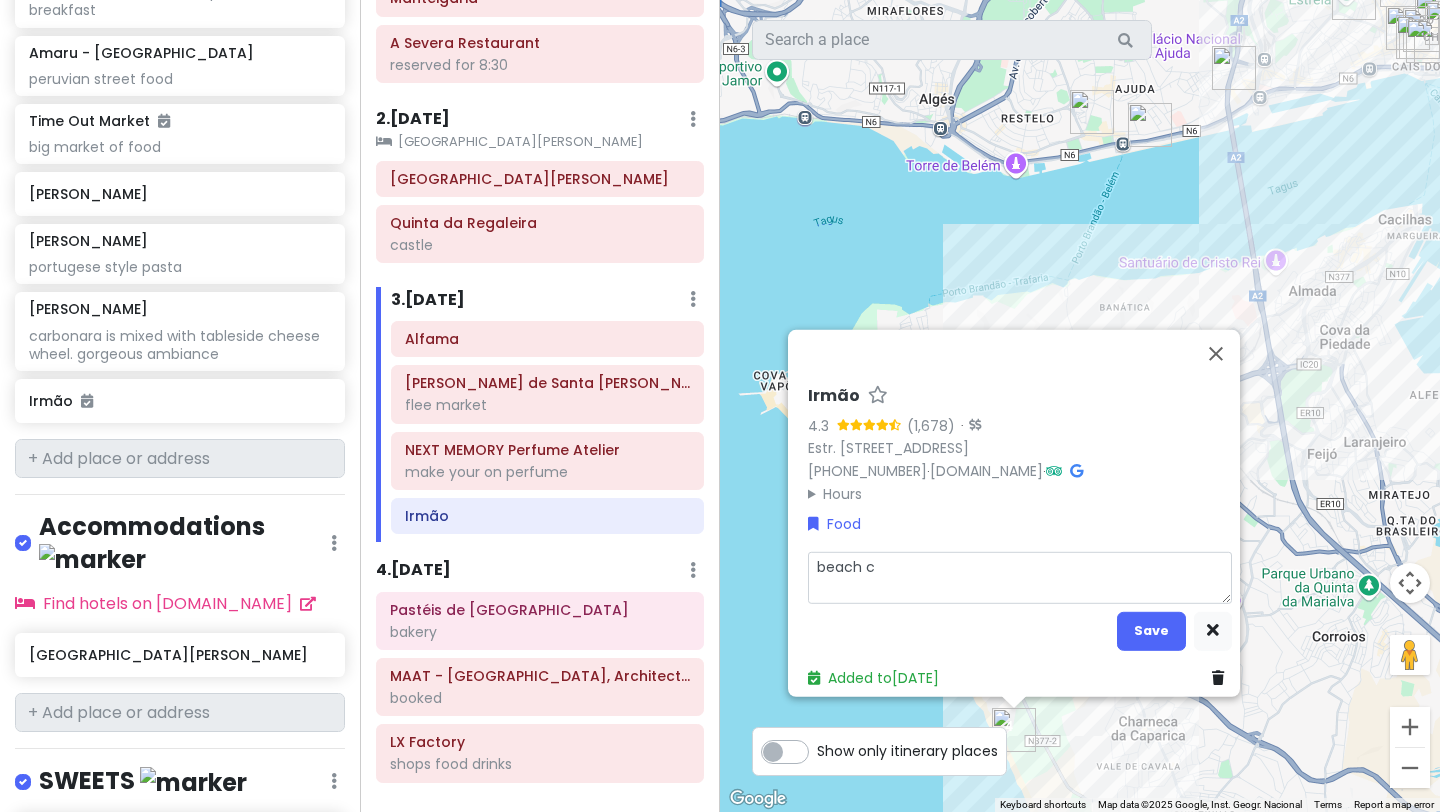 type on "x" 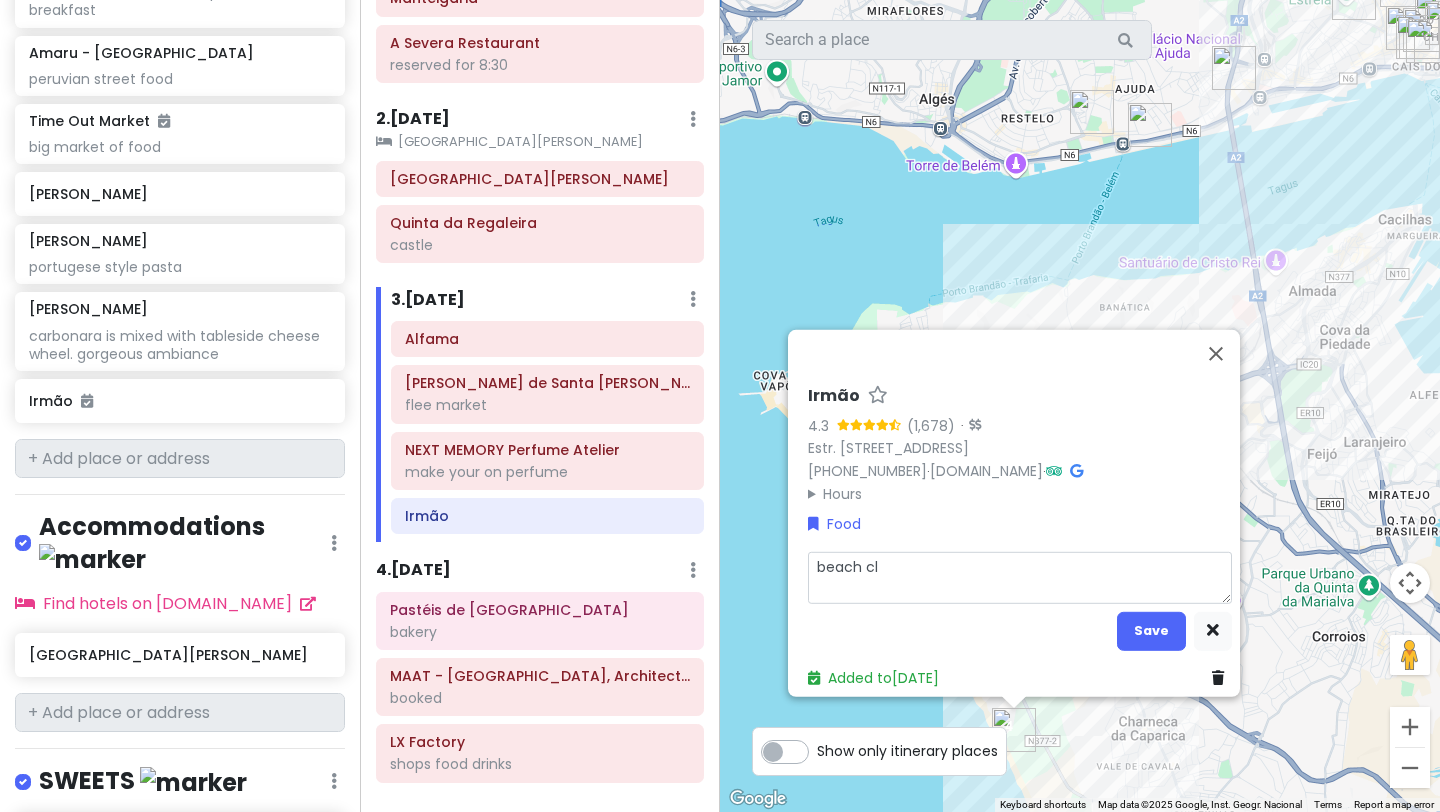 type on "x" 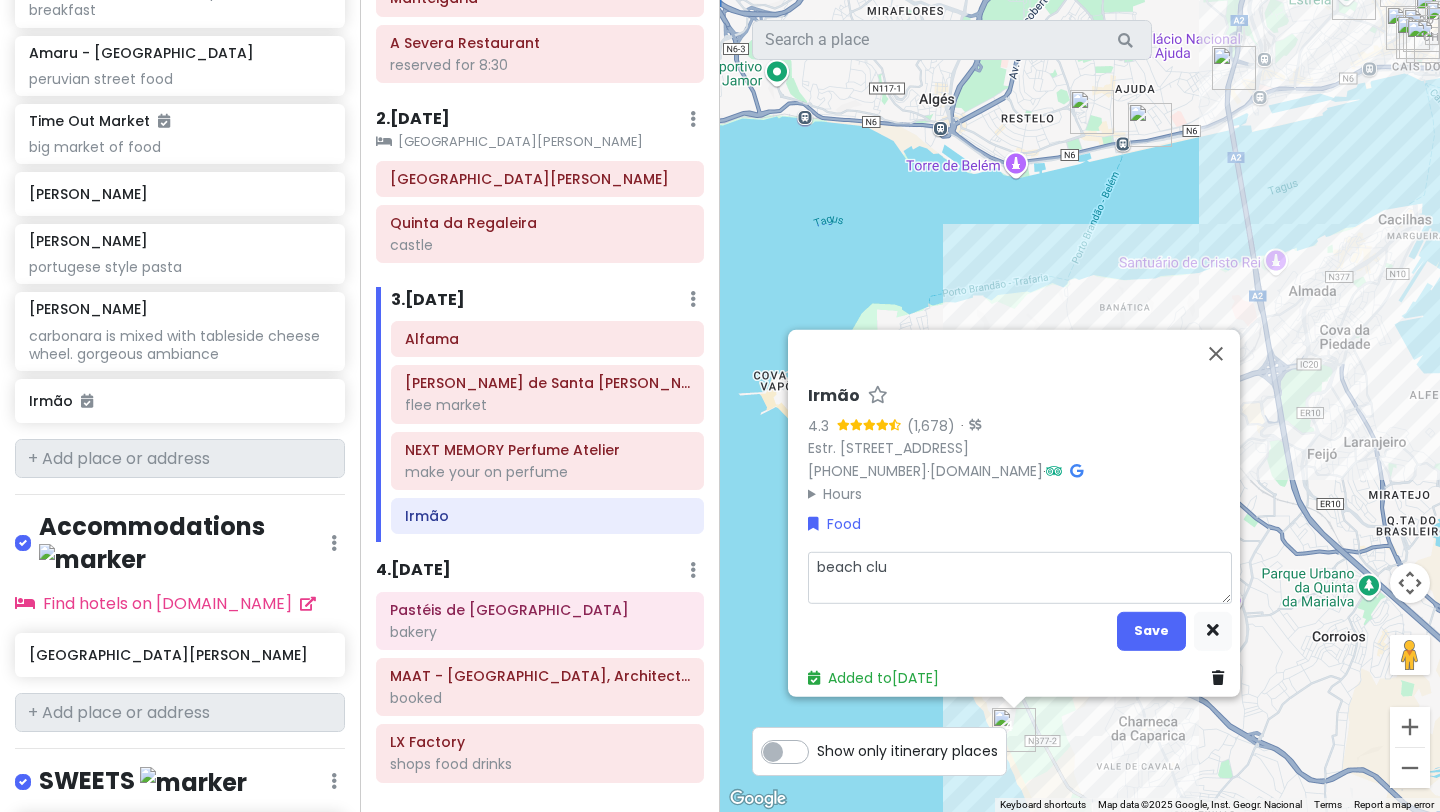 type on "x" 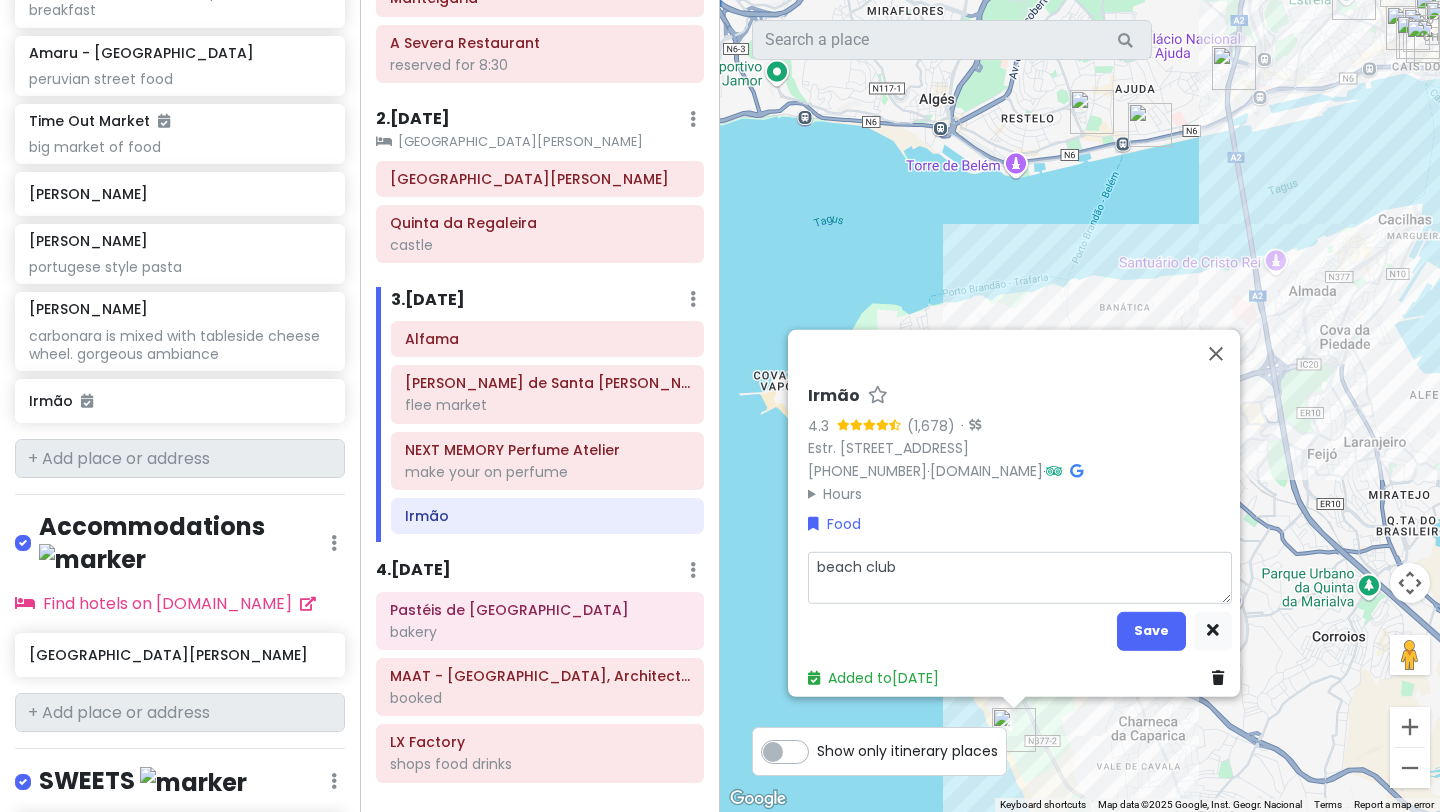 type on "x" 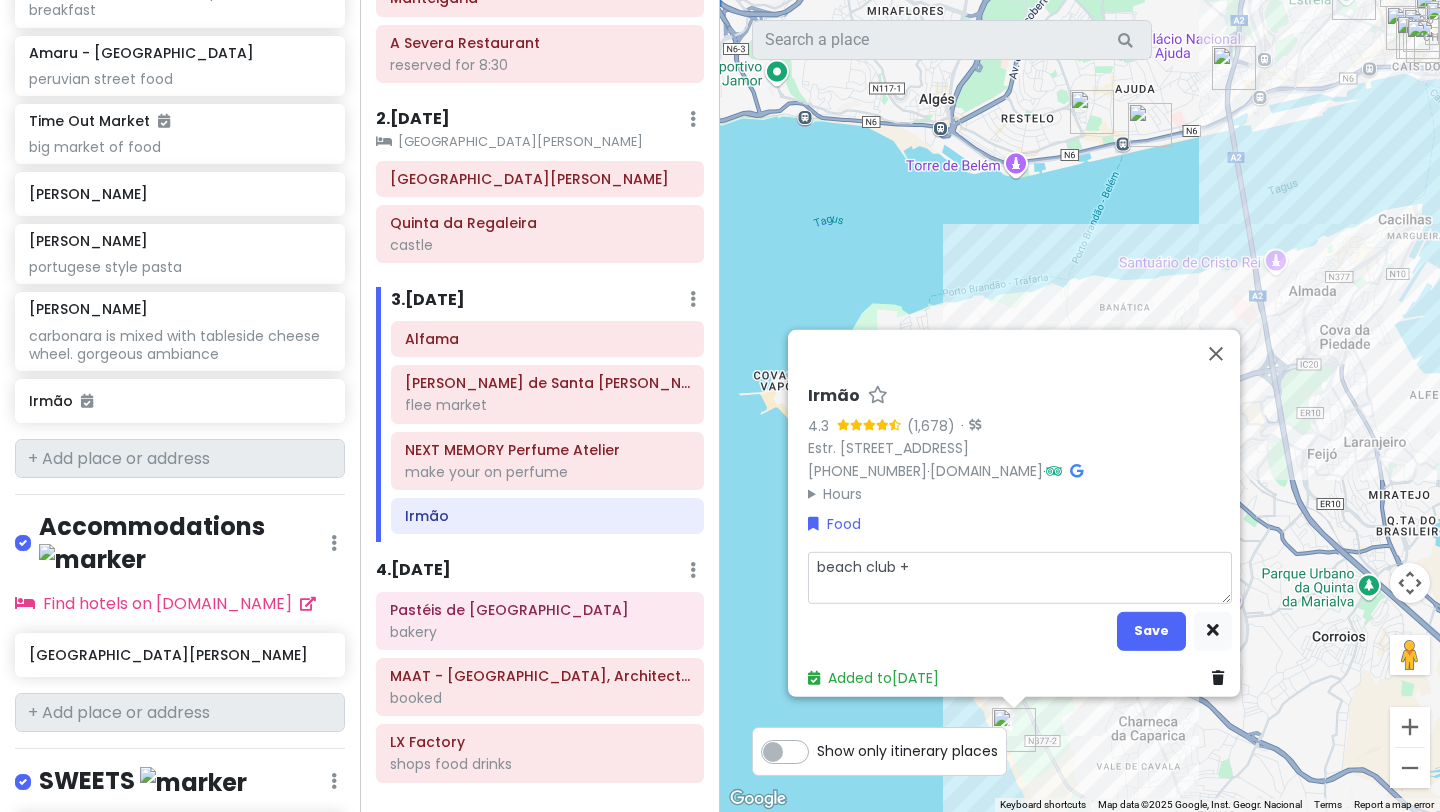 type on "x" 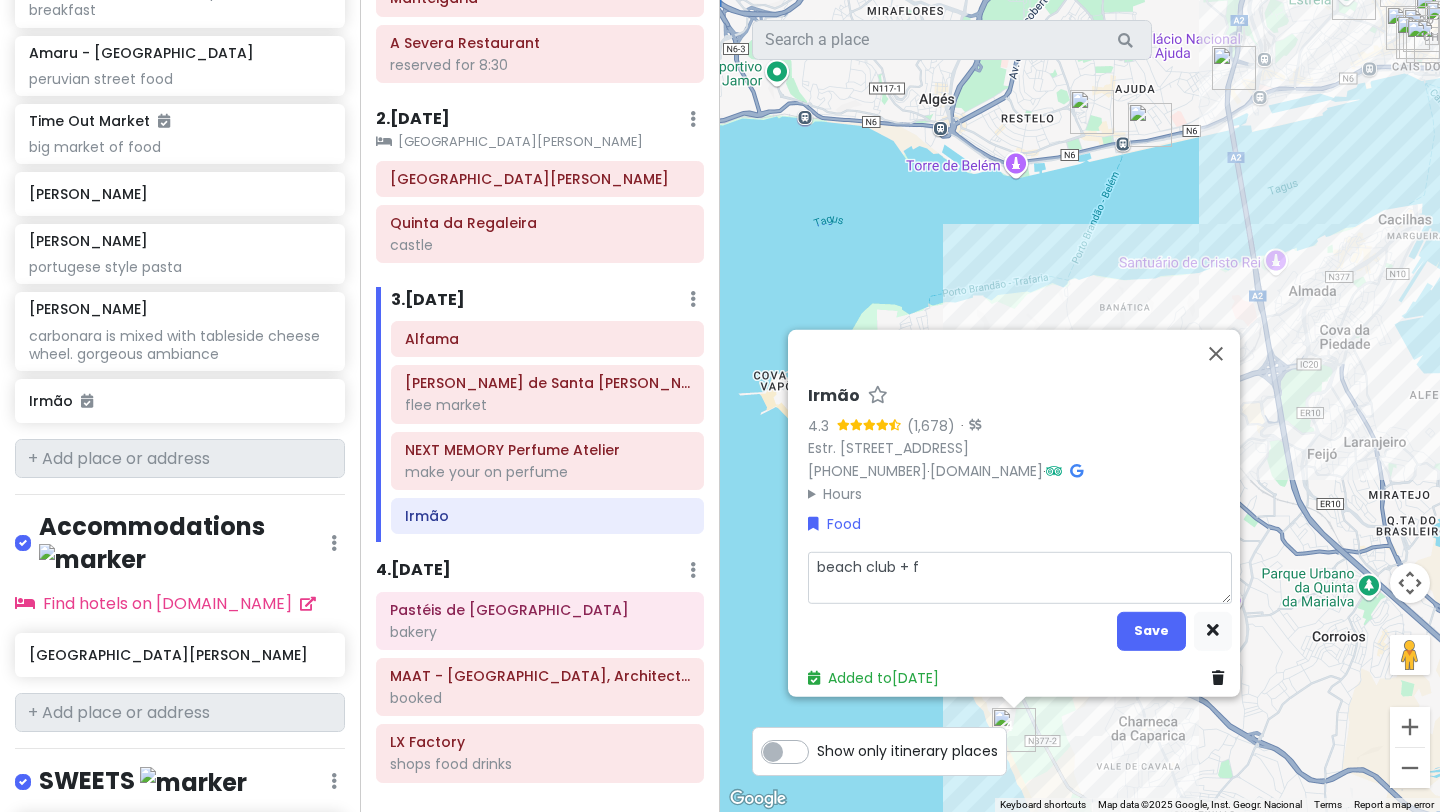 type on "x" 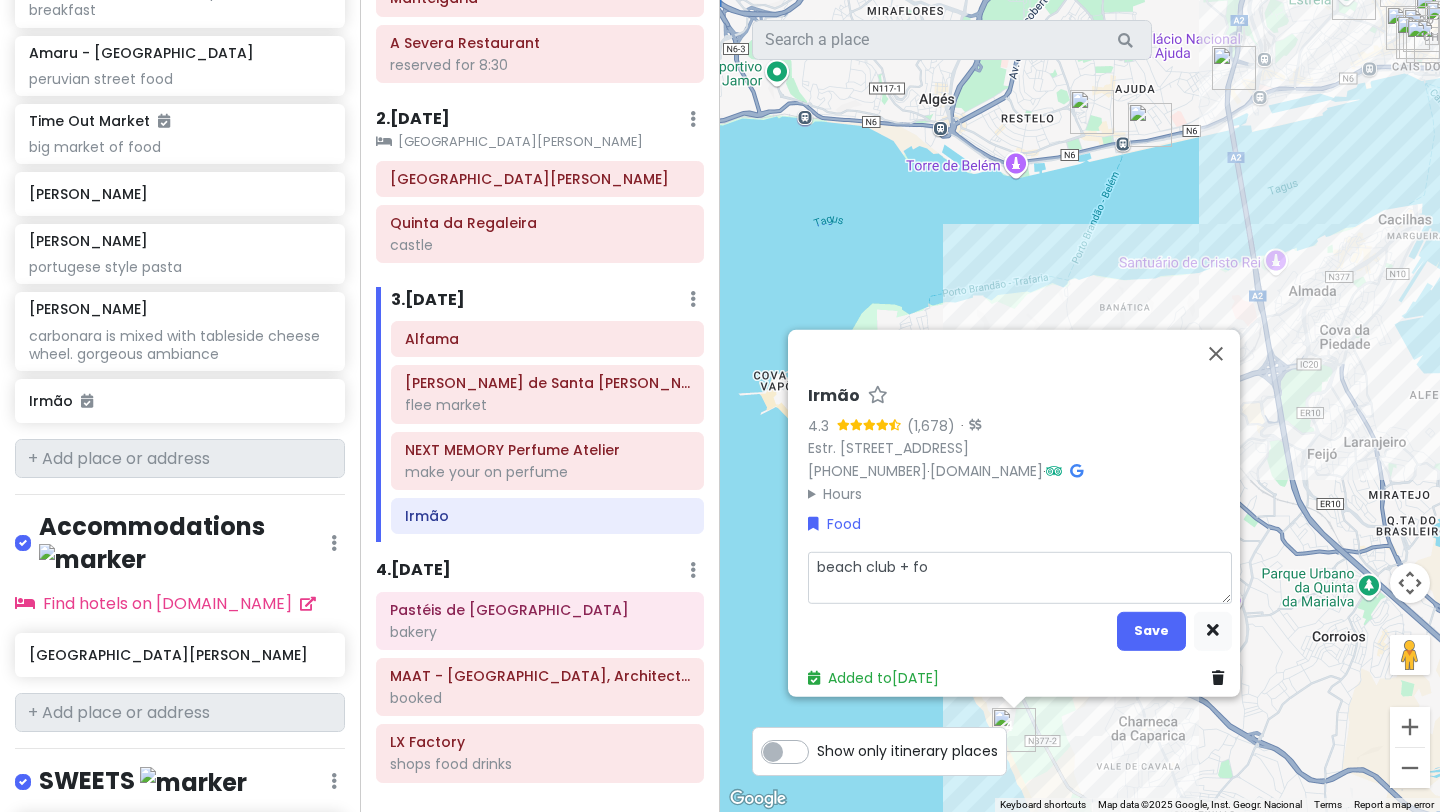 type on "x" 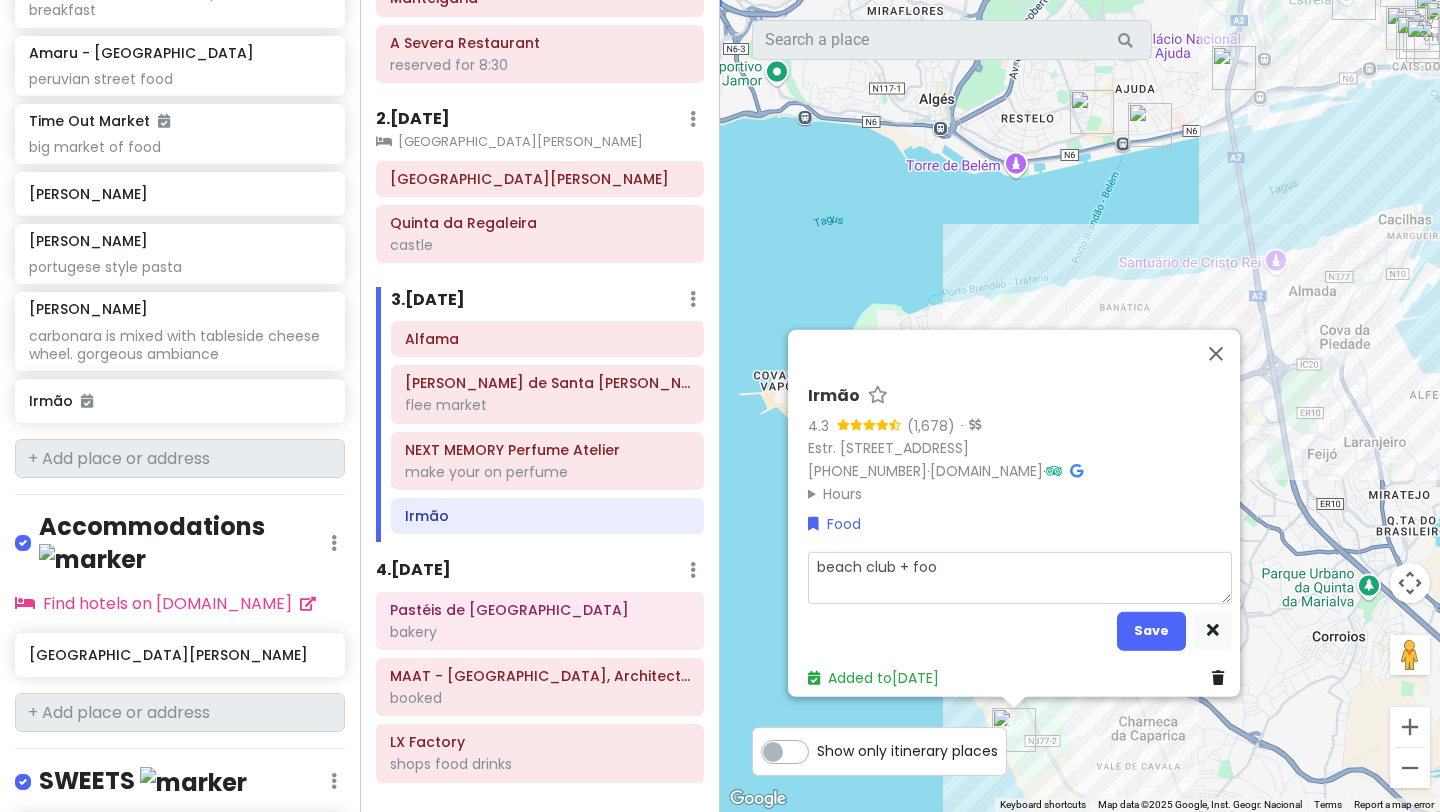 type on "x" 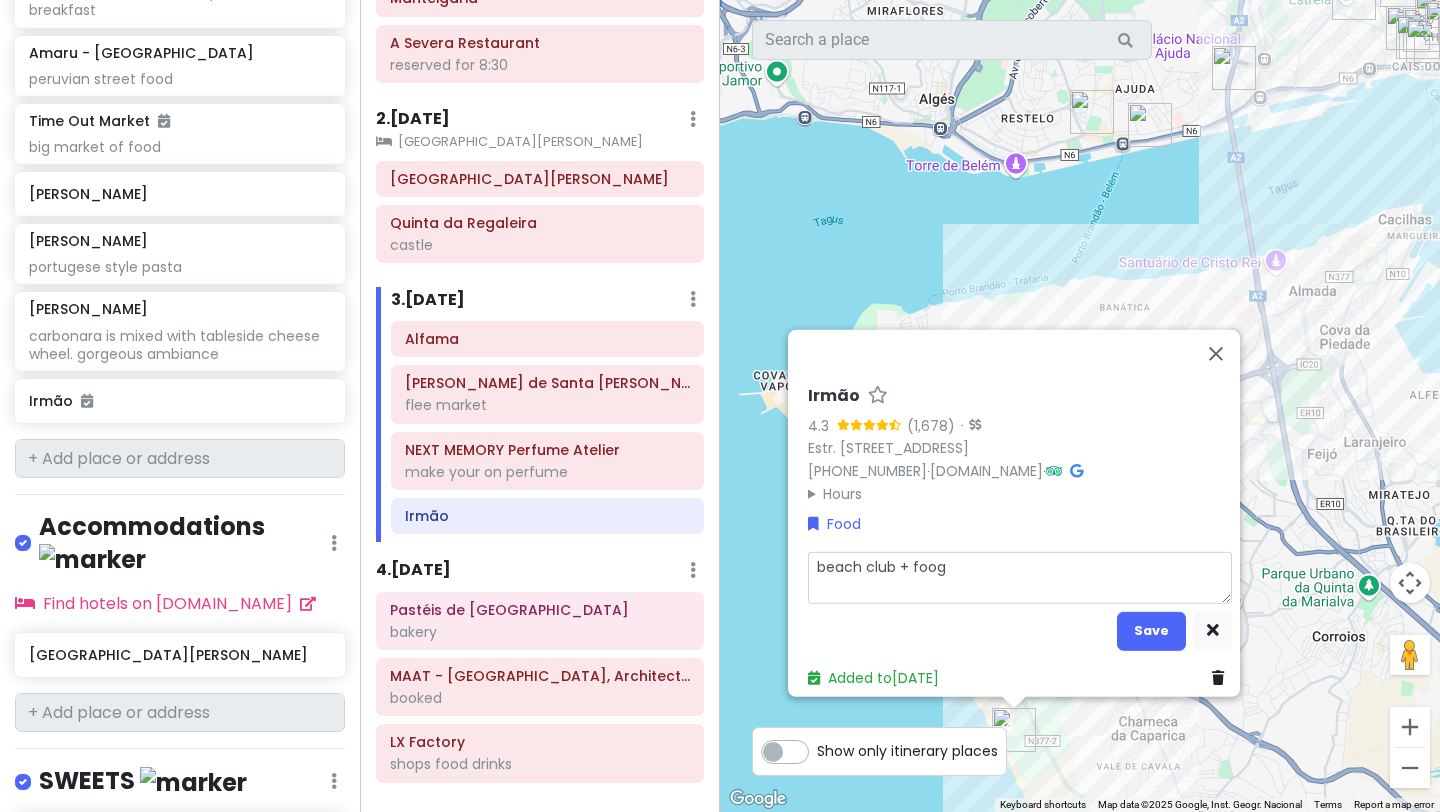 type on "x" 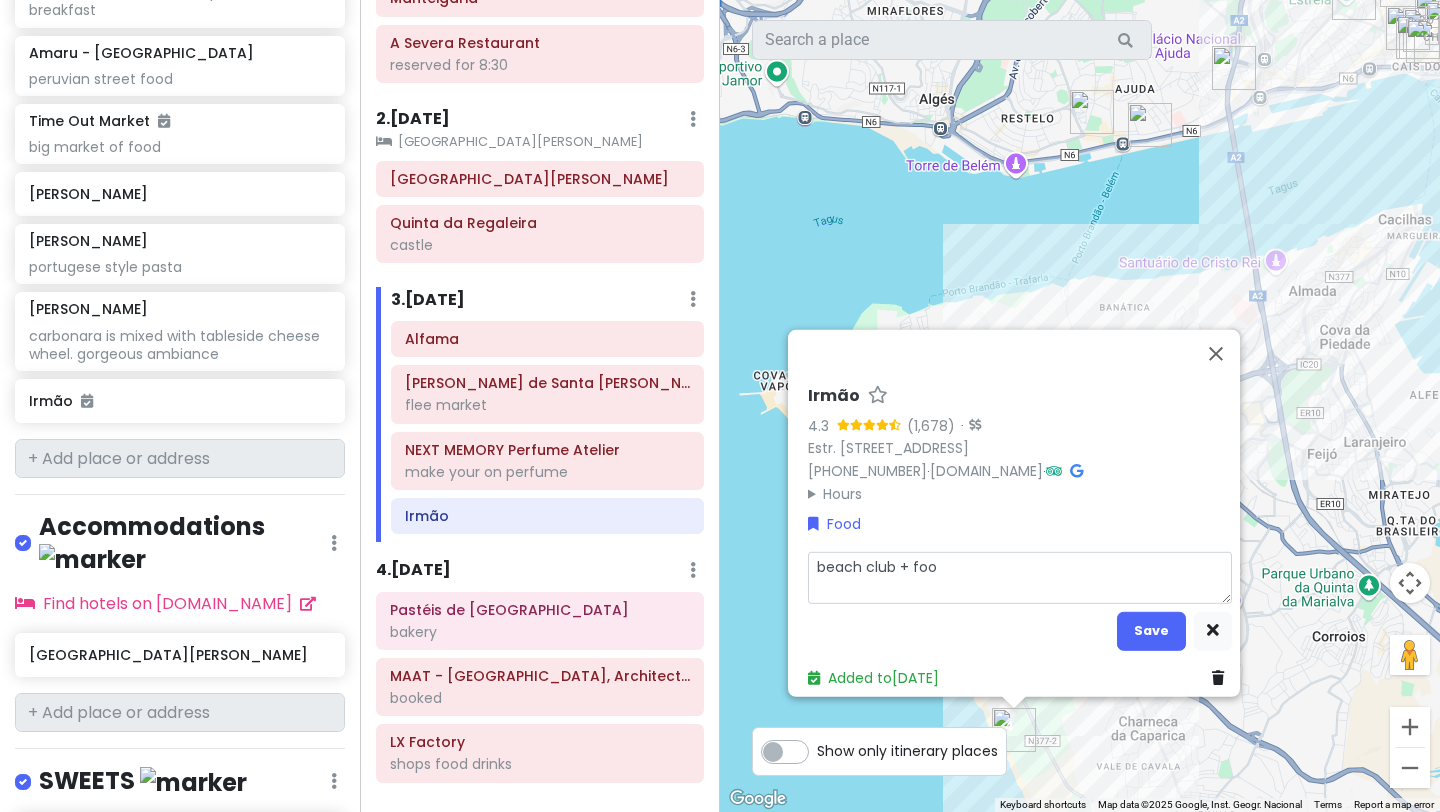type on "x" 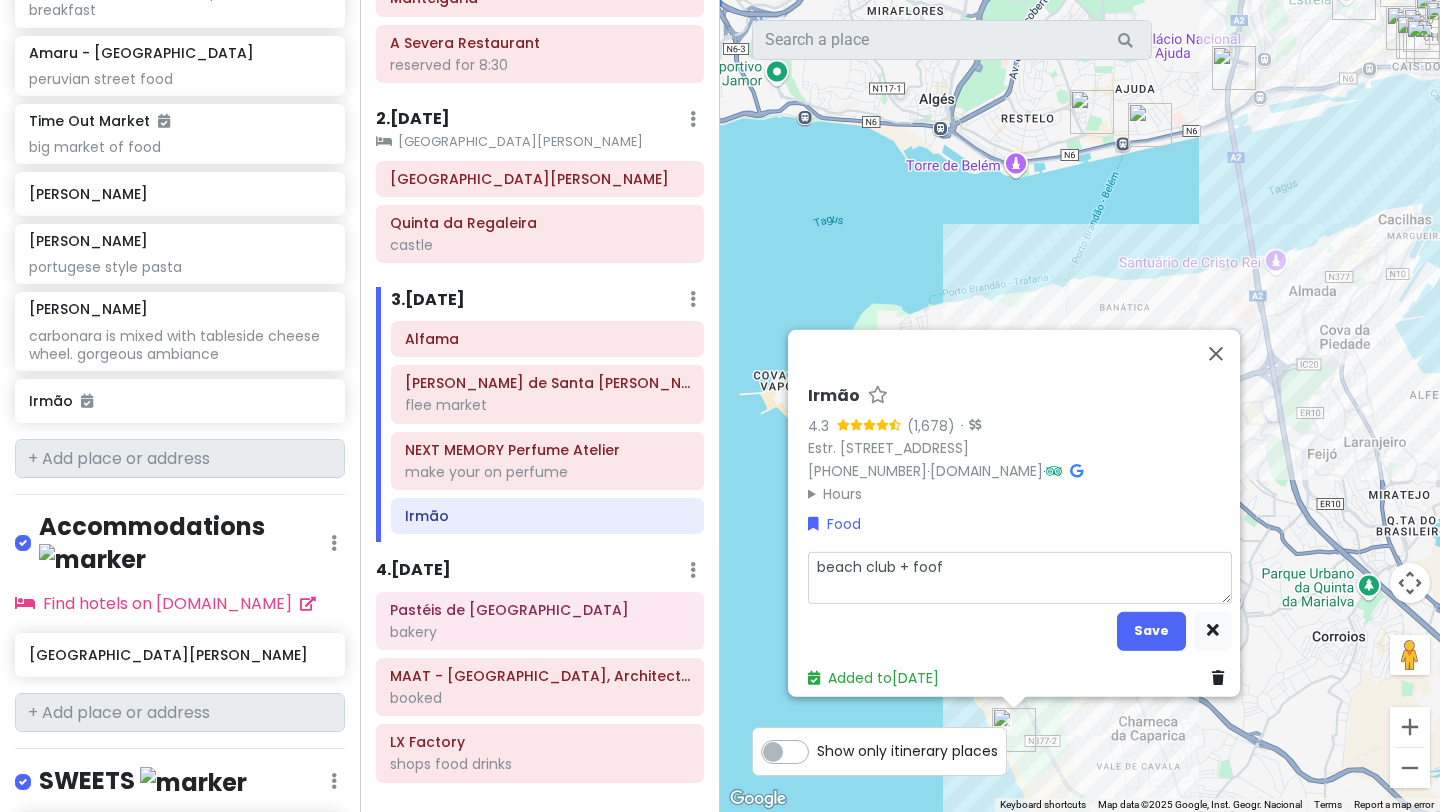 type on "x" 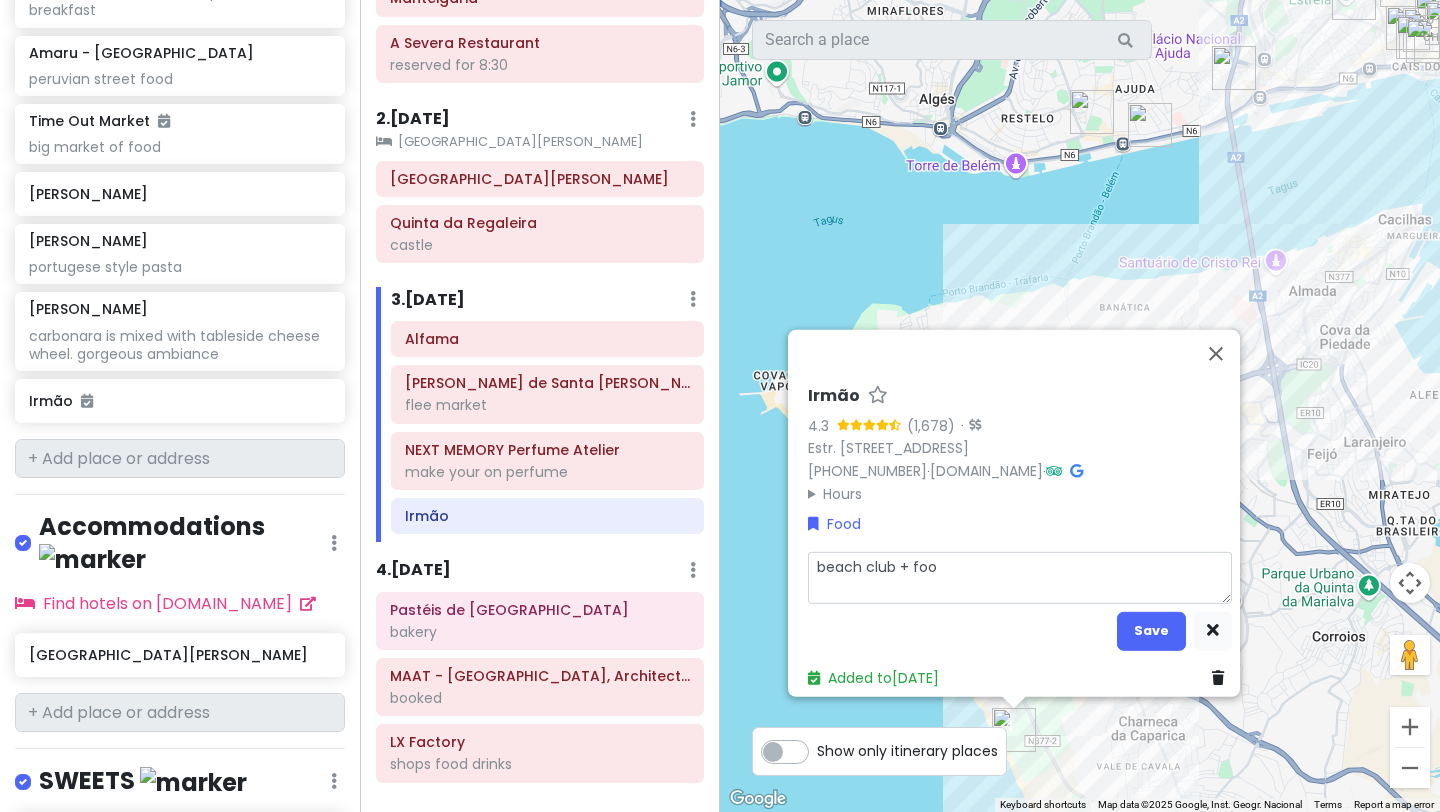 type on "x" 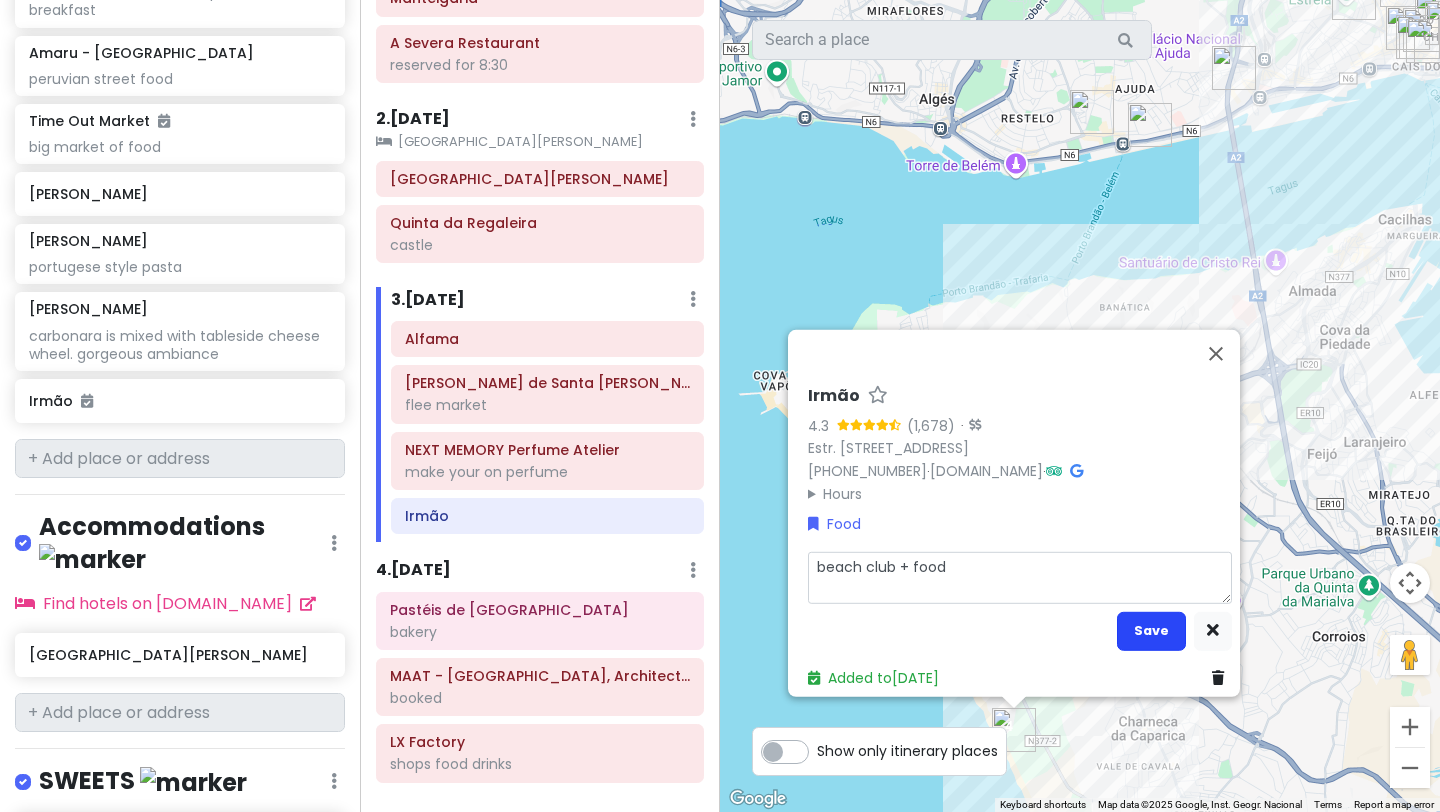 type on "beach club + food" 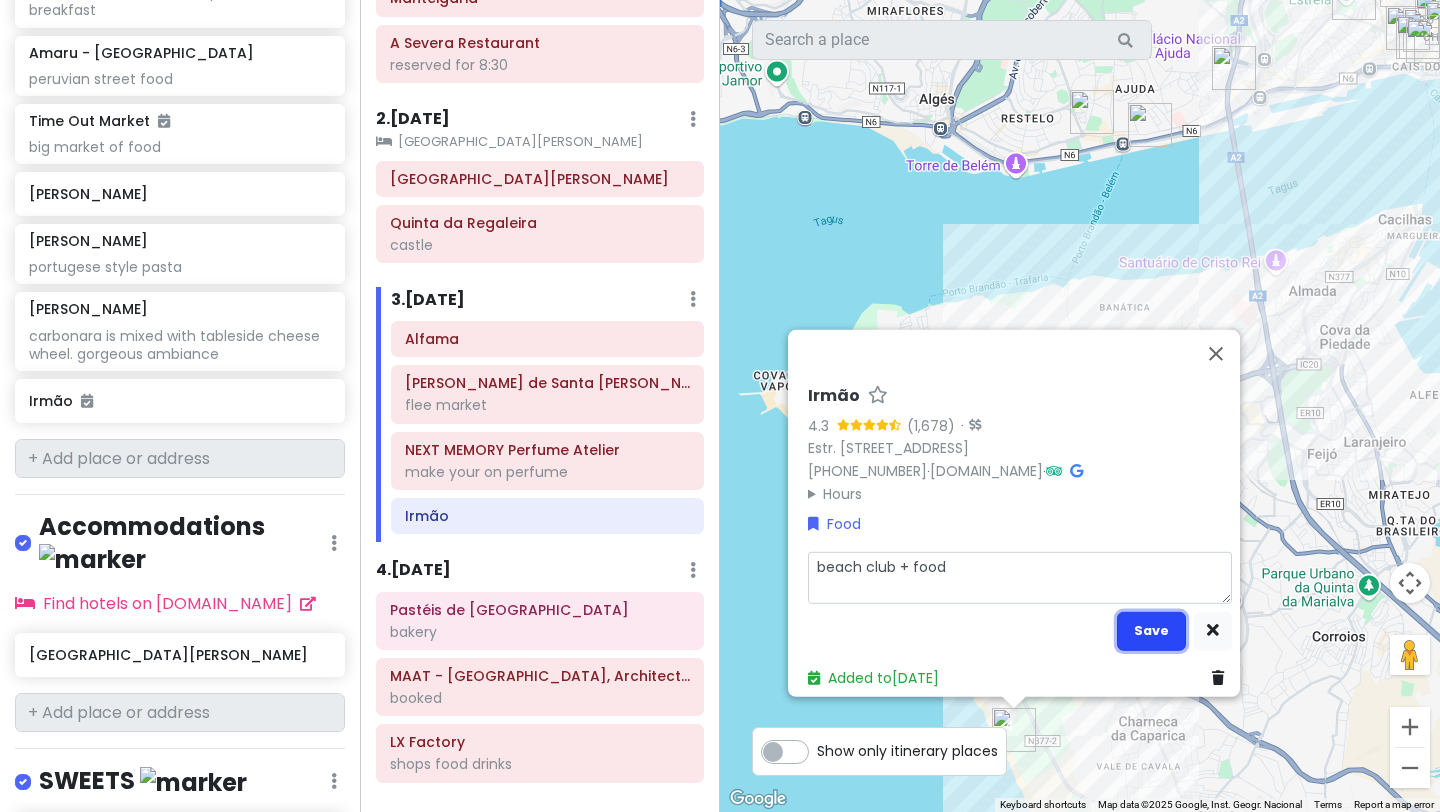 click on "Save" at bounding box center (1151, 630) 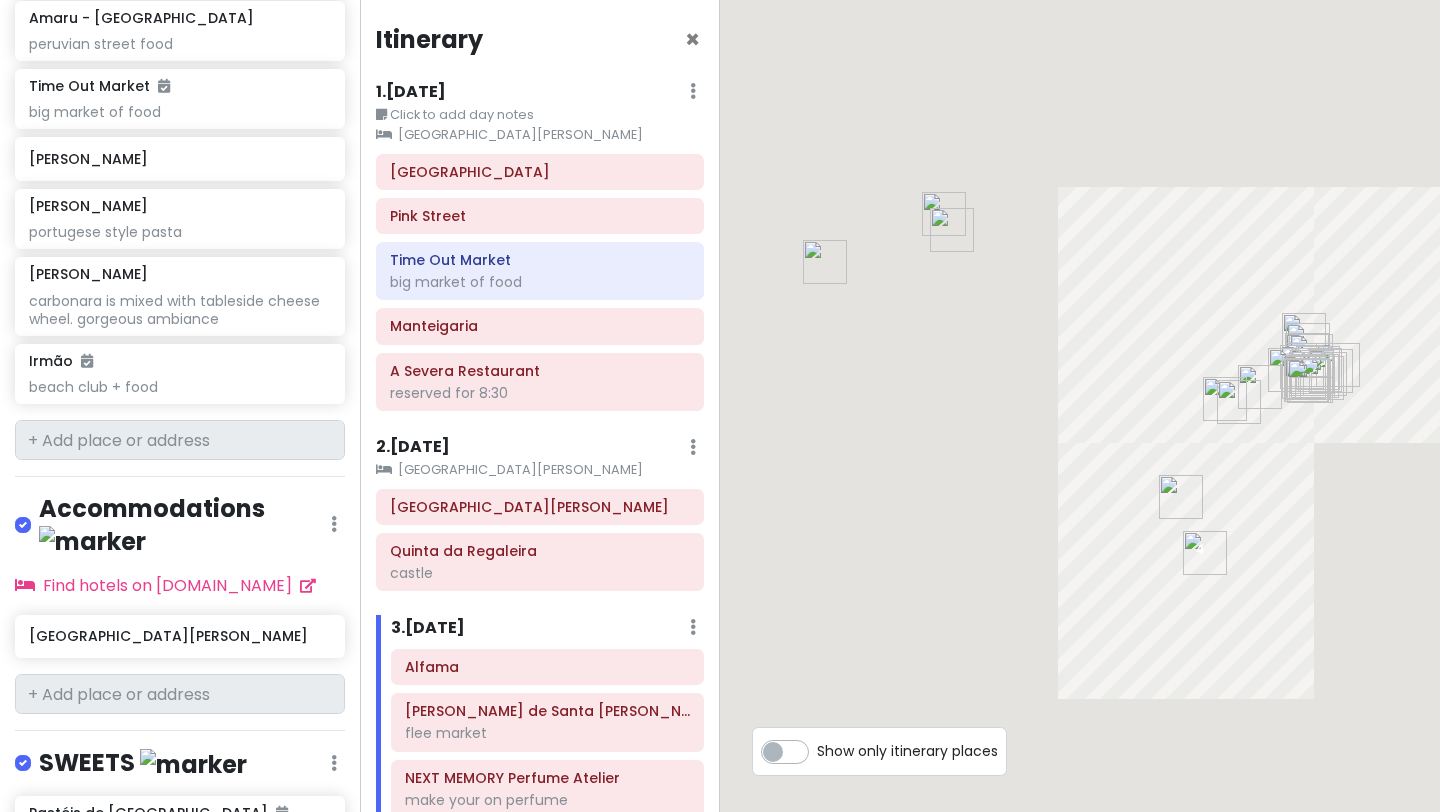 scroll, scrollTop: 2030, scrollLeft: 0, axis: vertical 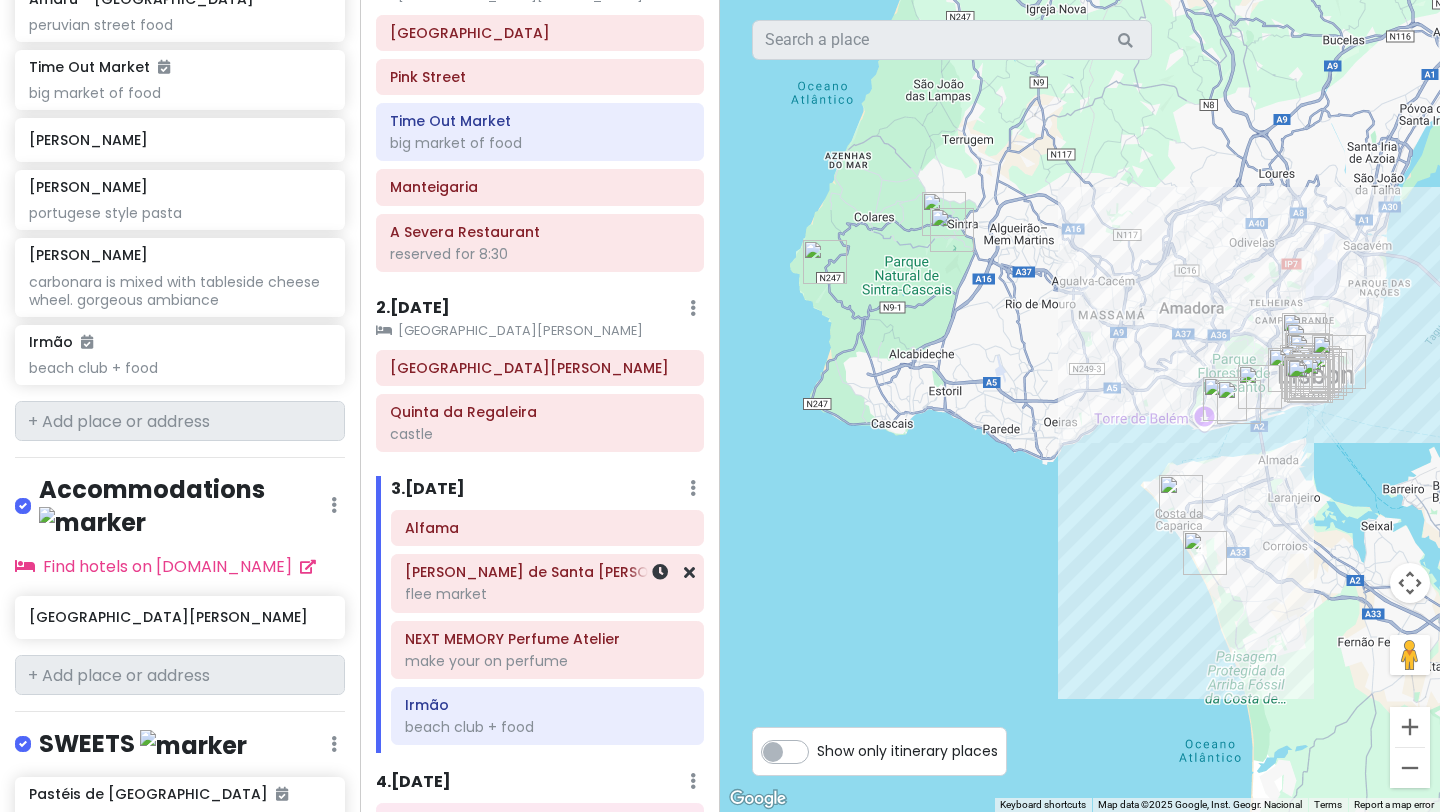 click on "flee market" at bounding box center [540, 254] 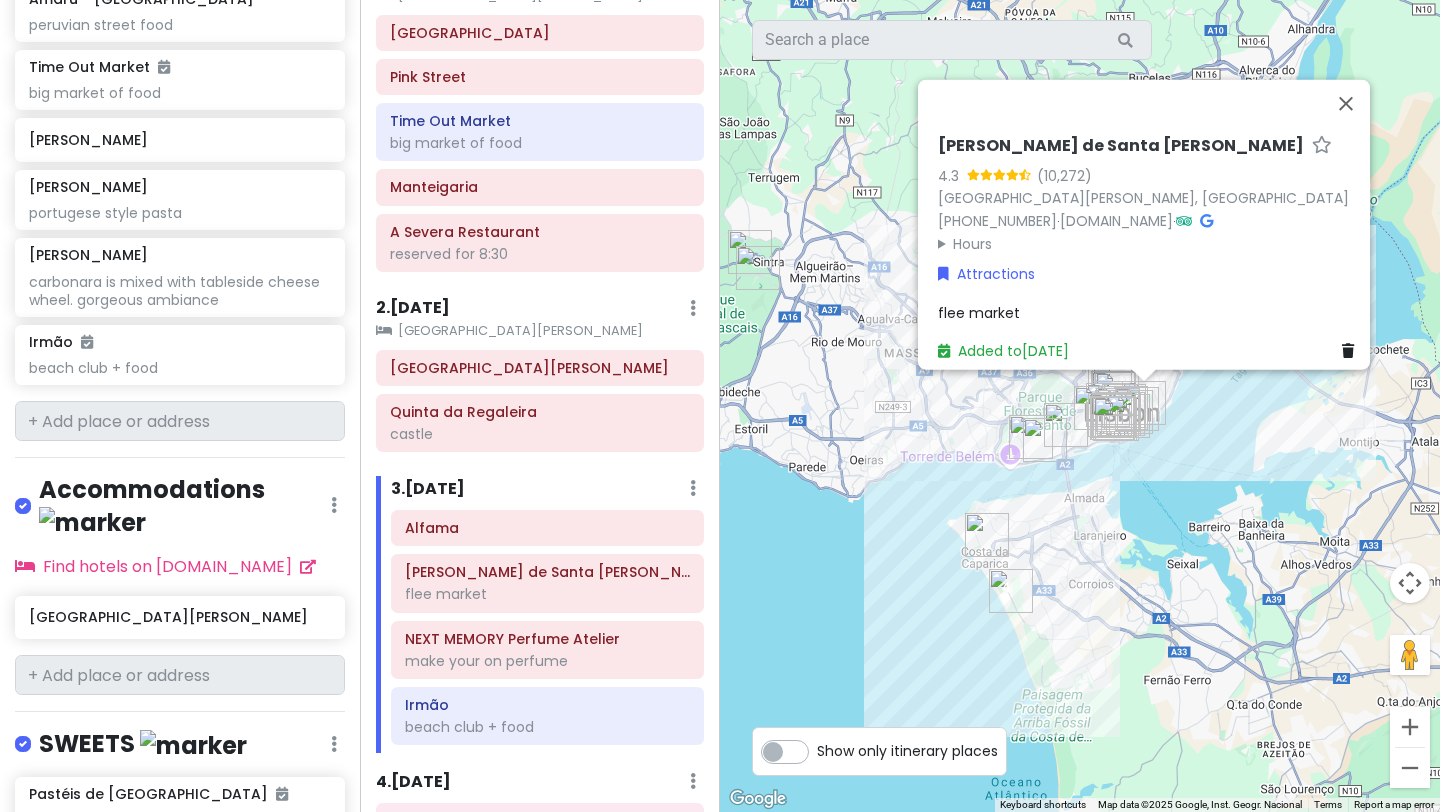 click on "Hours" at bounding box center (1150, 243) 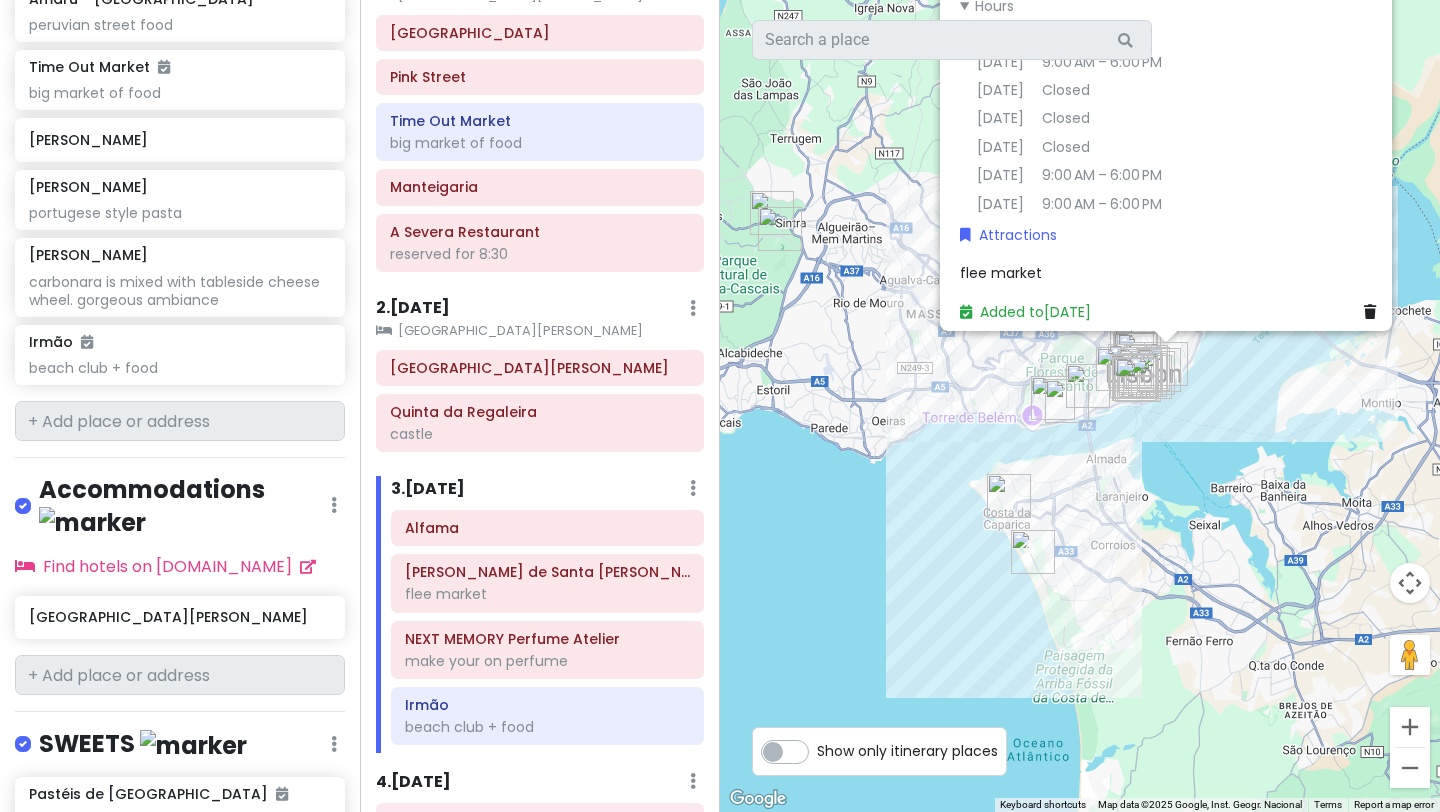 drag, startPoint x: 1196, startPoint y: 430, endPoint x: 1048, endPoint y: 491, distance: 160.07811 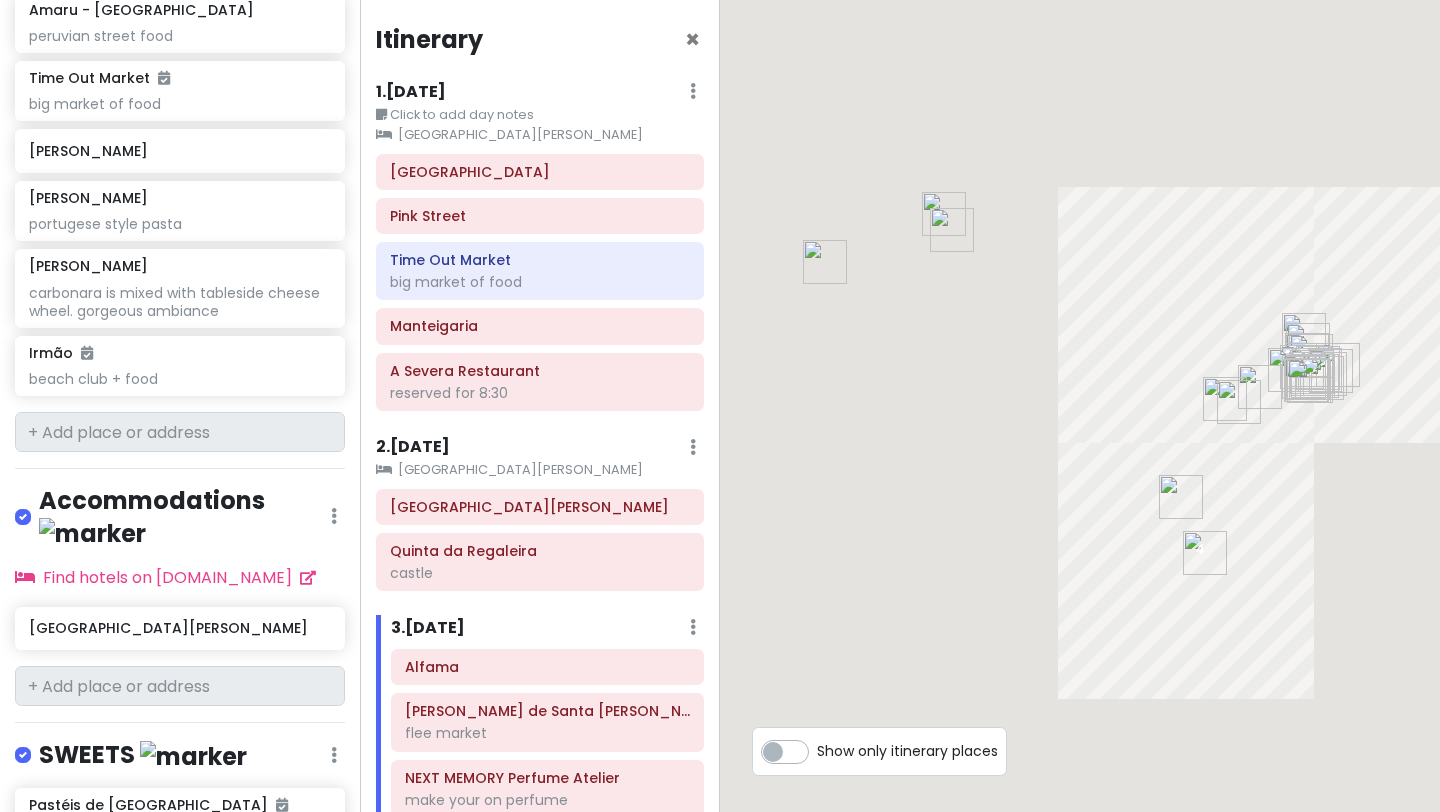 scroll, scrollTop: 2037, scrollLeft: 0, axis: vertical 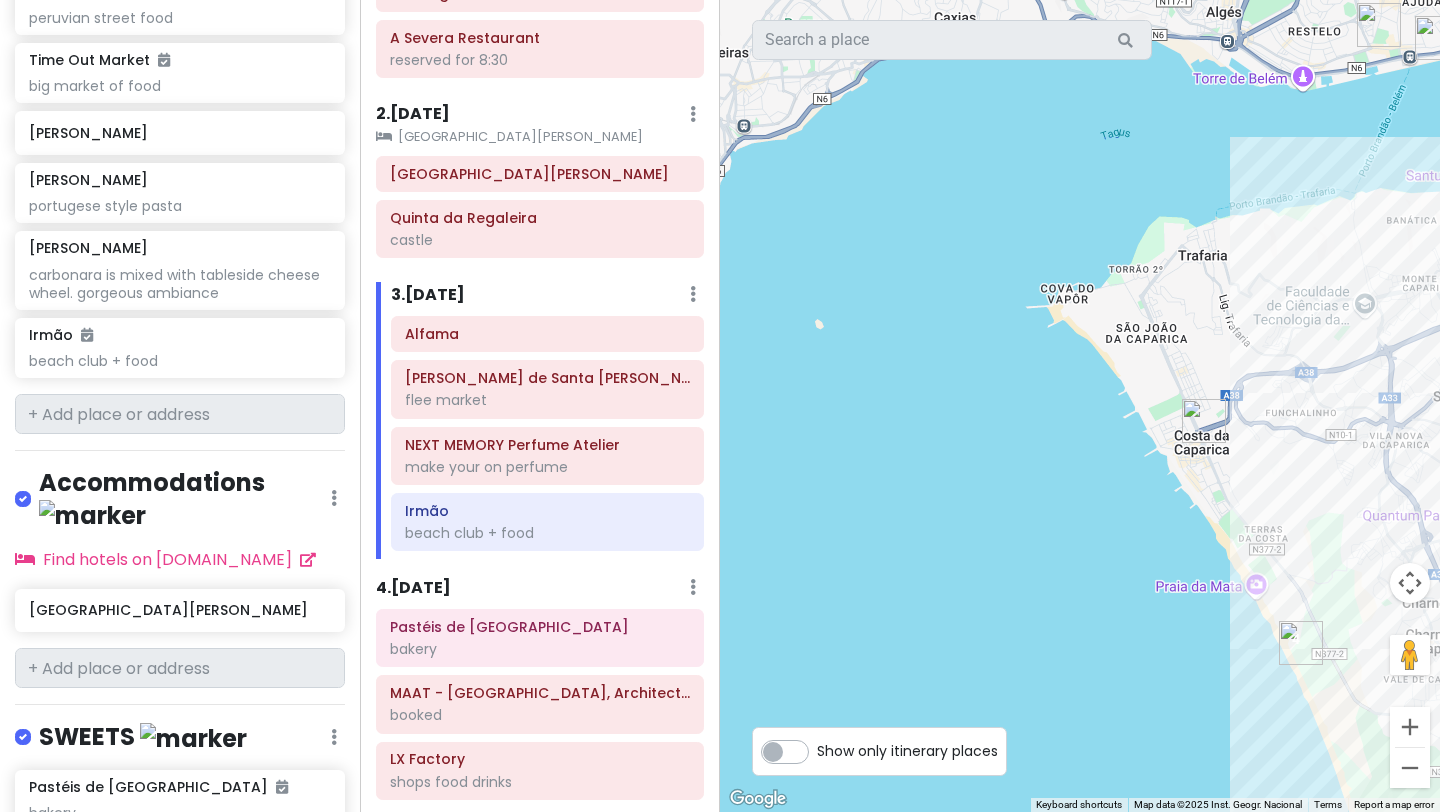drag, startPoint x: 1145, startPoint y: 536, endPoint x: 833, endPoint y: 568, distance: 313.63672 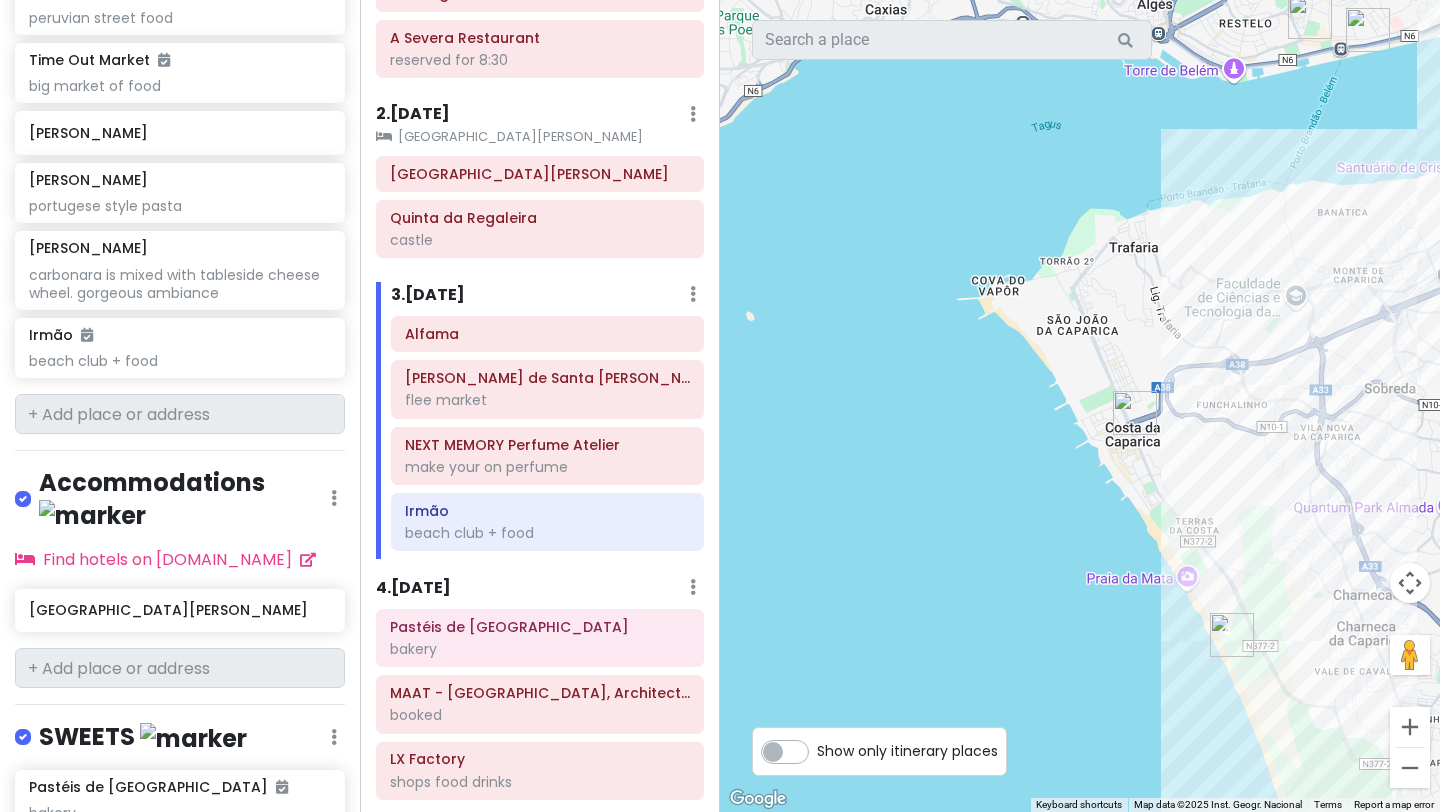 click at bounding box center [1135, 413] 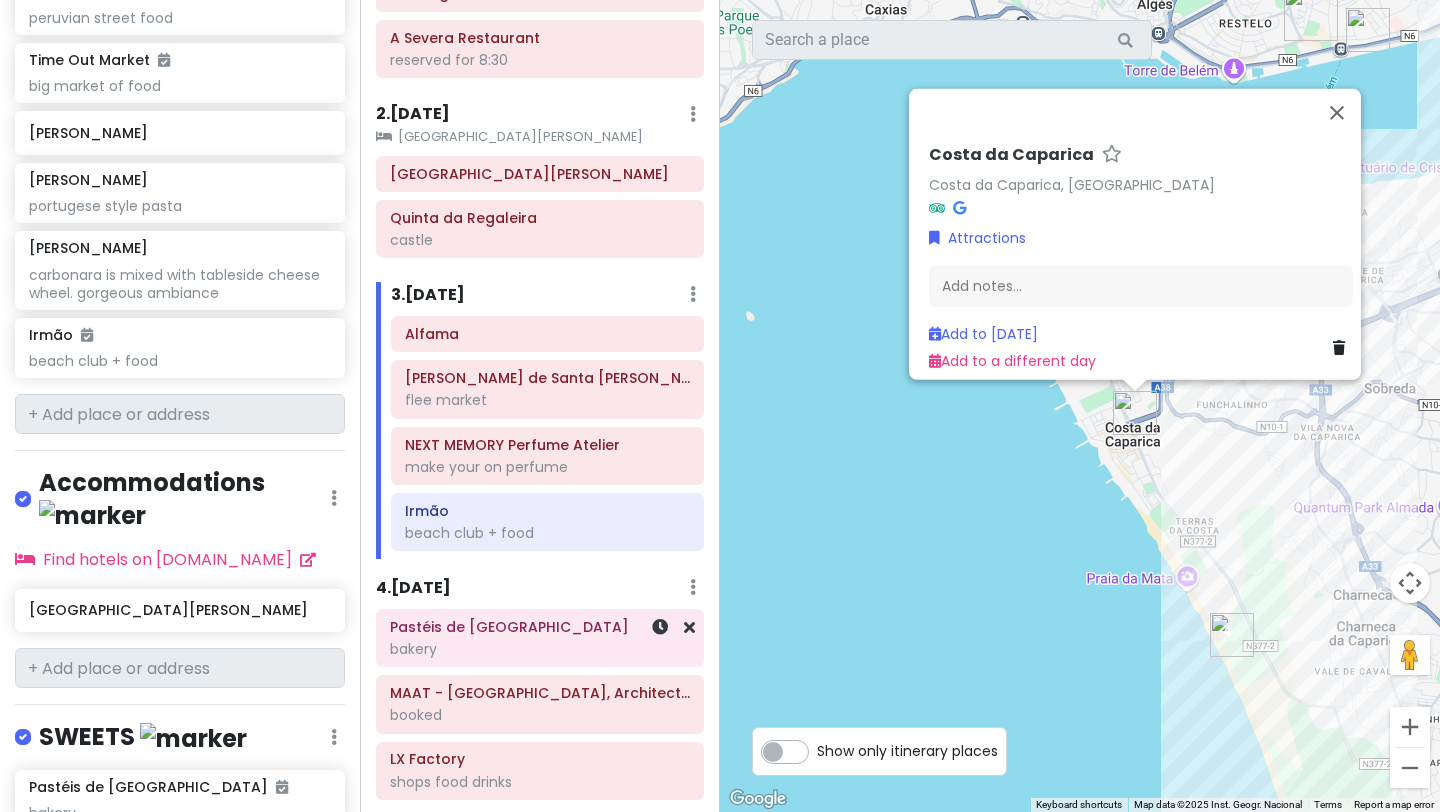 scroll, scrollTop: 395, scrollLeft: 0, axis: vertical 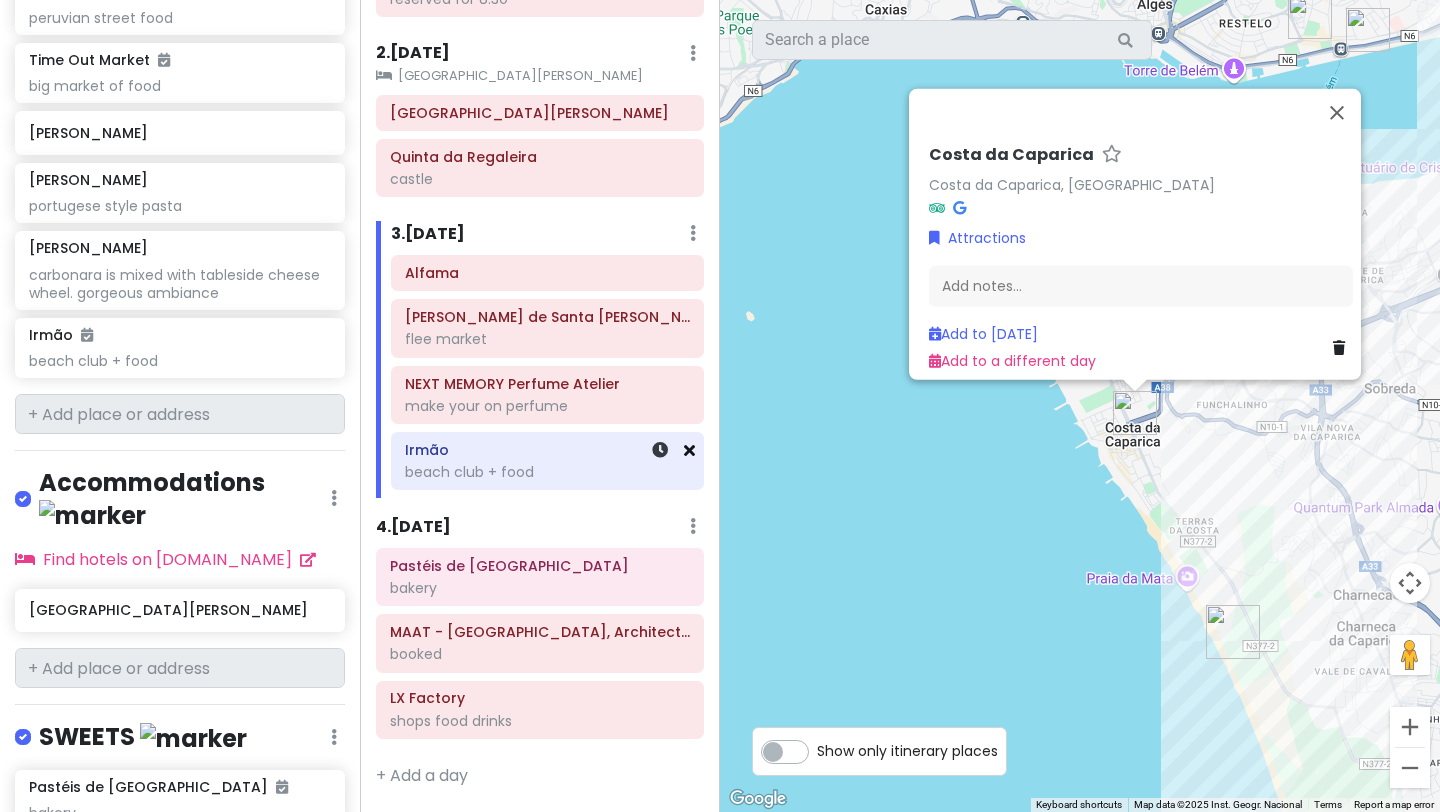click at bounding box center [689, 450] 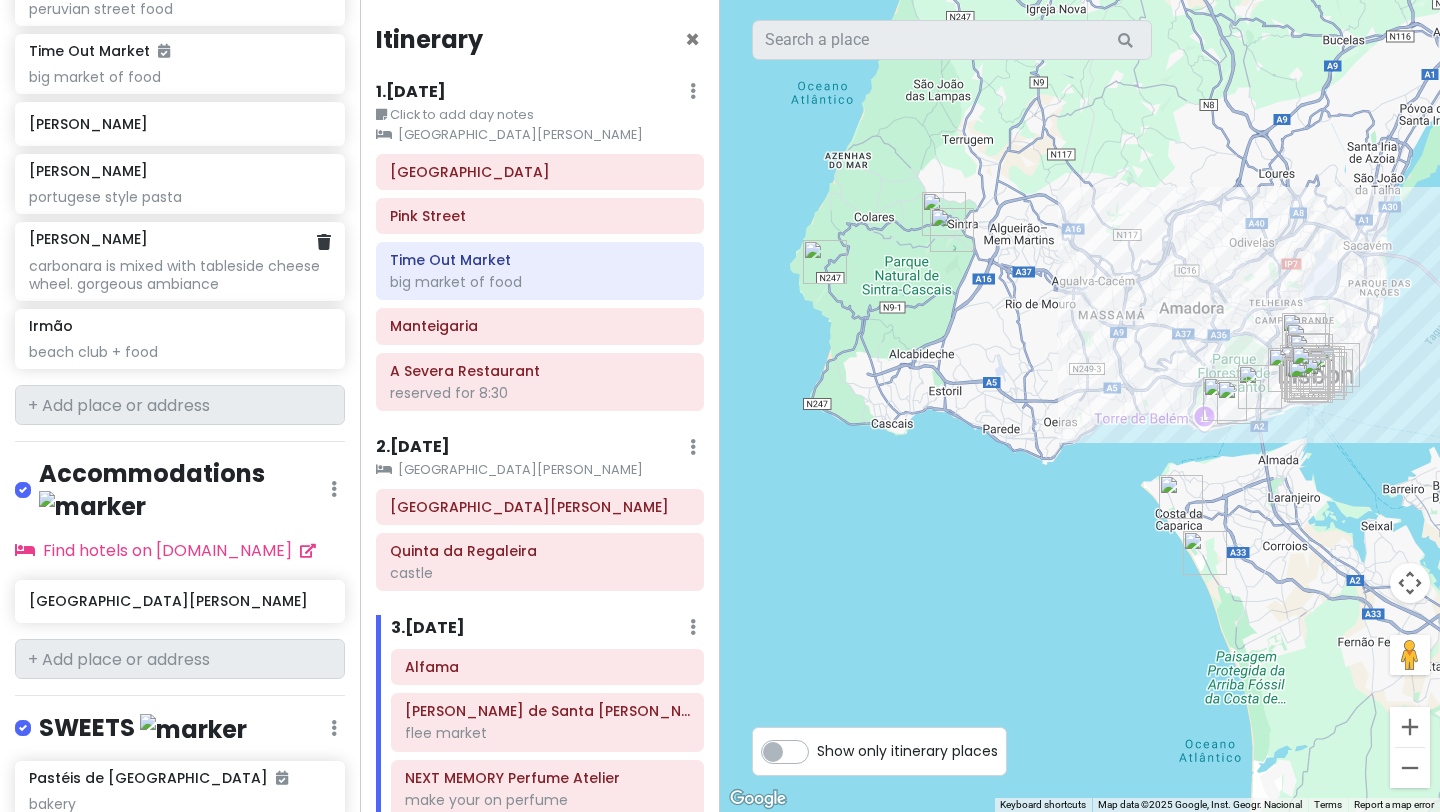 scroll, scrollTop: 1988, scrollLeft: 0, axis: vertical 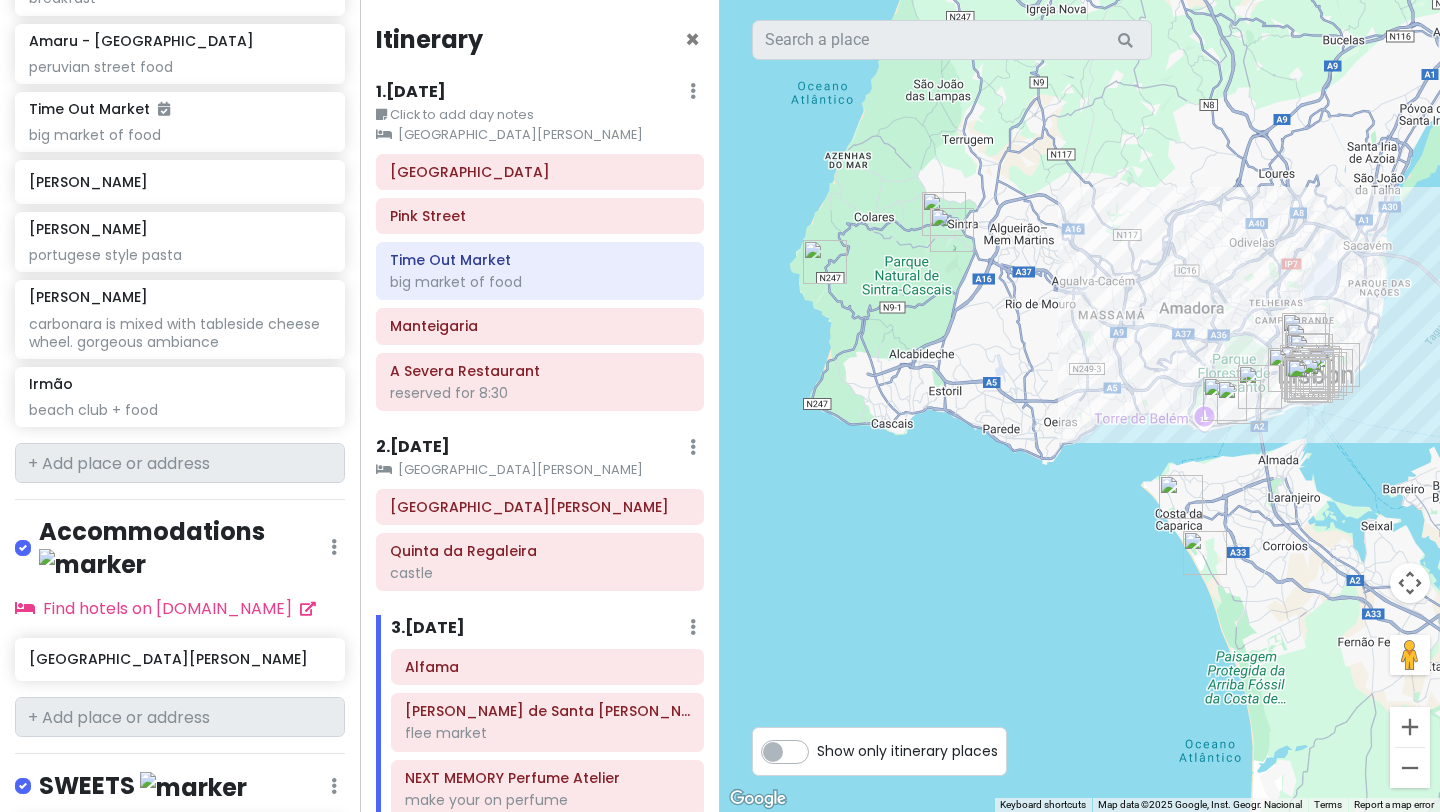 click at bounding box center [1181, 497] 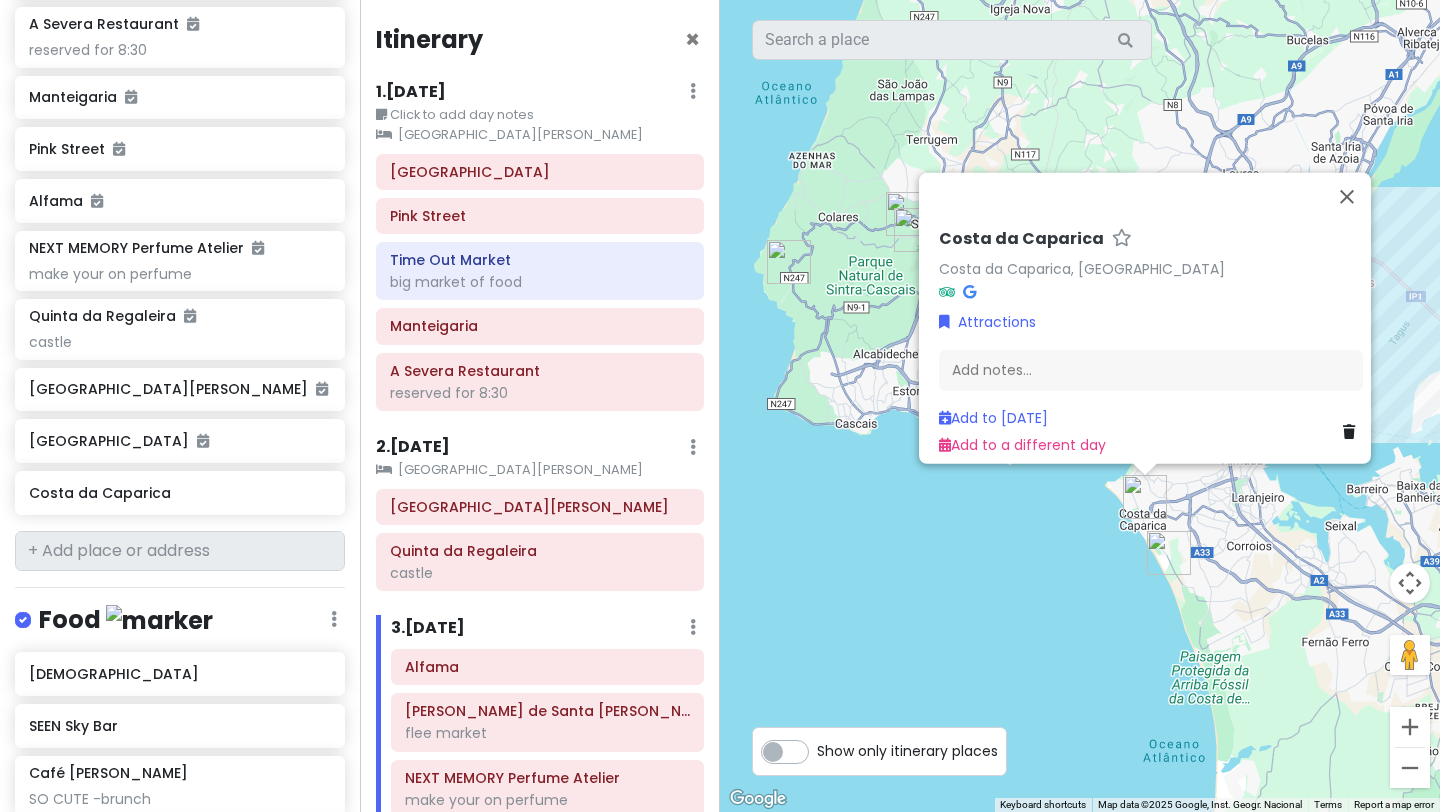 scroll, scrollTop: 646, scrollLeft: 0, axis: vertical 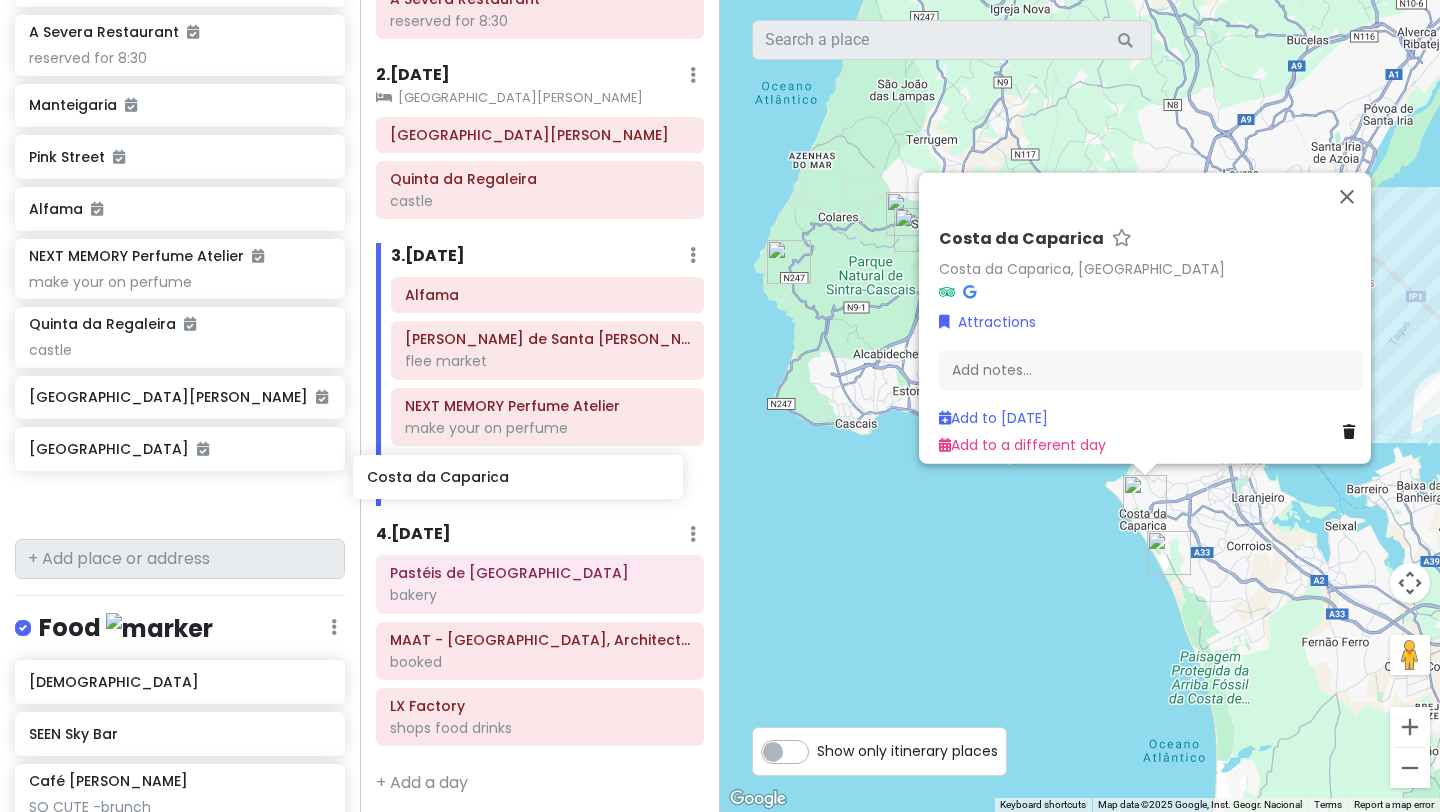 drag, startPoint x: 193, startPoint y: 476, endPoint x: 531, endPoint y: 472, distance: 338.02368 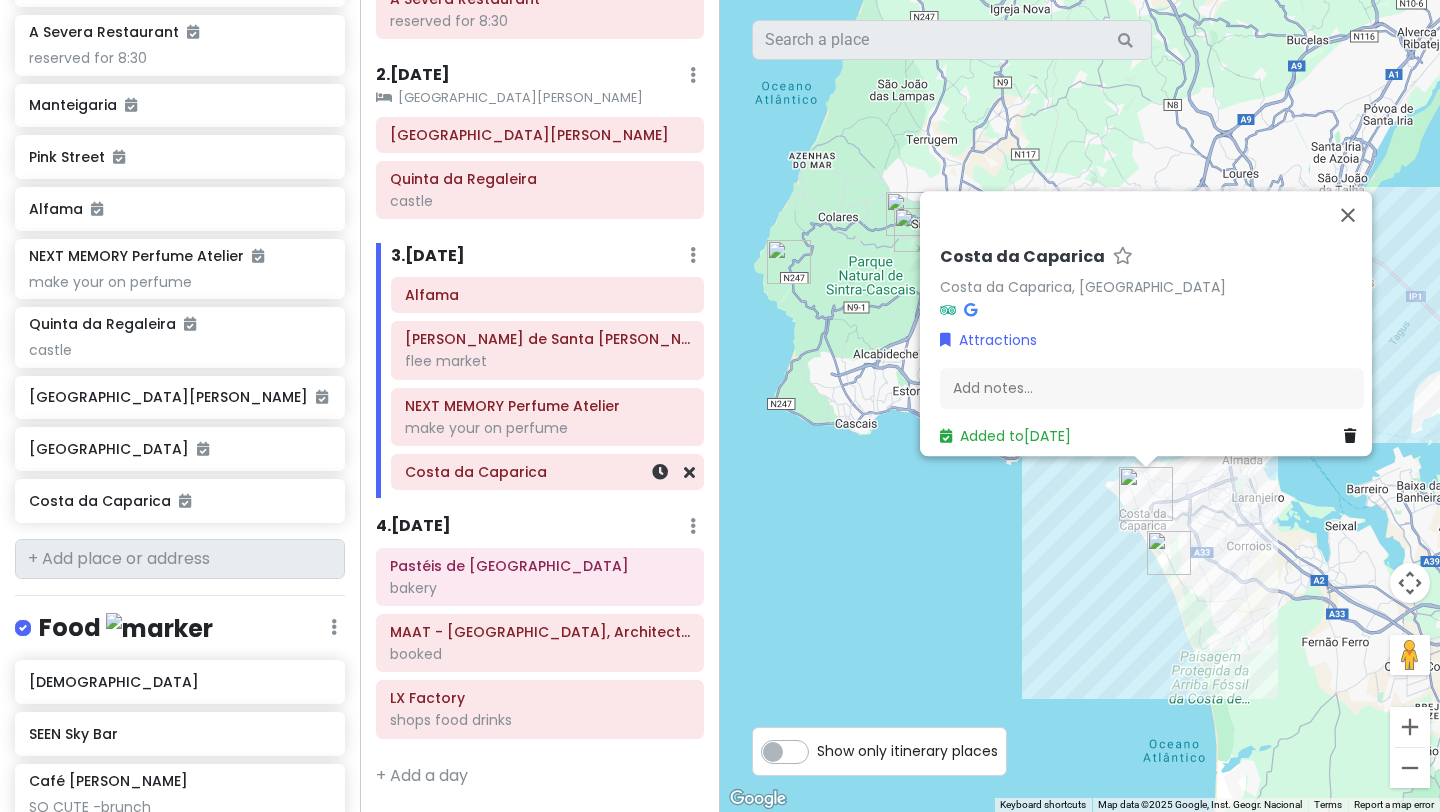 scroll, scrollTop: 372, scrollLeft: 0, axis: vertical 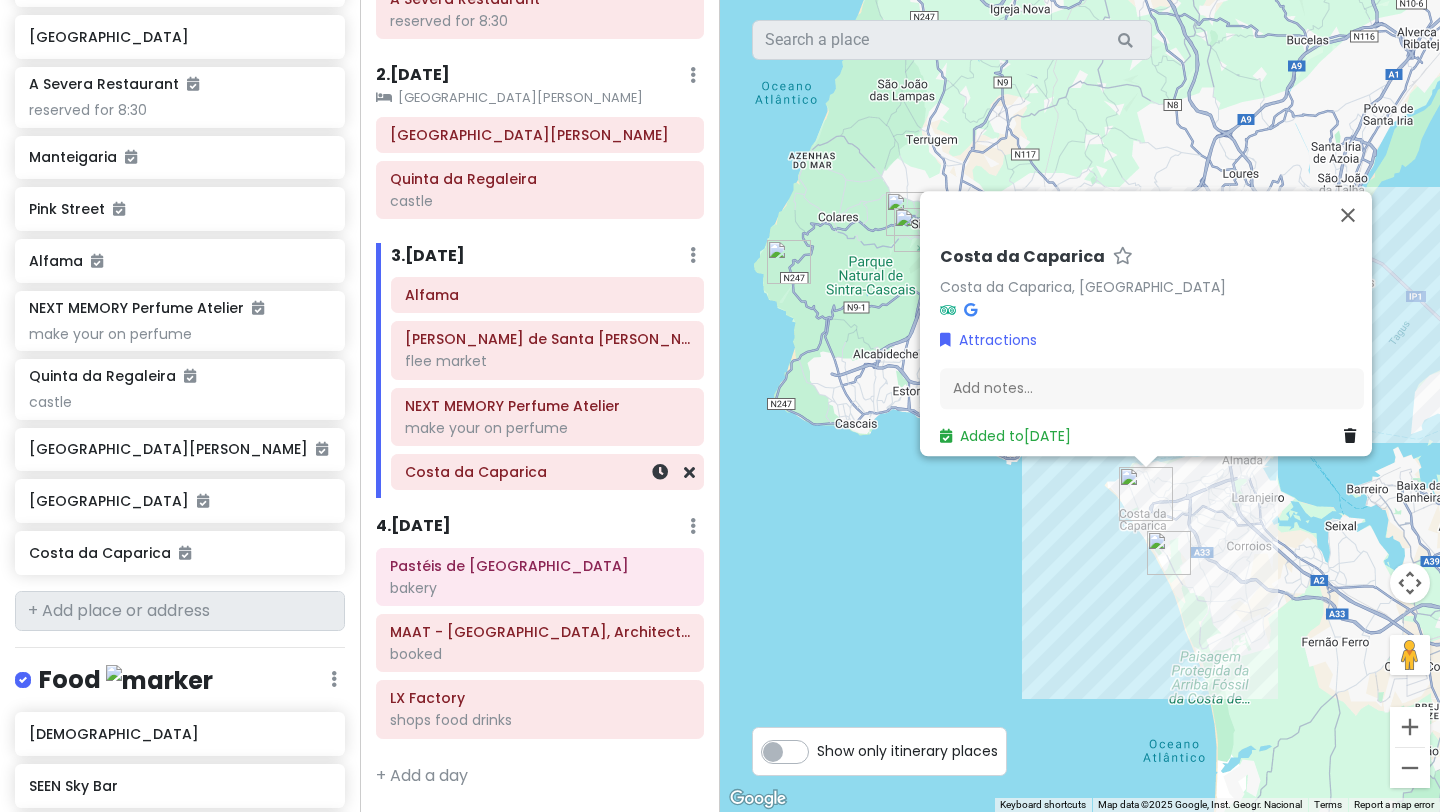 click on "Costa da Caparica" at bounding box center [547, 472] 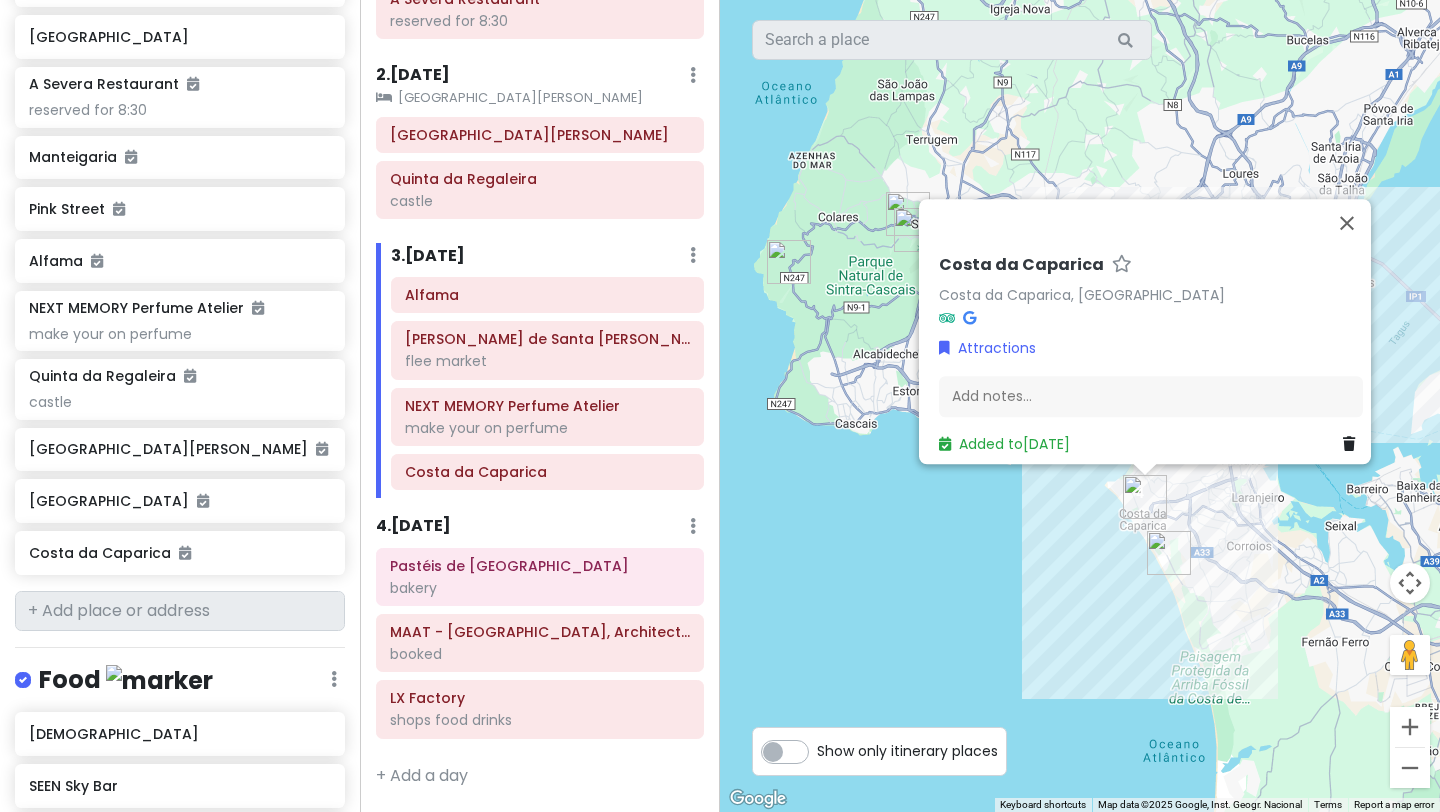 click on "Costa da Caparica Costa da Caparica, Portugal Attractions Add notes... Added to  Sat 8/9" at bounding box center (1080, 406) 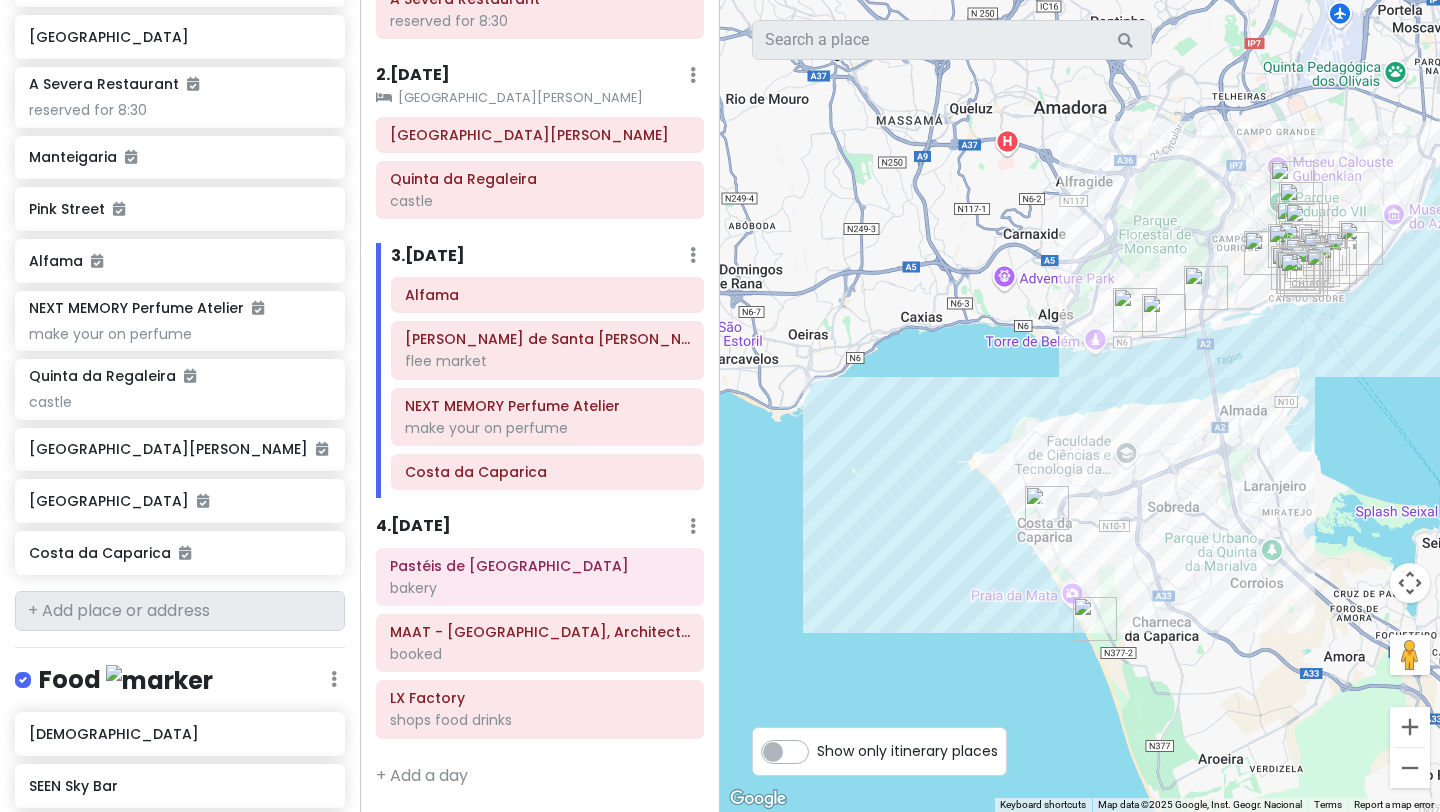 drag, startPoint x: 1112, startPoint y: 605, endPoint x: 855, endPoint y: 753, distance: 296.56873 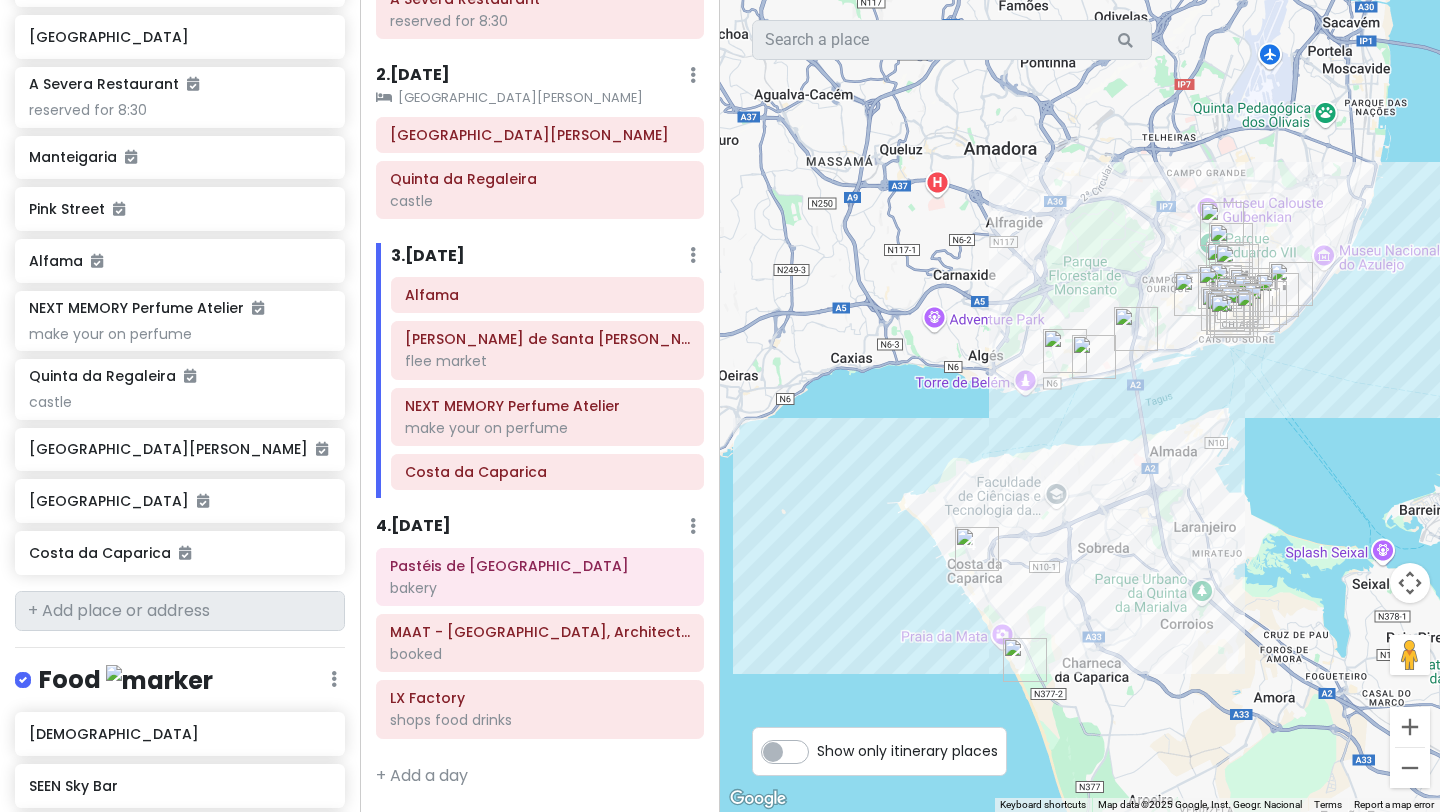 drag, startPoint x: 919, startPoint y: 623, endPoint x: 850, endPoint y: 688, distance: 94.79452 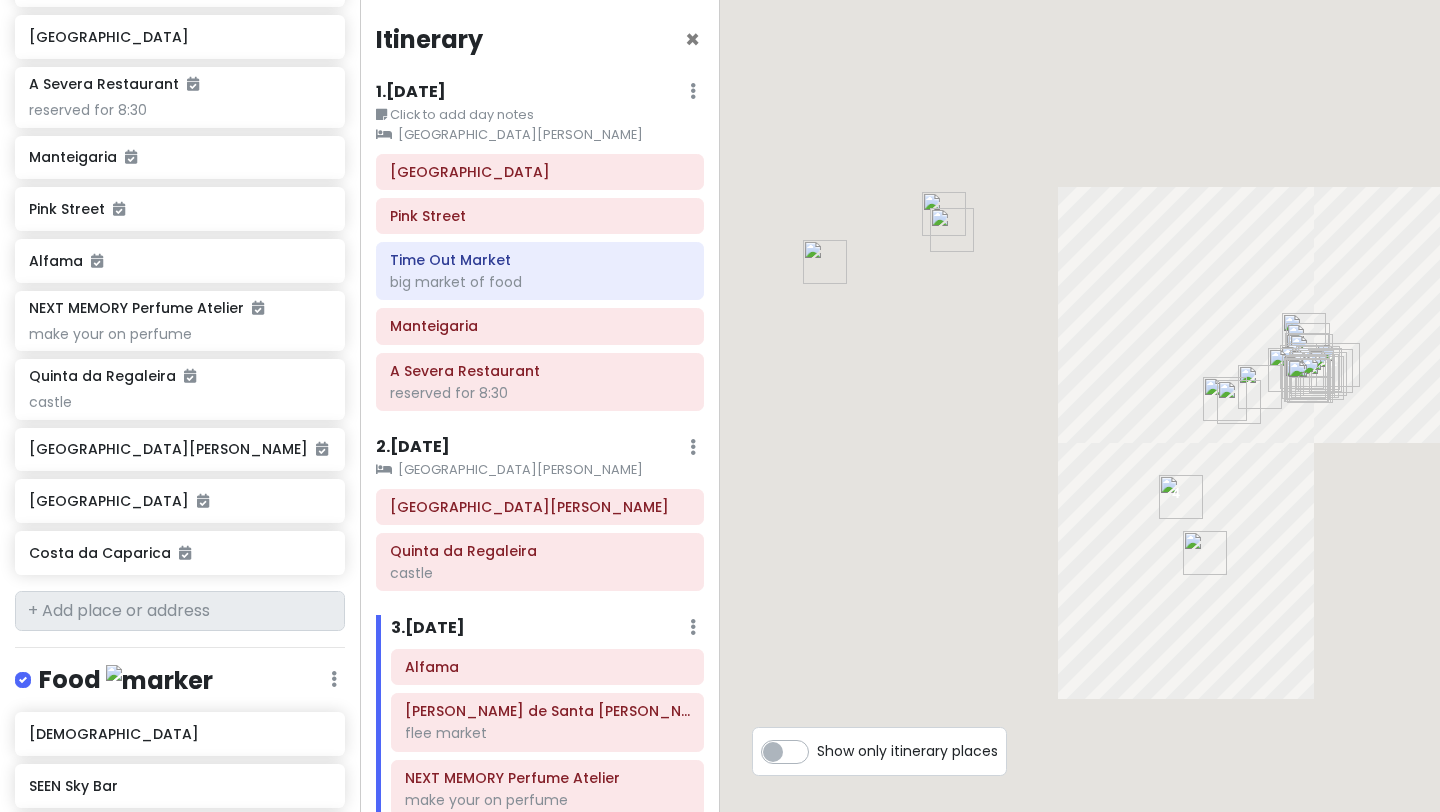 scroll, scrollTop: 613, scrollLeft: 0, axis: vertical 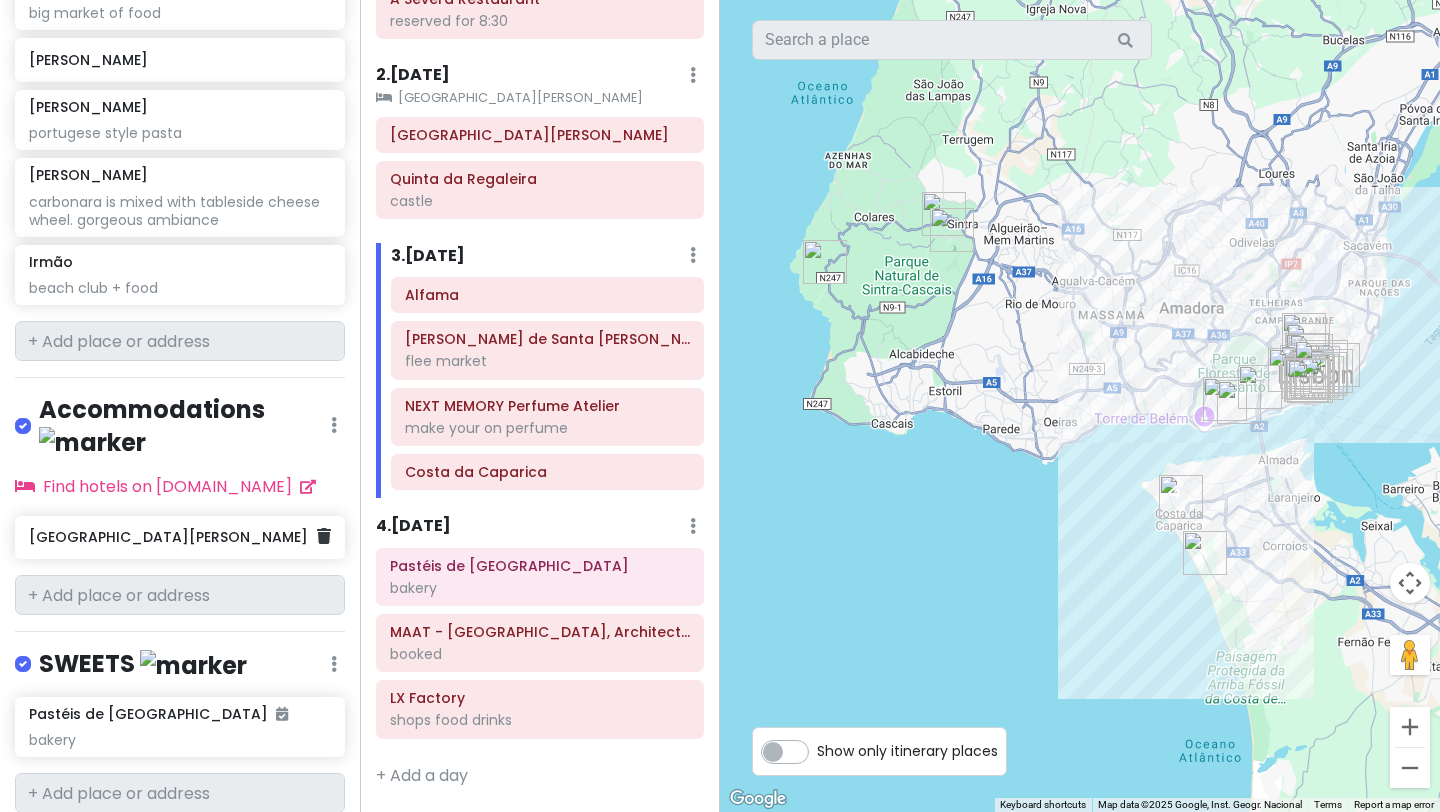 click on "Hotel Santa Justa Lisboa" at bounding box center (172, 537) 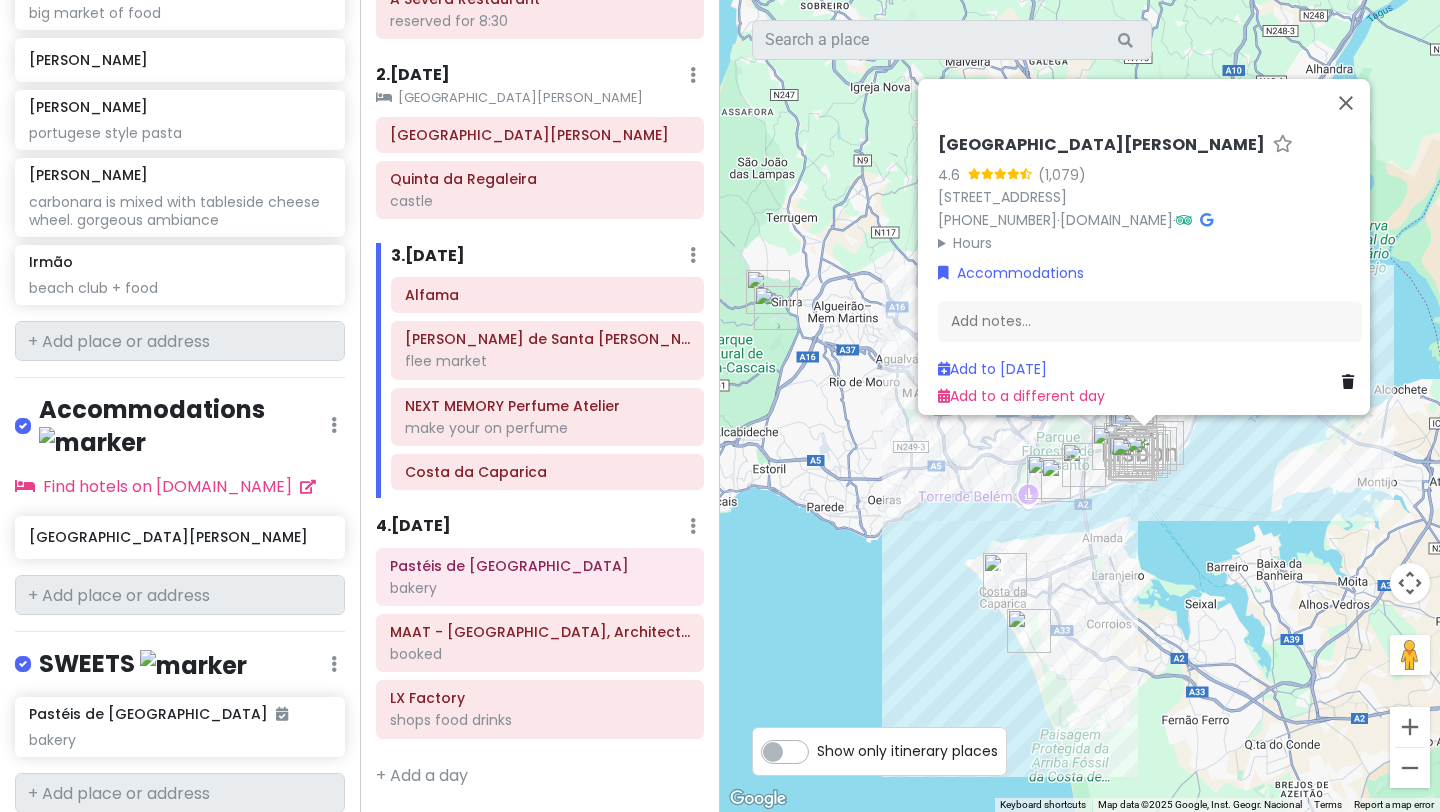 scroll, scrollTop: 0, scrollLeft: 0, axis: both 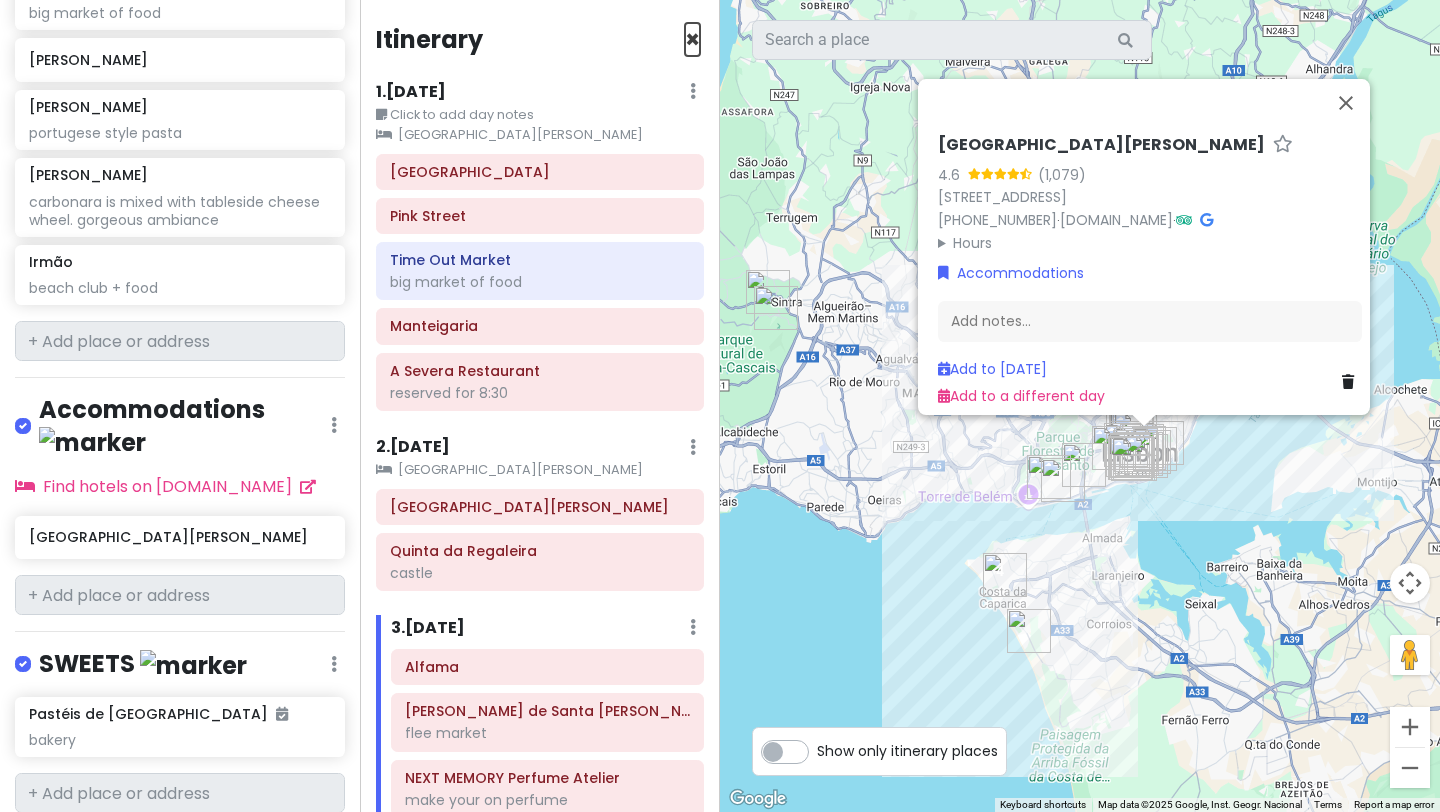click on "×" at bounding box center [692, 39] 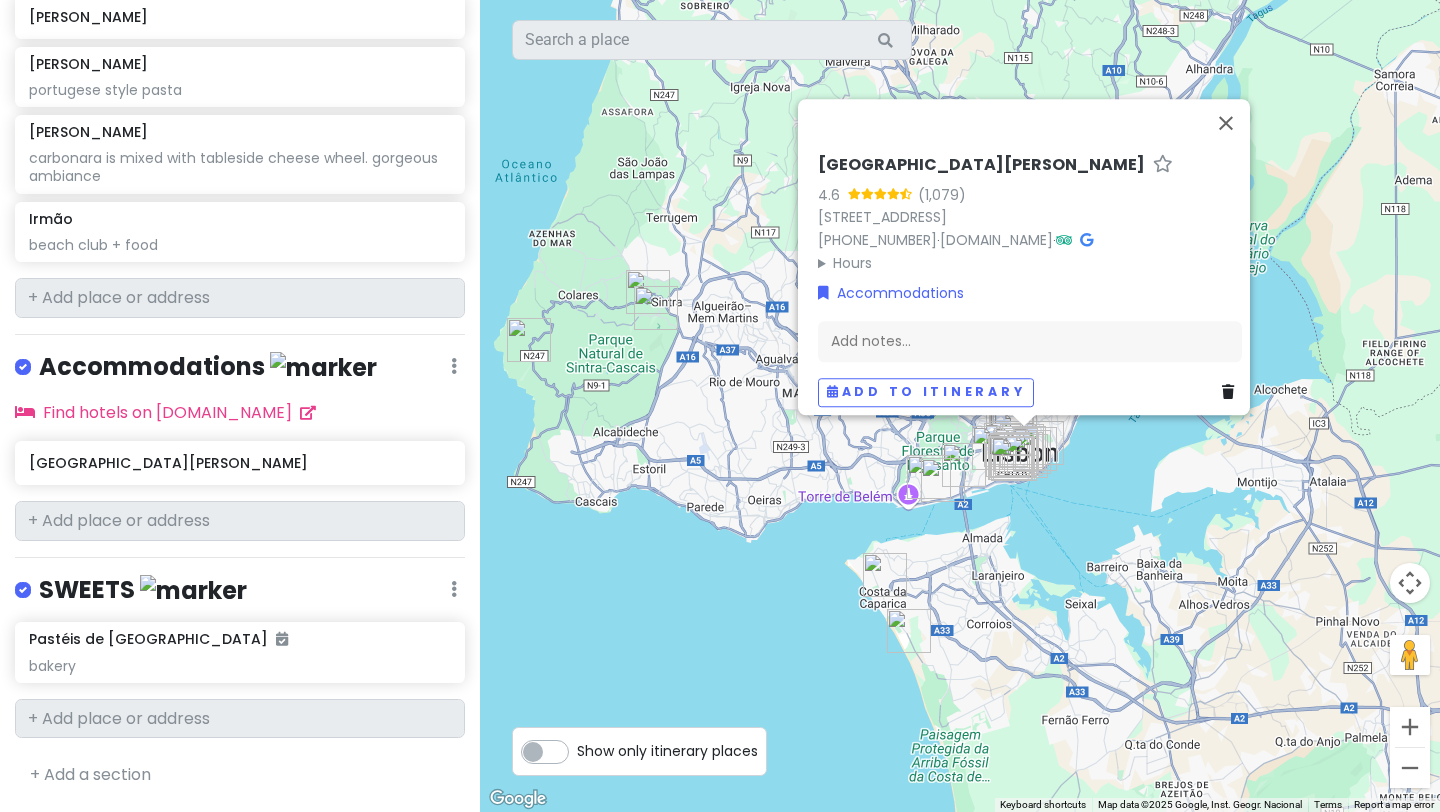 scroll, scrollTop: 2037, scrollLeft: 0, axis: vertical 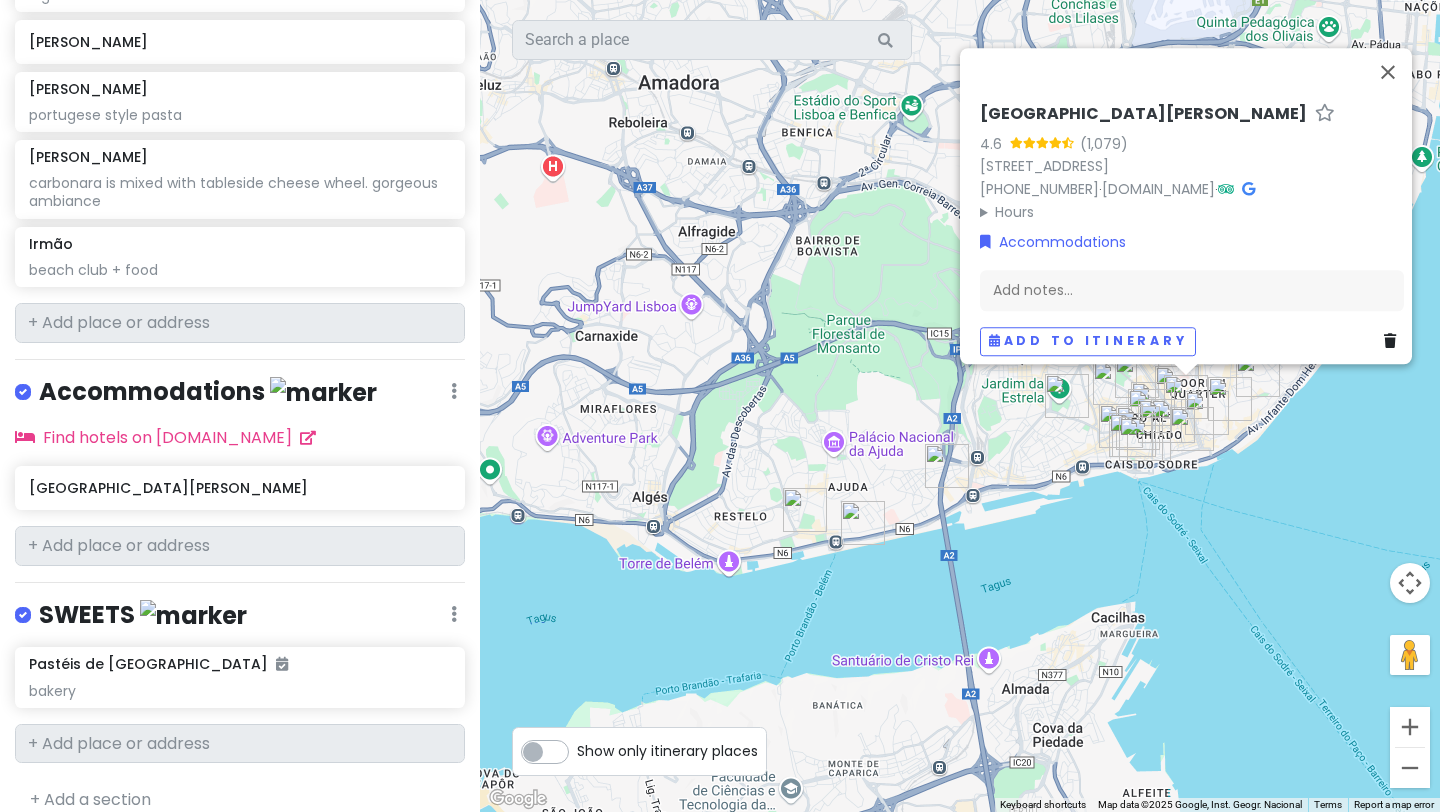 drag, startPoint x: 1132, startPoint y: 478, endPoint x: 946, endPoint y: 535, distance: 194.53792 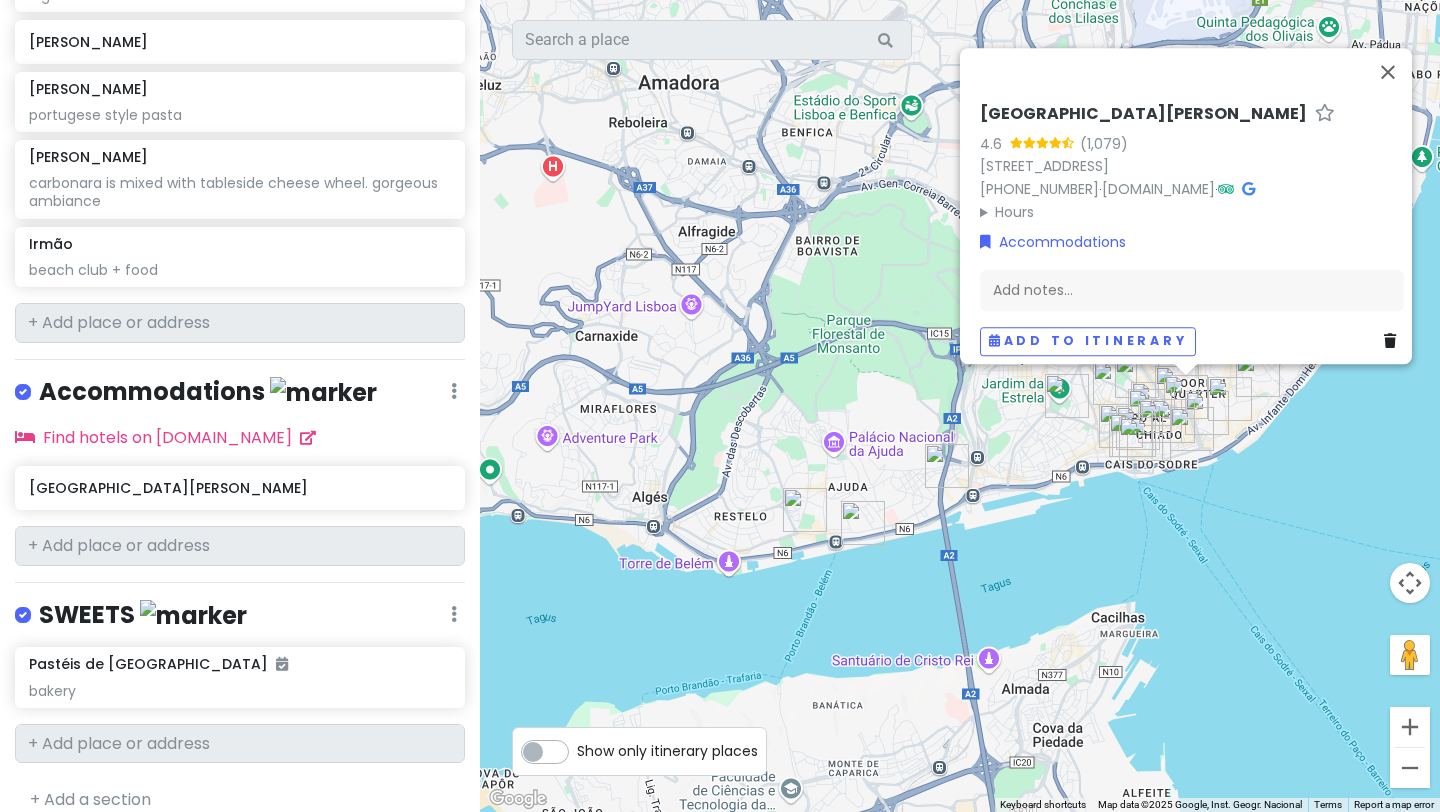 click on "Hotel Santa Justa Lisboa 4.6        (1,079) R. dos Correeiros 204, 1100-170 Lisboa, Portugal +351 21 049 9000   ·   www.hotelsantajustalisboa.com   ·   Hours Monday  Open 24 hours Tuesday  Open 24 hours Wednesday  Open 24 hours Thursday  Open 24 hours Friday  Open 24 hours Saturday  Open 24 hours Sunday  Open 24 hours Accommodations Add notes...  Add to itinerary" at bounding box center [960, 406] 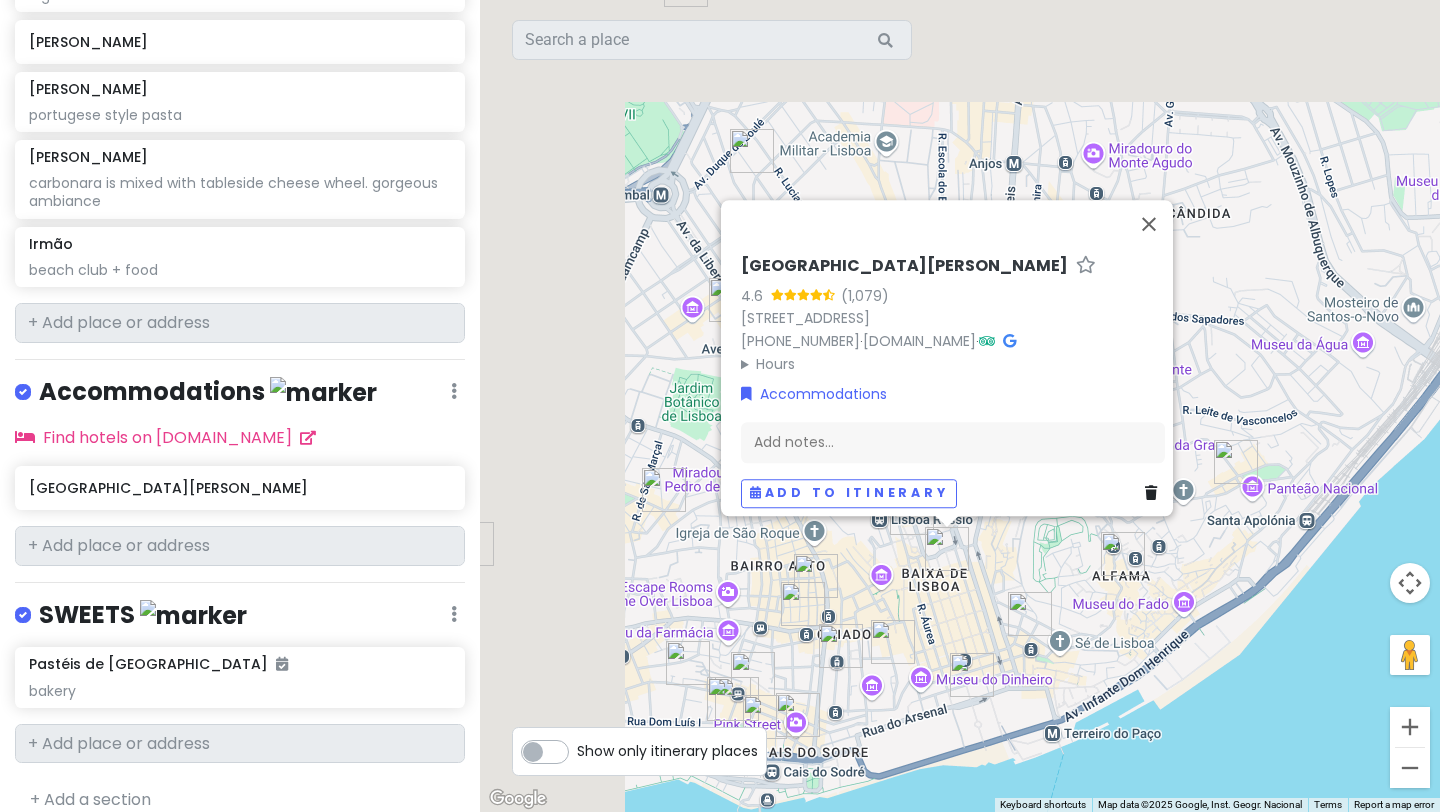 drag, startPoint x: 946, startPoint y: 534, endPoint x: 1439, endPoint y: 723, distance: 527.98676 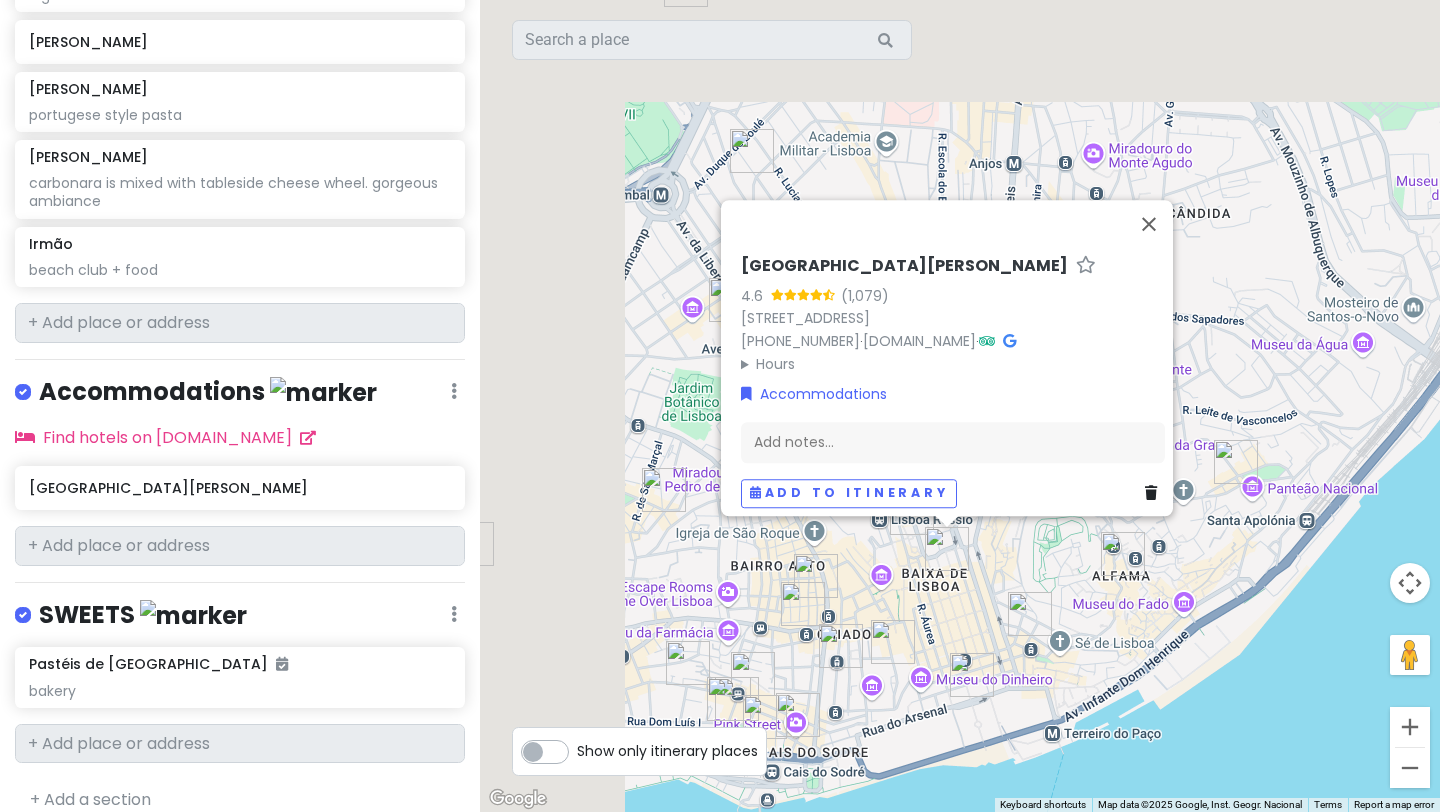 click on "Hotel Santa Justa Lisboa 4.6        (1,079) R. dos Correeiros 204, 1100-170 Lisboa, Portugal +351 21 049 9000   ·   www.hotelsantajustalisboa.com   ·   Hours Monday  Open 24 hours Tuesday  Open 24 hours Wednesday  Open 24 hours Thursday  Open 24 hours Friday  Open 24 hours Saturday  Open 24 hours Sunday  Open 24 hours Accommodations Add notes...  Add to itinerary" at bounding box center (960, 406) 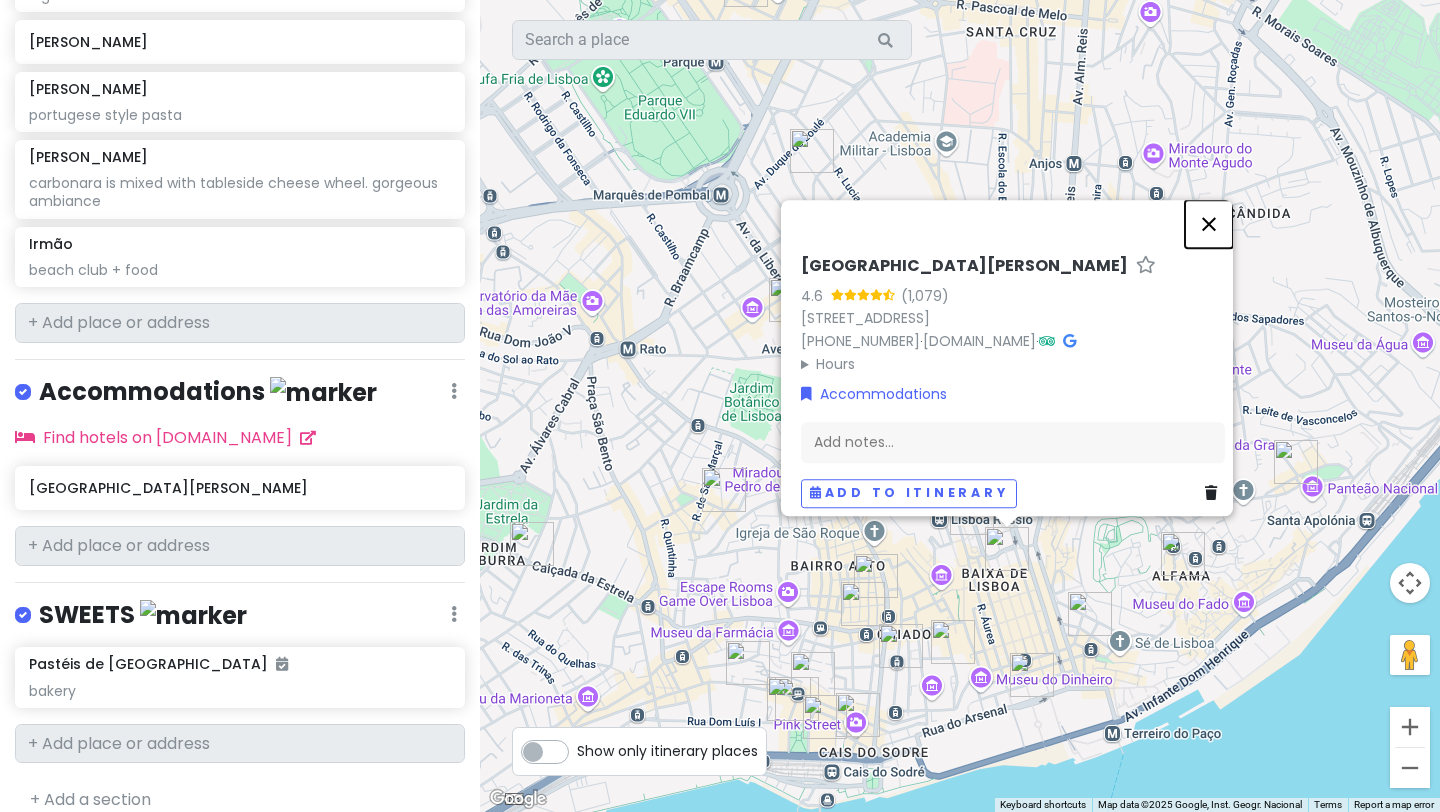click at bounding box center (1209, 224) 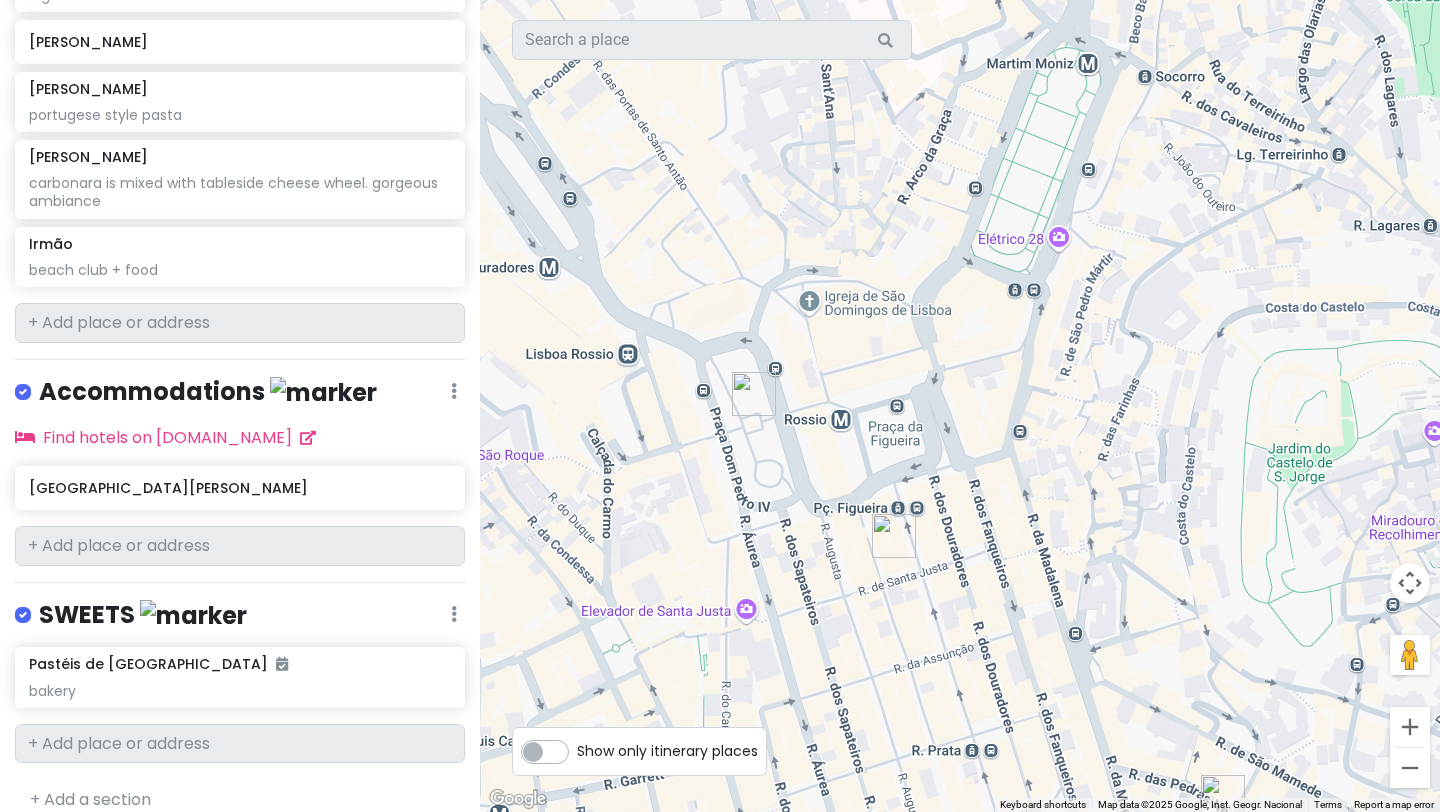 drag, startPoint x: 1079, startPoint y: 574, endPoint x: 1224, endPoint y: 570, distance: 145.05516 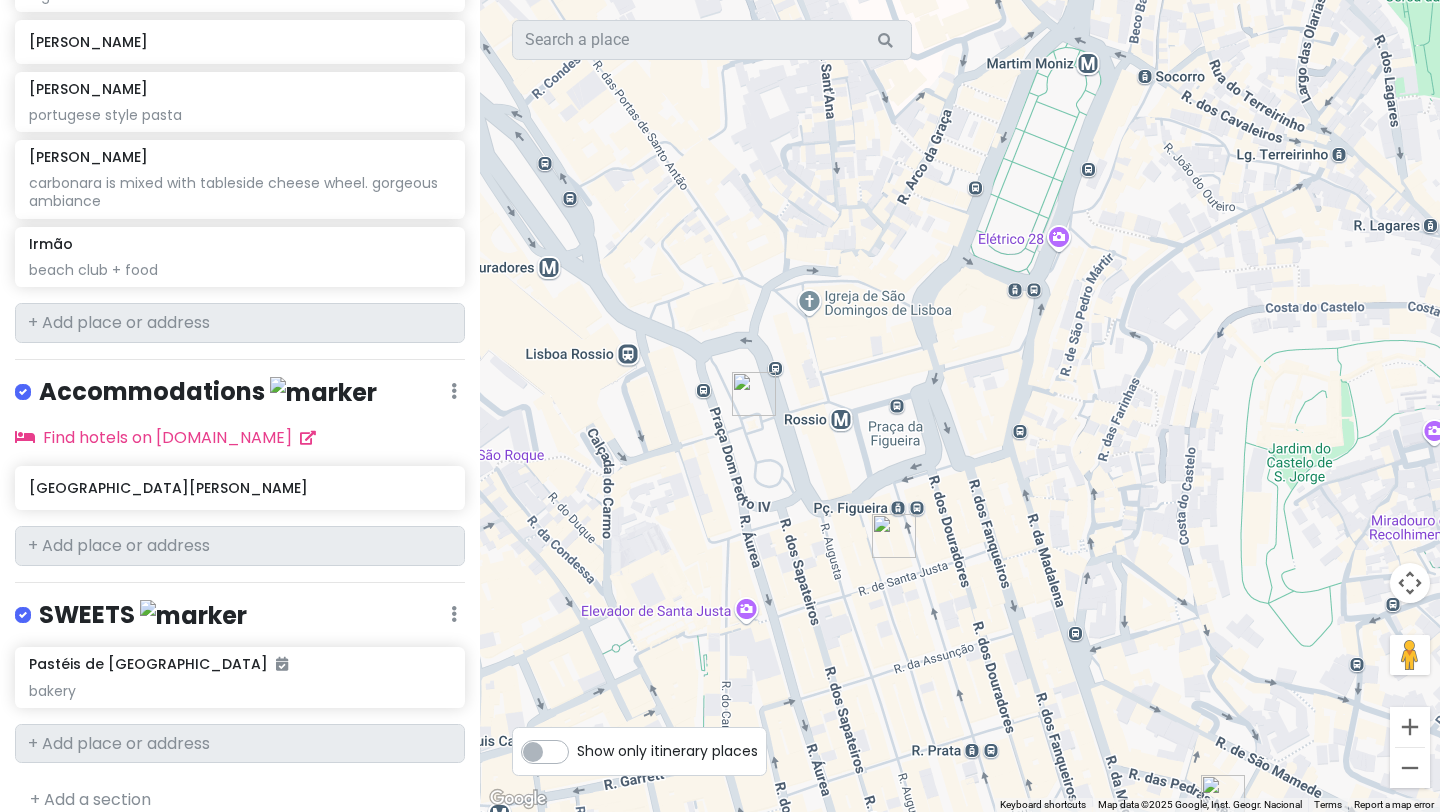 click at bounding box center (960, 406) 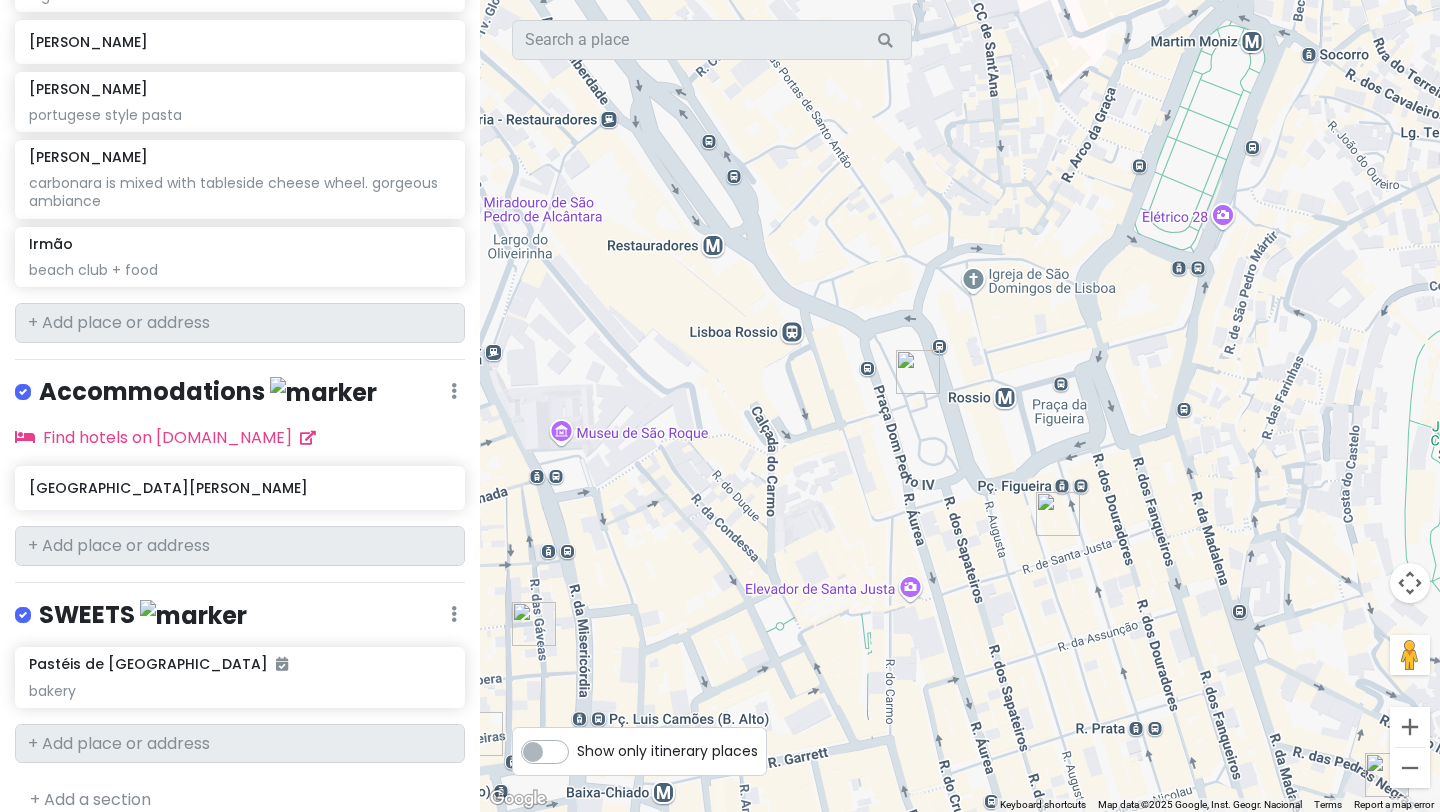 drag, startPoint x: 839, startPoint y: 443, endPoint x: 952, endPoint y: 454, distance: 113.534134 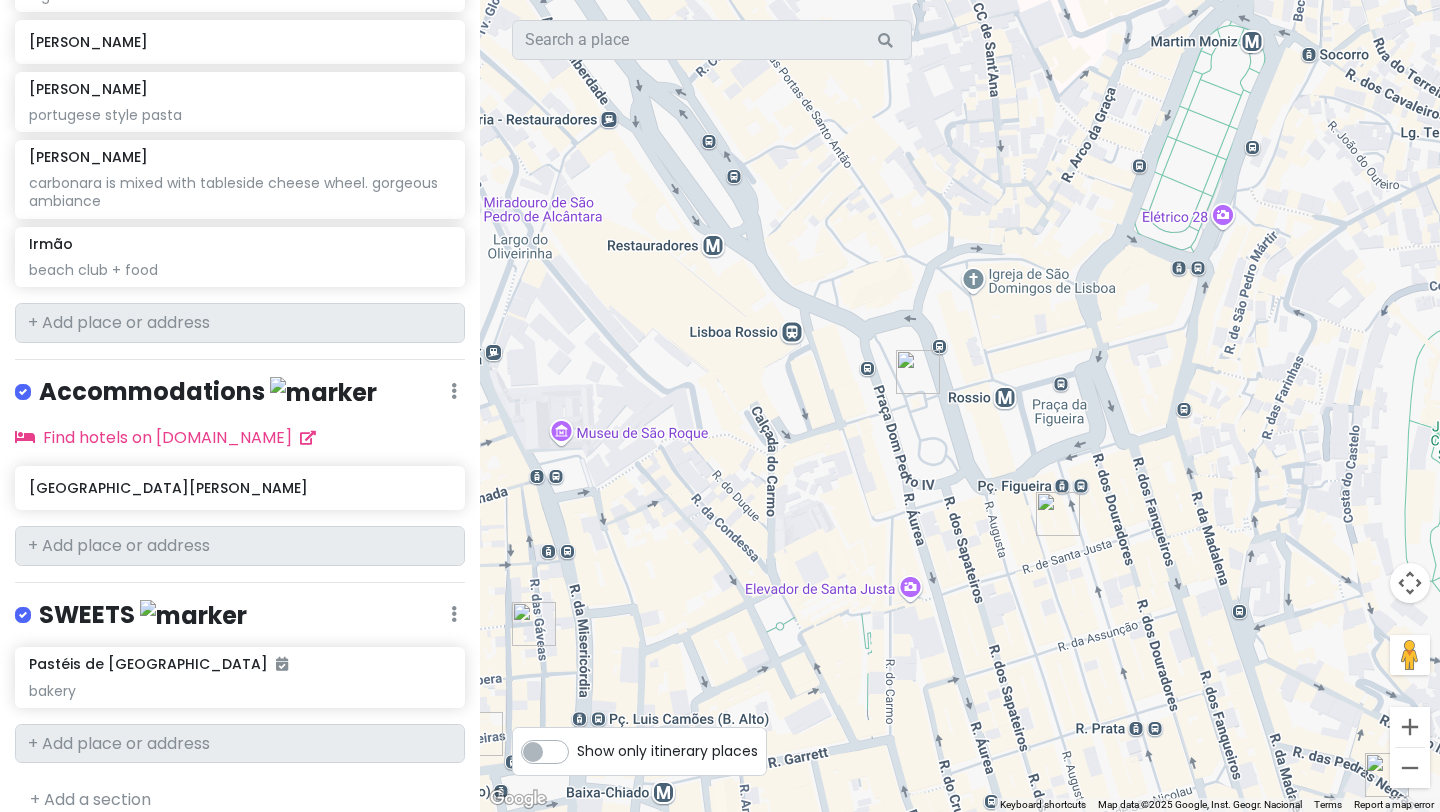 click at bounding box center [960, 406] 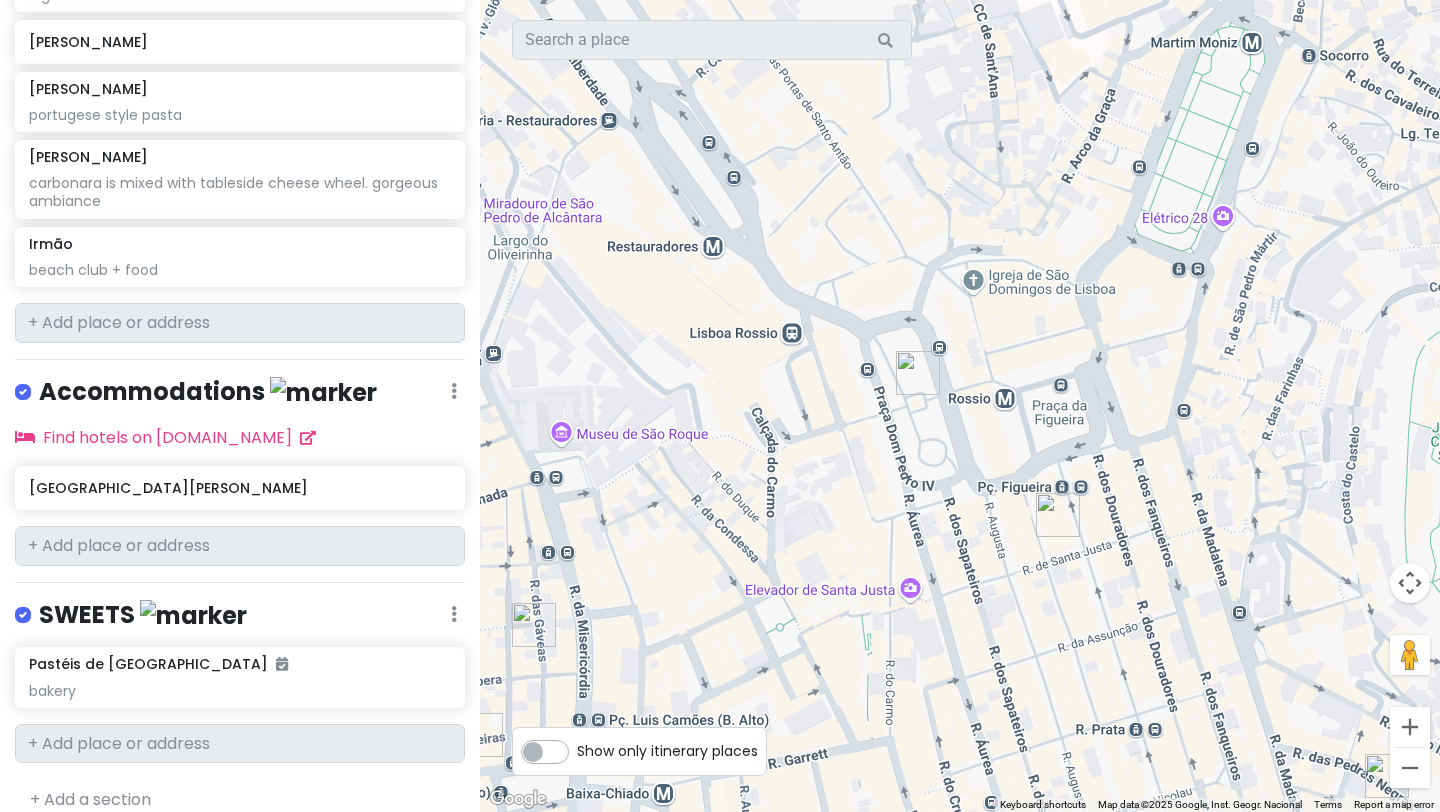 click at bounding box center [960, 406] 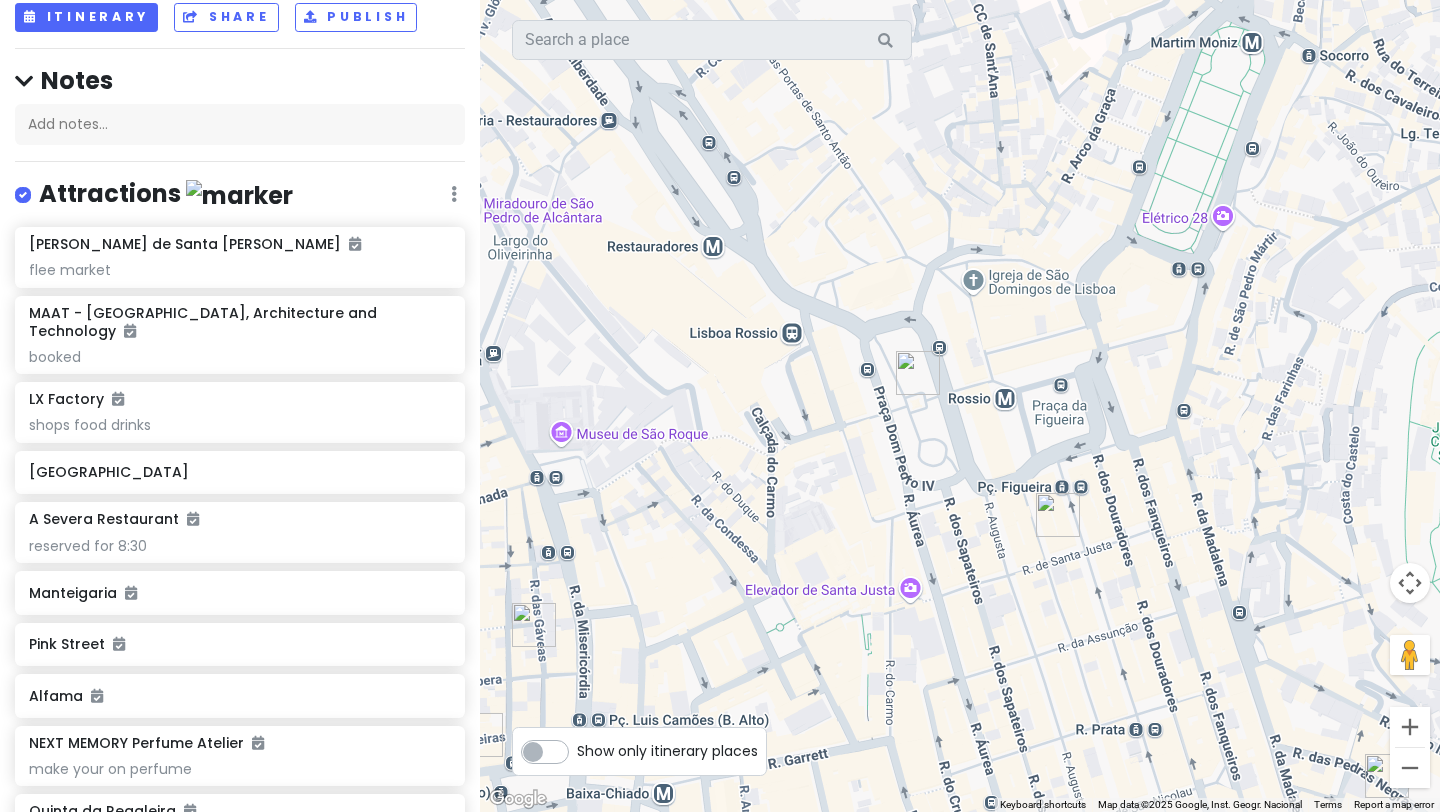 scroll, scrollTop: 0, scrollLeft: 0, axis: both 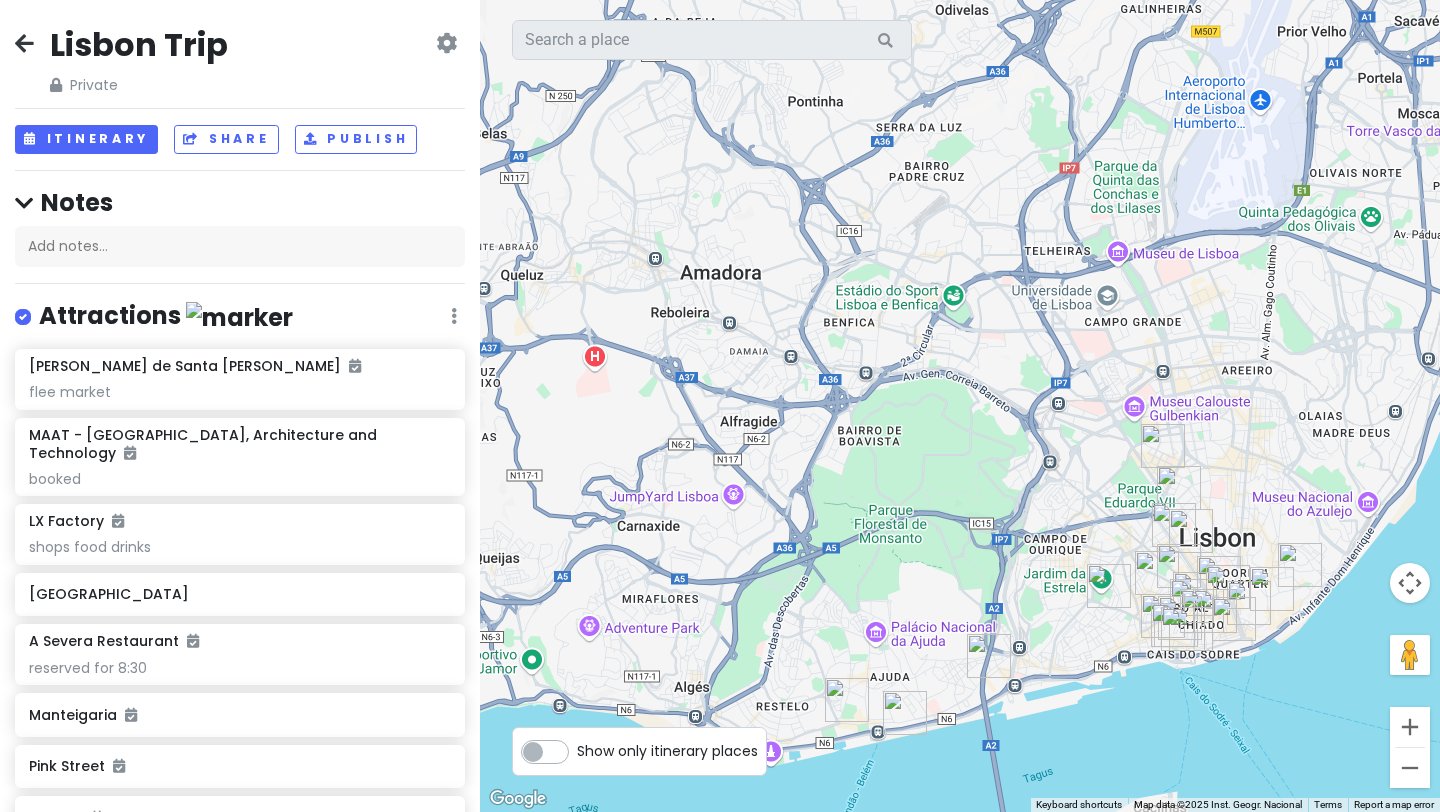 drag, startPoint x: 1129, startPoint y: 343, endPoint x: 488, endPoint y: 558, distance: 676.0961 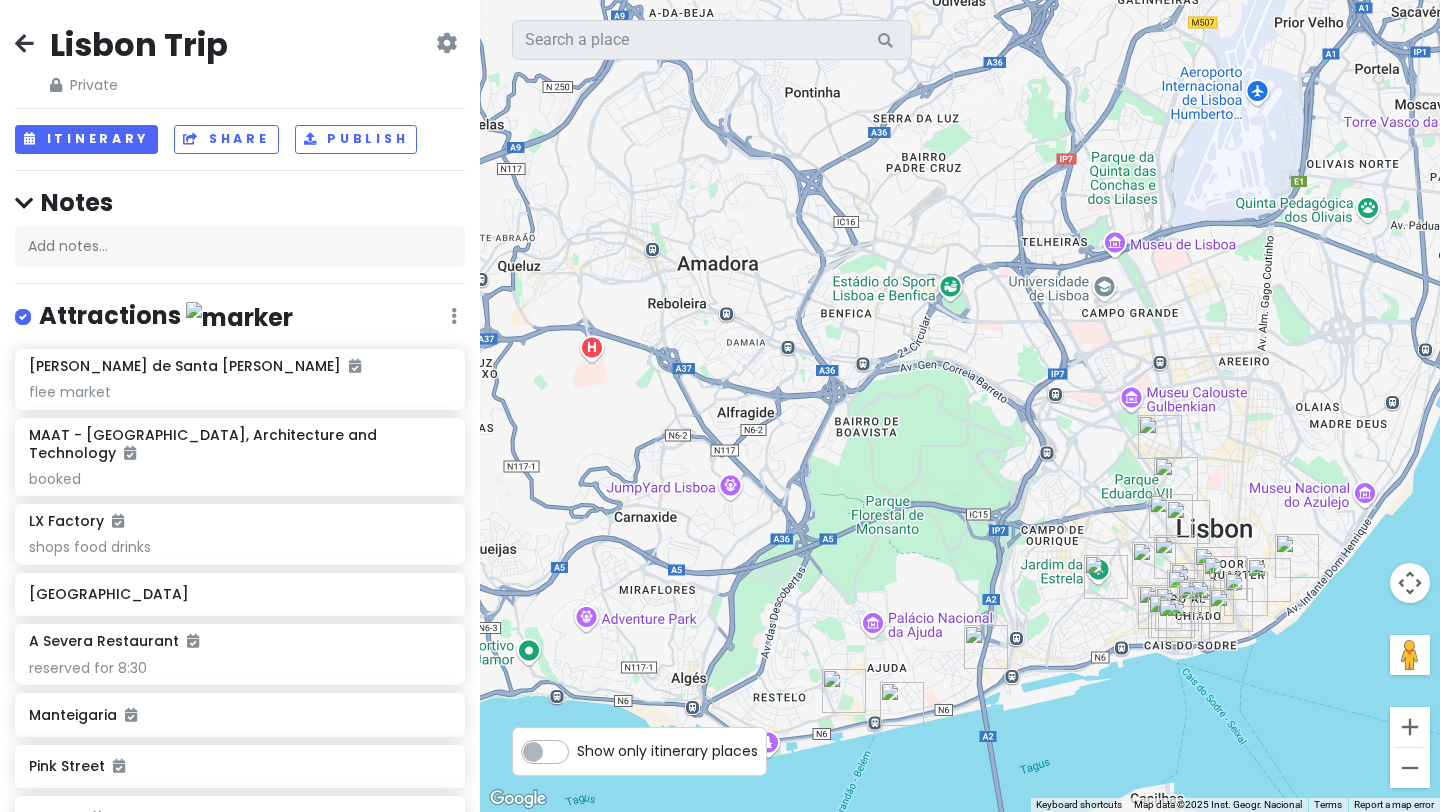 click on "Lisbon Trip Private Change Dates Make a Copy Delete Trip Go Pro ⚡️ Give Feedback 💡 Support Scout ☕️ Itinerary Share Publish Notes Add notes... Attractions   Edit Reorder Delete List Mercado de Santa Clara flee market MAAT - Museum of Art, Architecture and Technology booked LX Factory shops food drinks Arco da Rua Augusta A Severa Restaurant reserved for 8:30 Manteigaria Pink Street Alfama NEXT MEMORY Perfume Atelier make your on perfume Quinta da Regaleira castle National Palace of Pena Rossio Square Costa da Caparica Food   Edit Reorder Delete List Javá SEEN Sky Bar Café Janis SO CUTE -brunch Manifest Lisbon brunch rec by locals Seagull Method cafe • Brunch rec by locals SO CUTE Fauna & Flora - Chiado Breakfast COMOBÅ brunch Hygge Kaffe bfast Kefi Greek Bistro greek food The Folks Sé - Specialty Coffee, Breakfast & Brunch recomended as a coffee place, also has breakfast Amaru - Peruvian Street Lab peruvian street food Time Out Market big market of food Moinho Dom Quixote Leonetta Rocco" at bounding box center [240, 406] 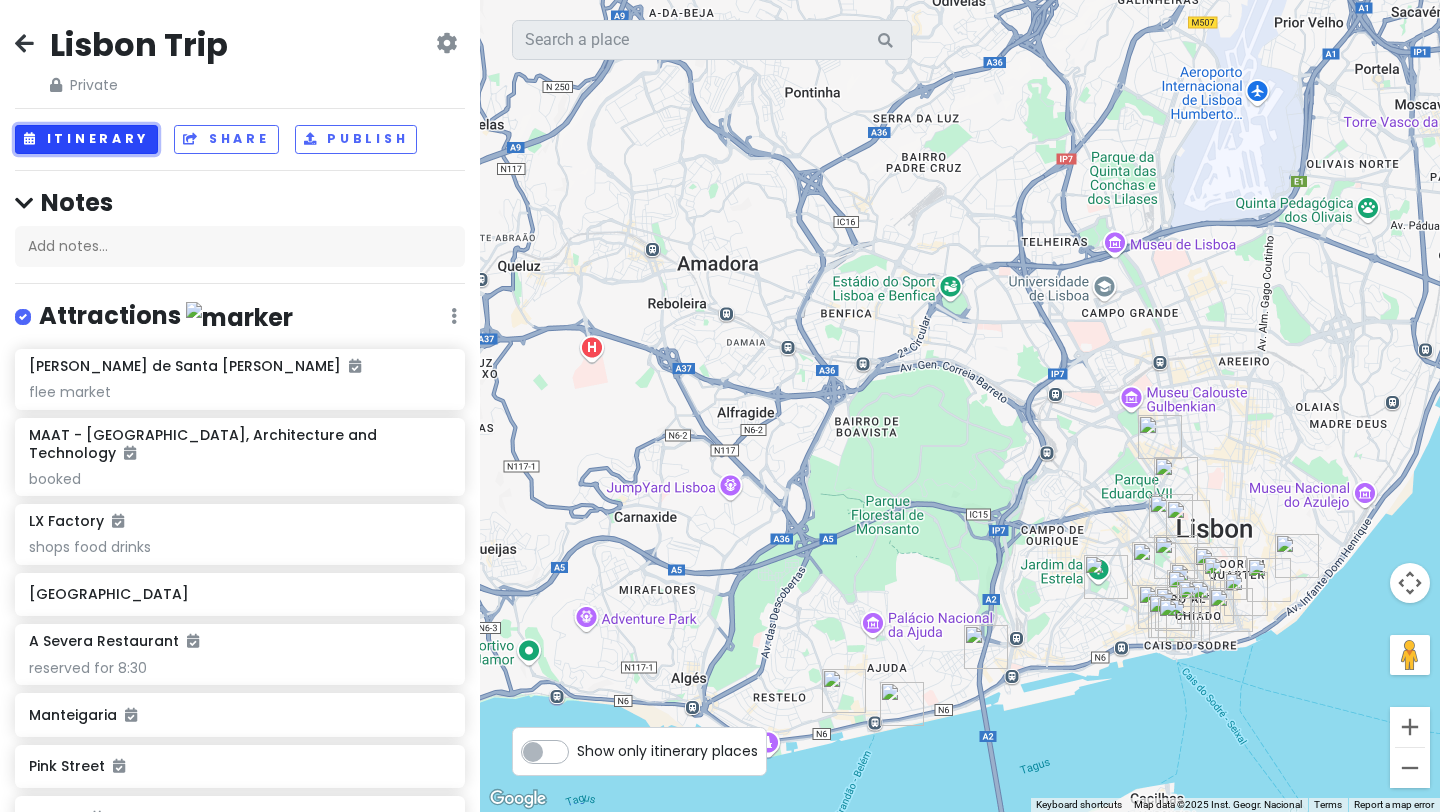 click on "Itinerary" at bounding box center [86, 139] 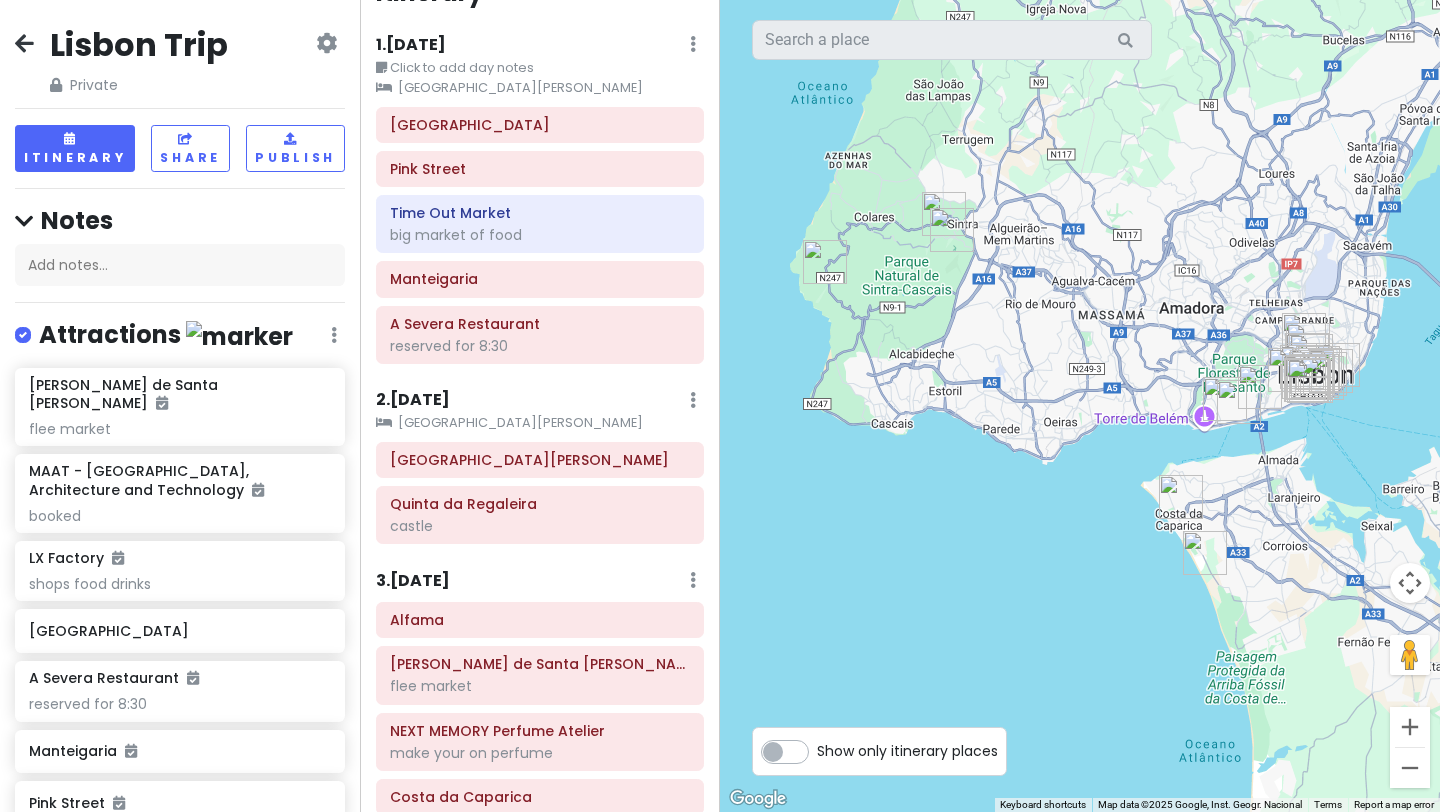 scroll, scrollTop: 0, scrollLeft: 0, axis: both 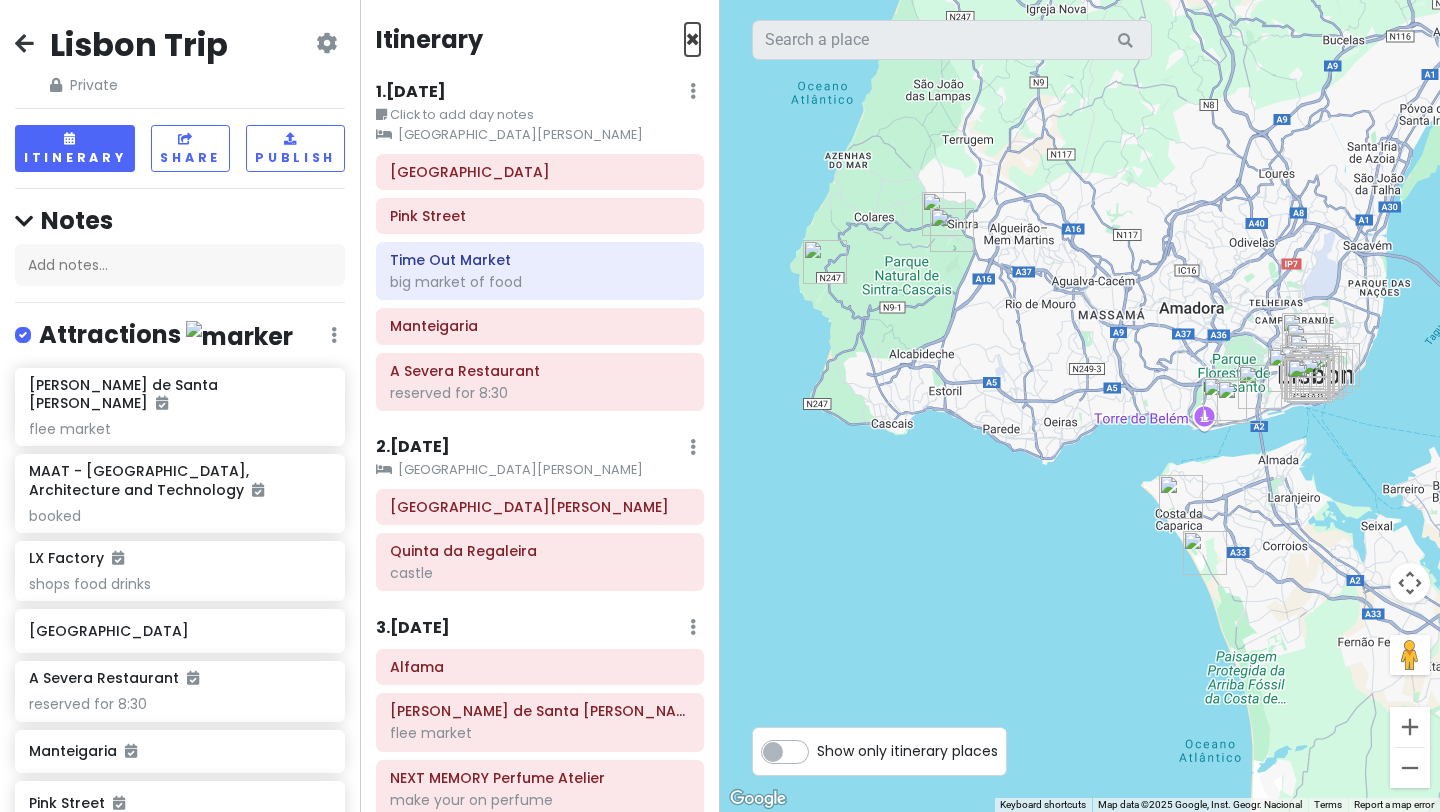 click on "×" at bounding box center [692, 39] 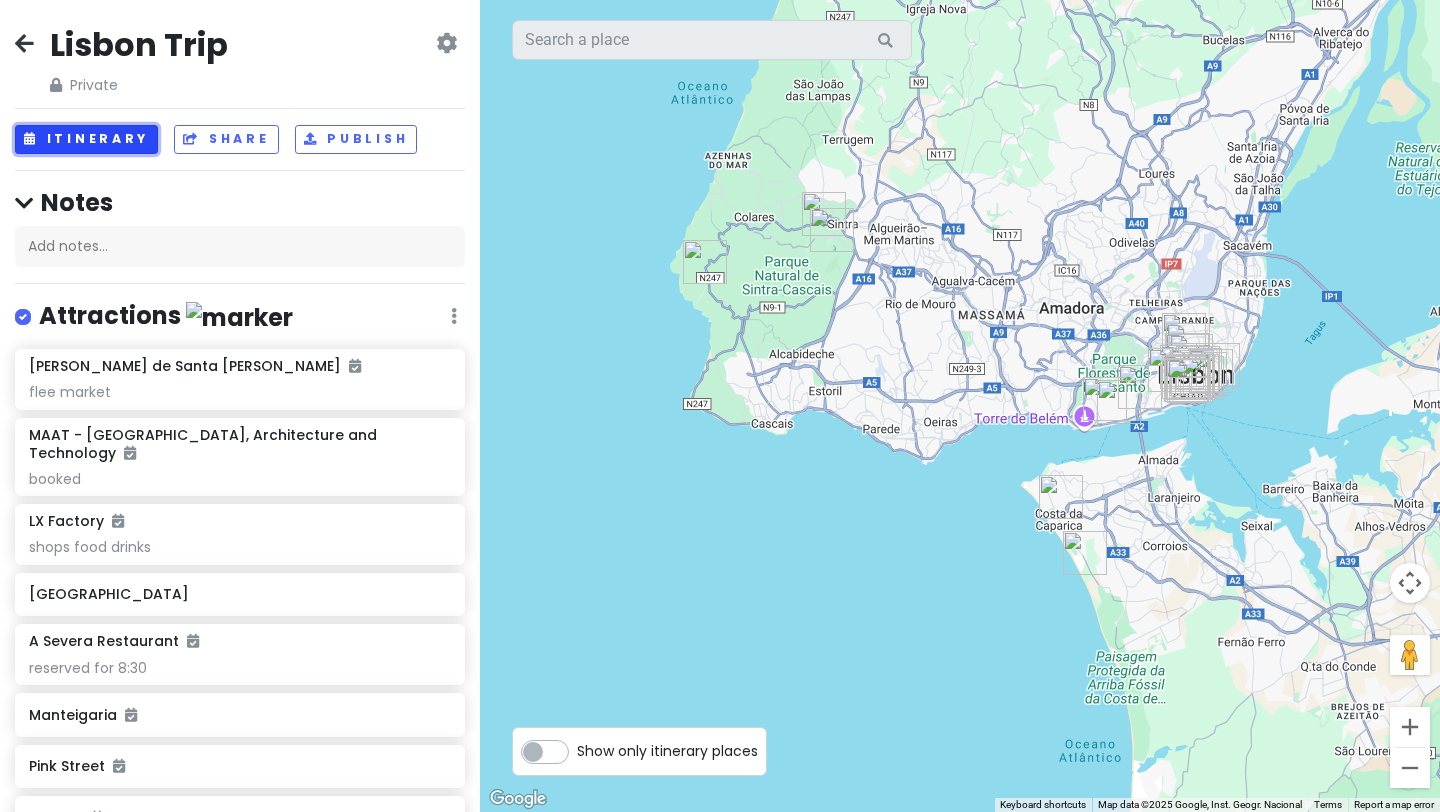 click on "Itinerary" at bounding box center (86, 139) 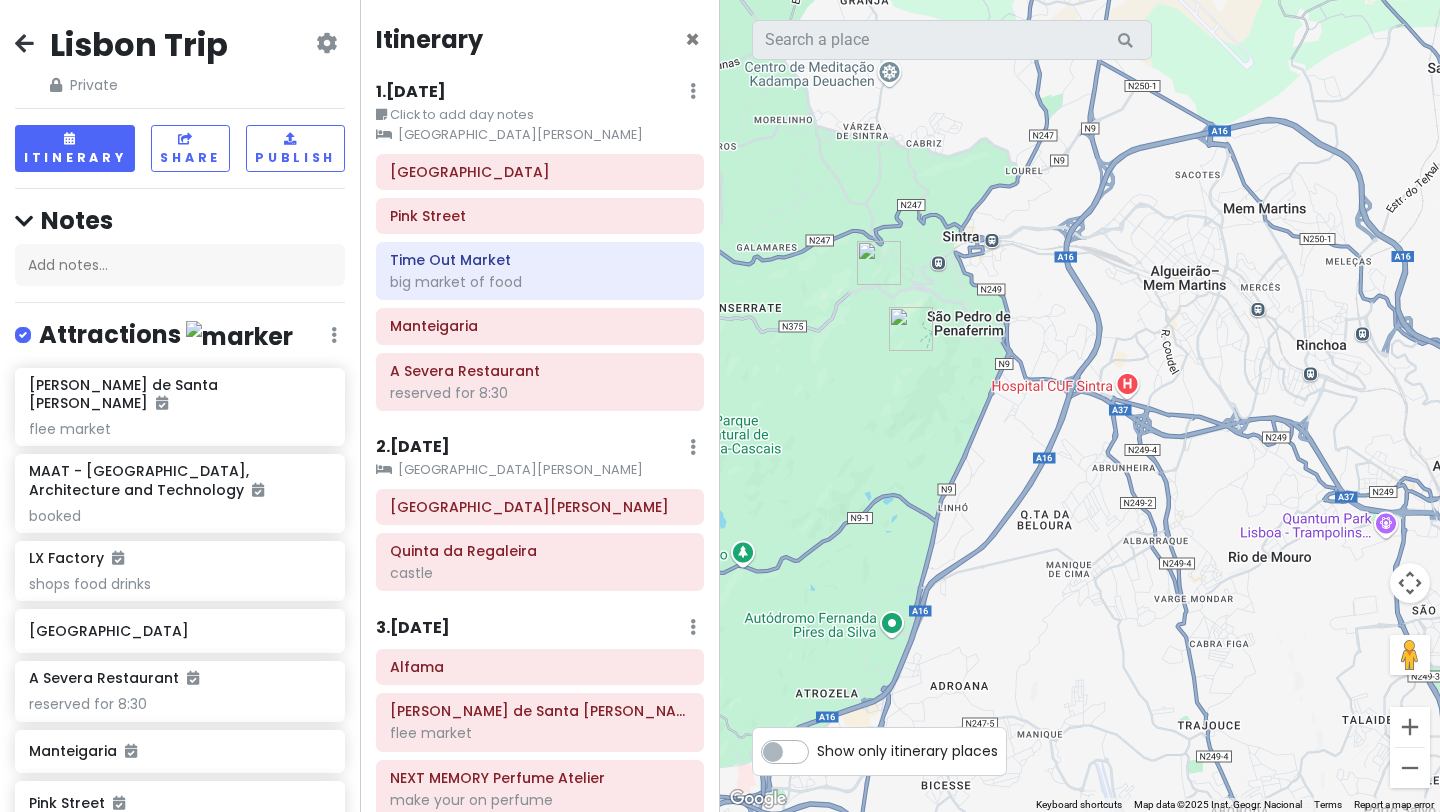 drag, startPoint x: 963, startPoint y: 236, endPoint x: 1148, endPoint y: 174, distance: 195.1128 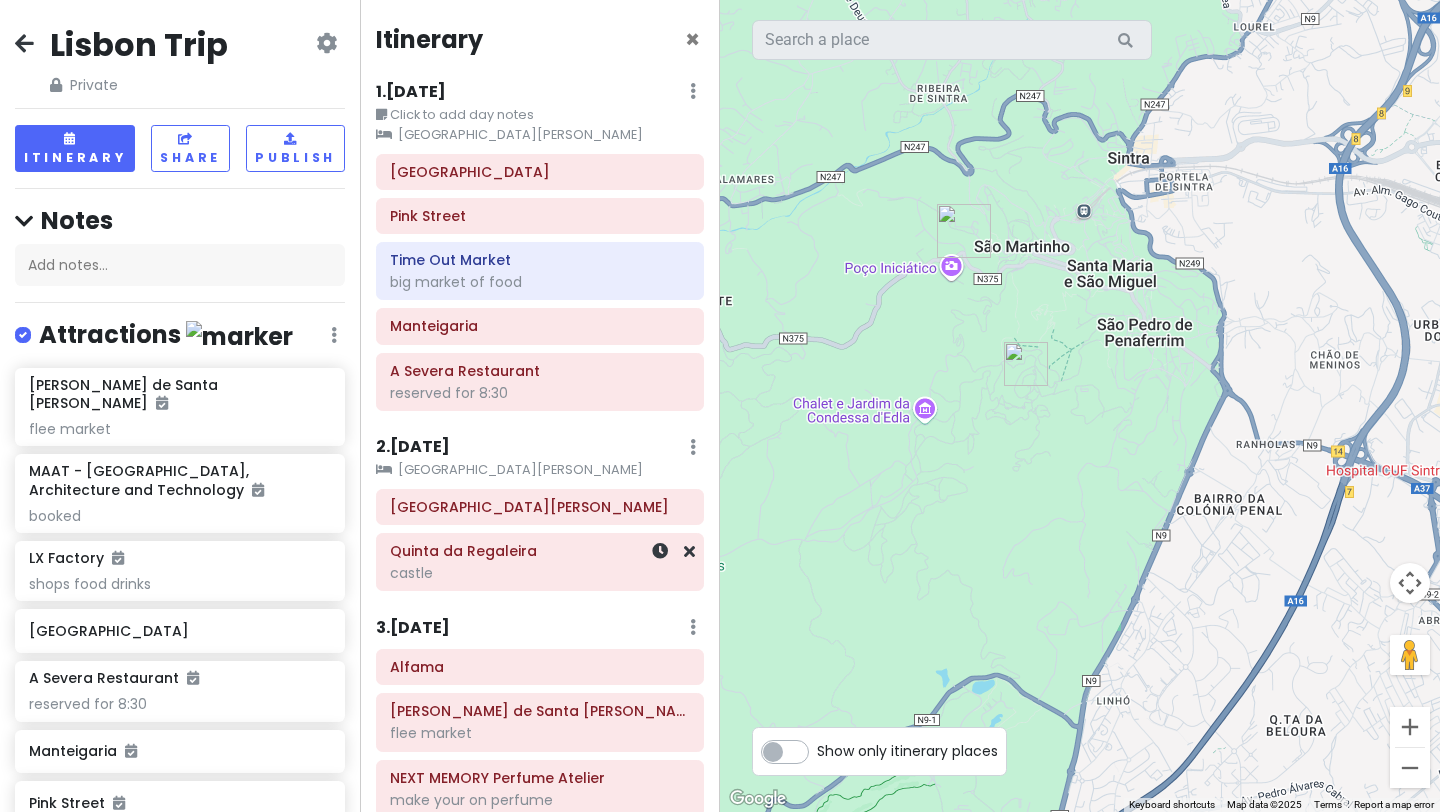 click on "castle" at bounding box center [540, 393] 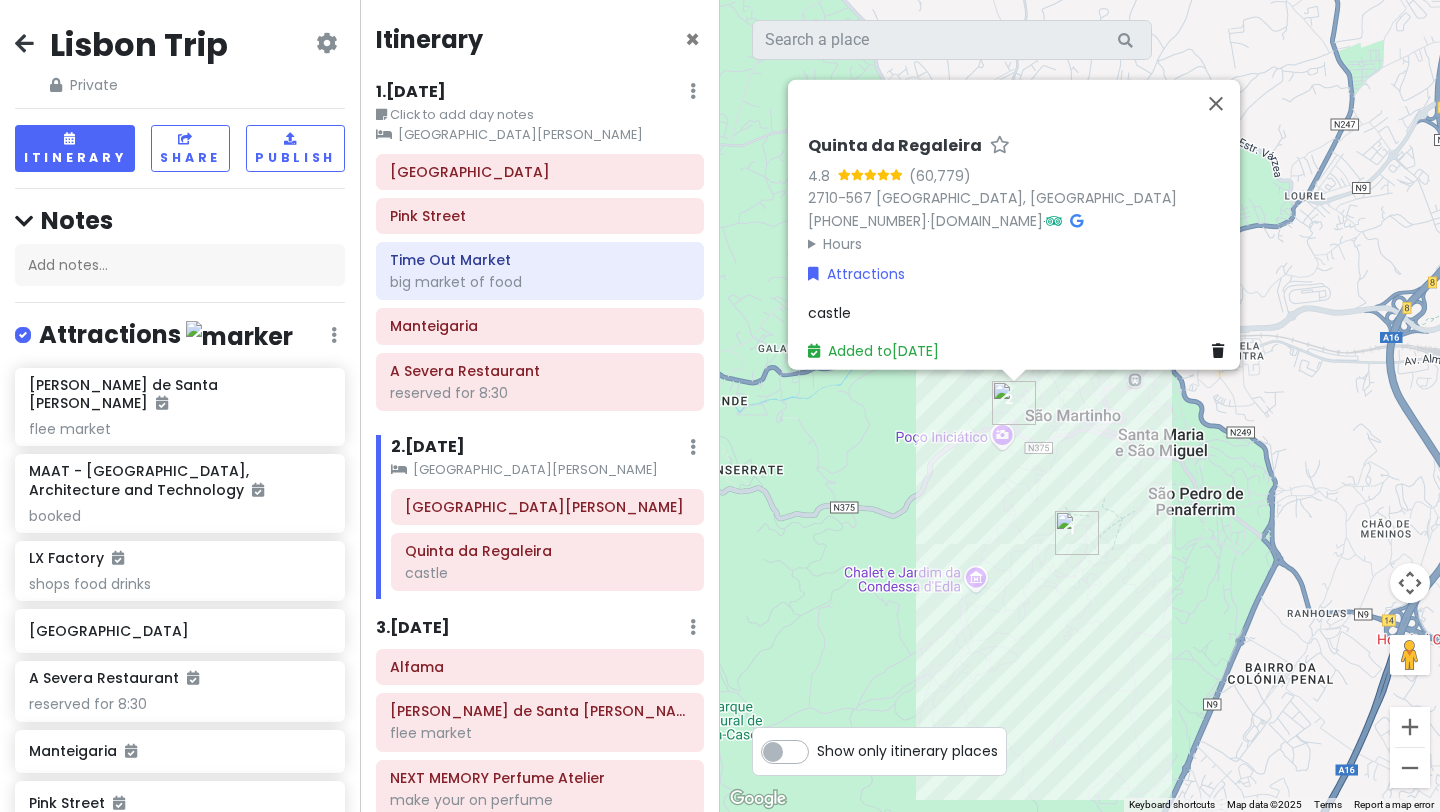 click at bounding box center (1014, 403) 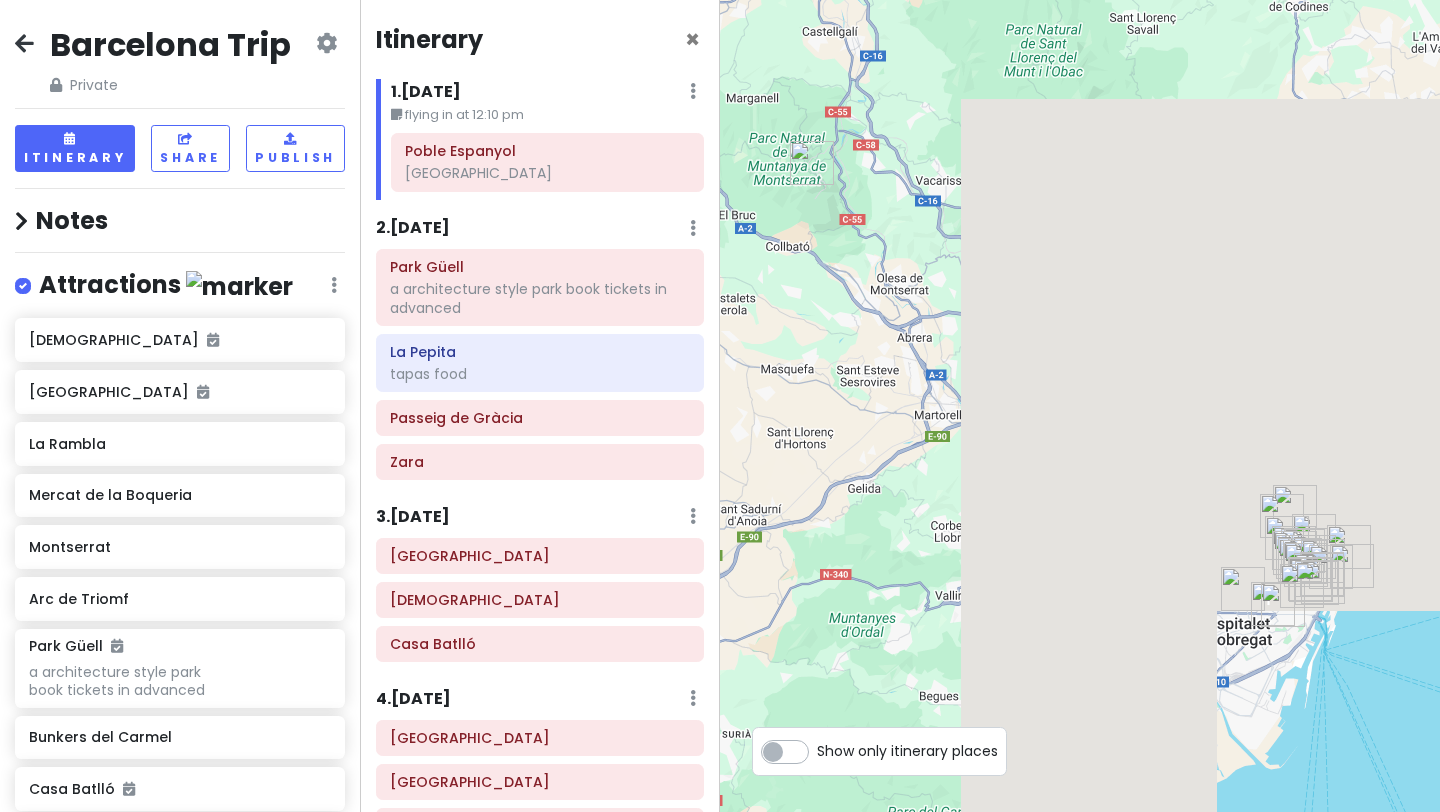 scroll, scrollTop: 0, scrollLeft: 0, axis: both 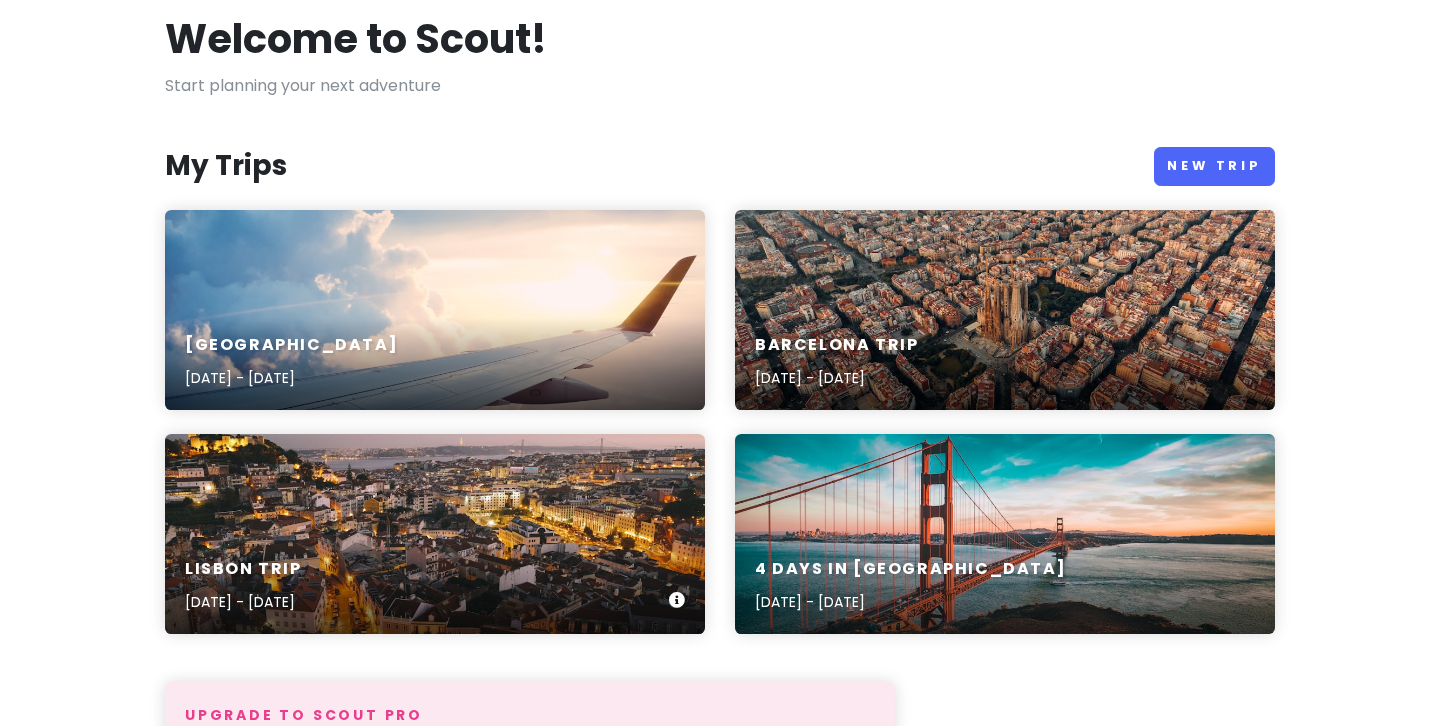 click on "Lisbon Trip Aug 7, 2025 - Aug 10, 2025" at bounding box center [435, 534] 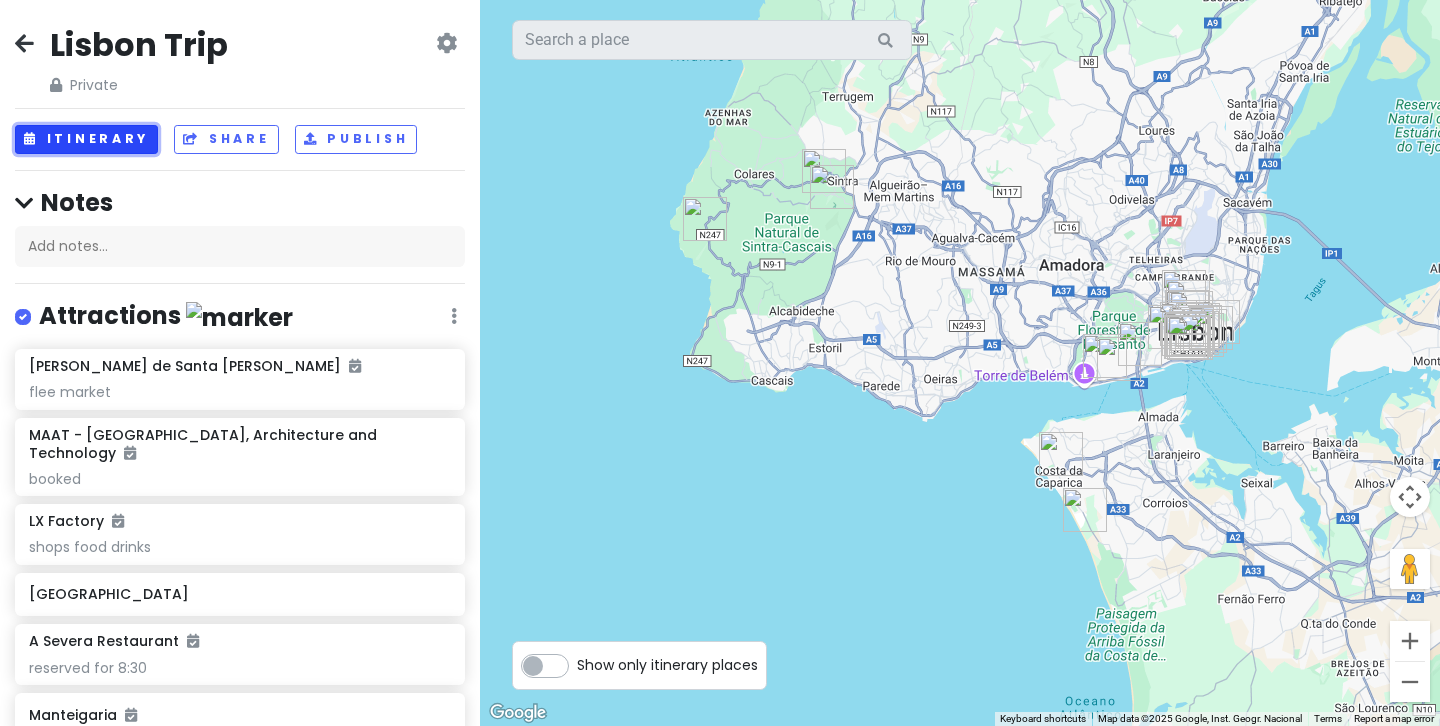 click on "Itinerary" at bounding box center [86, 139] 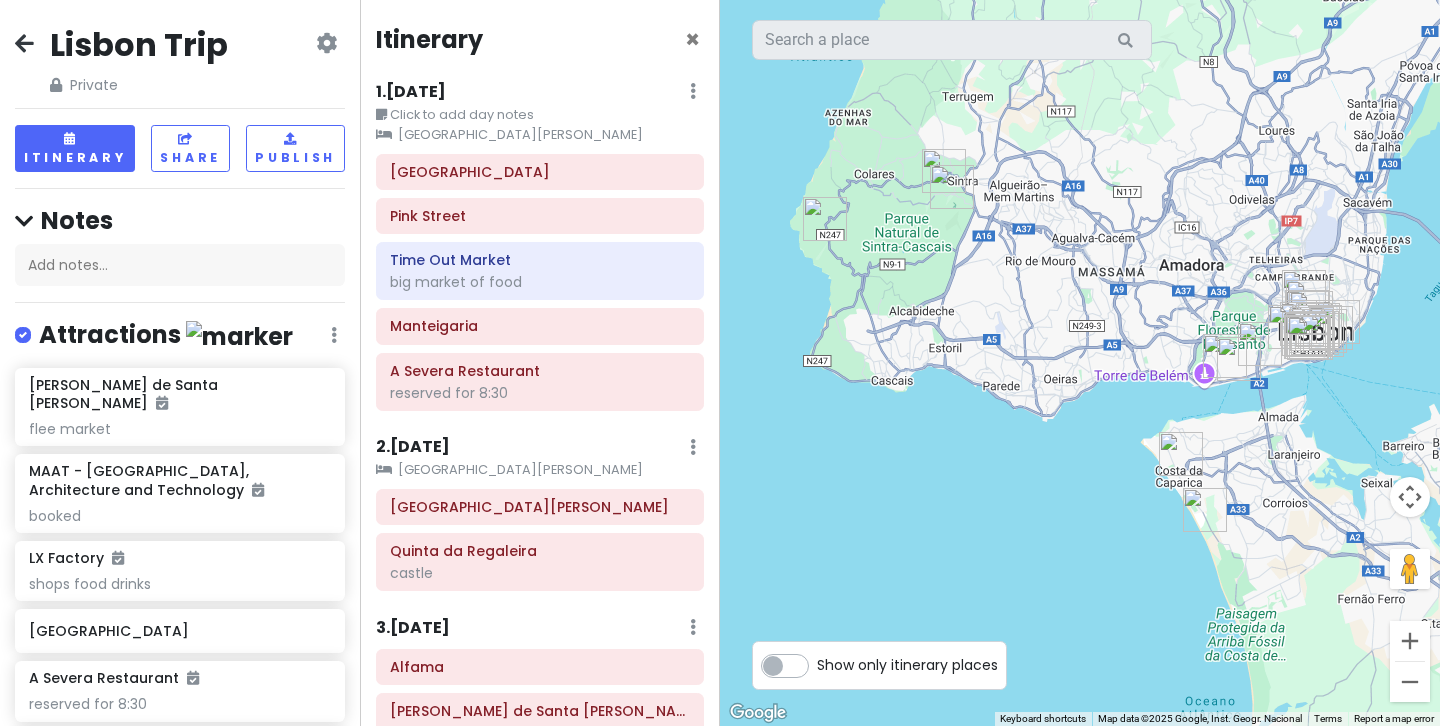 scroll, scrollTop: 107, scrollLeft: 0, axis: vertical 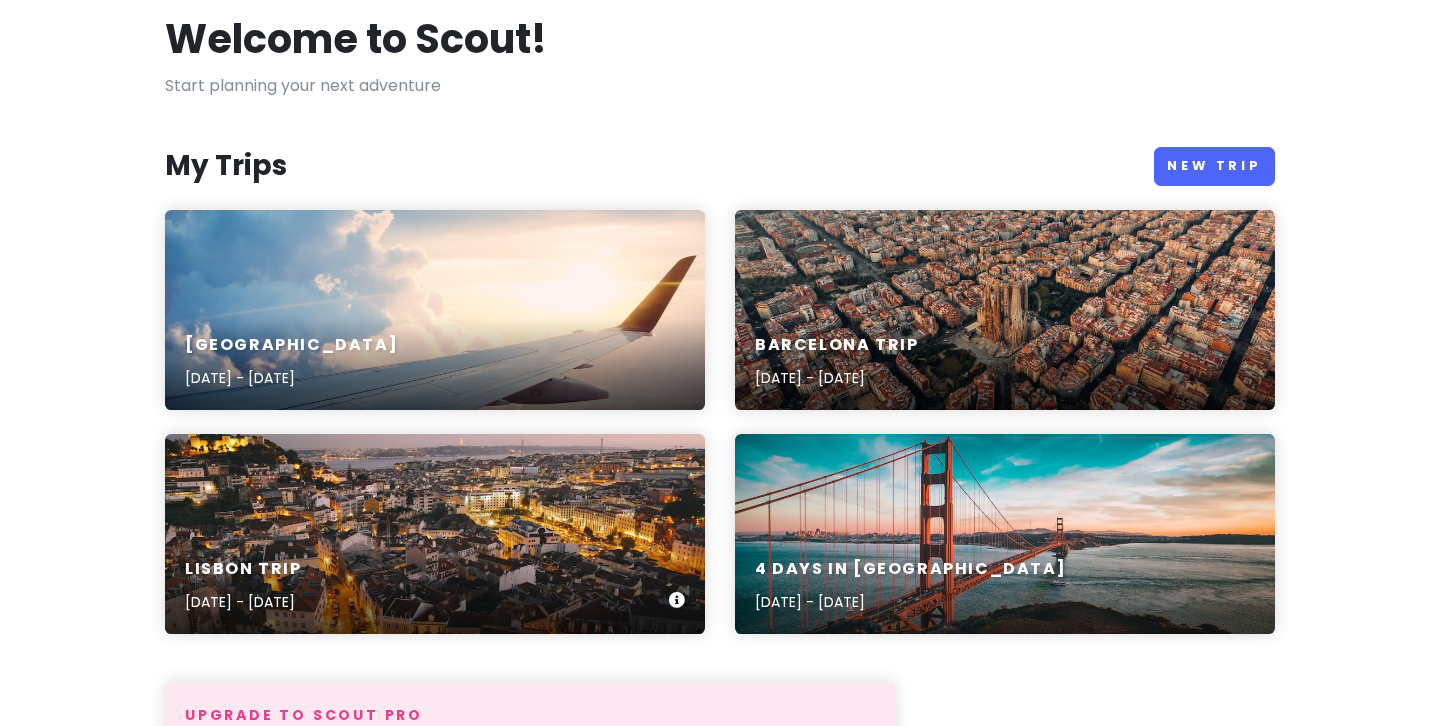 click on "Lisbon Trip Aug 7, 2025 - Aug 10, 2025" at bounding box center (435, 586) 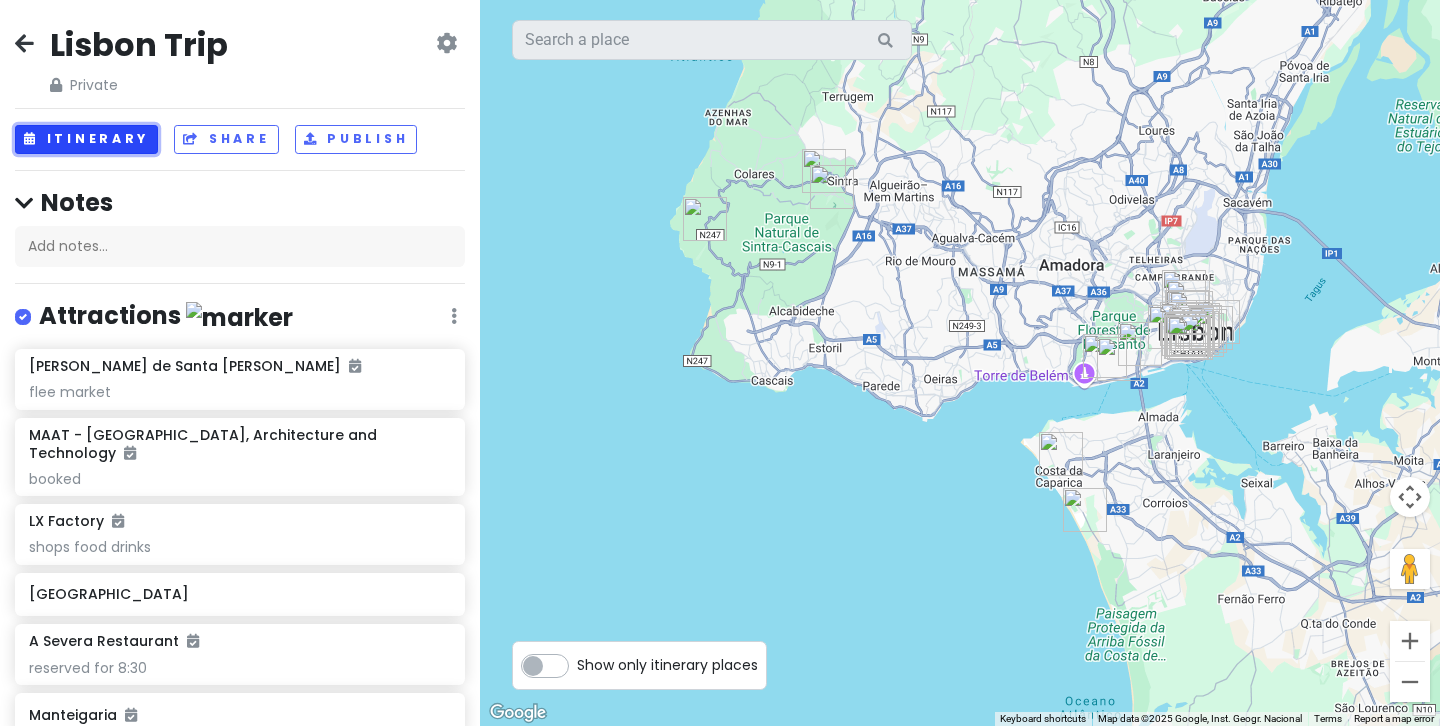 click on "Itinerary" at bounding box center [86, 139] 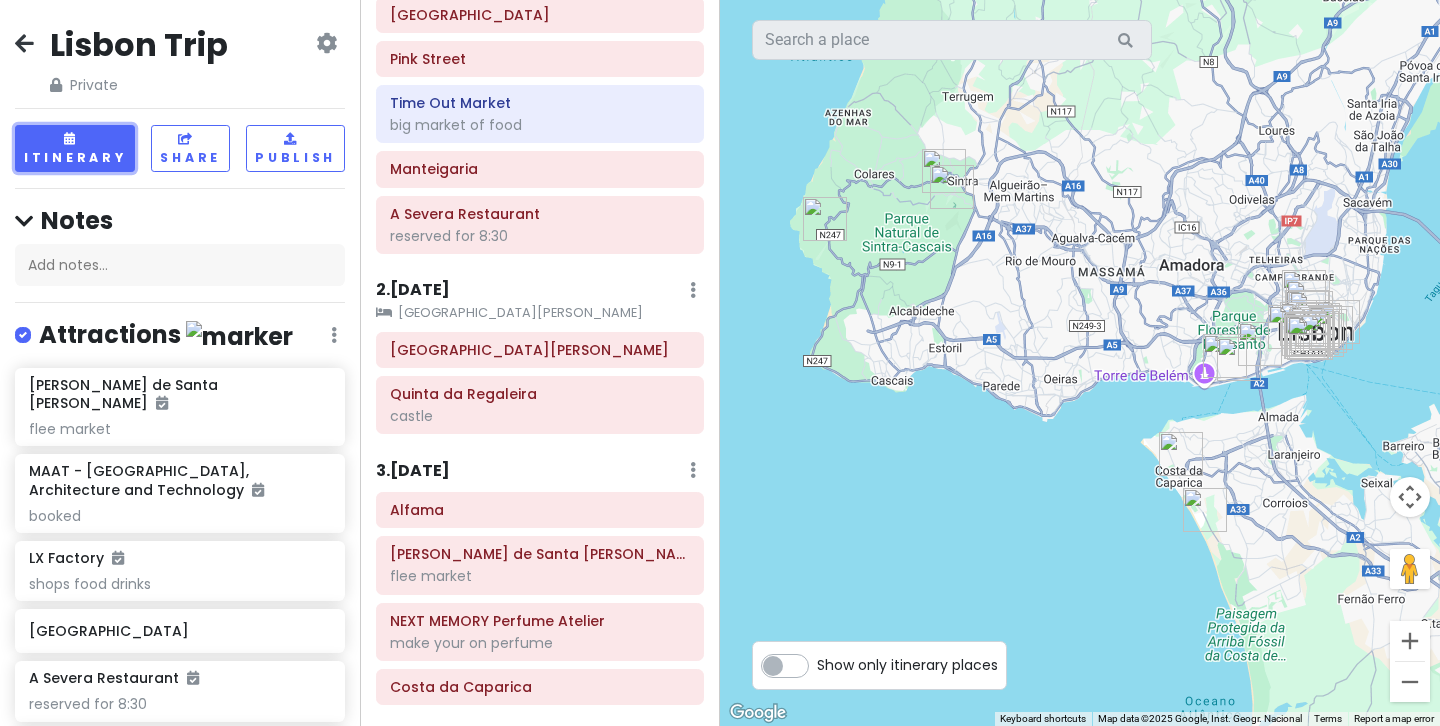 scroll, scrollTop: 217, scrollLeft: 0, axis: vertical 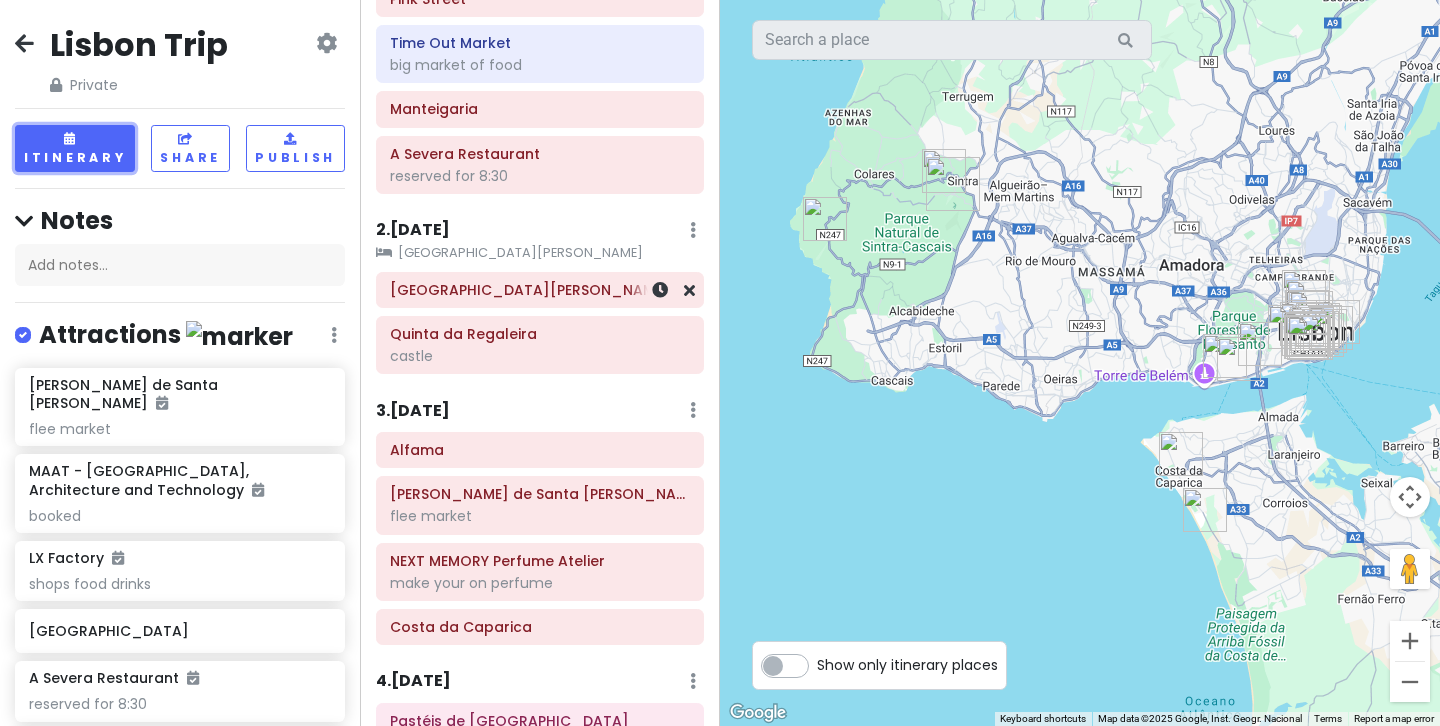 click on "National Palace of Pena" at bounding box center (540, 290) 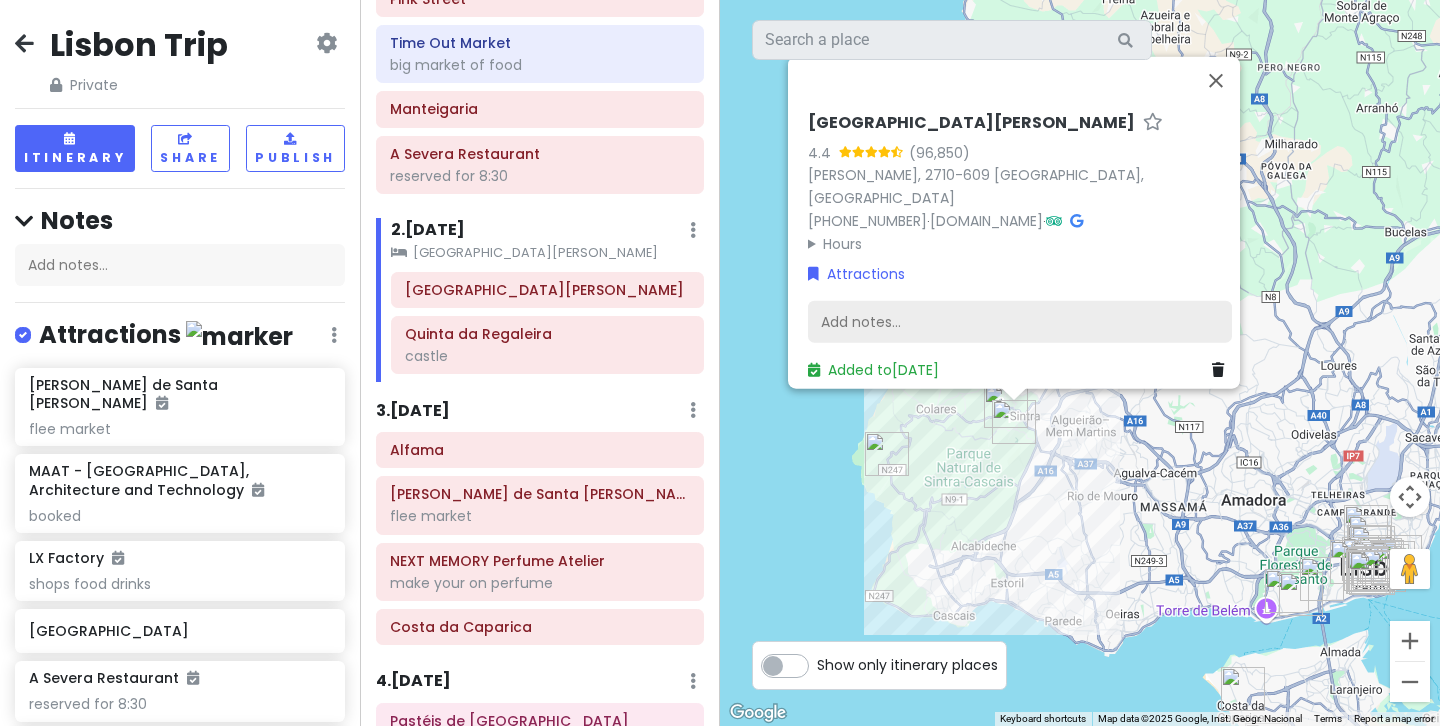 click on "Add notes..." at bounding box center [1020, 322] 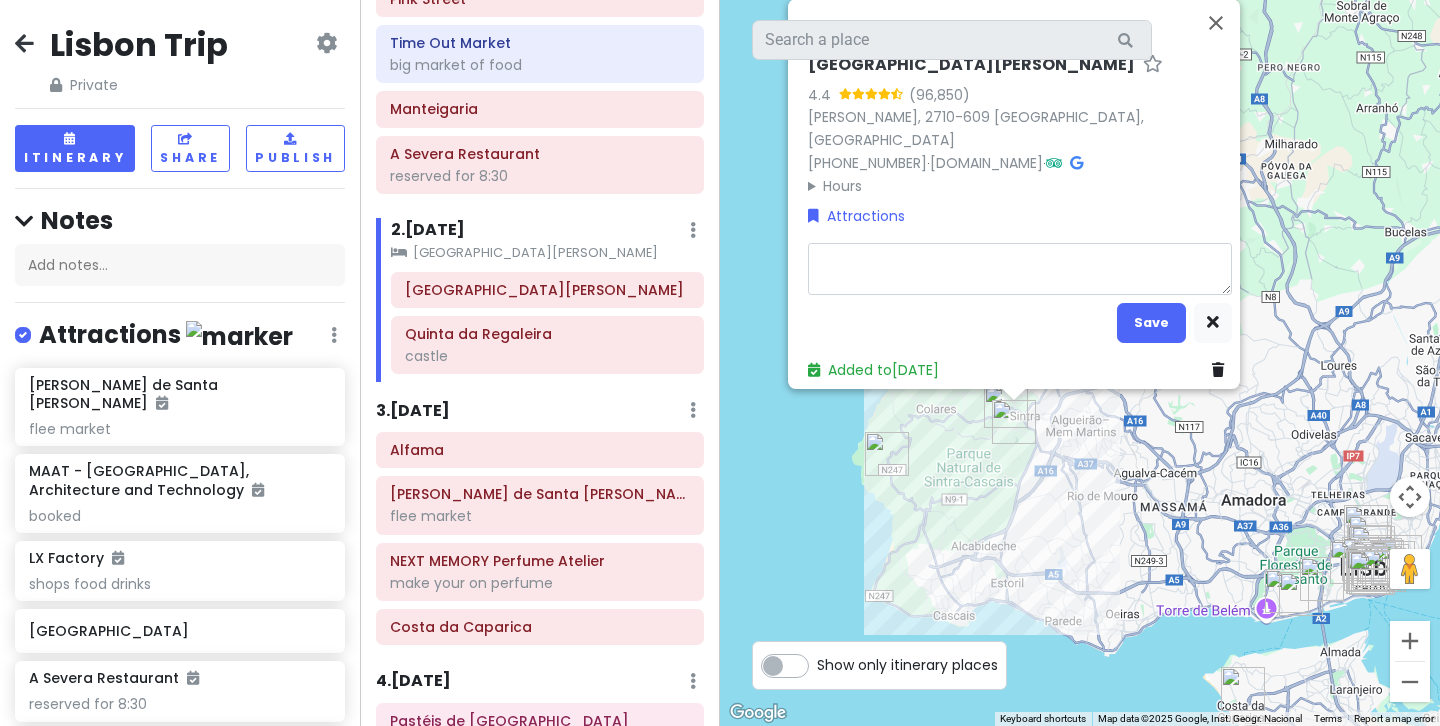 type on "x" 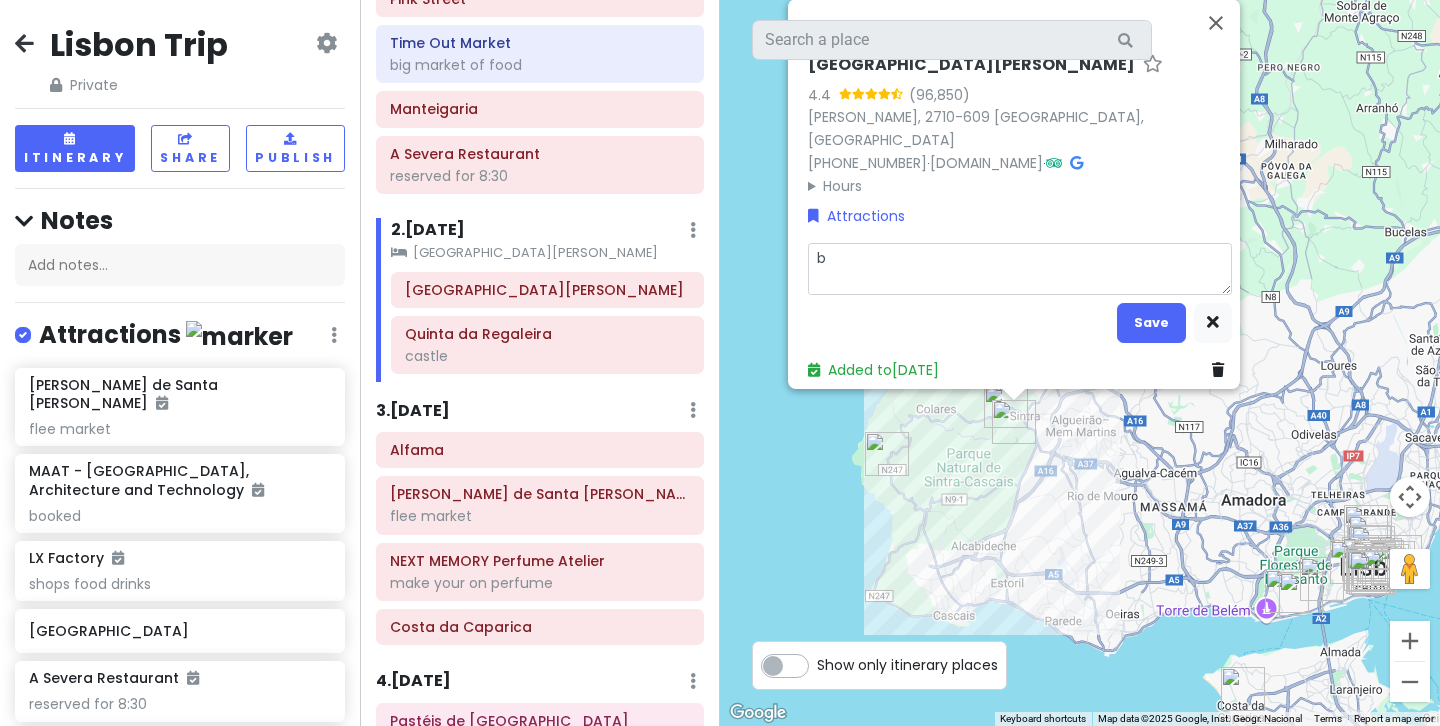 type on "x" 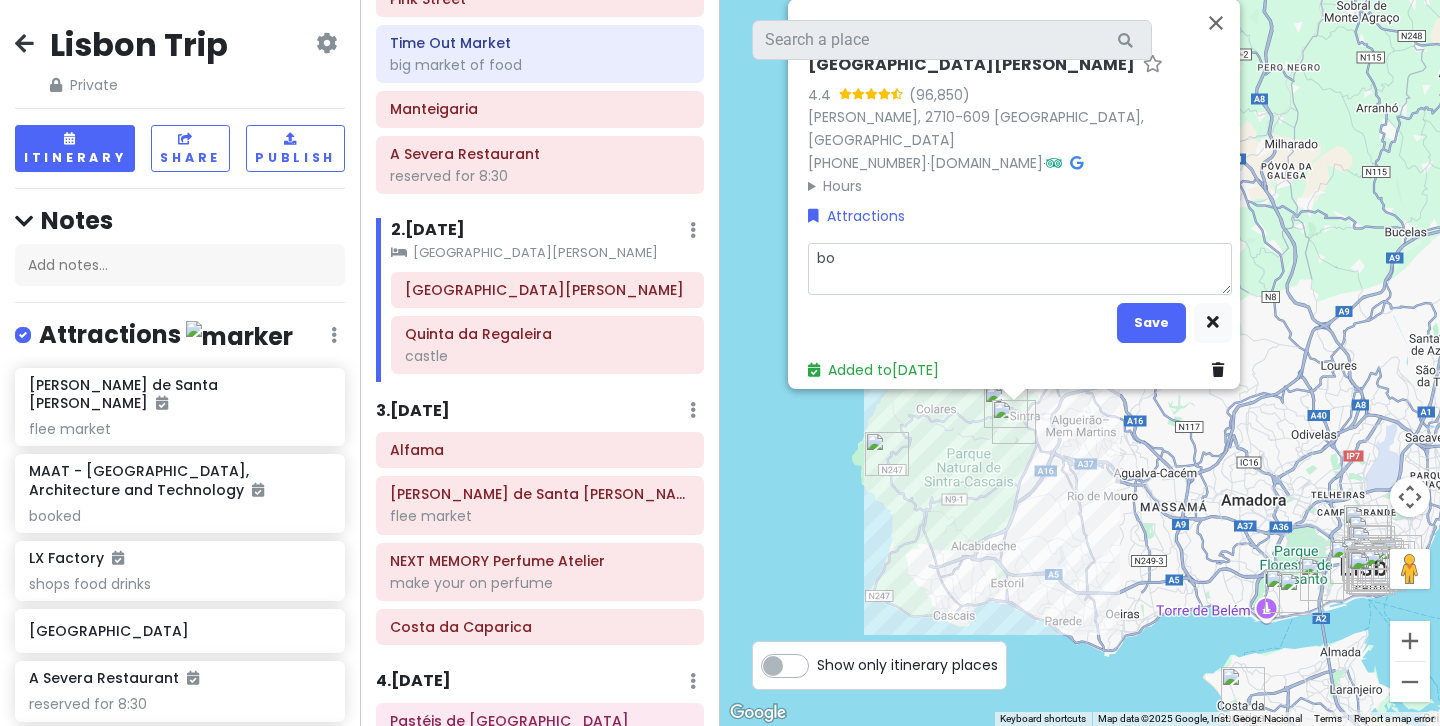 type on "x" 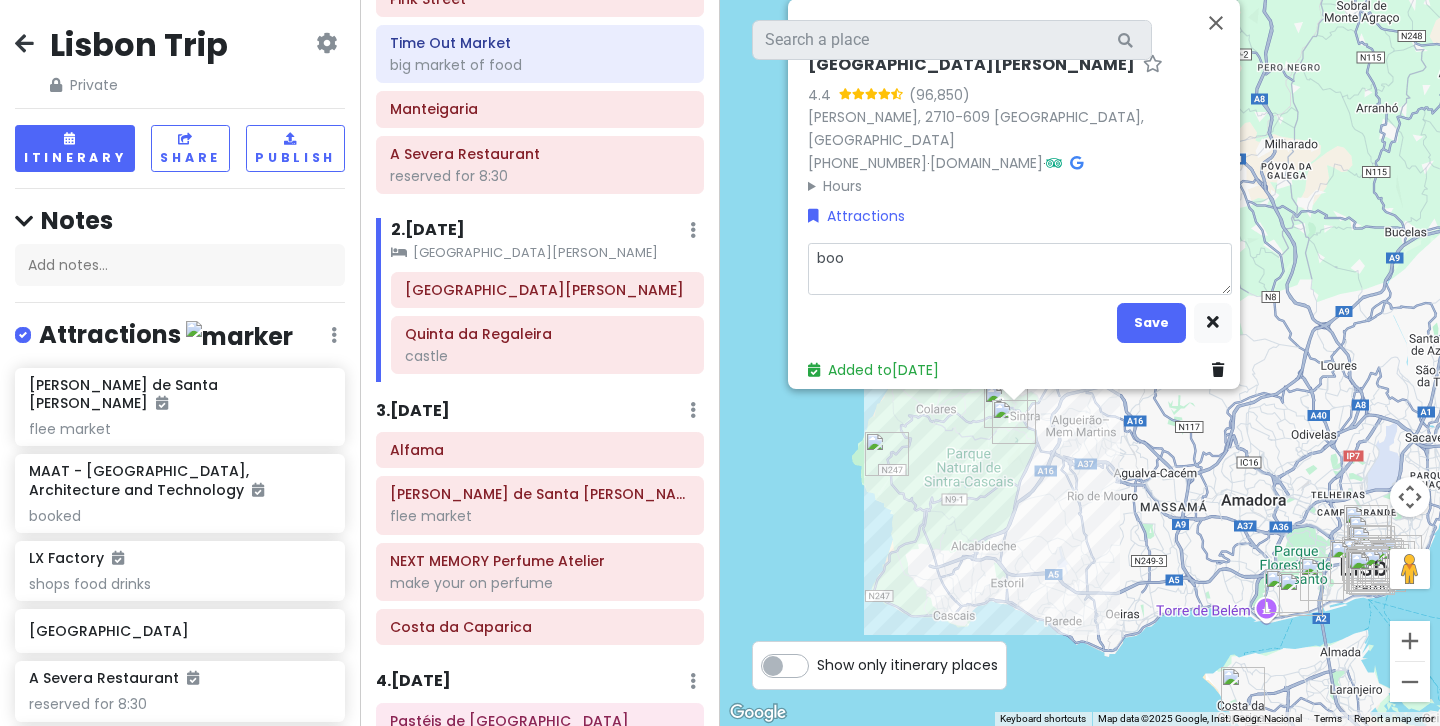type on "x" 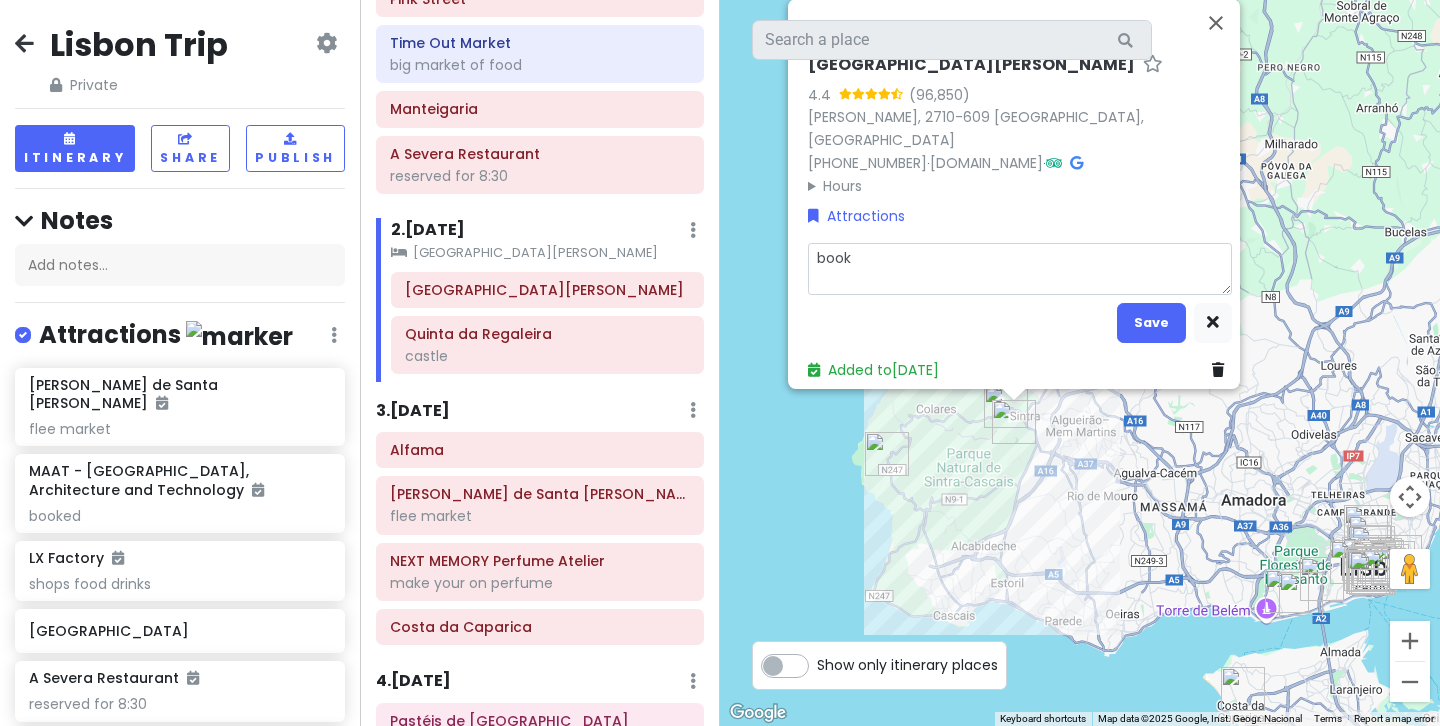 type on "x" 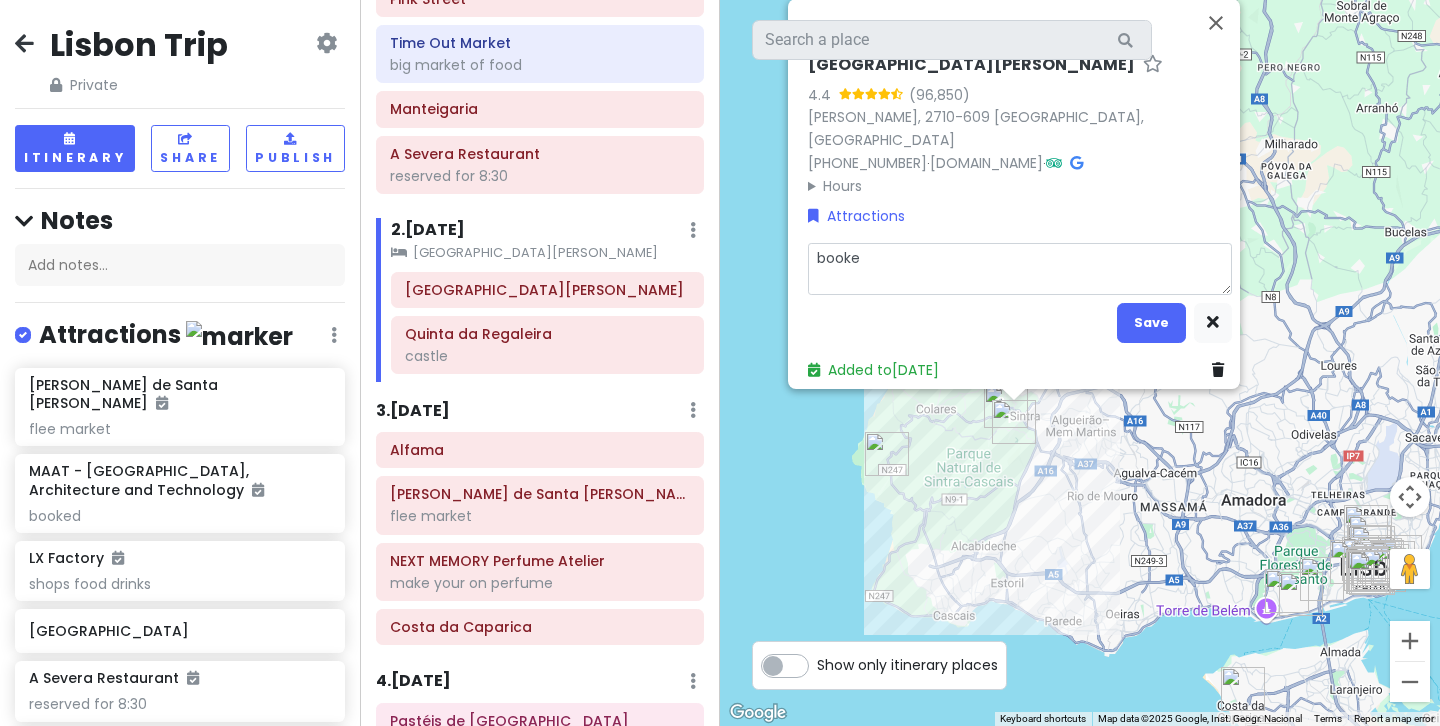 type on "x" 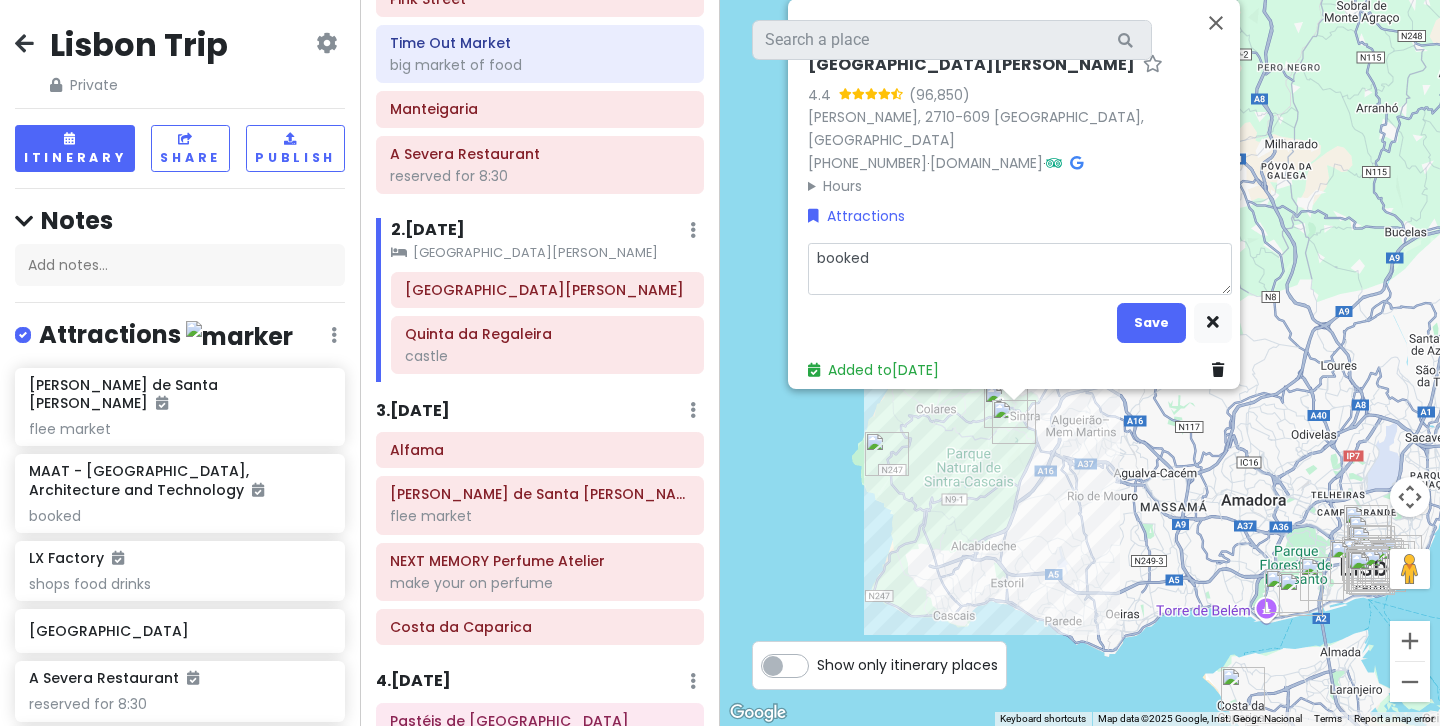 type on "x" 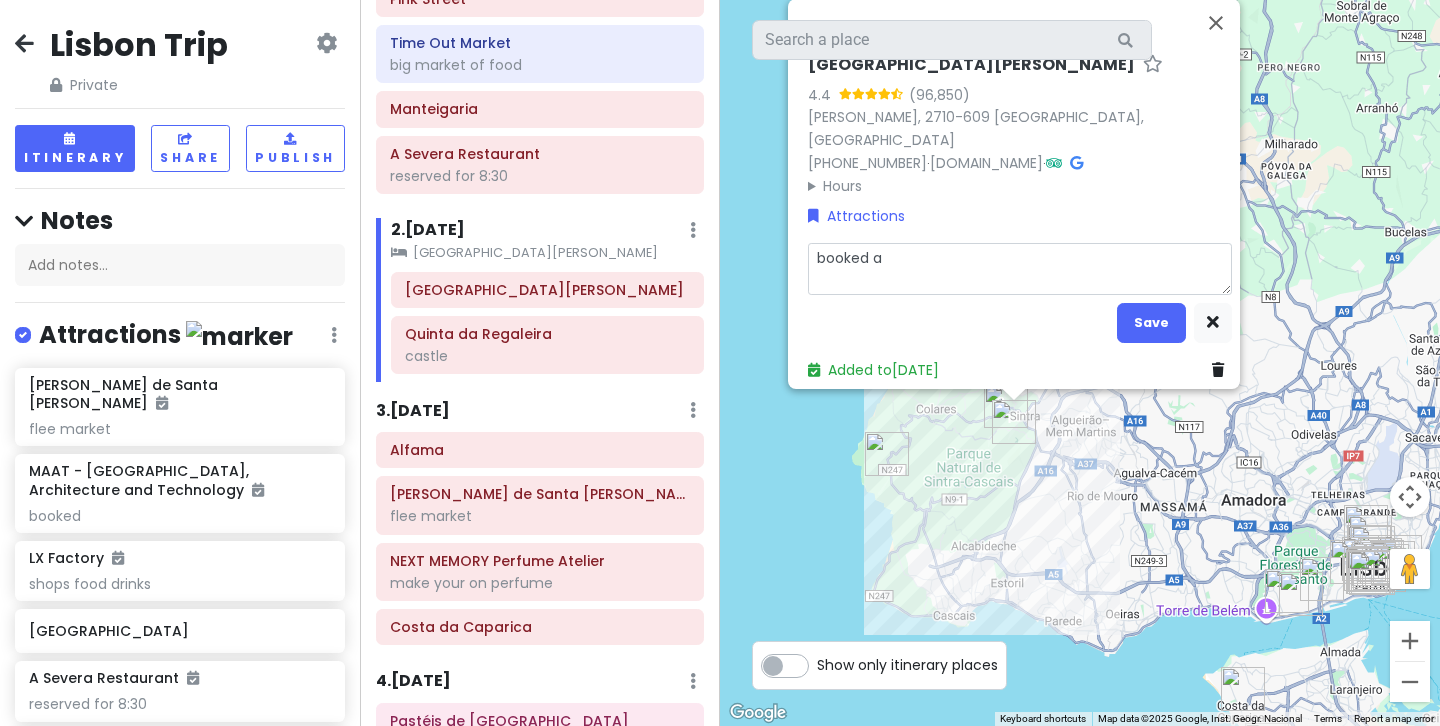 type on "x" 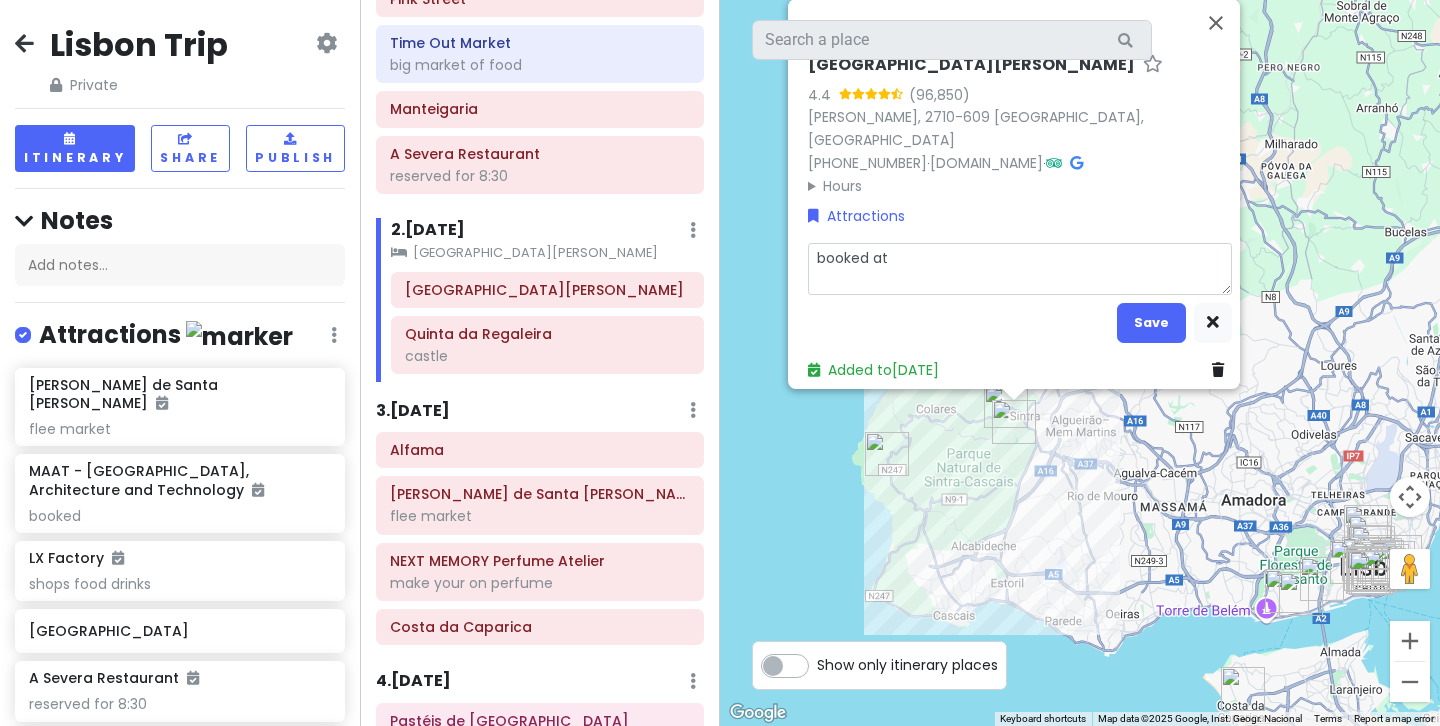 type on "x" 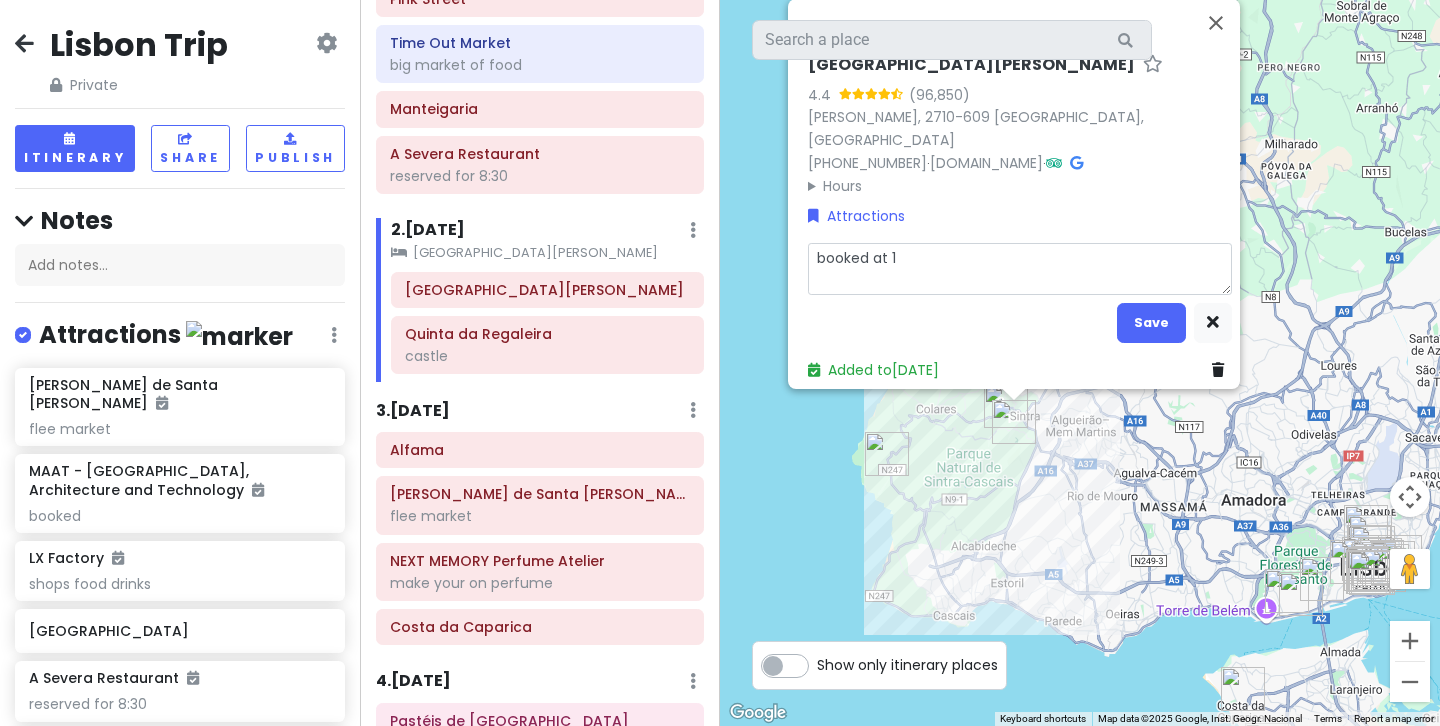 type on "x" 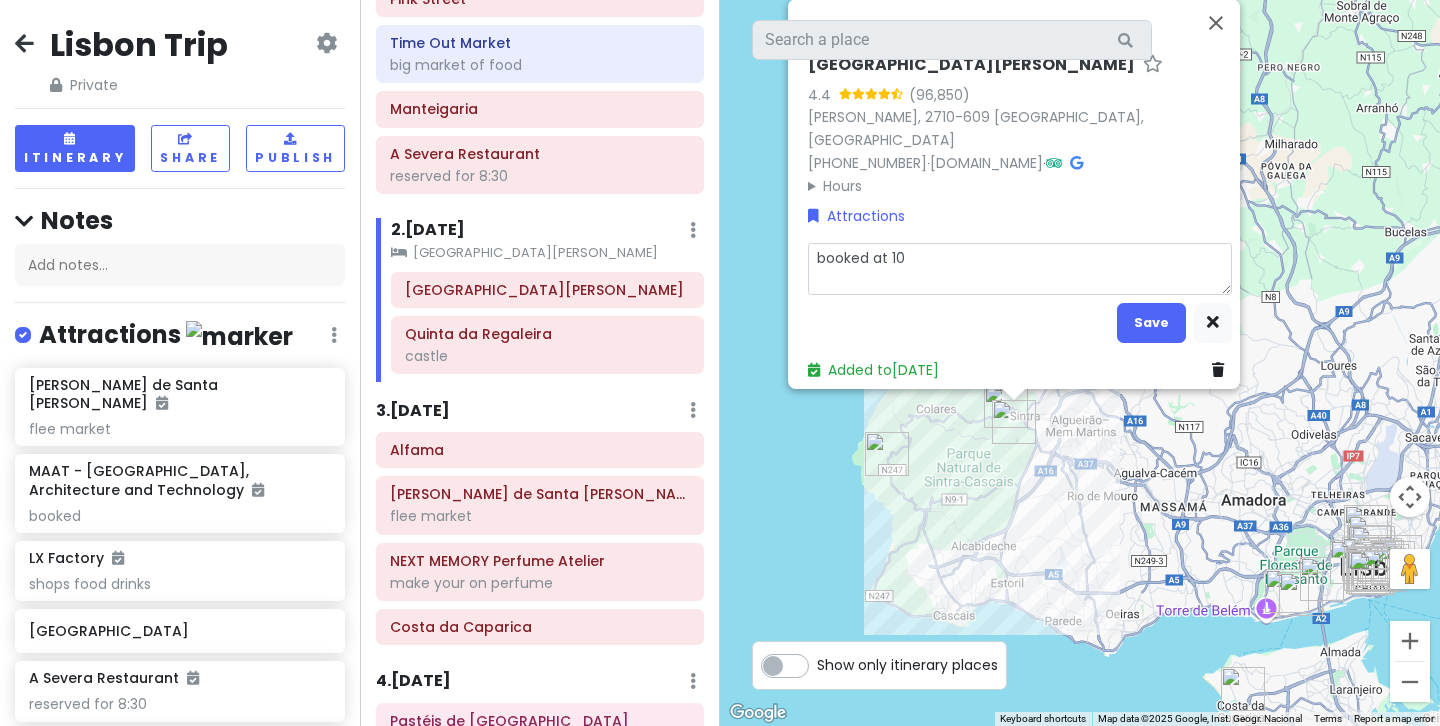 type on "x" 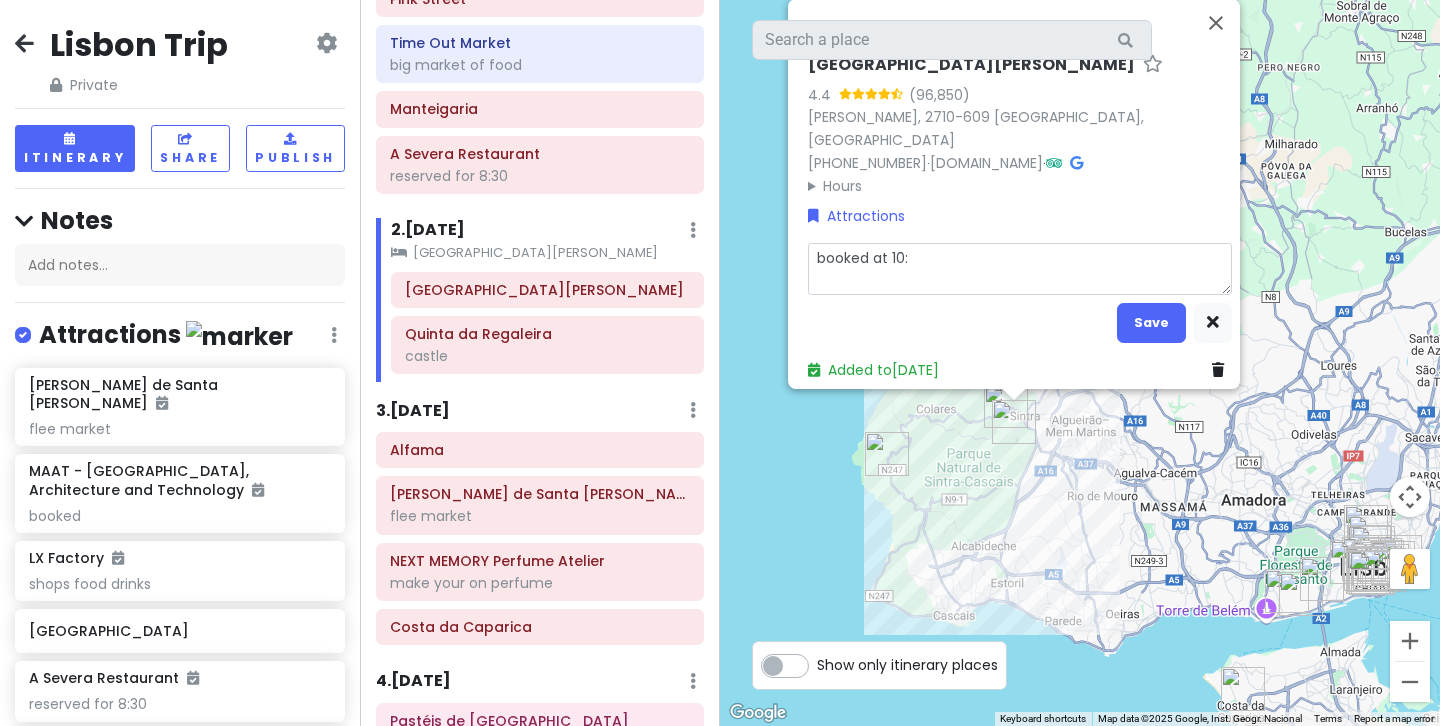 type on "x" 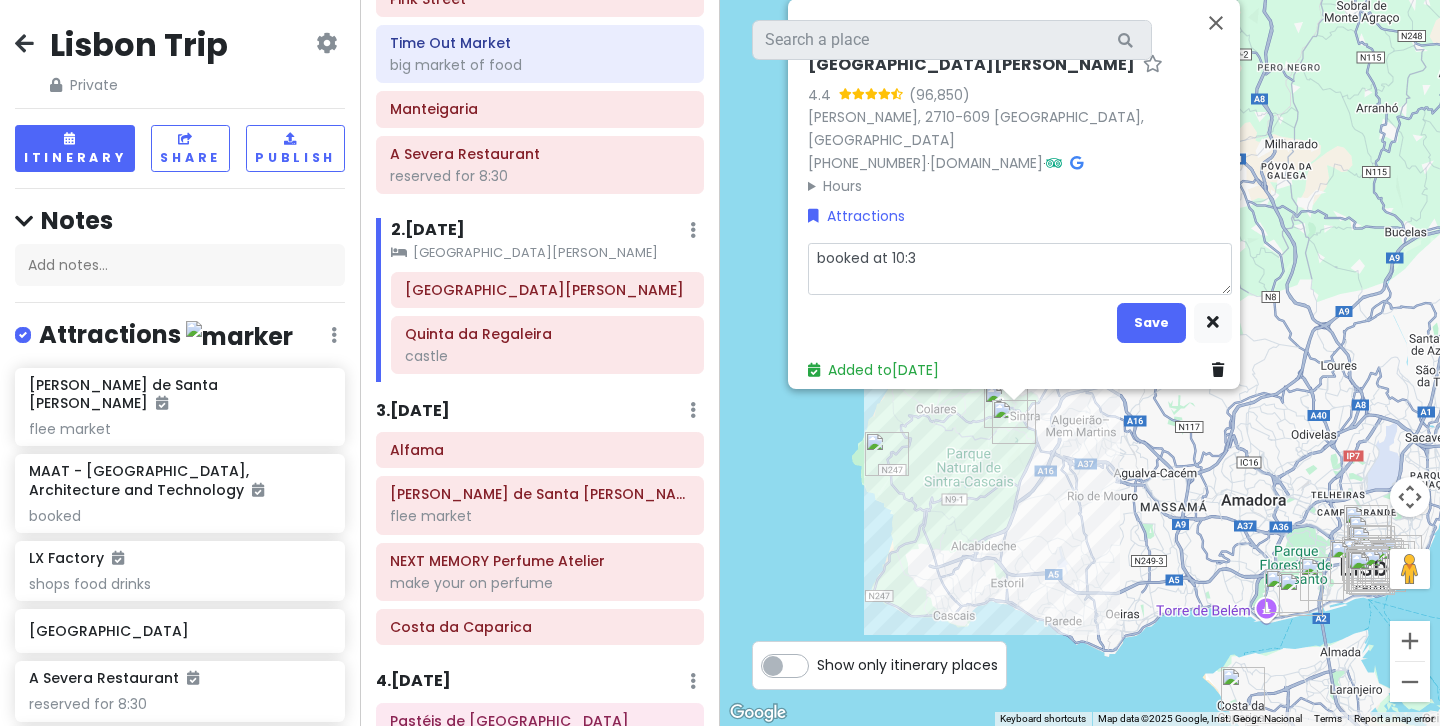 type on "x" 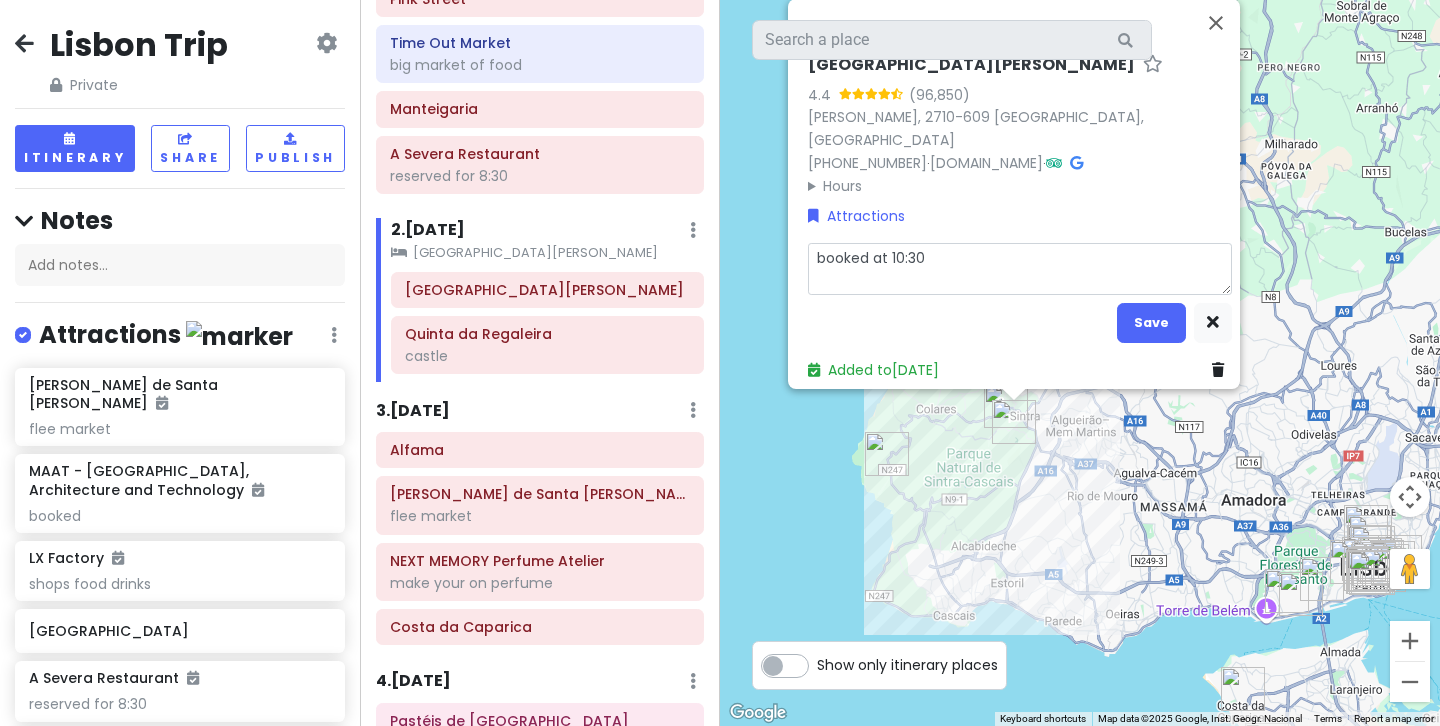 type on "x" 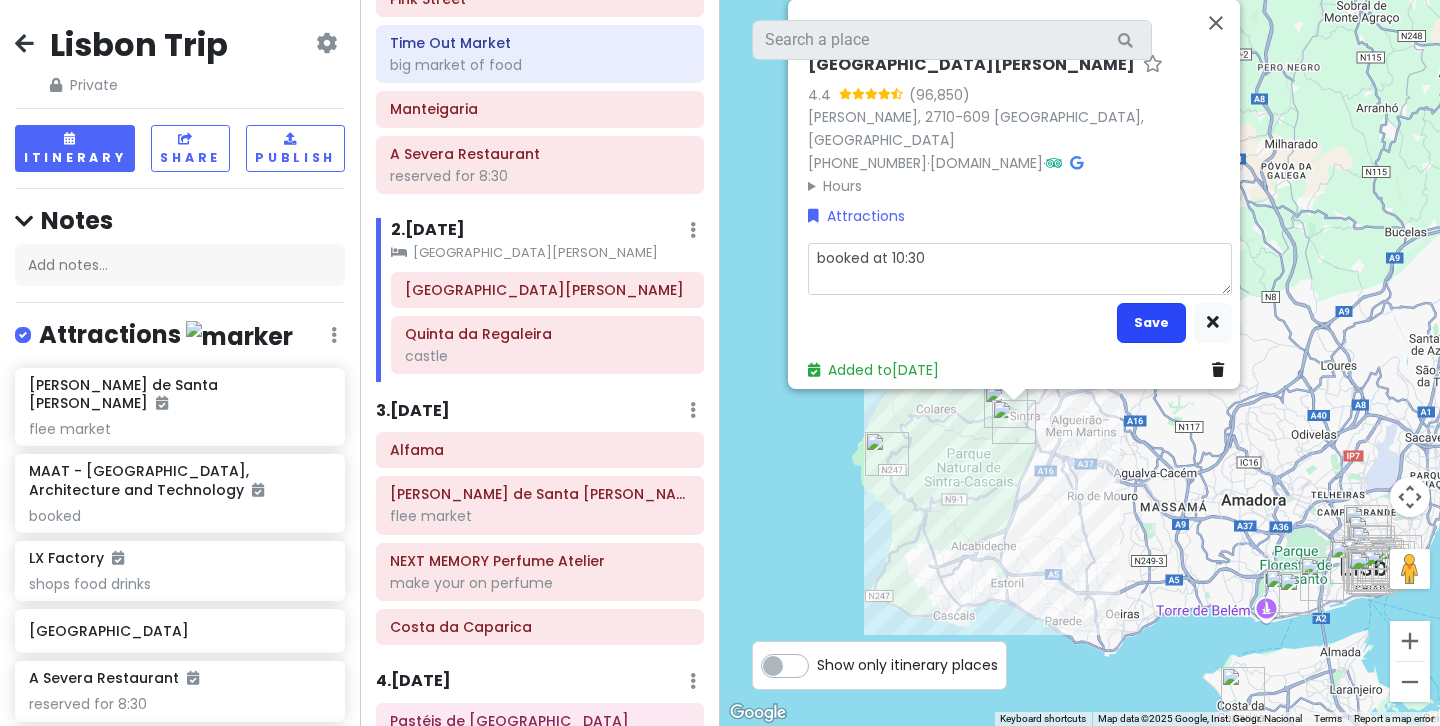 type on "booked at 10:30" 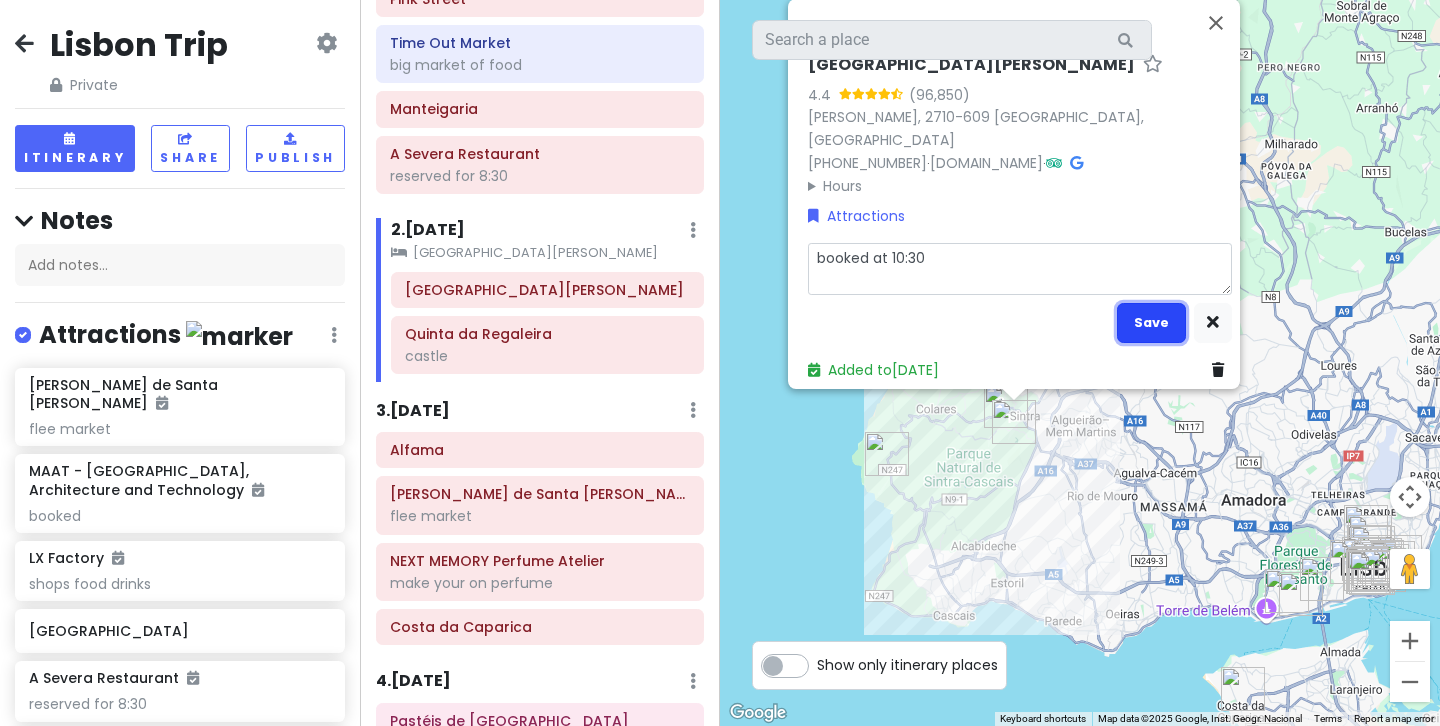 click on "Save" at bounding box center [1151, 322] 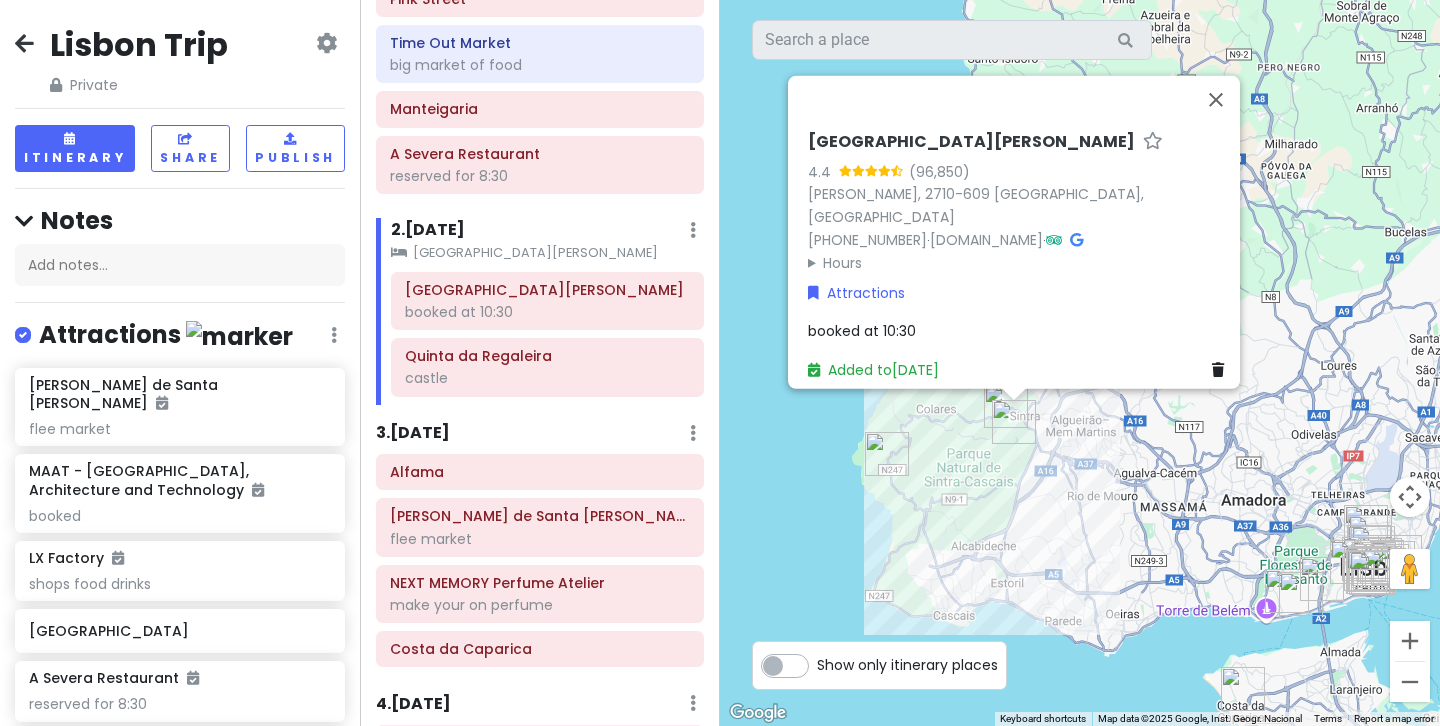 click on "3 .  Sat 8/9 Add Day Notes Delete Day" at bounding box center [540, 438] 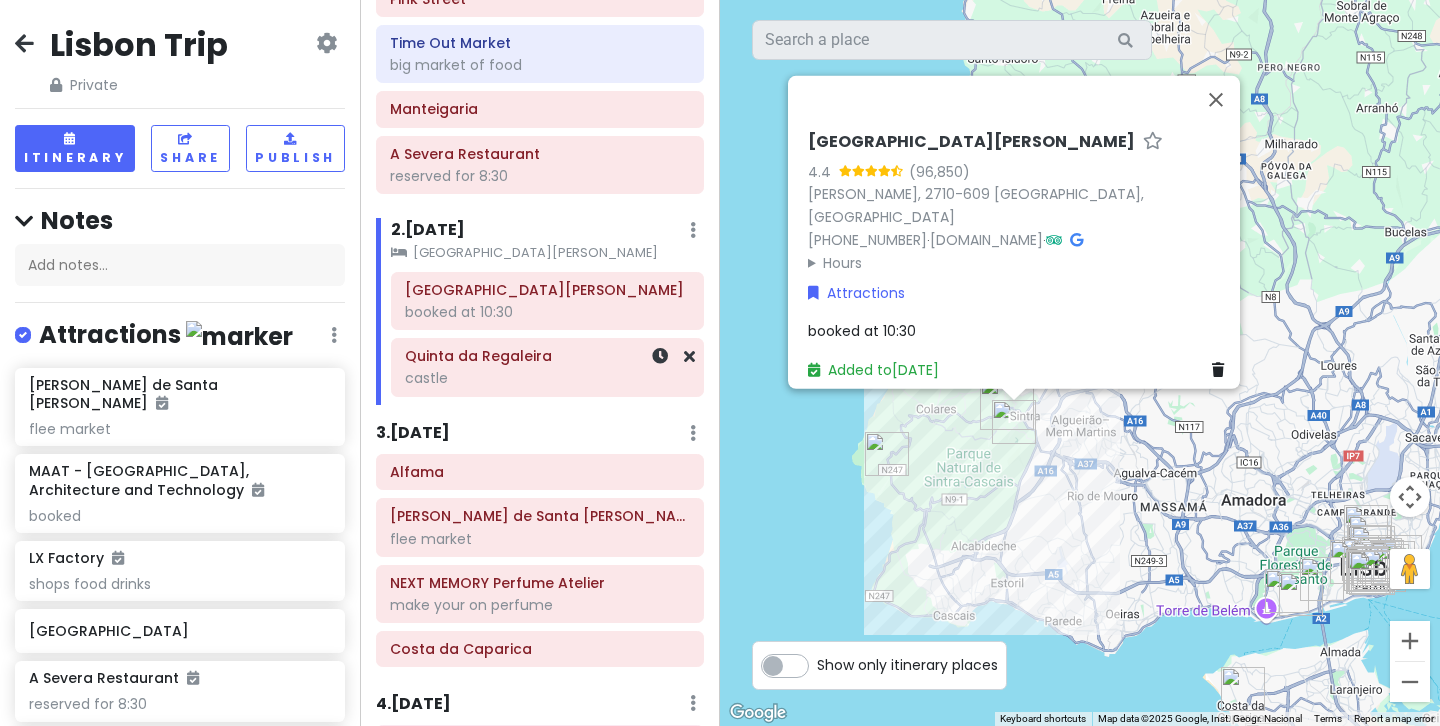 click on "Quinta da Regaleira" at bounding box center (547, 356) 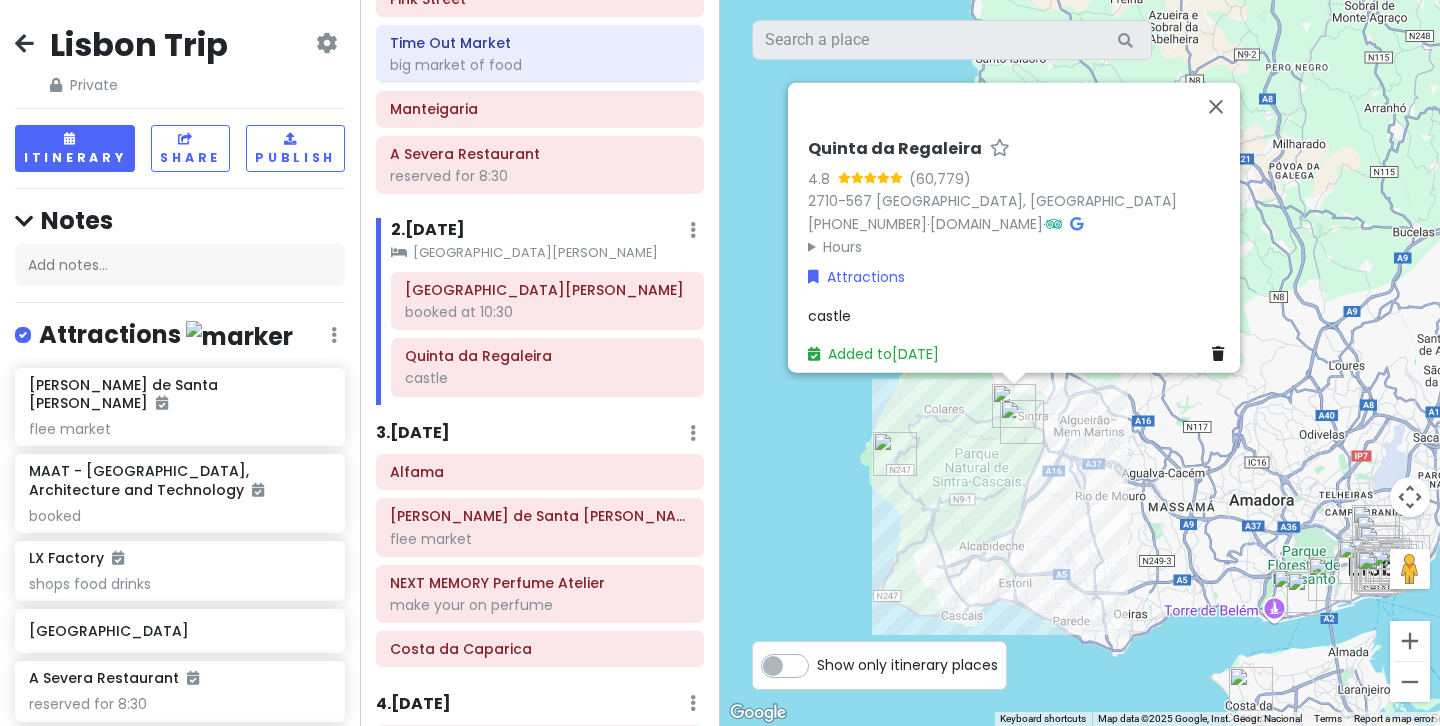 click on "castle" at bounding box center (829, 315) 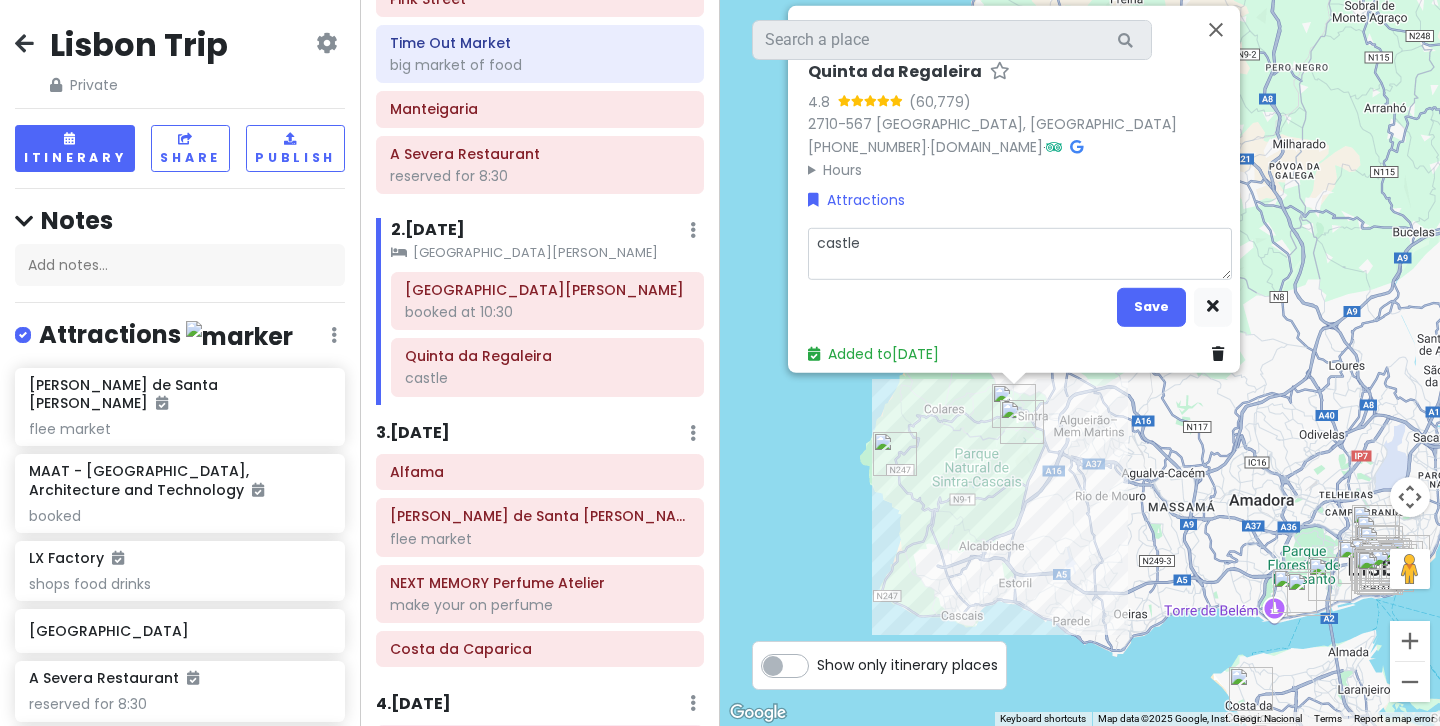 type on "x" 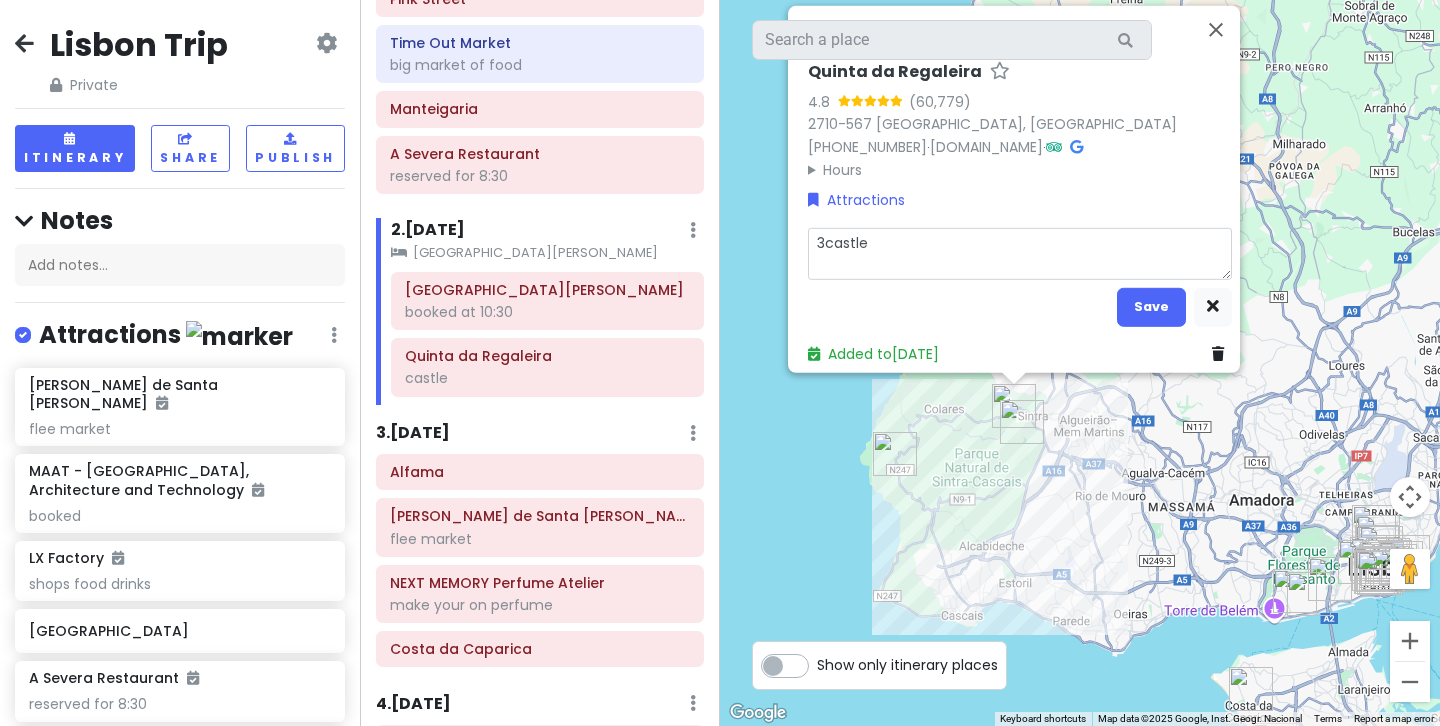 type on "x" 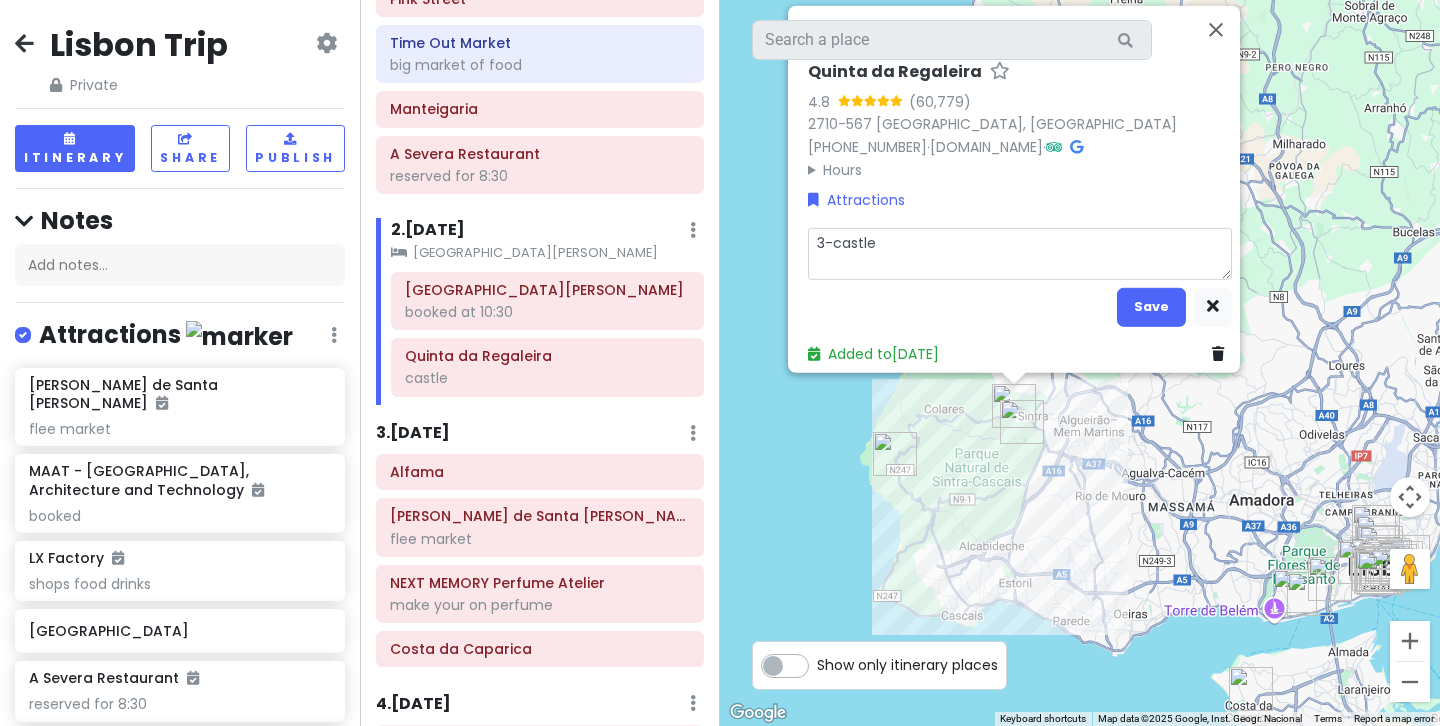 type on "x" 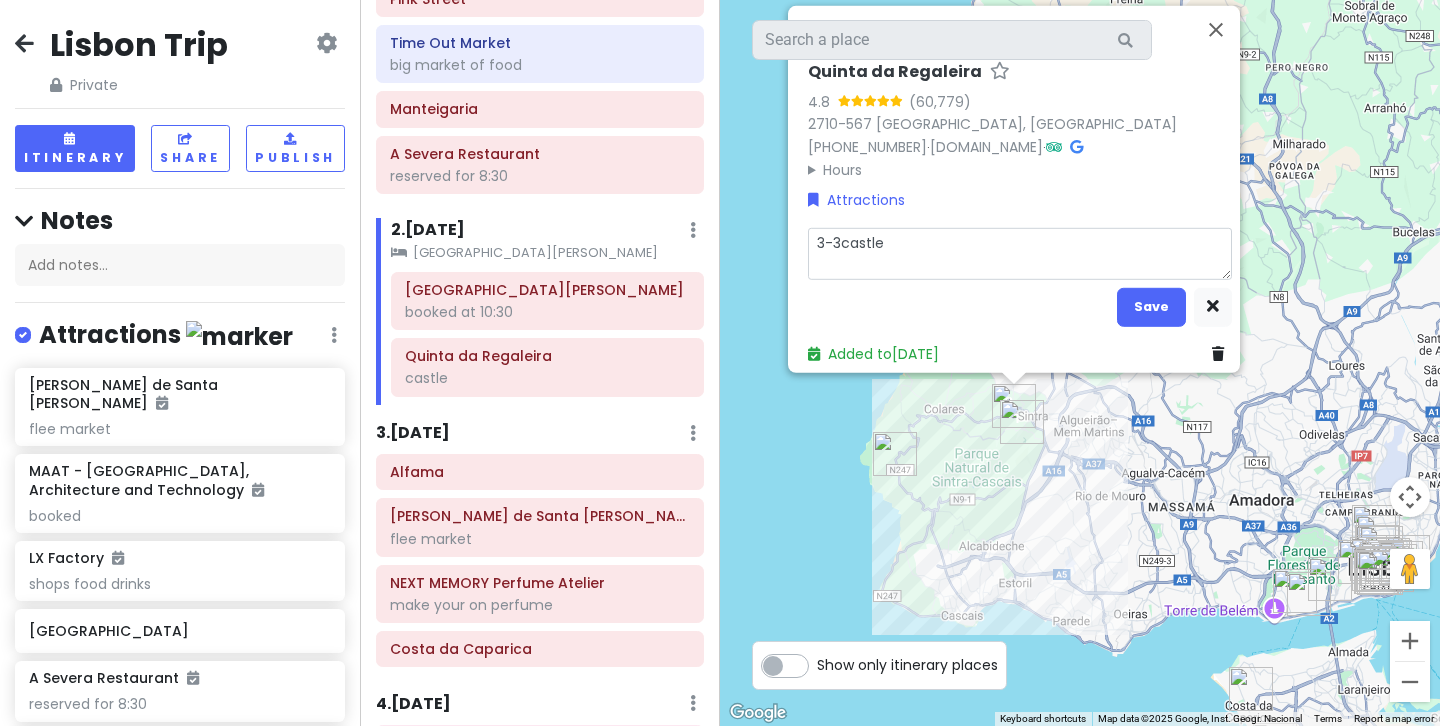 type on "x" 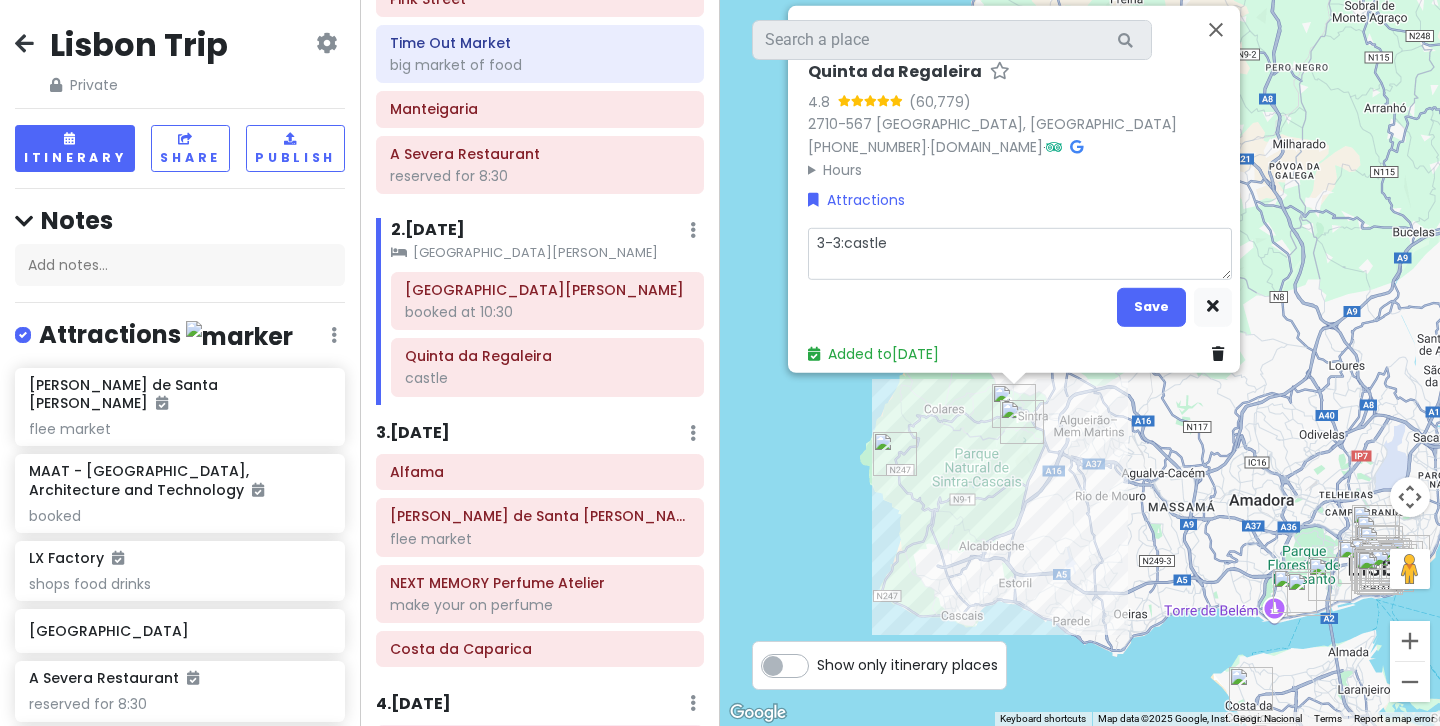 type on "x" 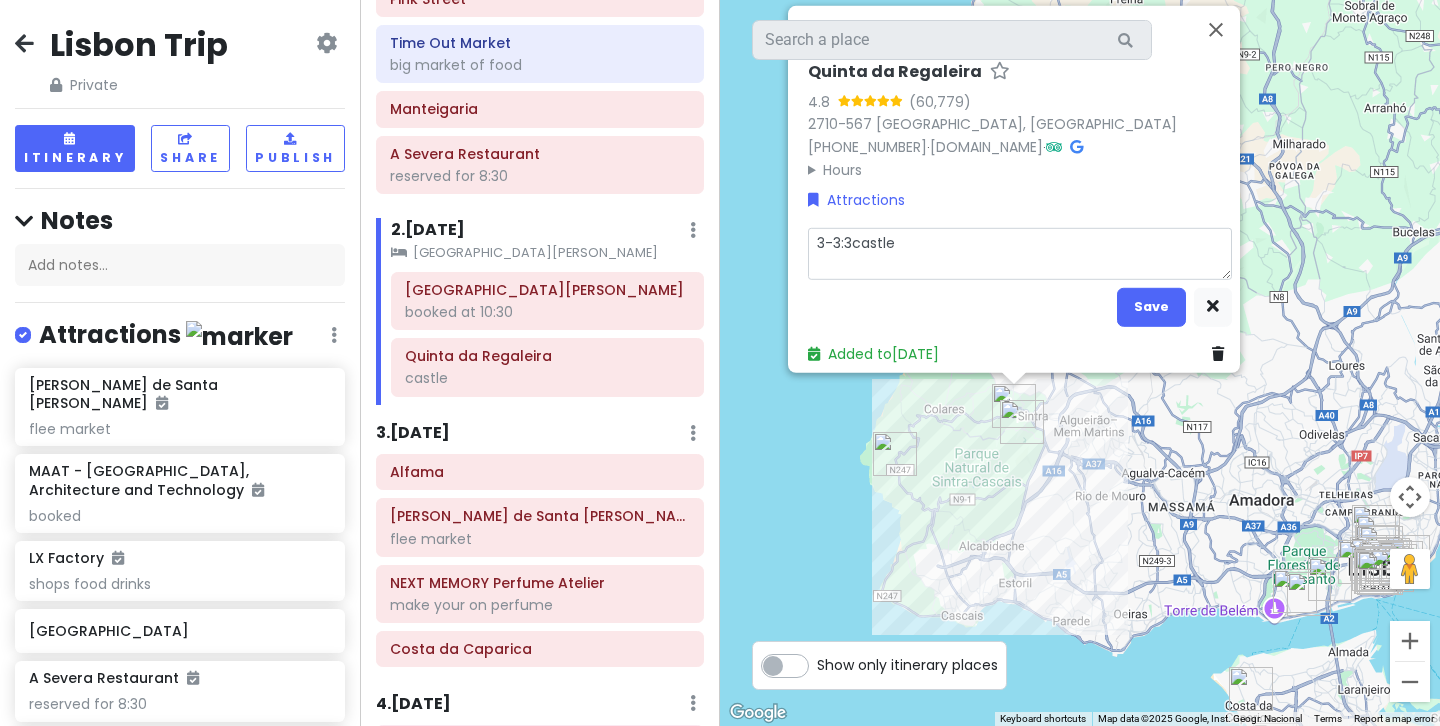 type on "x" 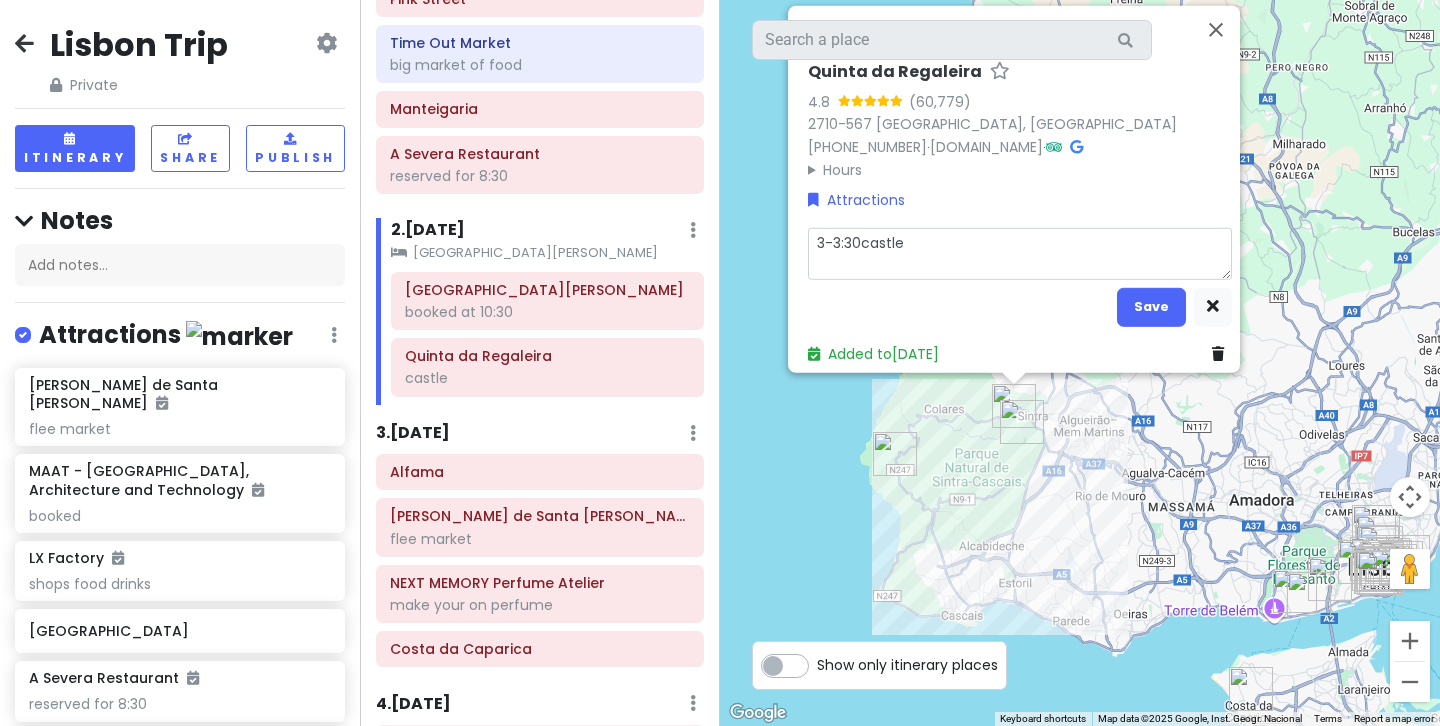 type on "x" 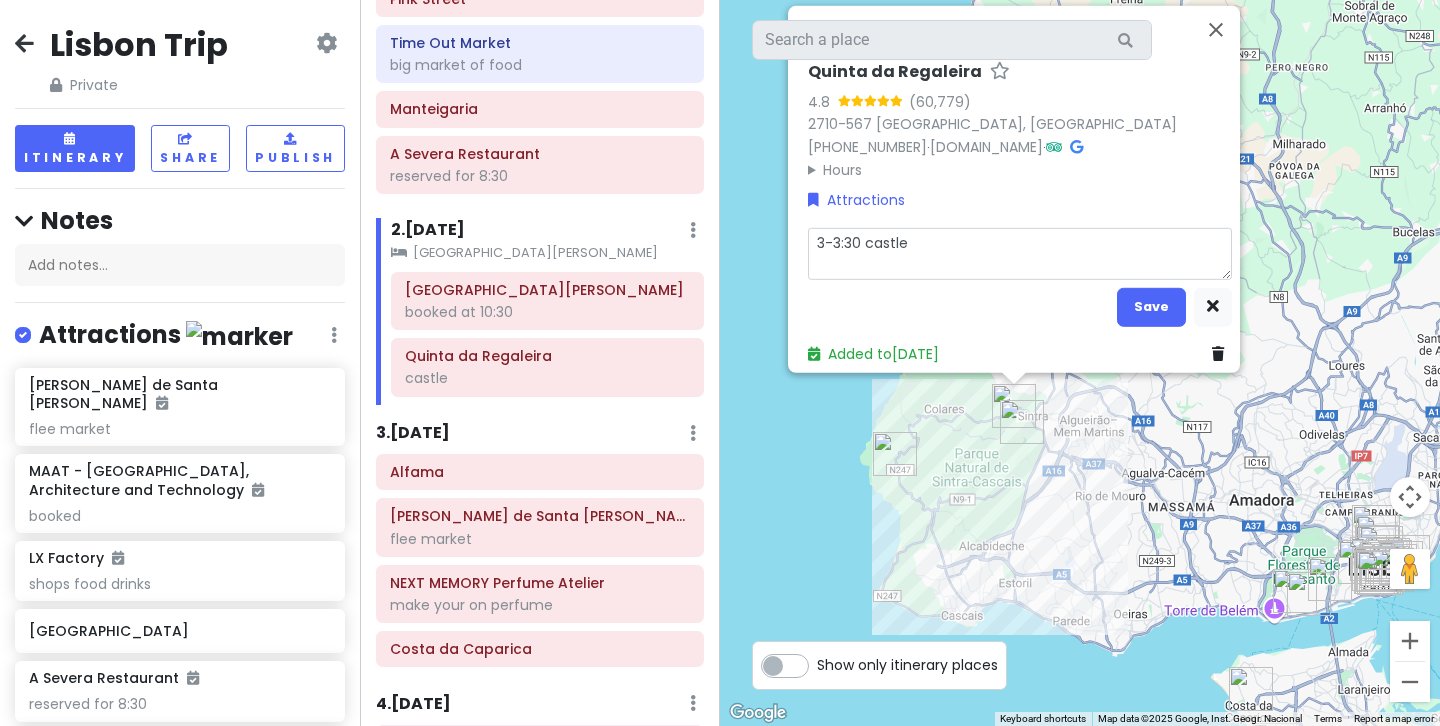 type on "x" 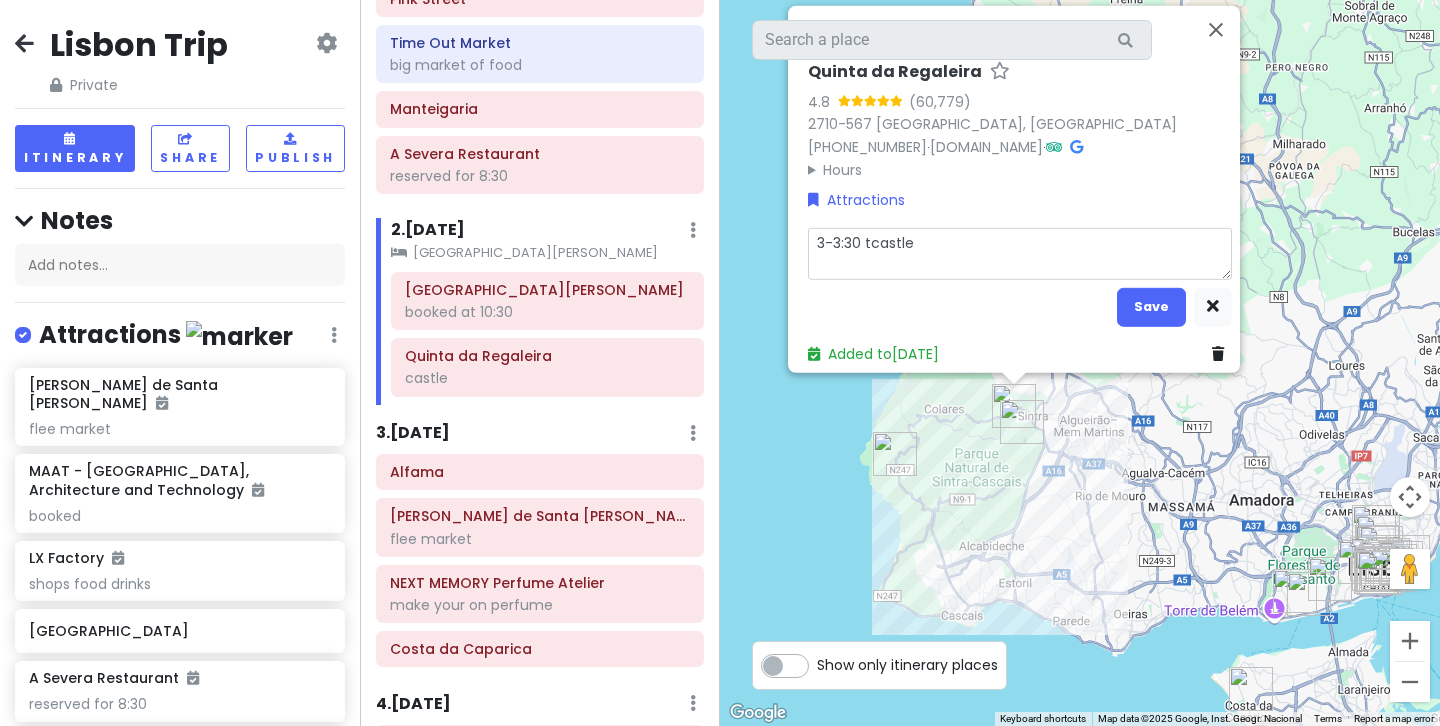 type on "x" 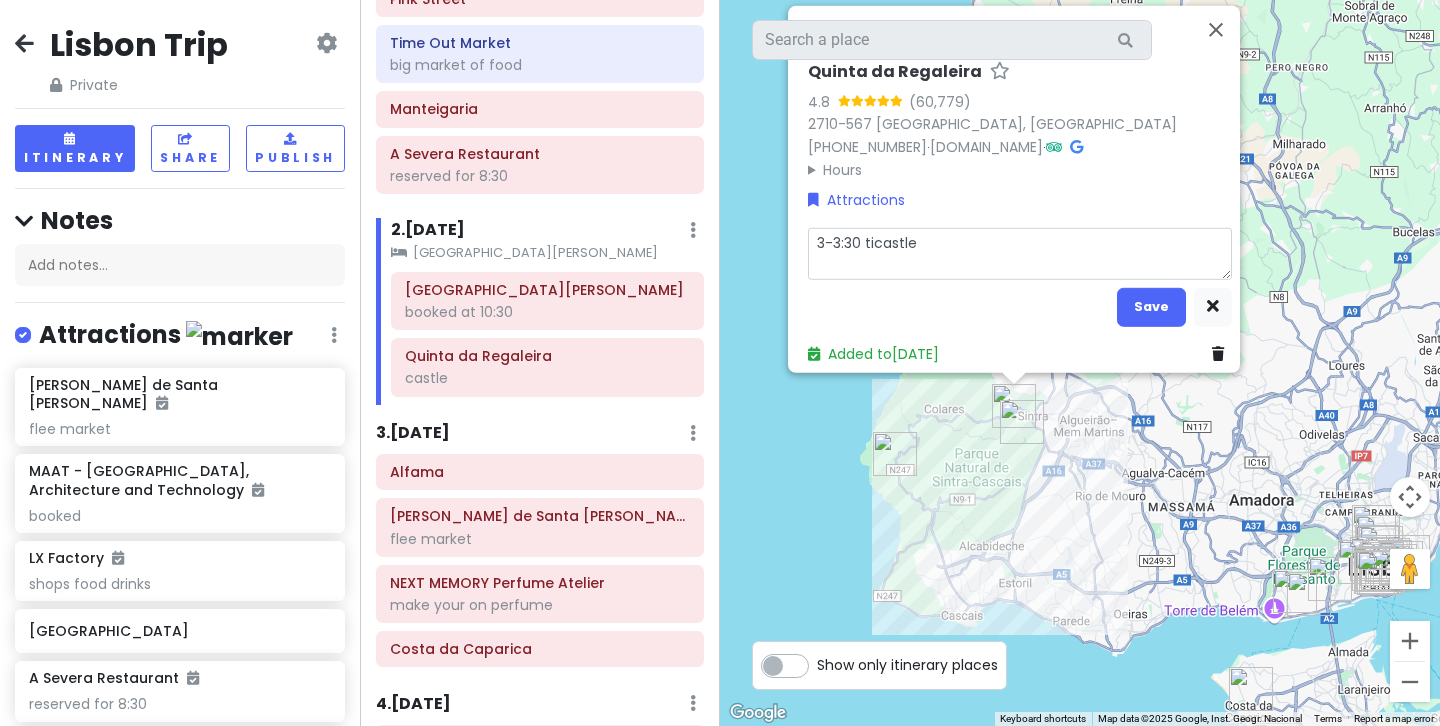 type on "x" 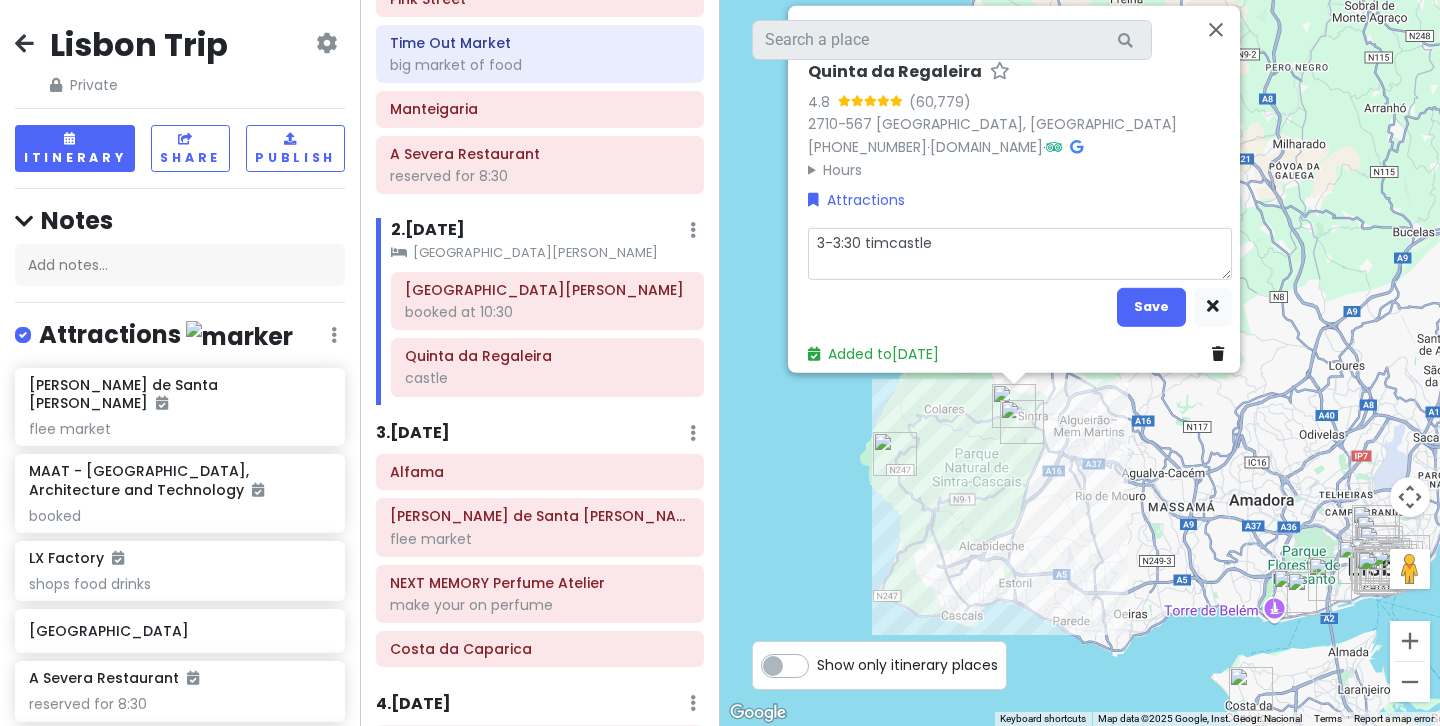 type on "x" 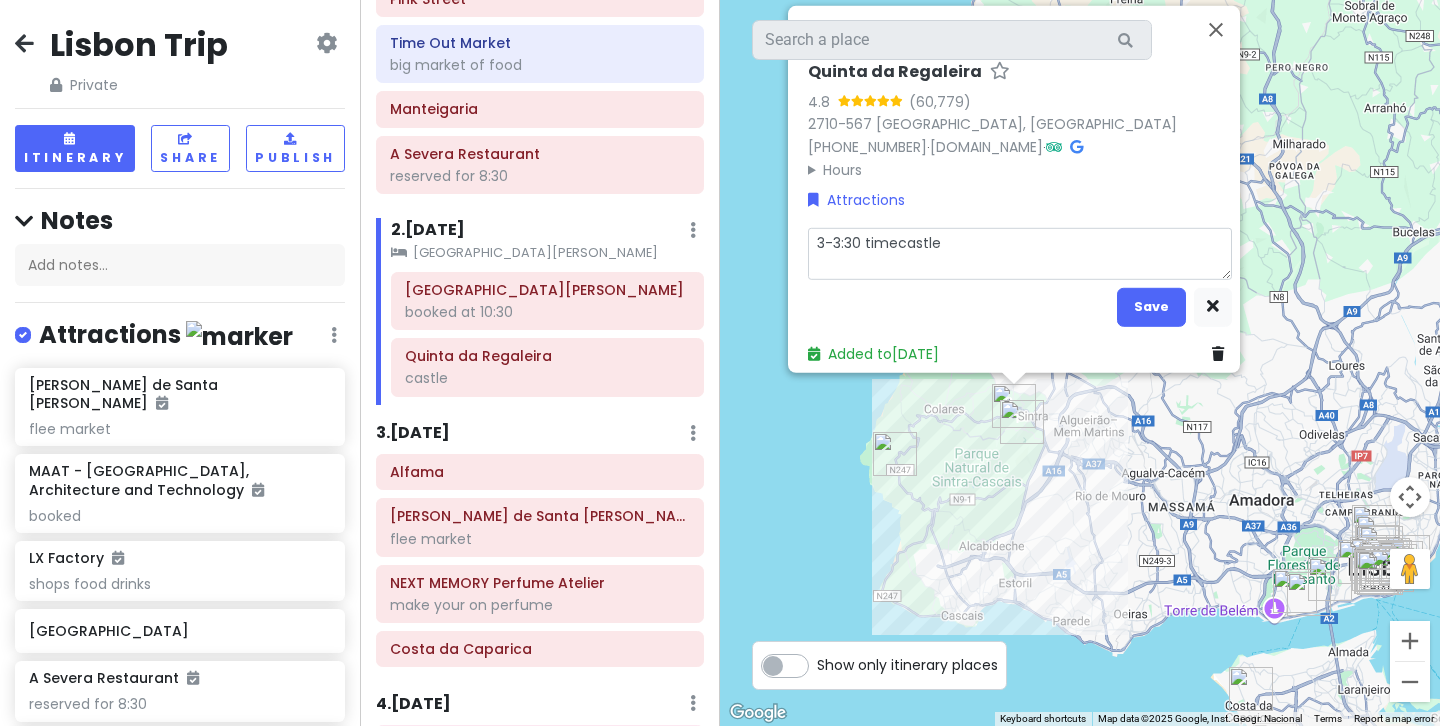 type on "x" 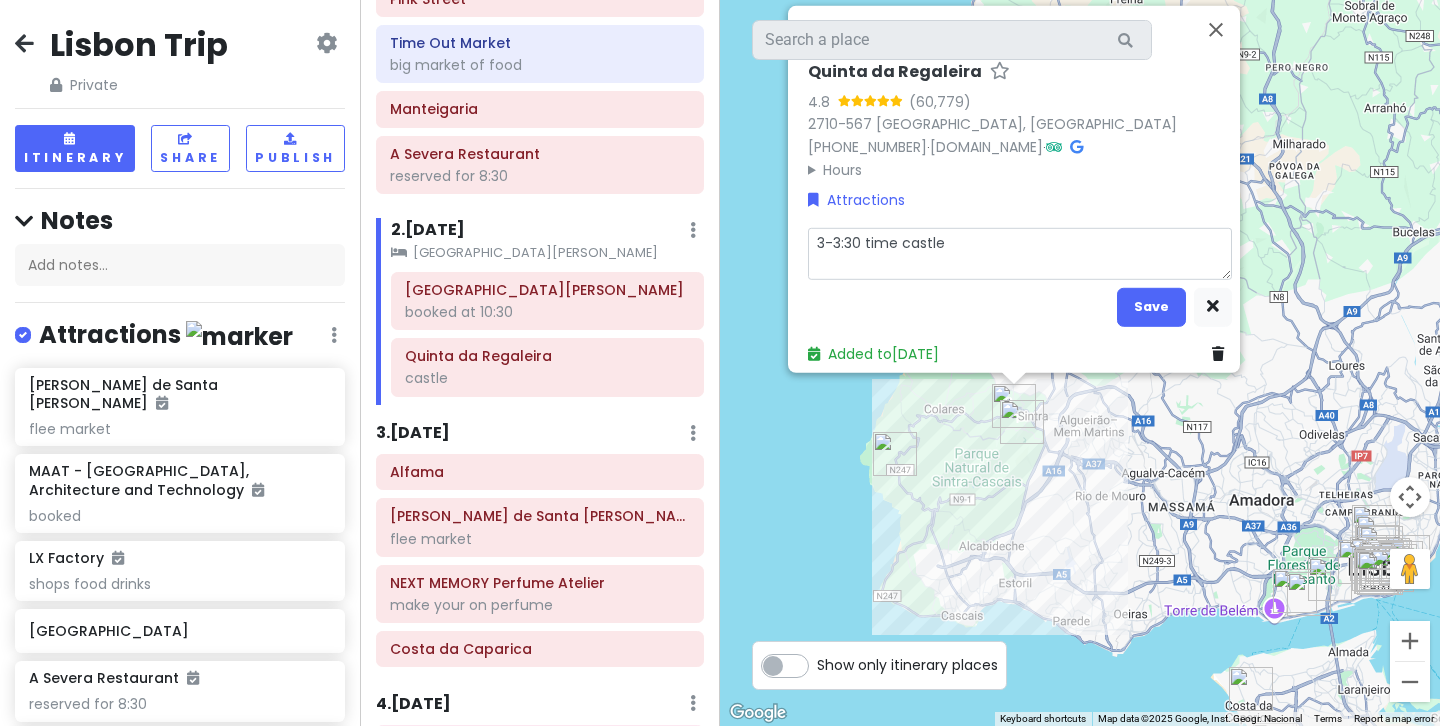 type on "x" 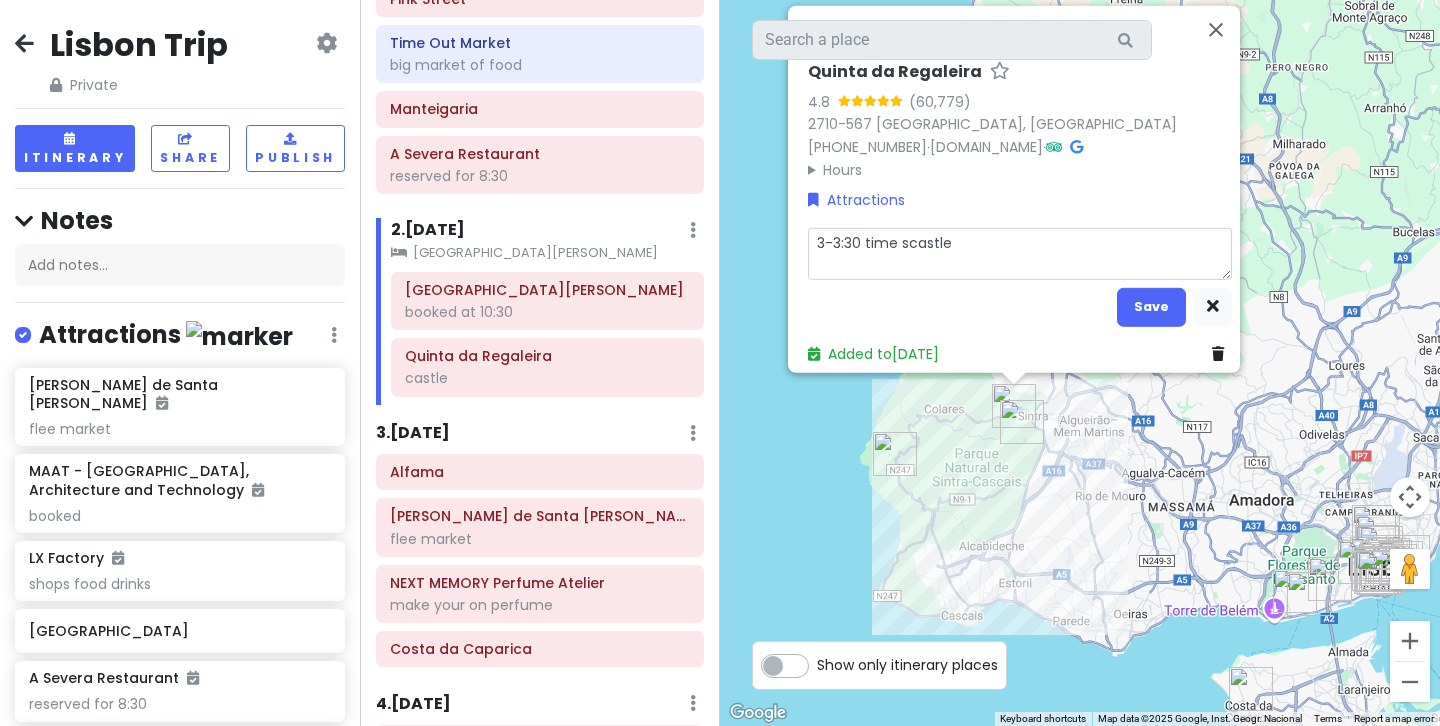 type on "x" 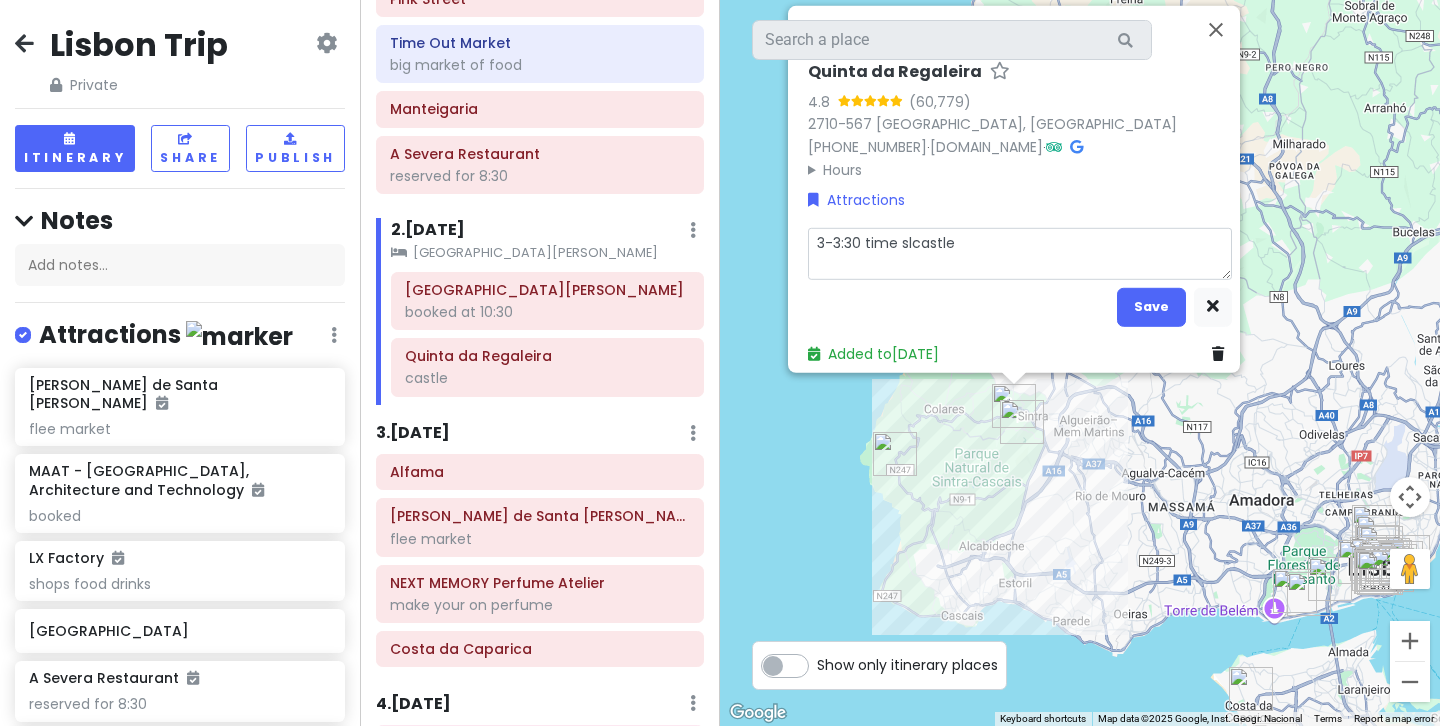 type on "x" 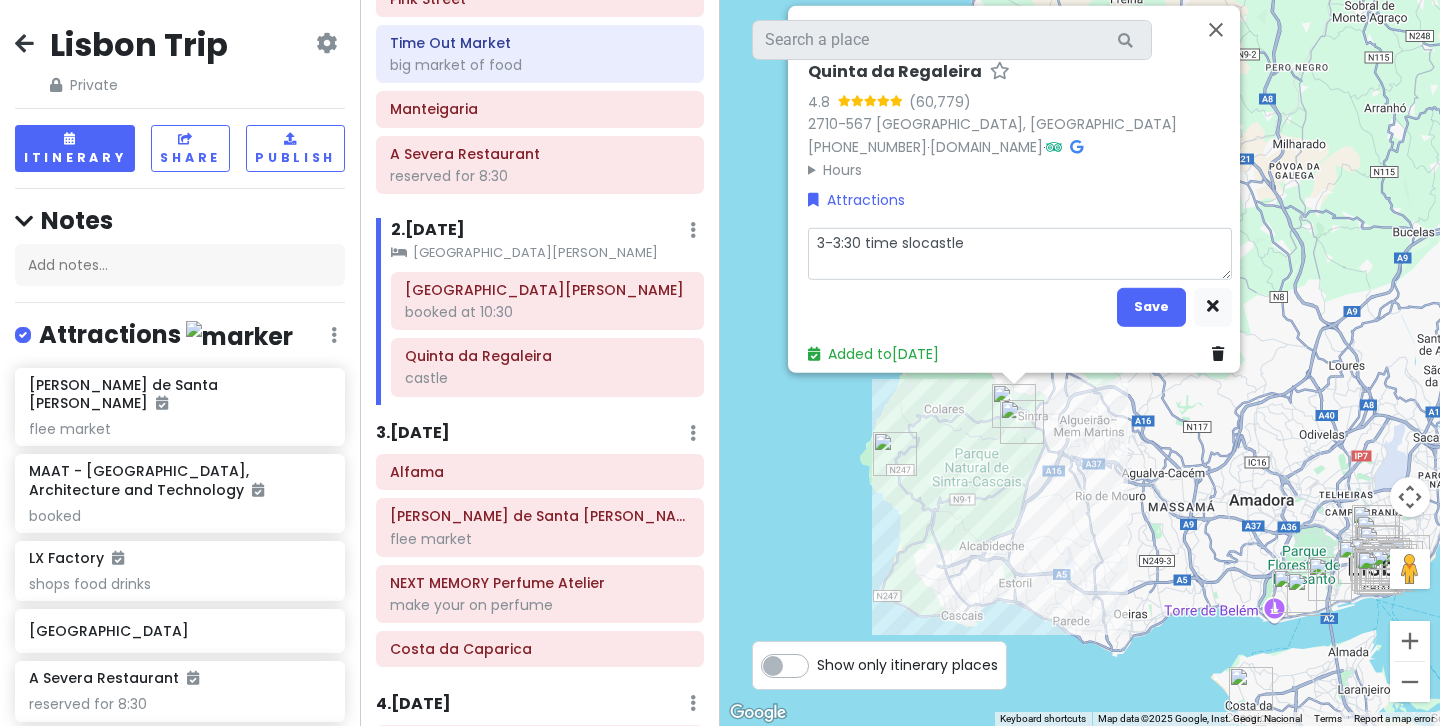 type on "3-3:30 time slotcastle" 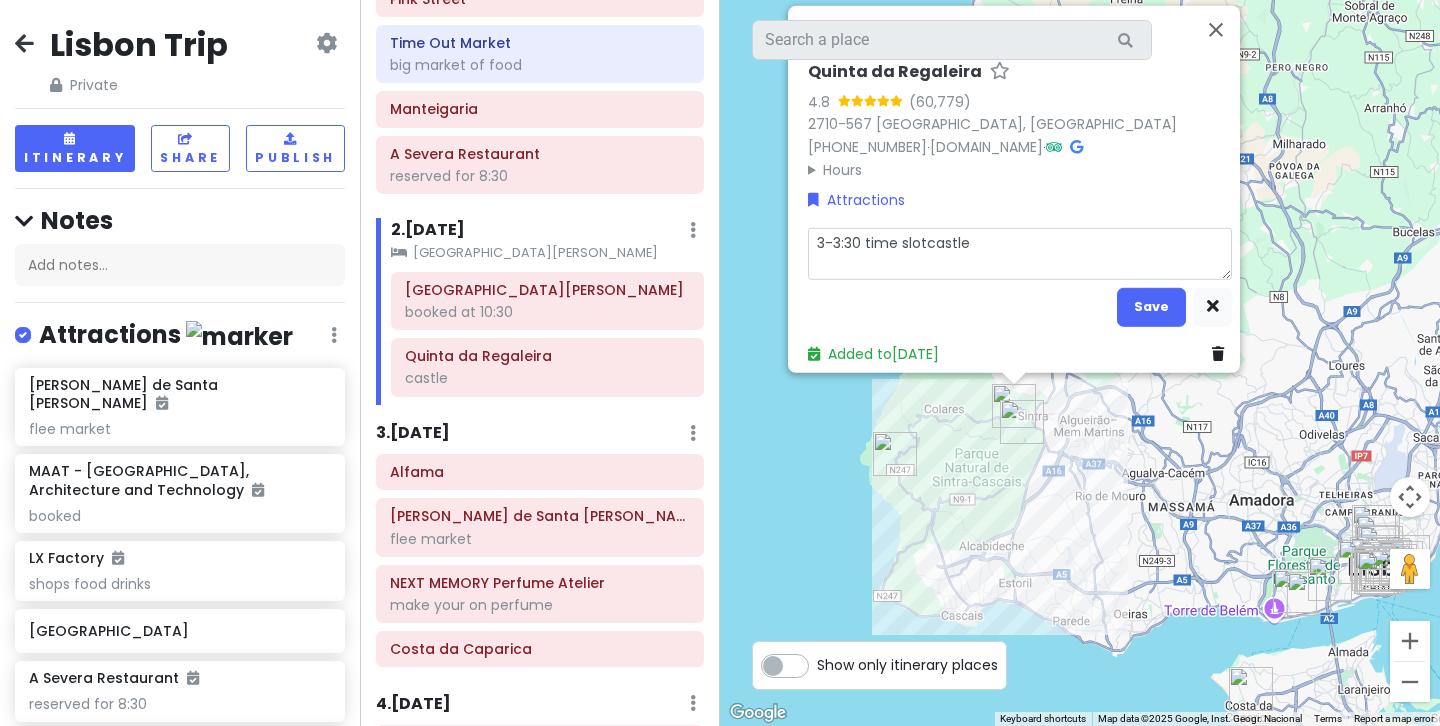 type on "x" 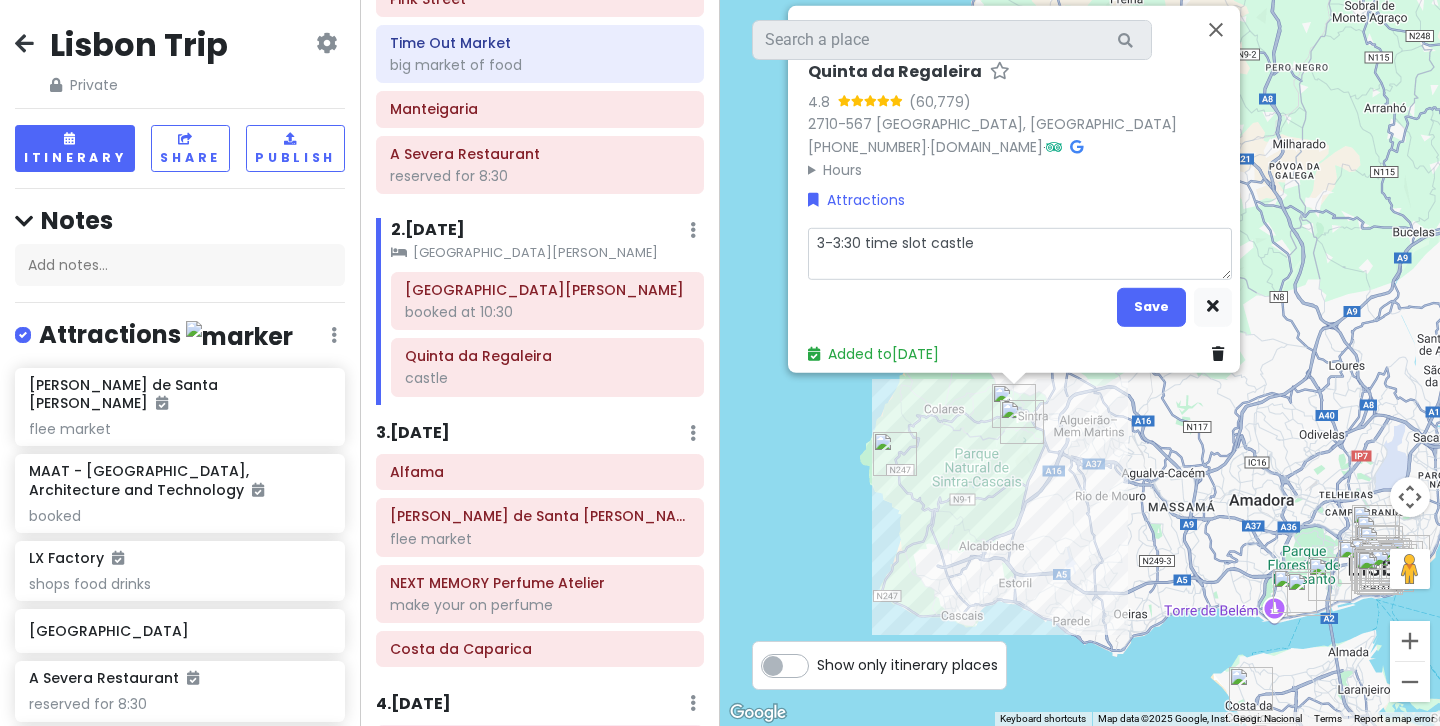 type on "x" 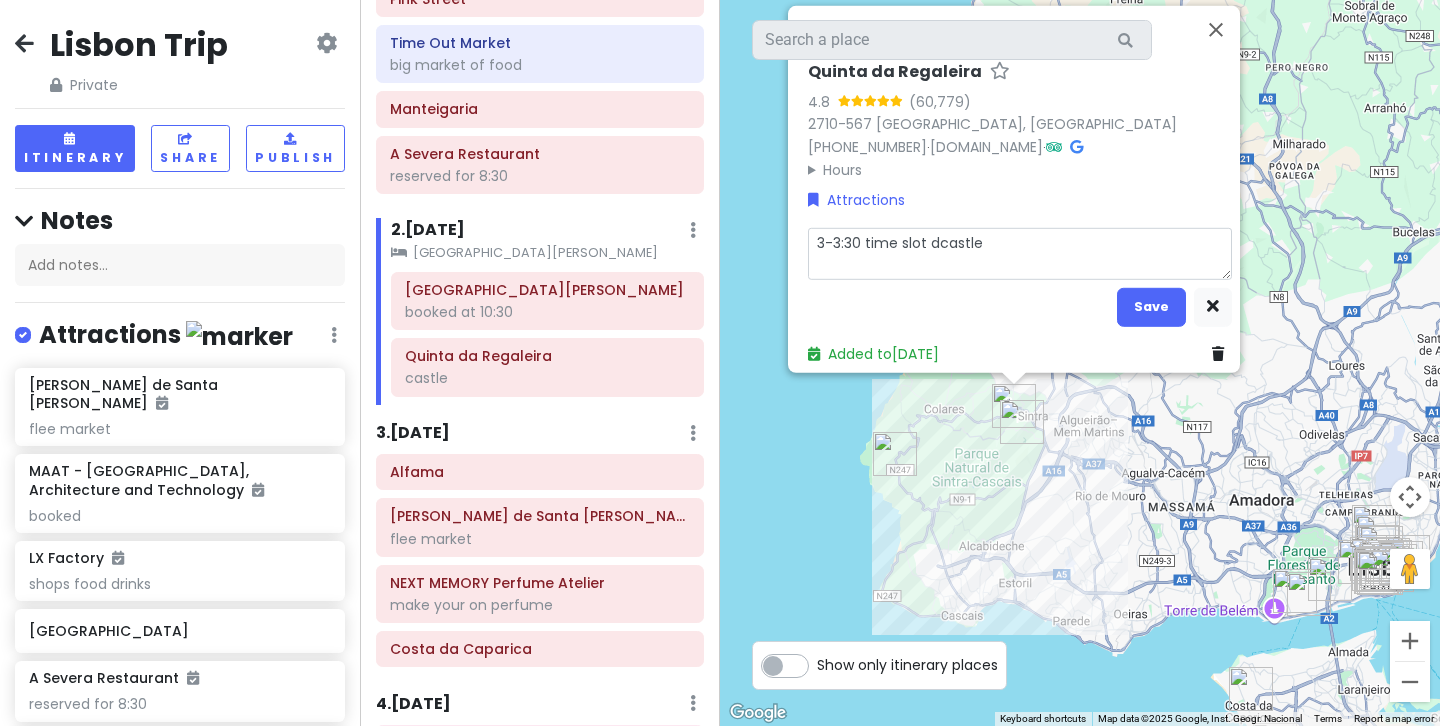 type on "x" 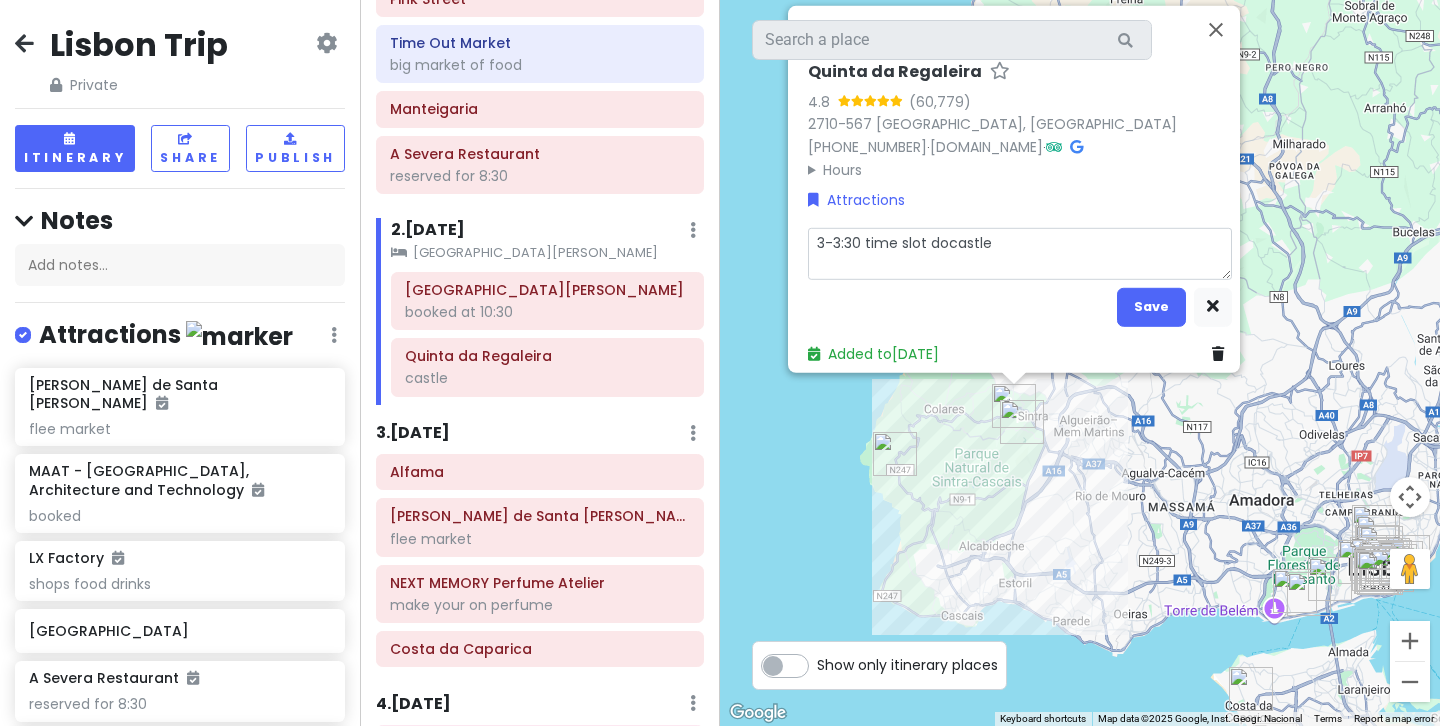 type on "x" 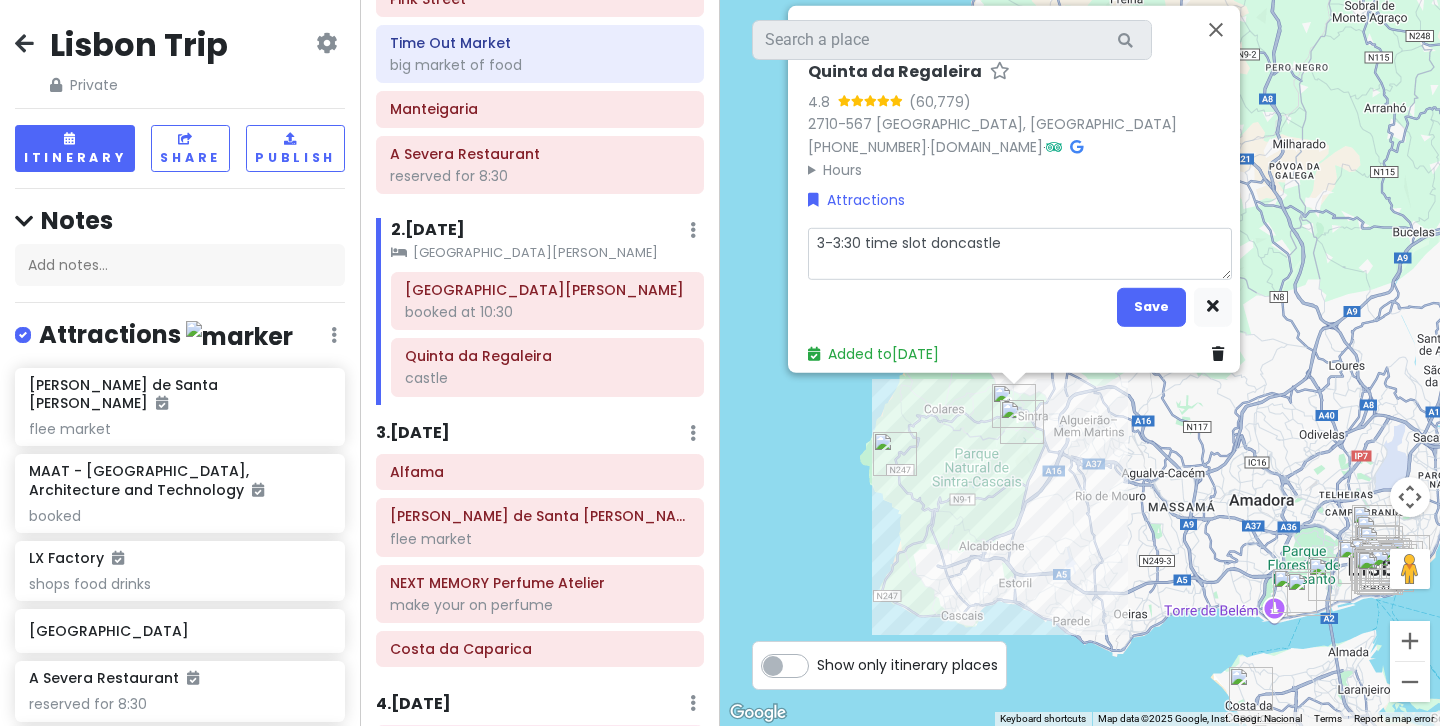type on "x" 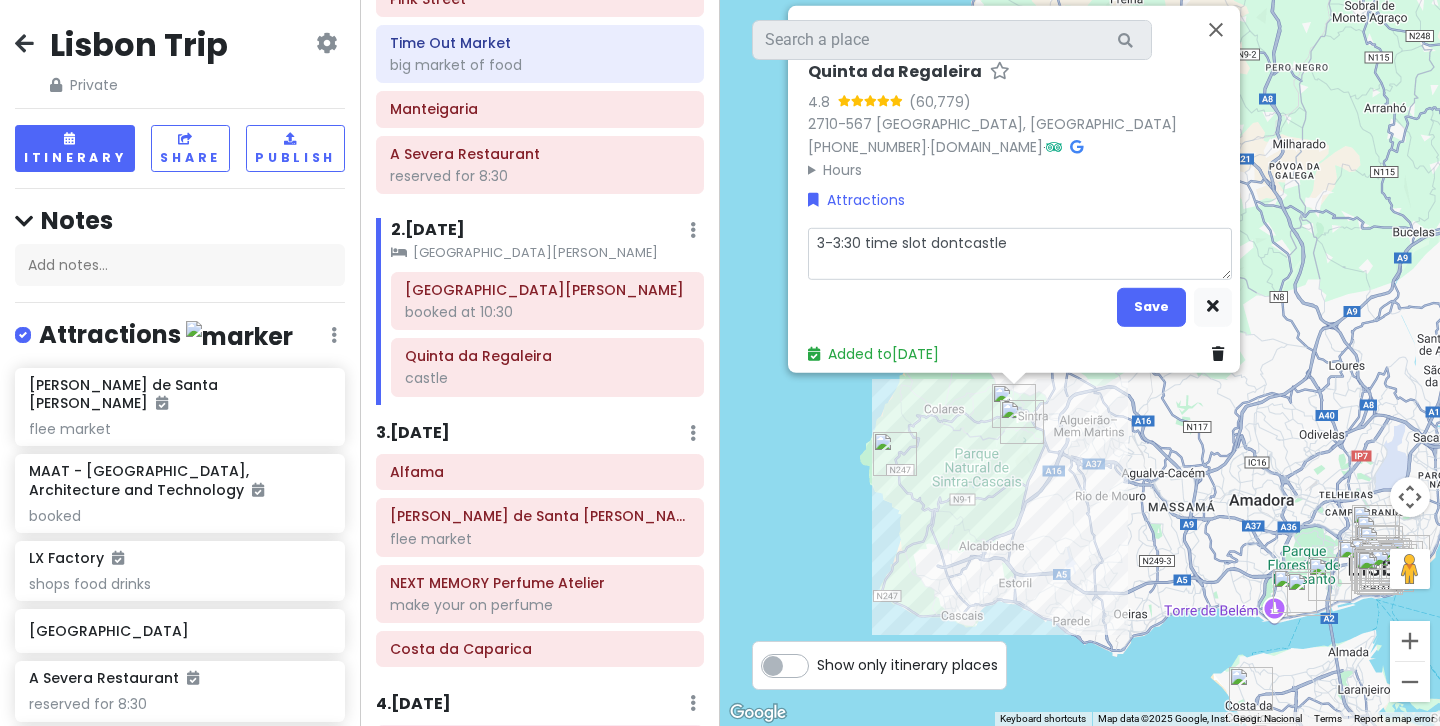 type on "3-3:30 time slot dont castle" 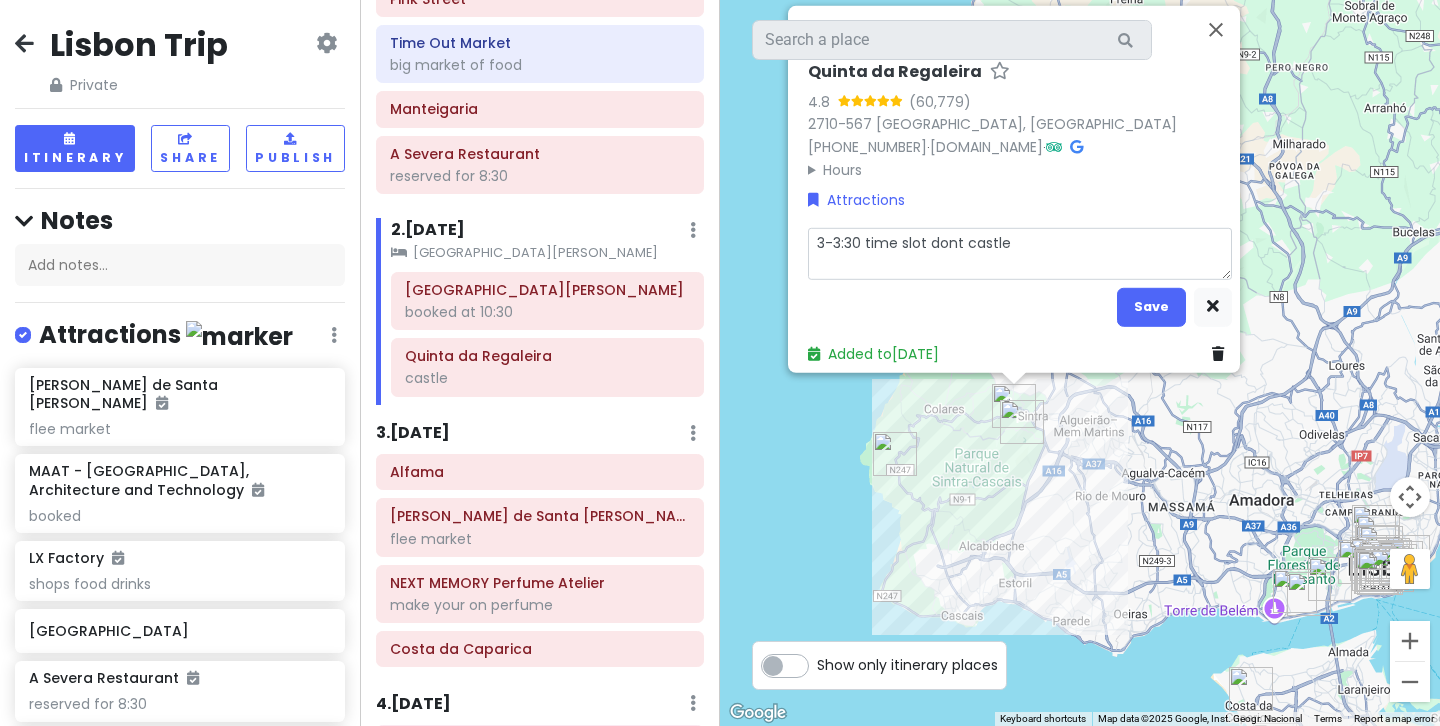 type on "x" 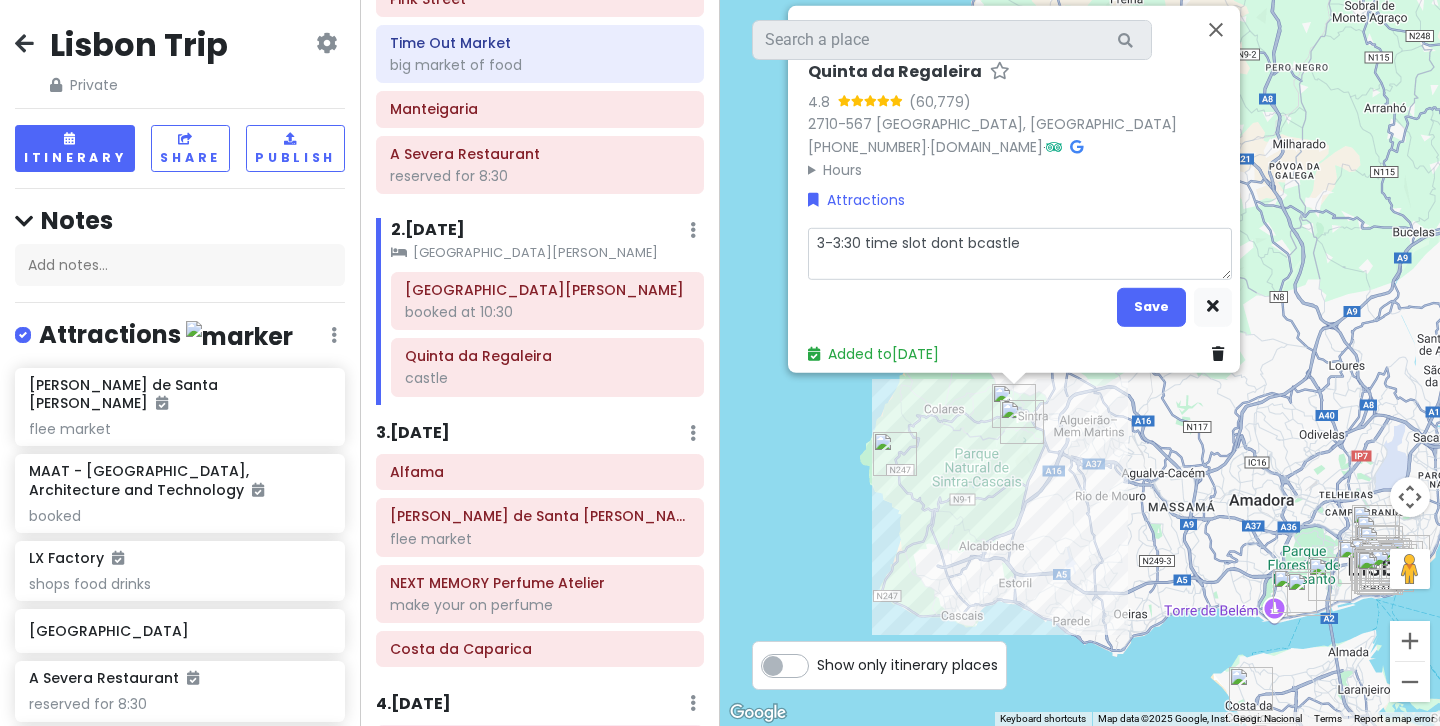 type on "x" 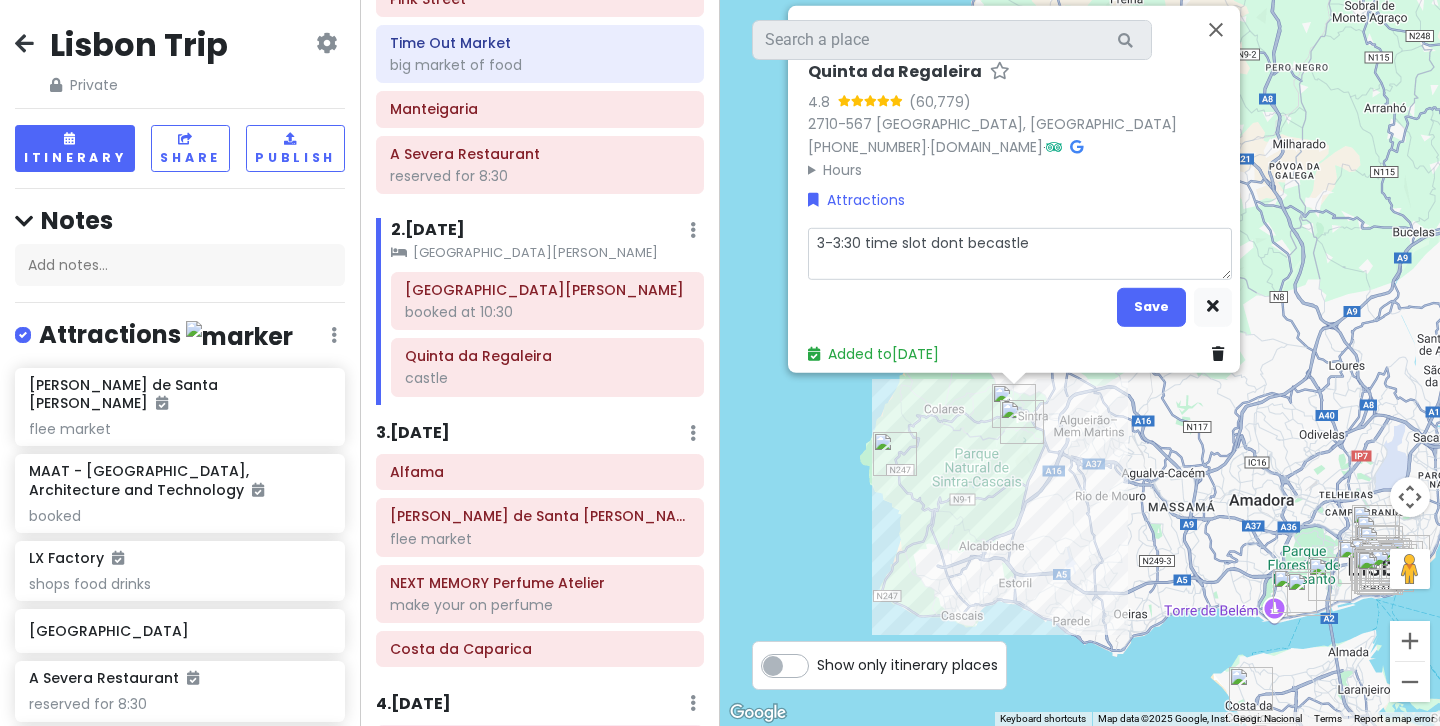 type on "x" 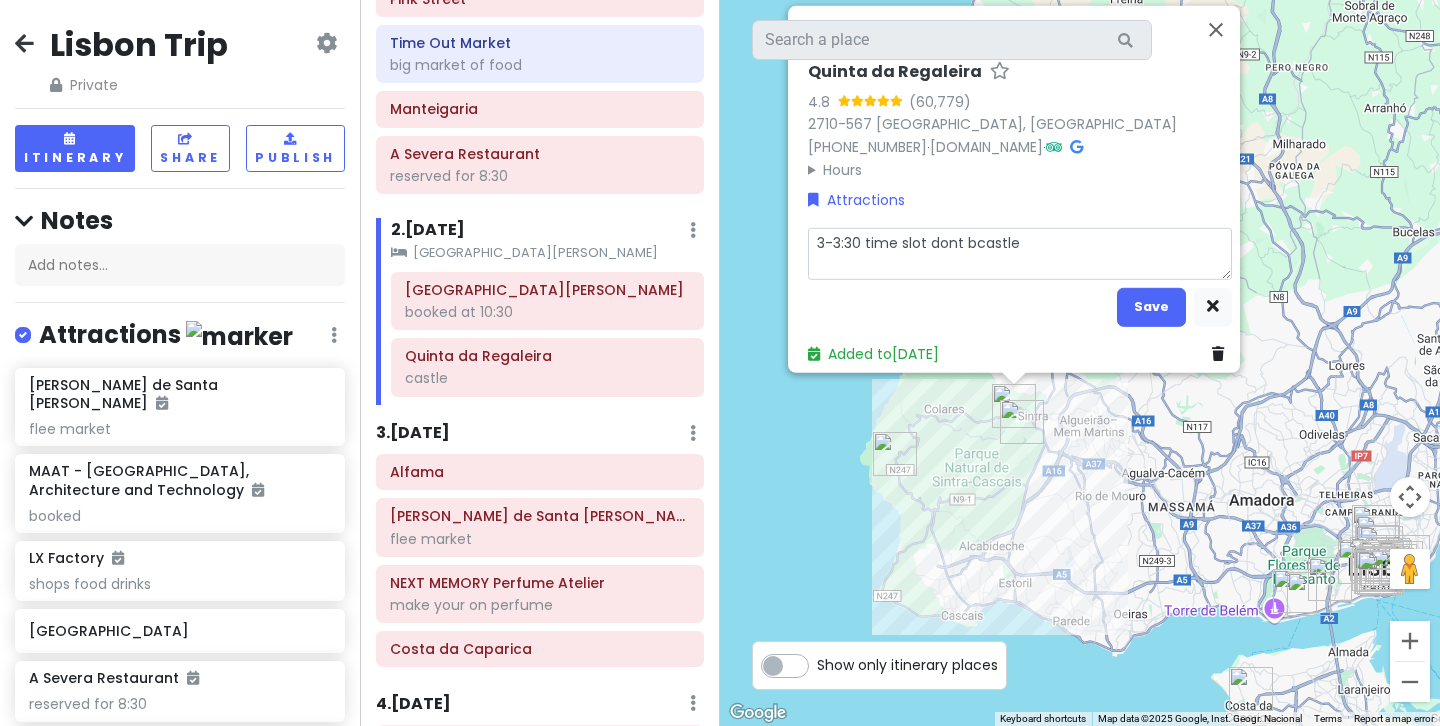 type on "x" 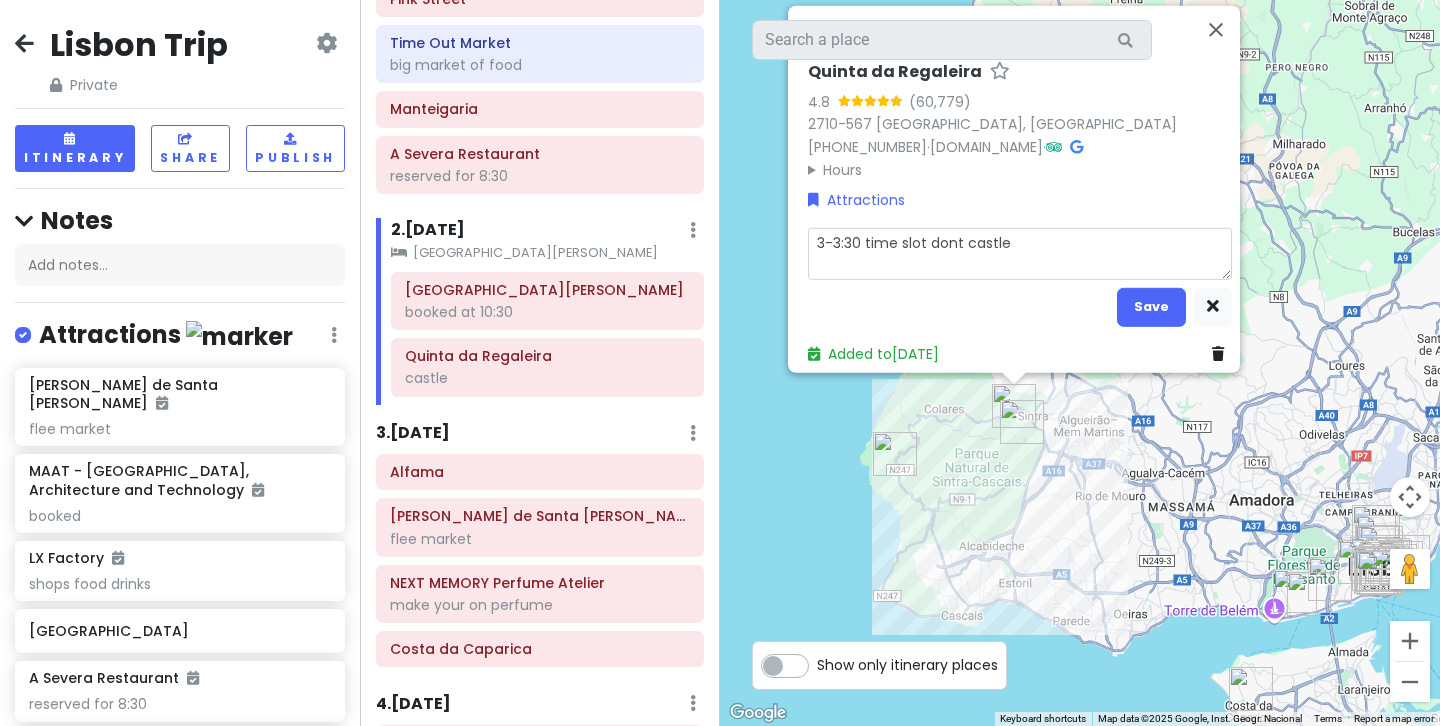 type on "x" 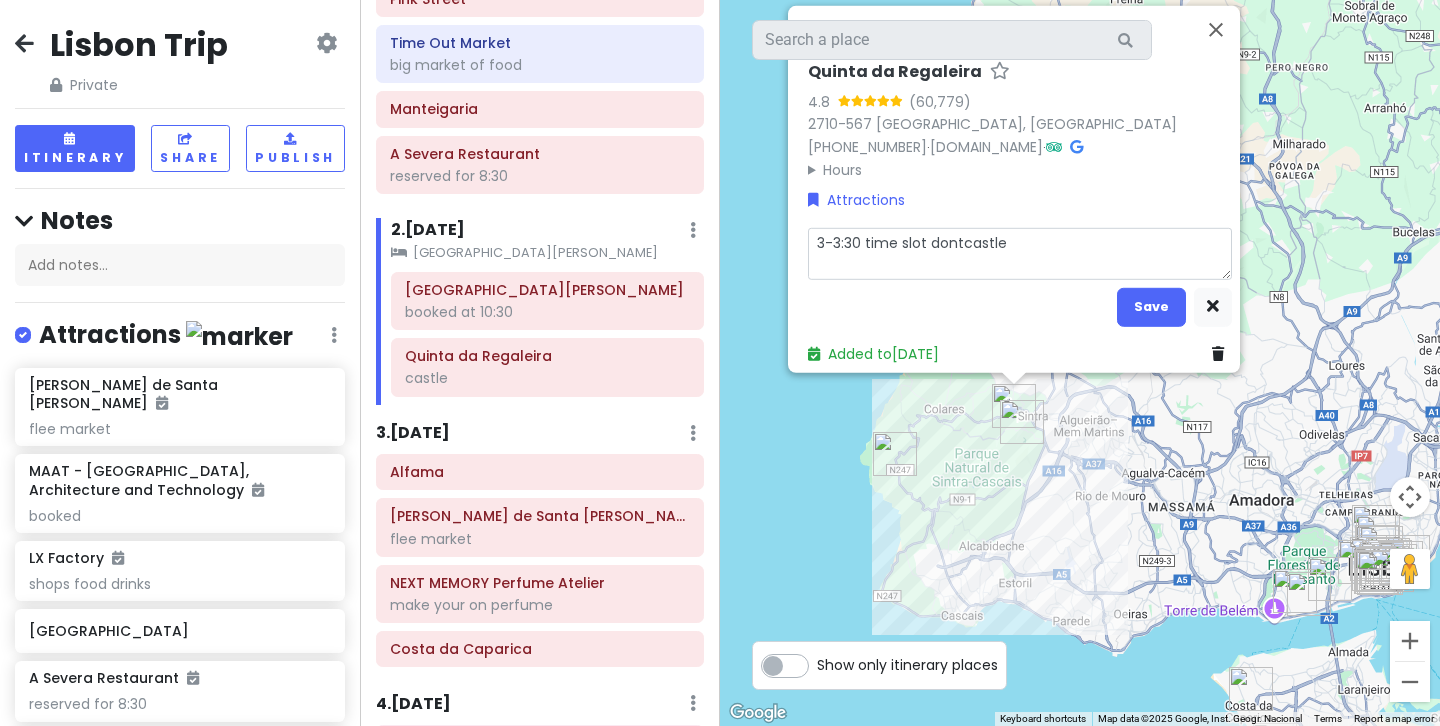 type on "x" 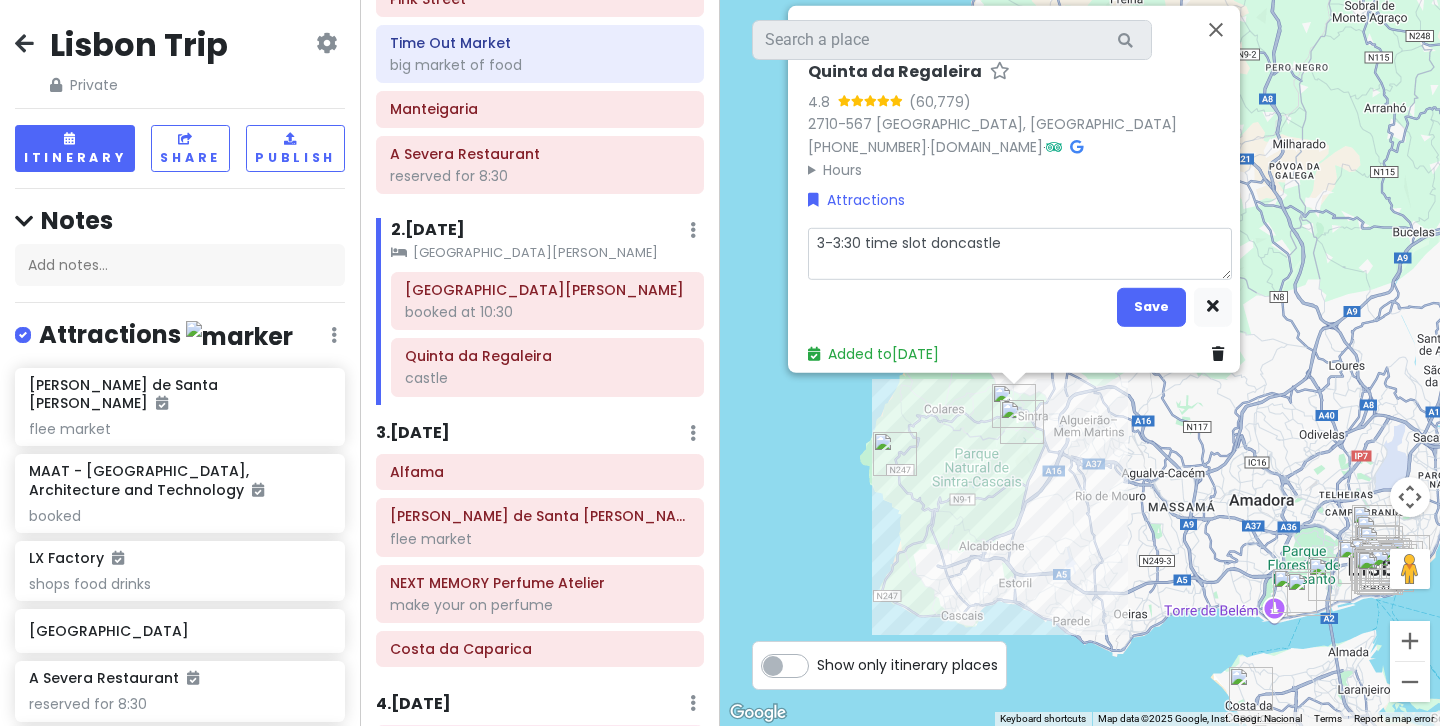 type on "x" 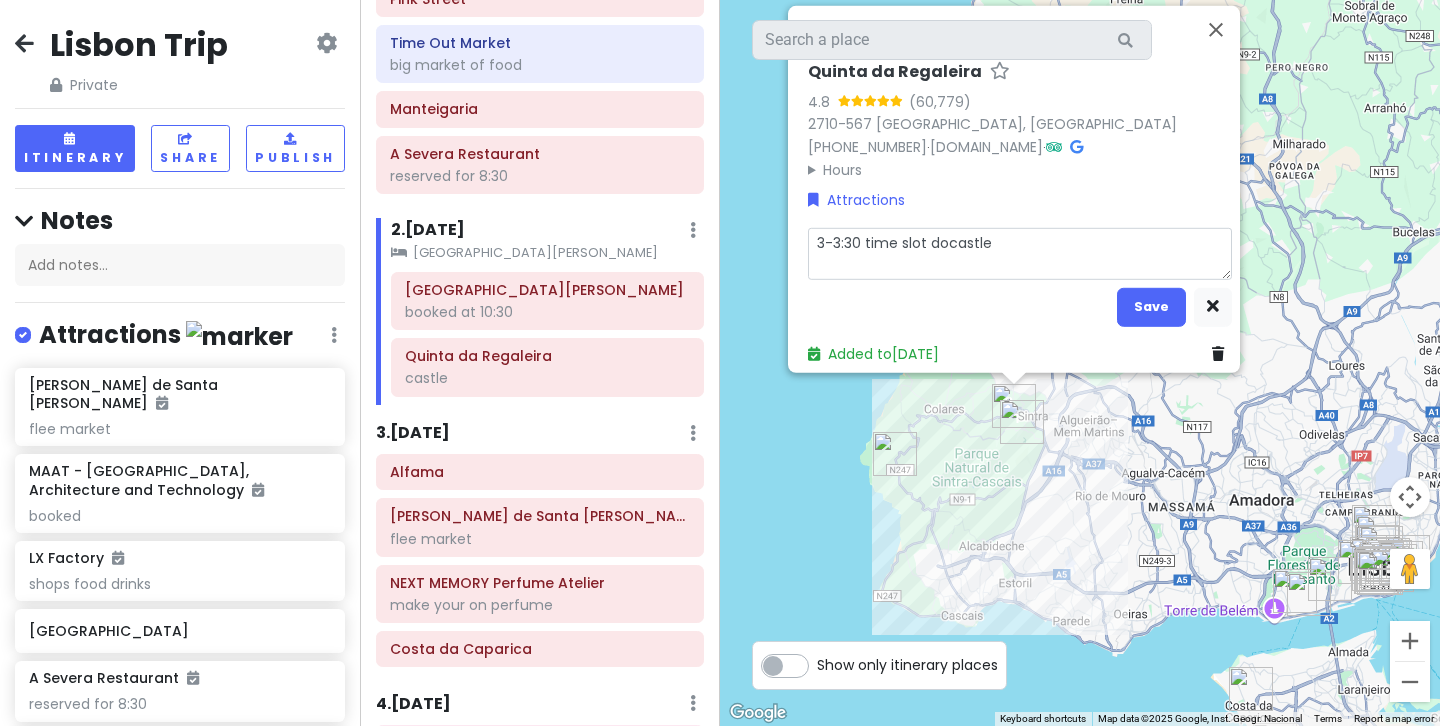 type on "x" 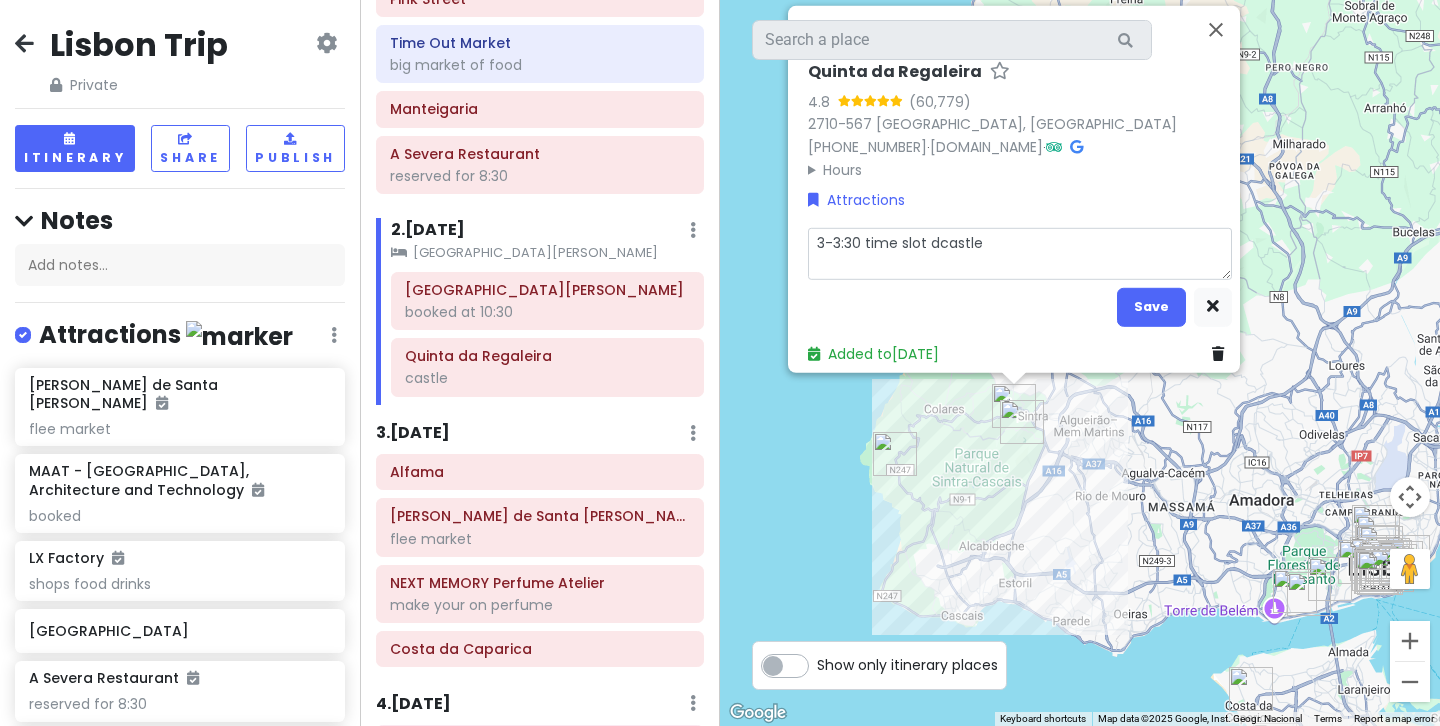 type on "x" 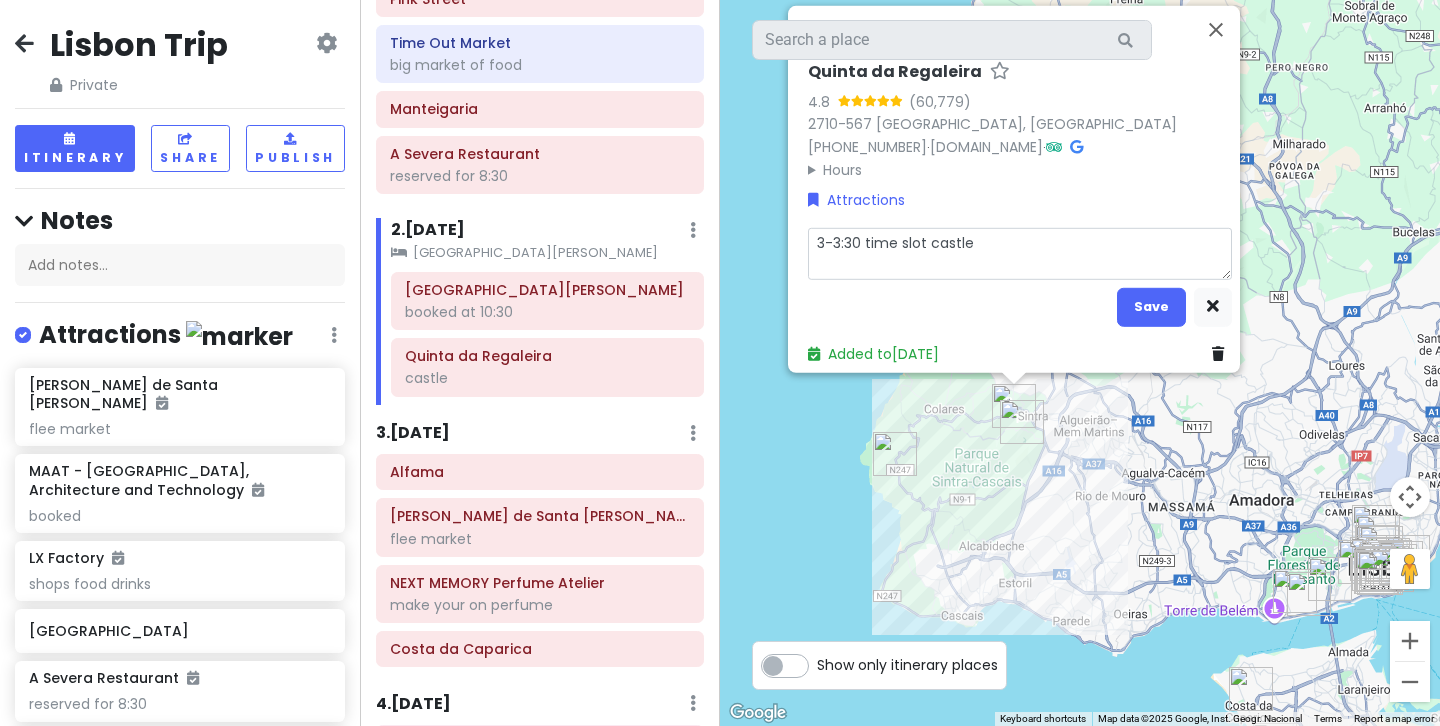 type on "x" 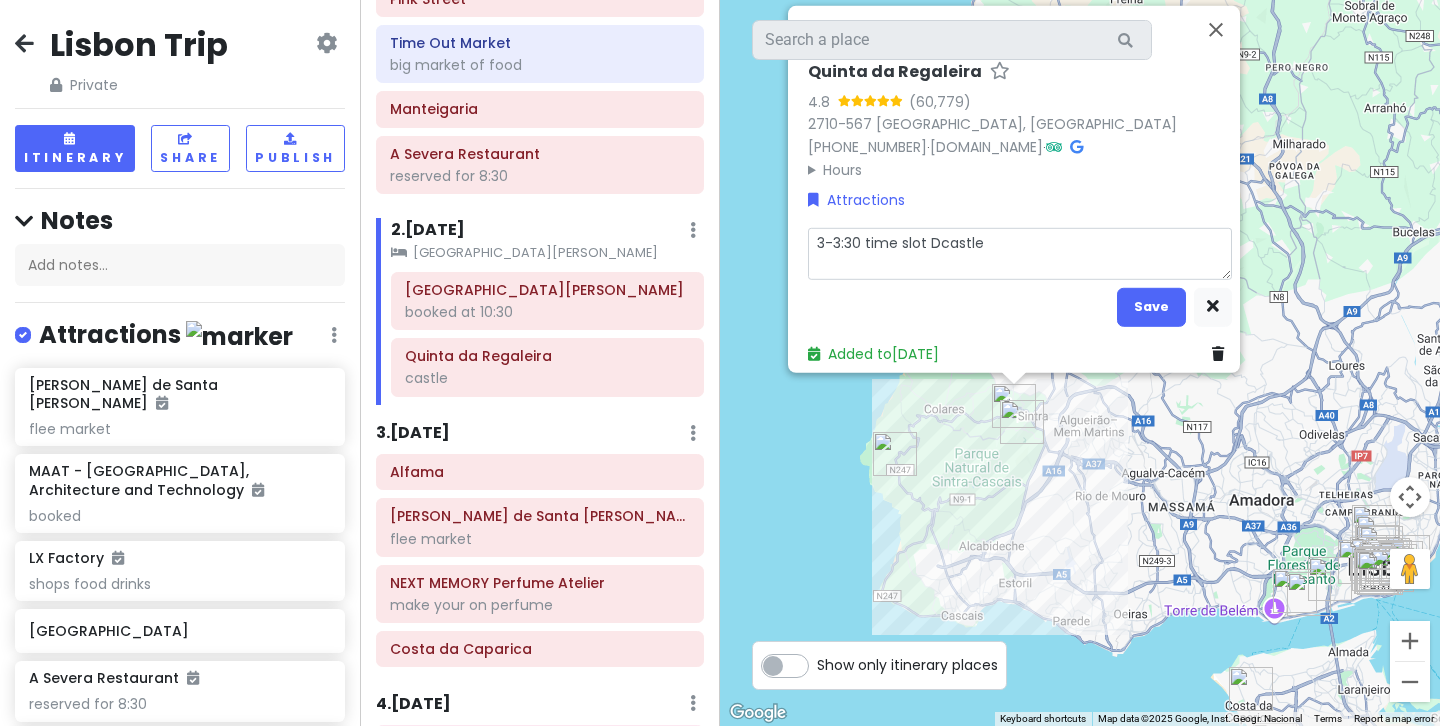 type on "x" 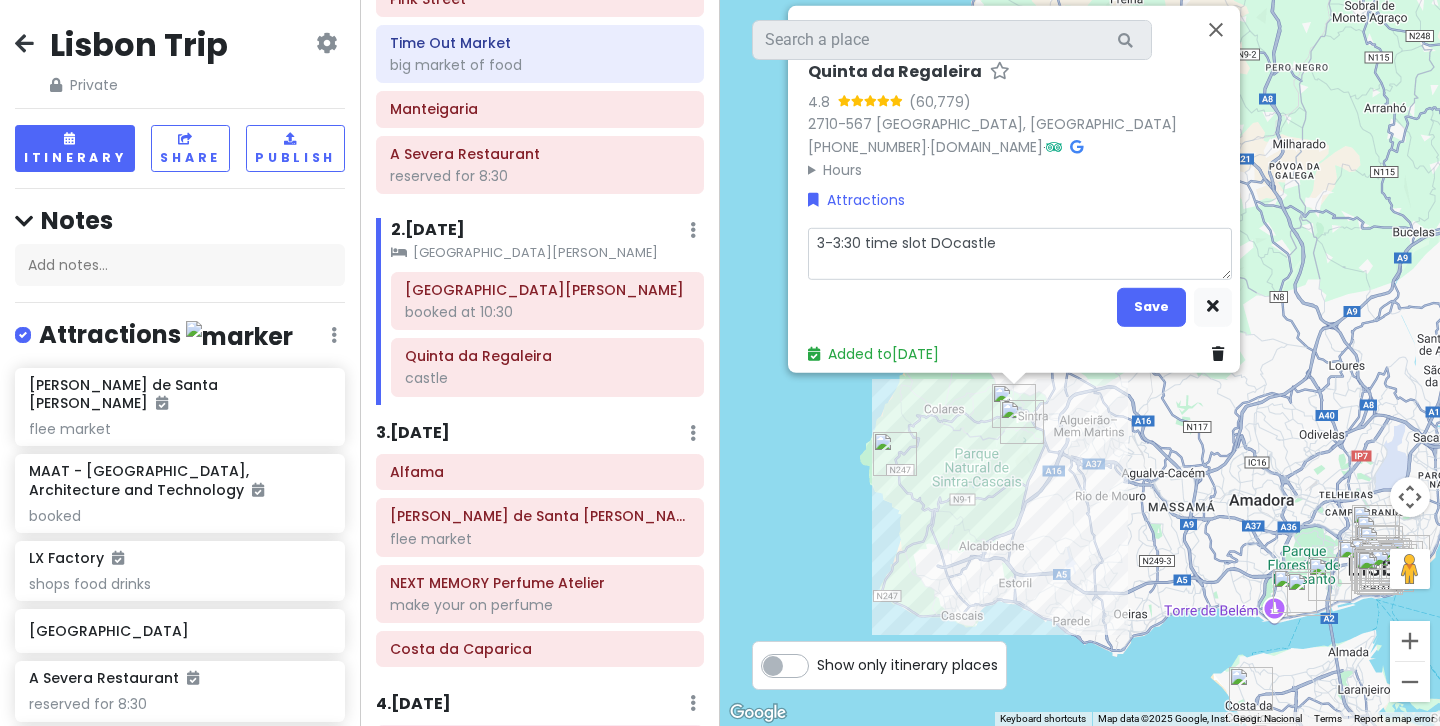 type on "x" 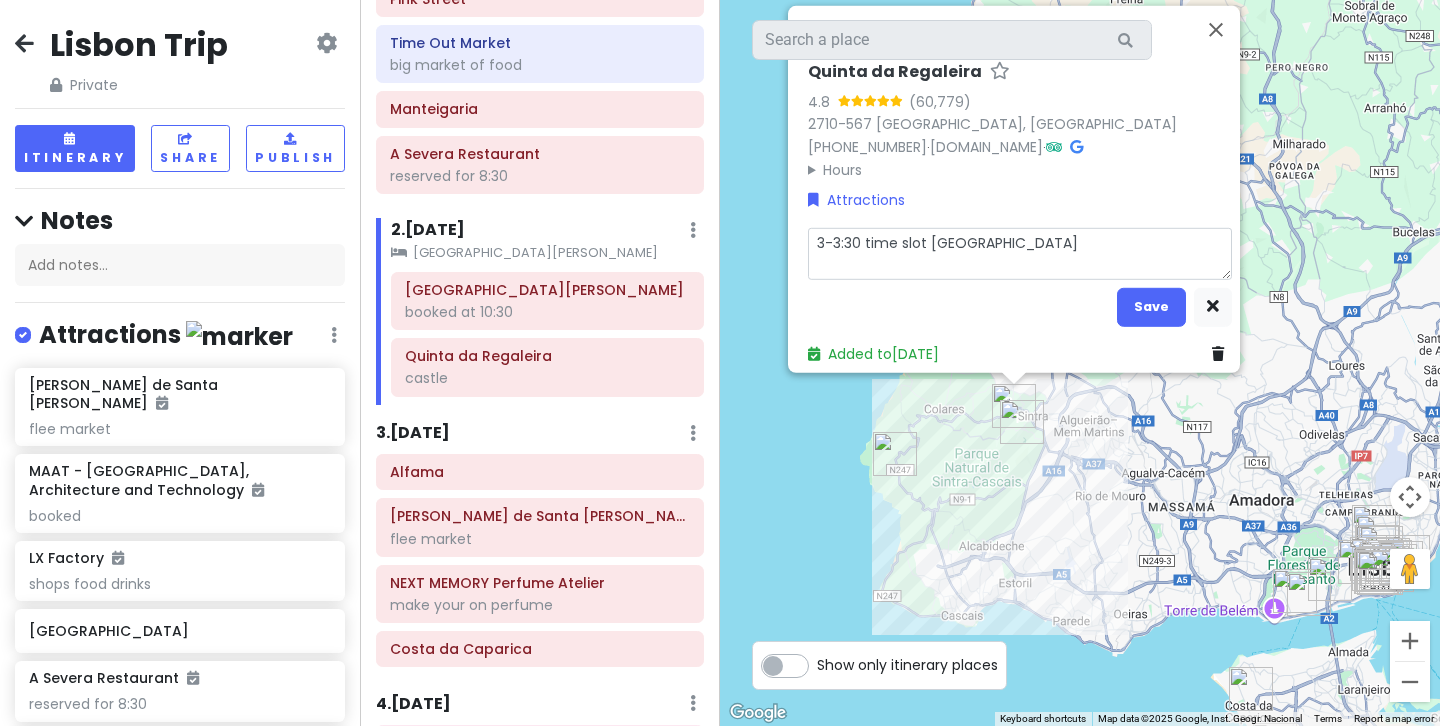 type on "3-3:30 time slot DONTcastle" 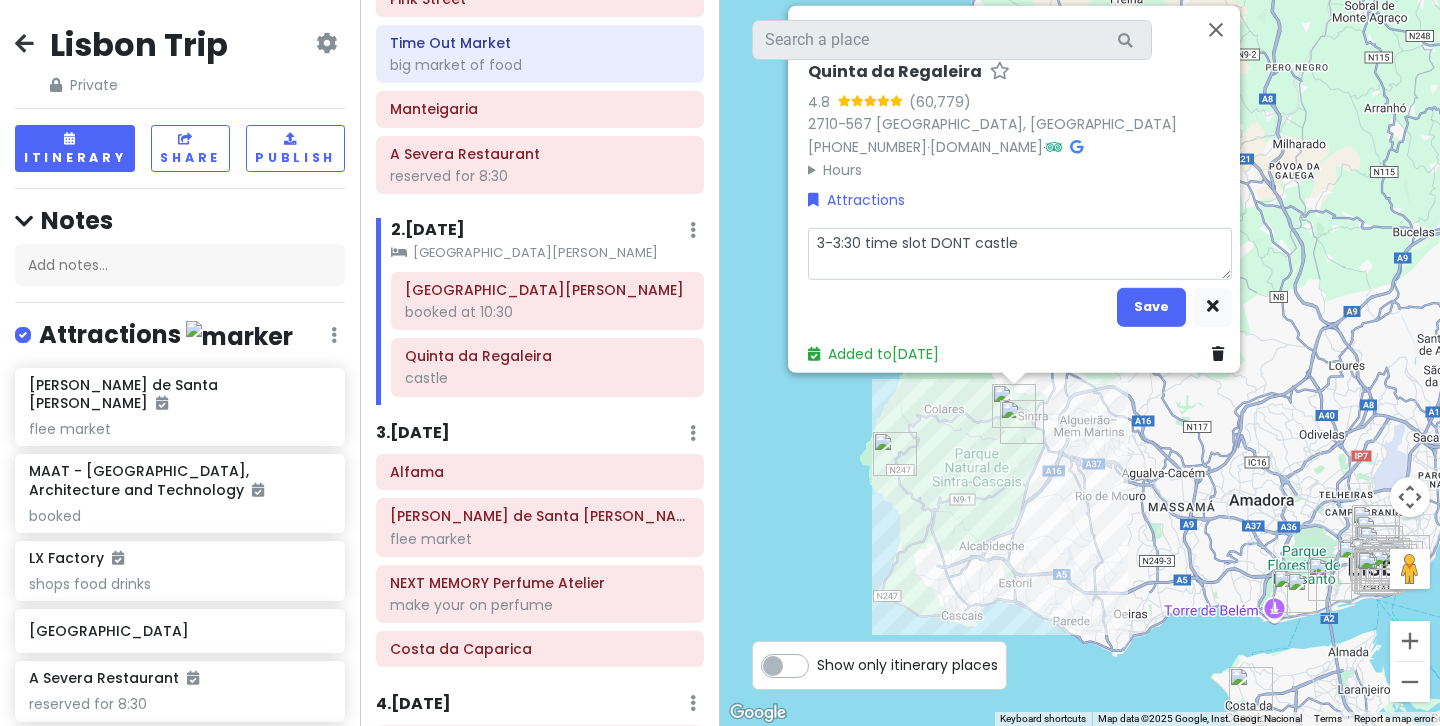 type on "x" 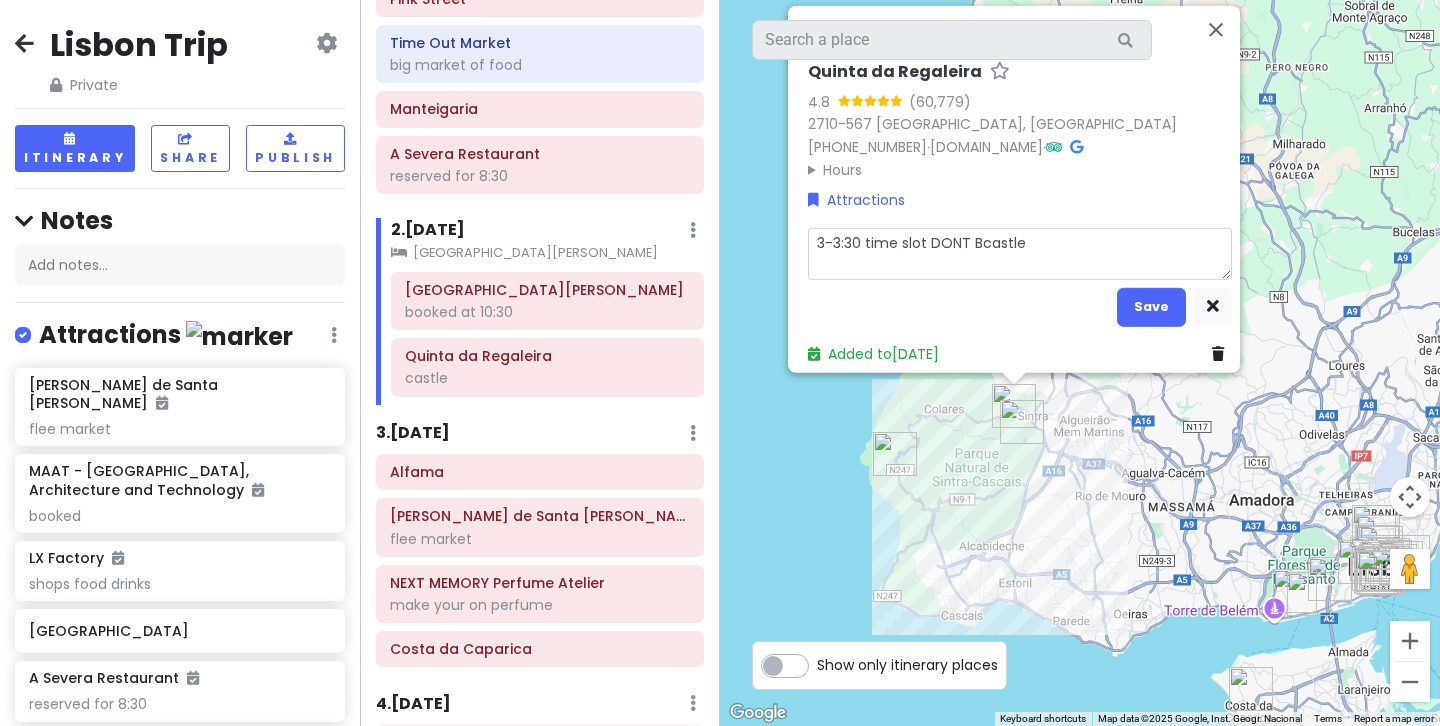 type on "x" 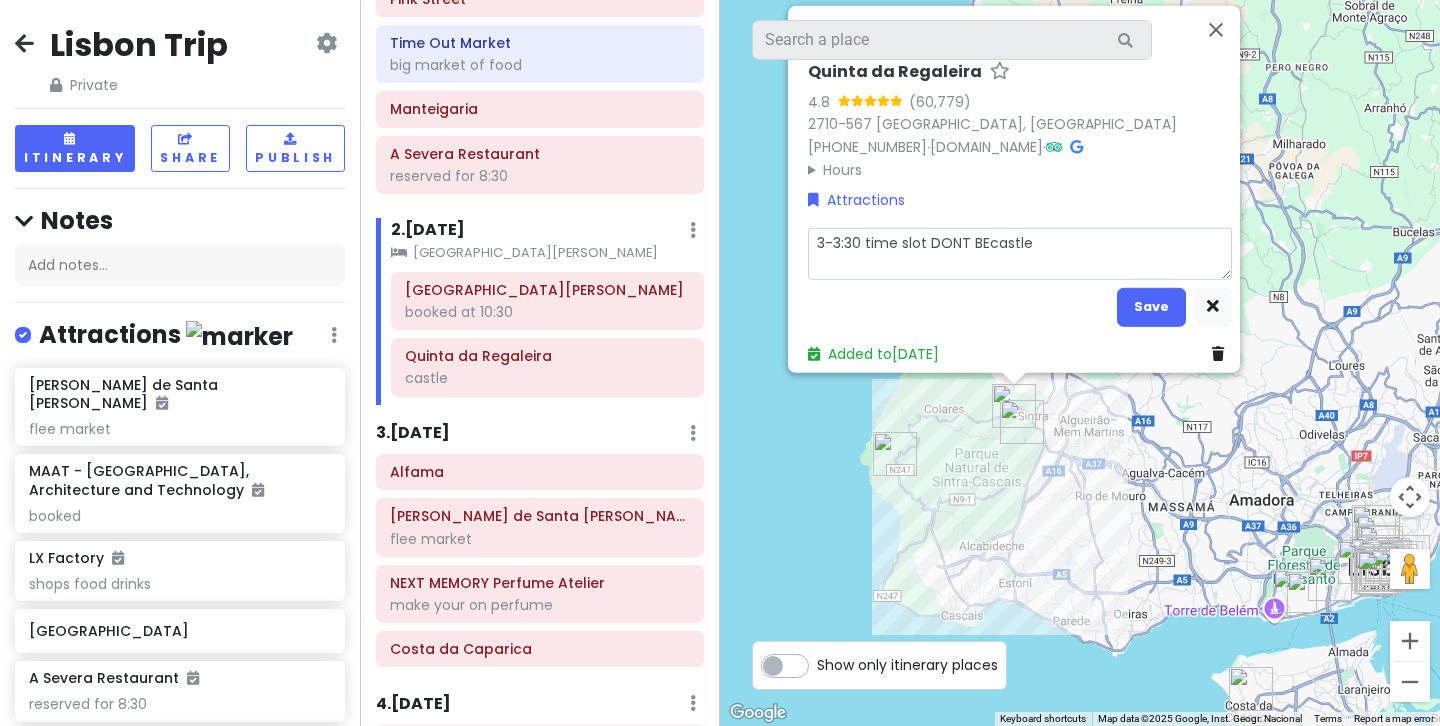 type on "x" 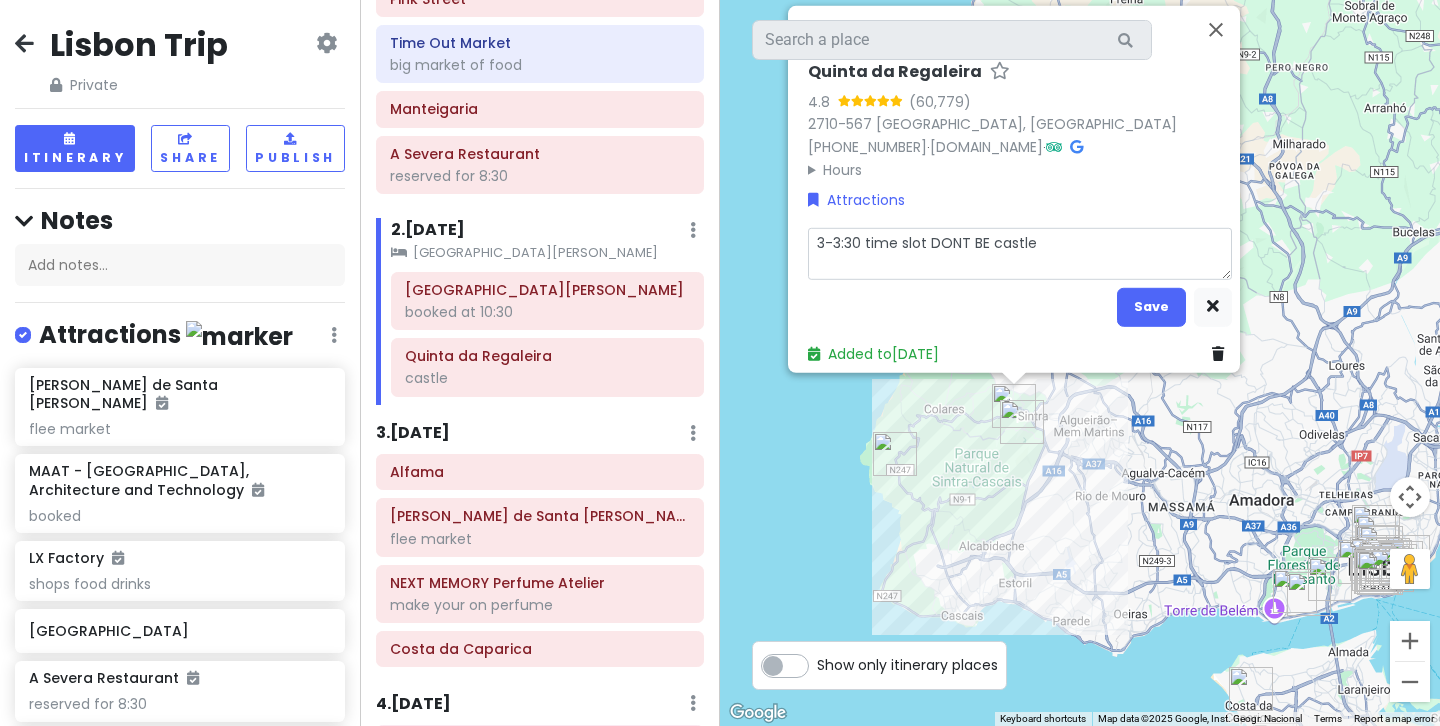 type on "x" 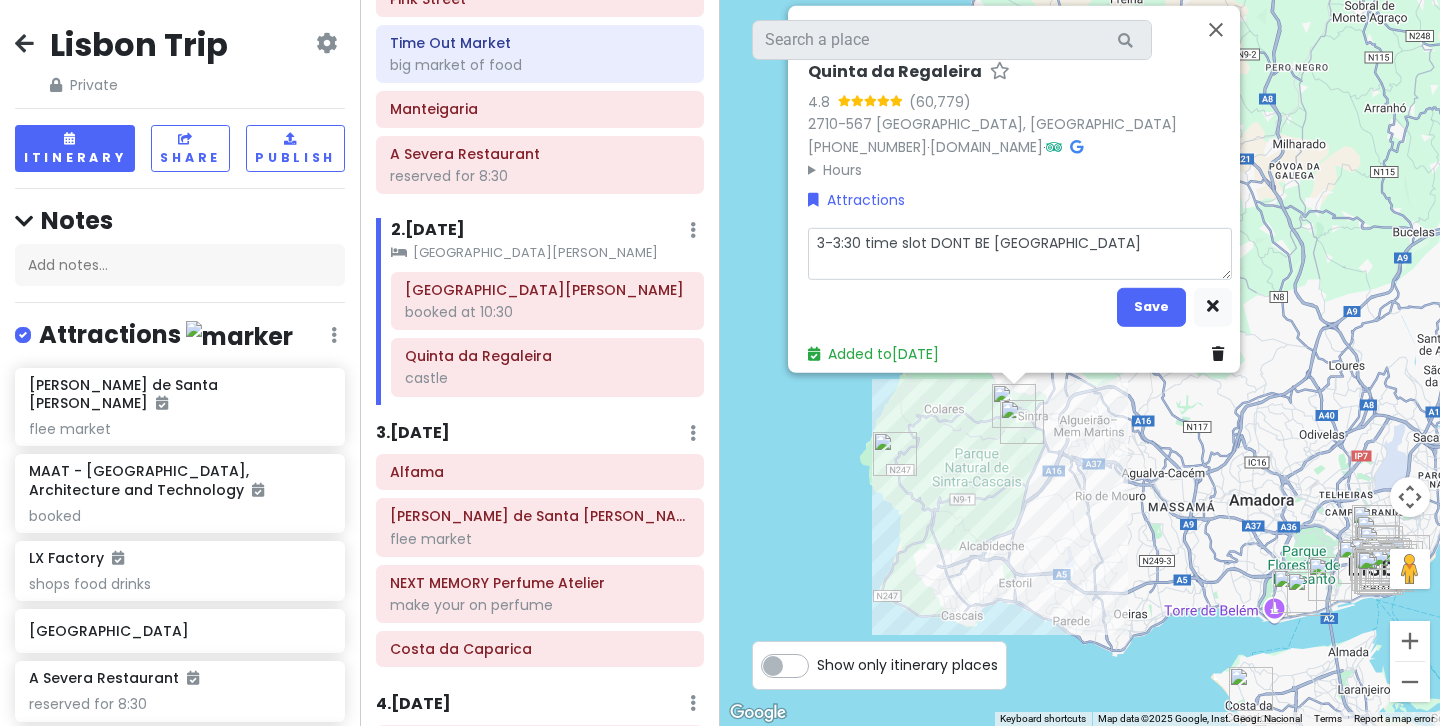 type on "x" 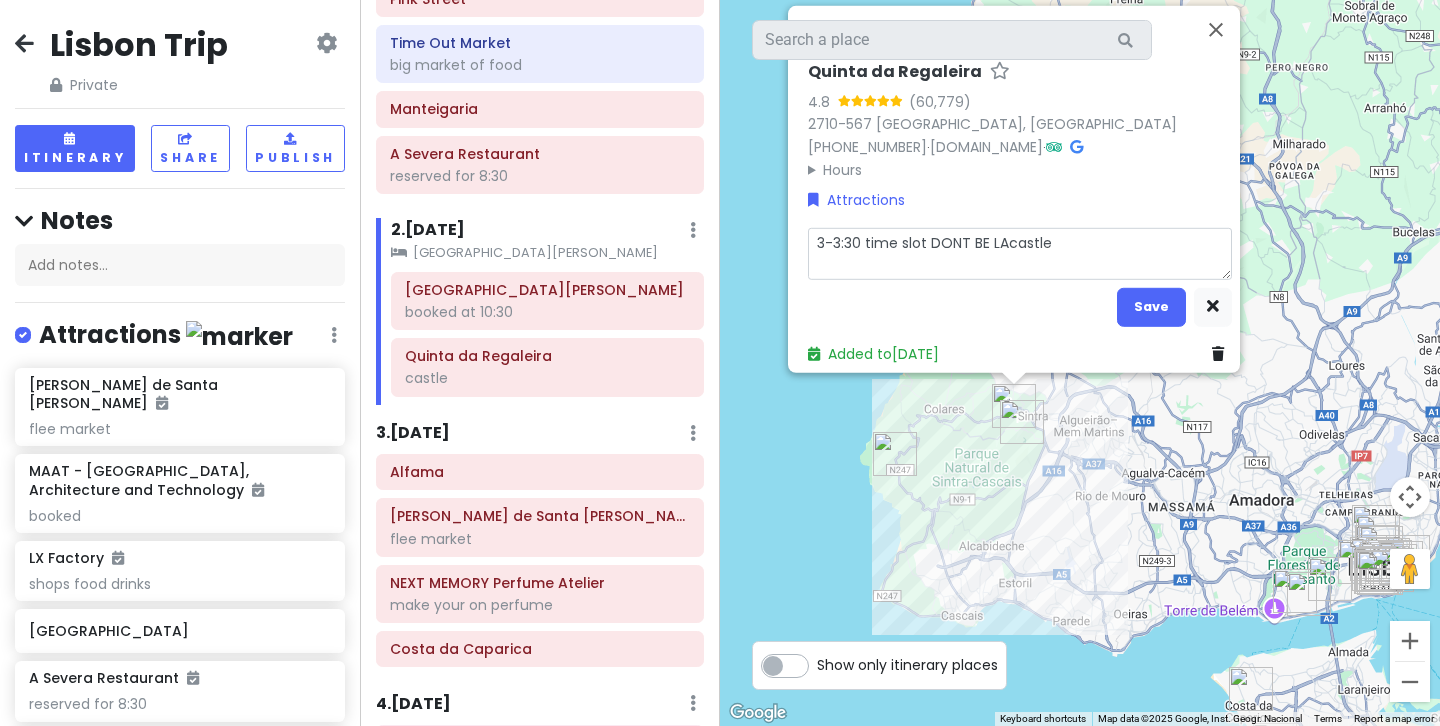 type on "x" 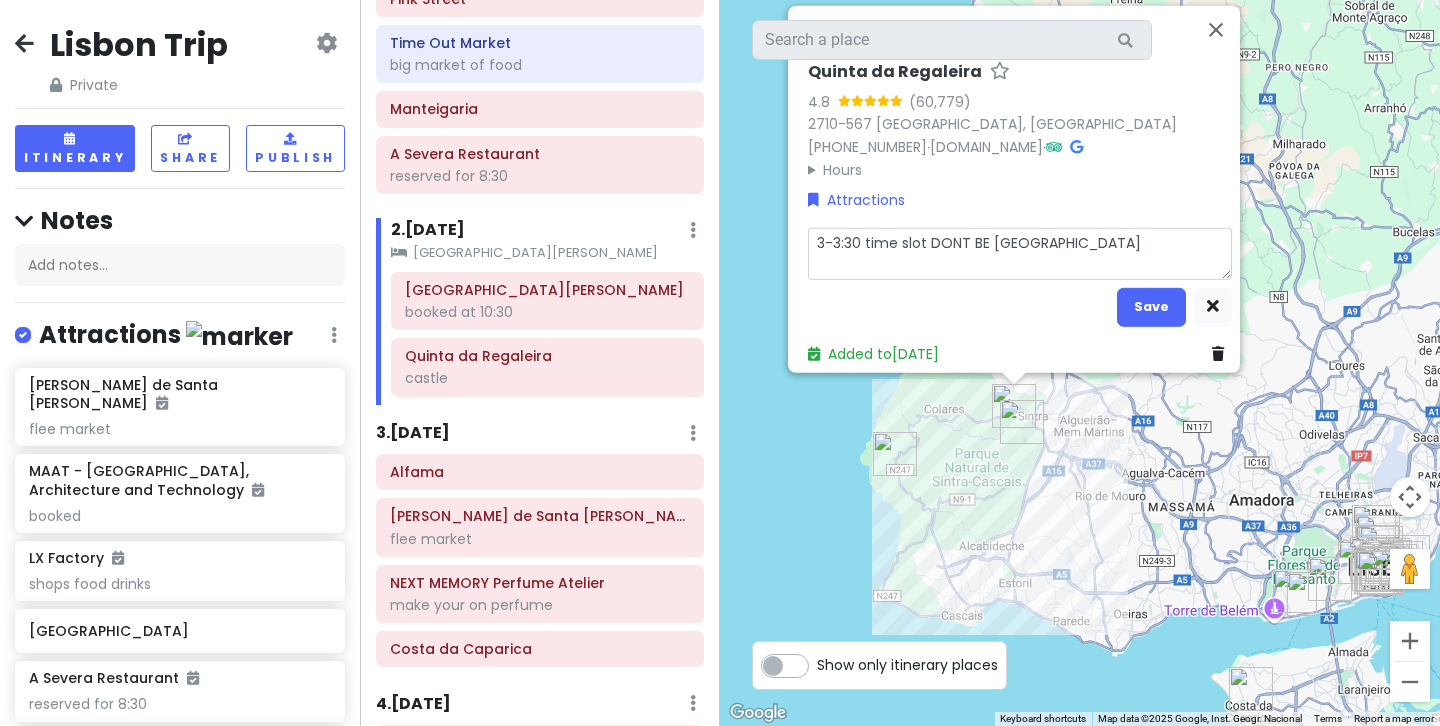 type on "x" 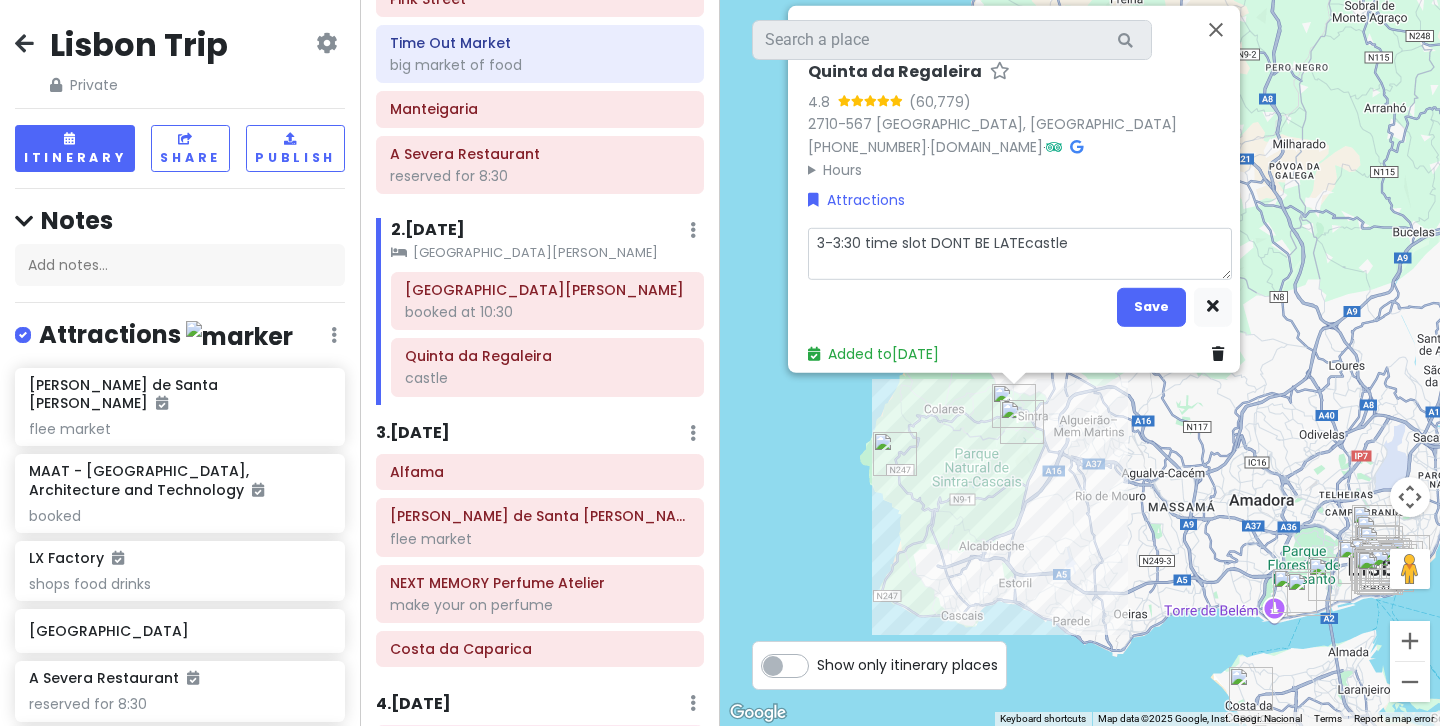 type on "x" 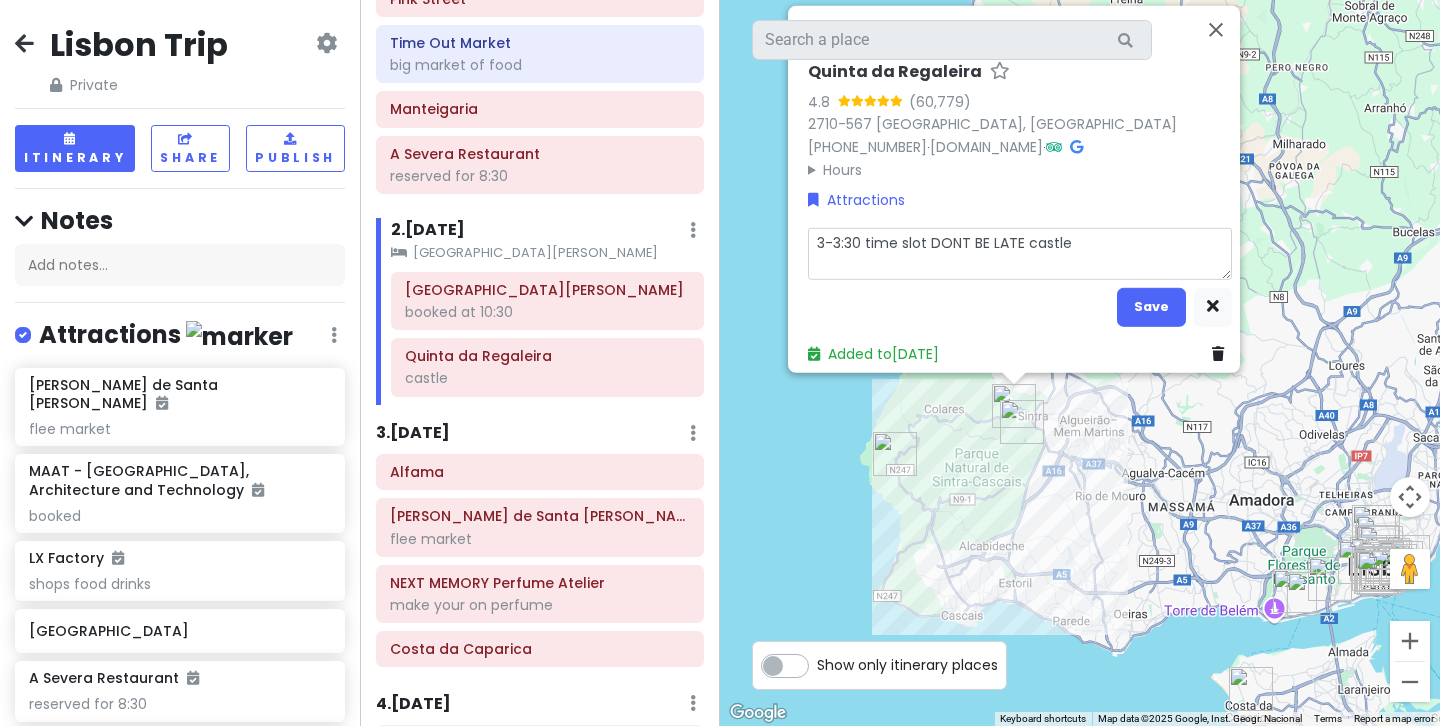 type on "3-3:30 time slot DONT BE LATE Acastle" 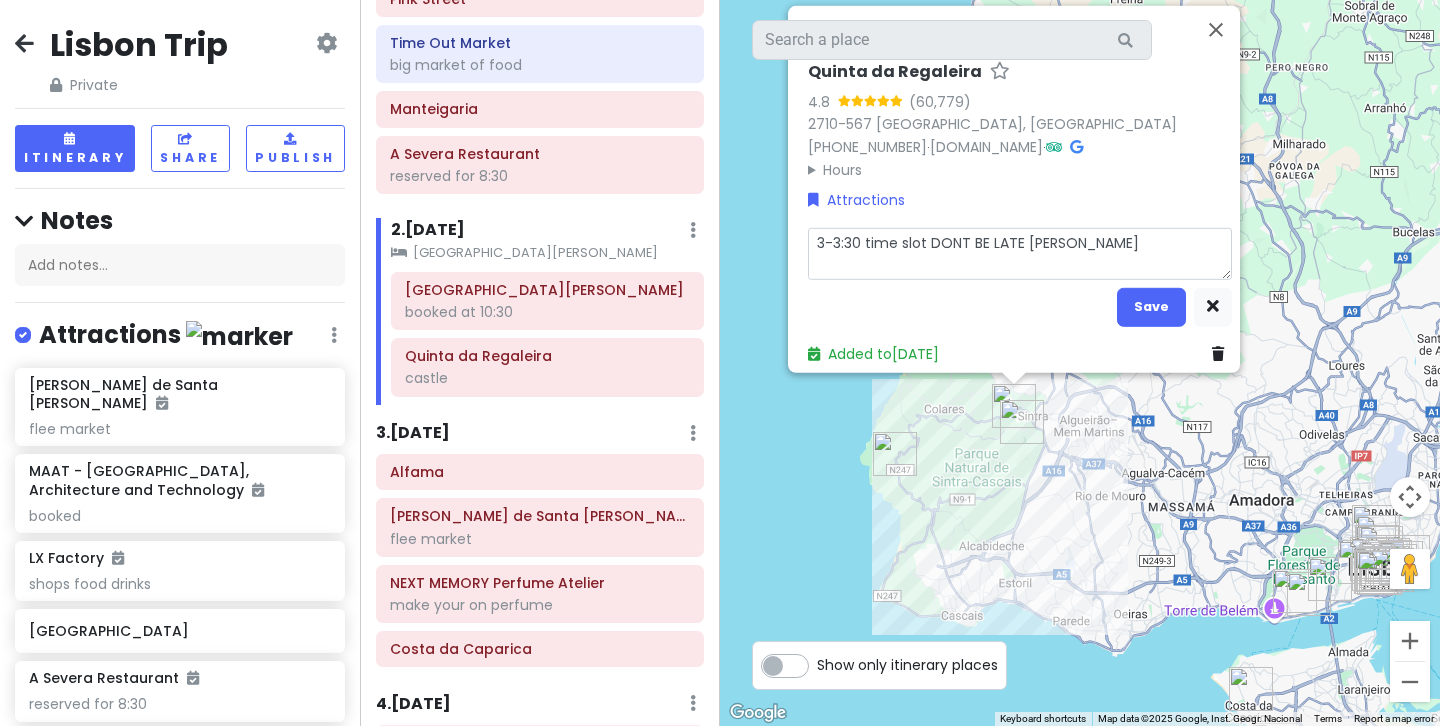 type on "x" 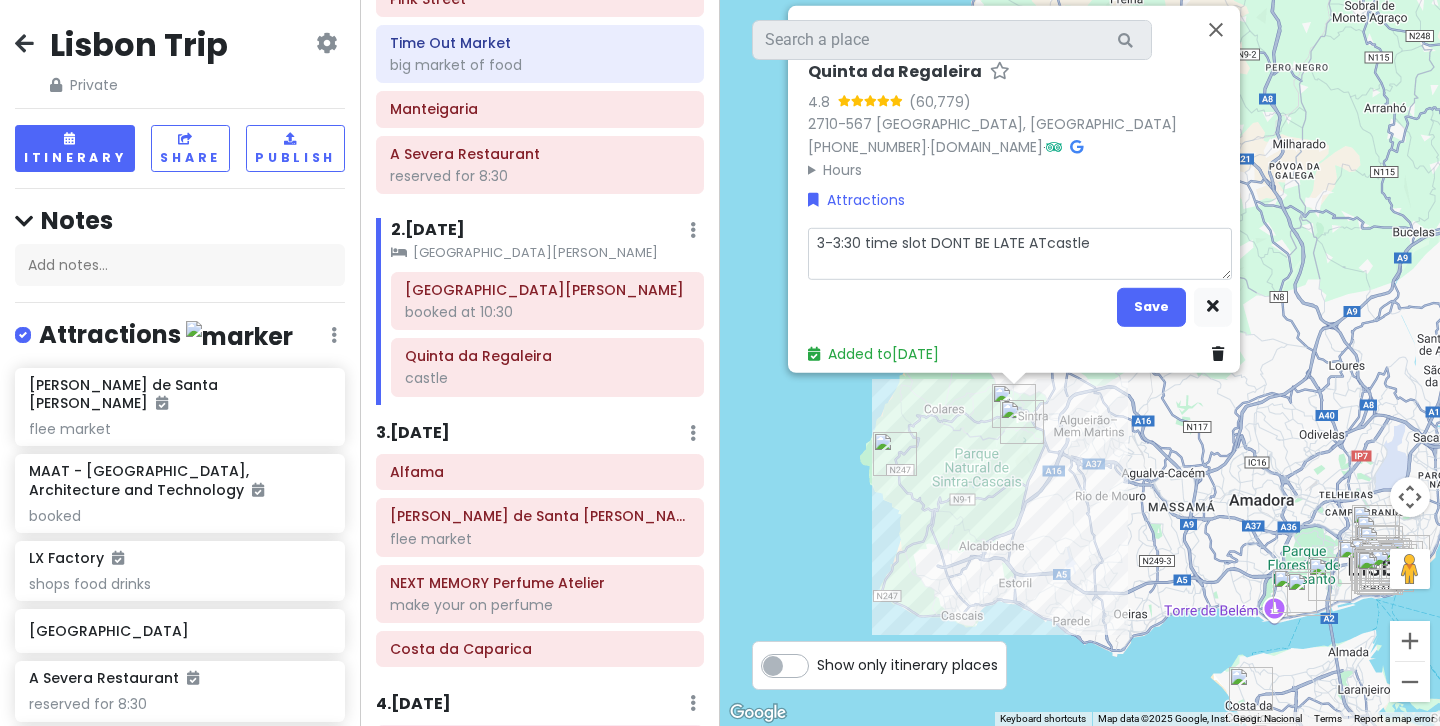 type on "x" 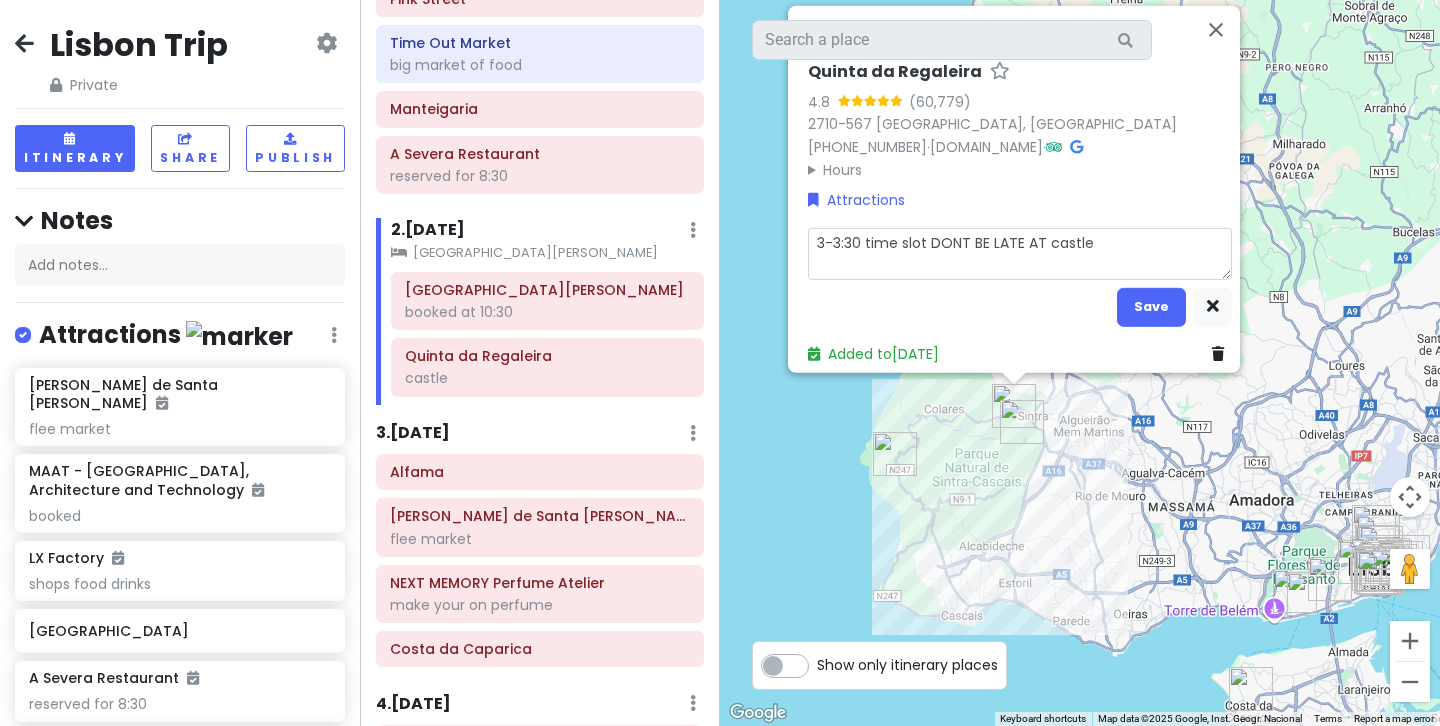 type on "x" 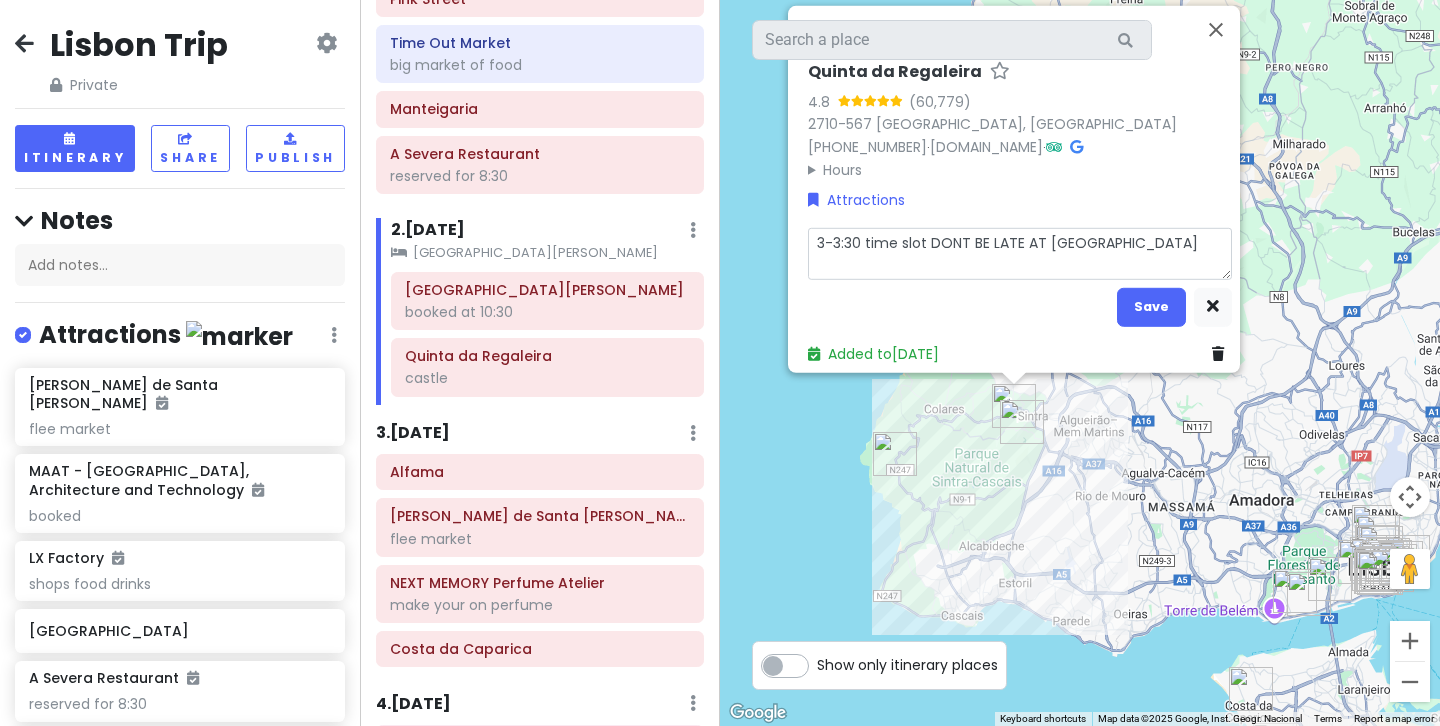 type on "x" 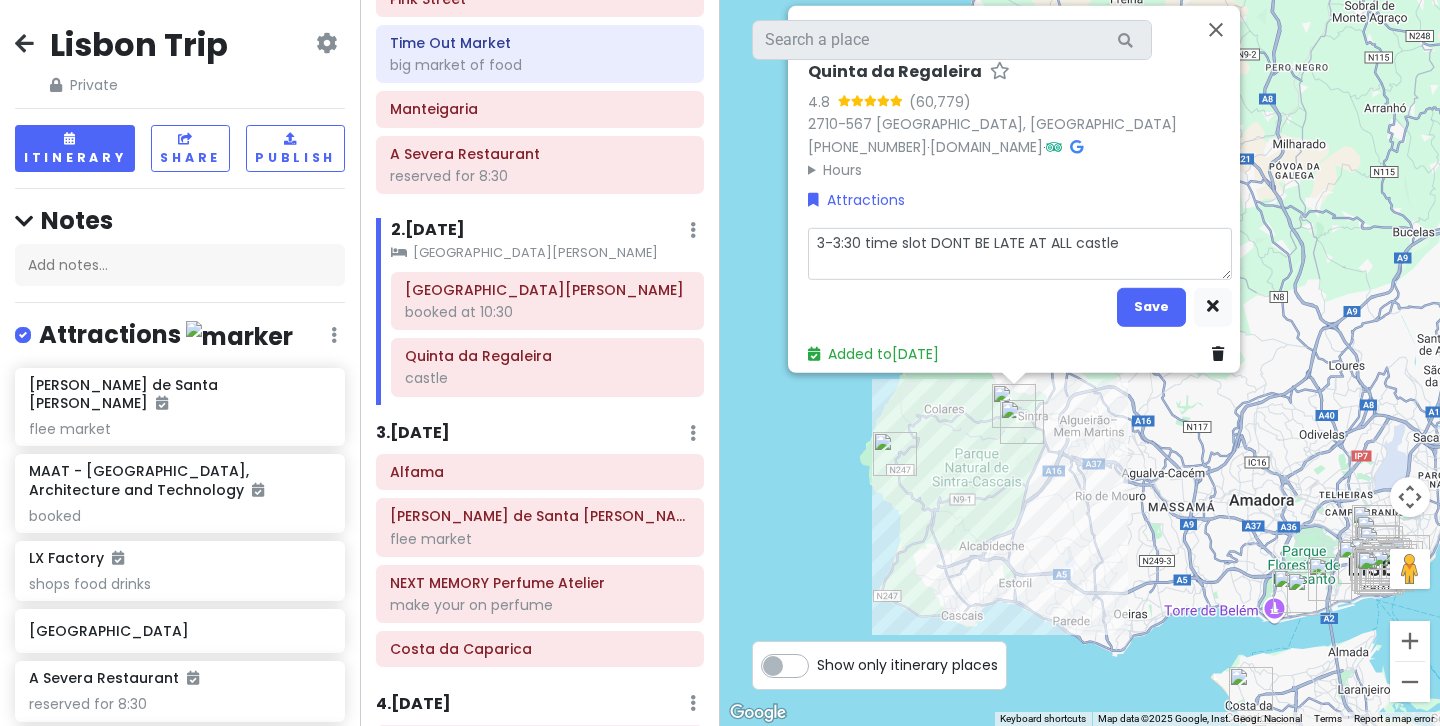 drag, startPoint x: 1115, startPoint y: 222, endPoint x: 1051, endPoint y: 225, distance: 64.070274 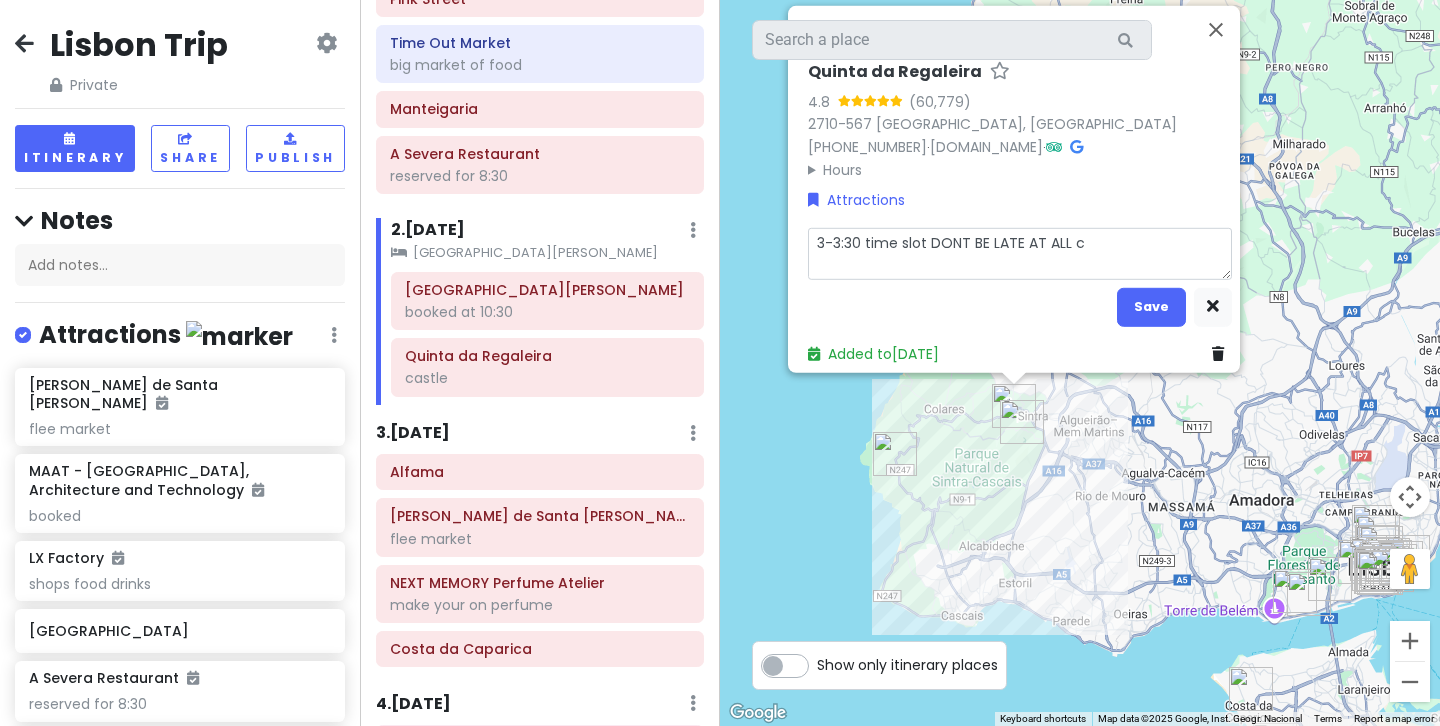 type on "x" 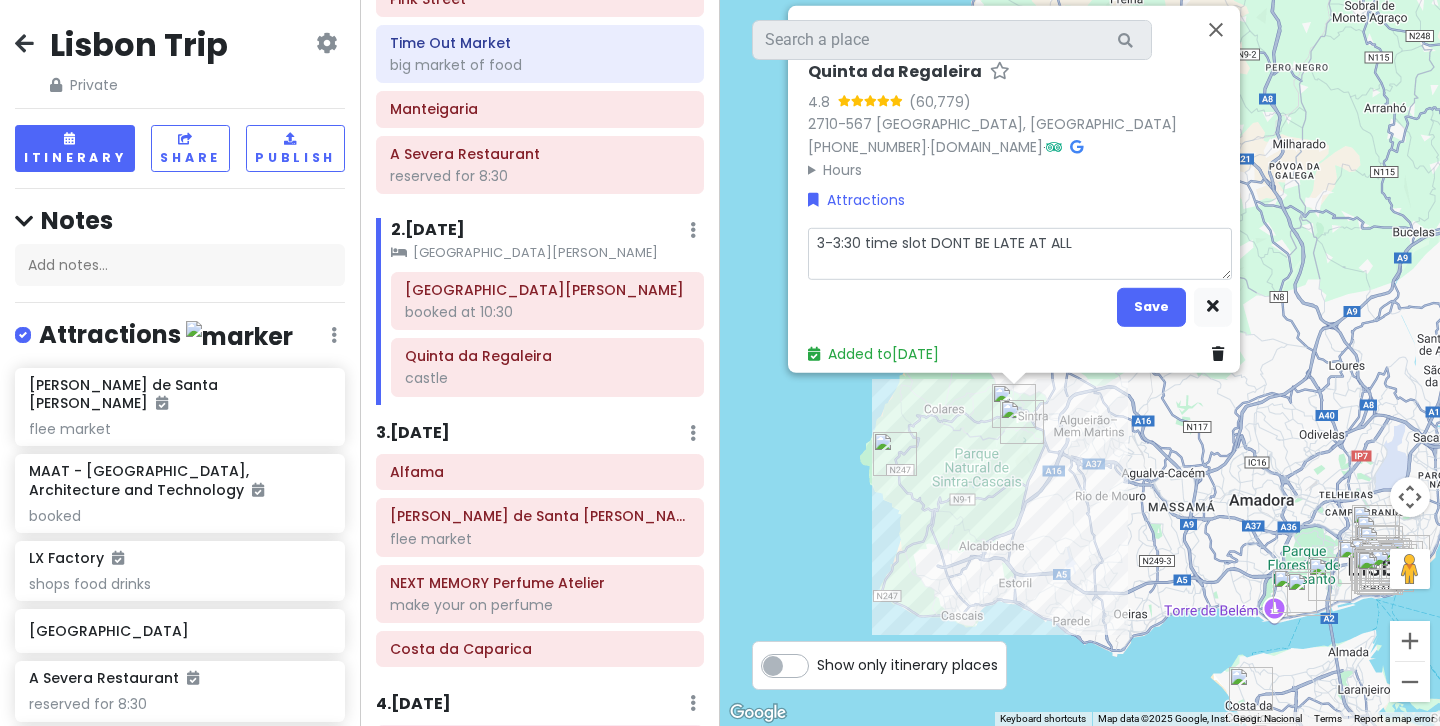 type on "3-3:30 time slot DONT BE LATE AT ALL" 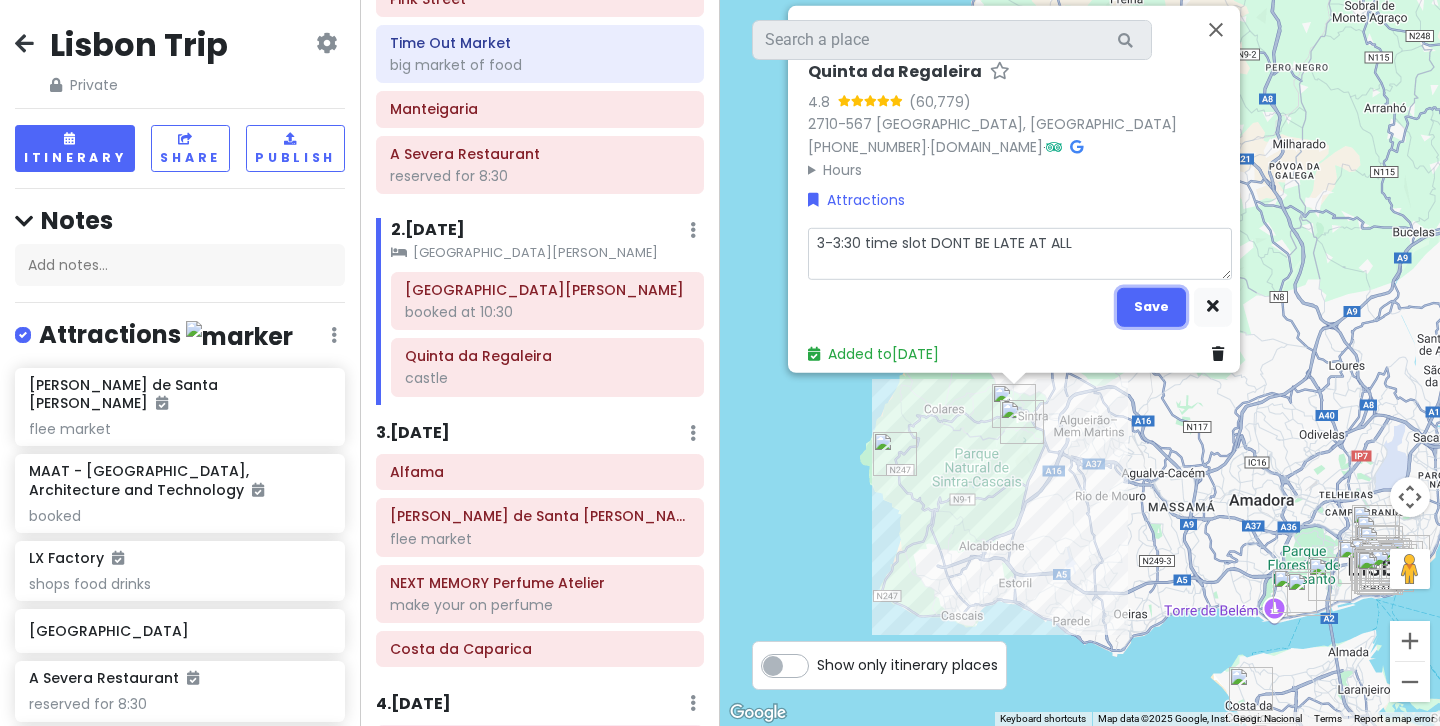 click on "Save" at bounding box center (1151, 306) 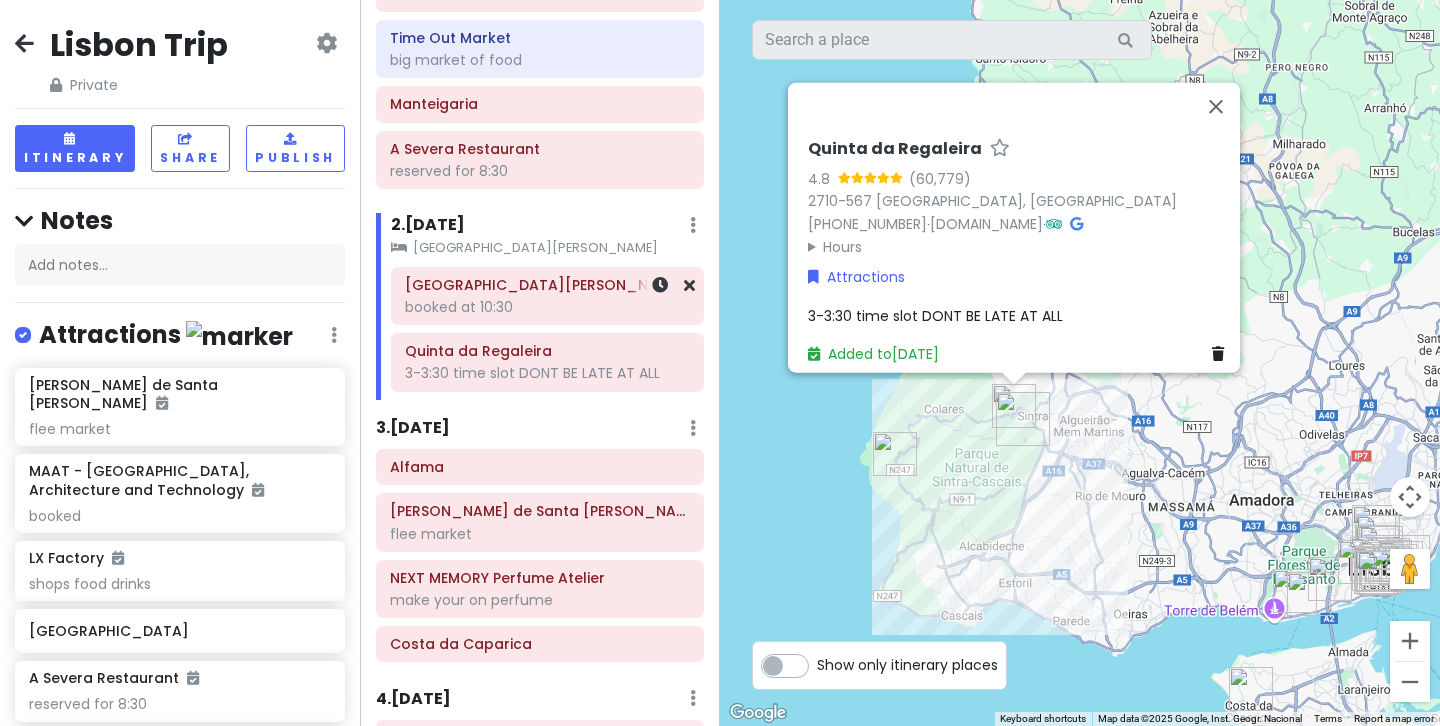 scroll, scrollTop: 223, scrollLeft: 0, axis: vertical 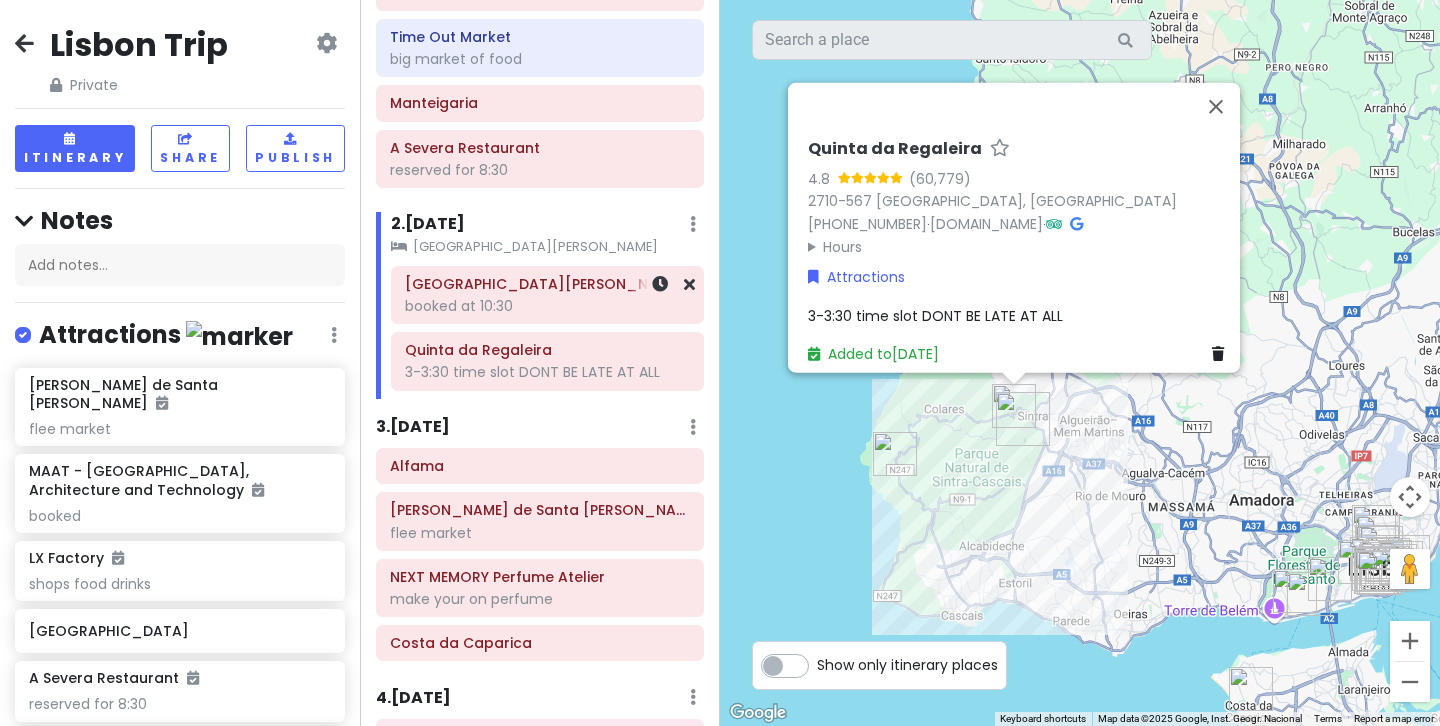 click on "booked at 10:30" at bounding box center [540, 170] 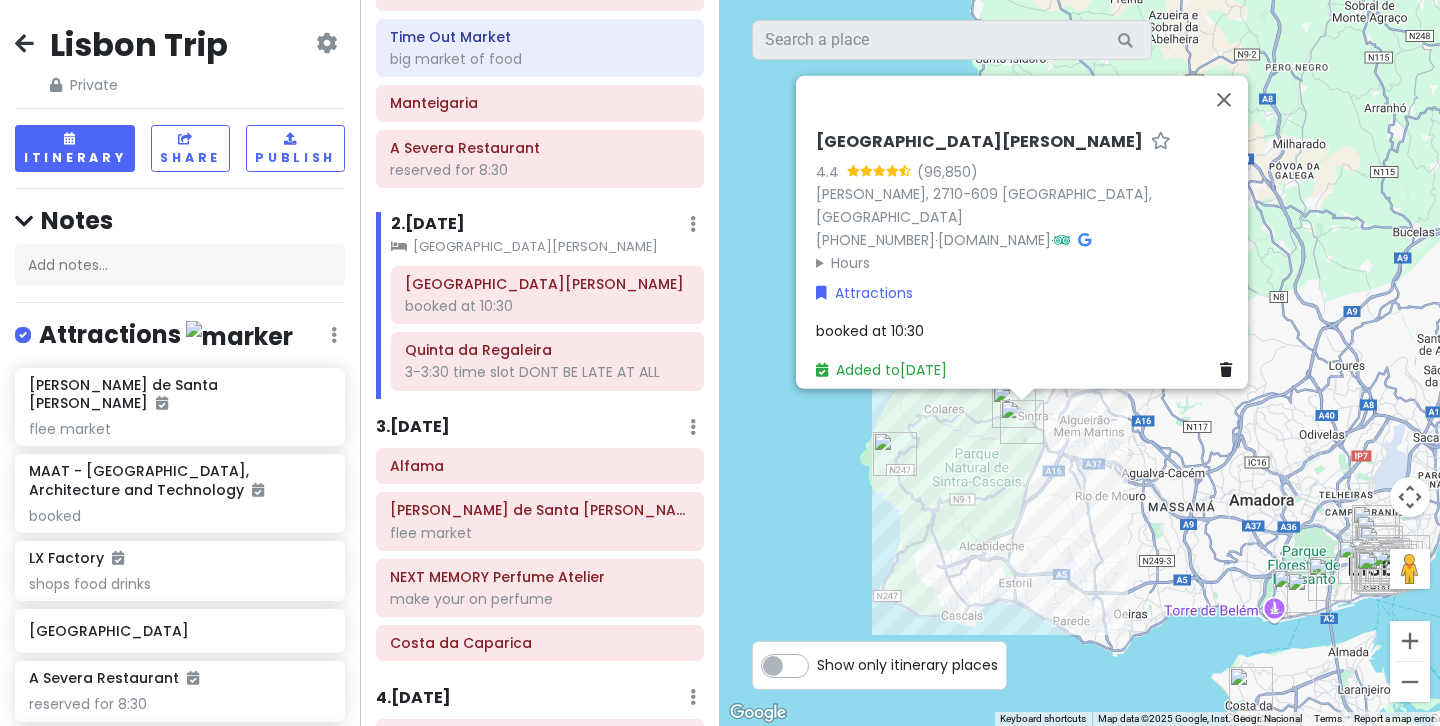 click on "booked at 10:30" at bounding box center [870, 331] 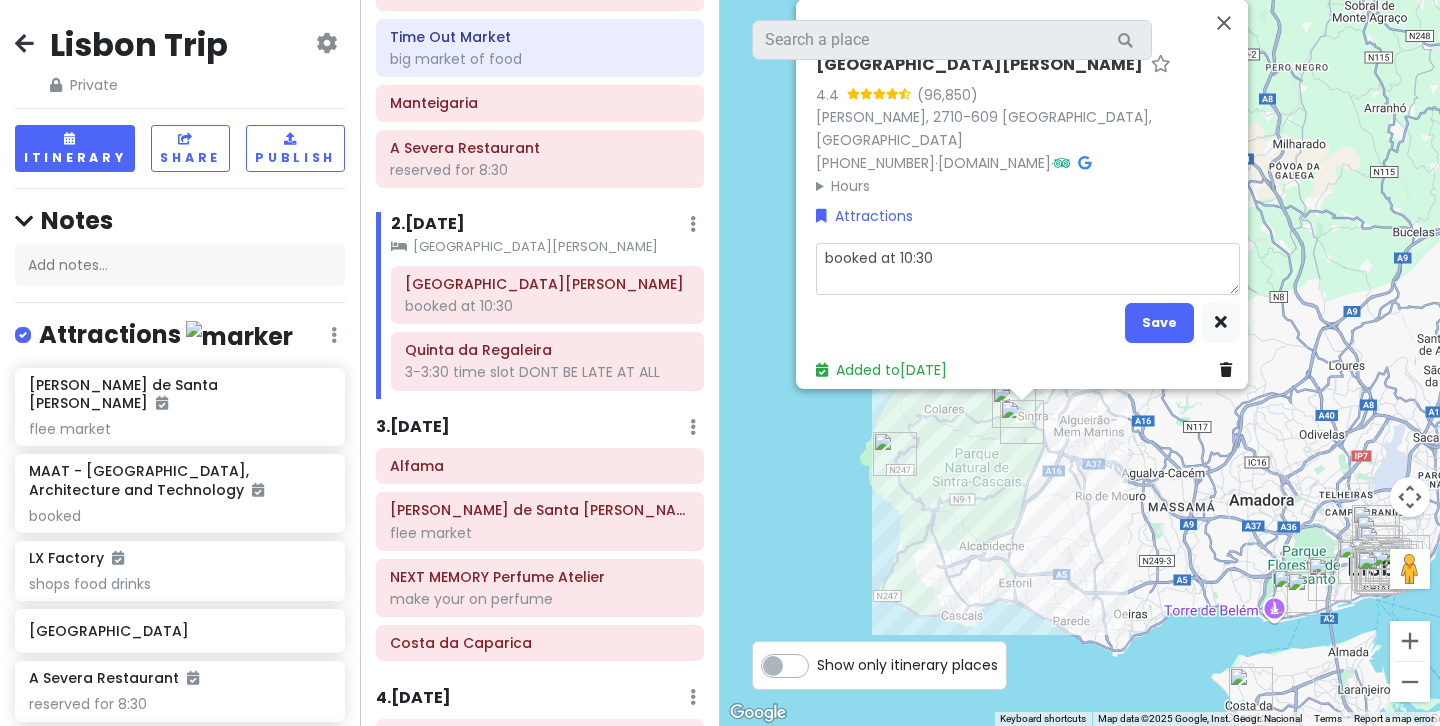 click on "booked at 10:30" at bounding box center (1028, 269) 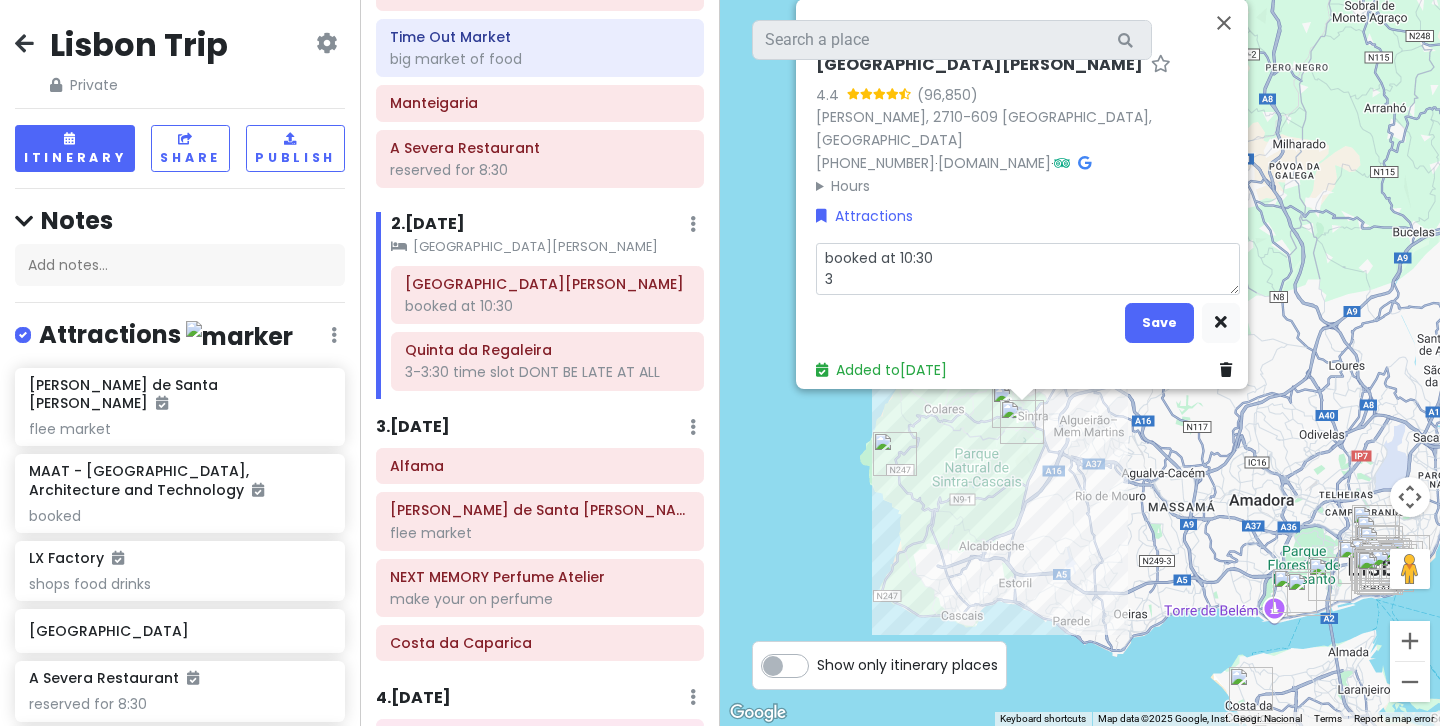 type on "x" 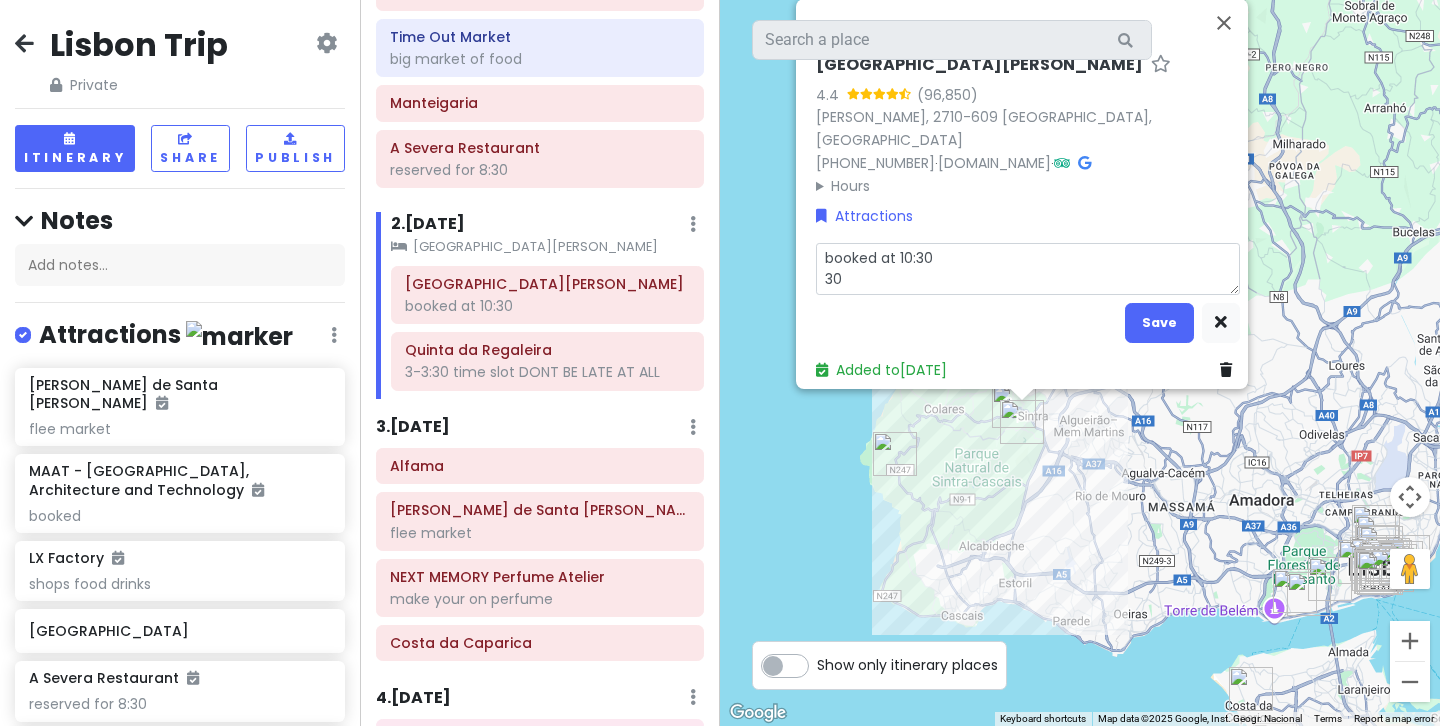 type on "x" 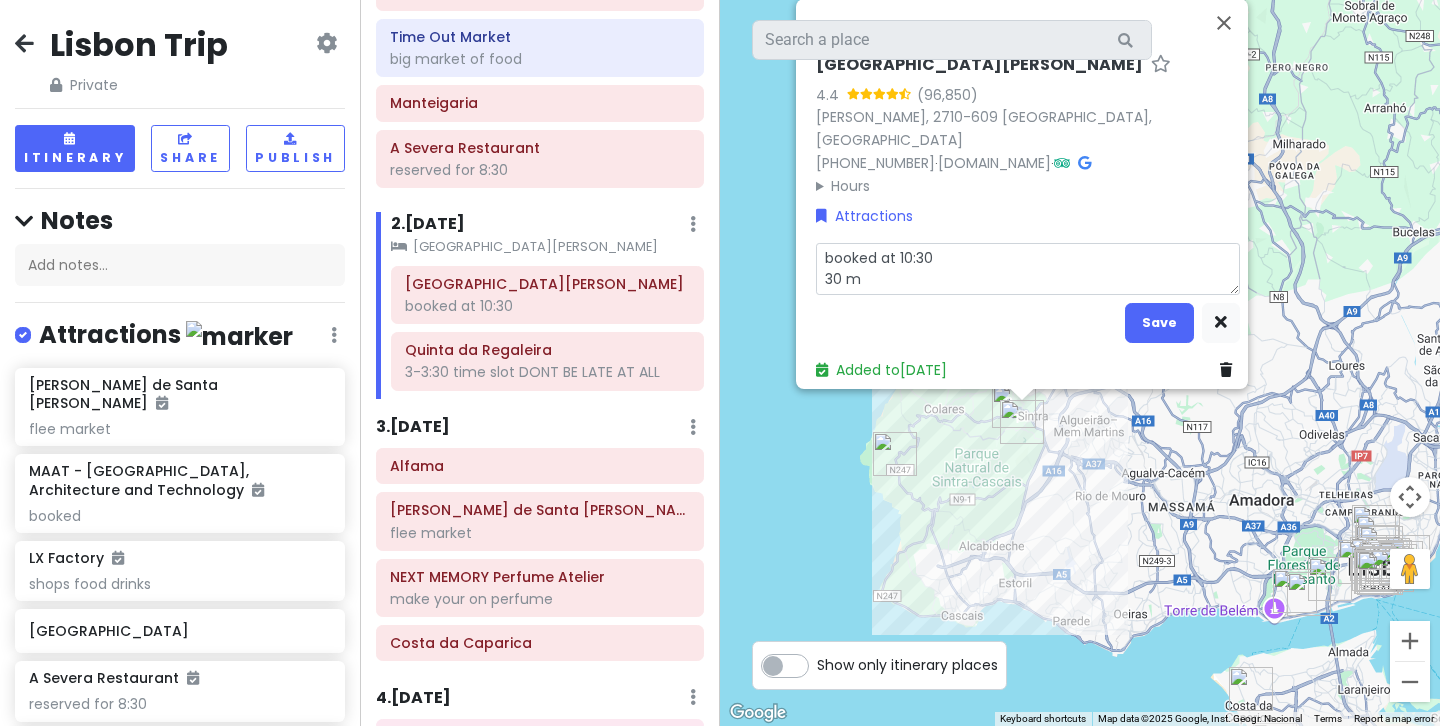 type on "x" 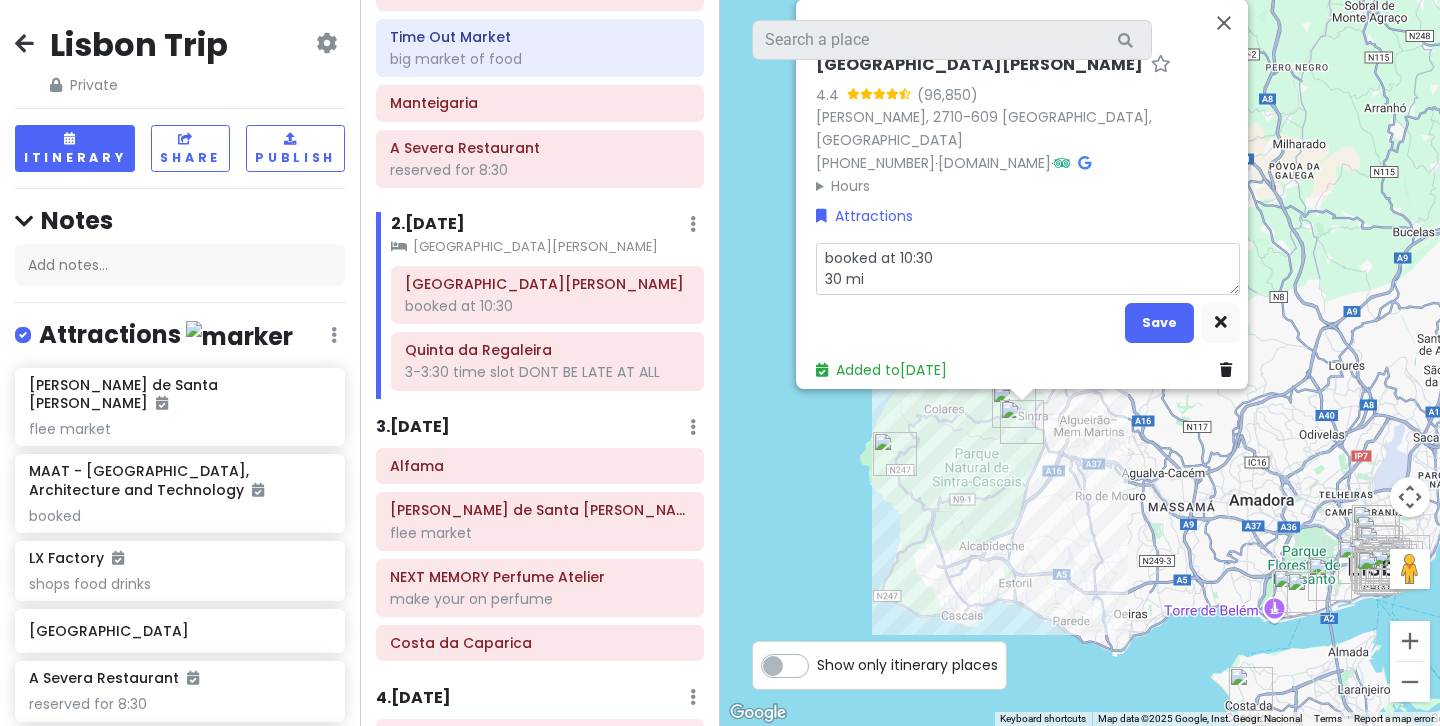 type on "x" 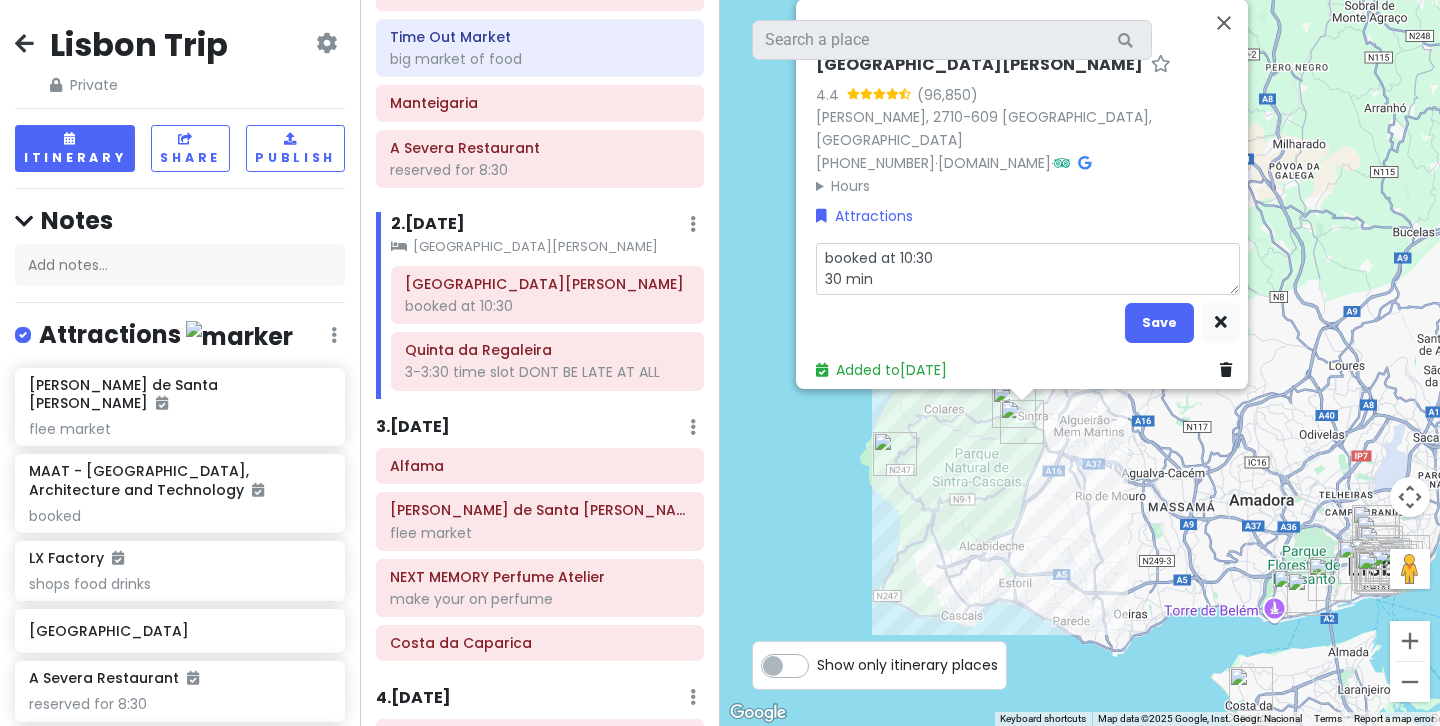 type on "x" 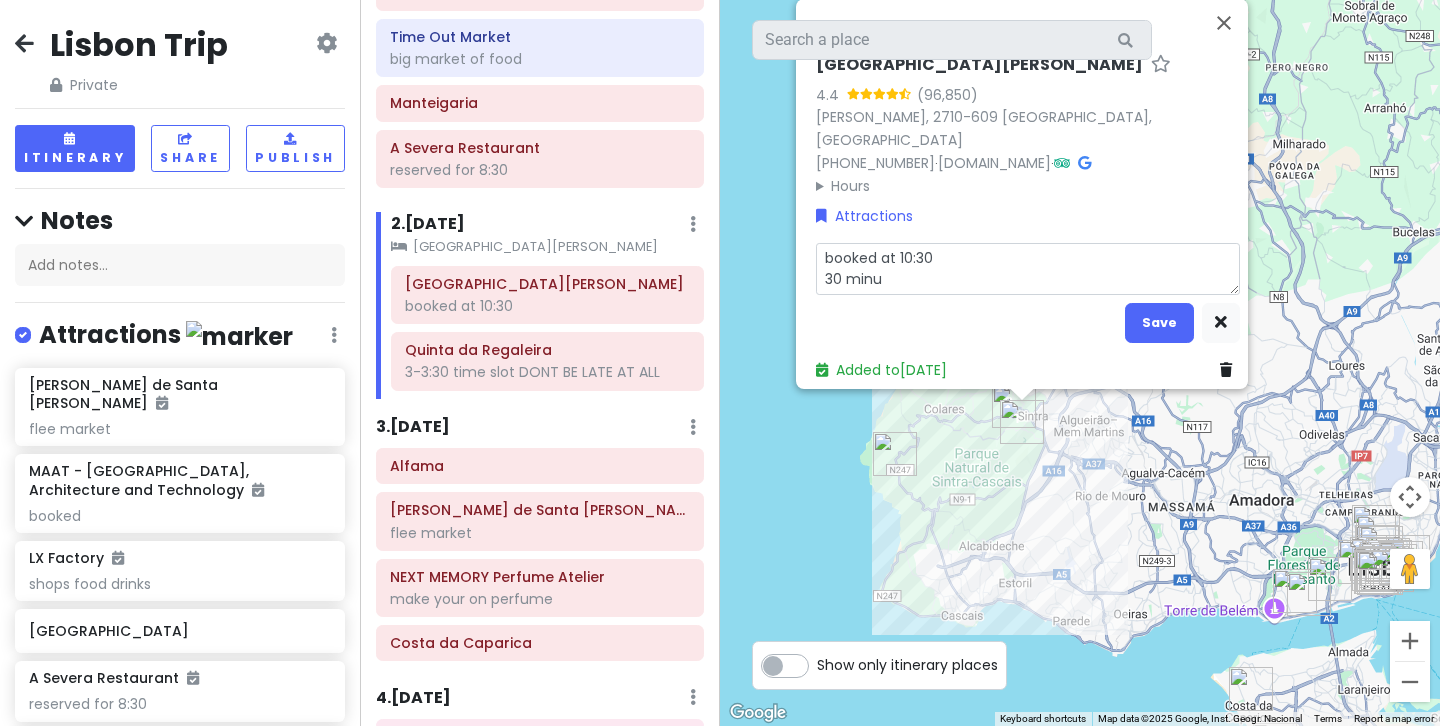 type on "x" 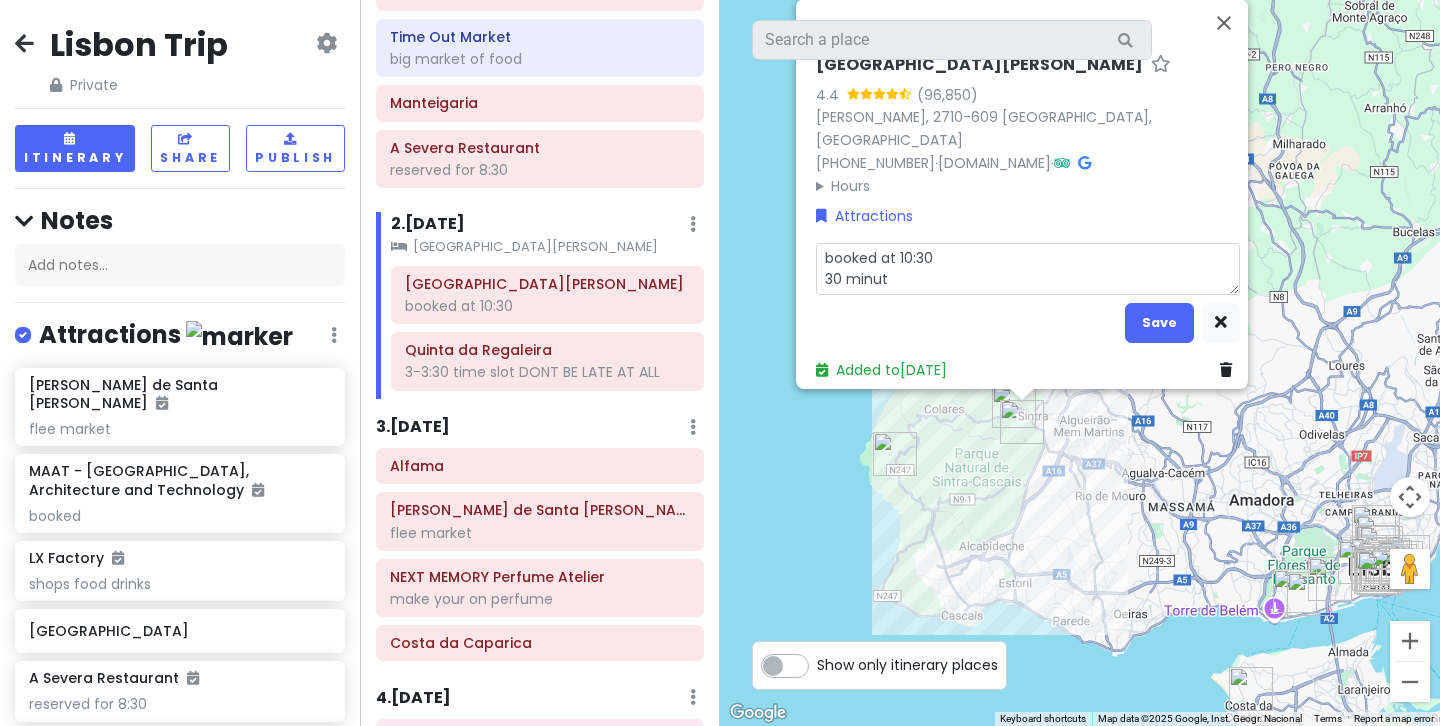 type on "x" 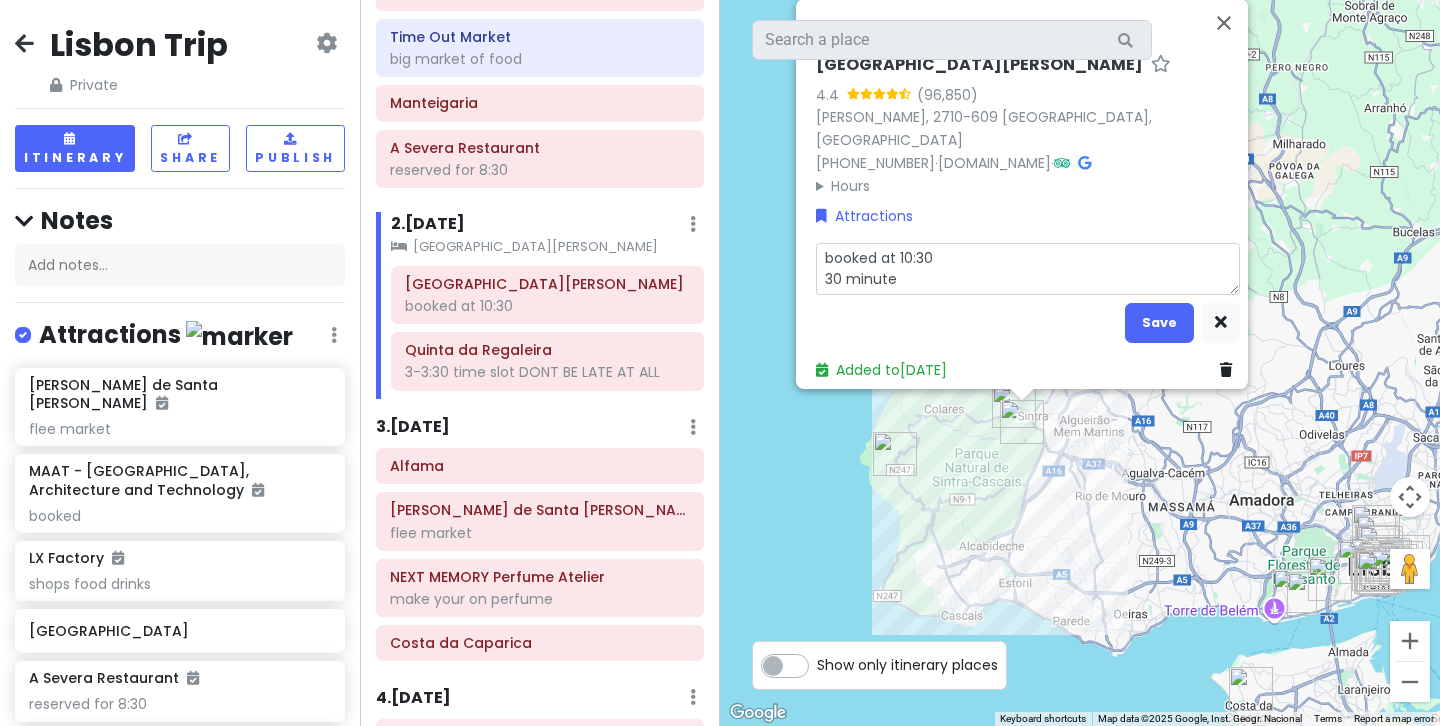 type on "x" 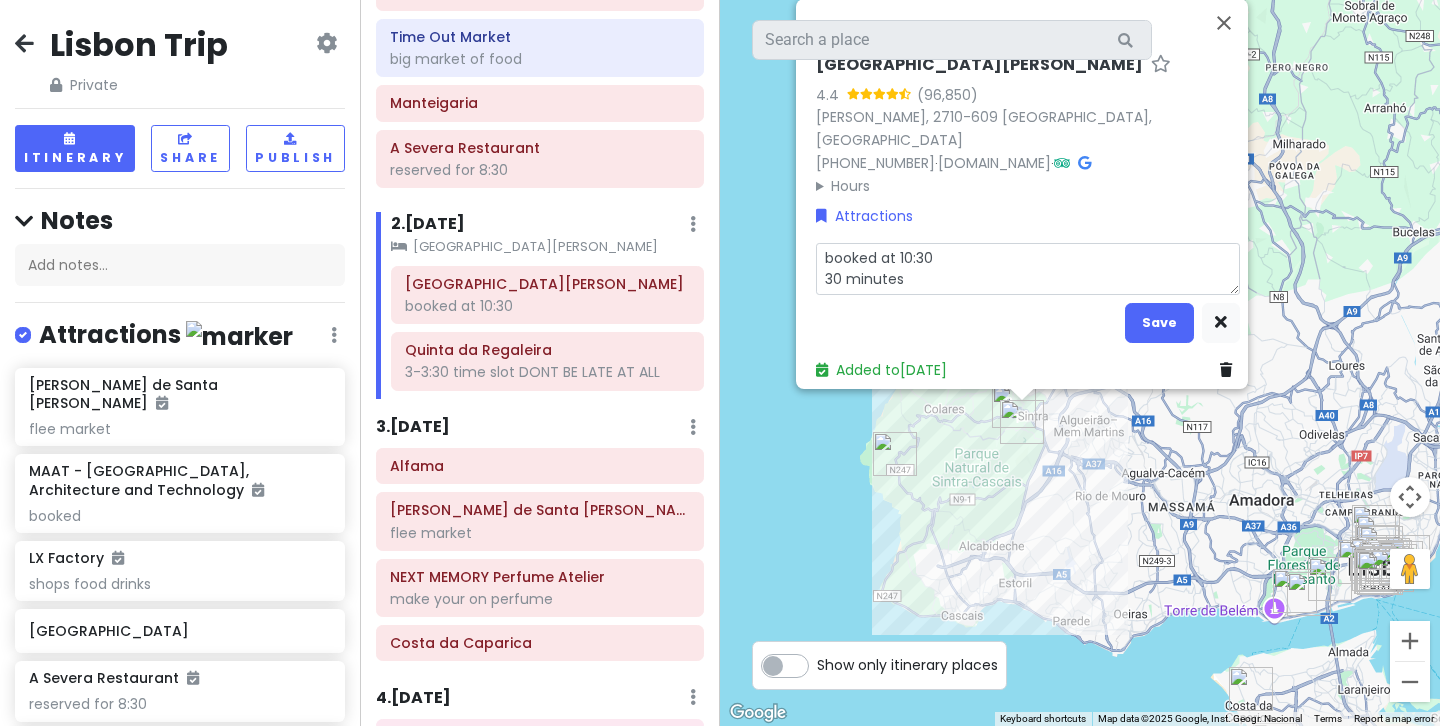 type on "x" 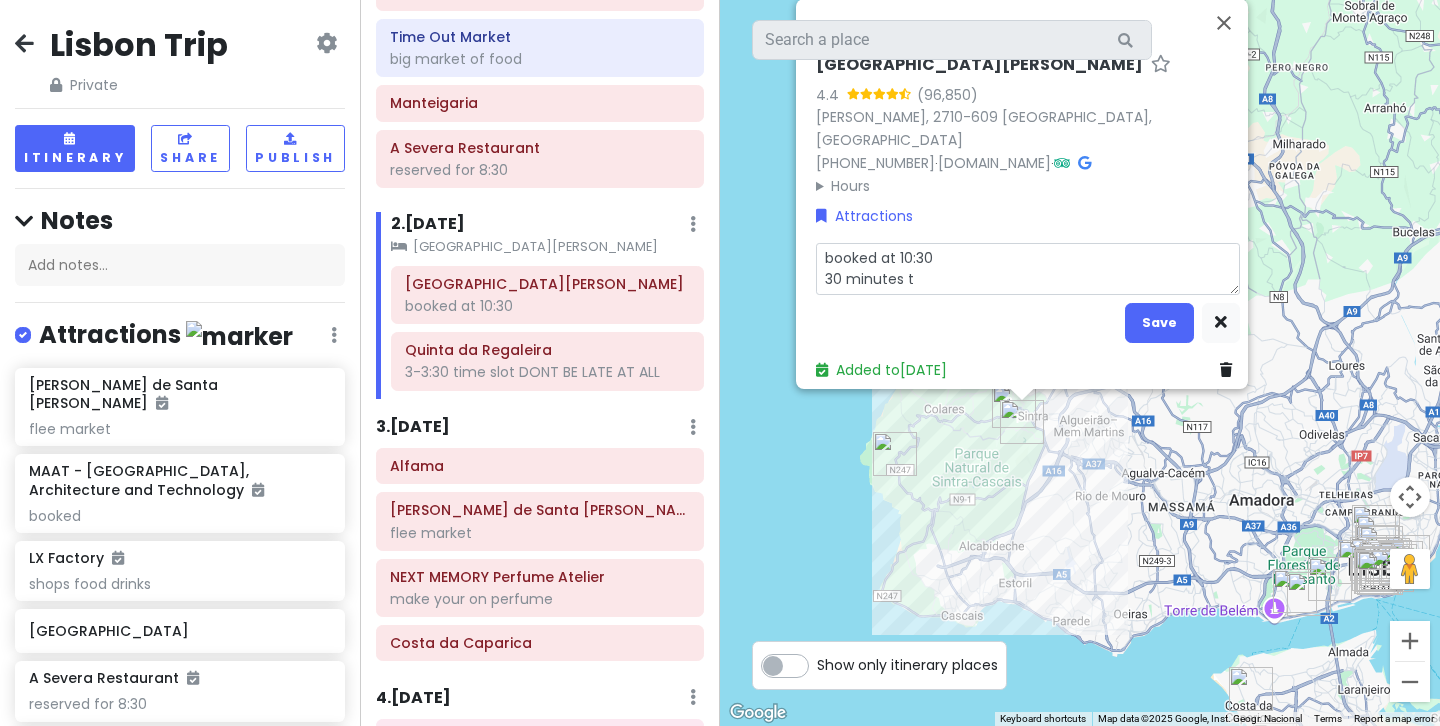type on "x" 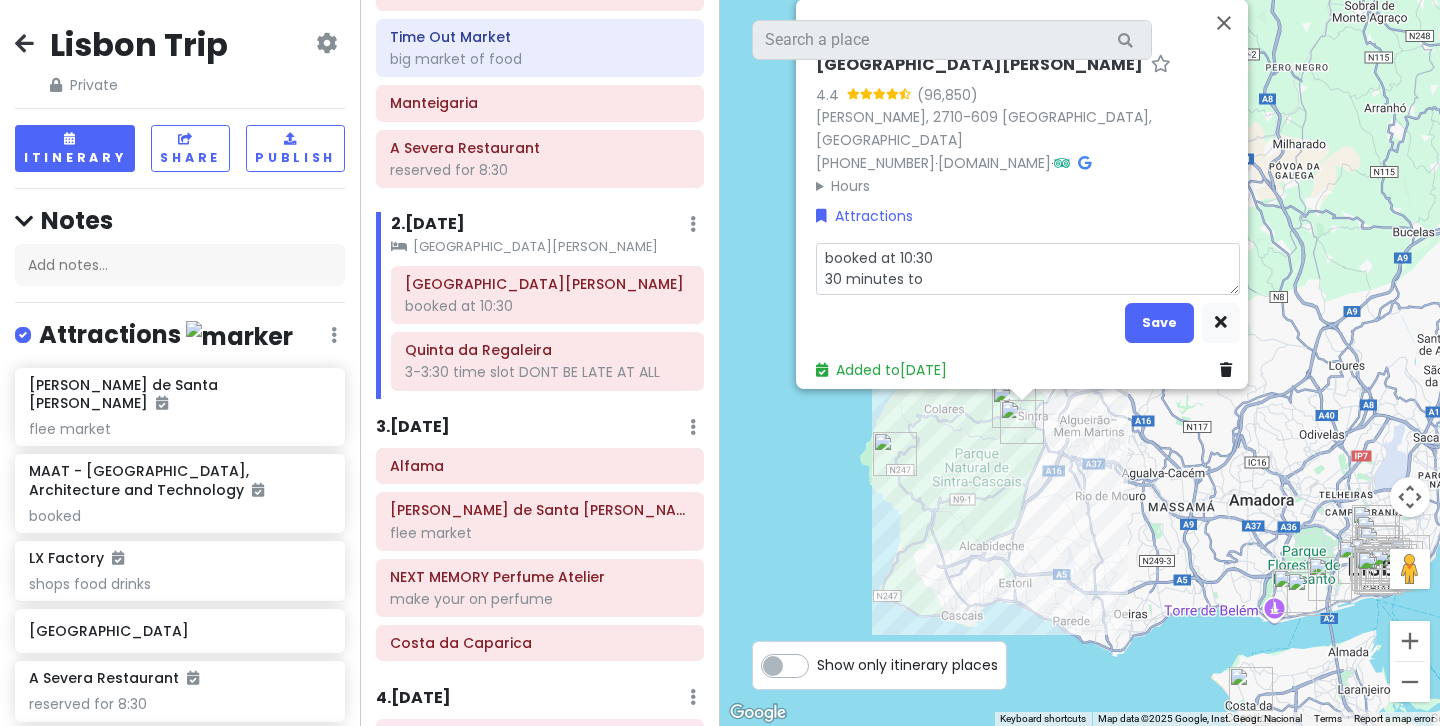 type on "x" 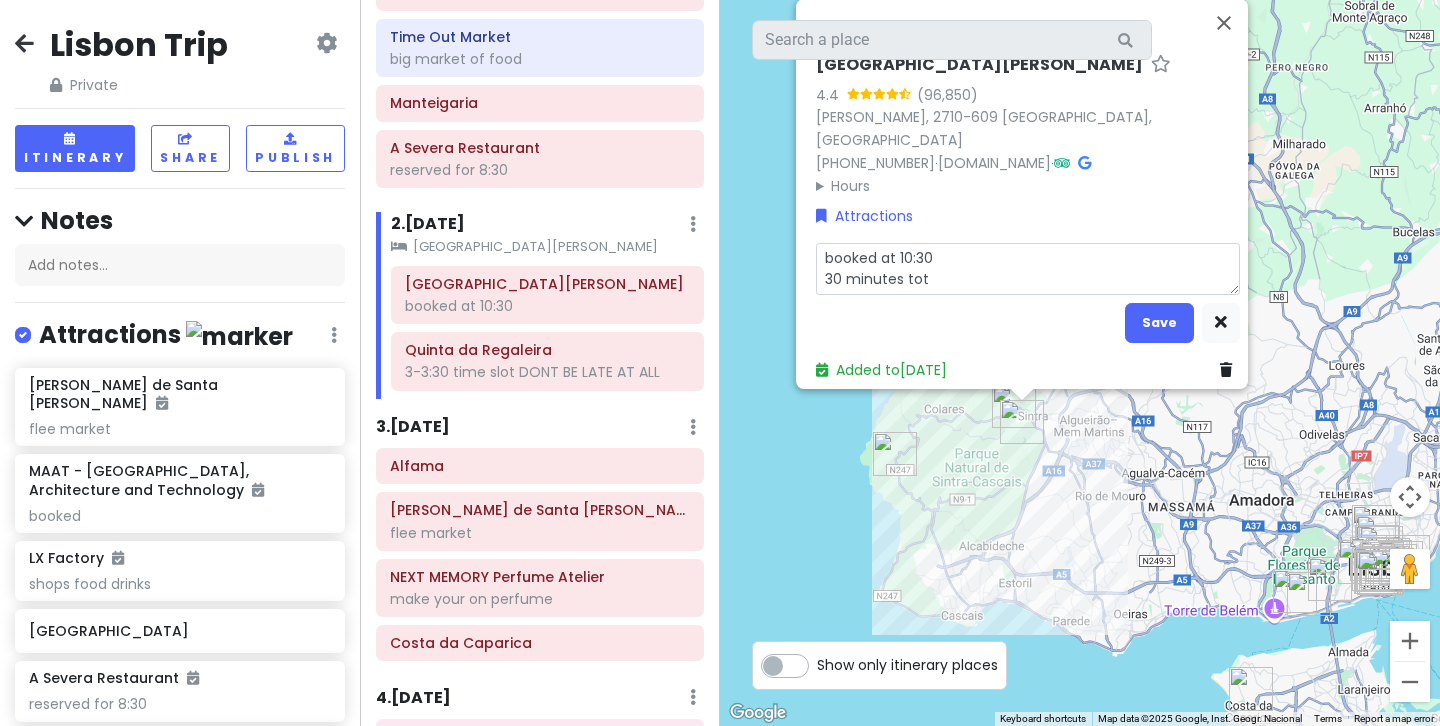 type on "x" 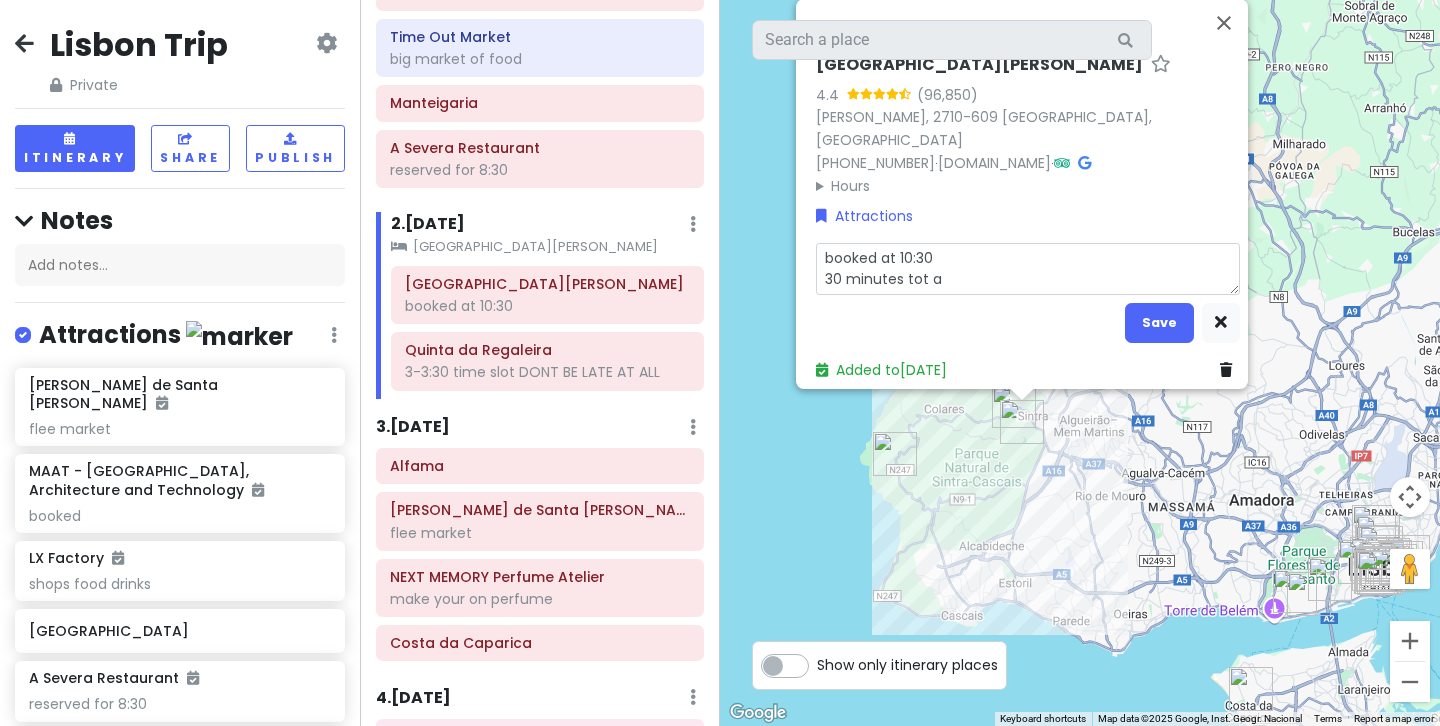 type on "booked at 10:30
30 minutes tot al" 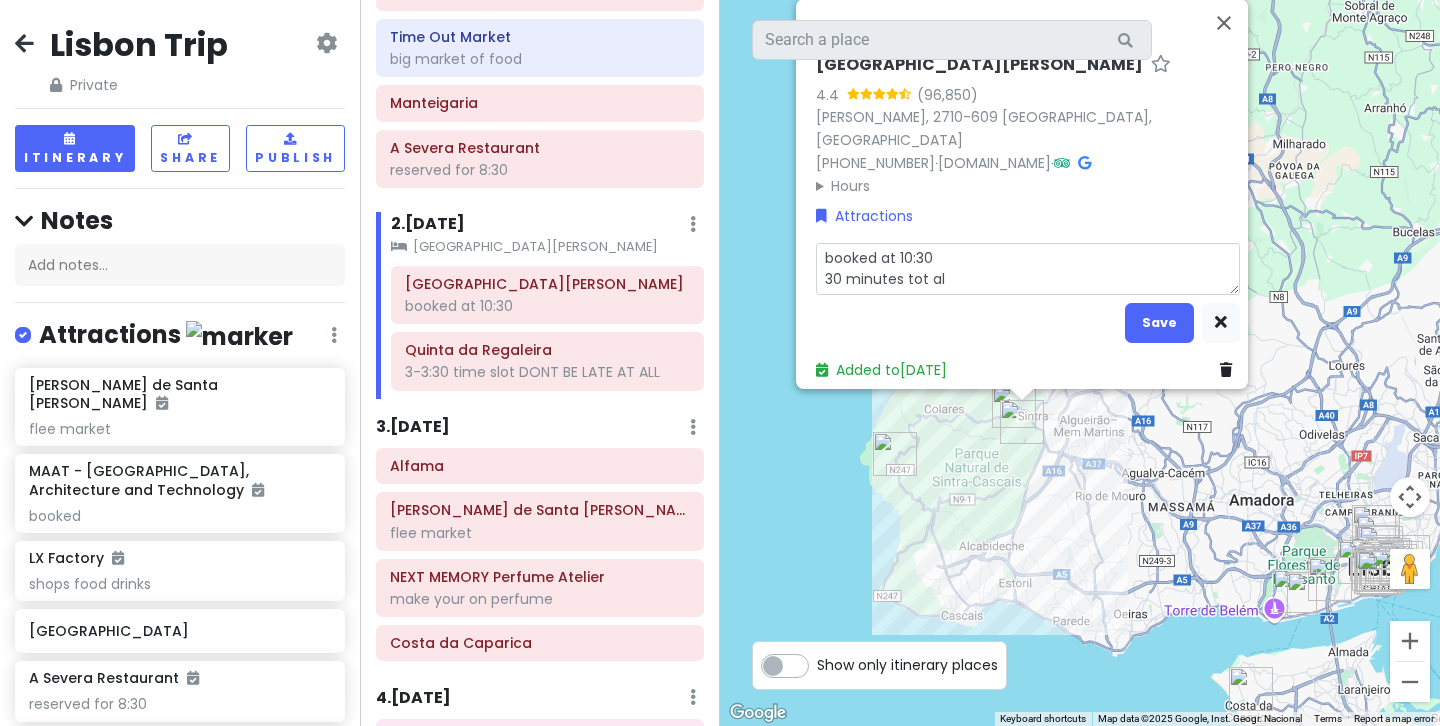 type on "x" 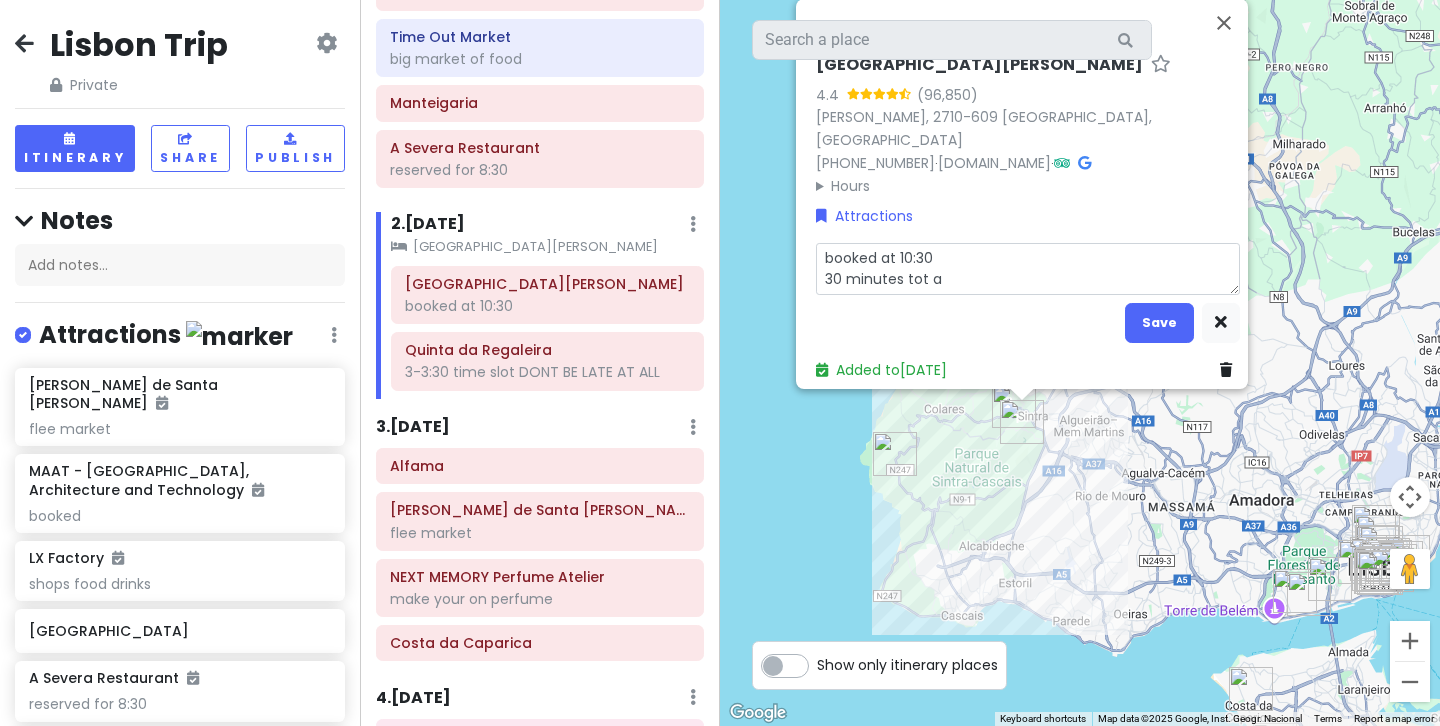 type on "x" 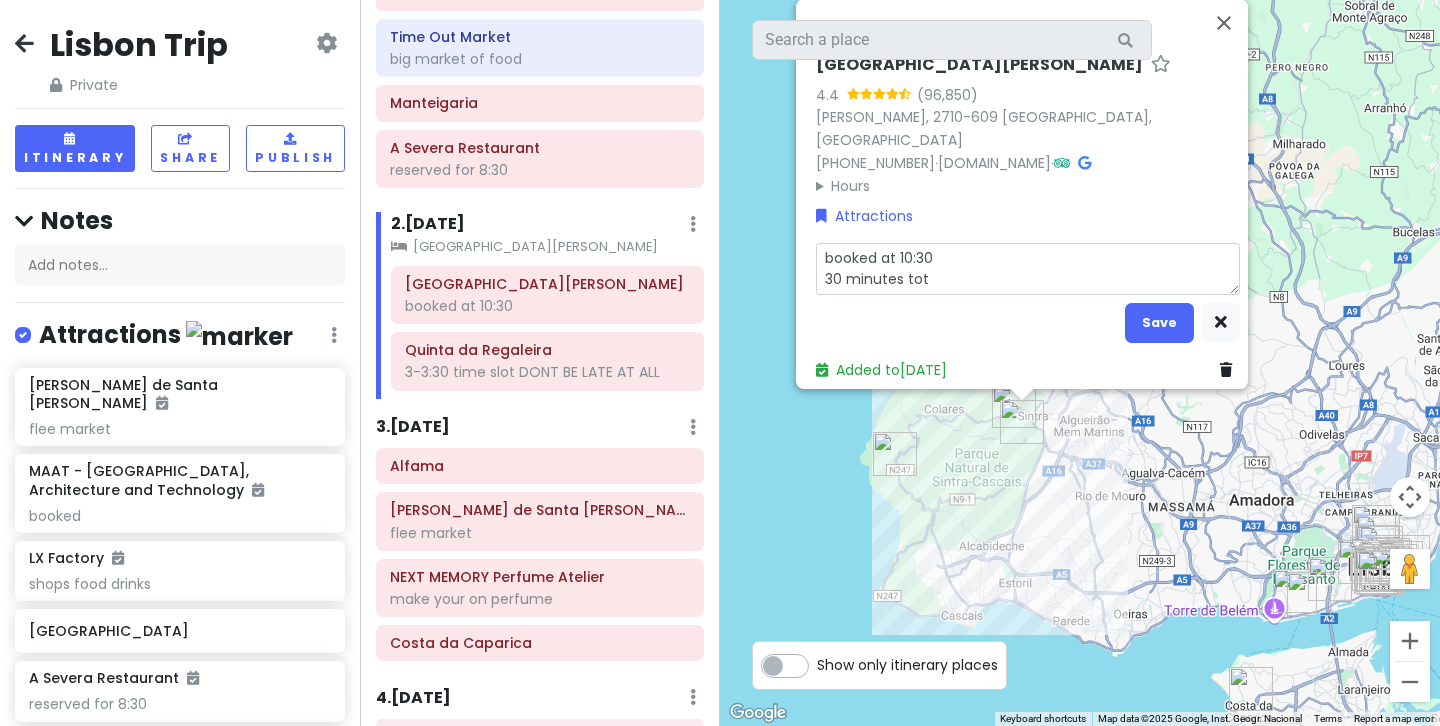 type on "x" 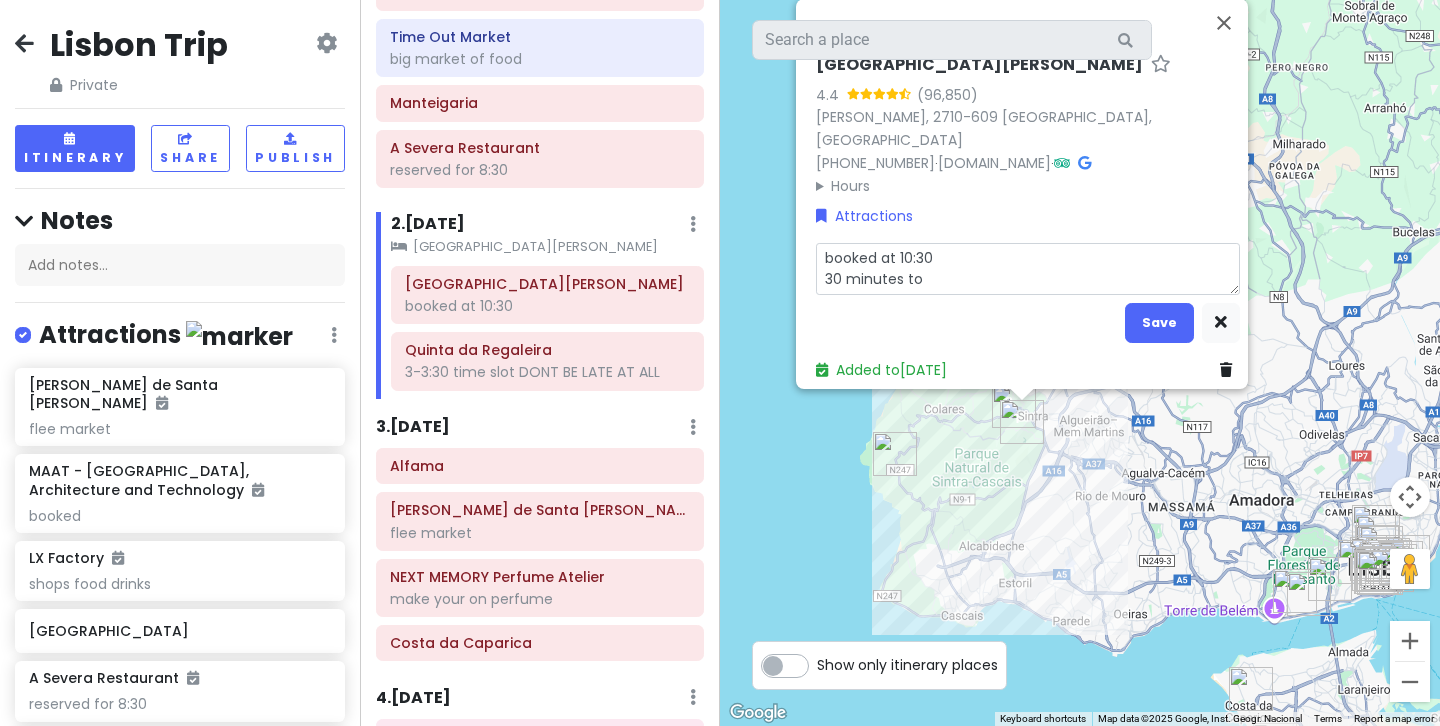 type on "x" 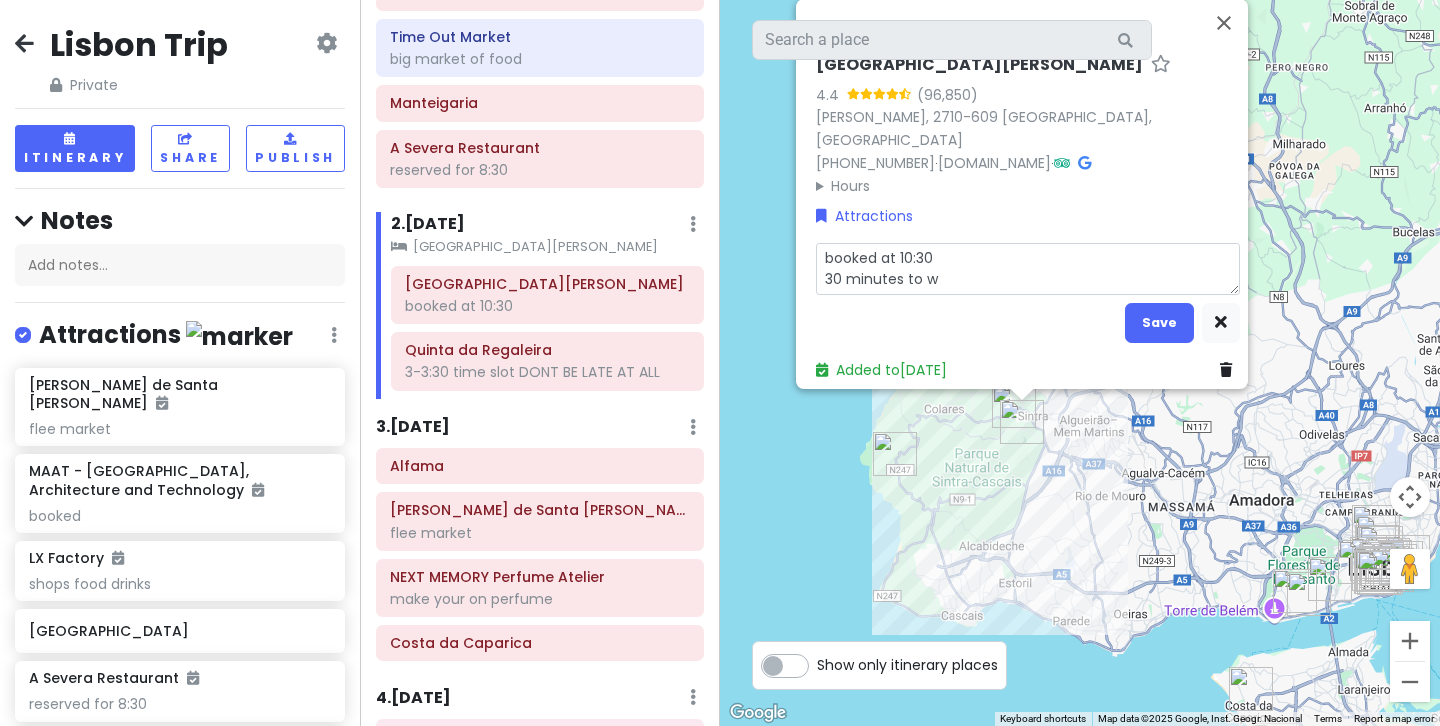 type on "x" 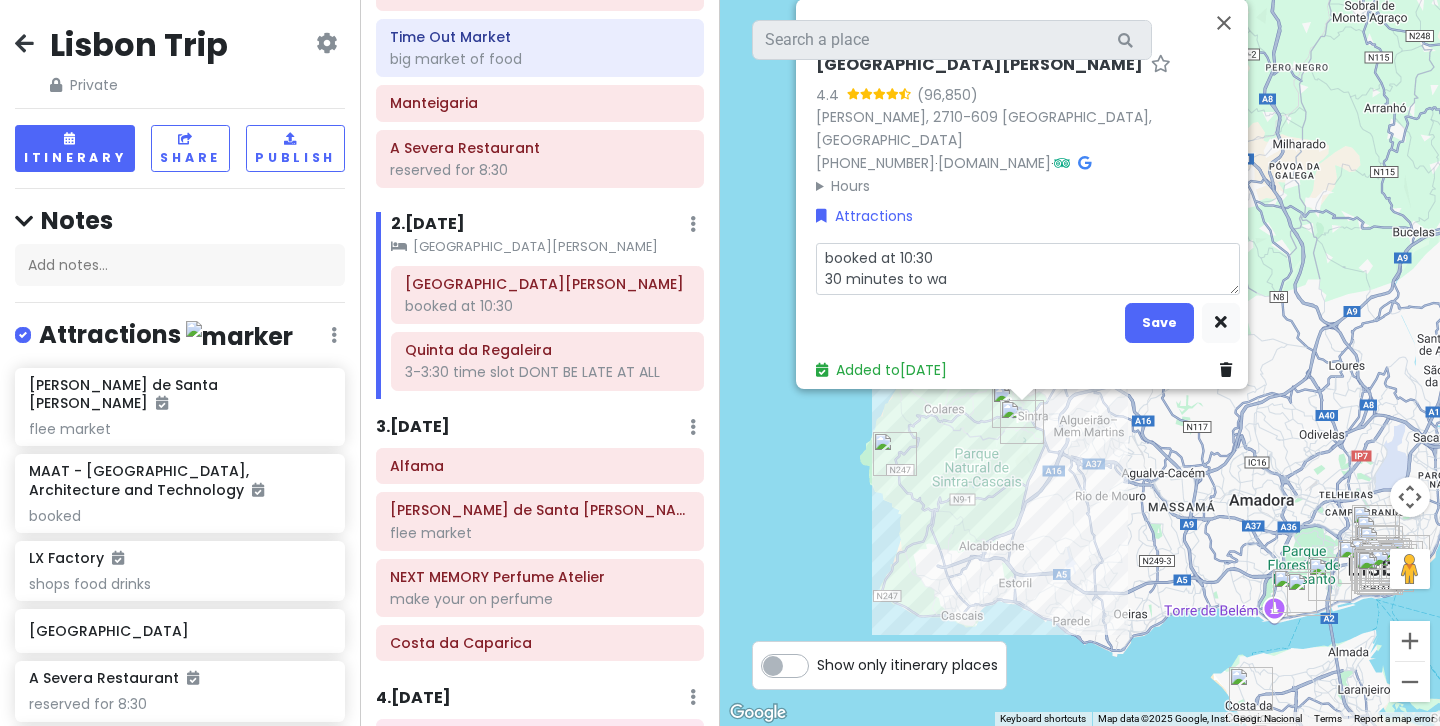 type on "x" 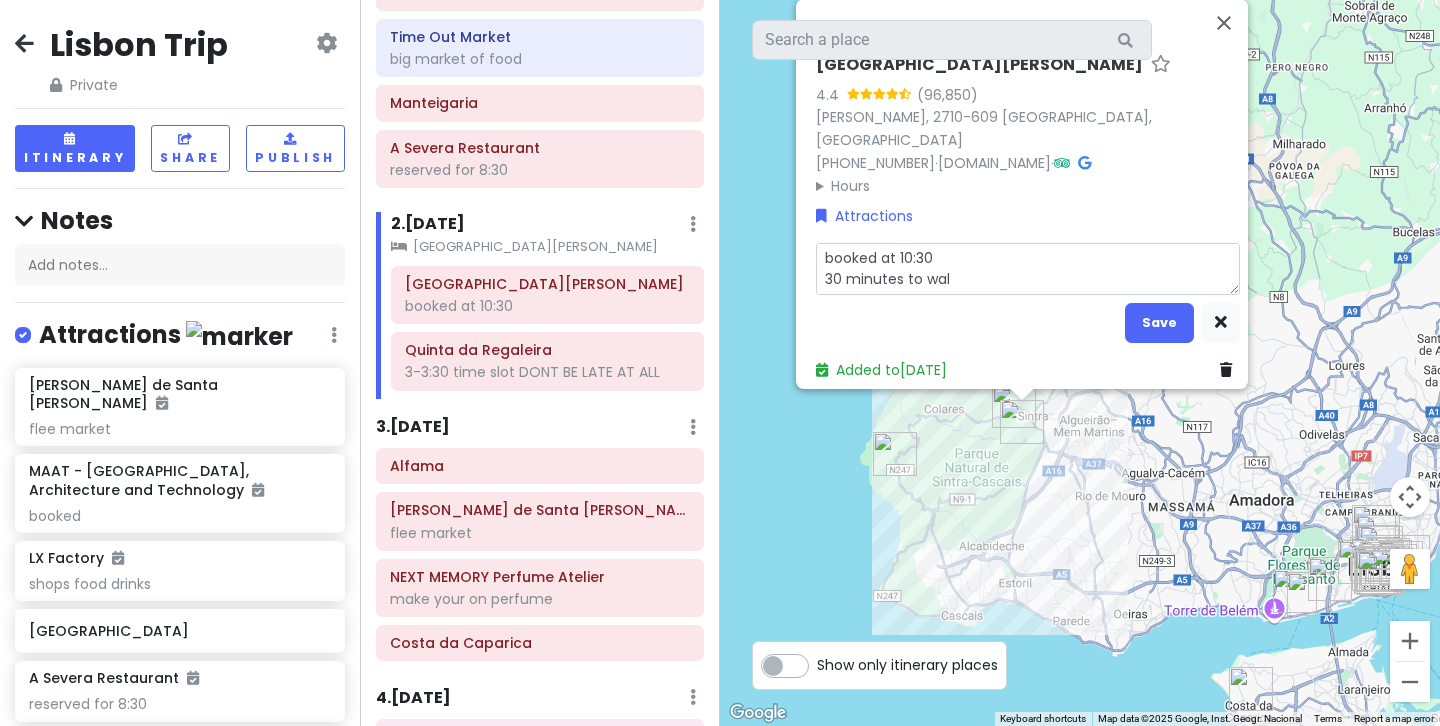 type on "x" 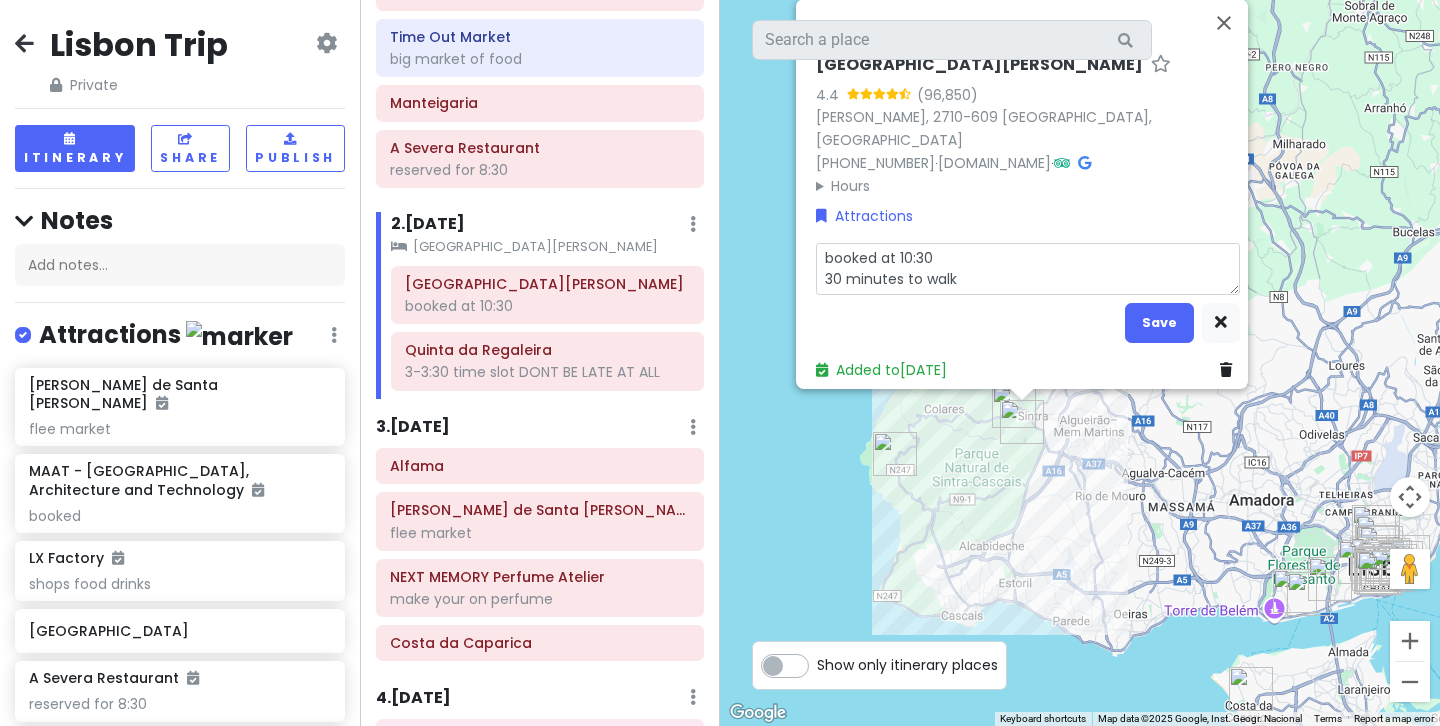 type on "booked at 10:30
30 minutes to walk" 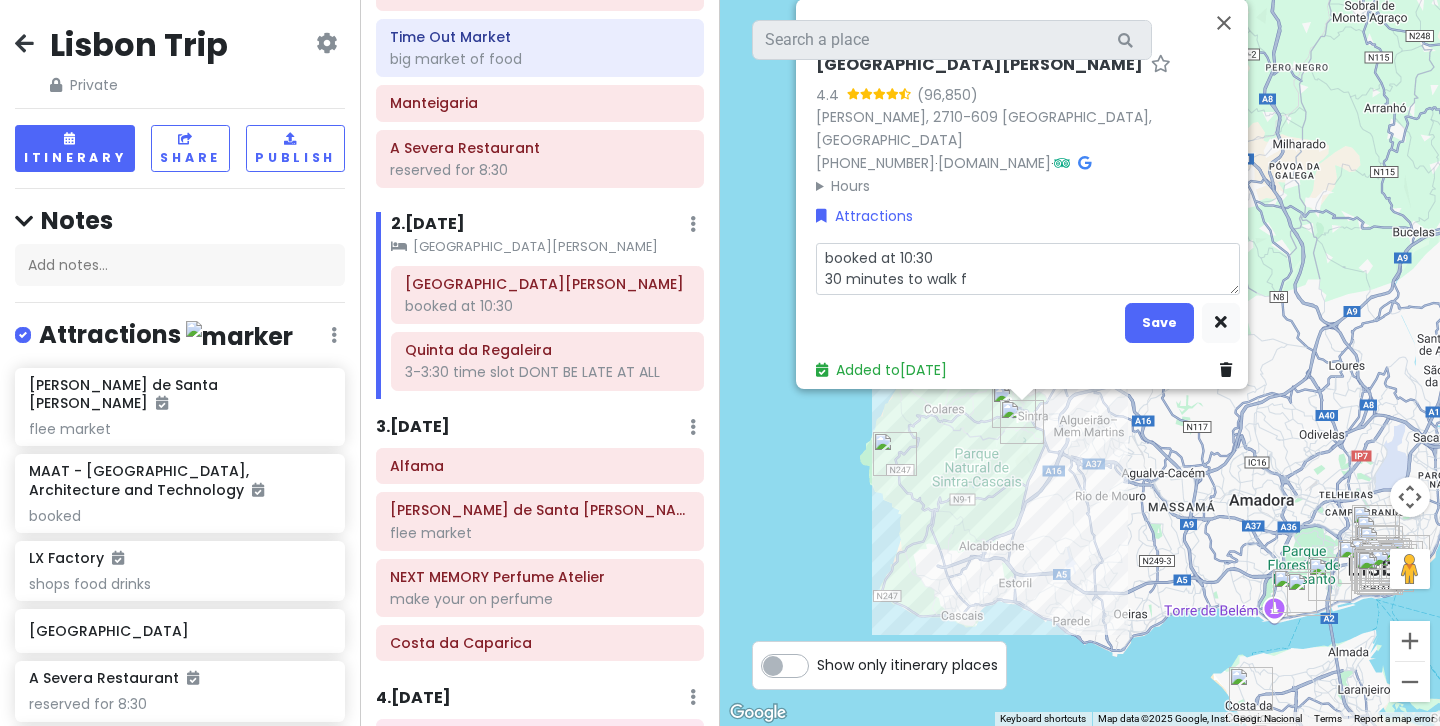 type on "x" 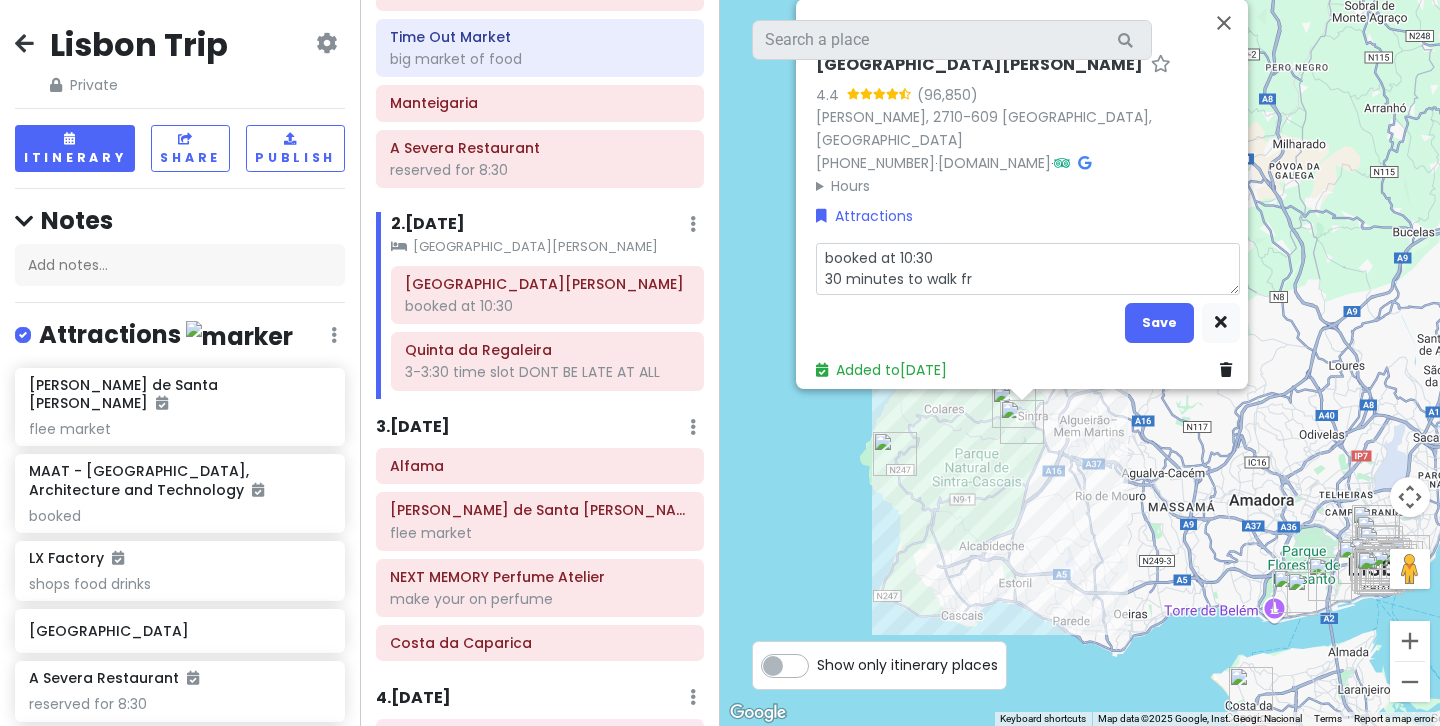 type on "x" 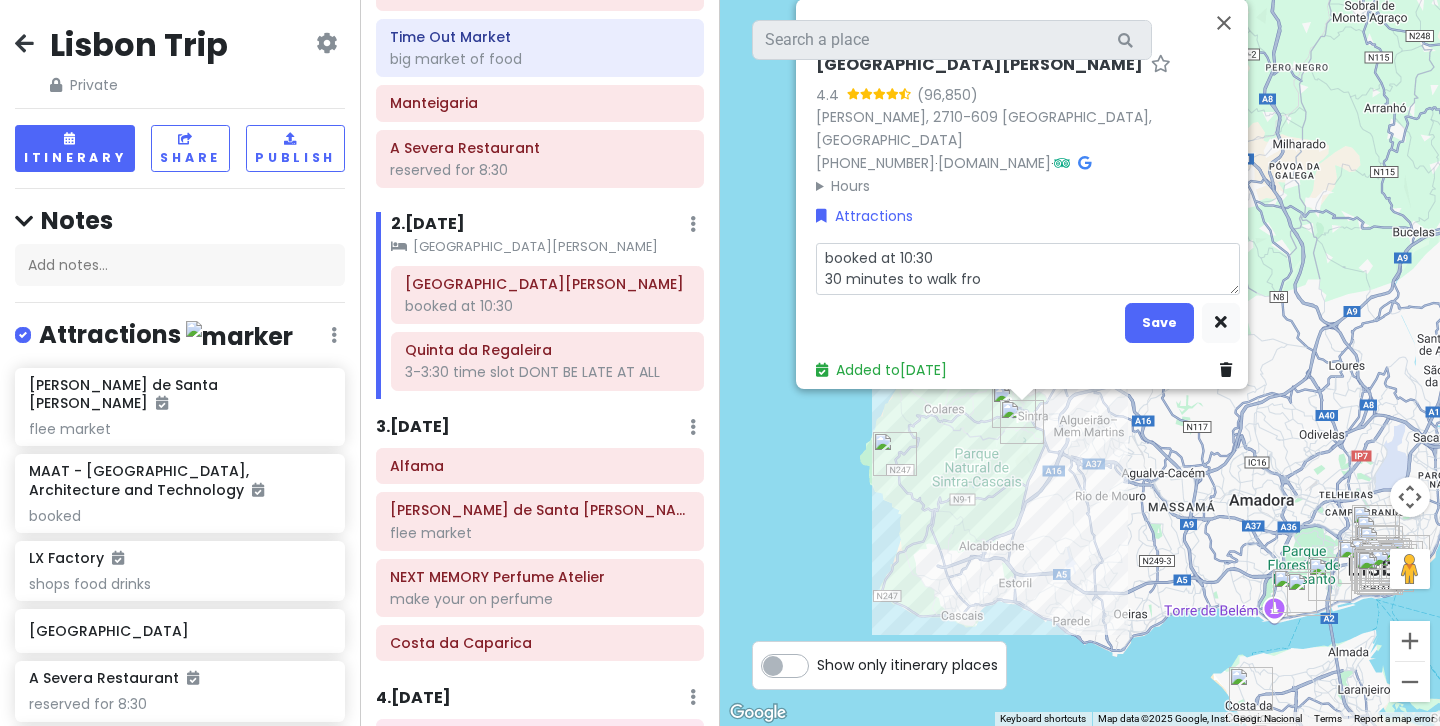 type on "x" 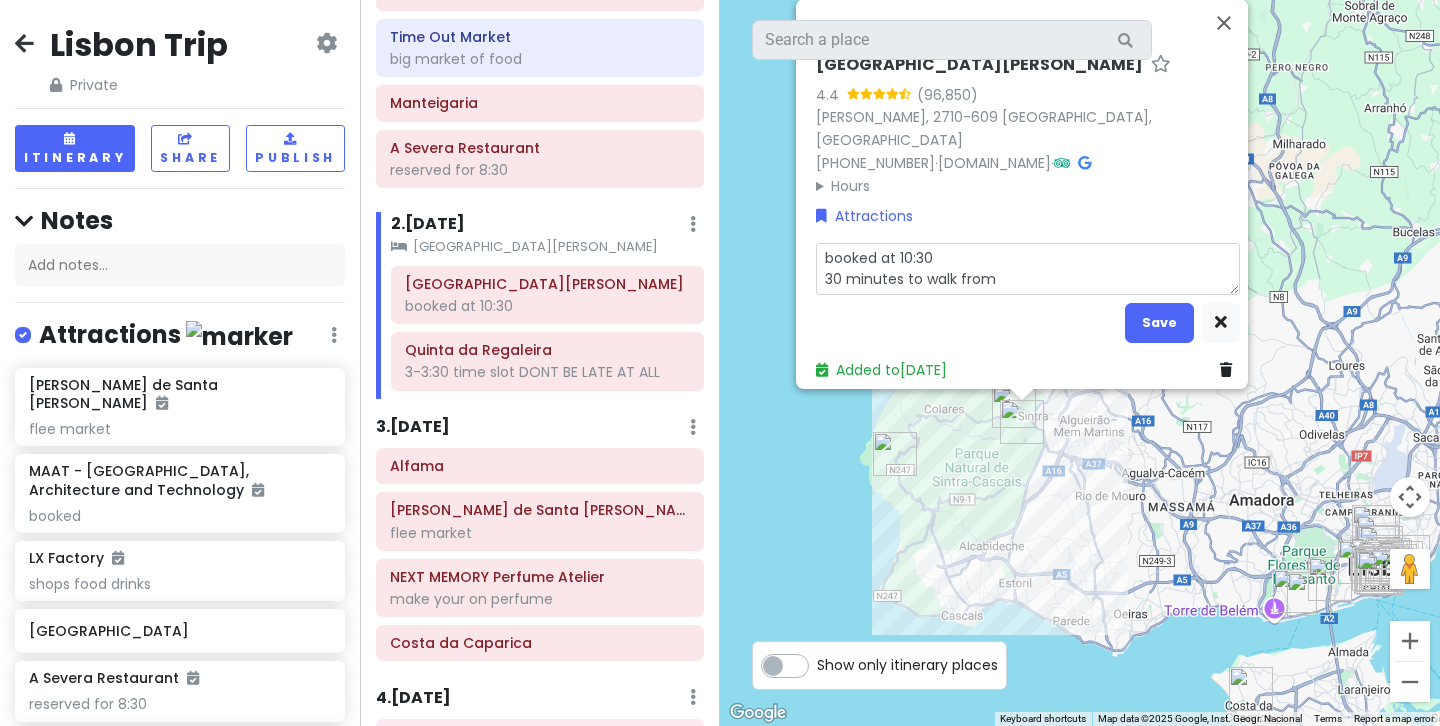 type on "x" 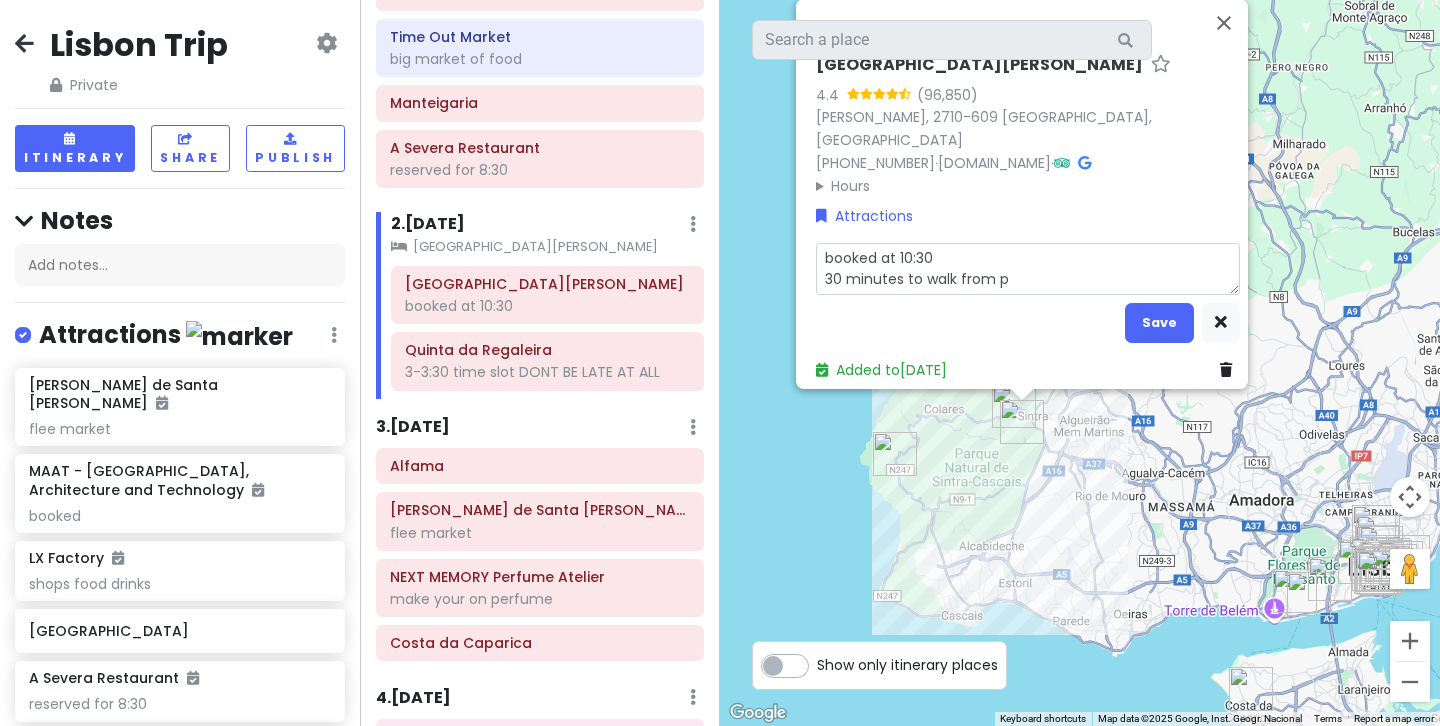 type on "x" 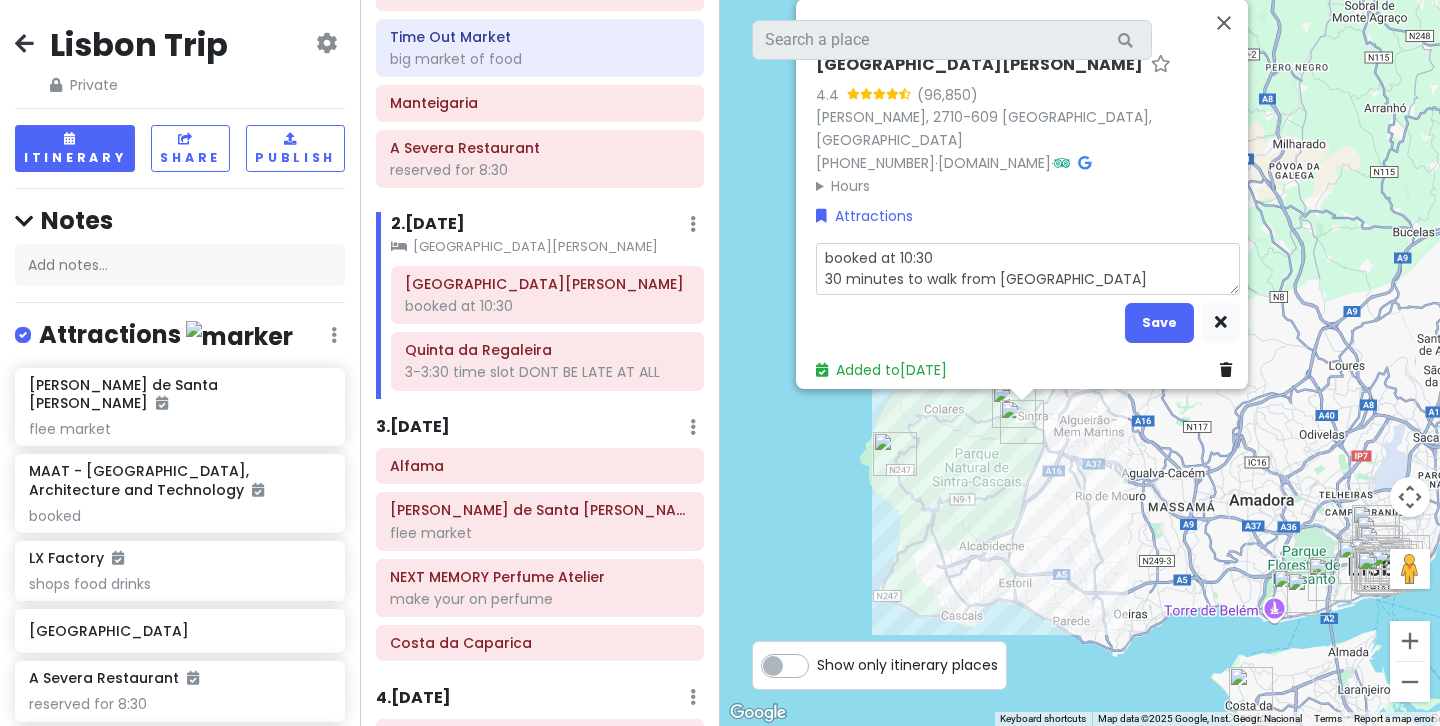 type on "x" 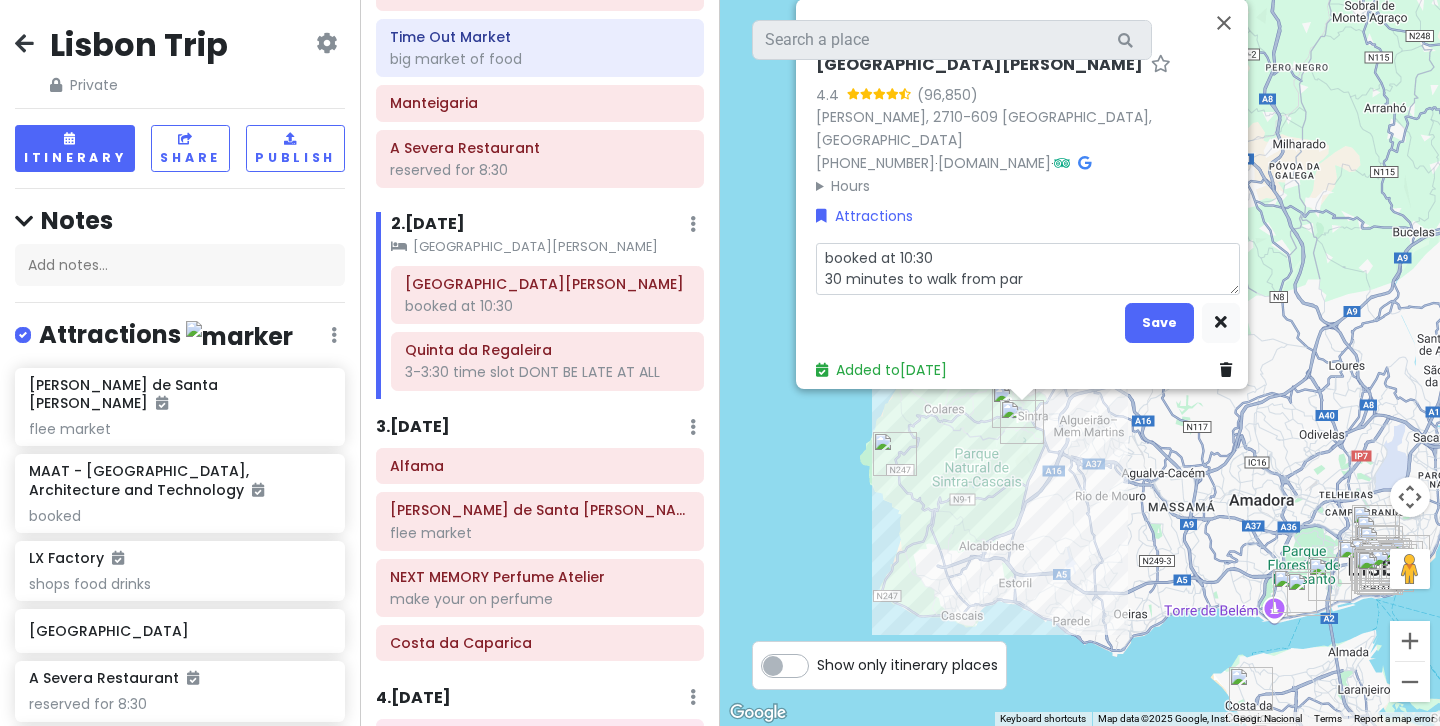 type on "x" 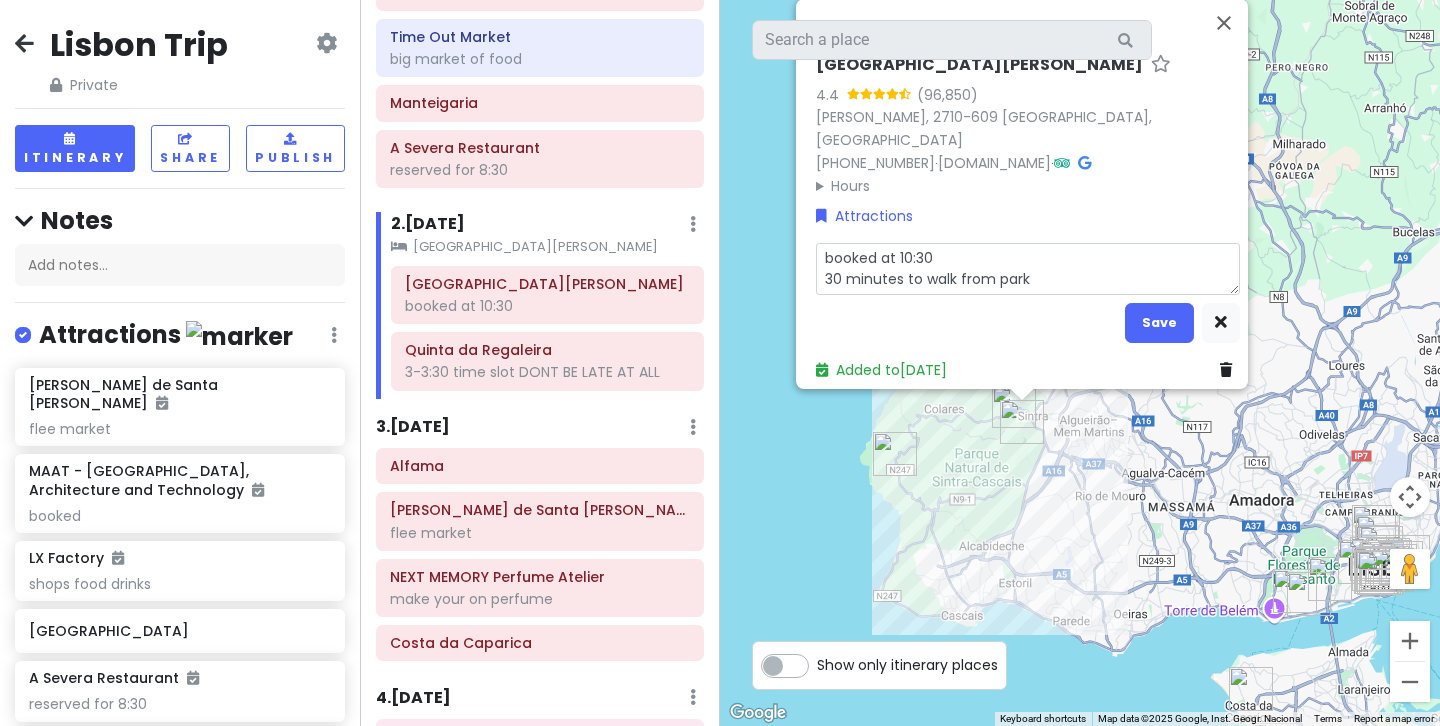 type on "x" 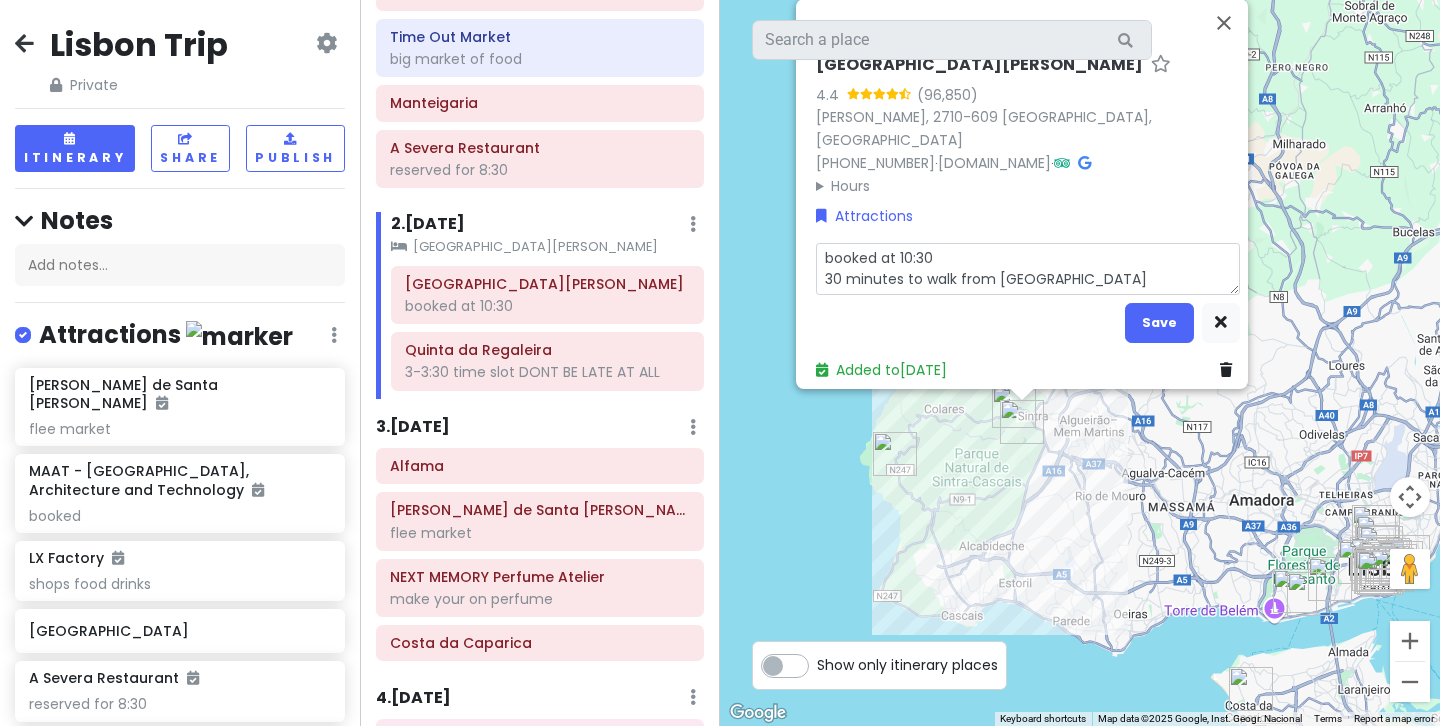 type 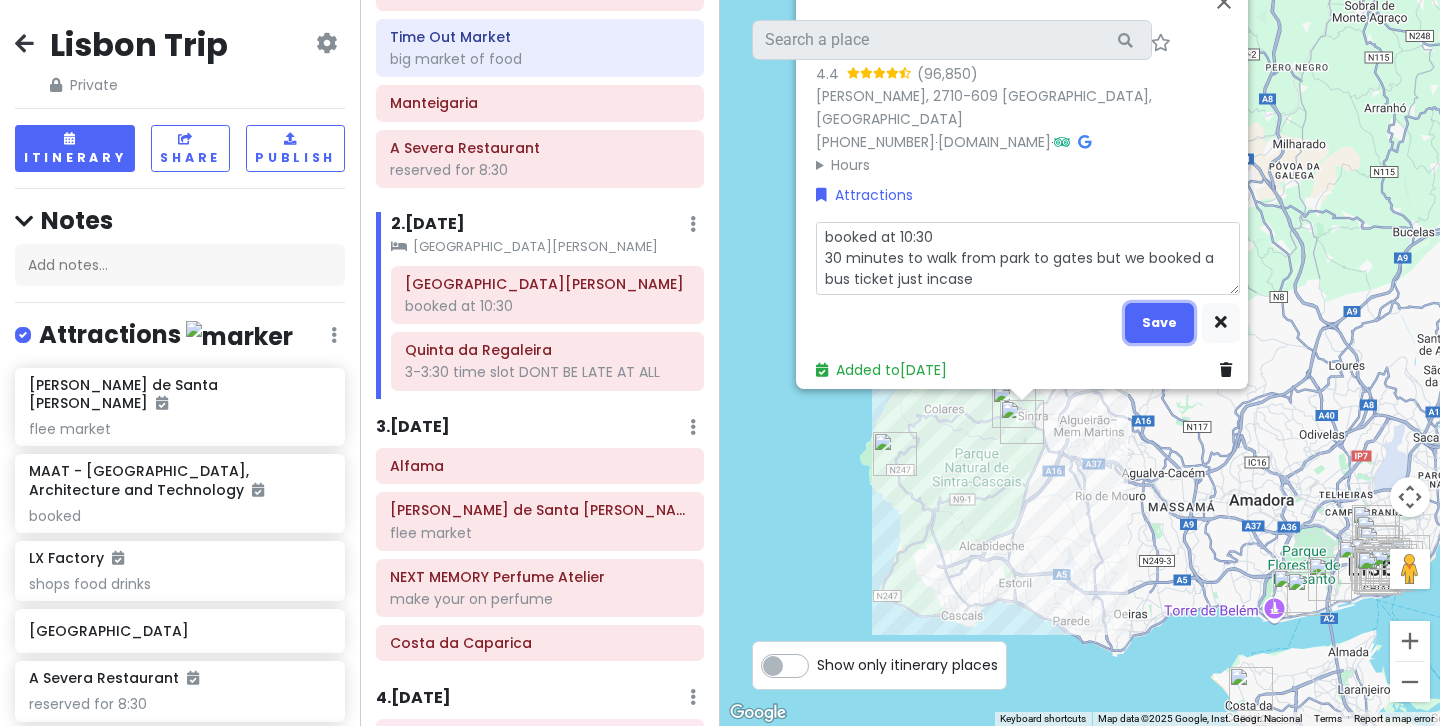 click on "Save" at bounding box center [1159, 322] 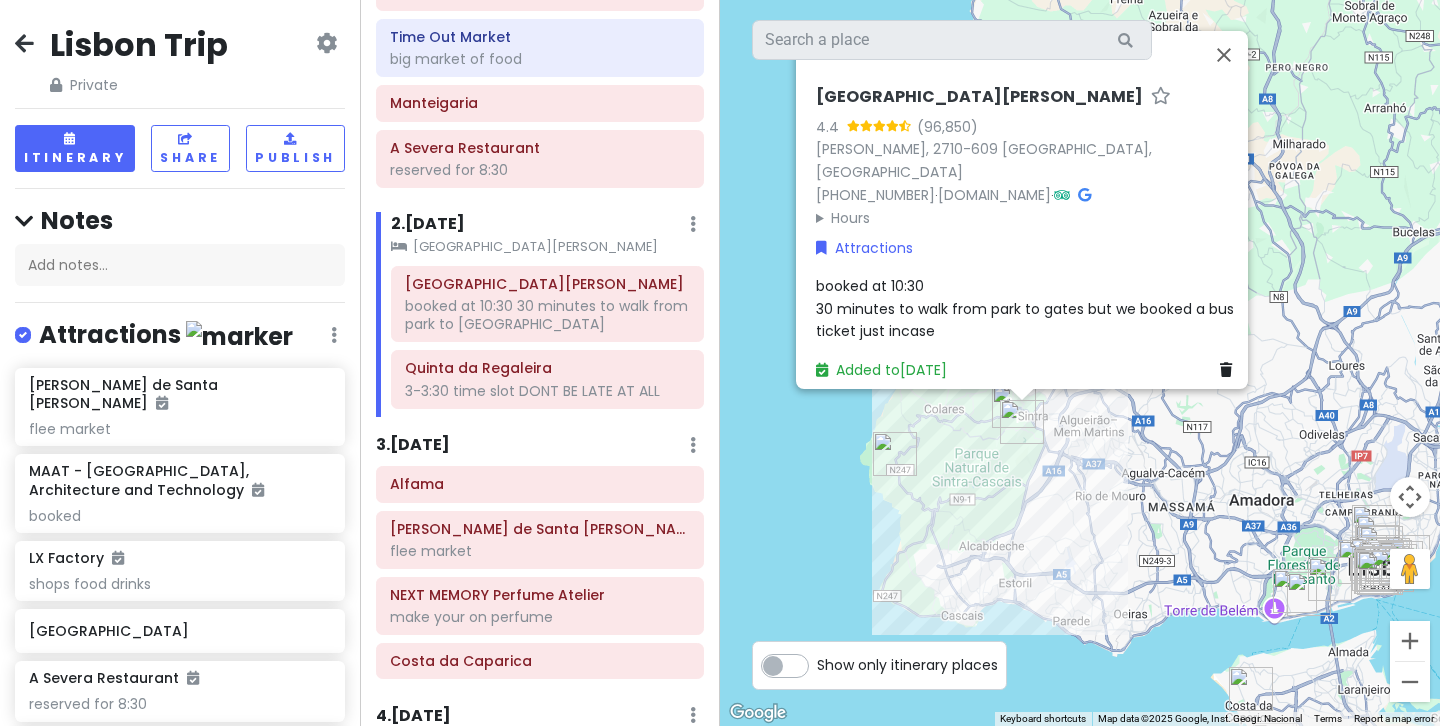 click on "booked at 10:30
30 minutes to walk from park to gates but we booked a bus ticket just incase" at bounding box center (1027, 308) 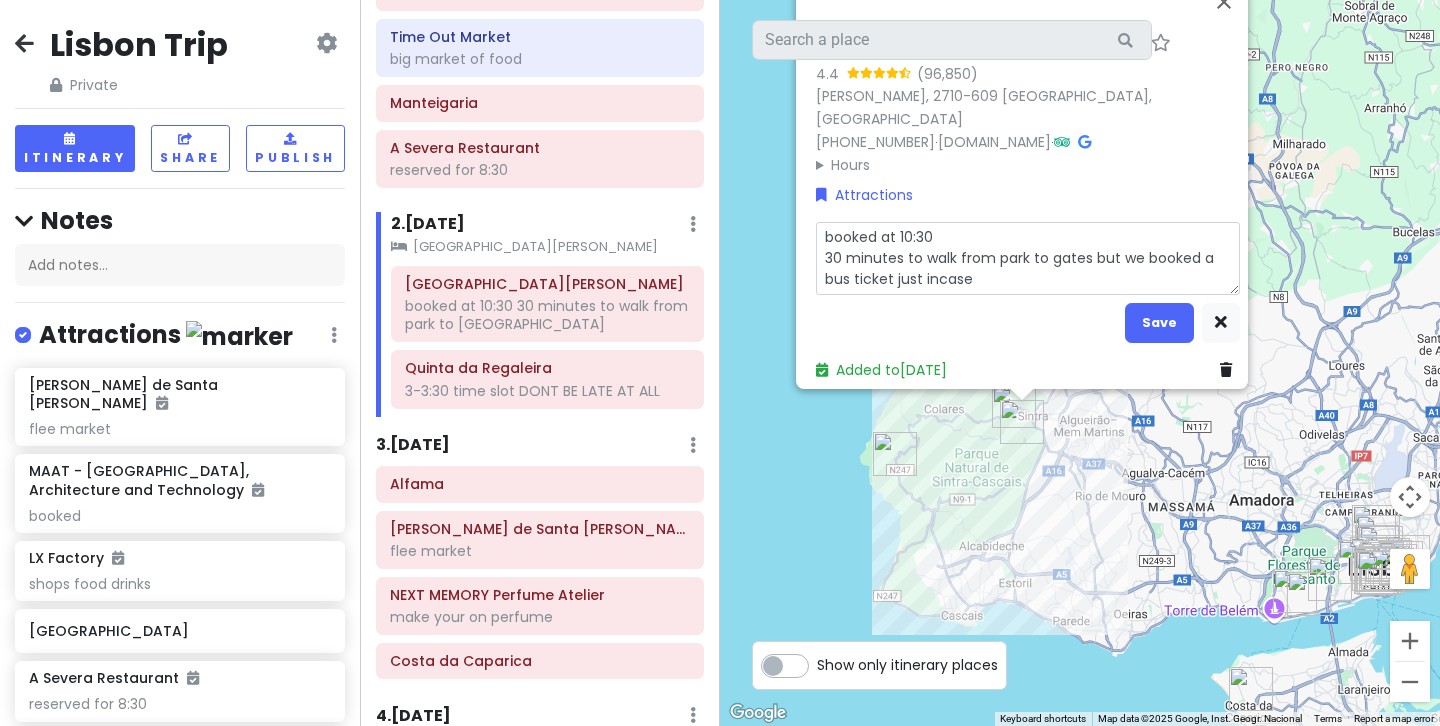 click on "booked at 10:30
30 minutes to walk from park to gates but we booked a bus ticket just incase" at bounding box center [1028, 258] 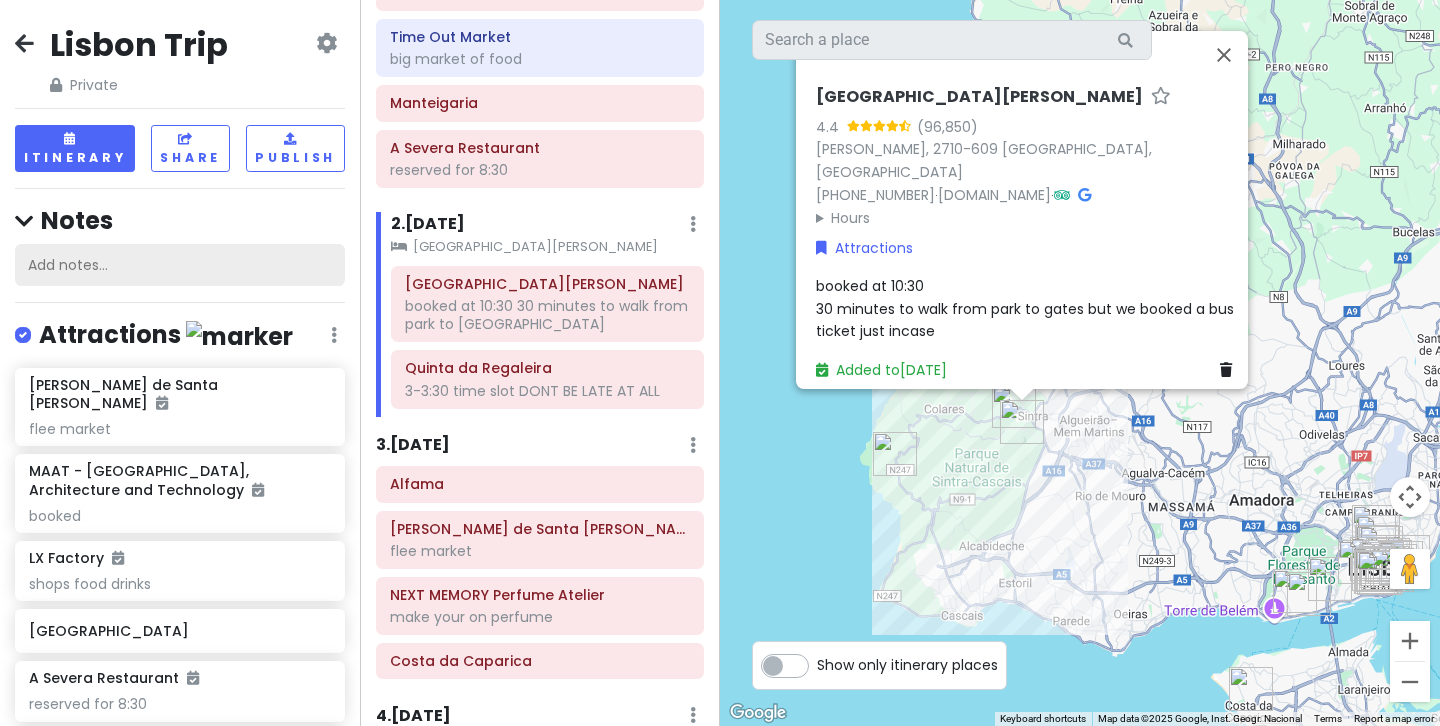 click on "Add notes..." at bounding box center [180, 265] 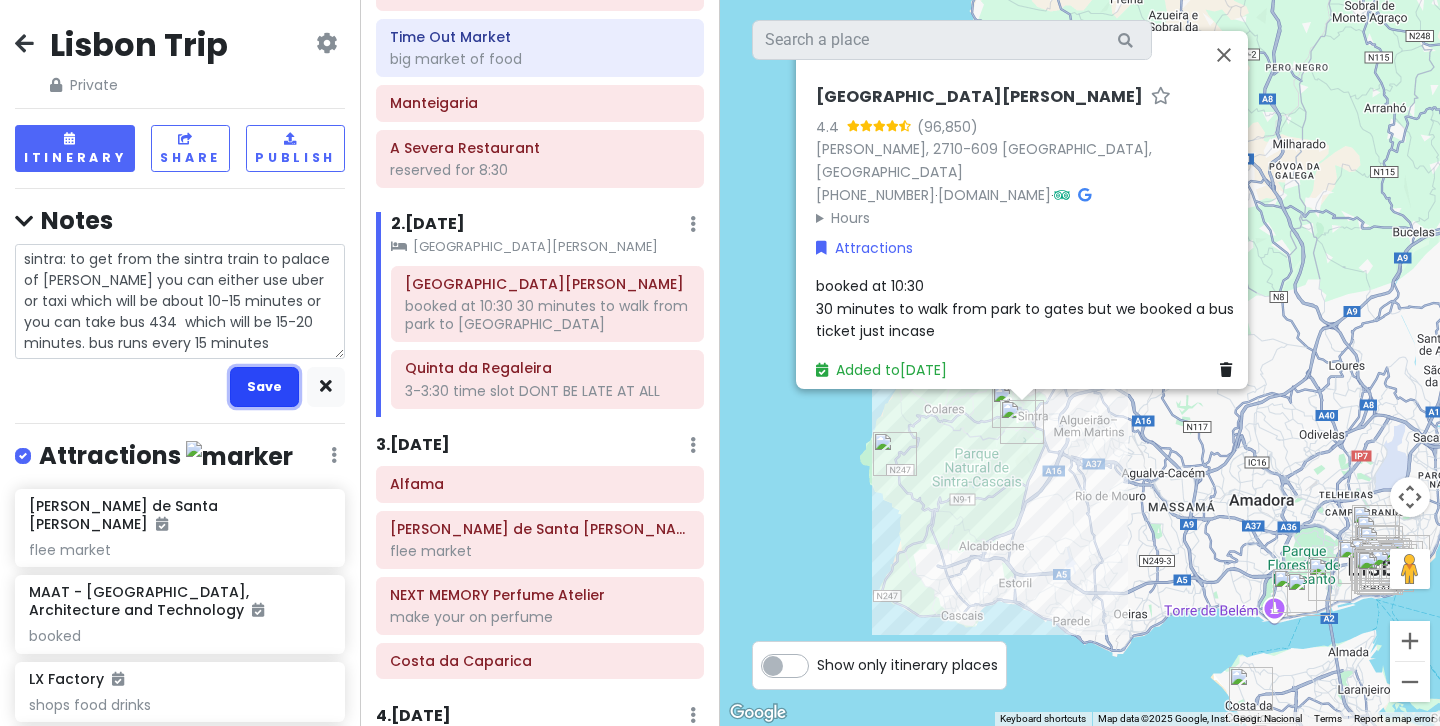 click on "Save" at bounding box center [264, 386] 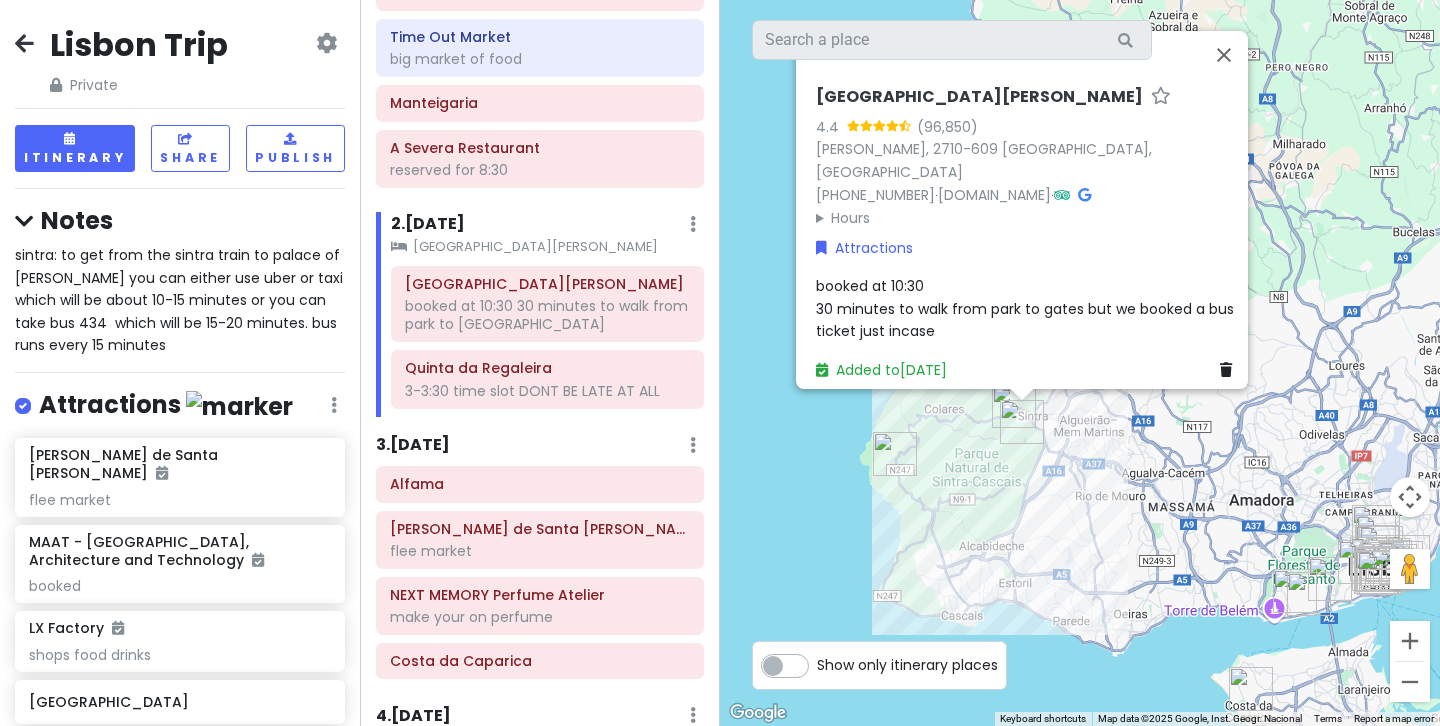 click on "sintra: to get from the sintra train to palace of pena you can either use uber or taxi which will be about 10-15 minutes or you can take bus 434  which will be 15-20 minutes. bus runs every 15 minutes" at bounding box center [181, 300] 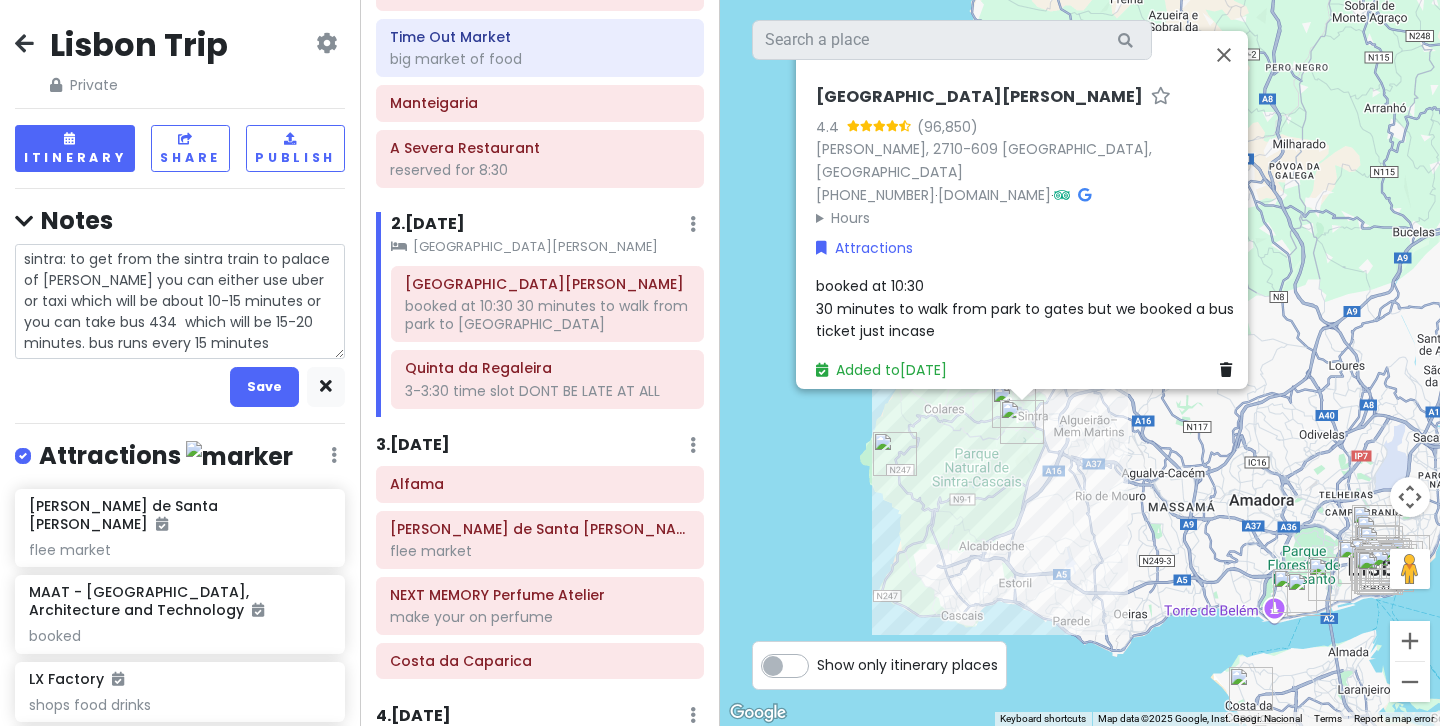 click on "sintra: to get from the sintra train to palace of pena you can either use uber or taxi which will be about 10-15 minutes or you can take bus 434  which will be 15-20 minutes. bus runs every 15 minutes" at bounding box center [180, 301] 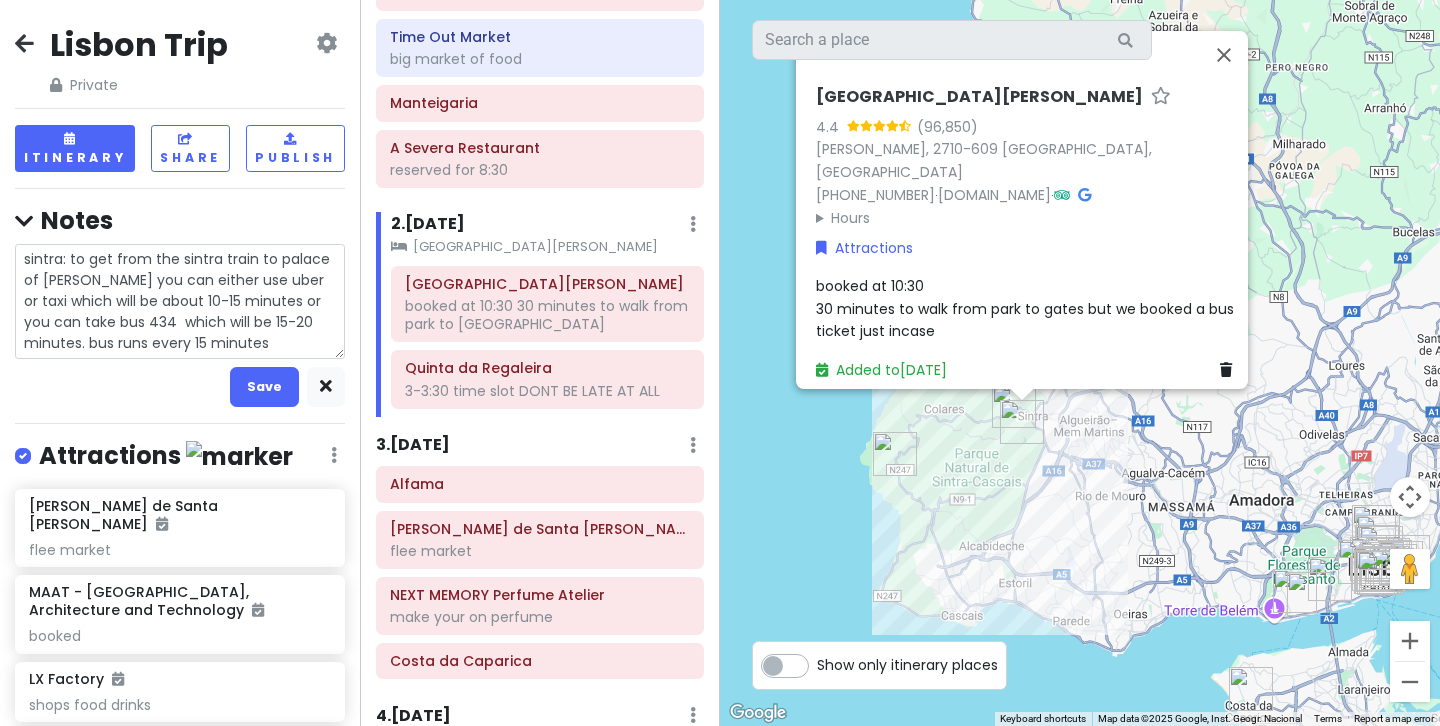 click on "sintra: to get from the sintra train to palace of pena you can either use uber or taxi which will be about 10-15 minutes or you can take bus 434  which will be 15-20 minutes. bus runs every 15 minutes" at bounding box center (180, 301) 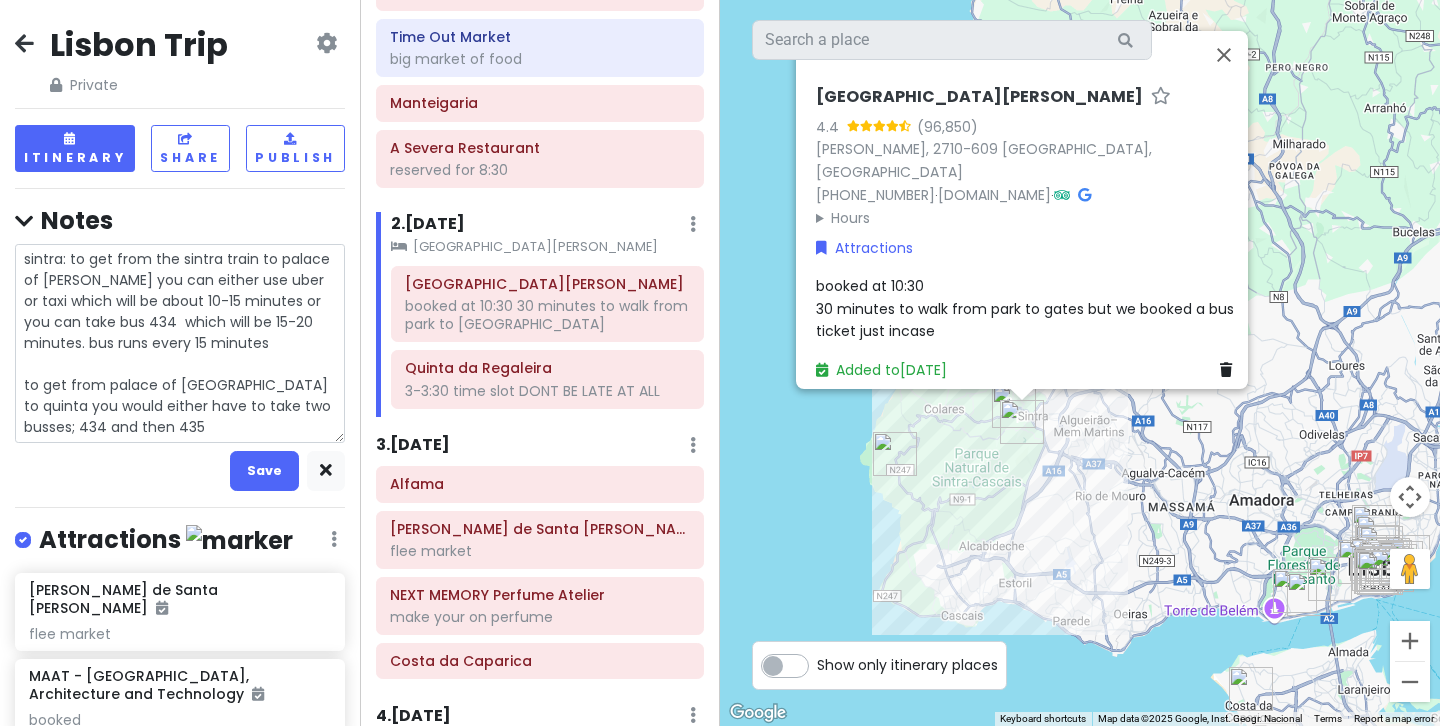 click on "sintra: to get from the sintra train to palace of pena you can either use uber or taxi which will be about 10-15 minutes or you can take bus 434  which will be 15-20 minutes. bus runs every 15 minutes
to get from palace of pena to quinta you would either have to take two busses; 434 and then 435" at bounding box center [180, 343] 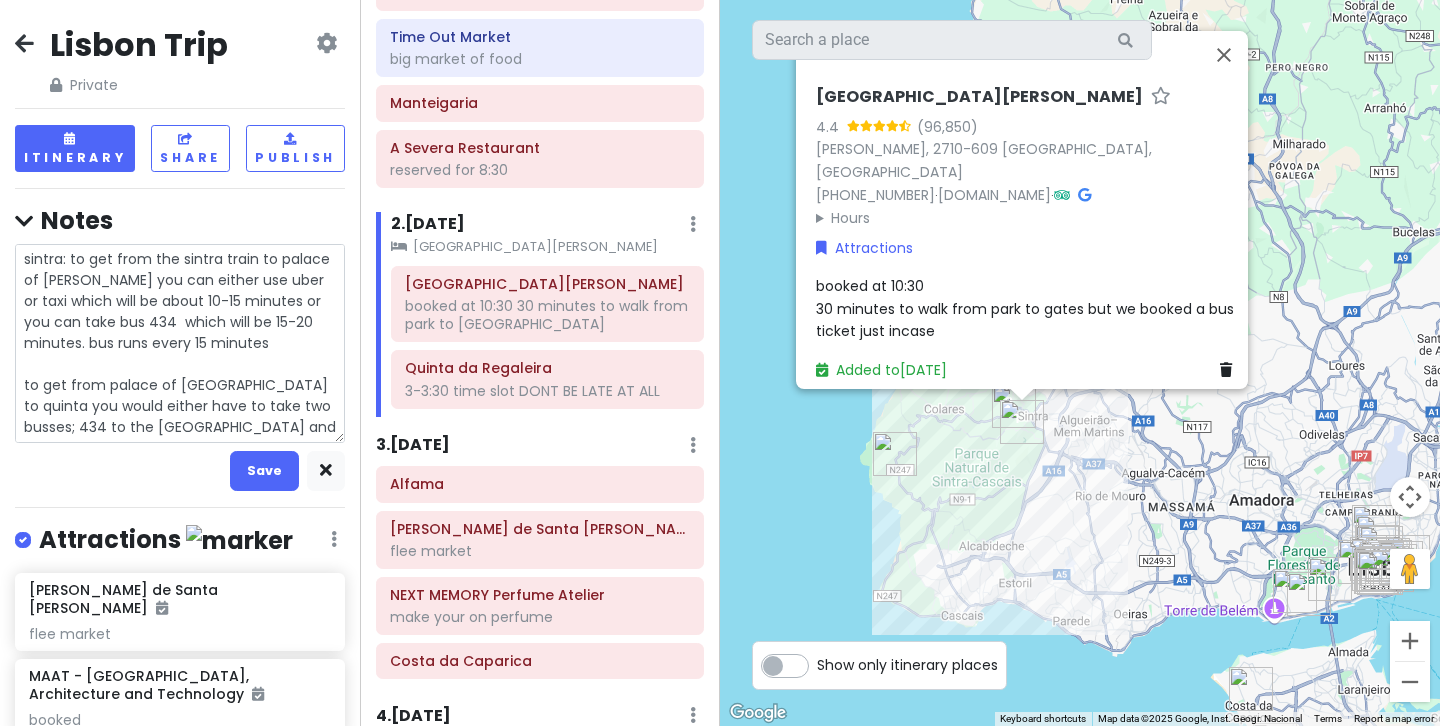 click on "sintra: to get from the sintra train to palace of pena you can either use uber or taxi which will be about 10-15 minutes or you can take bus 434  which will be 15-20 minutes. bus runs every 15 minutes
to get from palace of pena to quinta you would either have to take two busses; 434 to the sintra train station and then 435" at bounding box center [180, 343] 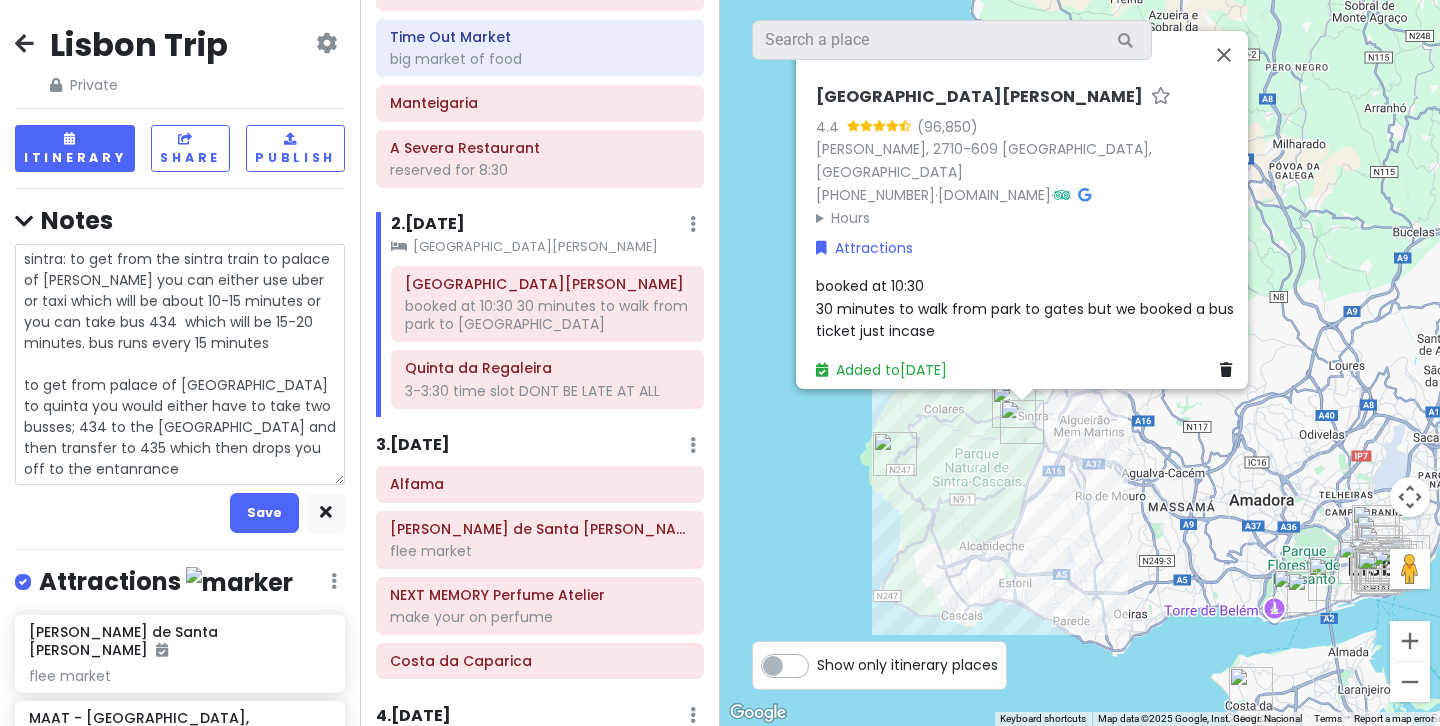 click on "sintra: to get from the sintra train to palace of pena you can either use uber or taxi which will be about 10-15 minutes or you can take bus 434  which will be 15-20 minutes. bus runs every 15 minutes
to get from palace of pena to quinta you would either have to take two busses; 434 to the sintra train station and then transfer to 435 which then drops you off to the entanrance" at bounding box center (180, 364) 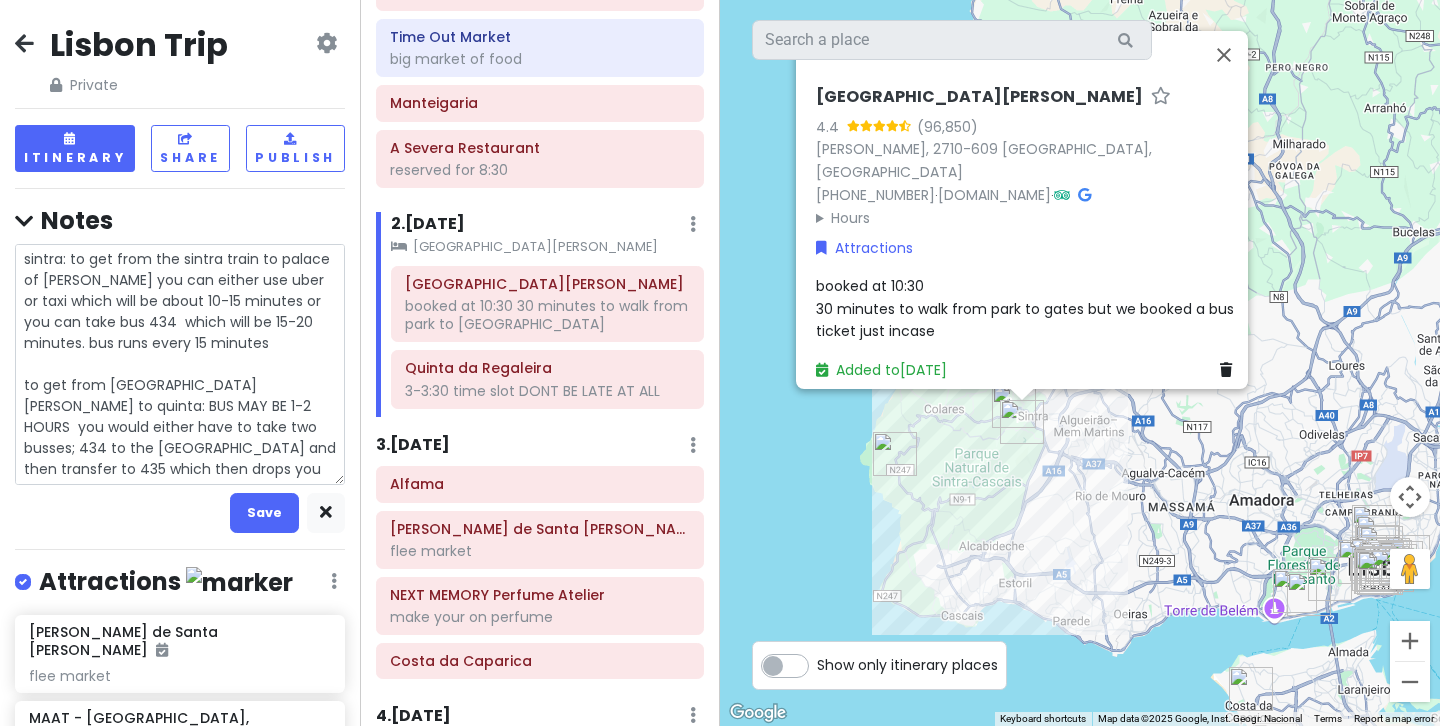 click on "sintra: to get from the sintra train to palace of pena you can either use uber or taxi which will be about 10-15 minutes or you can take bus 434  which will be 15-20 minutes. bus runs every 15 minutes
to get from palace of pena to quinta: BUS MAY BE 1-2 HOURS  you would either have to take two busses; 434 to the sintra train station and then transfer to 435 which then drops you off to the entanrance" at bounding box center (180, 364) 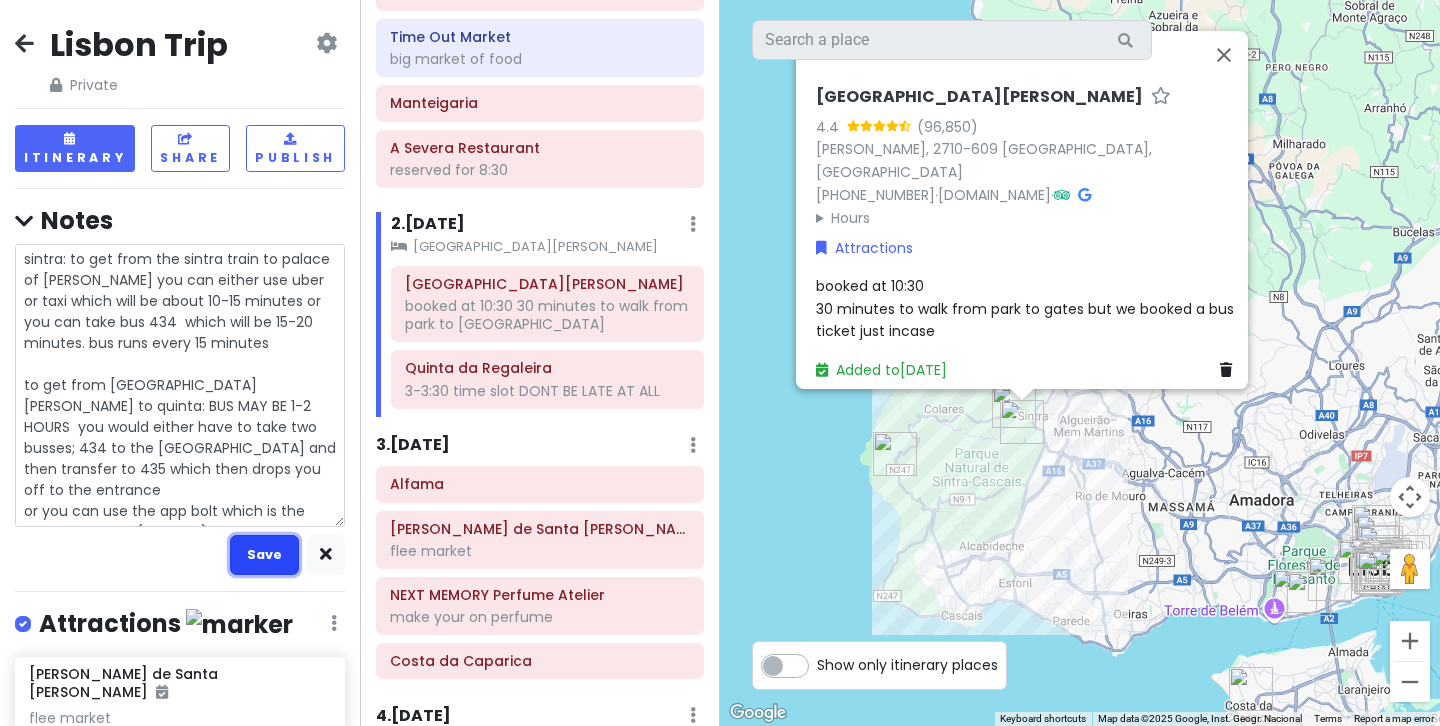 click on "Save" at bounding box center [264, 554] 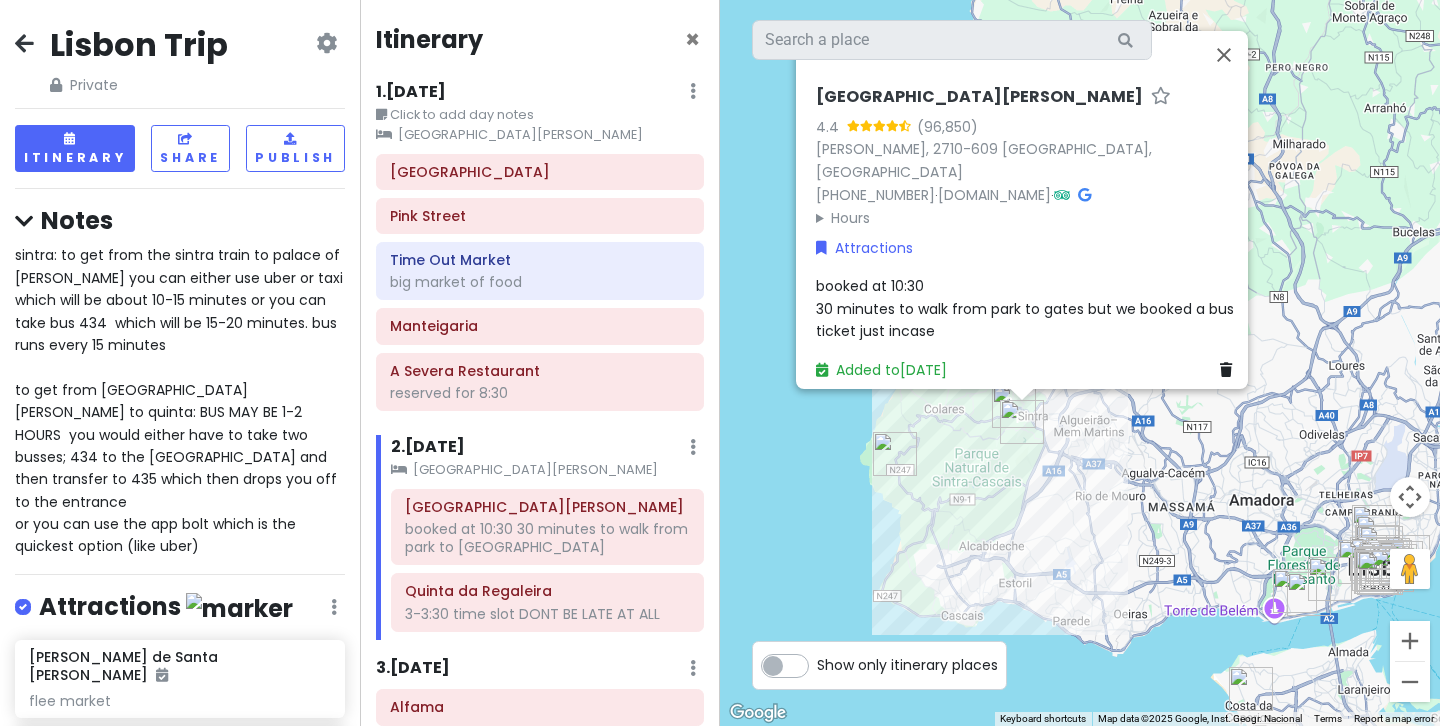 scroll, scrollTop: 499, scrollLeft: 0, axis: vertical 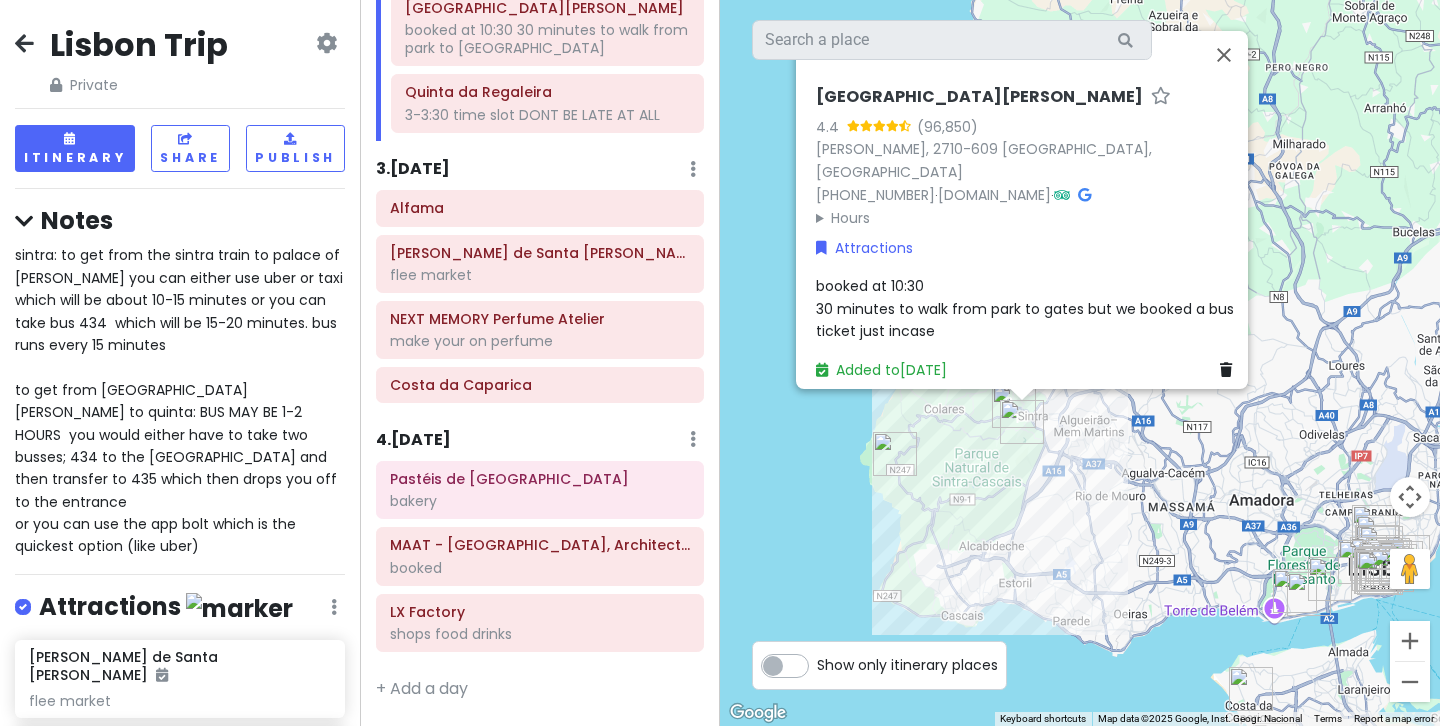 click on "sintra: to get from the sintra train to palace of pena you can either use uber or taxi which will be about 10-15 minutes or you can take bus 434  which will be 15-20 minutes. bus runs every 15 minutes
to get from palace of pena to quinta: BUS MAY BE 1-2 HOURS  you would either have to take two busses; 434 to the sintra train station and then transfer to 435 which then drops you off to the entrance
or you can use the app bolt which is the quickest option (like uber)" at bounding box center [181, 400] 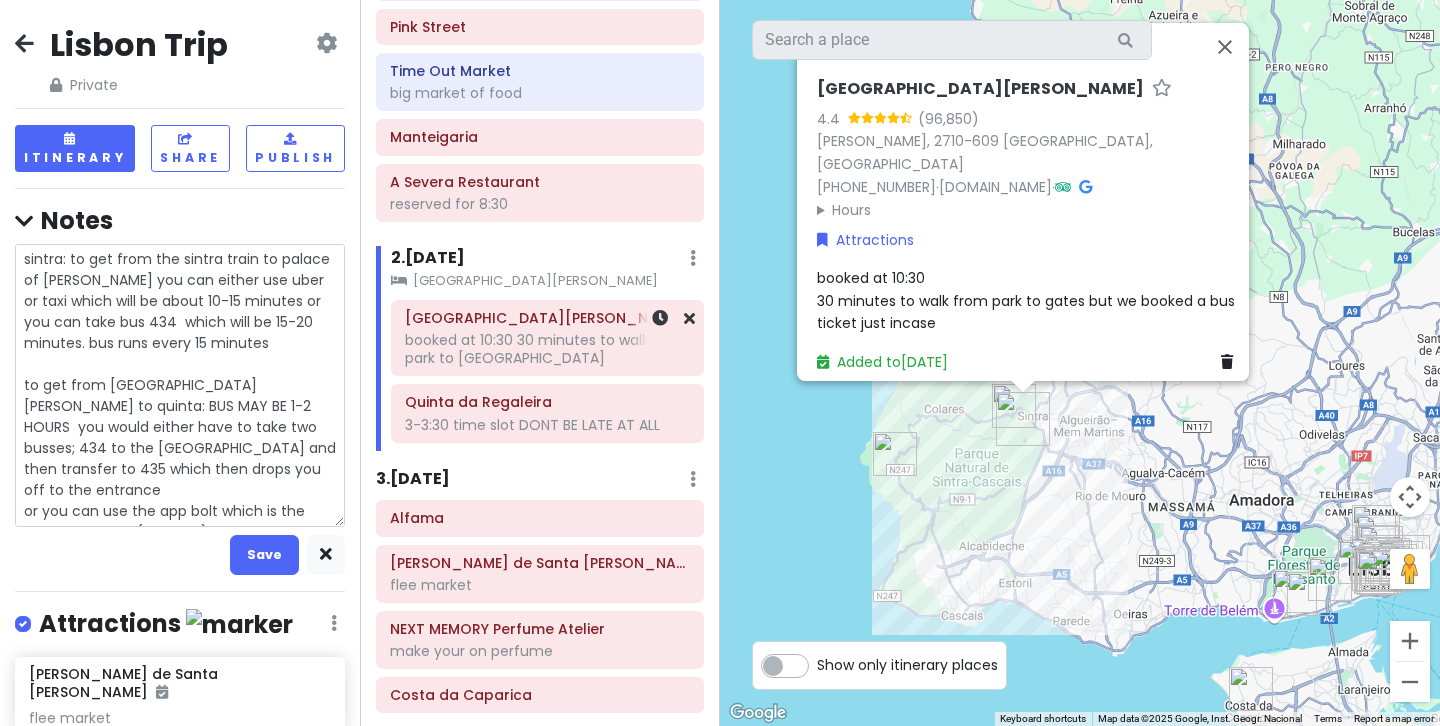 scroll, scrollTop: 205, scrollLeft: 0, axis: vertical 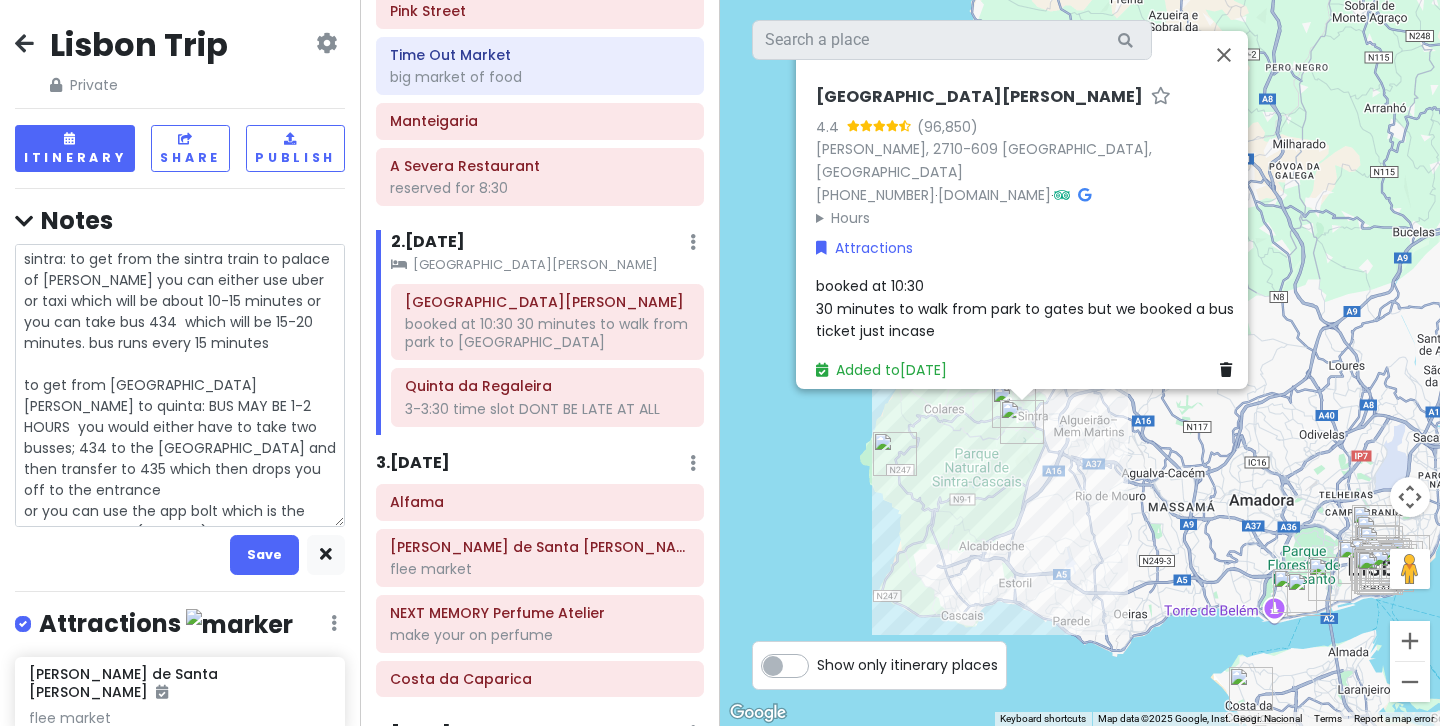 click on "3 .  Sat 8/9 Add Day Notes Delete Day" at bounding box center [540, 468] 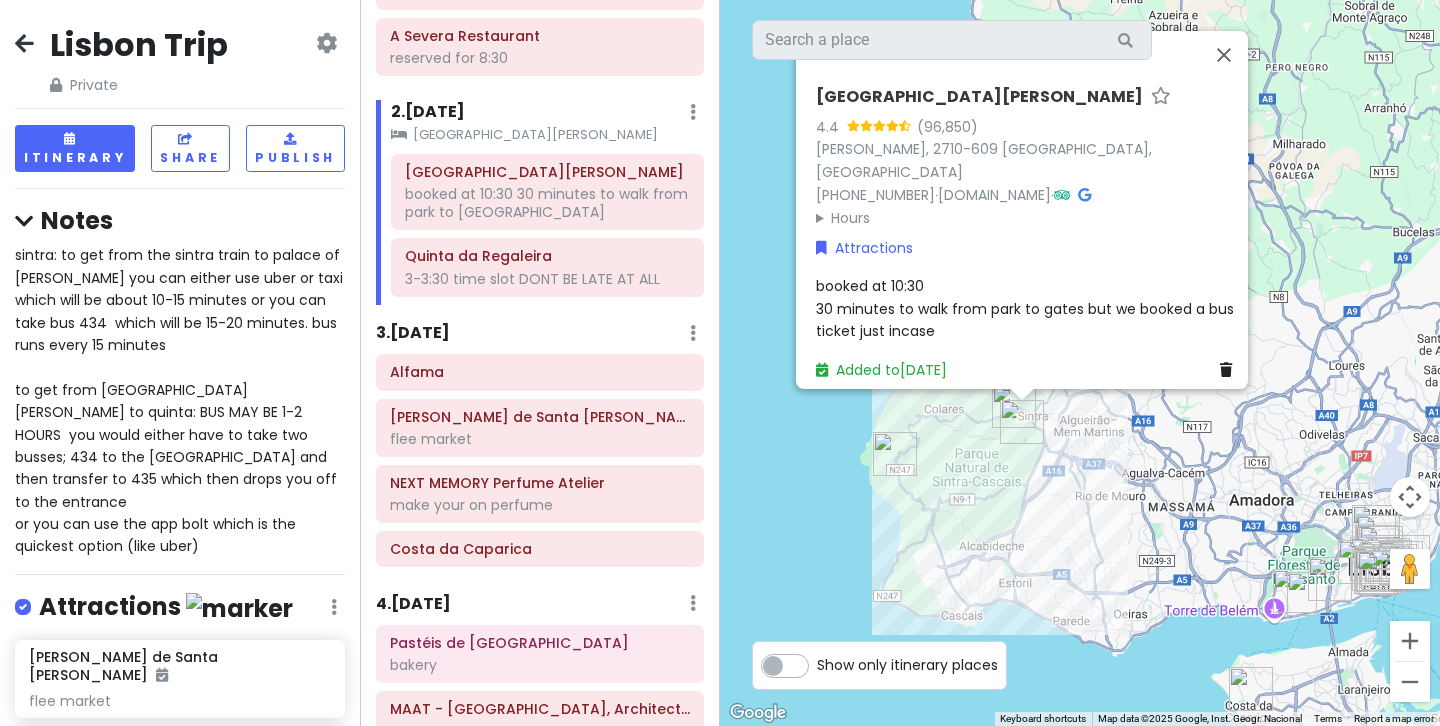 scroll, scrollTop: 499, scrollLeft: 0, axis: vertical 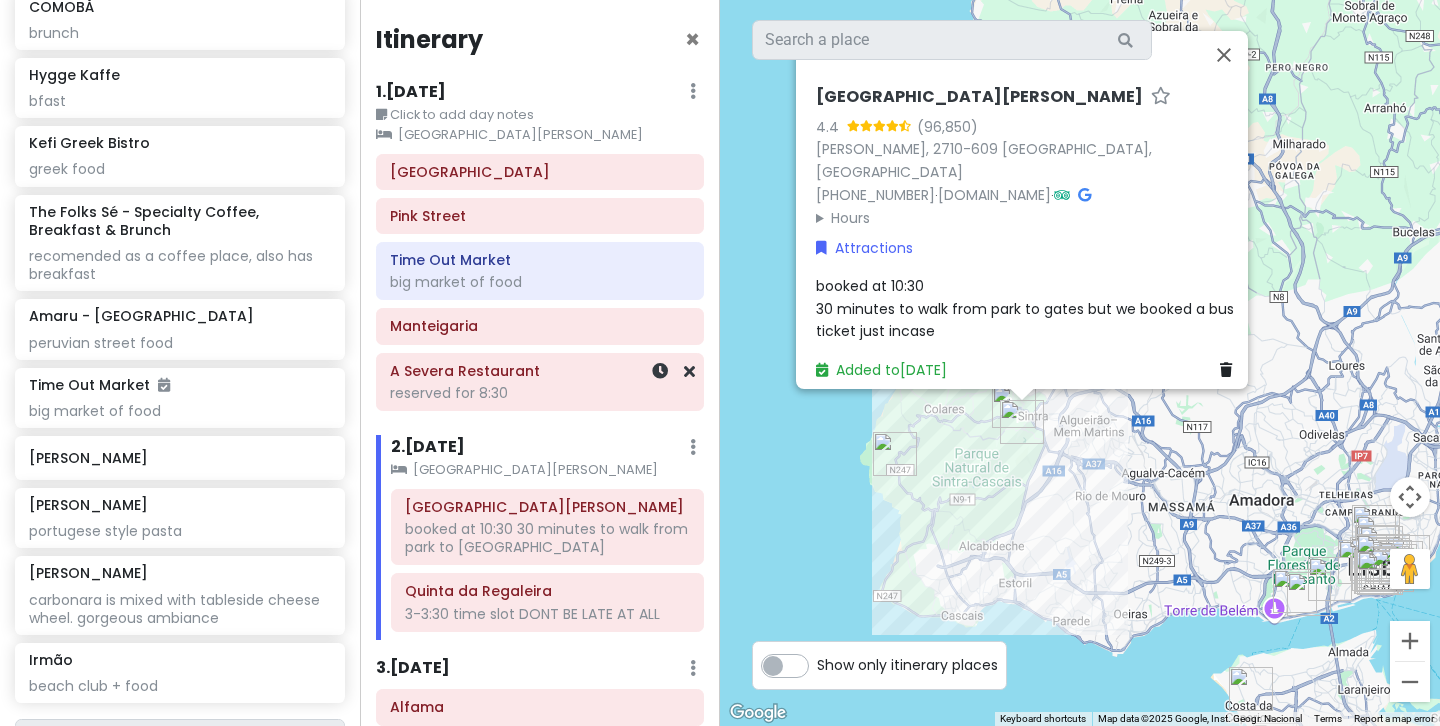 click on "A Severa Restaurant" at bounding box center (540, 371) 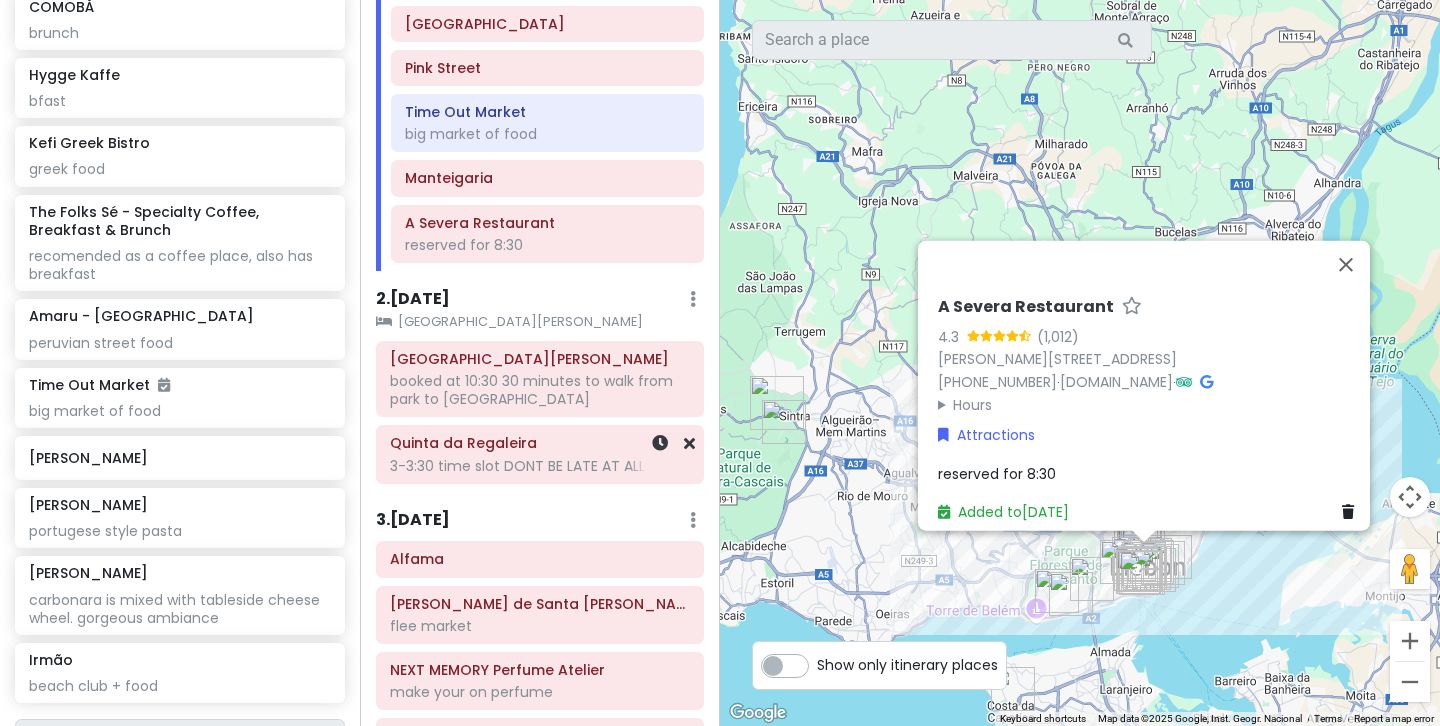scroll, scrollTop: 148, scrollLeft: 0, axis: vertical 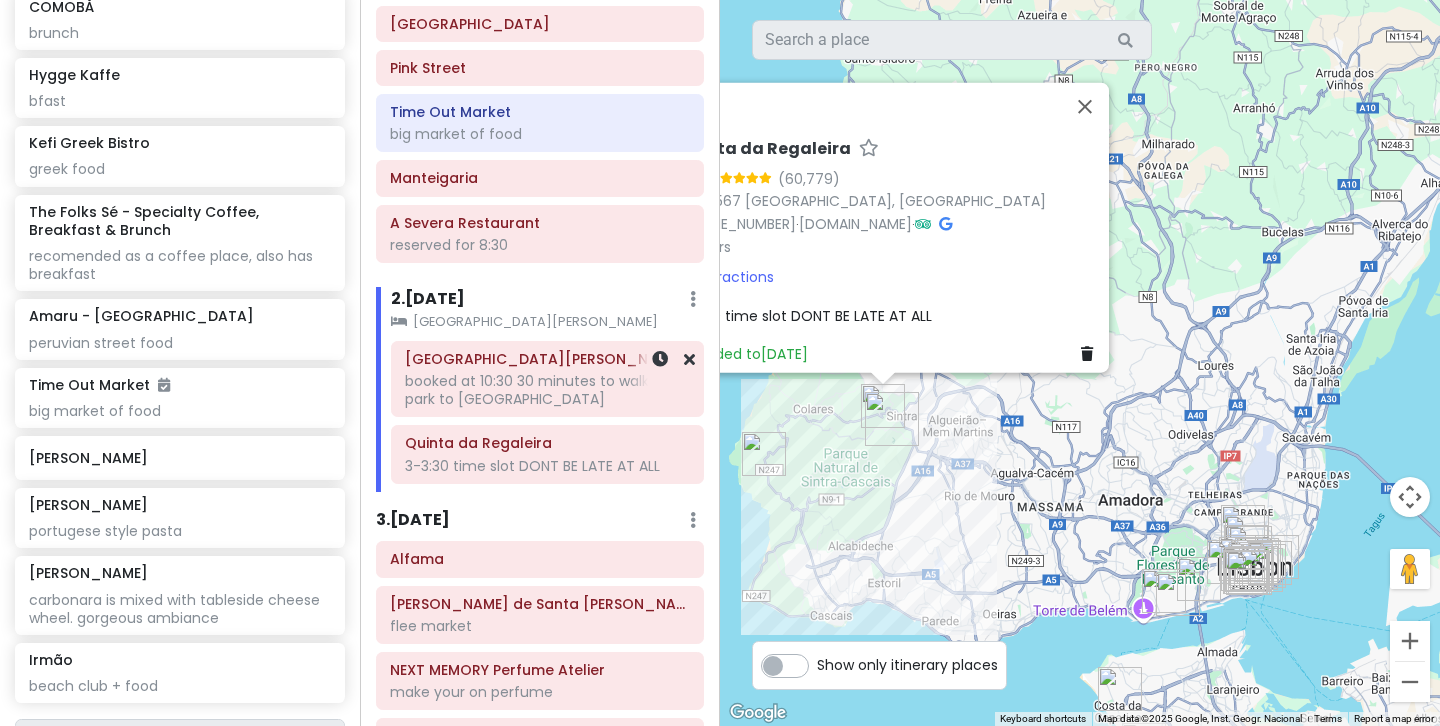 click on "booked at 10:30
30 minutes to walk from park to gat" at bounding box center (540, 245) 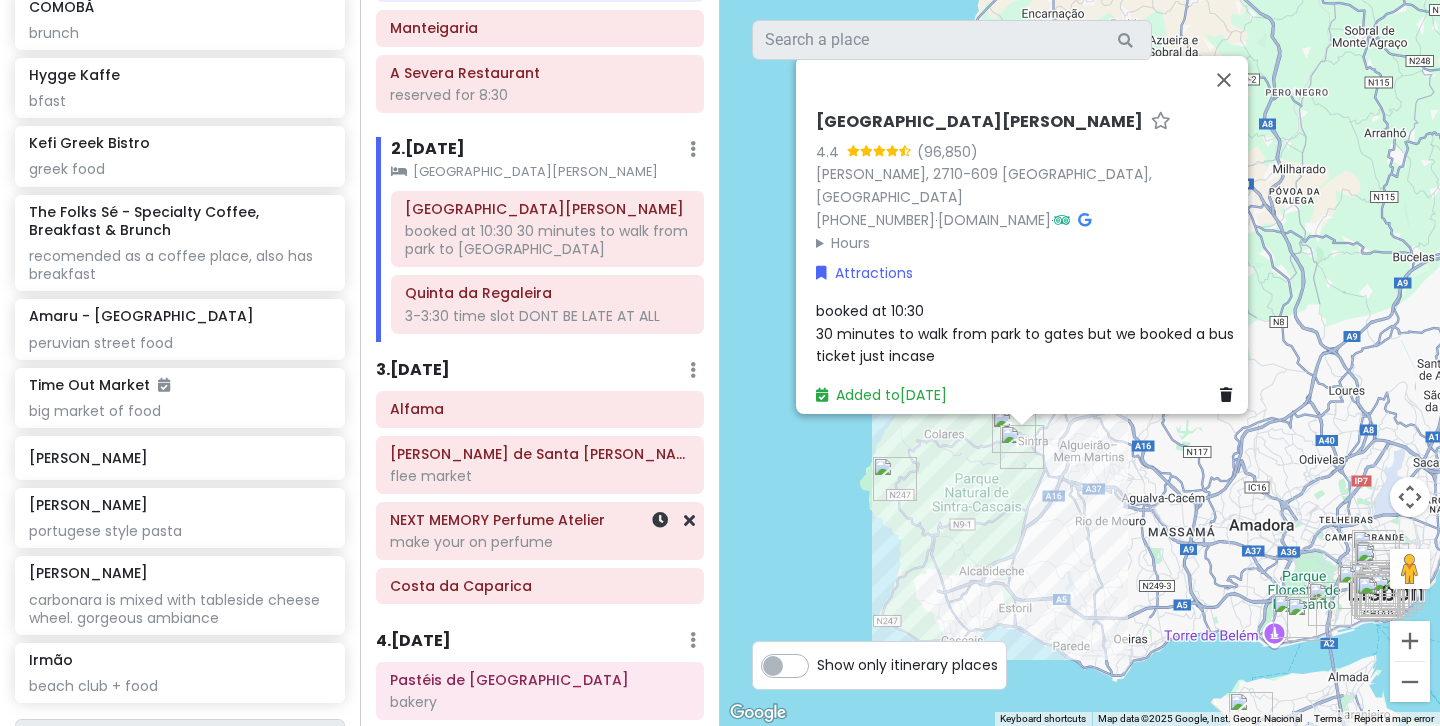 scroll, scrollTop: 375, scrollLeft: 0, axis: vertical 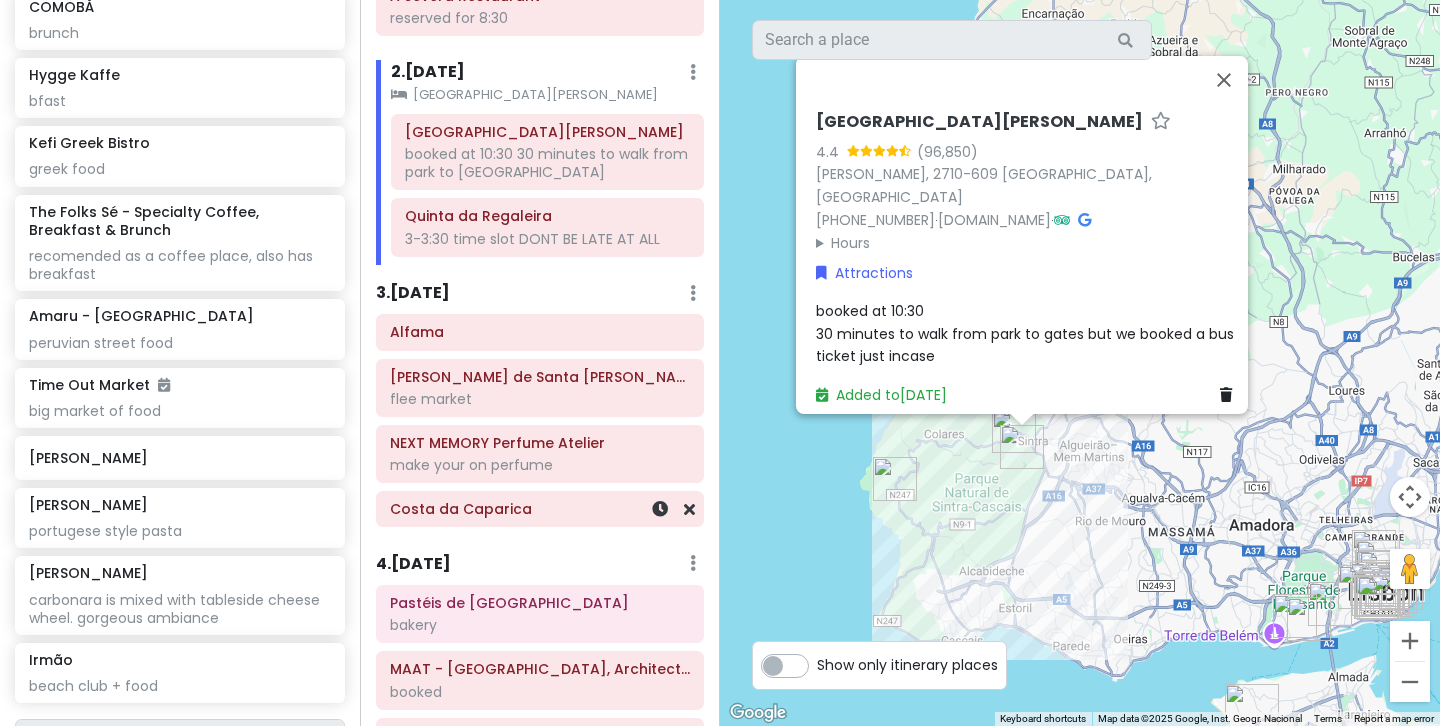 click on "Costa da Caparica" at bounding box center [540, 509] 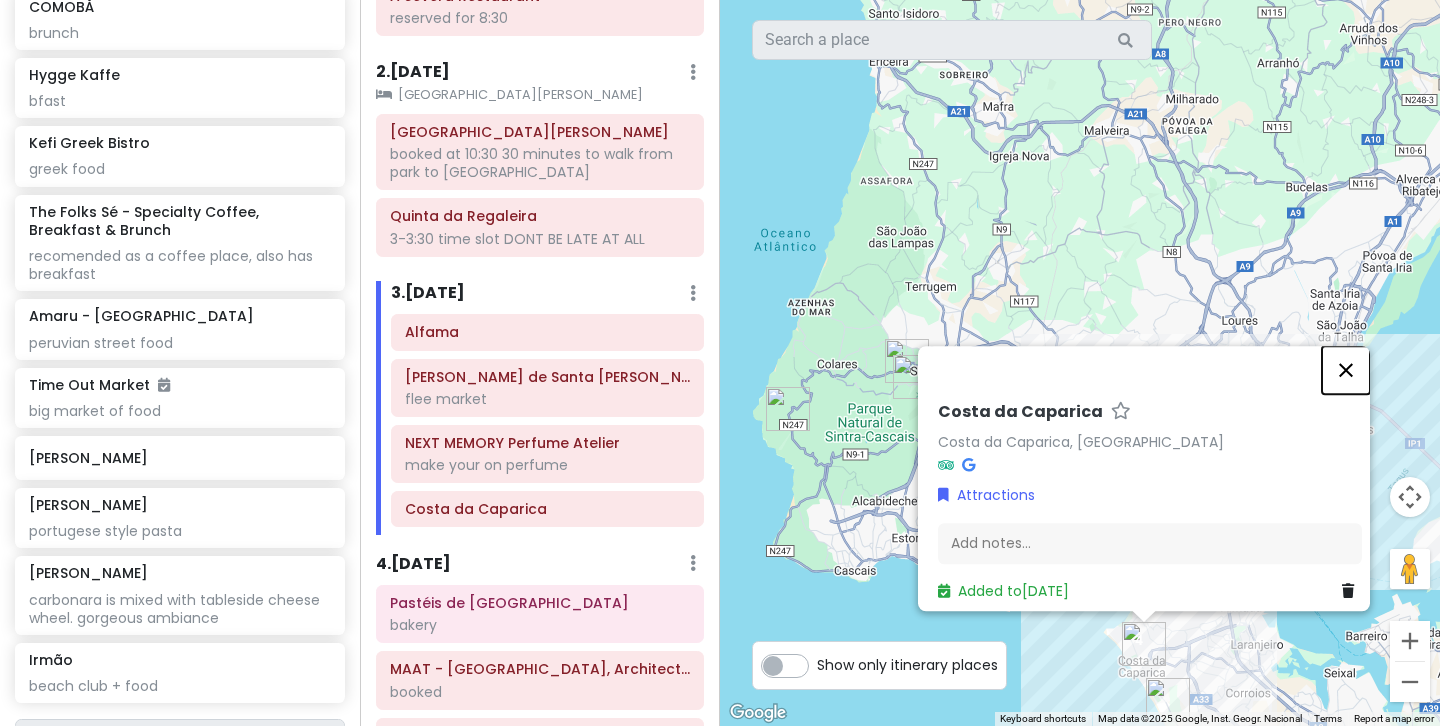 click at bounding box center (1346, 370) 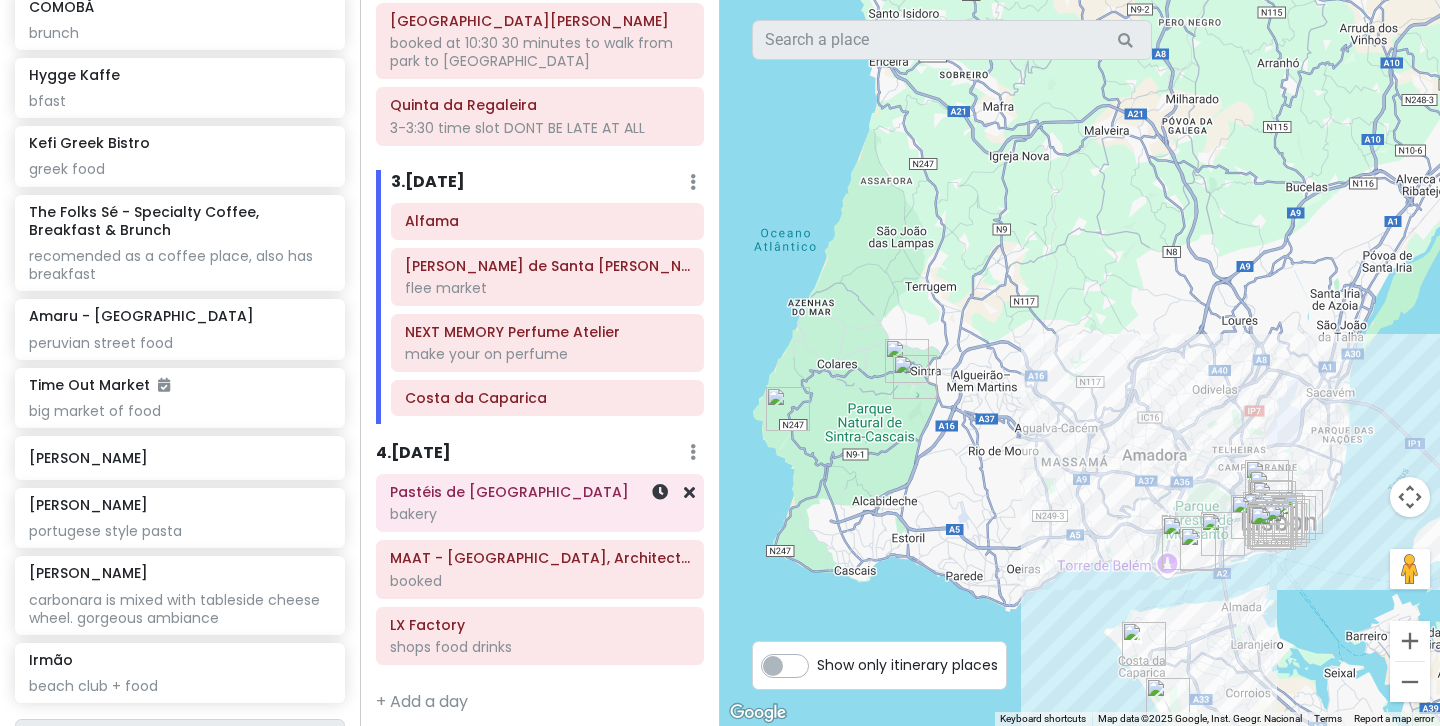 scroll, scrollTop: 499, scrollLeft: 0, axis: vertical 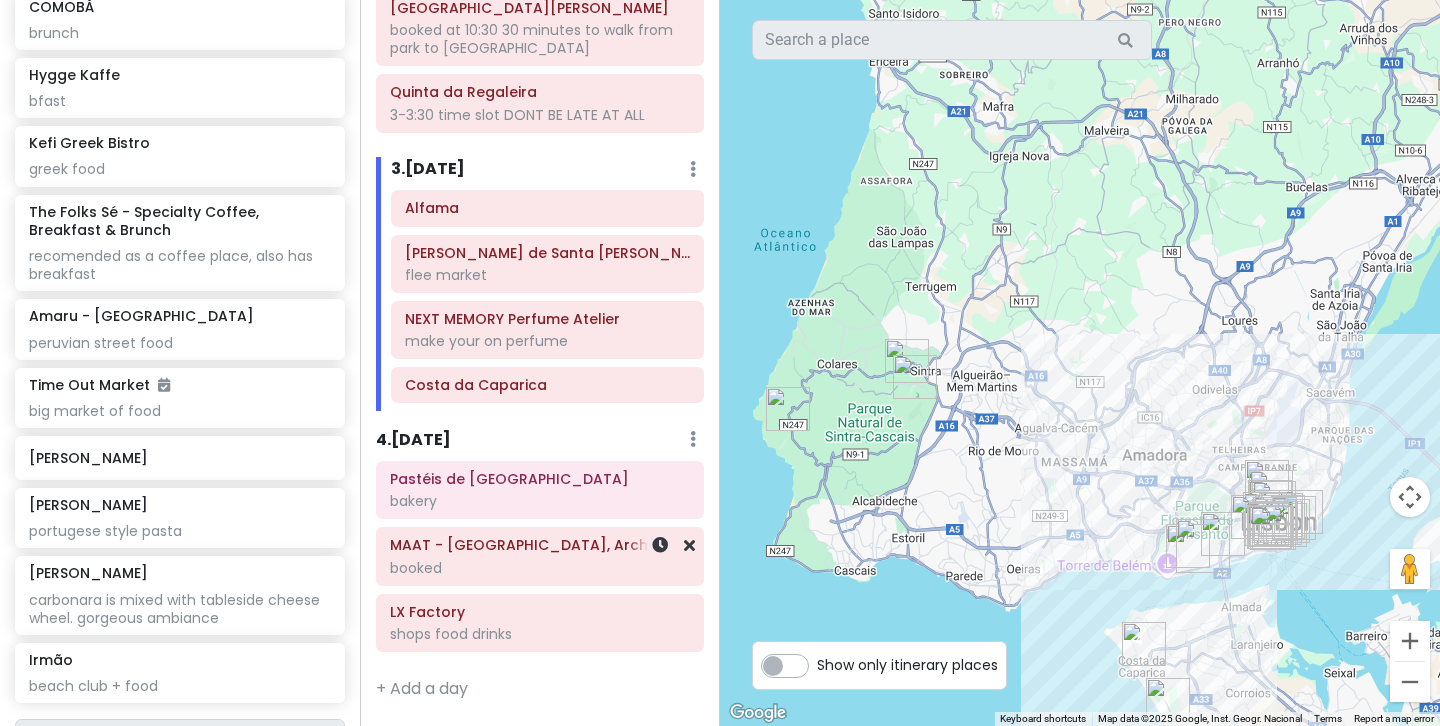 click on "booked" at bounding box center (540, -106) 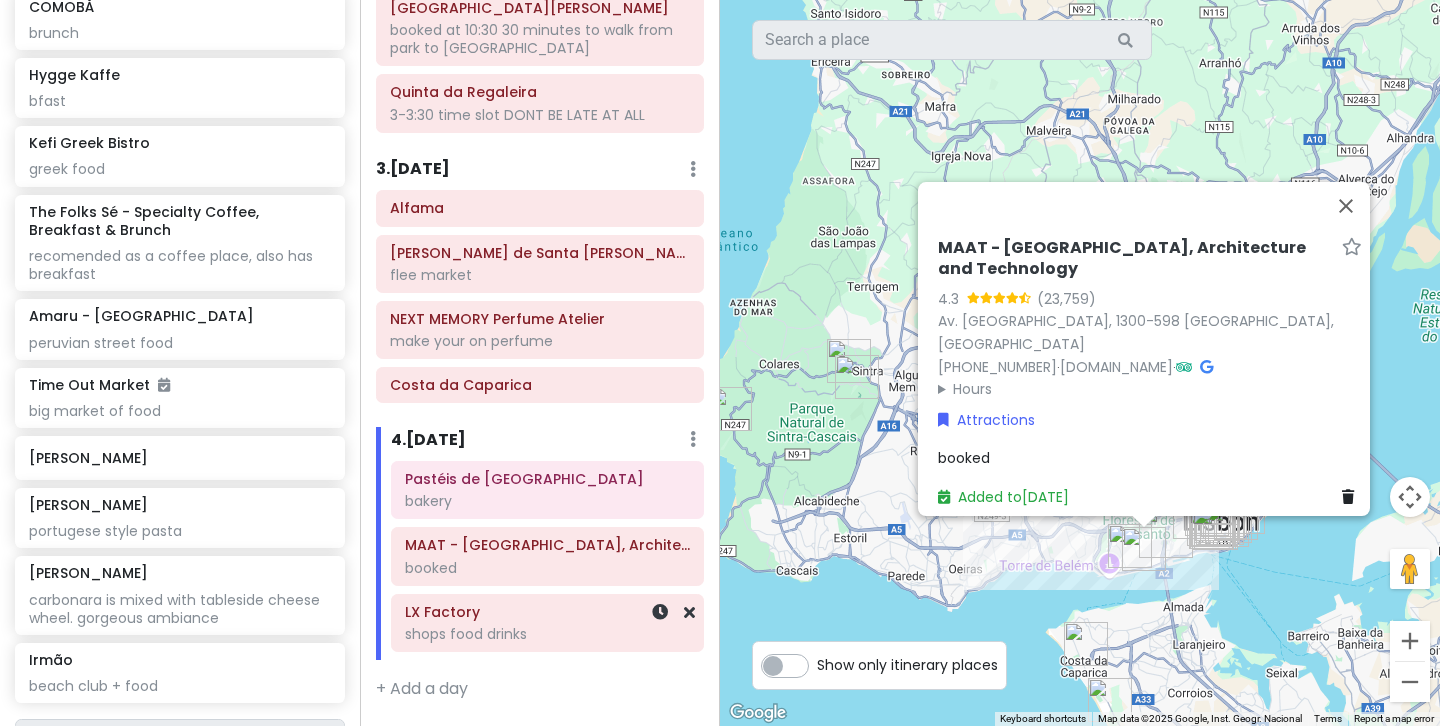 click on "shops food drinks" at bounding box center (540, -106) 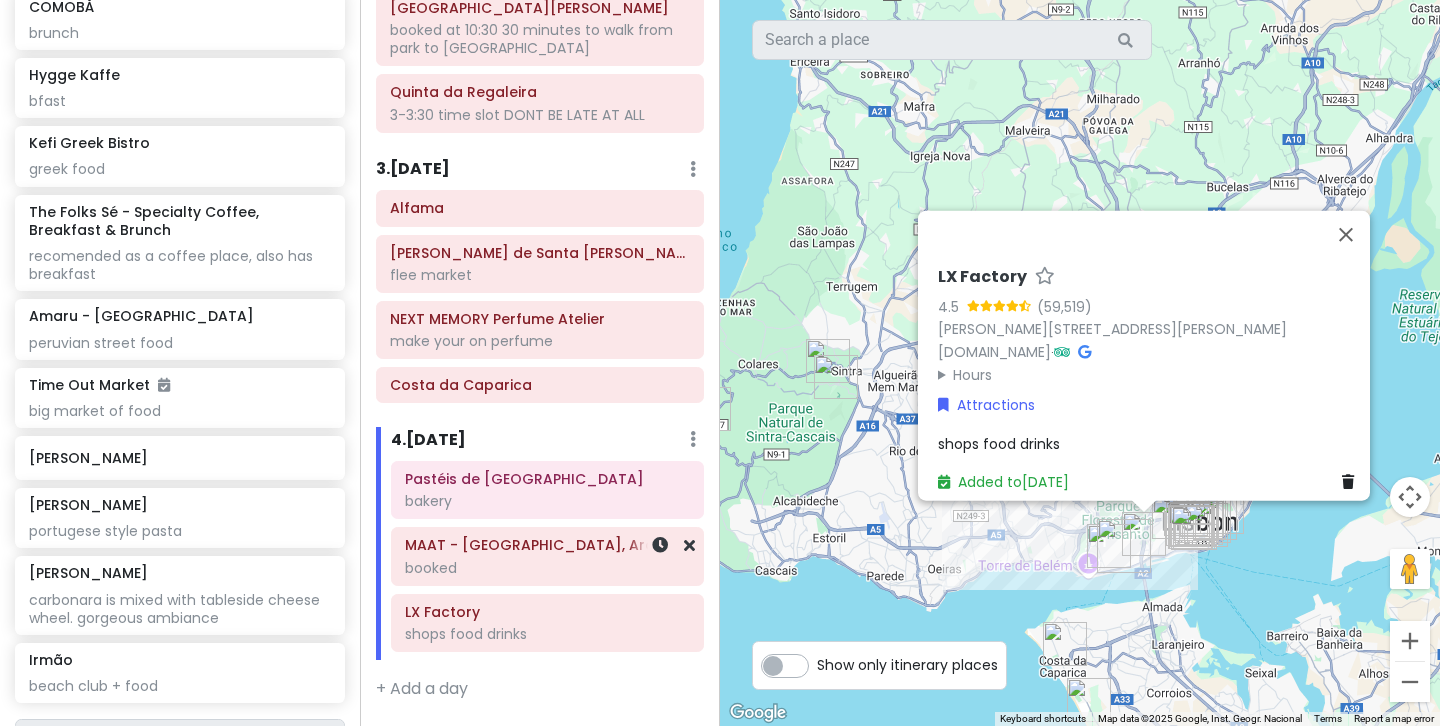 click on "booked" at bounding box center [540, -106] 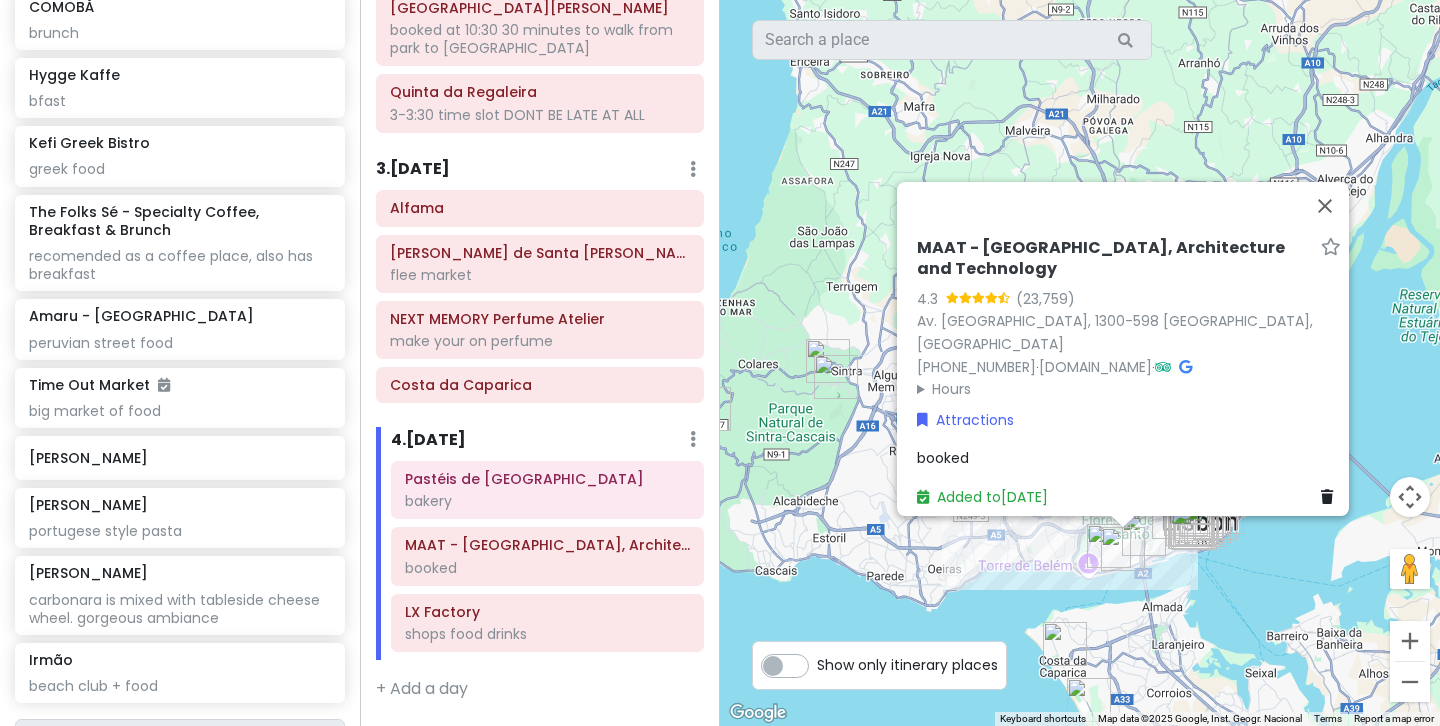 scroll, scrollTop: 0, scrollLeft: 0, axis: both 